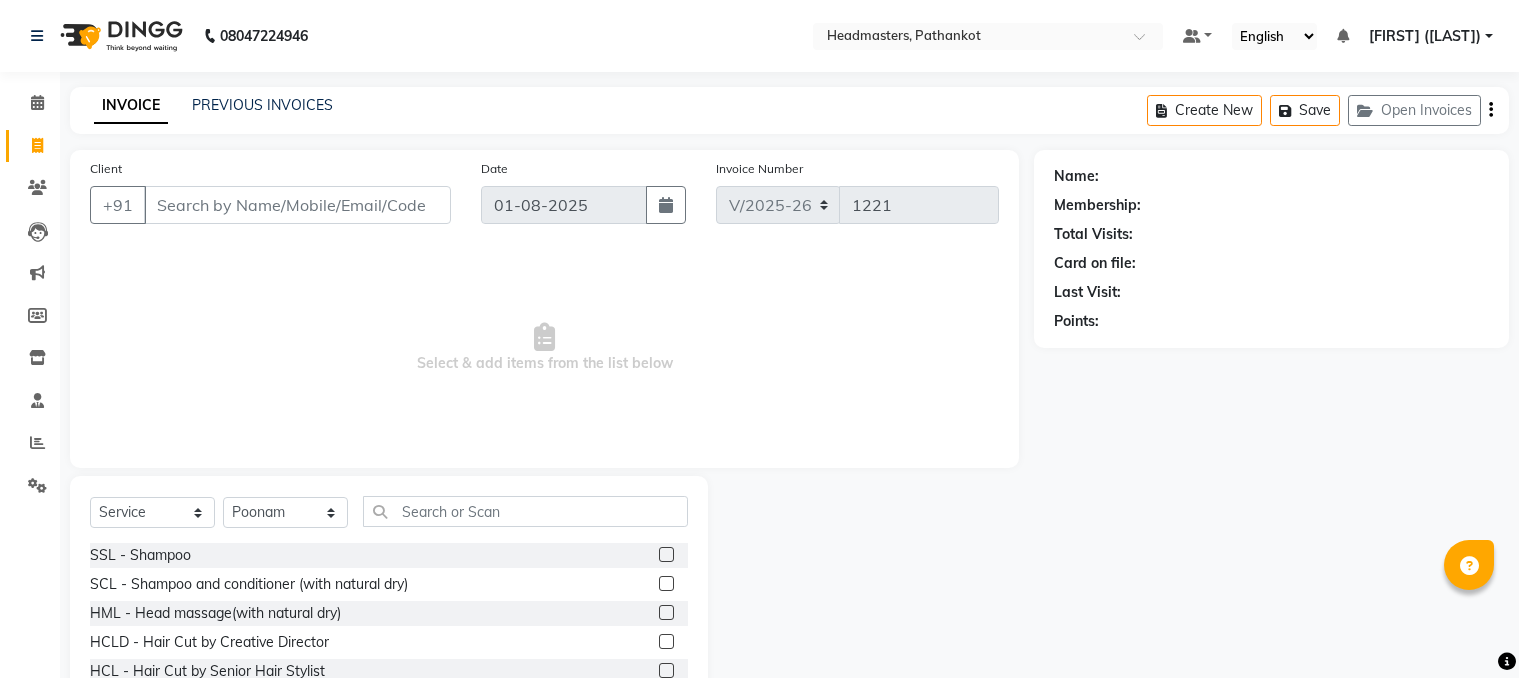 select on "service" 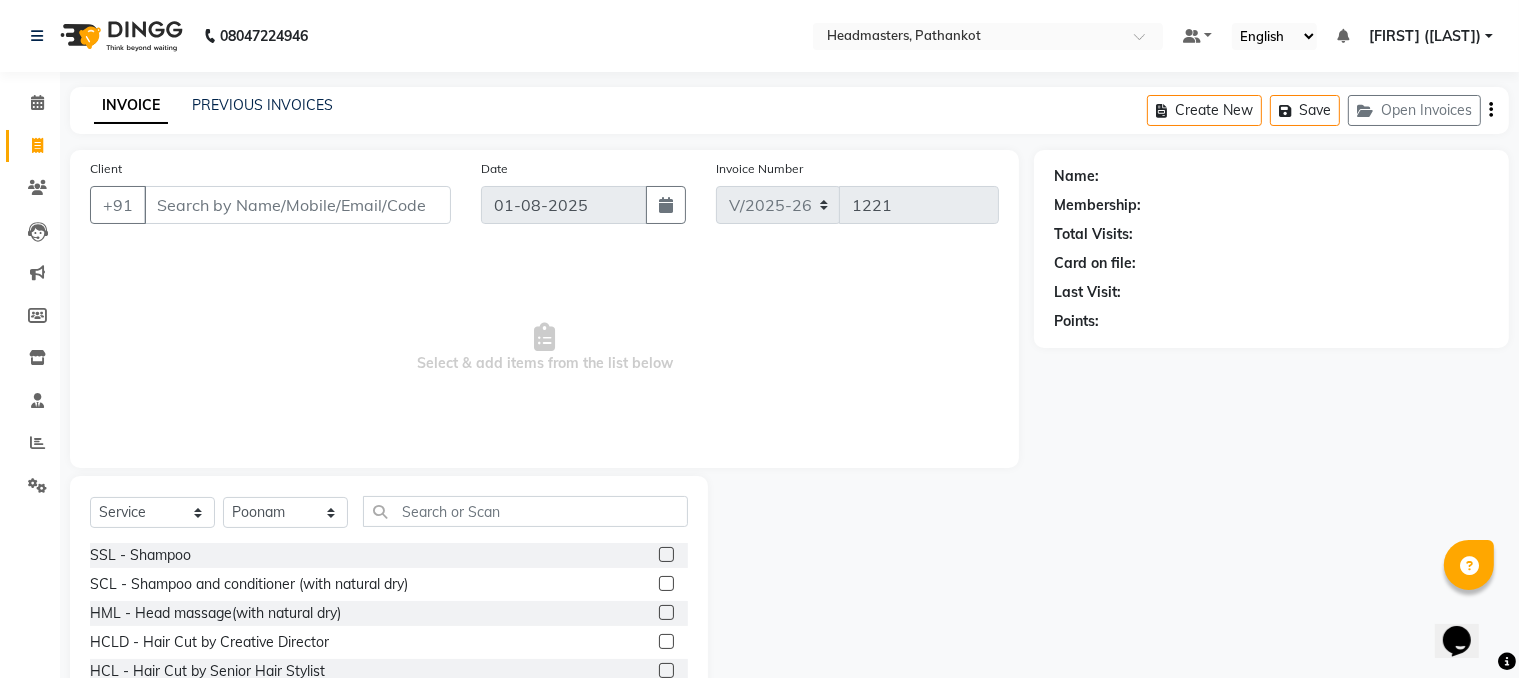 click on "Select & add items from the list below" at bounding box center [544, 348] 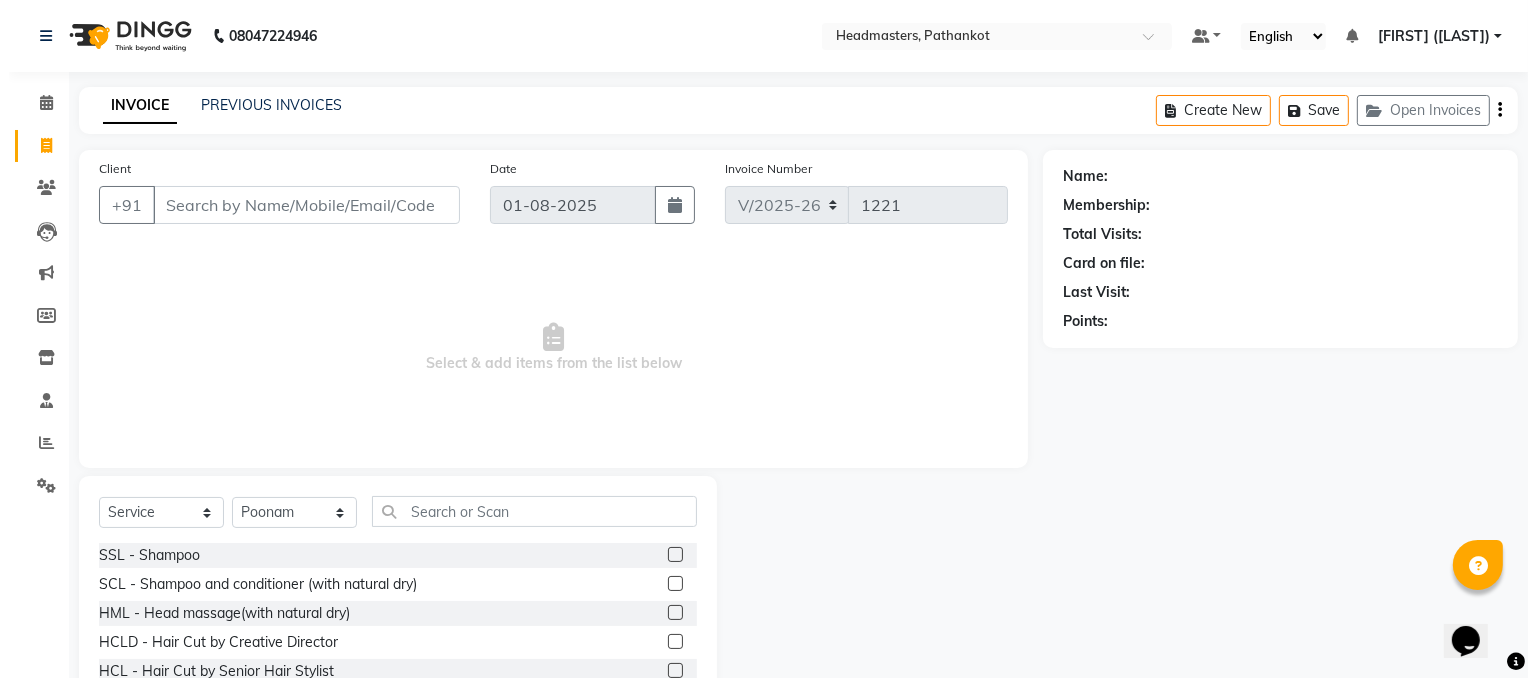 scroll, scrollTop: 0, scrollLeft: 0, axis: both 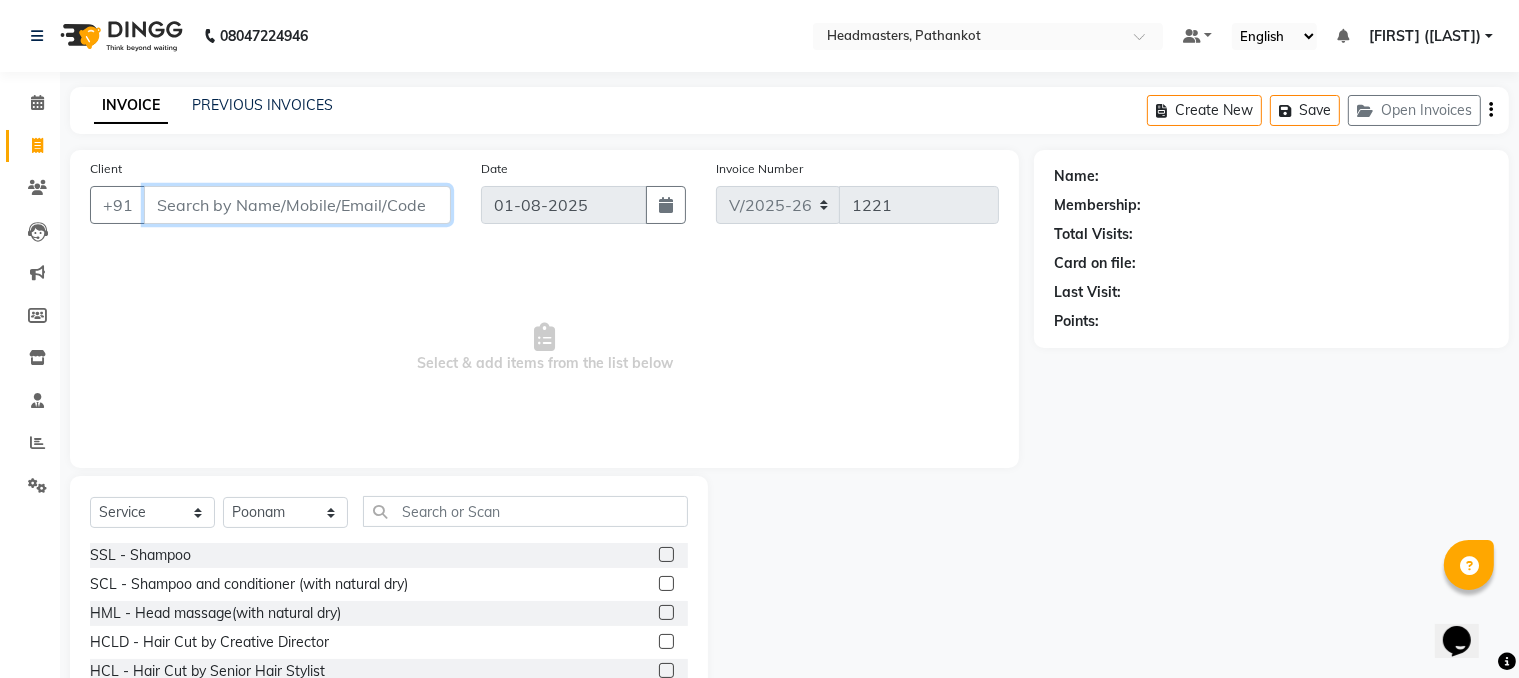 click on "Client" at bounding box center (297, 205) 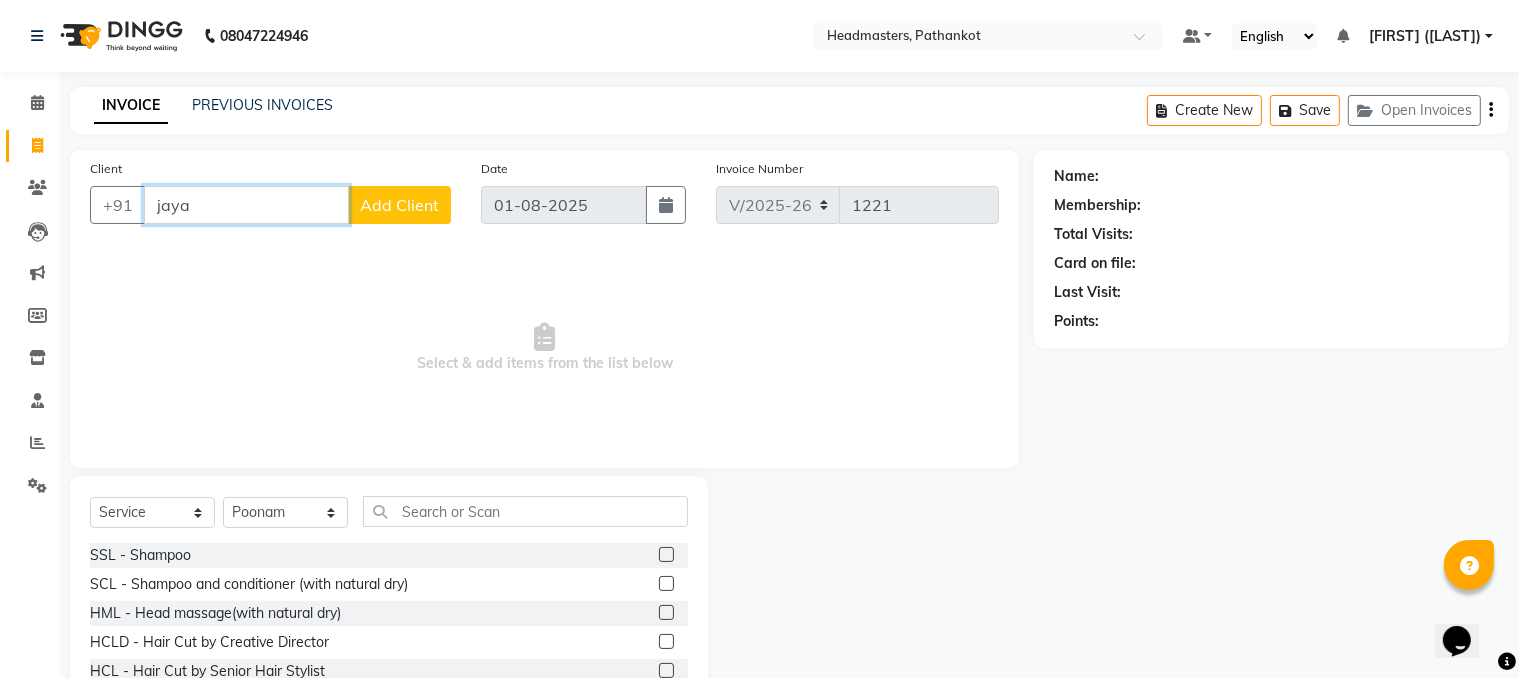 type on "jaya" 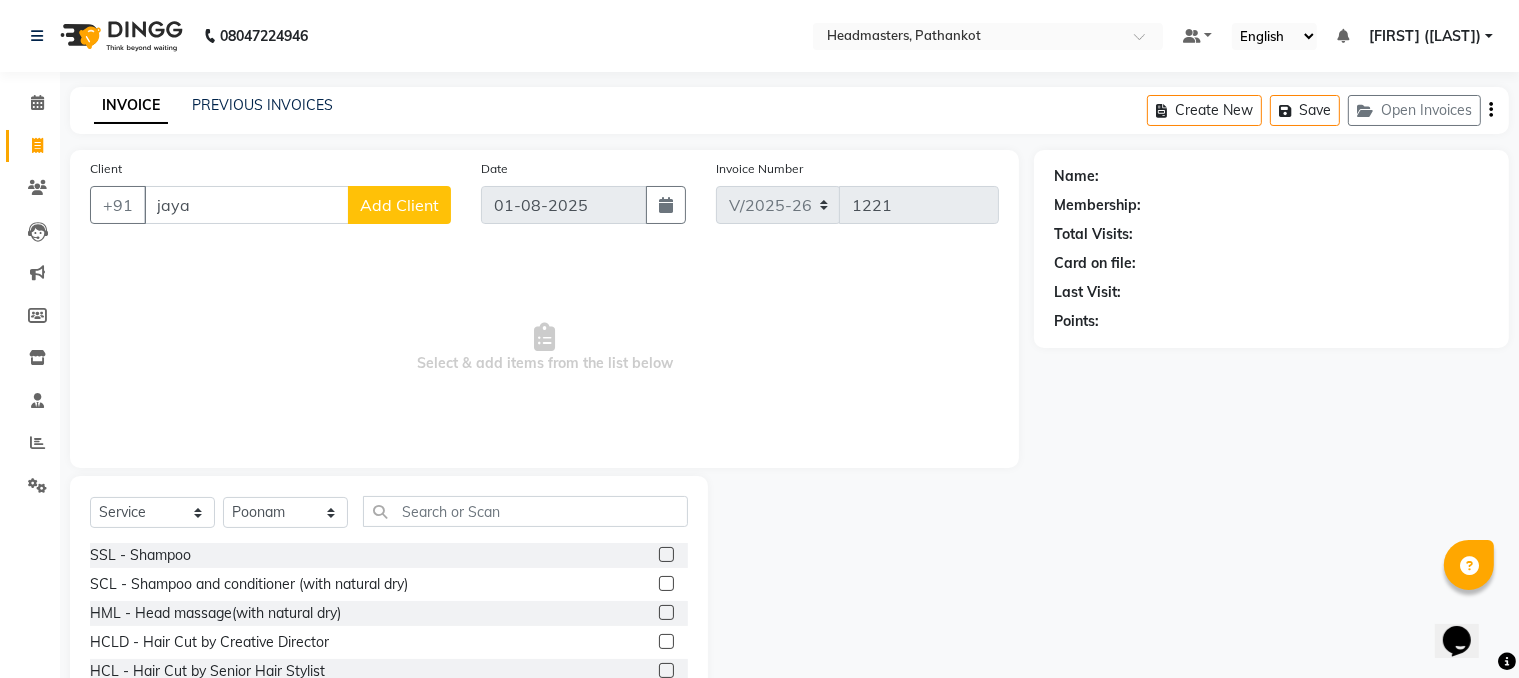 click on "Add Client" 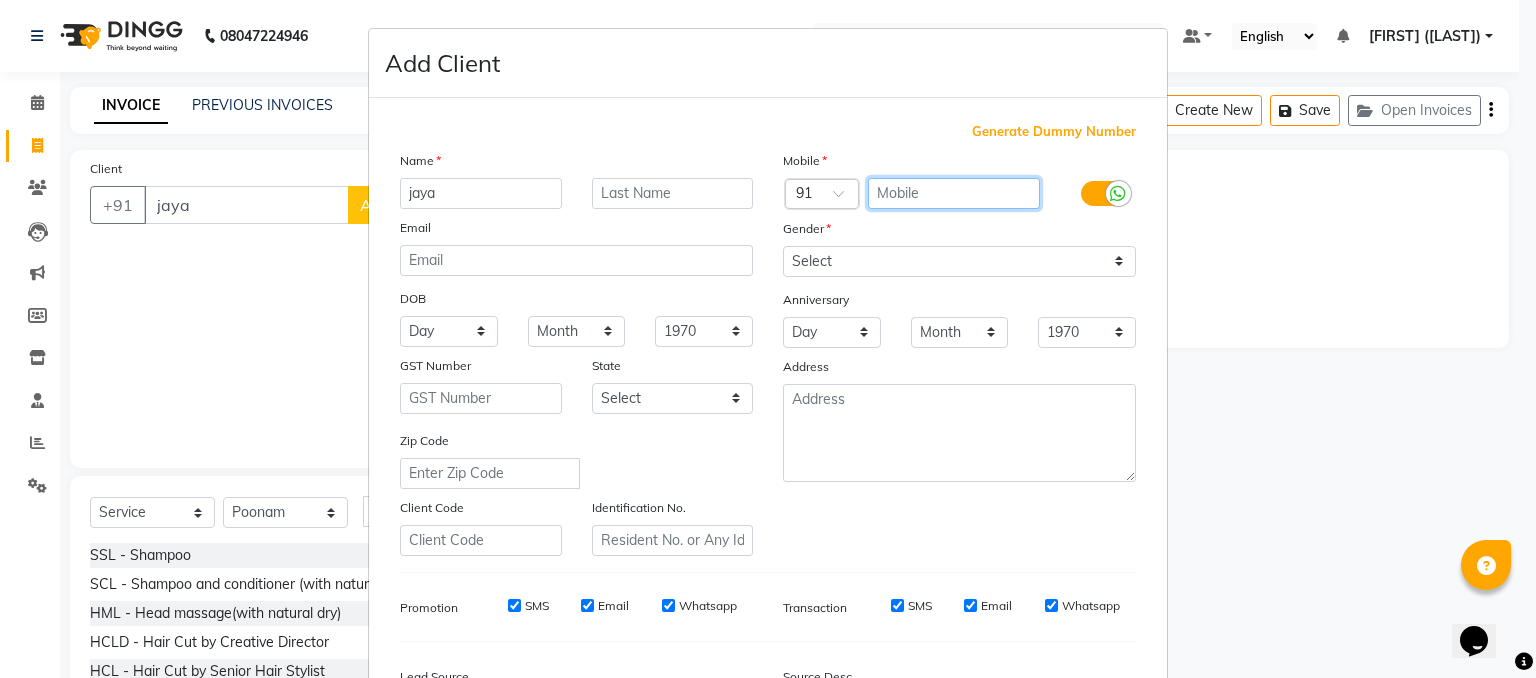 click at bounding box center (954, 193) 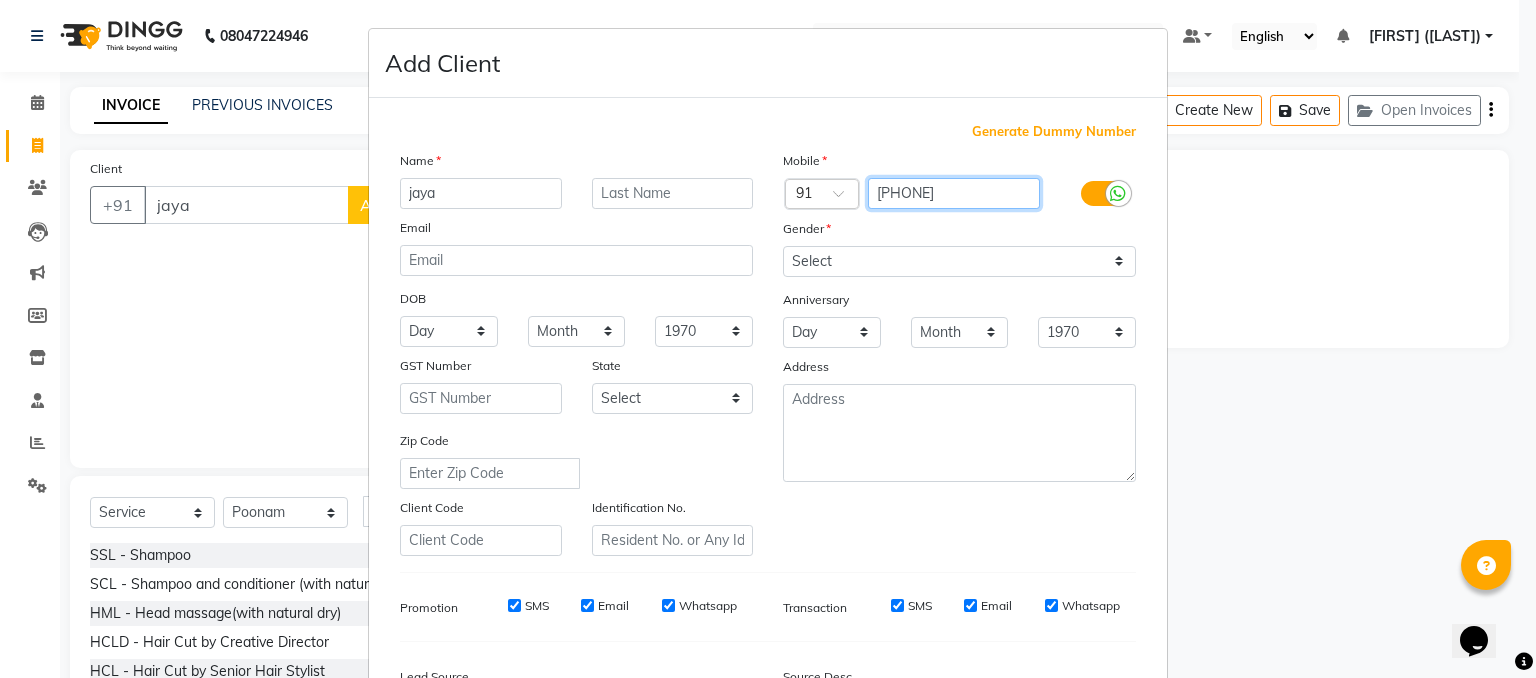 scroll, scrollTop: 254, scrollLeft: 0, axis: vertical 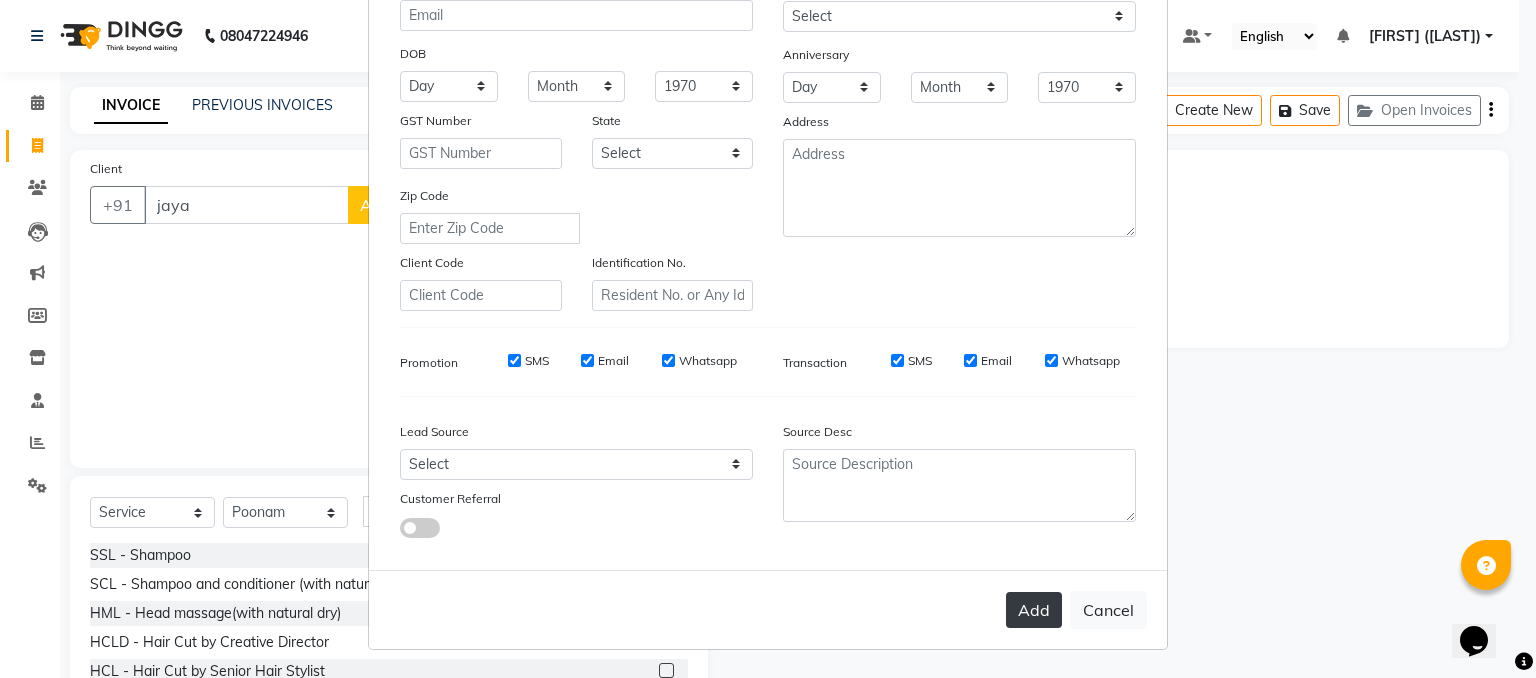 type on "[PHONE]" 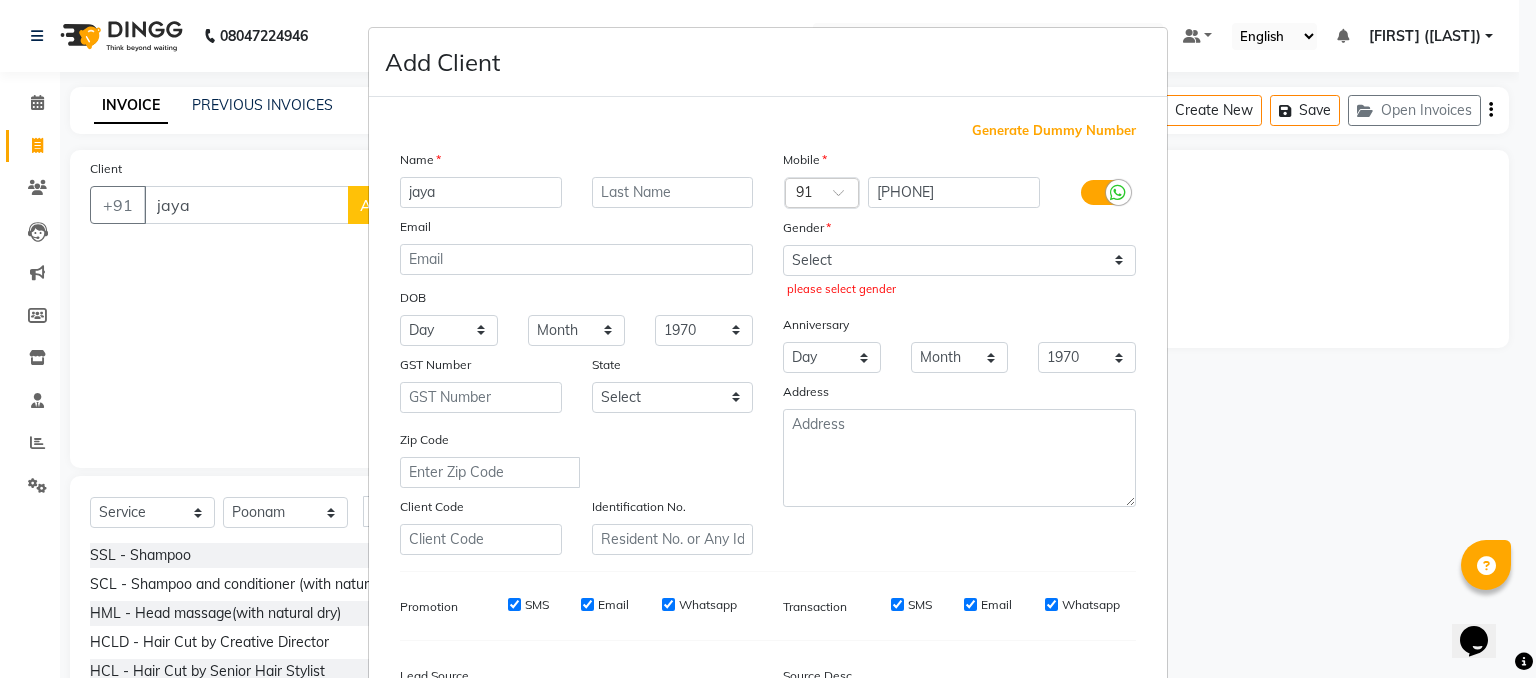 scroll, scrollTop: 0, scrollLeft: 0, axis: both 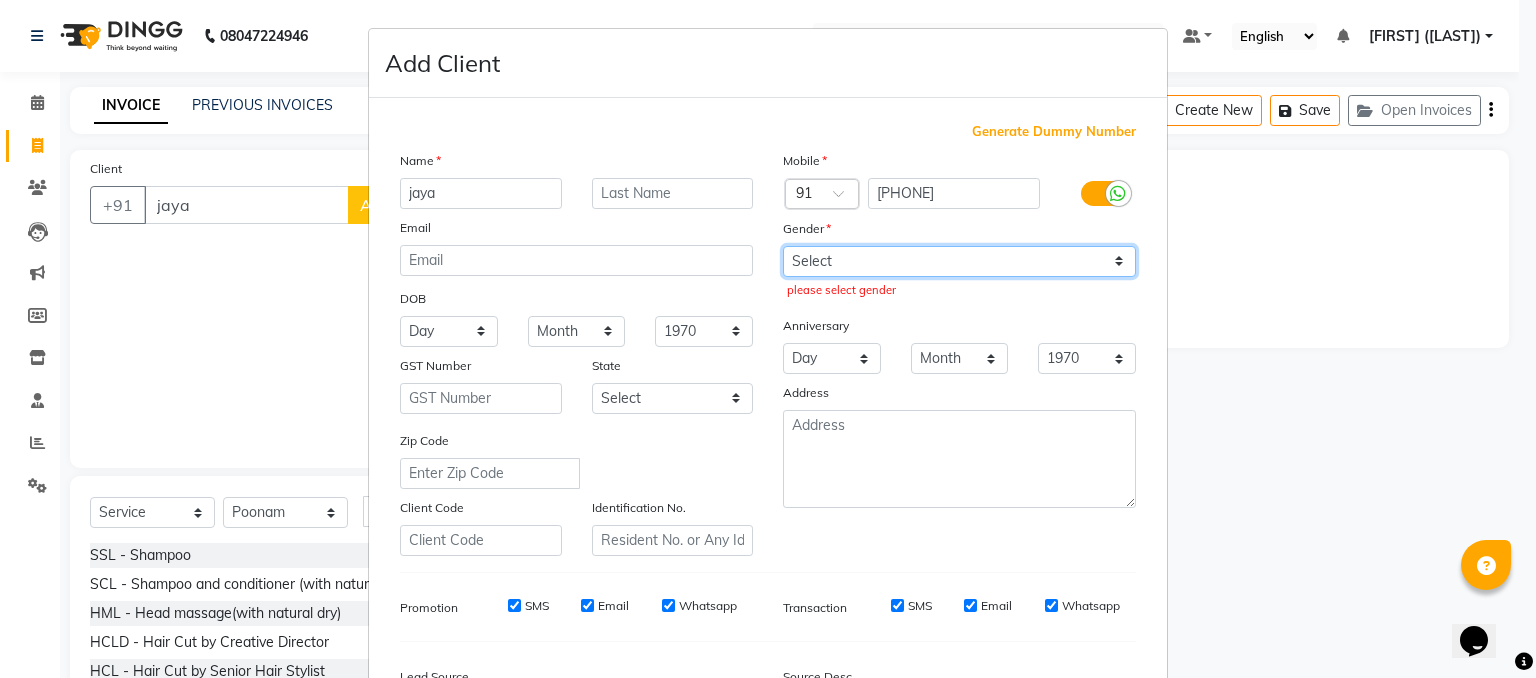 click on "Select Male Female Other Prefer Not To Say" at bounding box center (959, 261) 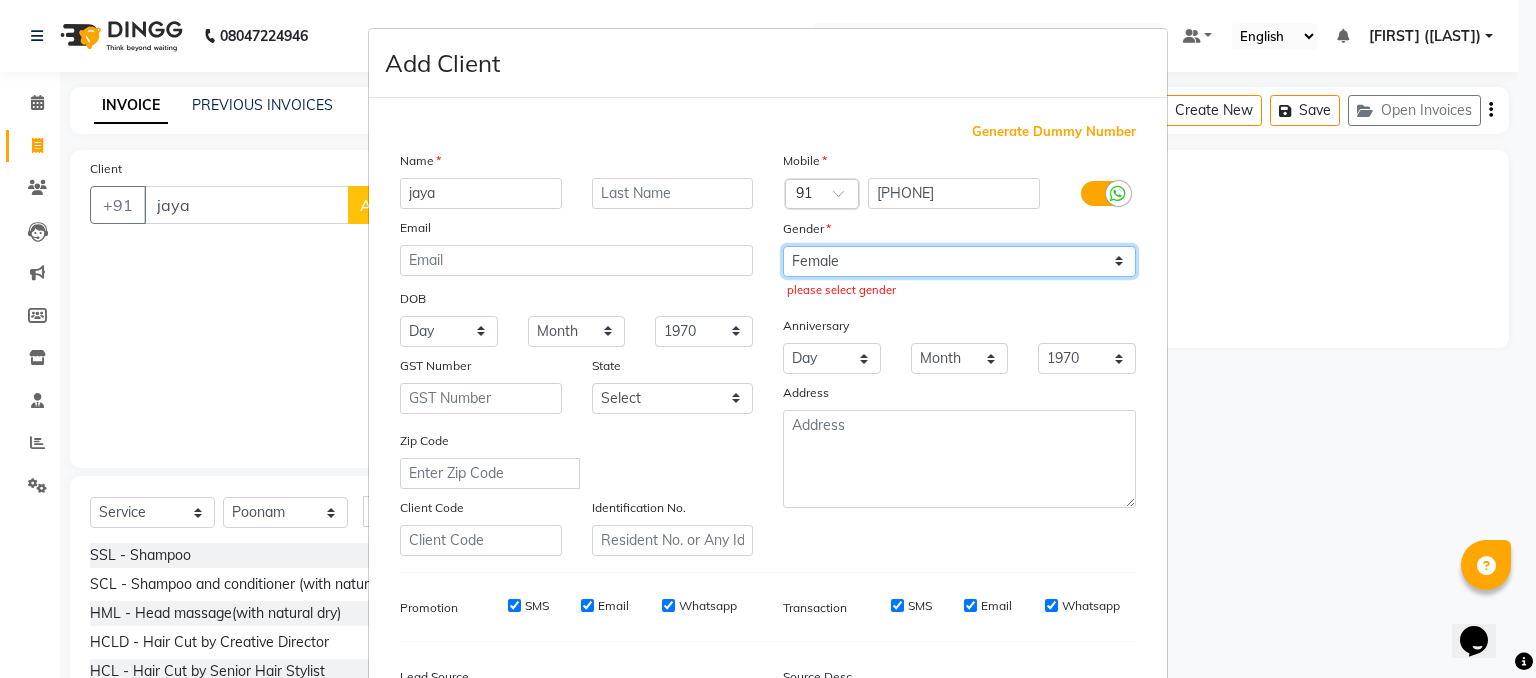 click on "Select Male Female Other Prefer Not To Say" at bounding box center [959, 261] 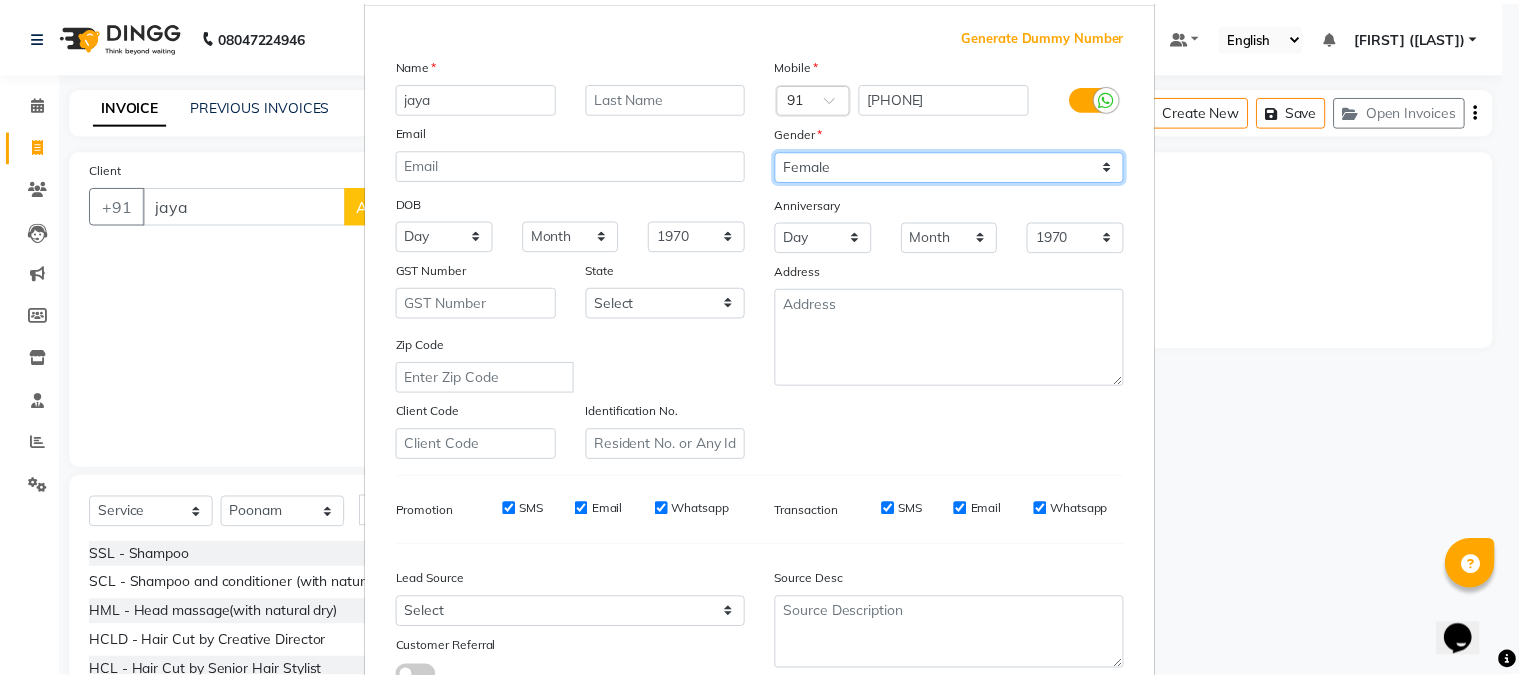 scroll, scrollTop: 254, scrollLeft: 0, axis: vertical 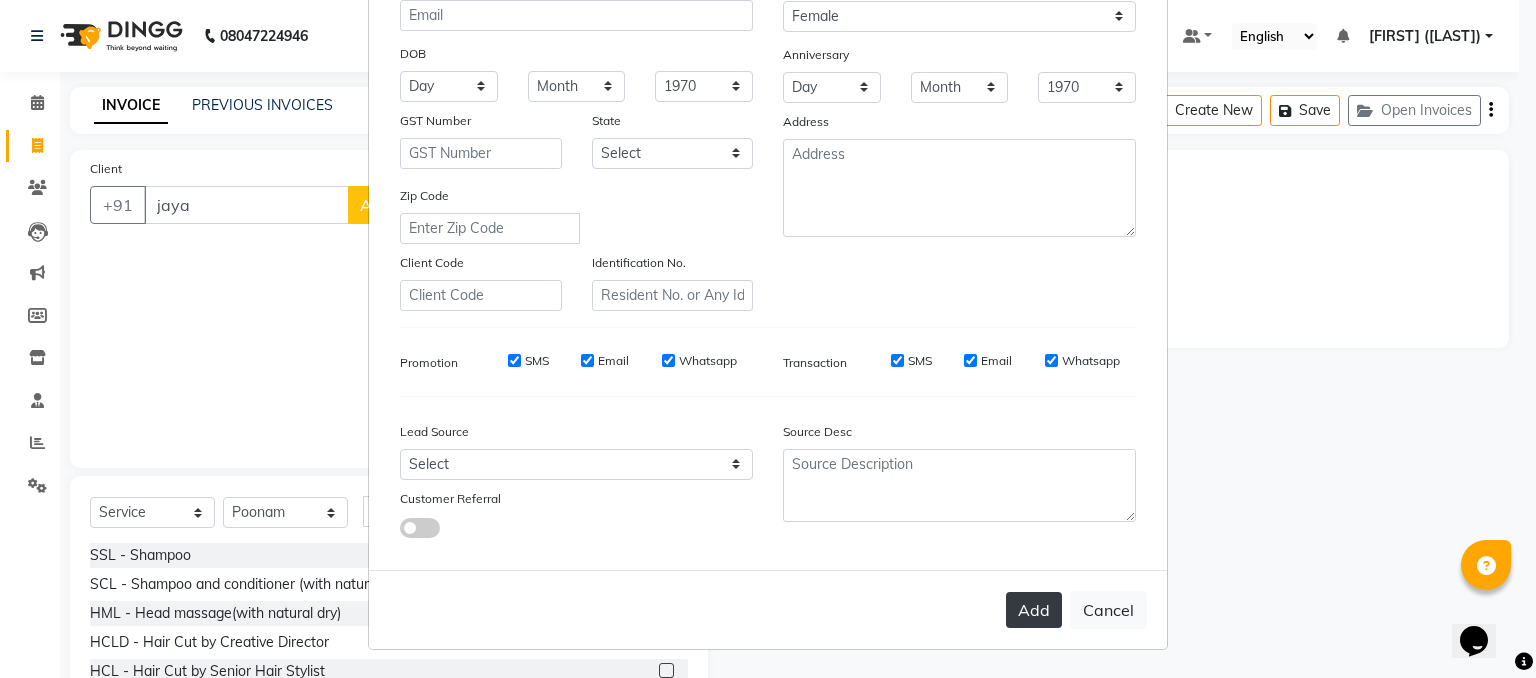 click on "Add" at bounding box center (1034, 610) 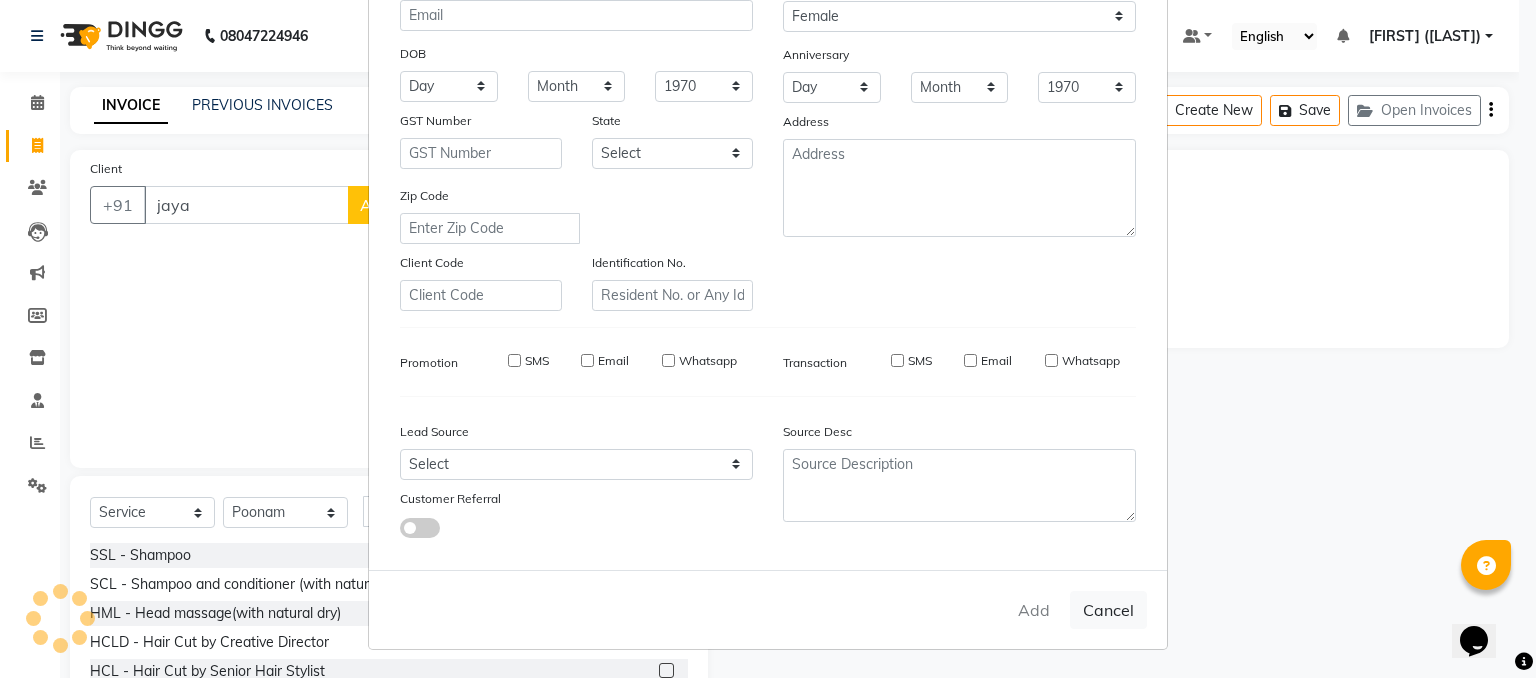 type on "[PHONE]" 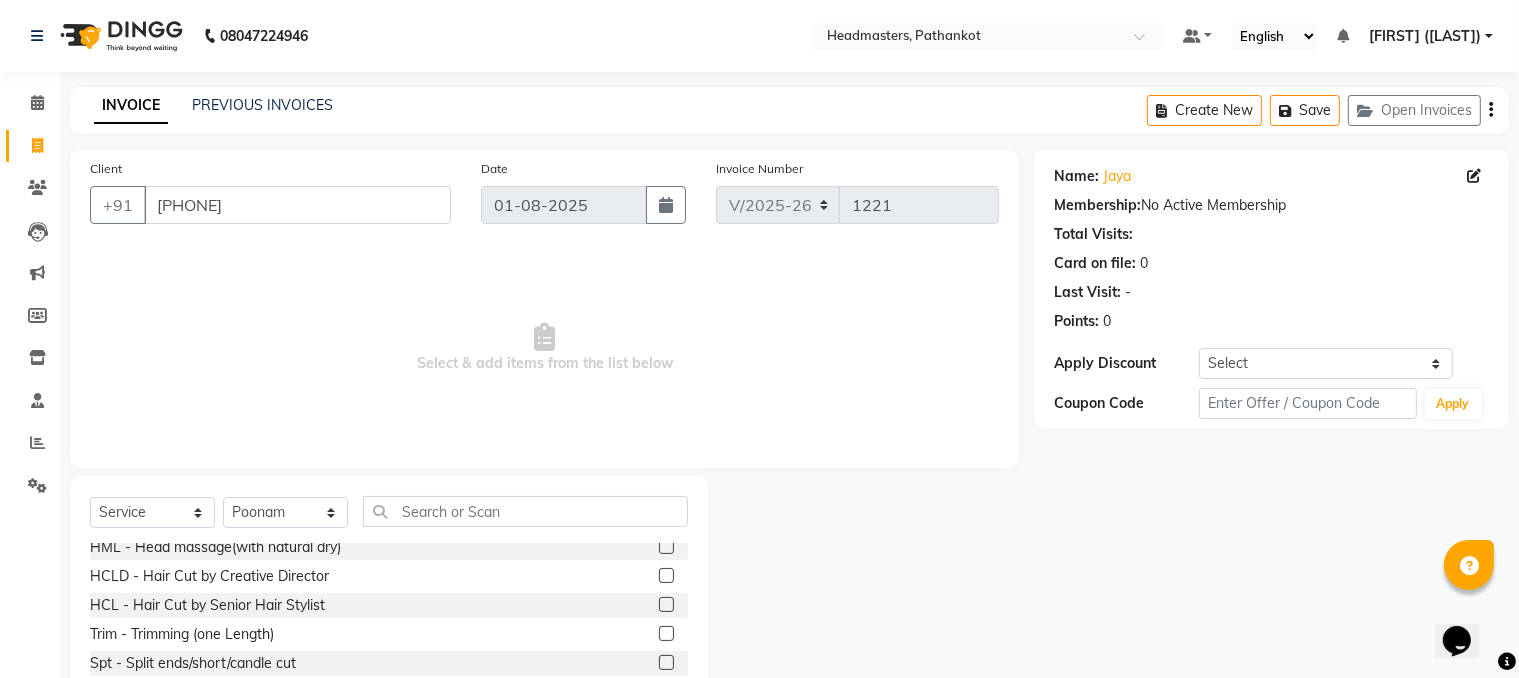 scroll, scrollTop: 100, scrollLeft: 0, axis: vertical 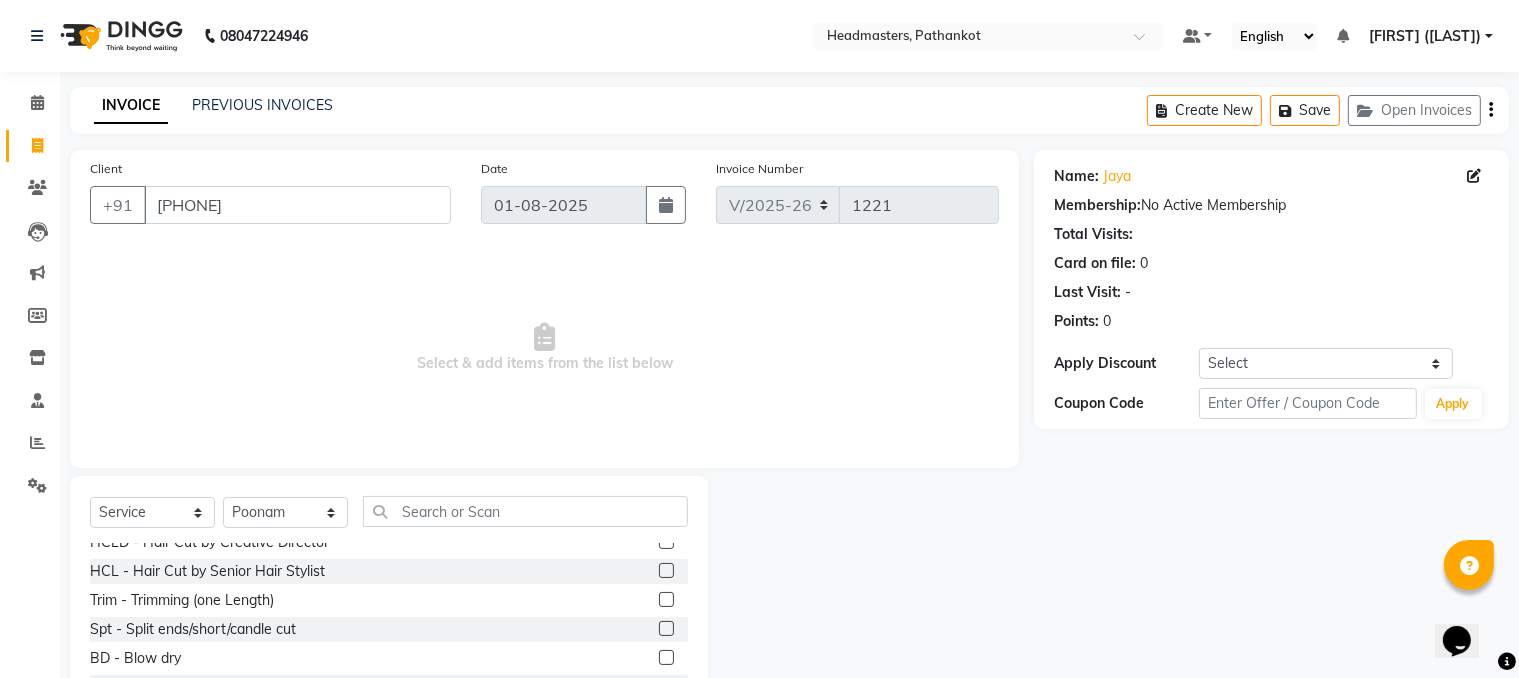 click 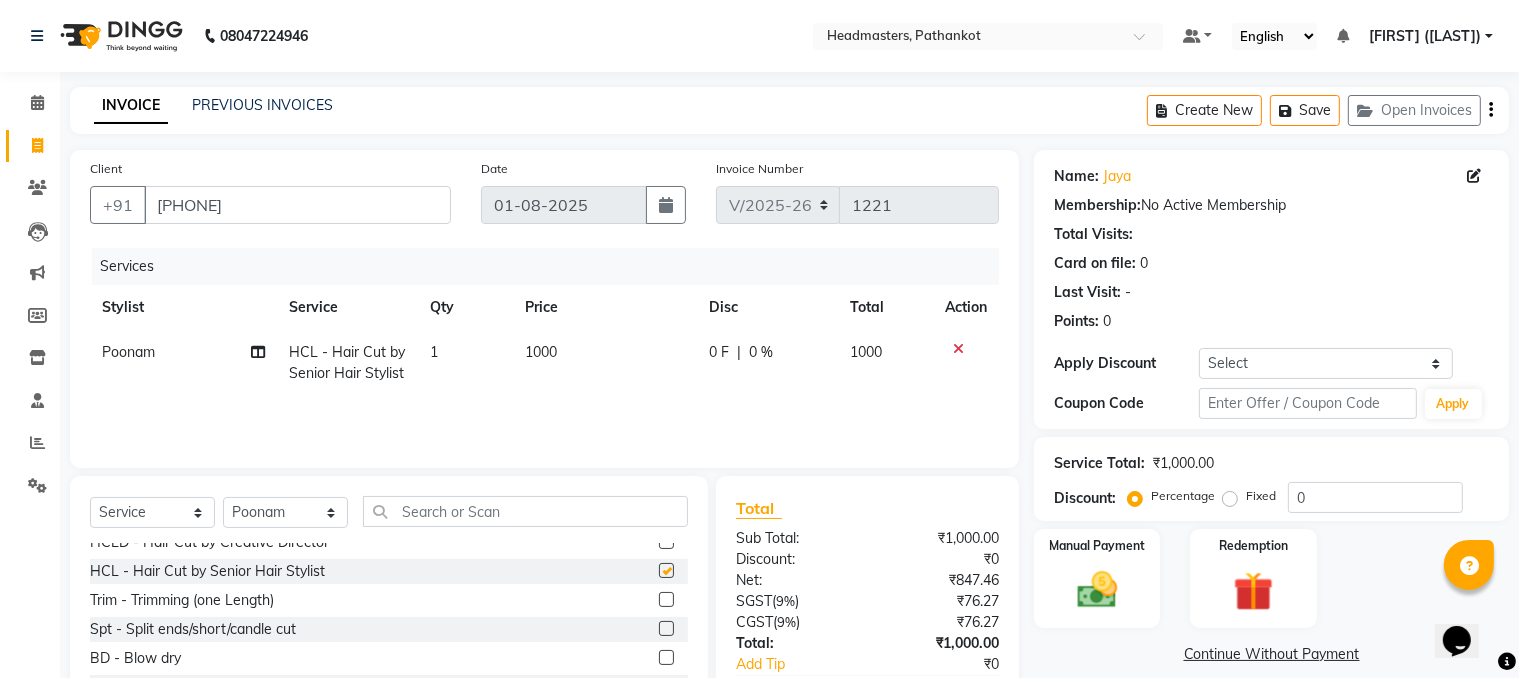 checkbox on "false" 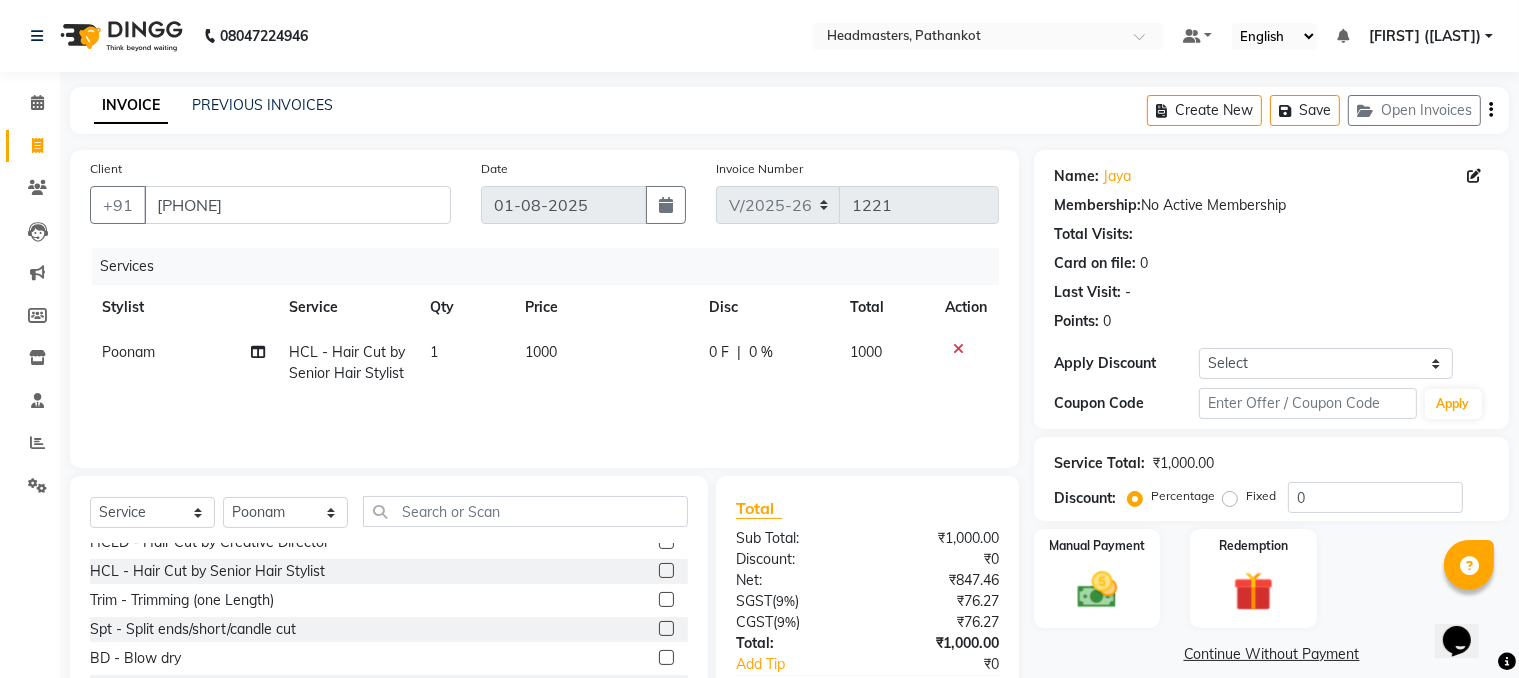click on "1000" 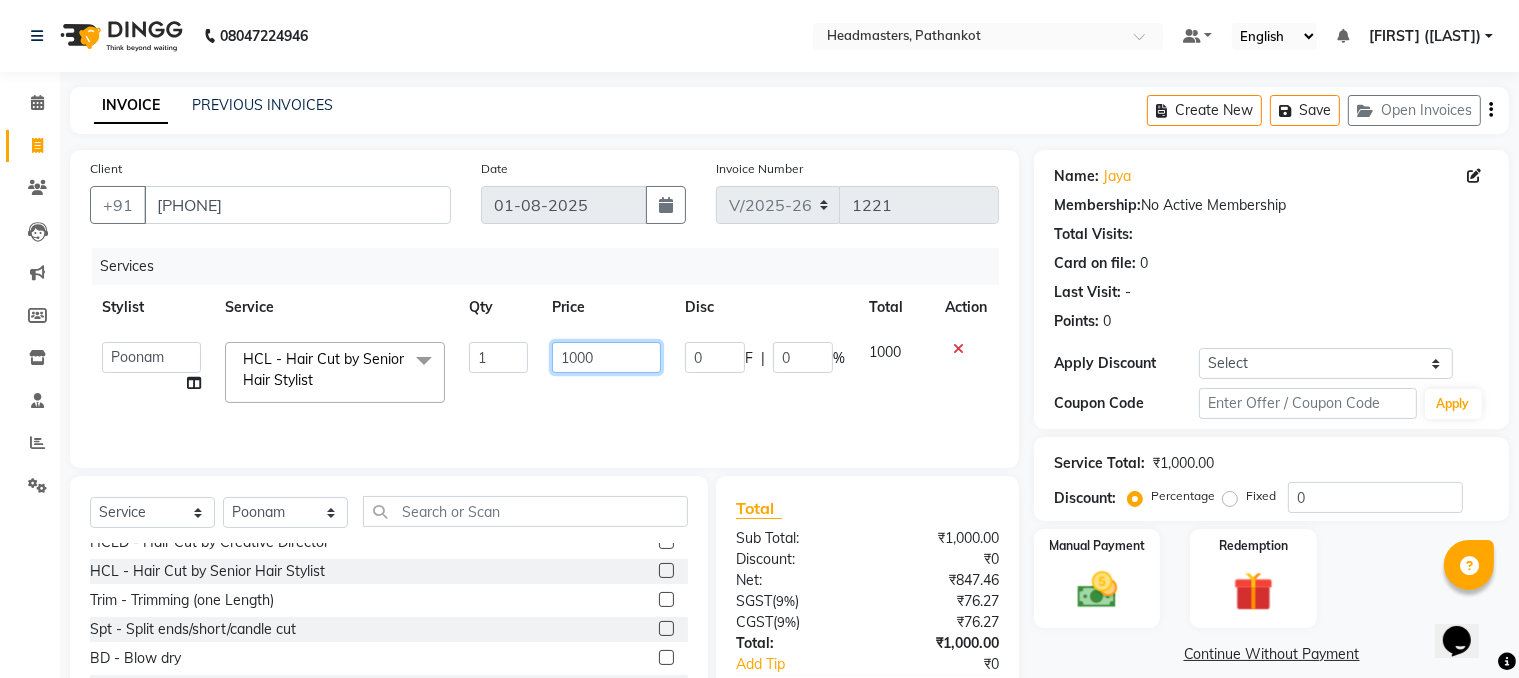 click on "1000" 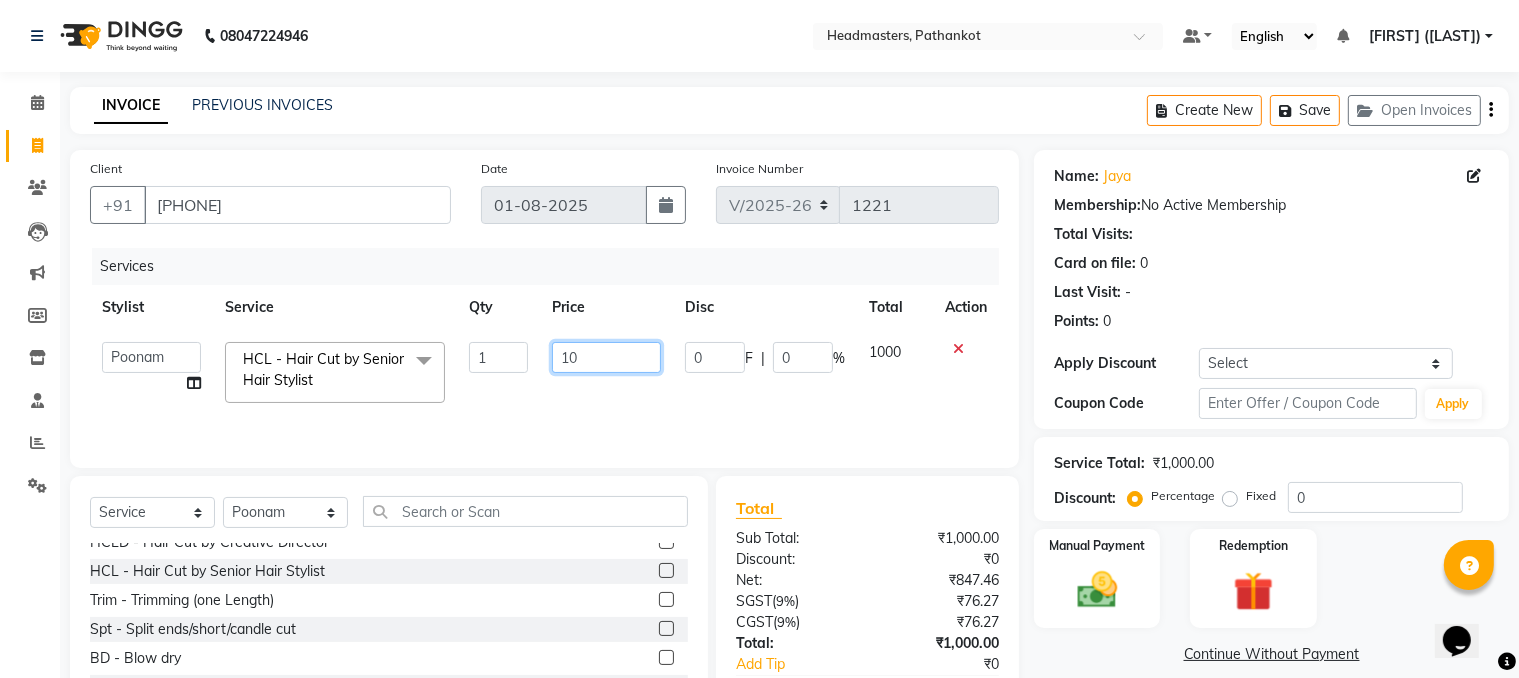 type on "1" 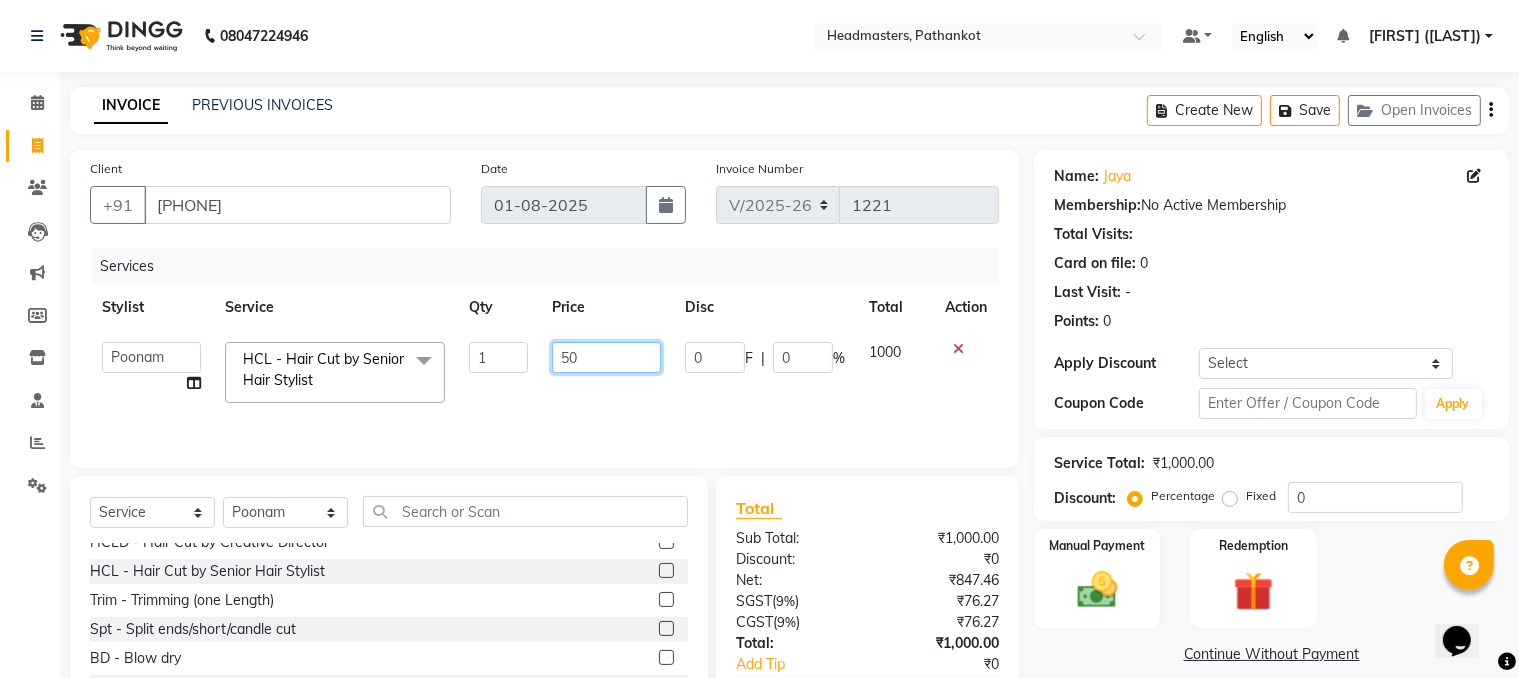 type on "500" 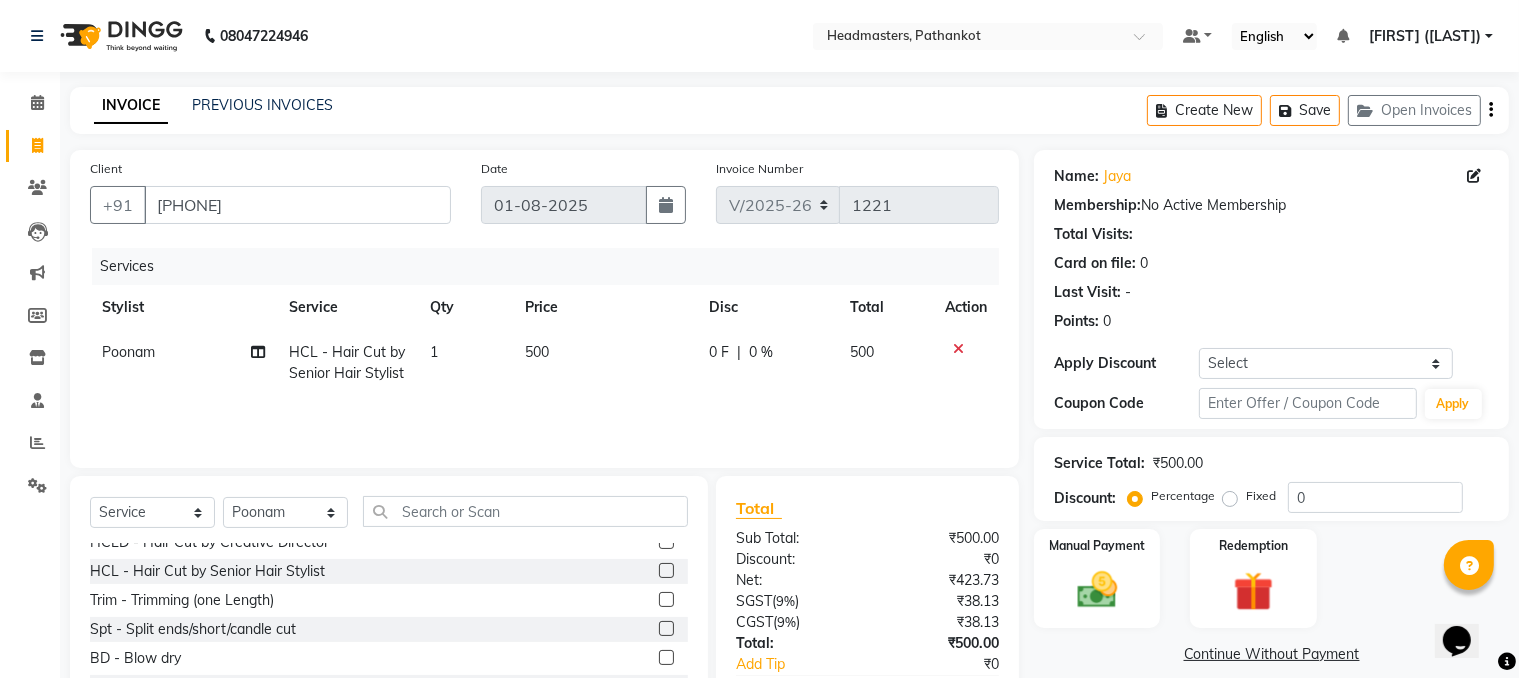 click on "Poonam" 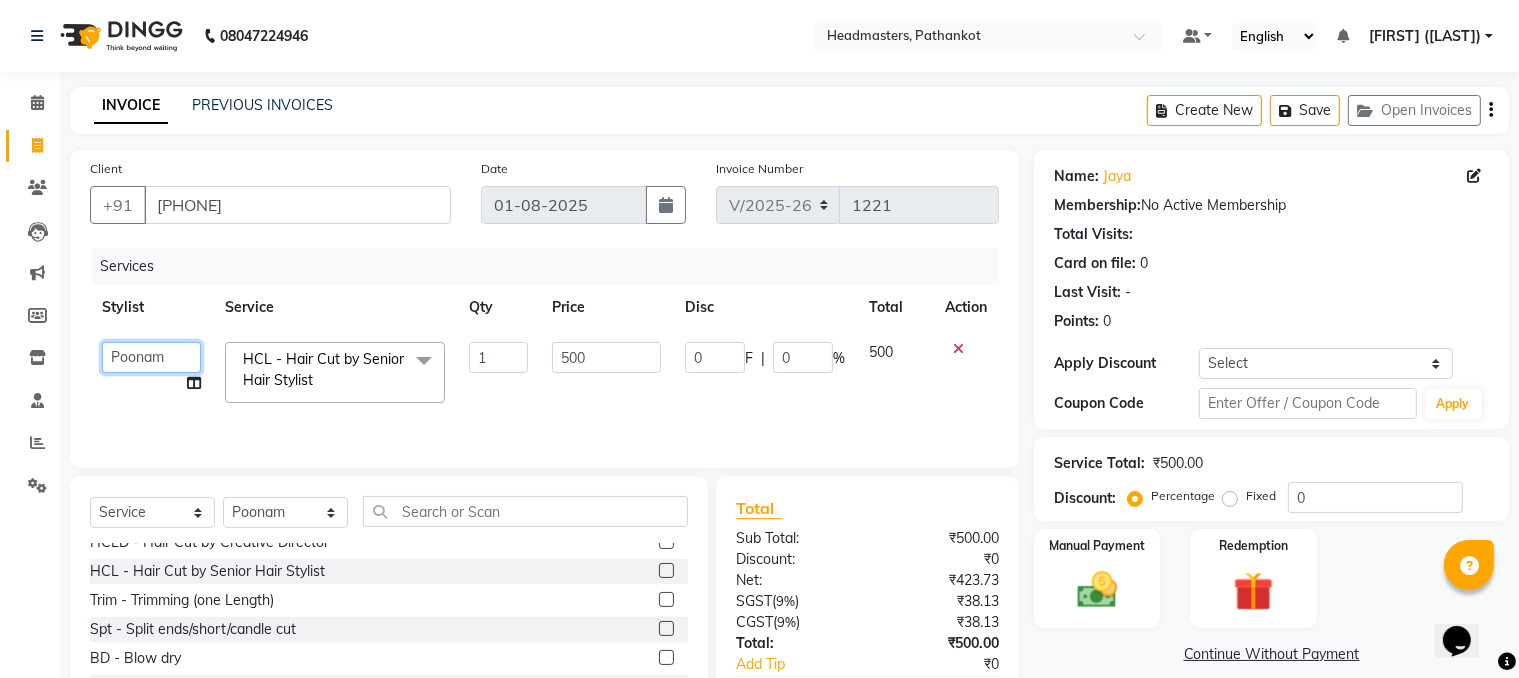 click on "[FIRST] HEAD MASTERS [LAST] [LAST] [LAST] [FIRST] [LAST] [LAST] [LAST] [LAST] [LAST] [LAST] [LAST] [LAST] [LAST]" 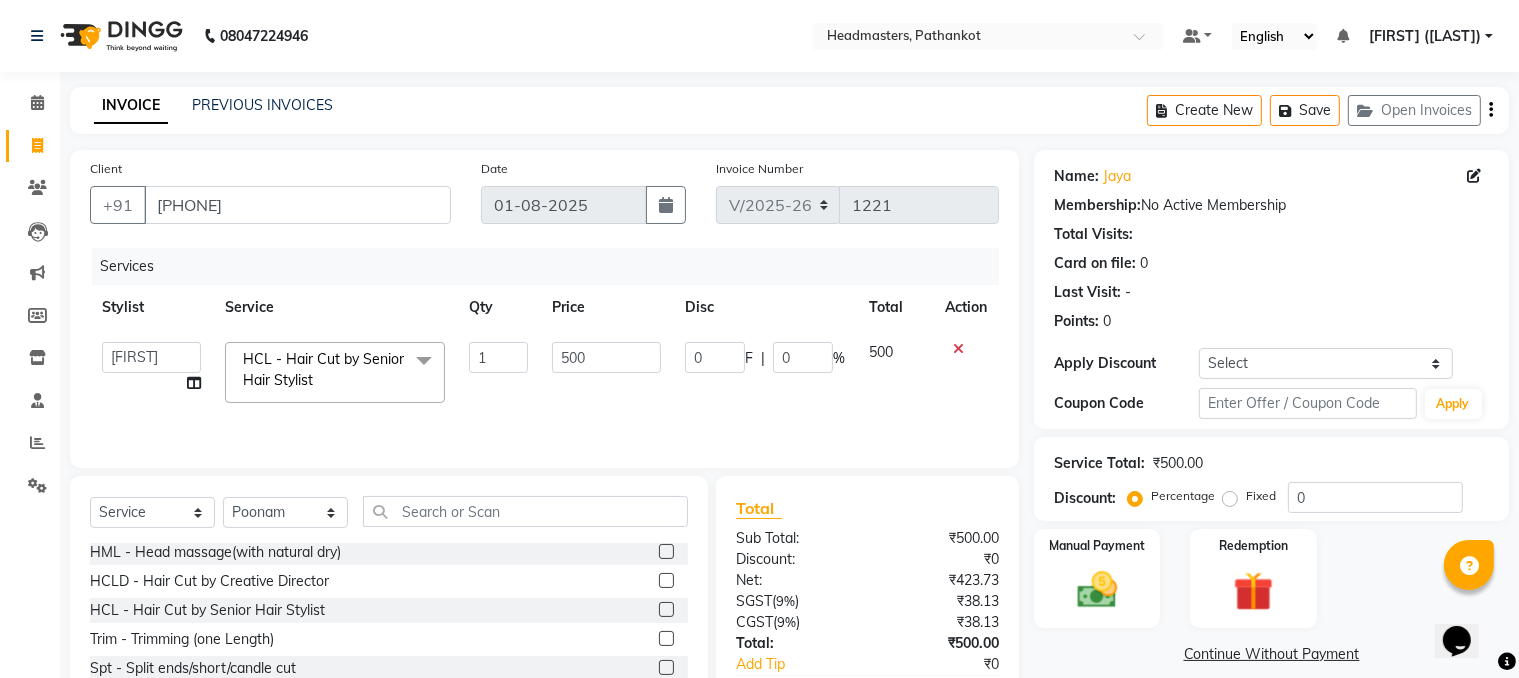 scroll, scrollTop: 0, scrollLeft: 0, axis: both 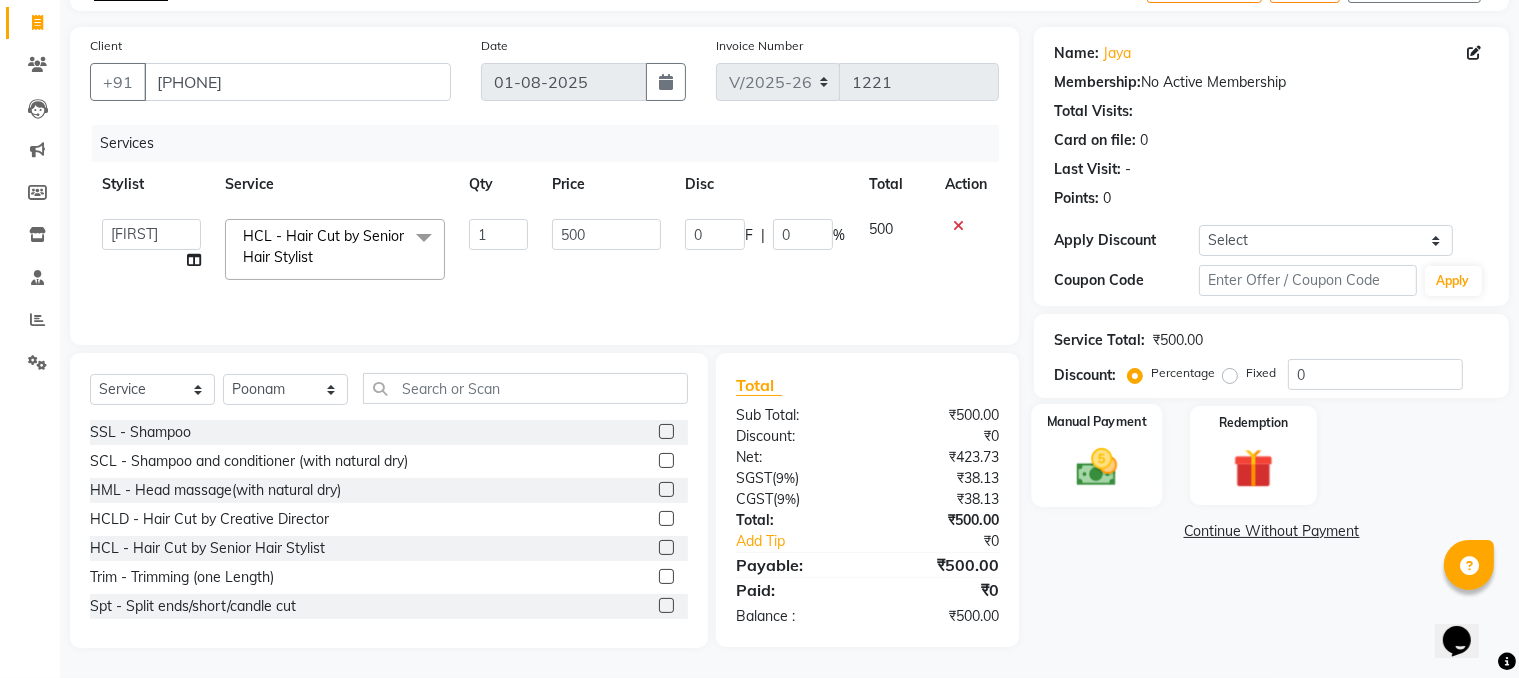 click 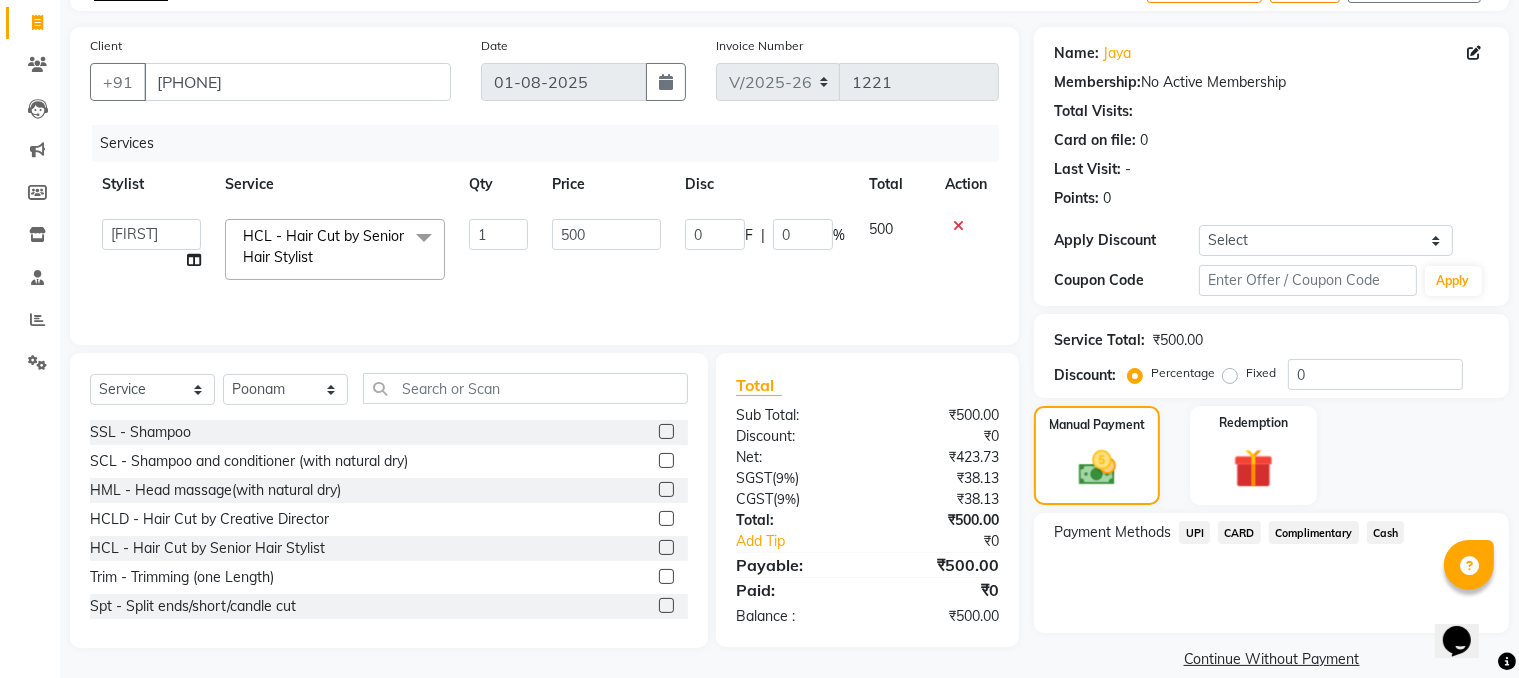 click on "Cash" 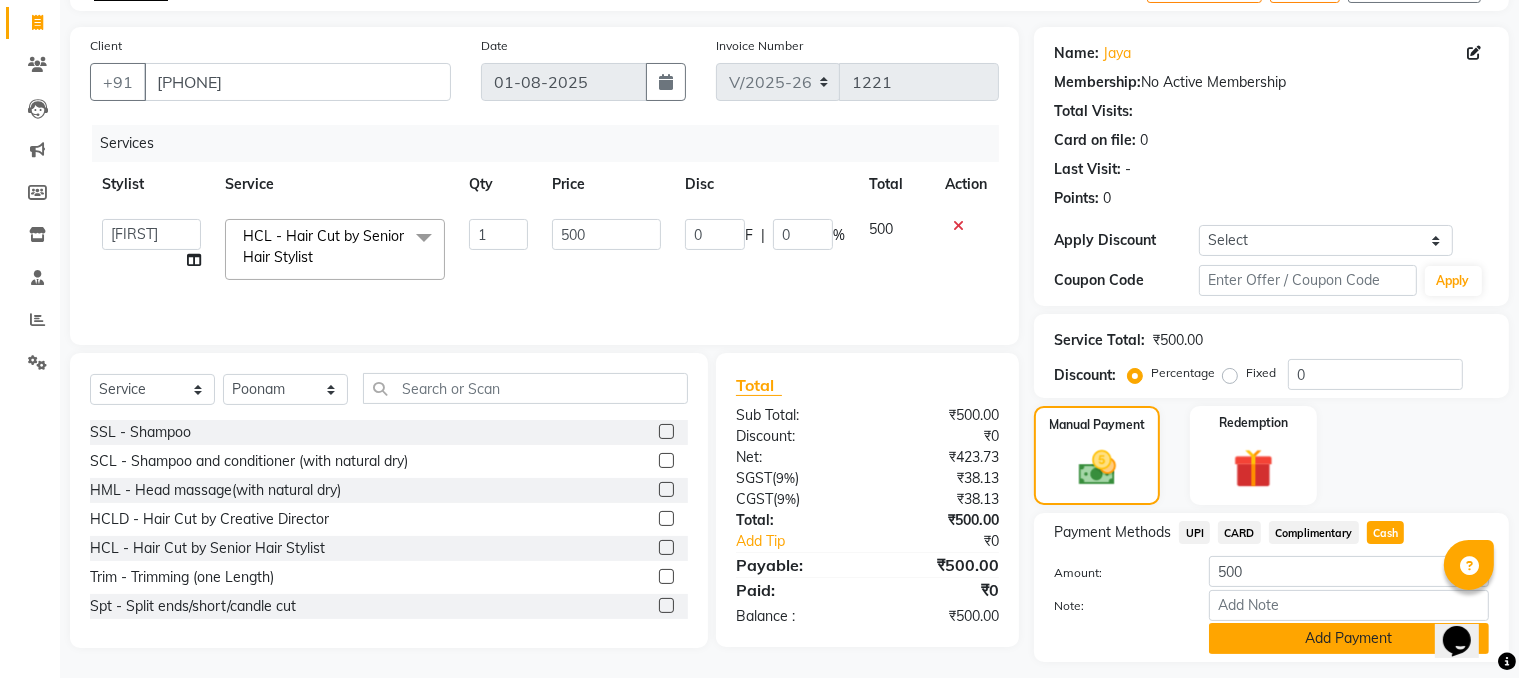 click on "Add Payment" 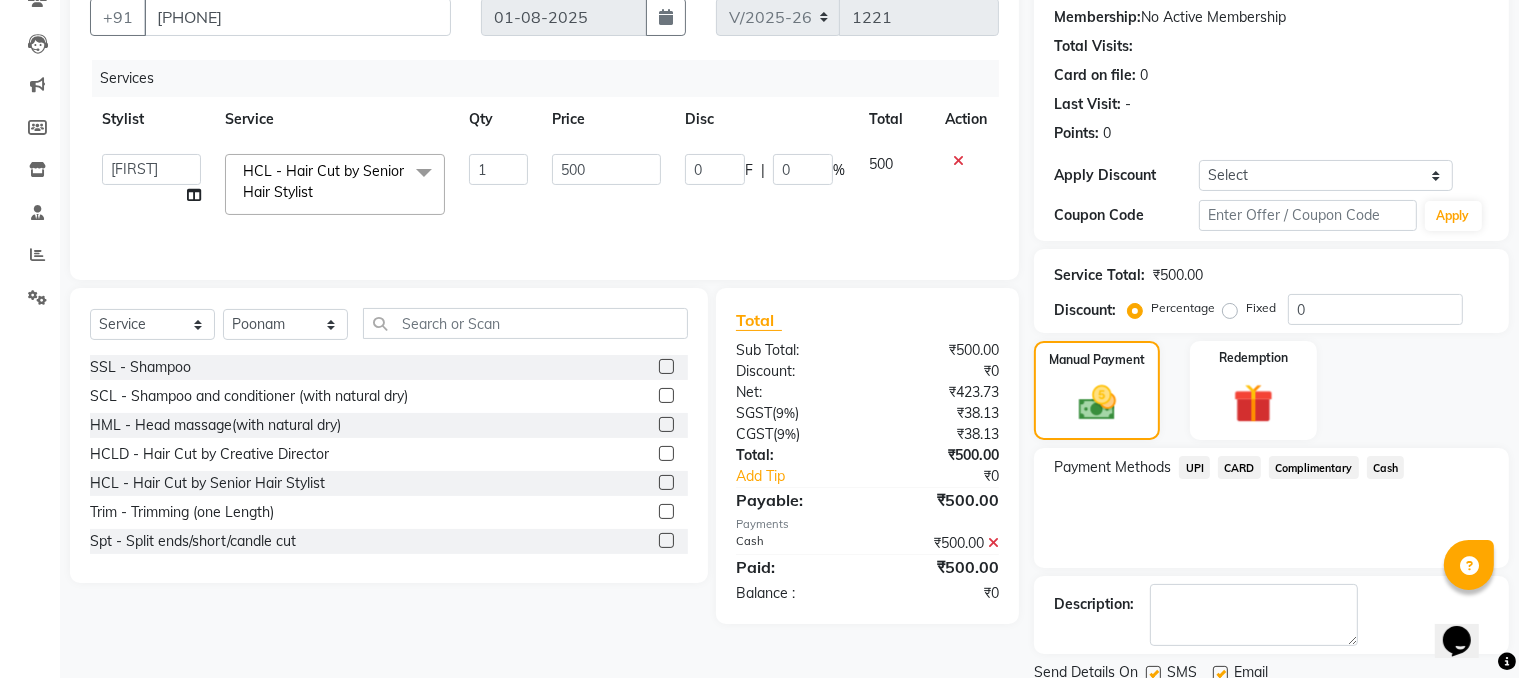 scroll, scrollTop: 260, scrollLeft: 0, axis: vertical 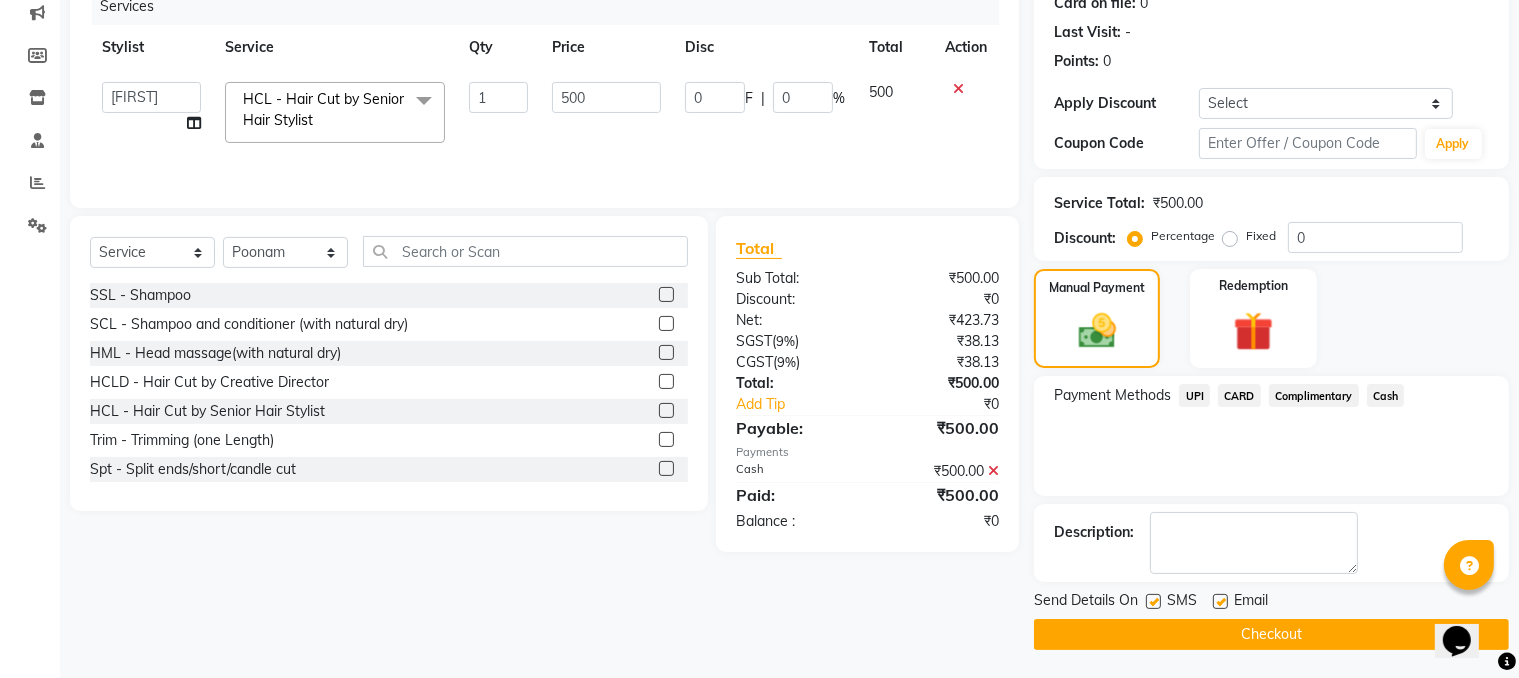 click on "Checkout" 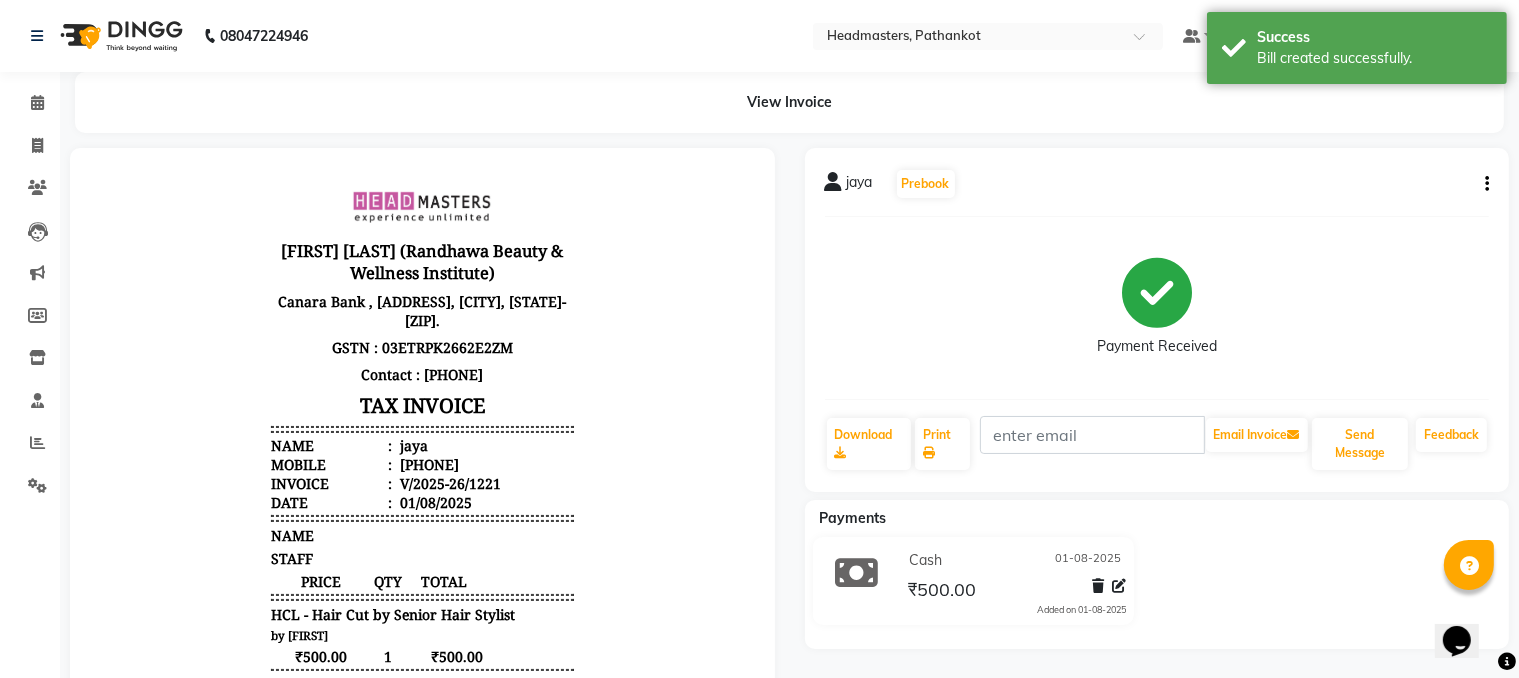 scroll, scrollTop: 0, scrollLeft: 0, axis: both 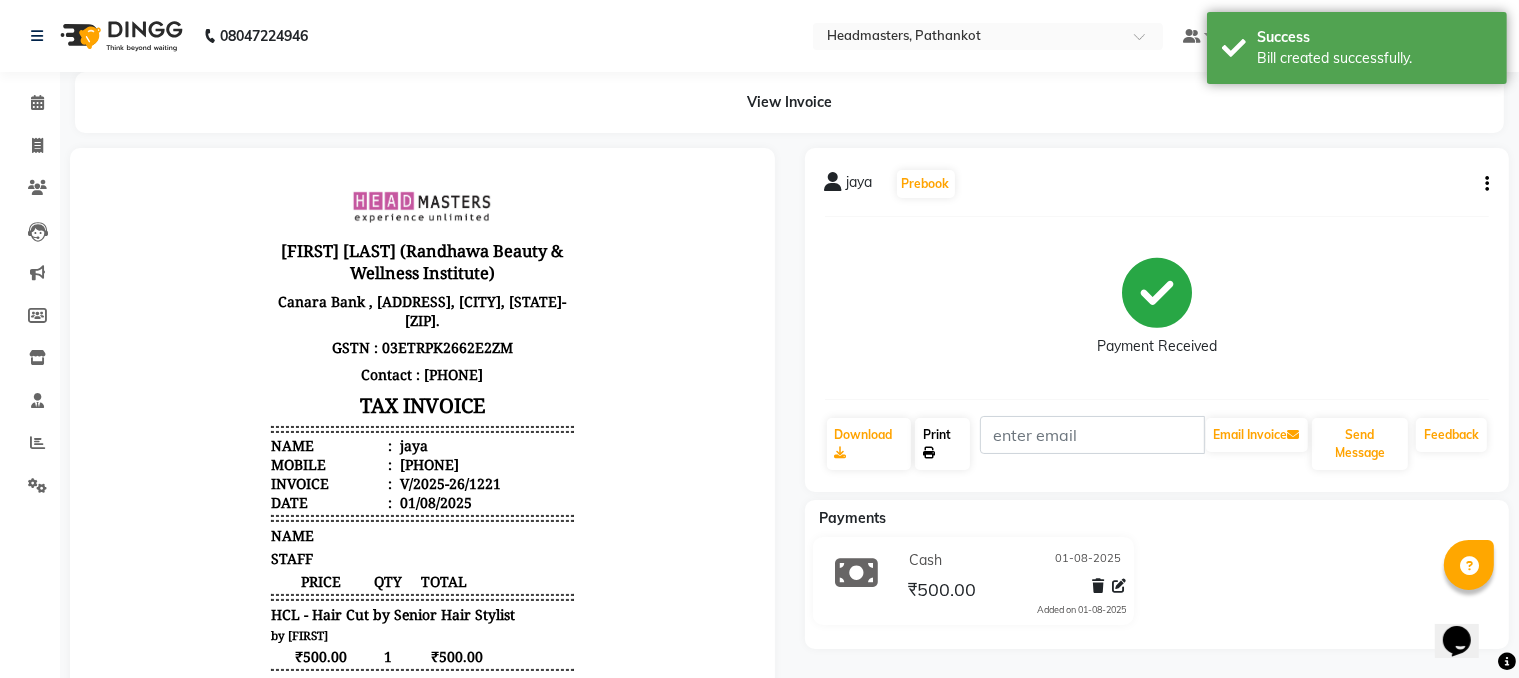 click on "Print" 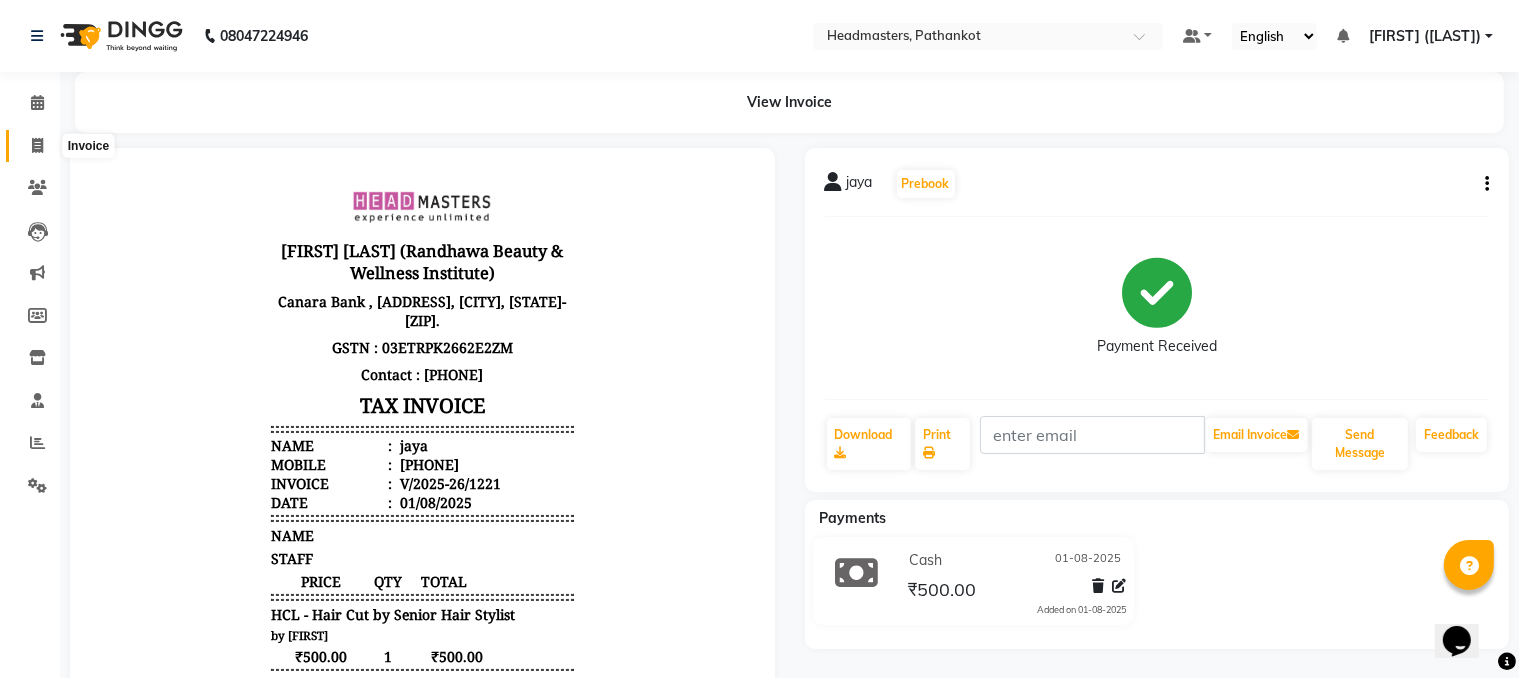 click 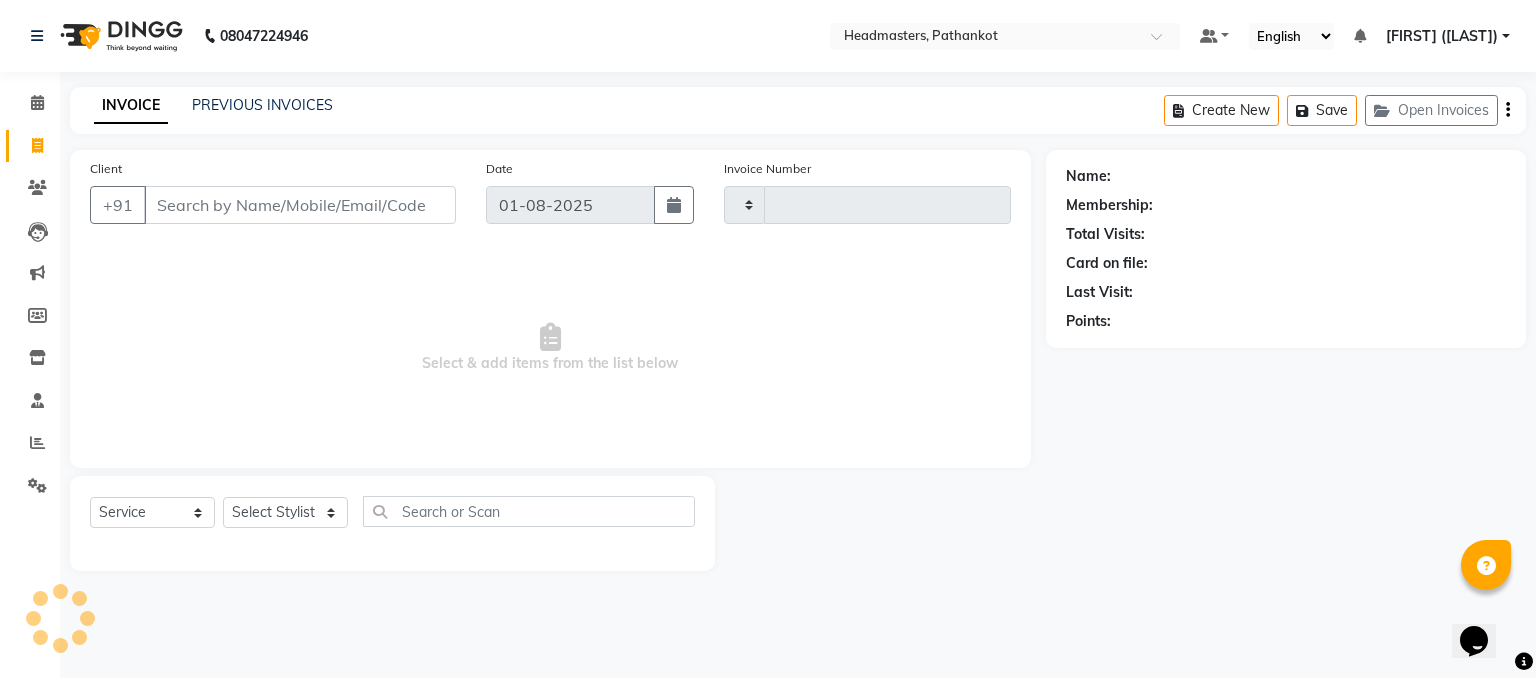 click on "Client" at bounding box center (300, 205) 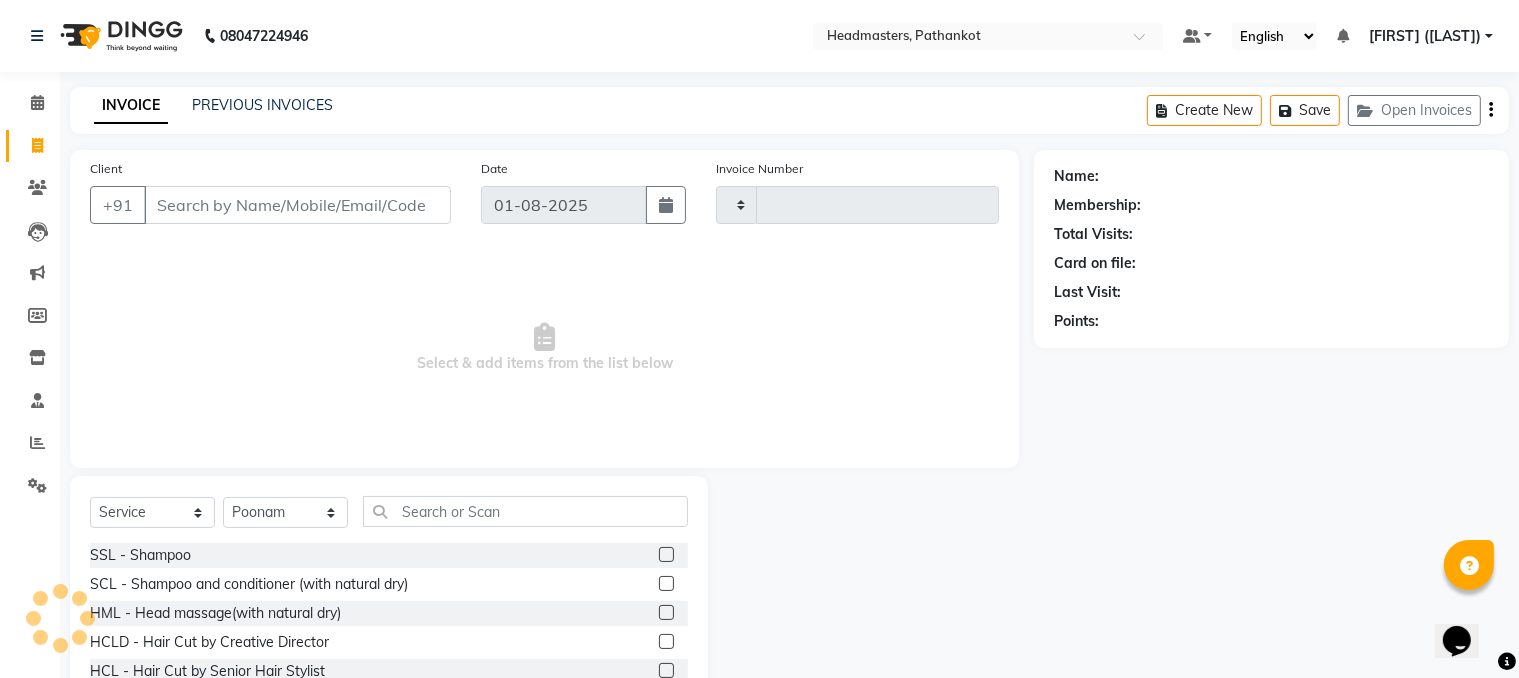 type on "1222" 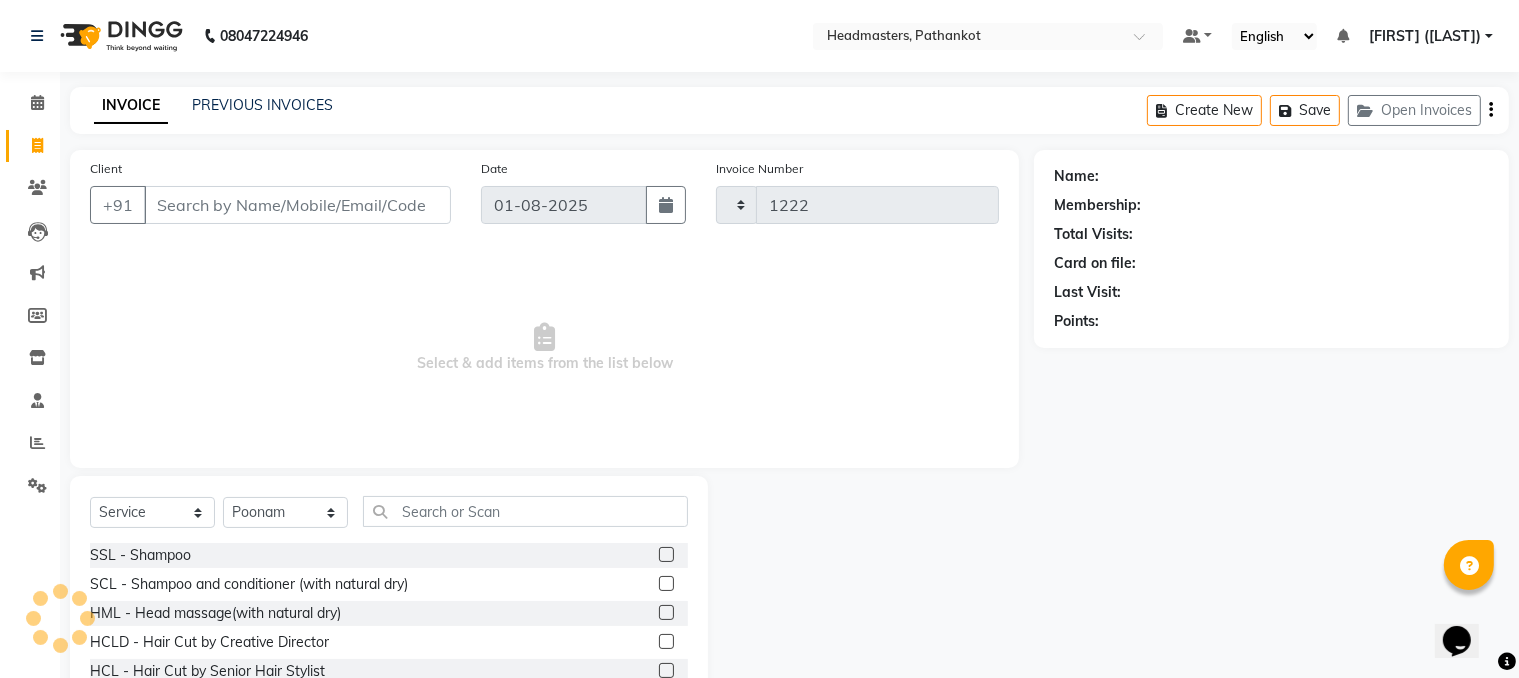 select on "7530" 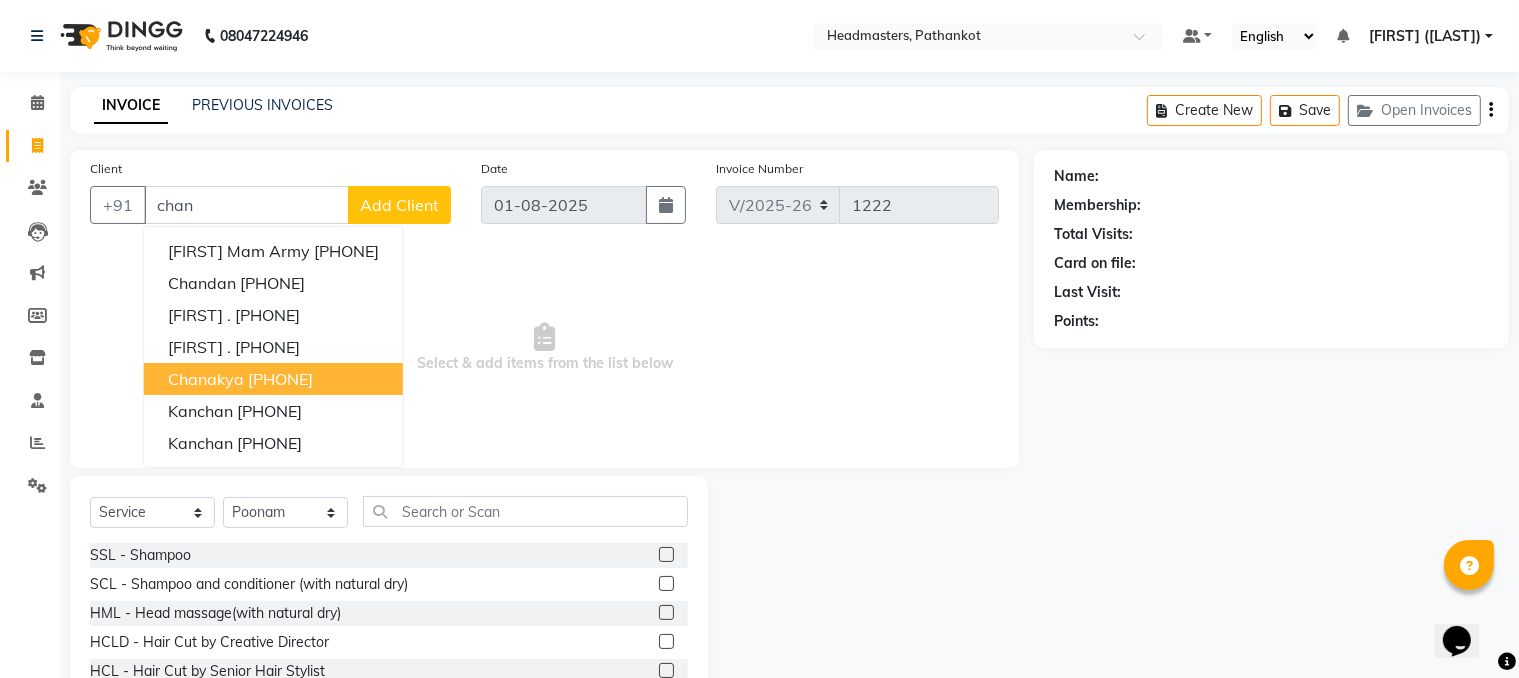 click on "[PHONE]" at bounding box center (280, 379) 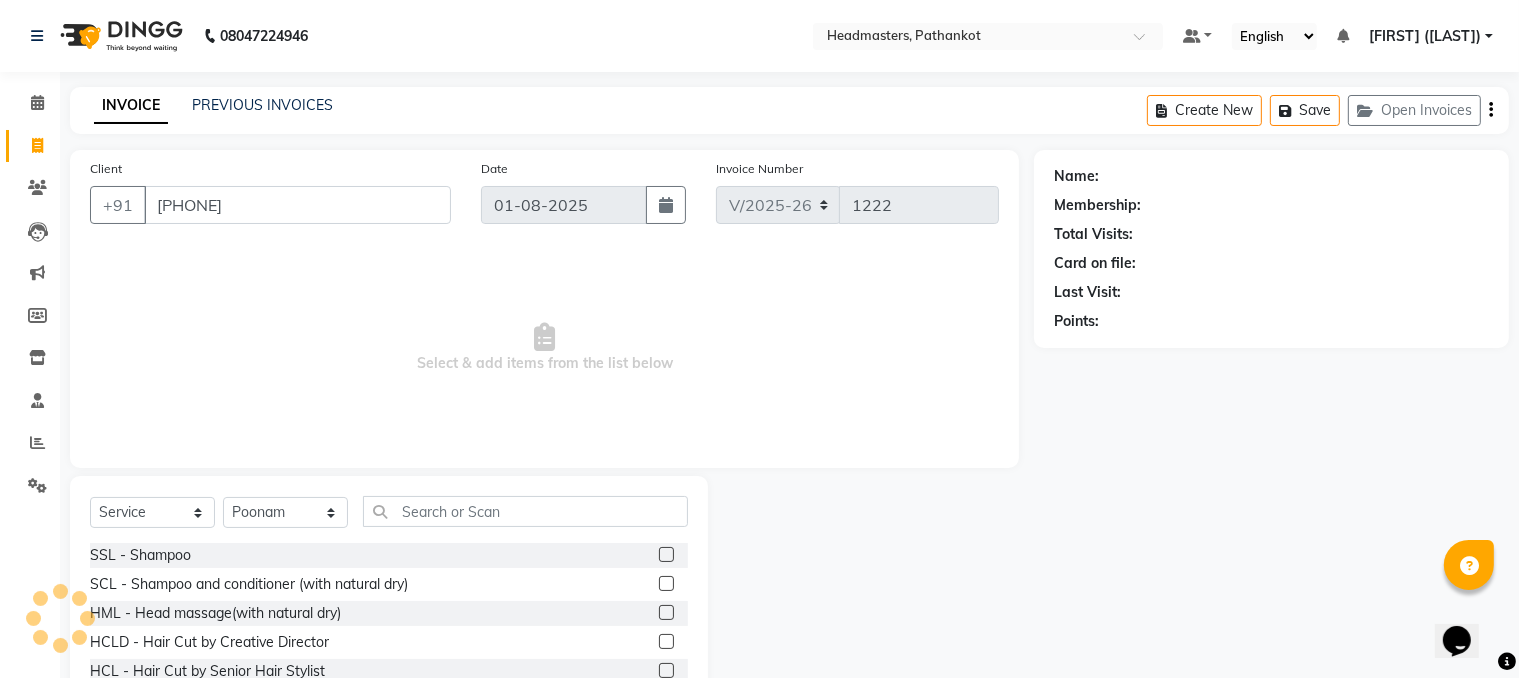 type on "[PHONE]" 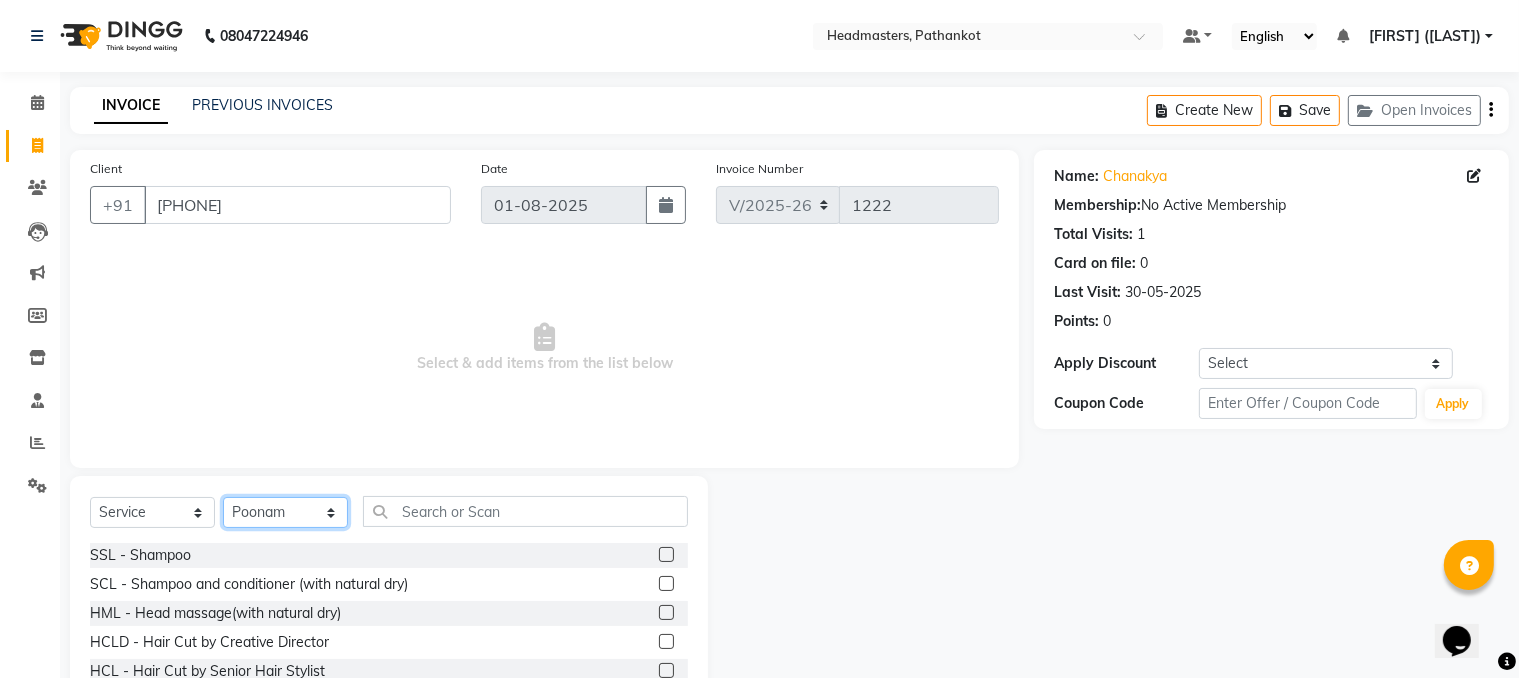click on "Select Stylist Amir HEAD MASTERS jassi jasvir [FIRST]  [FIRST]  Monika sharma Monika Yoseph  nakul NITIN Poonam puja roop Sumit Teji" 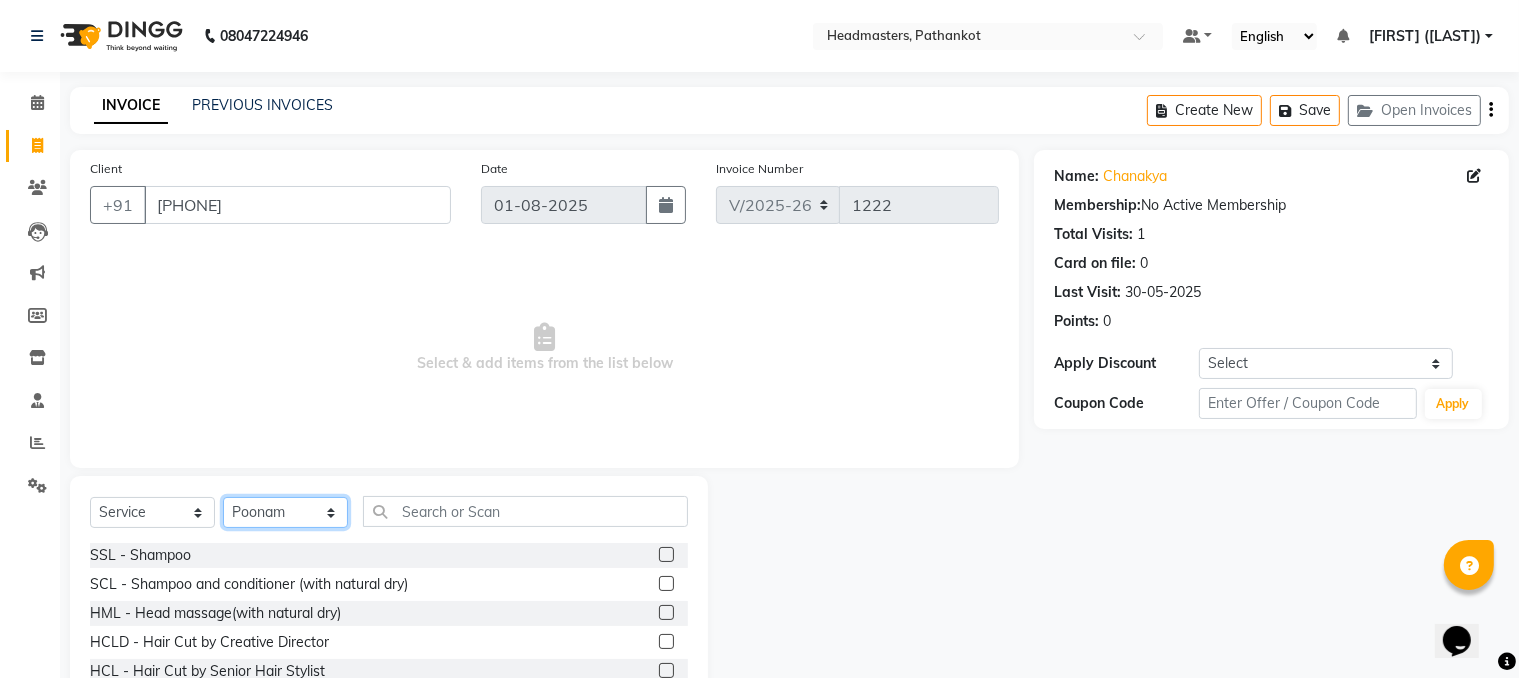 select on "82020" 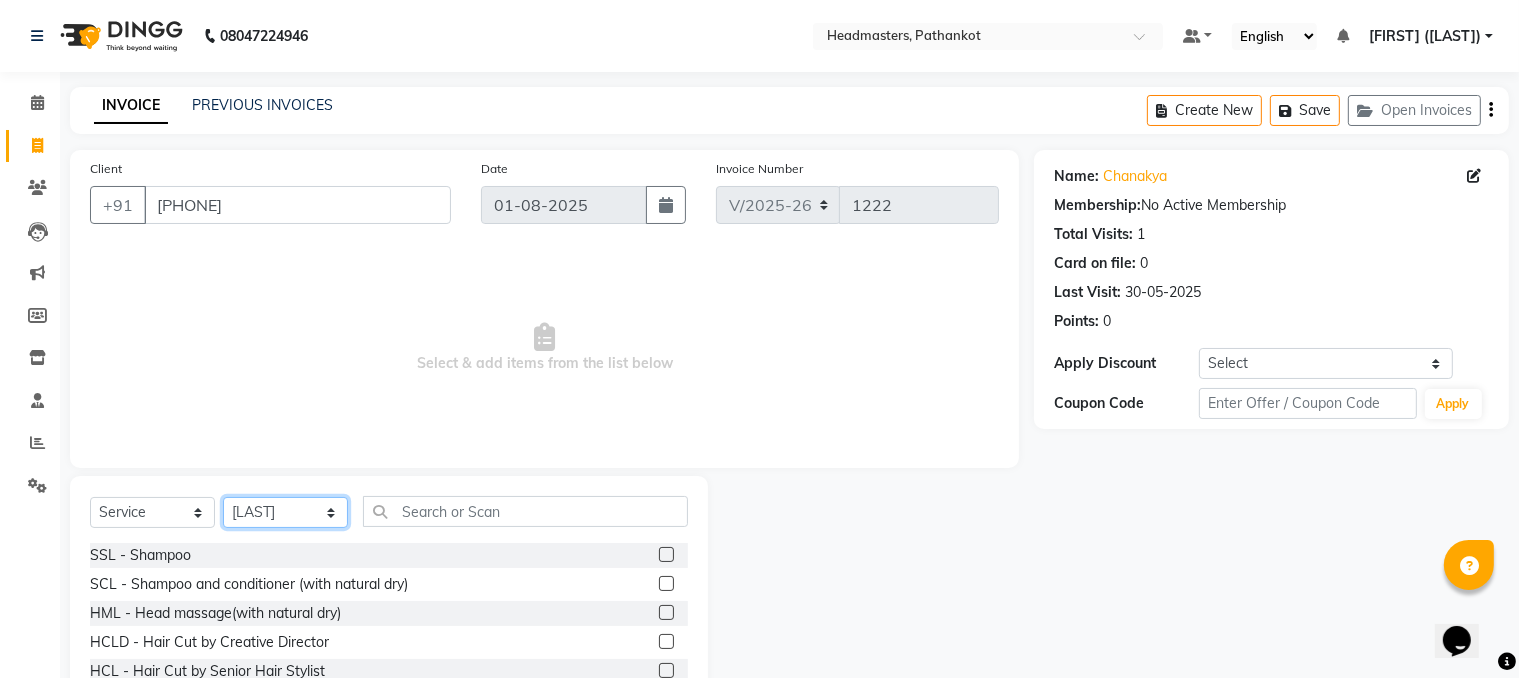 click on "Select Stylist Amir HEAD MASTERS jassi jasvir [FIRST]  [FIRST]  Monika sharma Monika Yoseph  nakul NITIN Poonam puja roop Sumit Teji" 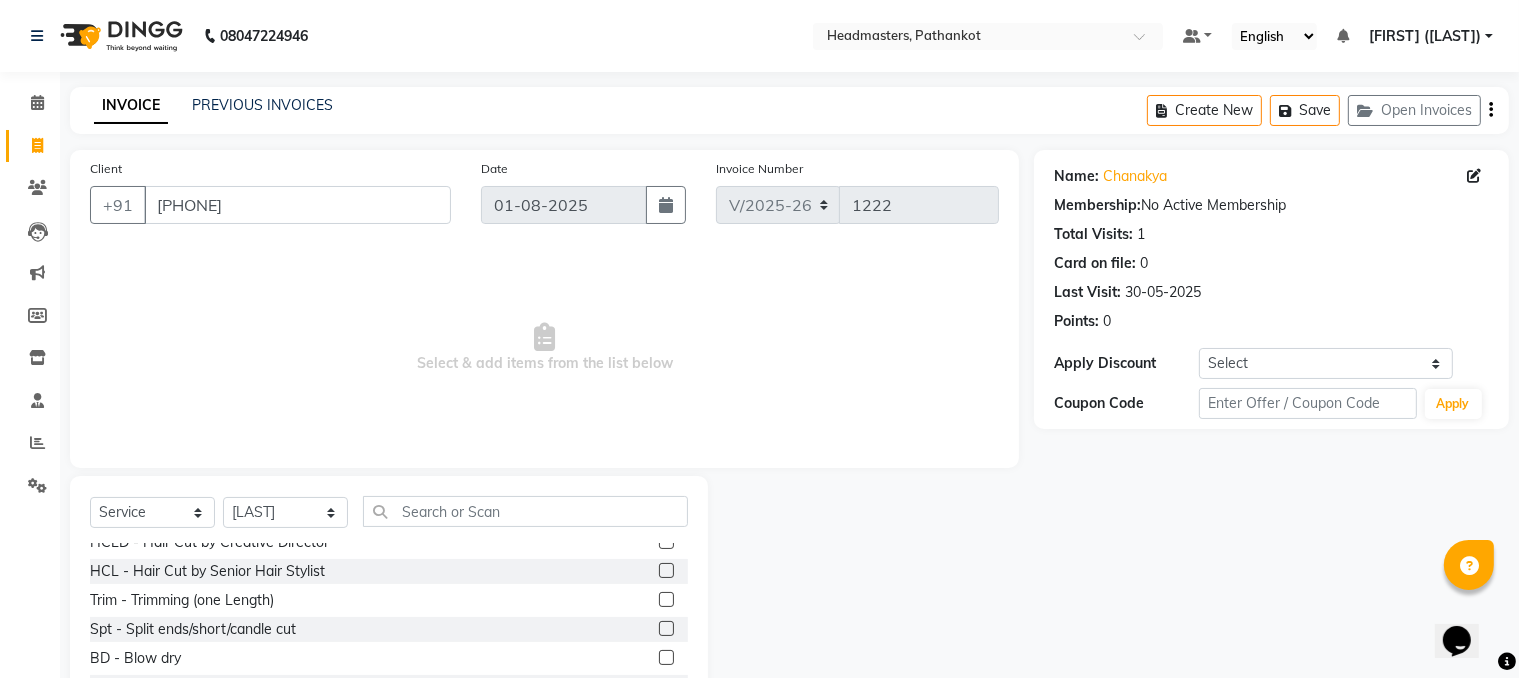 click 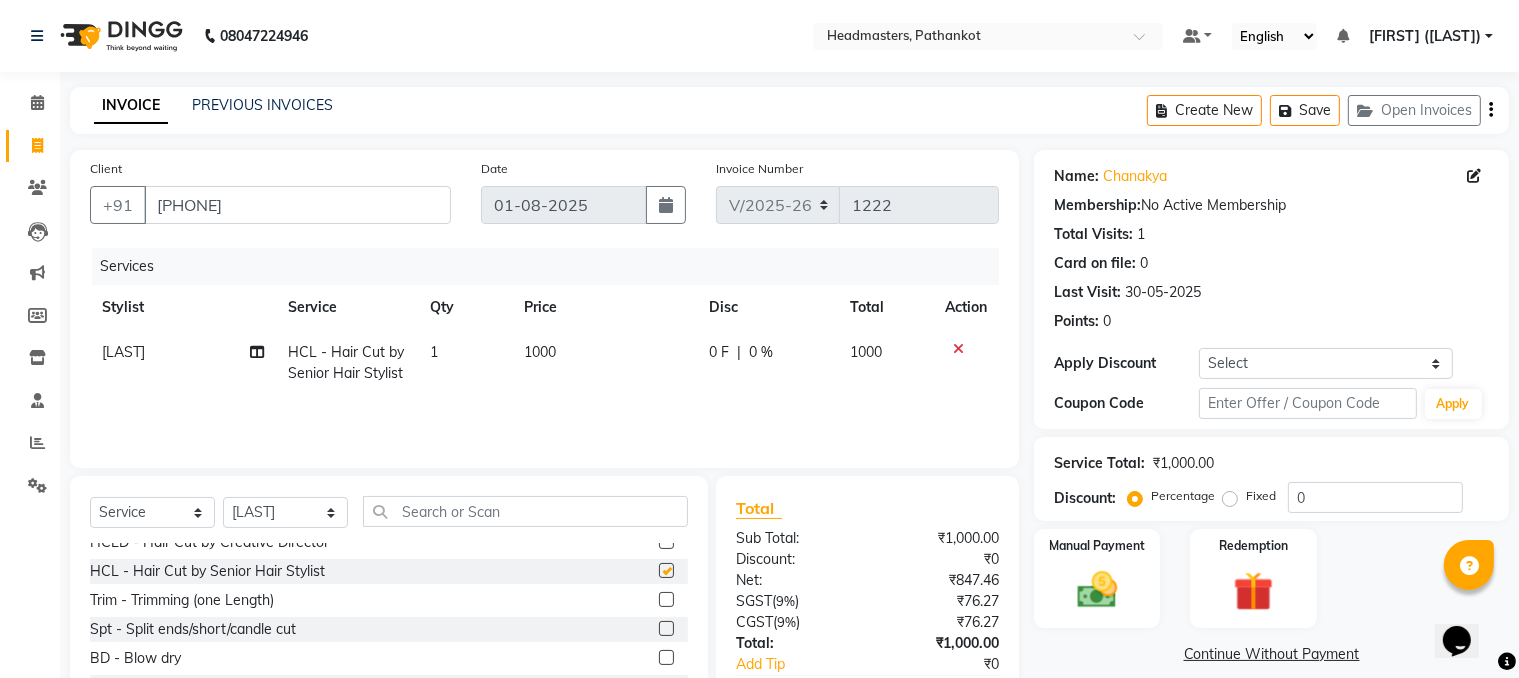 checkbox on "false" 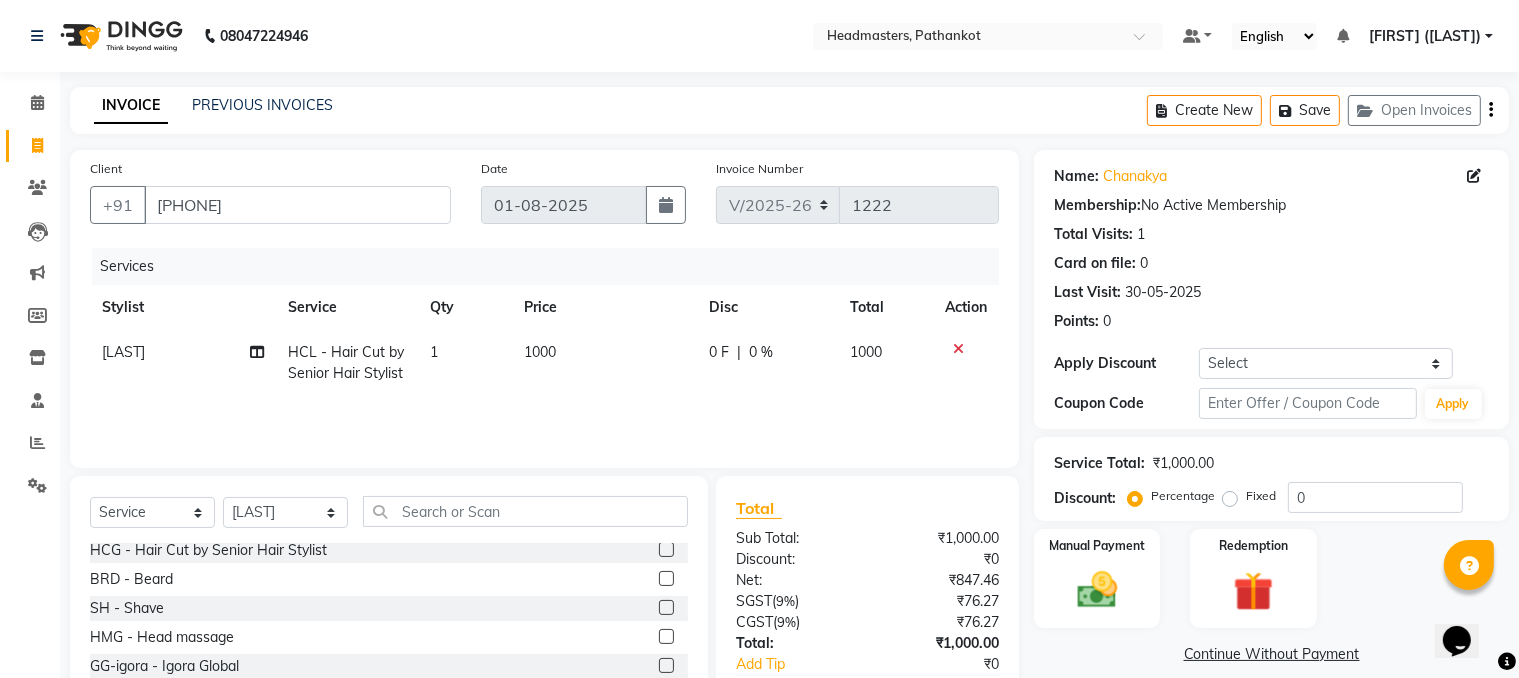 scroll, scrollTop: 900, scrollLeft: 0, axis: vertical 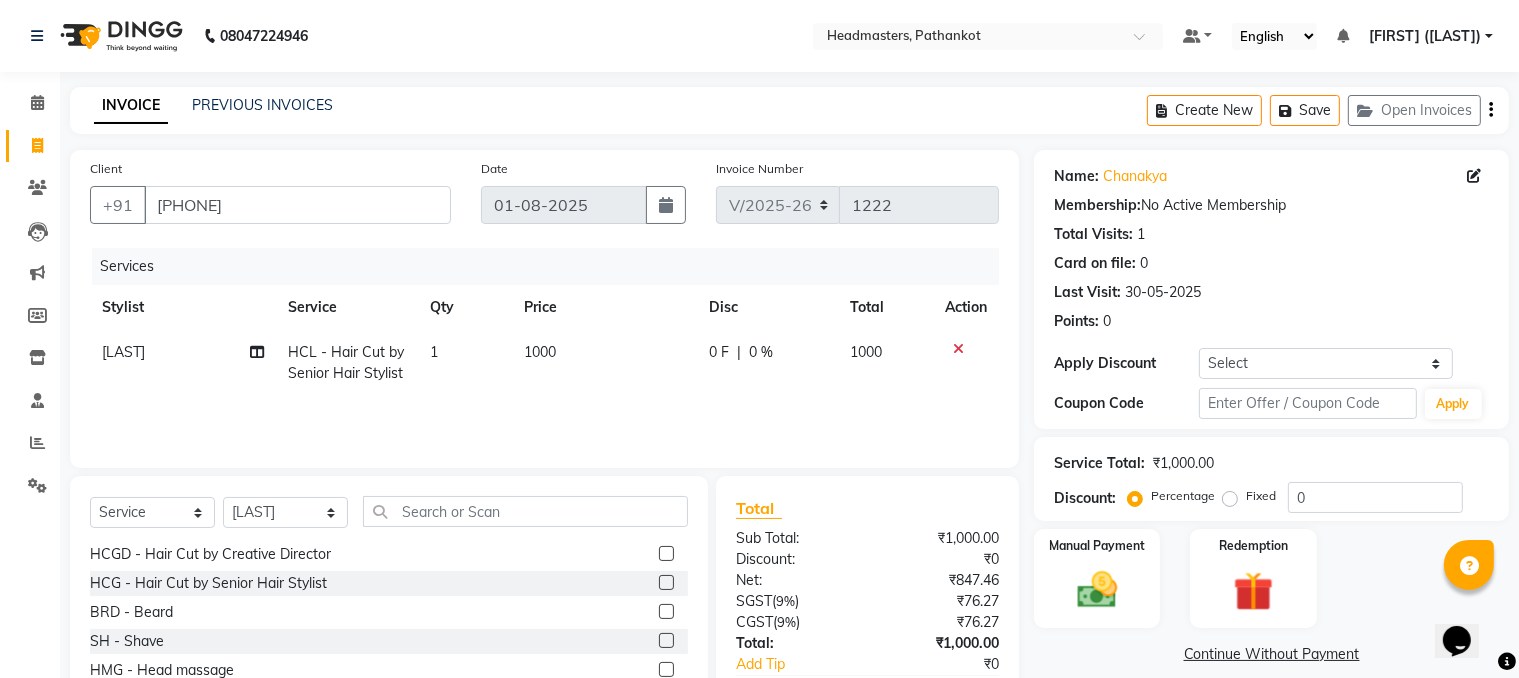 click 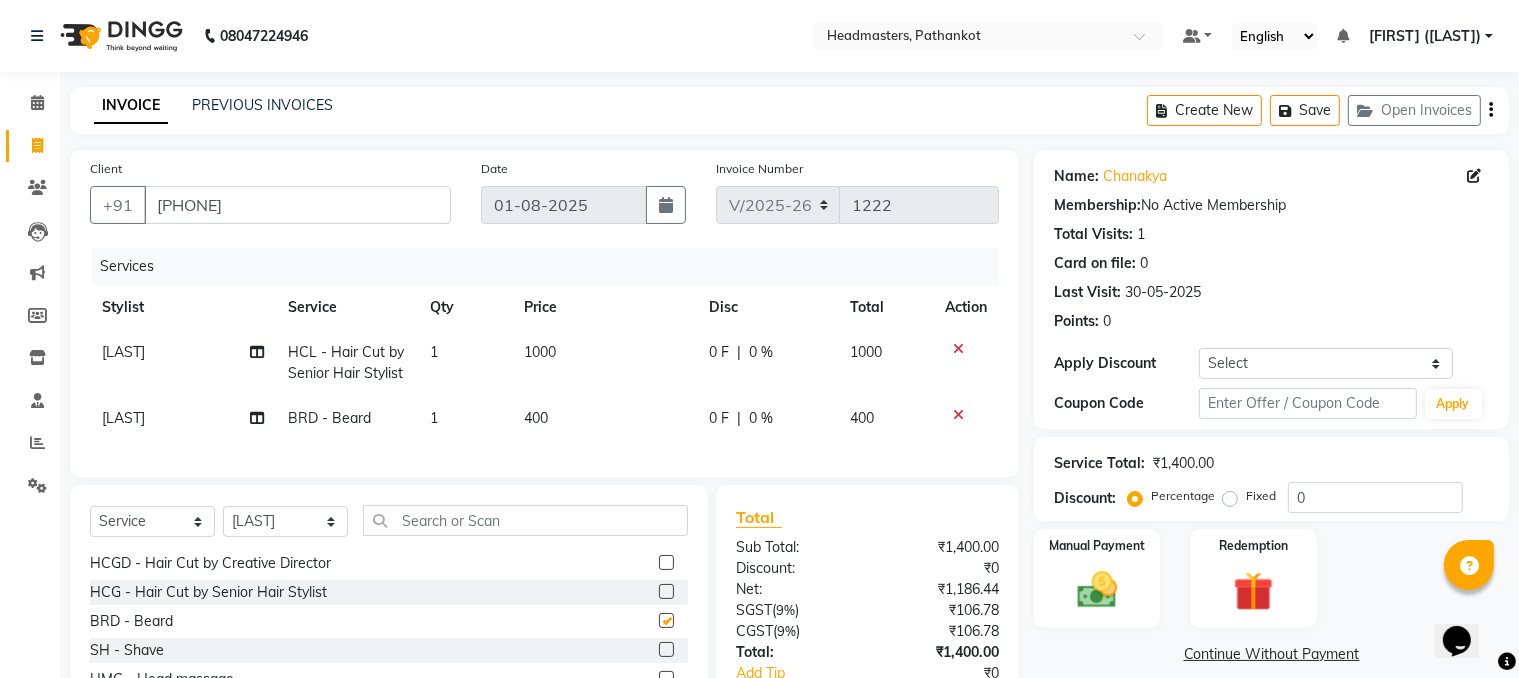 checkbox on "false" 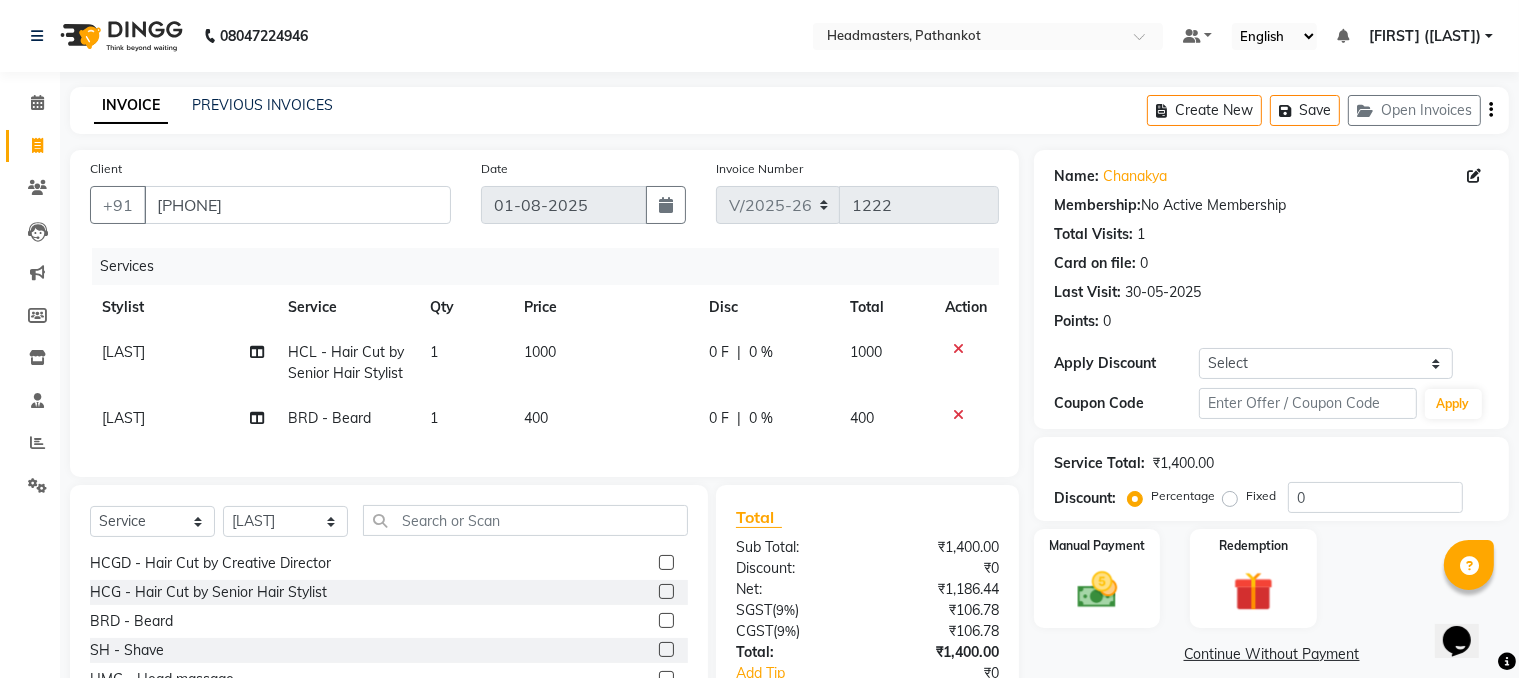click on "1000" 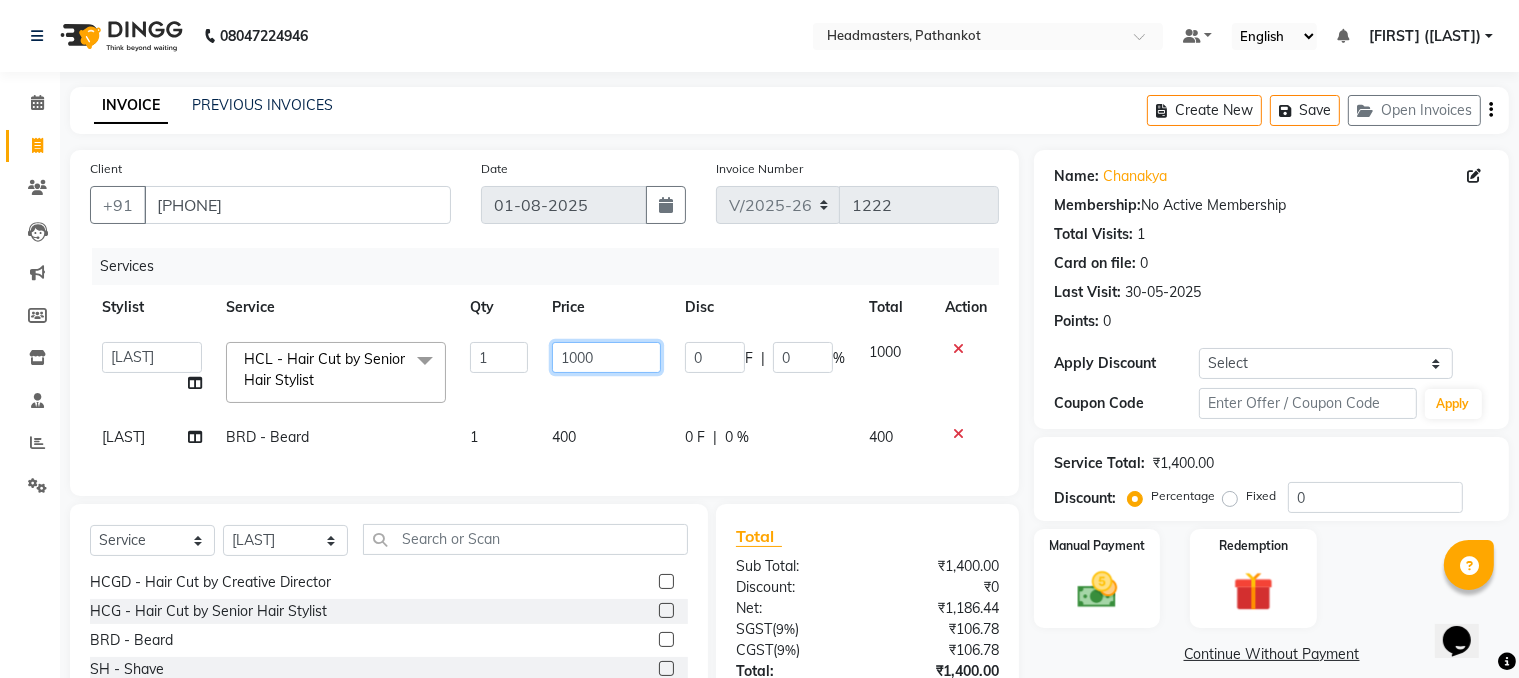 click on "1000" 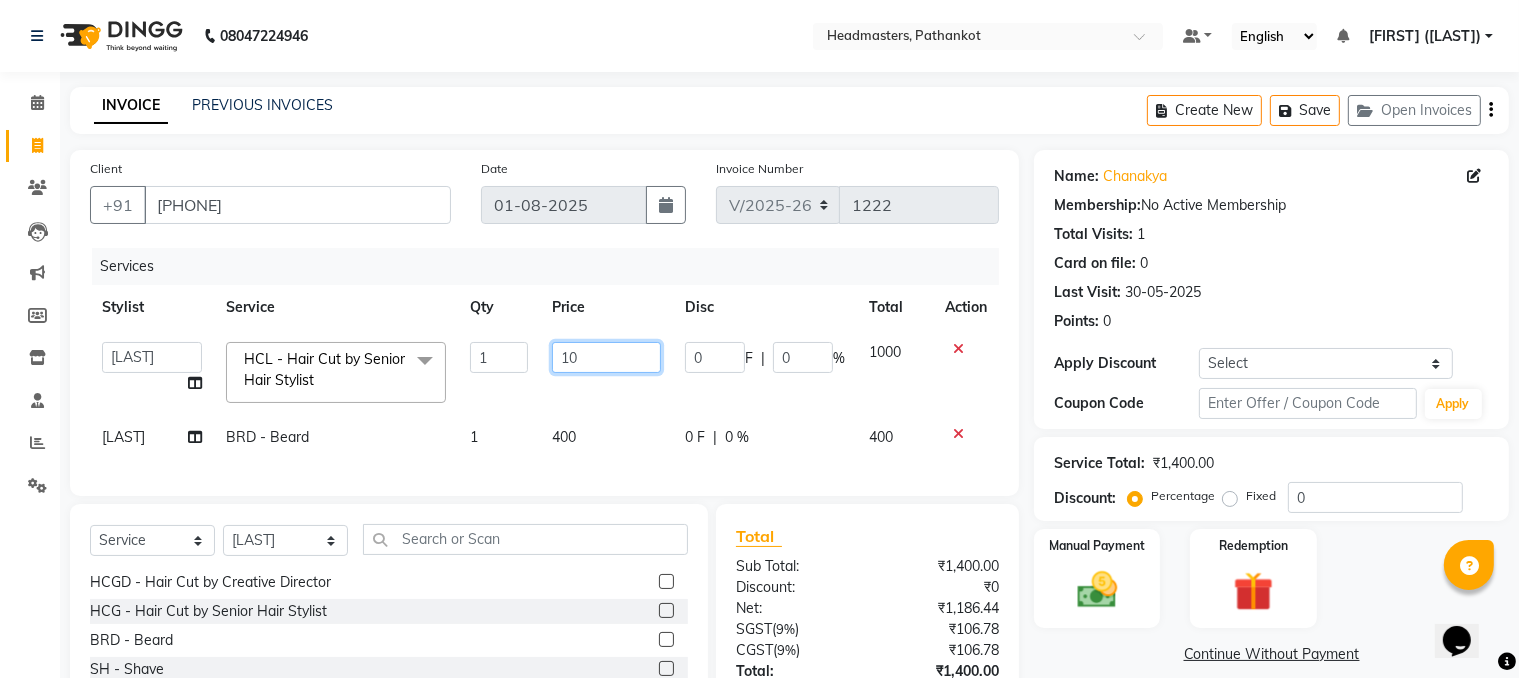 type on "1" 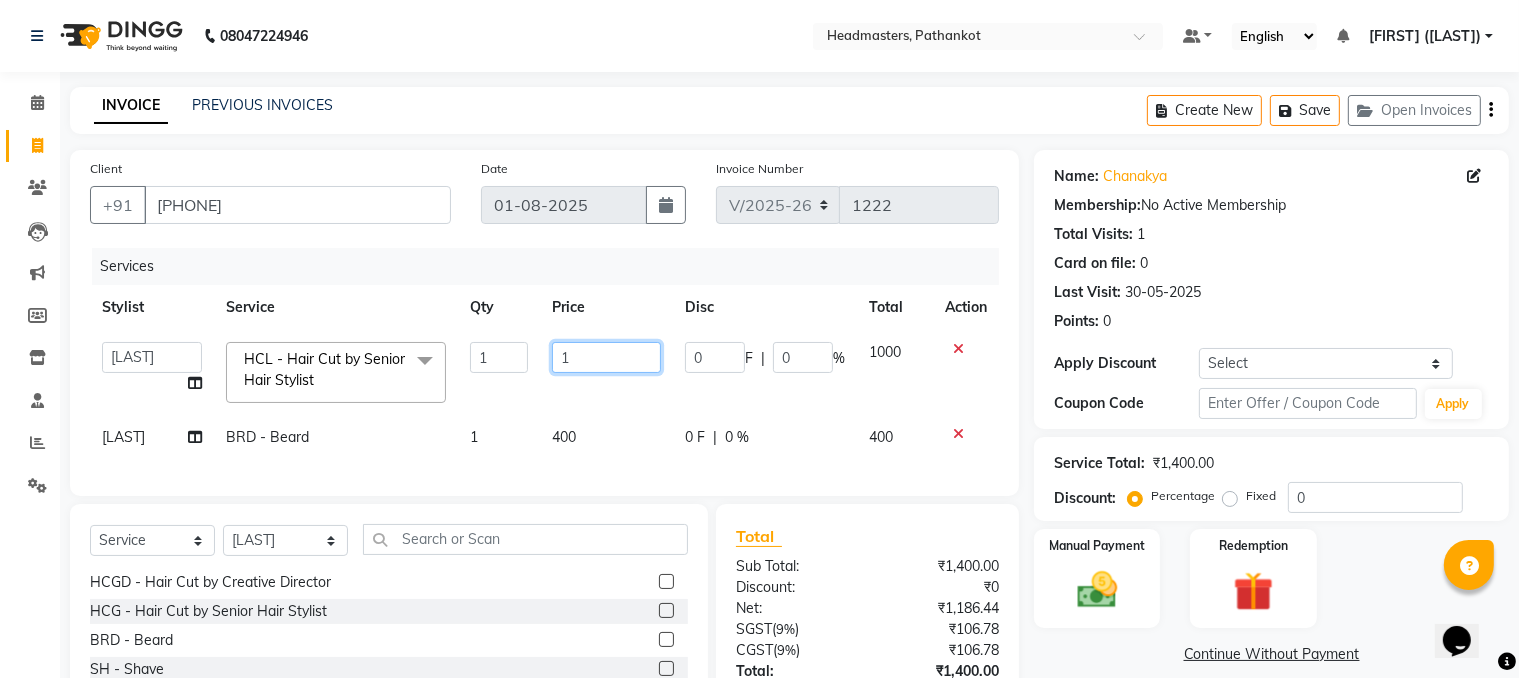 type 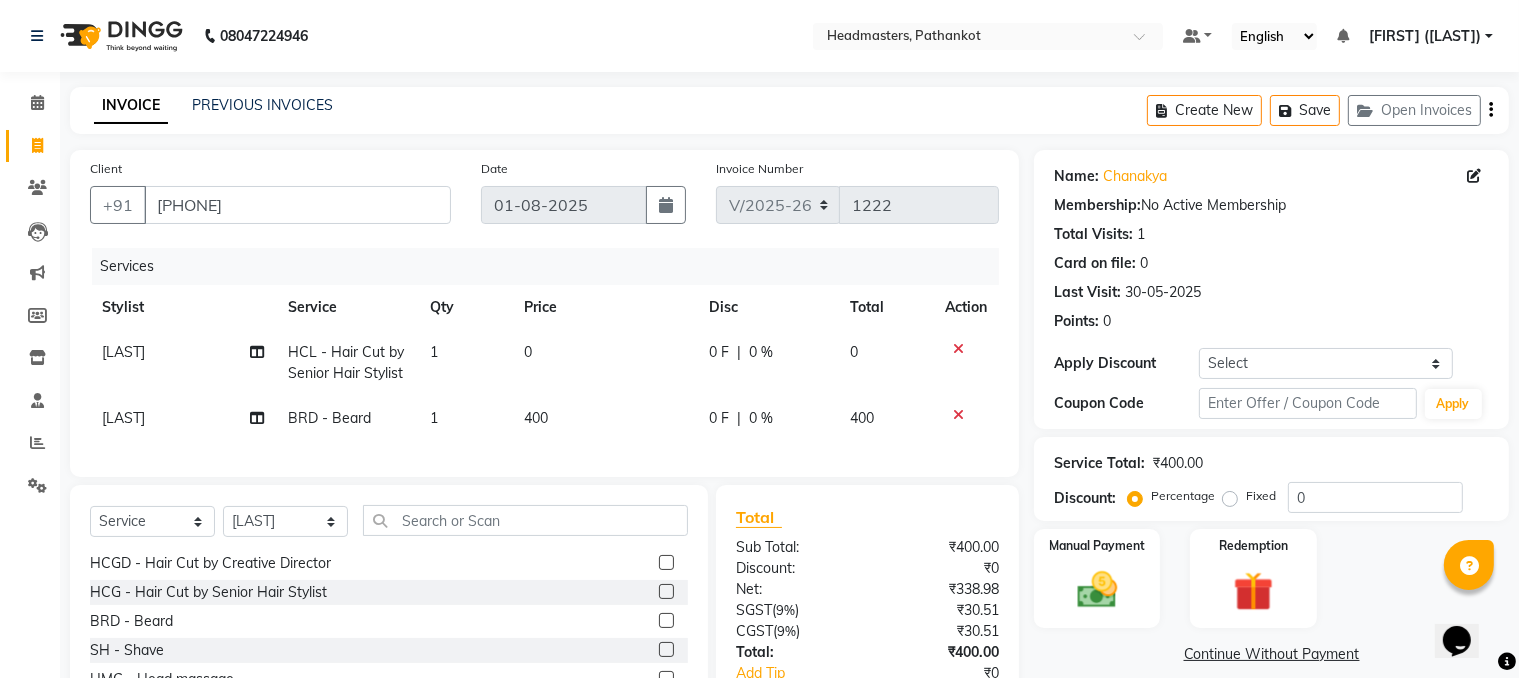 click on "400" 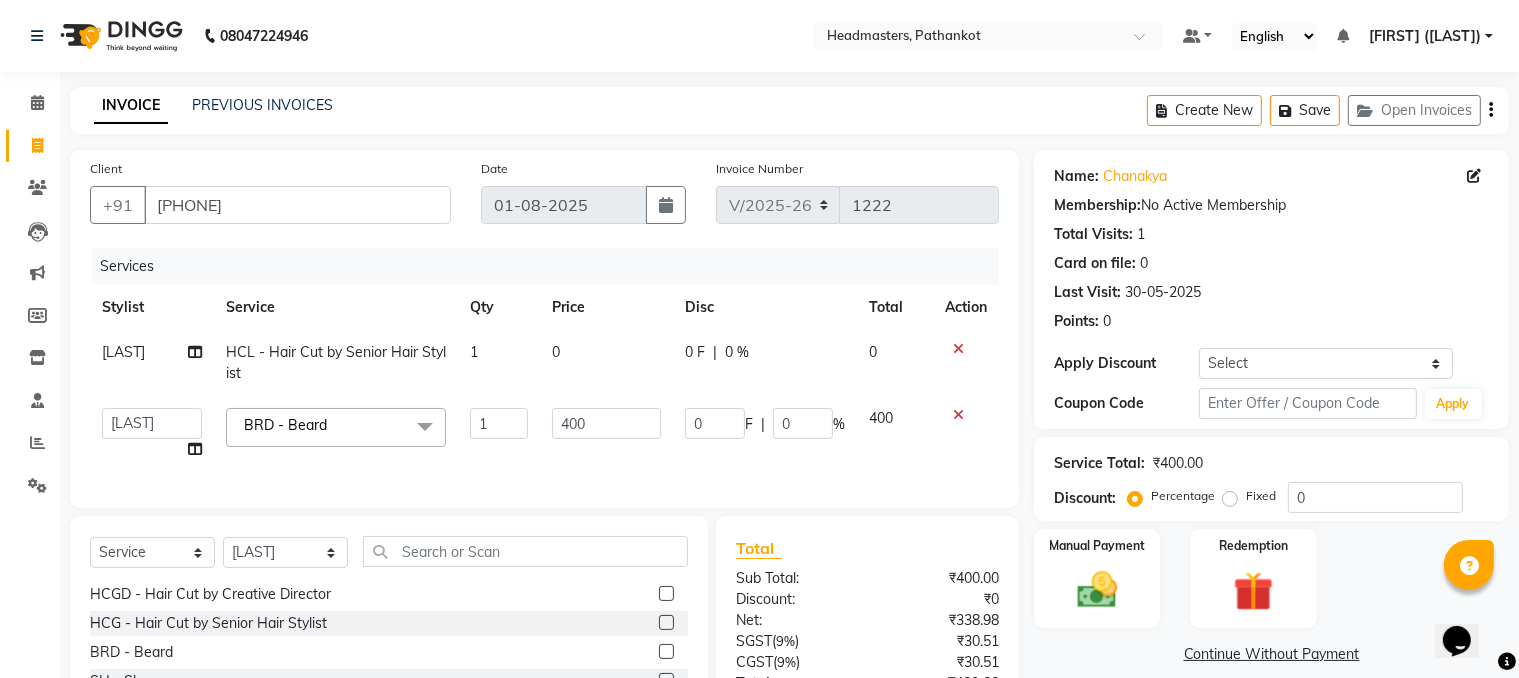 click on "0" 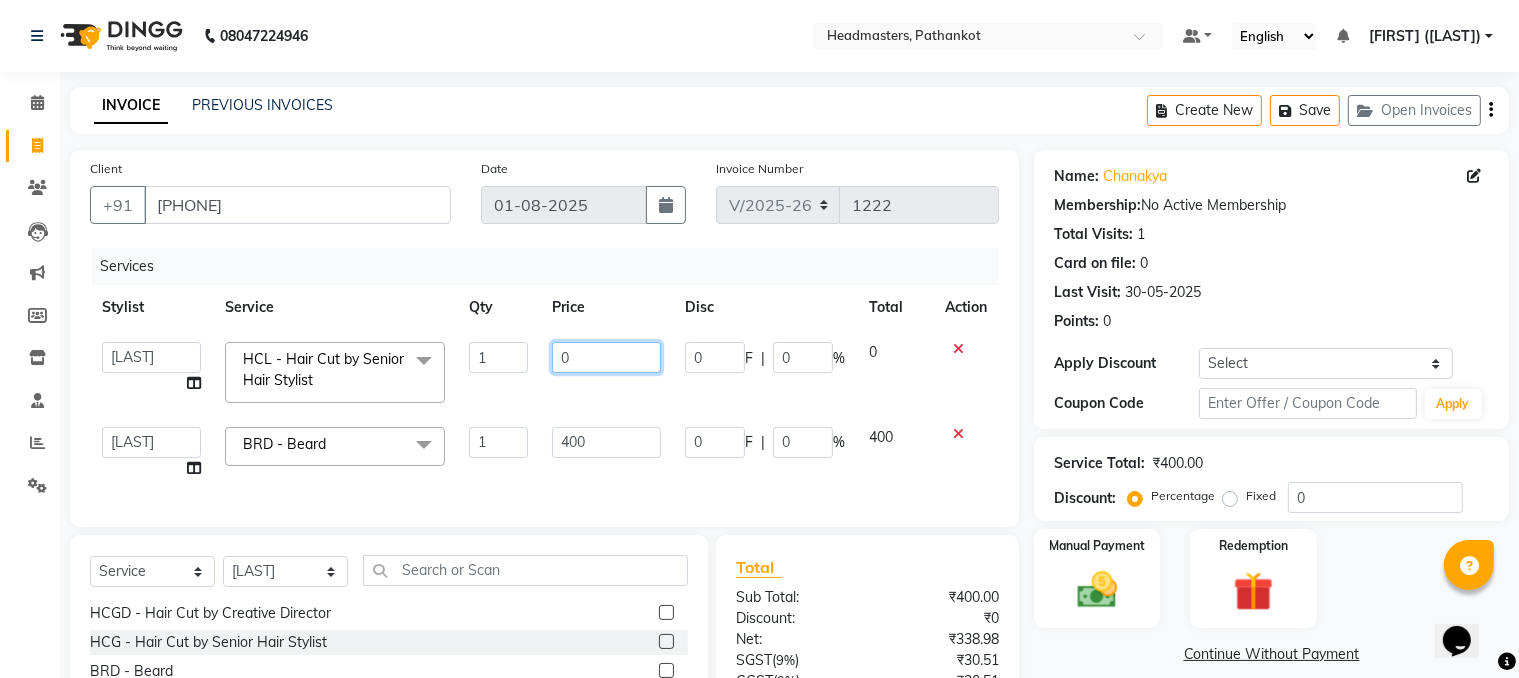 click on "0" 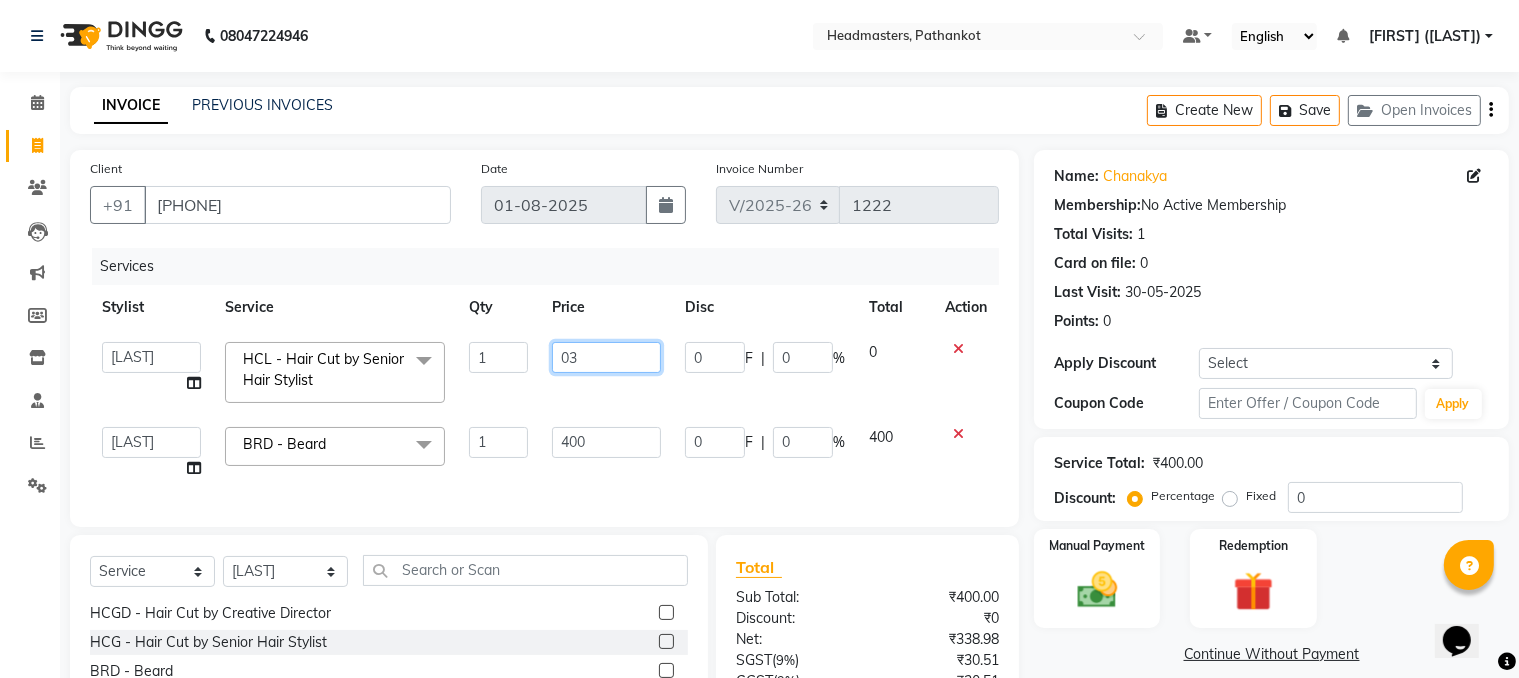 type on "0" 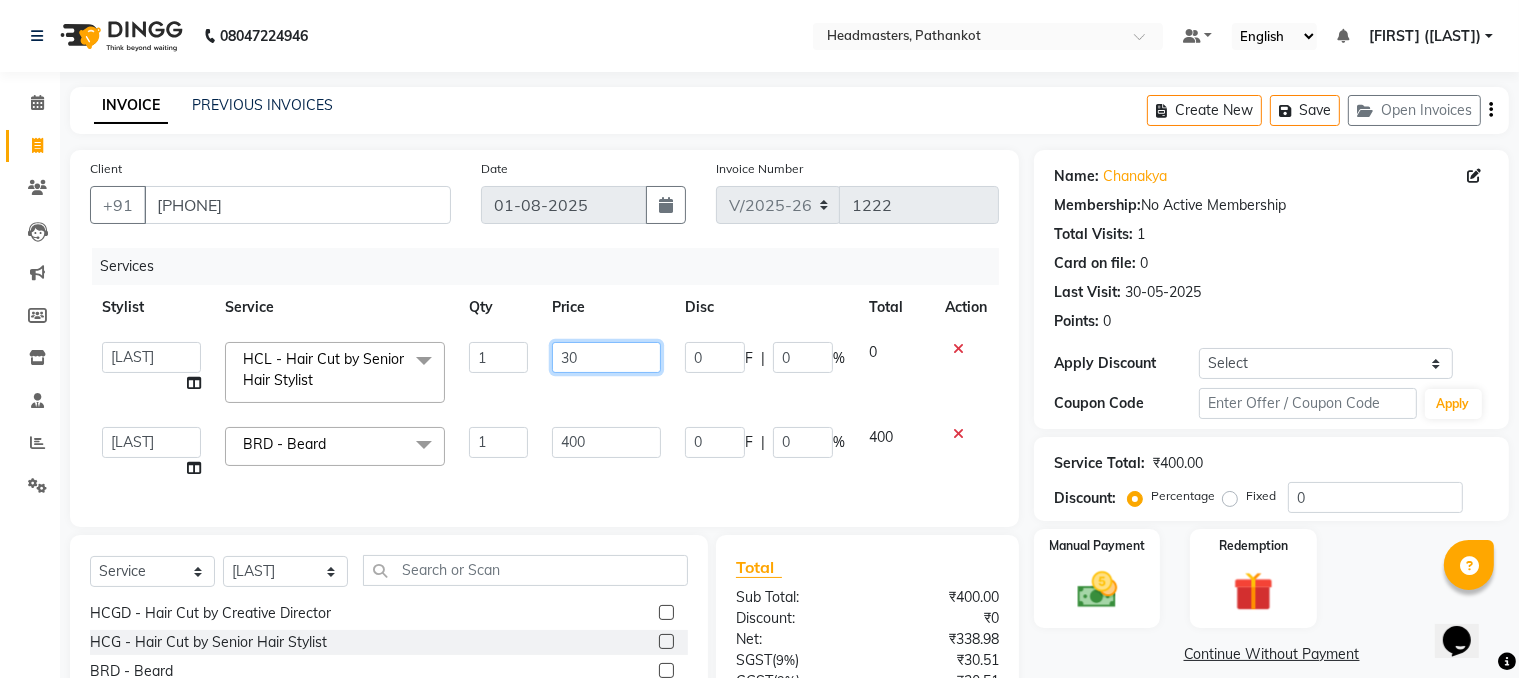 type on "300" 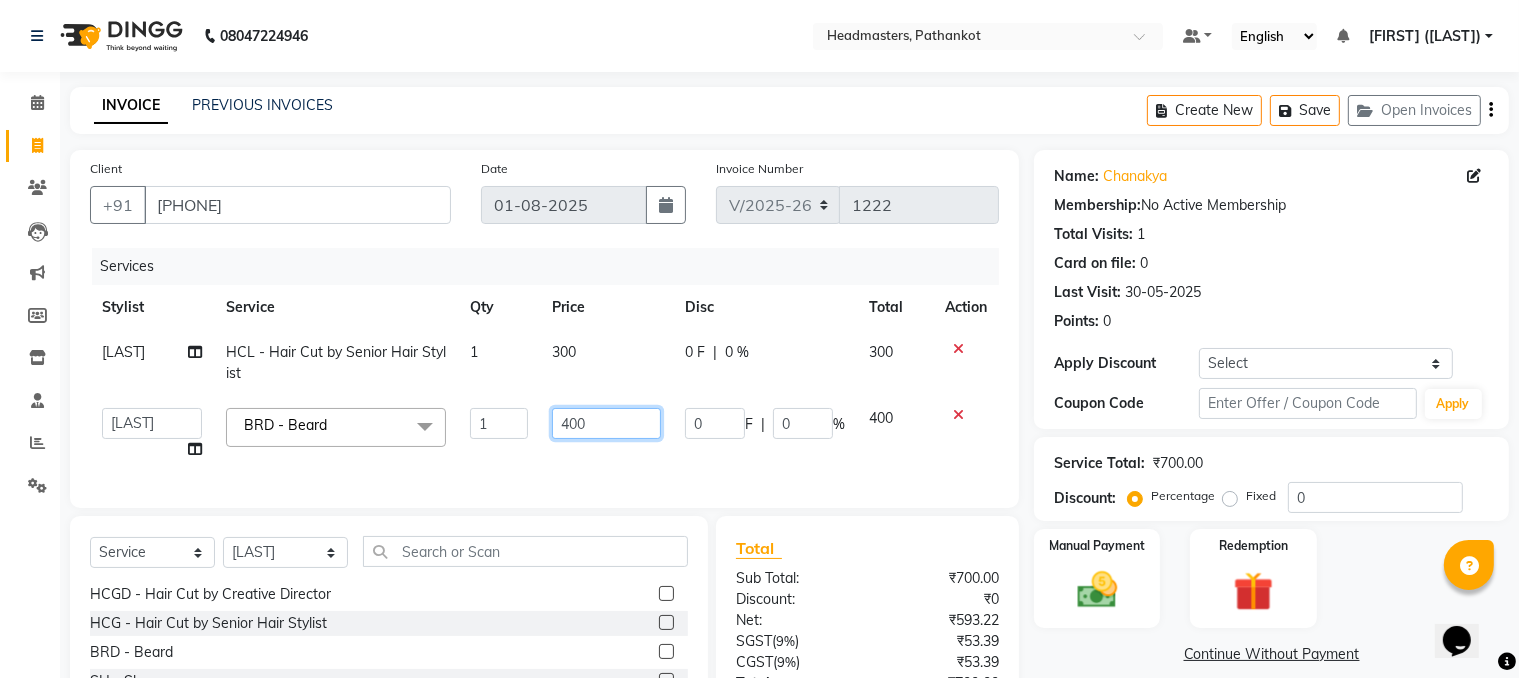 click on "400" 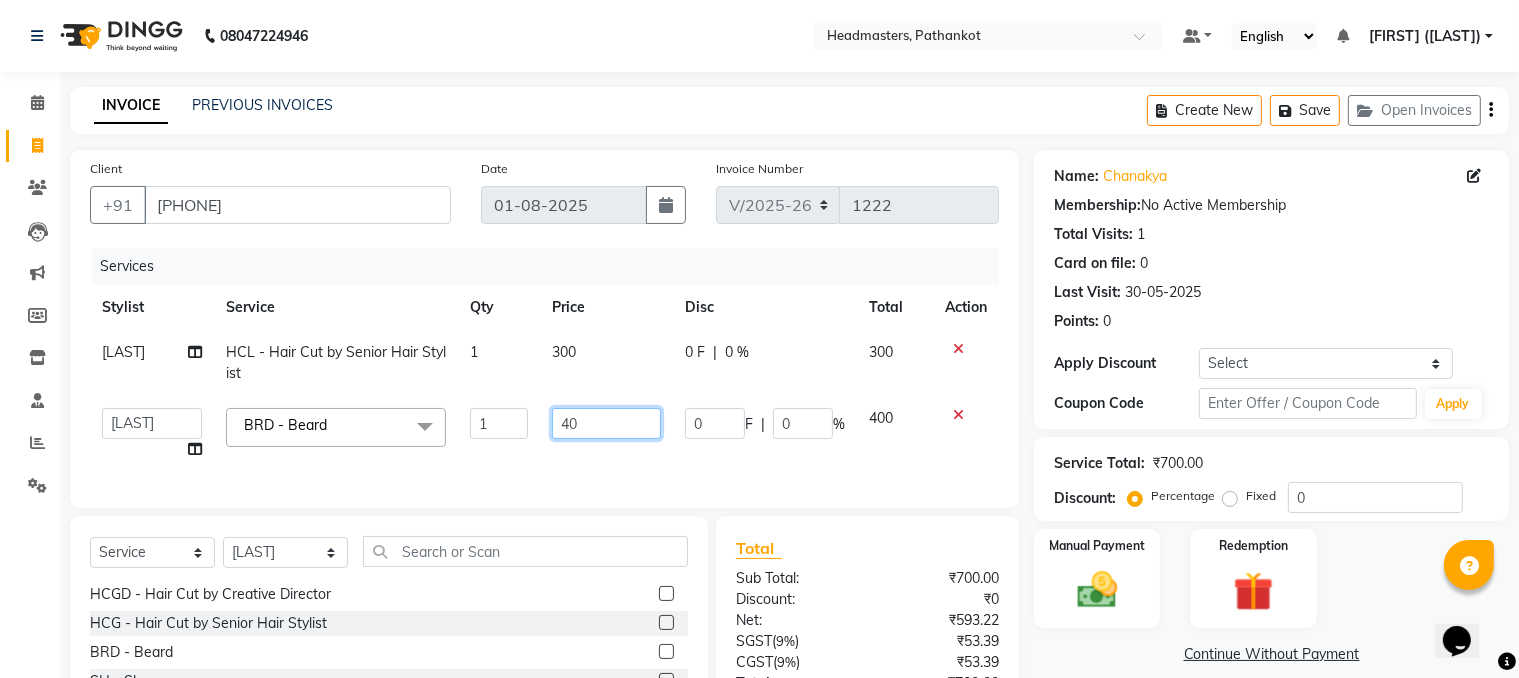 type on "4" 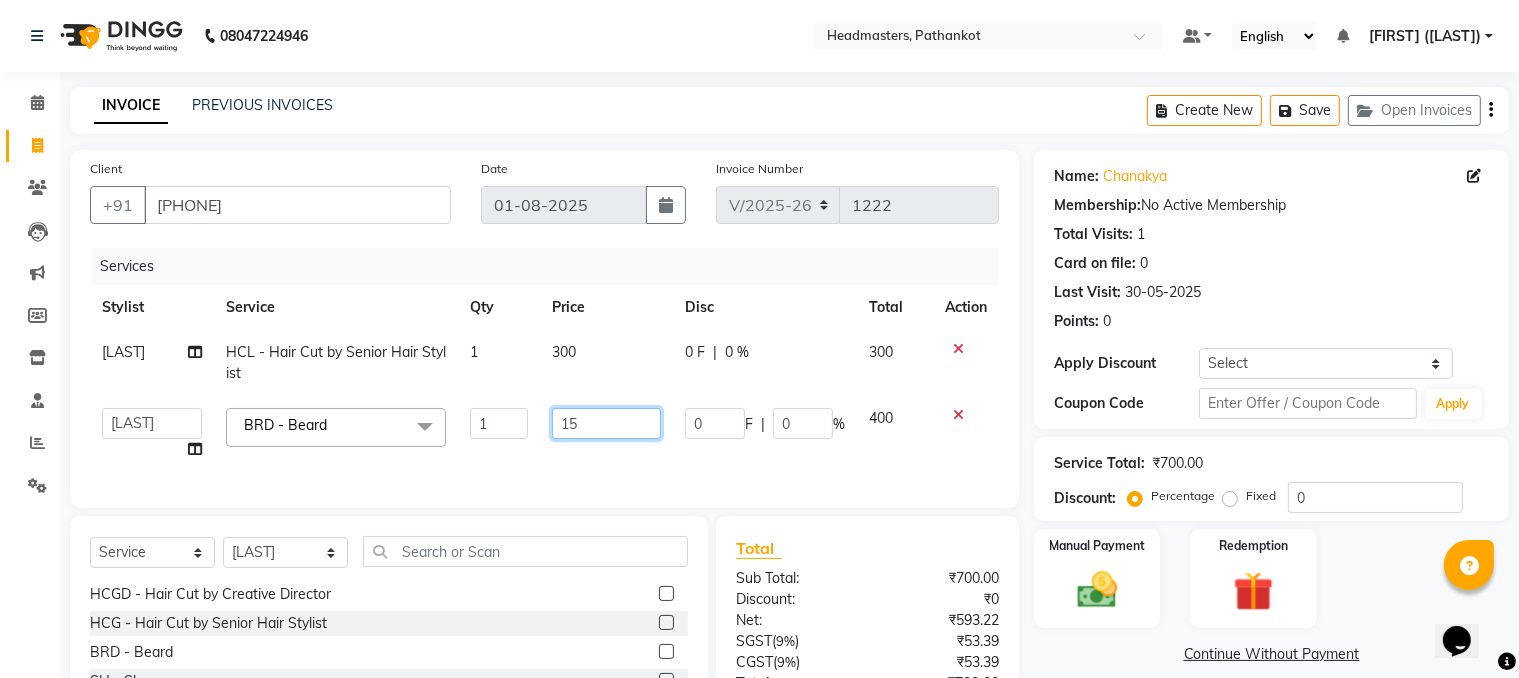 type on "150" 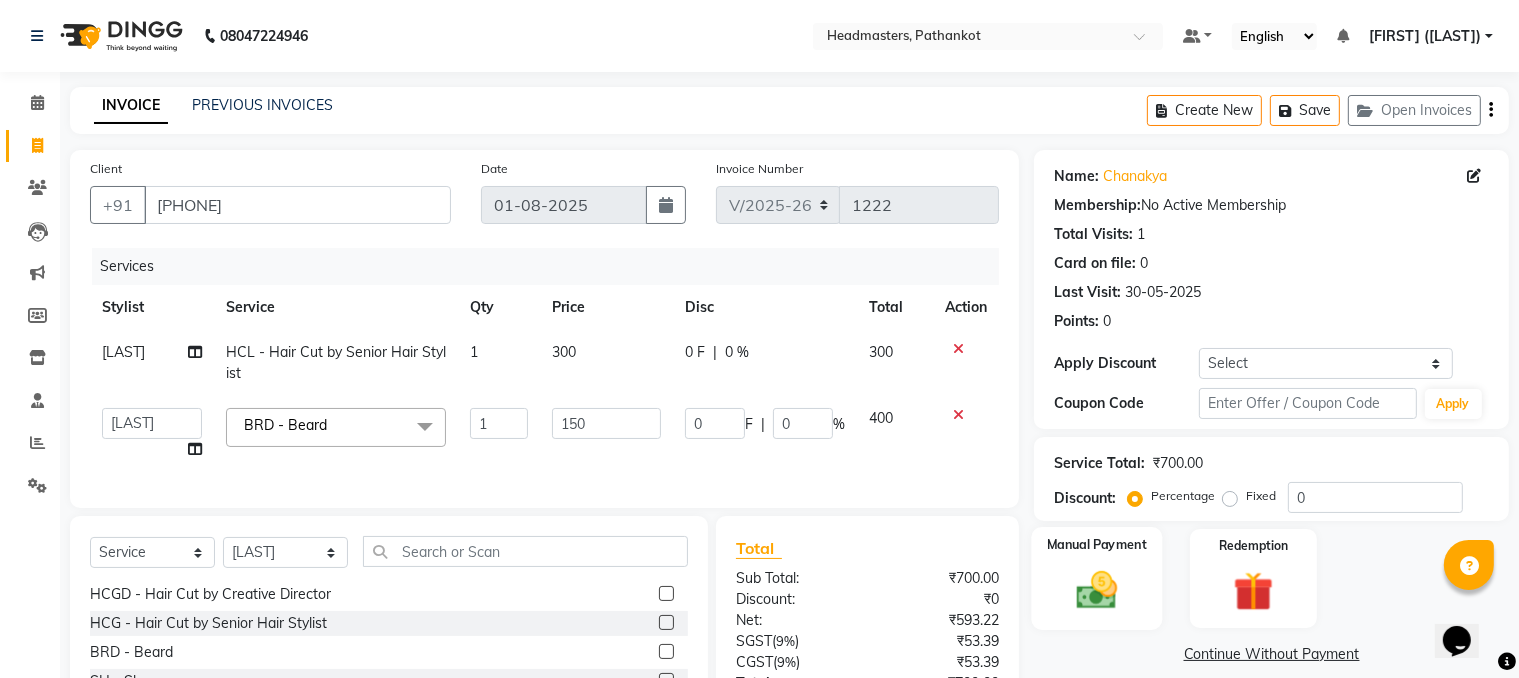 click 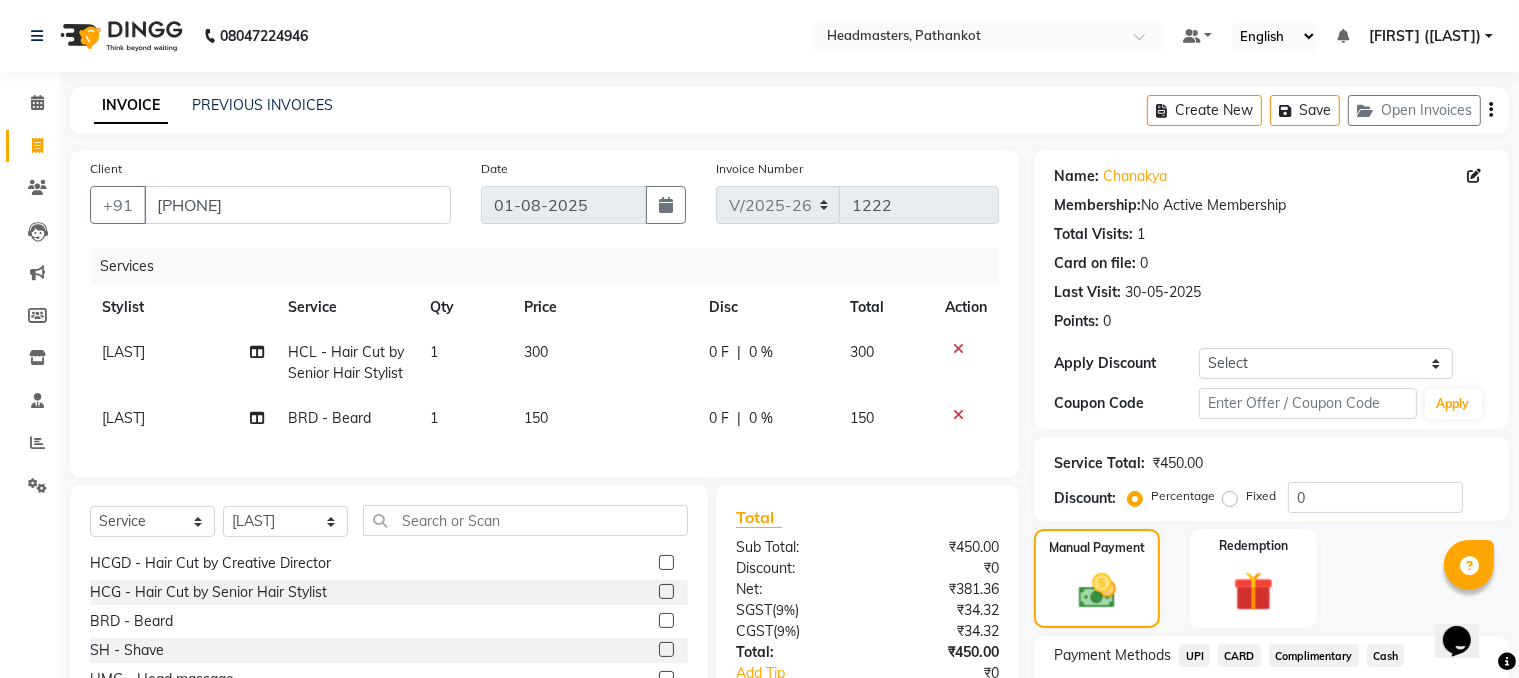 click on "Cash" 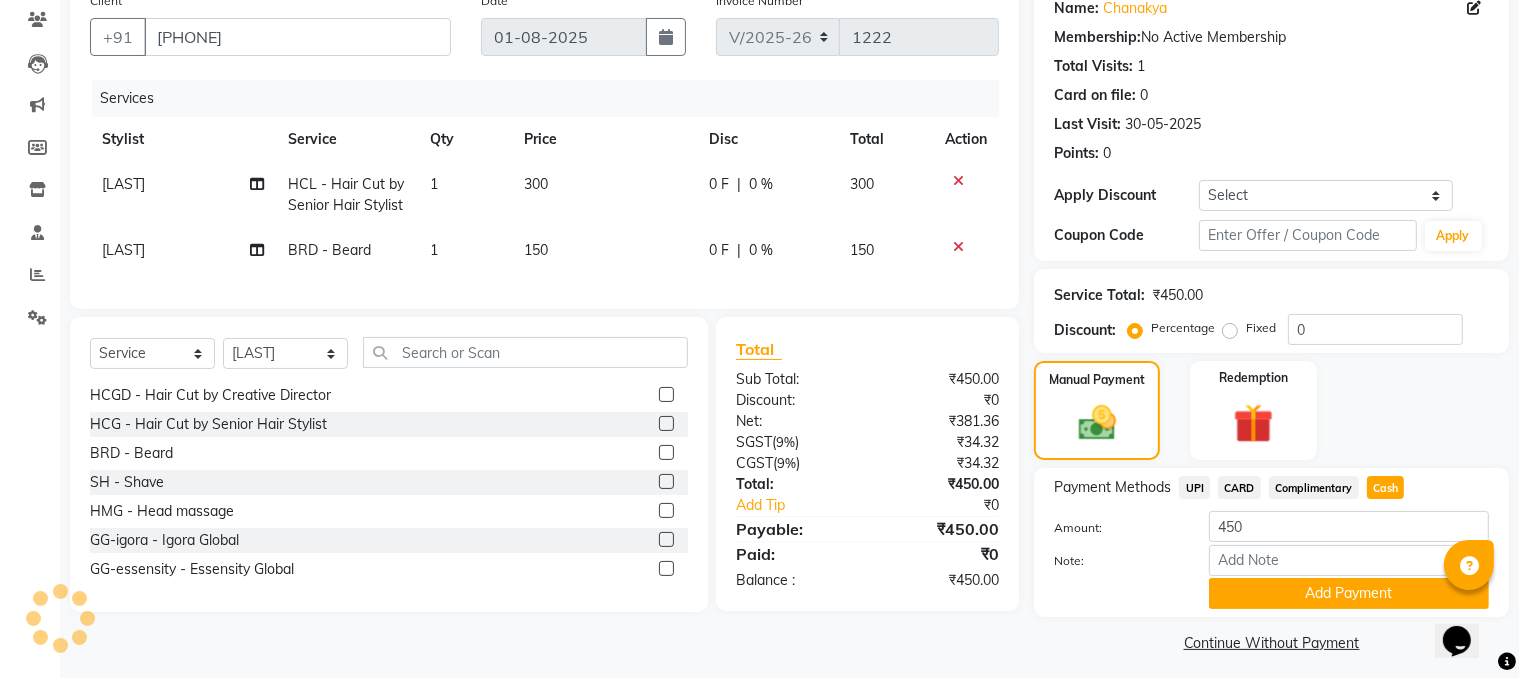scroll, scrollTop: 180, scrollLeft: 0, axis: vertical 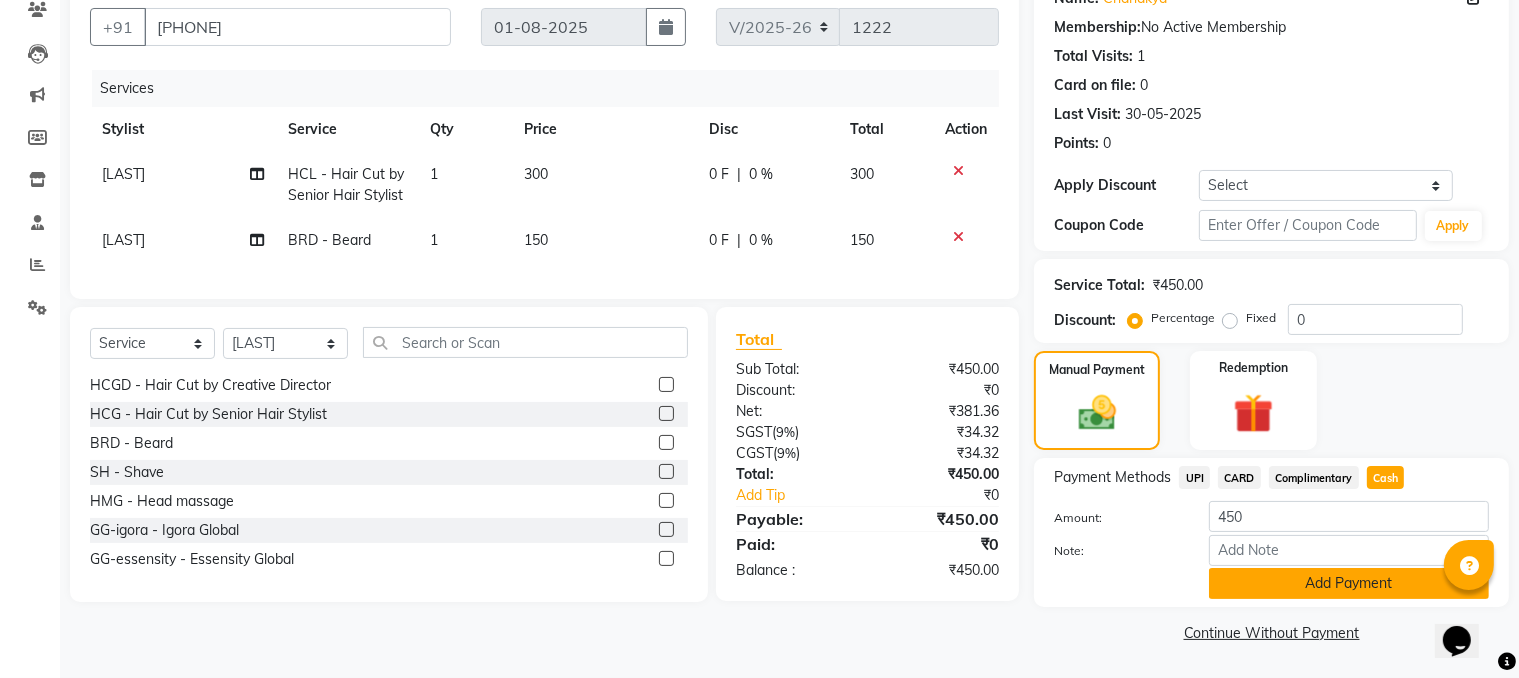 click on "Add Payment" 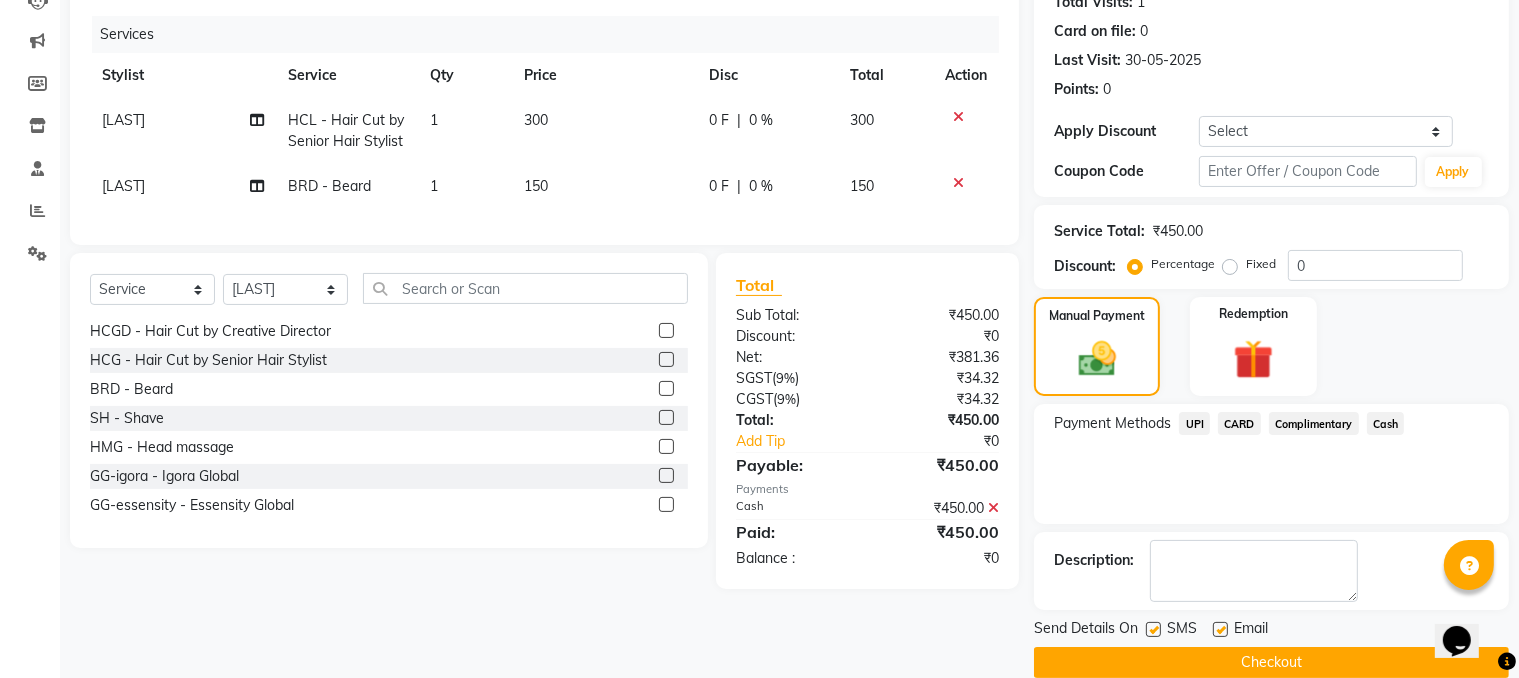 scroll, scrollTop: 260, scrollLeft: 0, axis: vertical 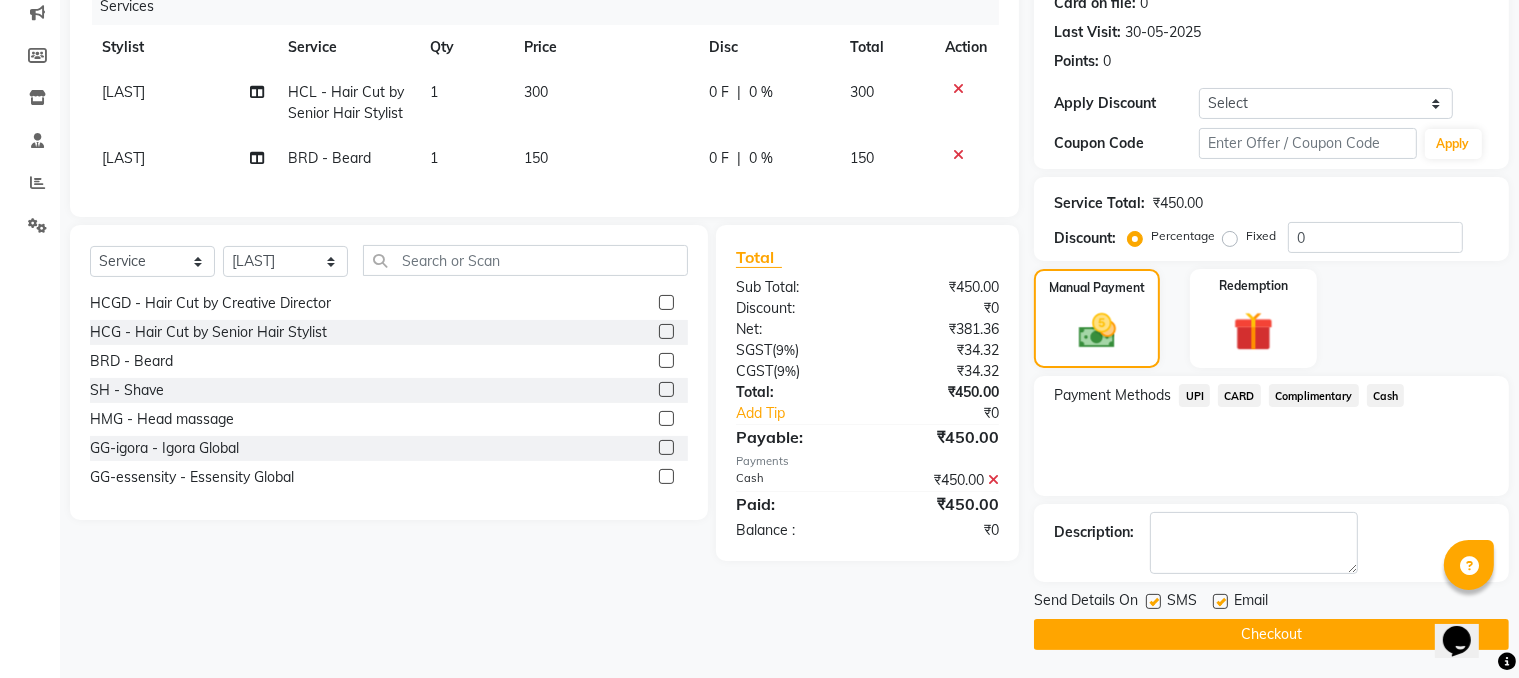 click on "Checkout" 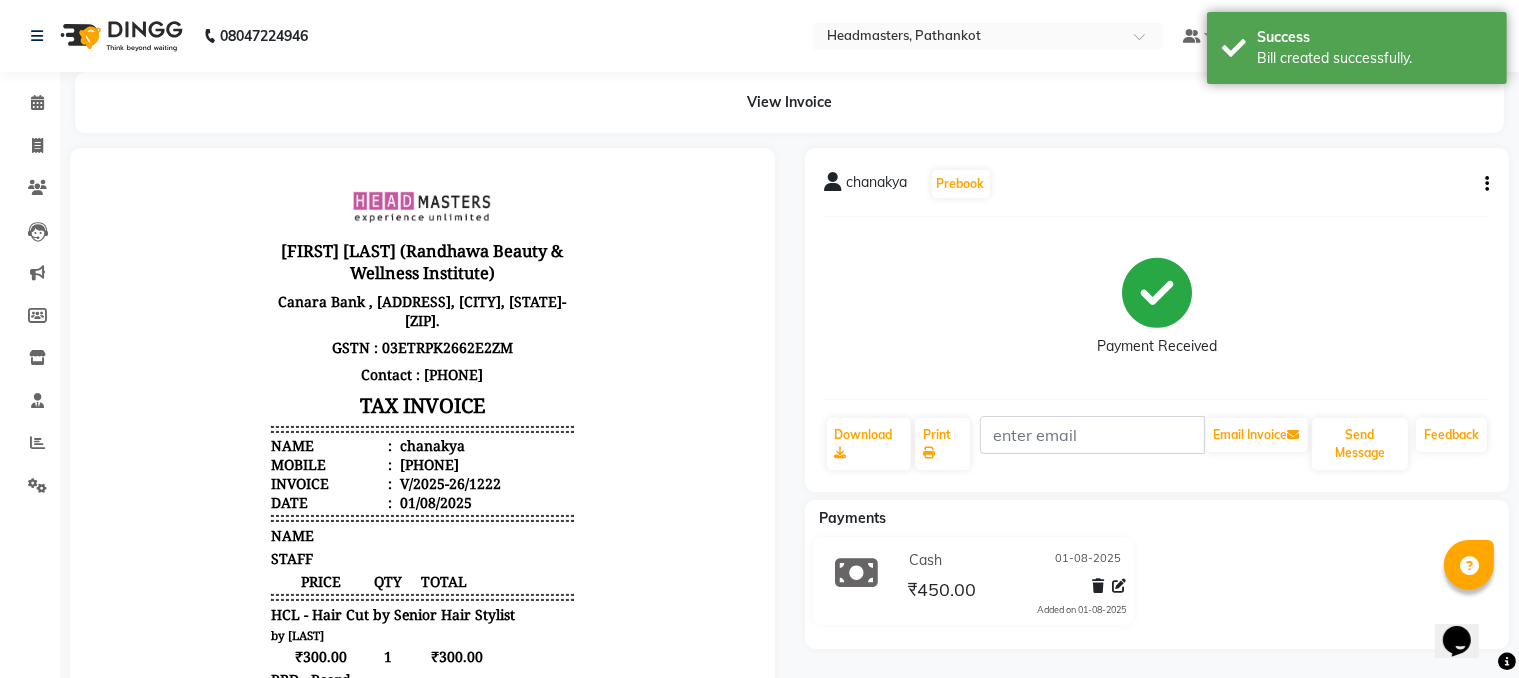 scroll, scrollTop: 0, scrollLeft: 0, axis: both 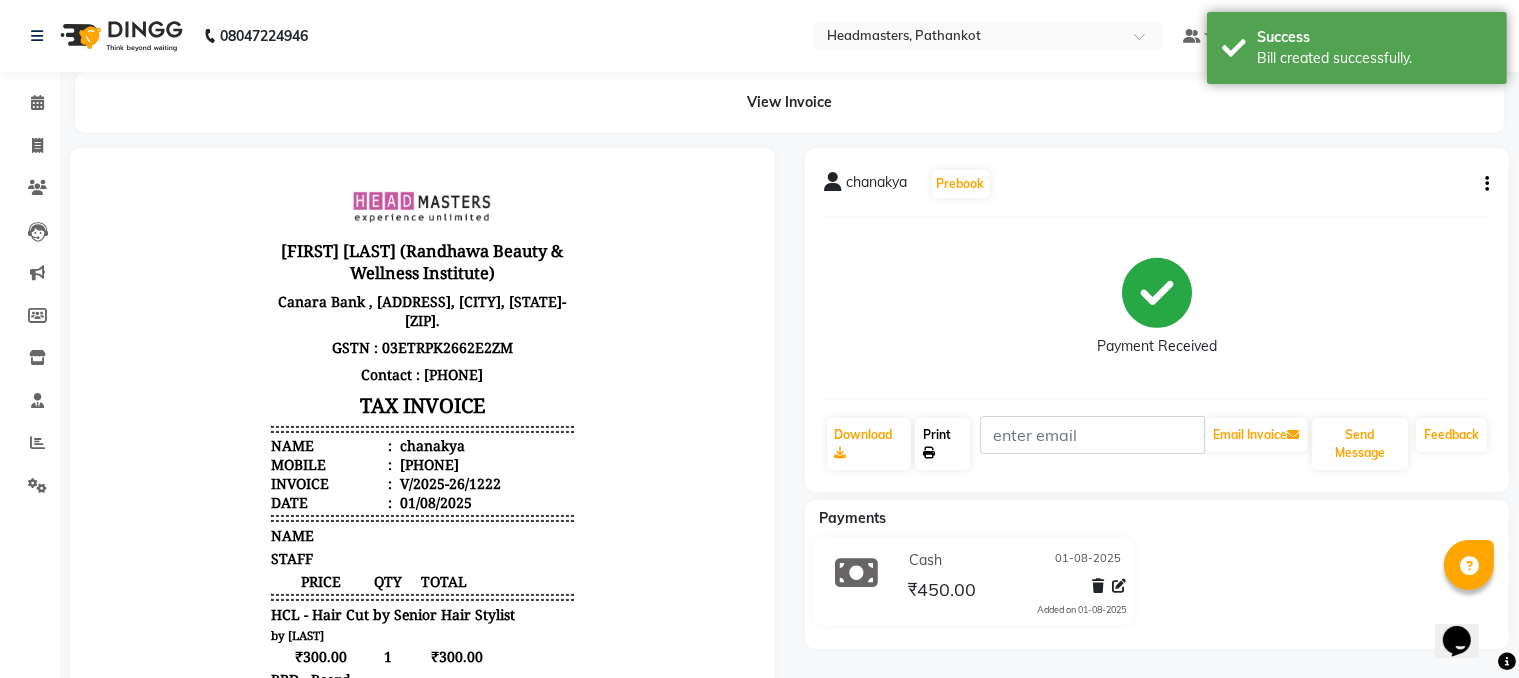 click on "Print" 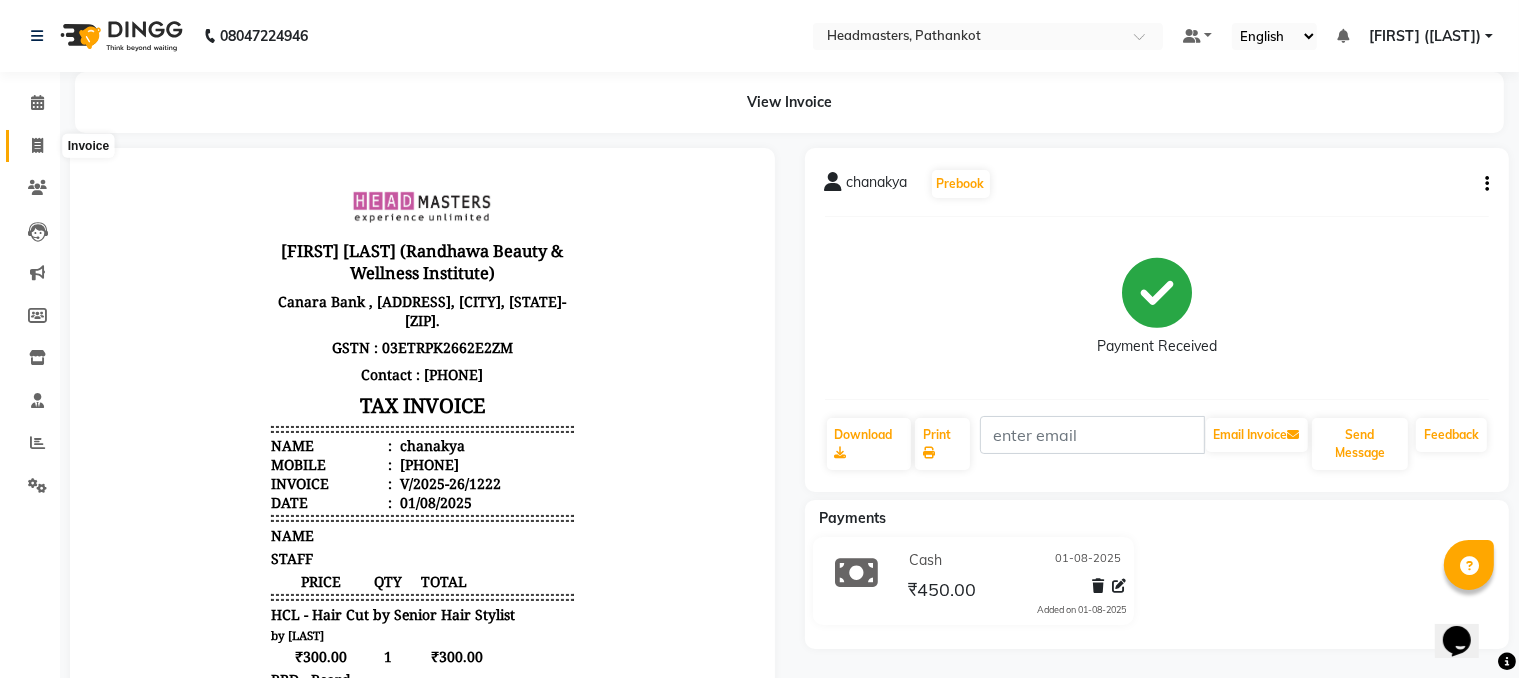 click 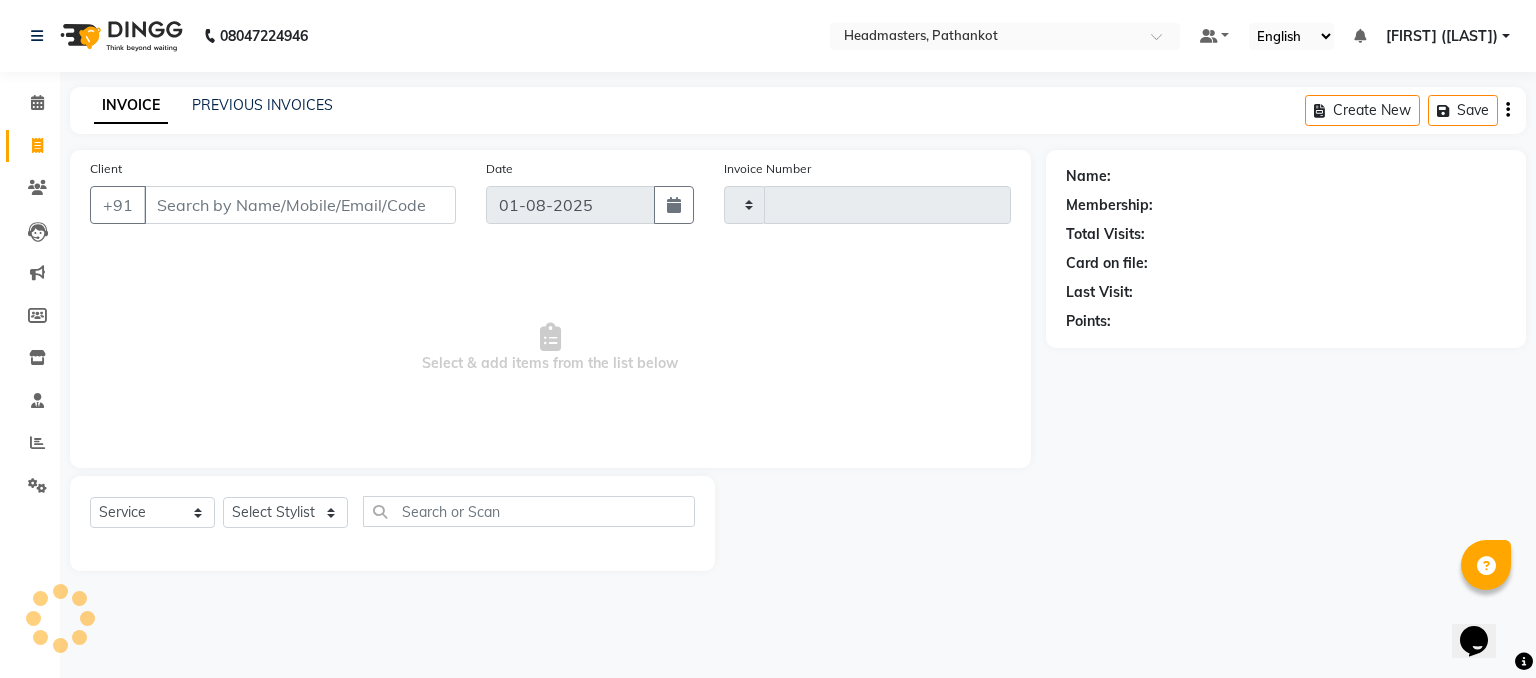 select on "66904" 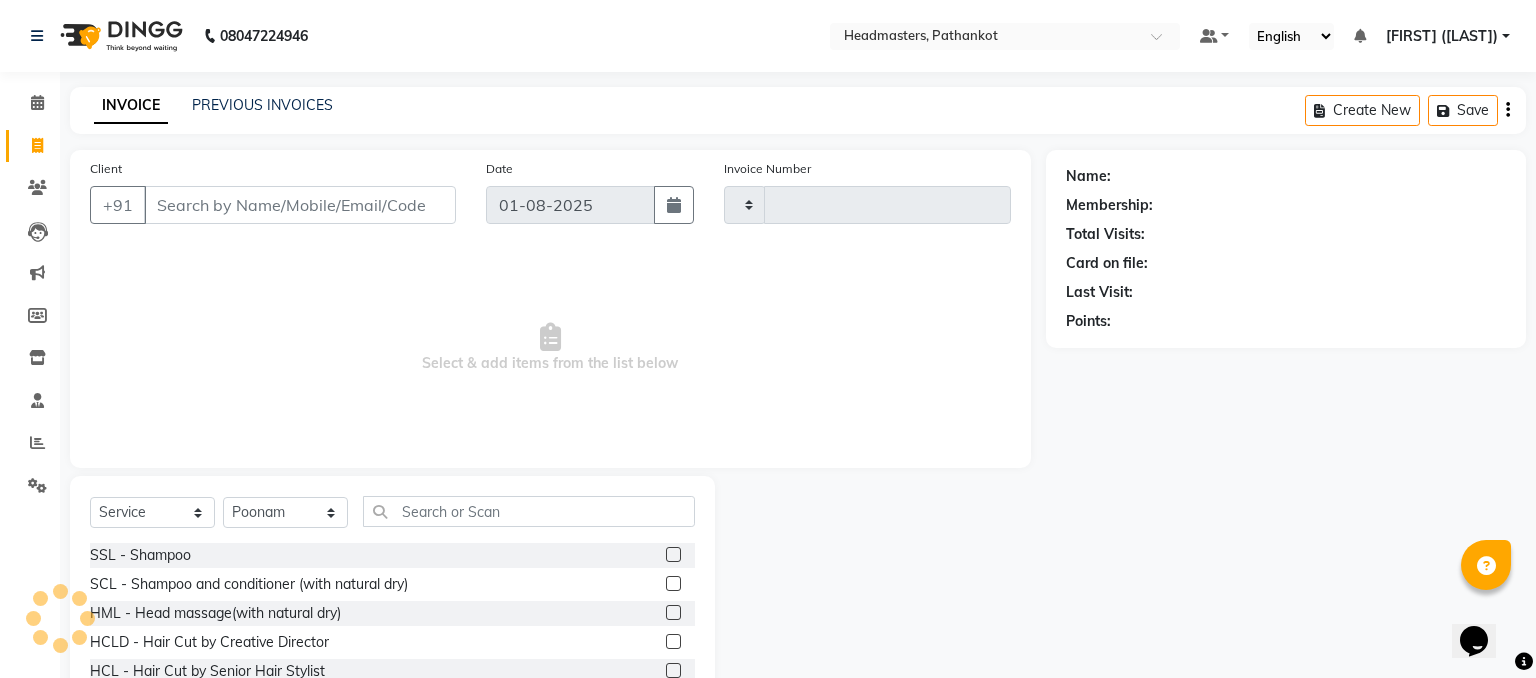 click on "Client" at bounding box center (300, 205) 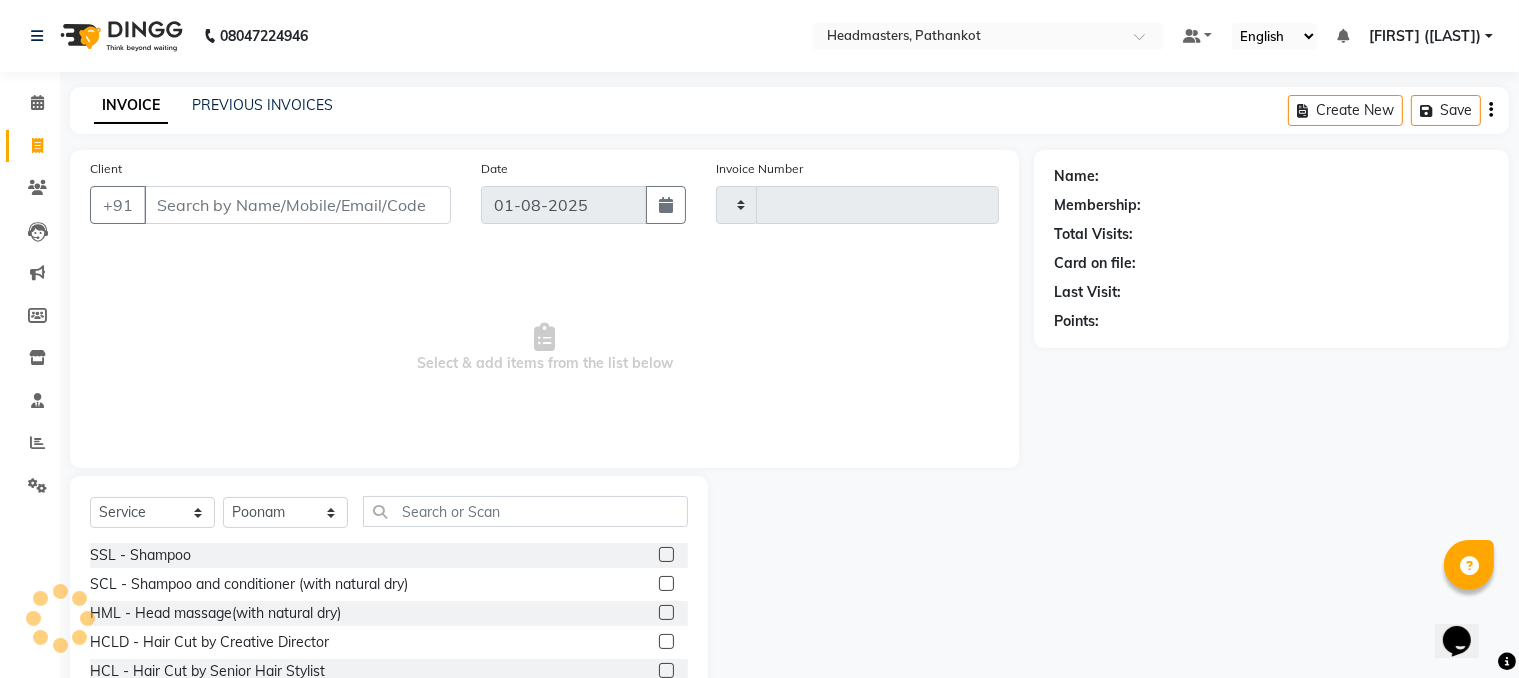 type on "1223" 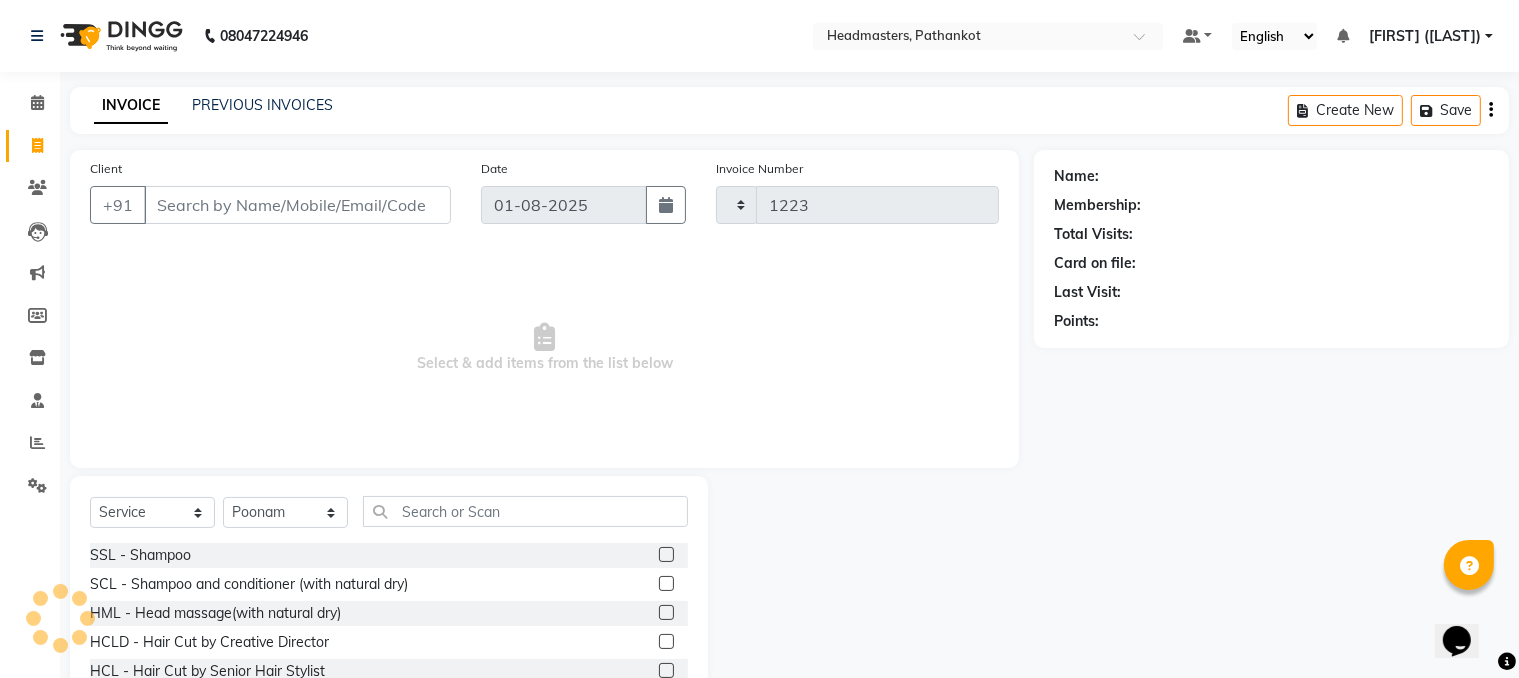 select on "7530" 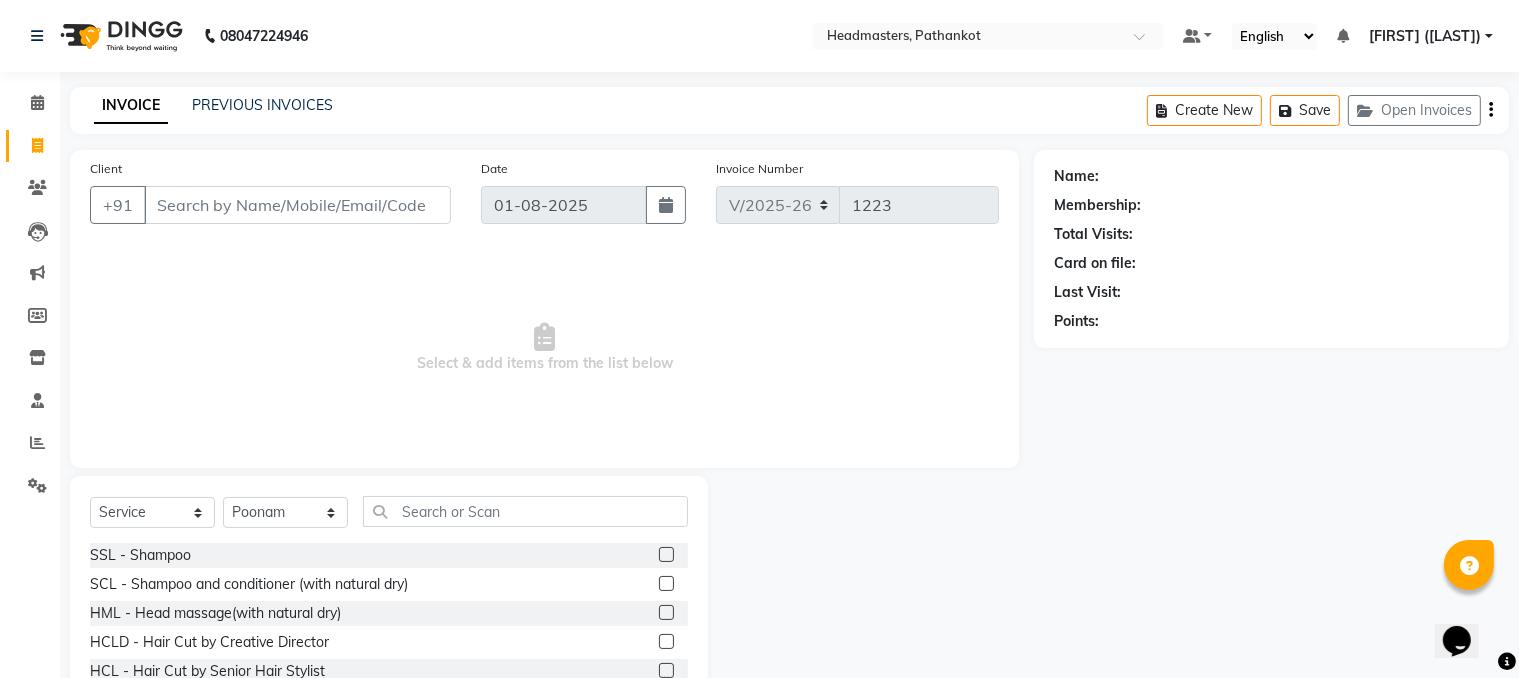 click on "Client" at bounding box center (297, 205) 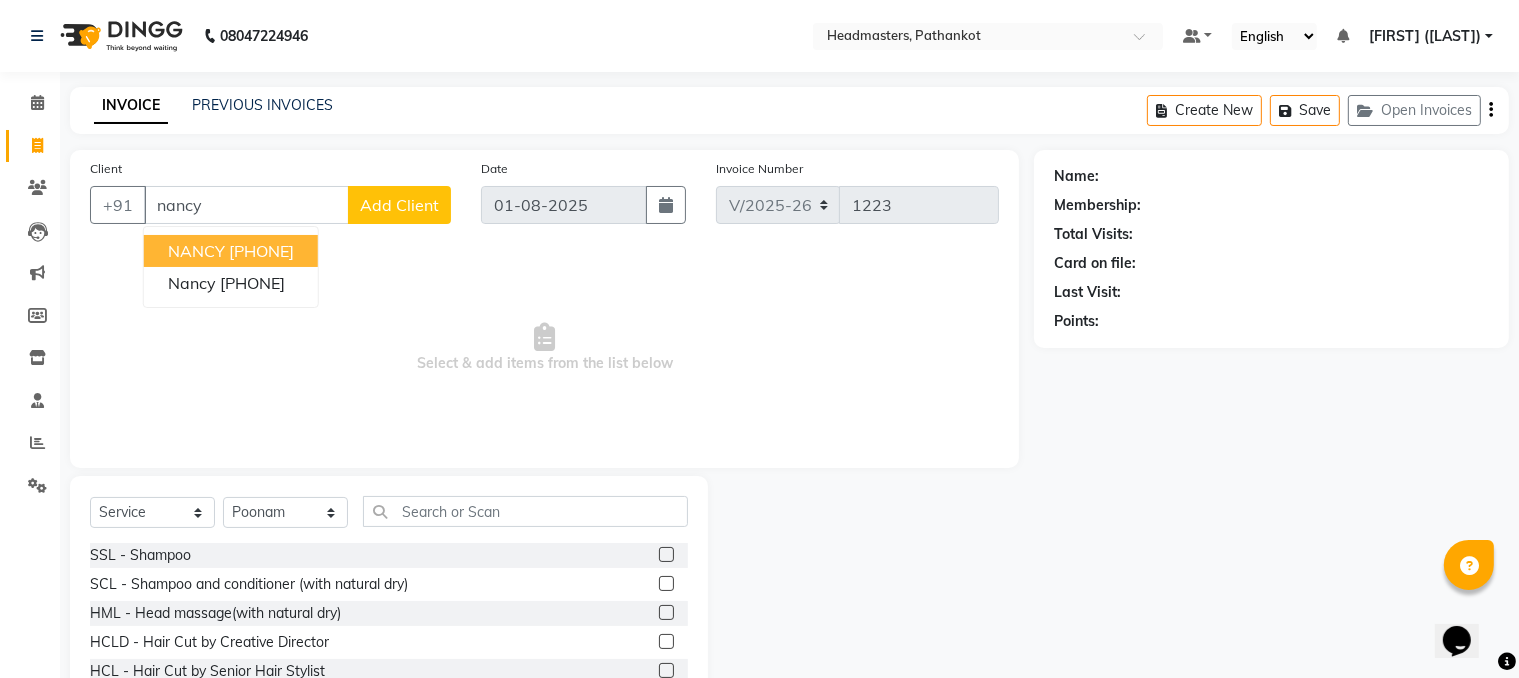 click on "[PHONE]" at bounding box center [261, 251] 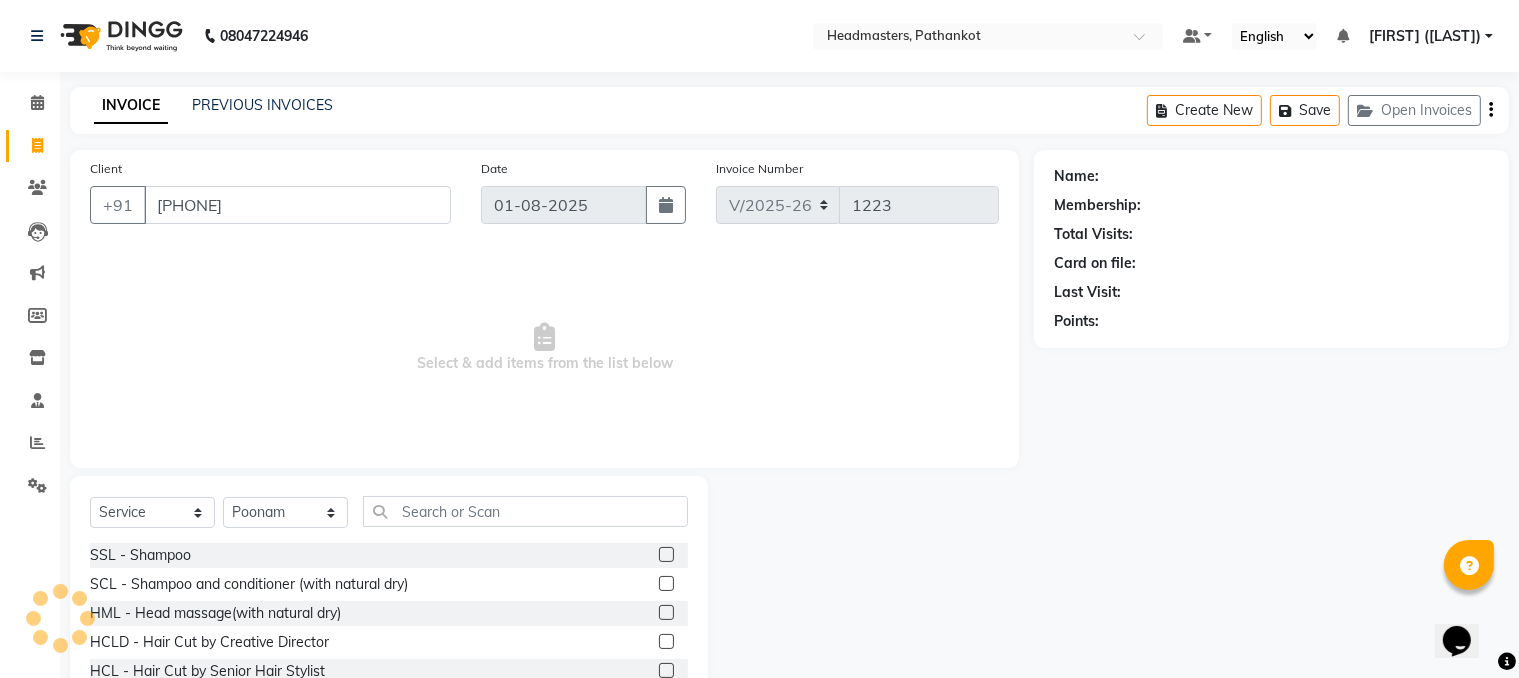 type on "[PHONE]" 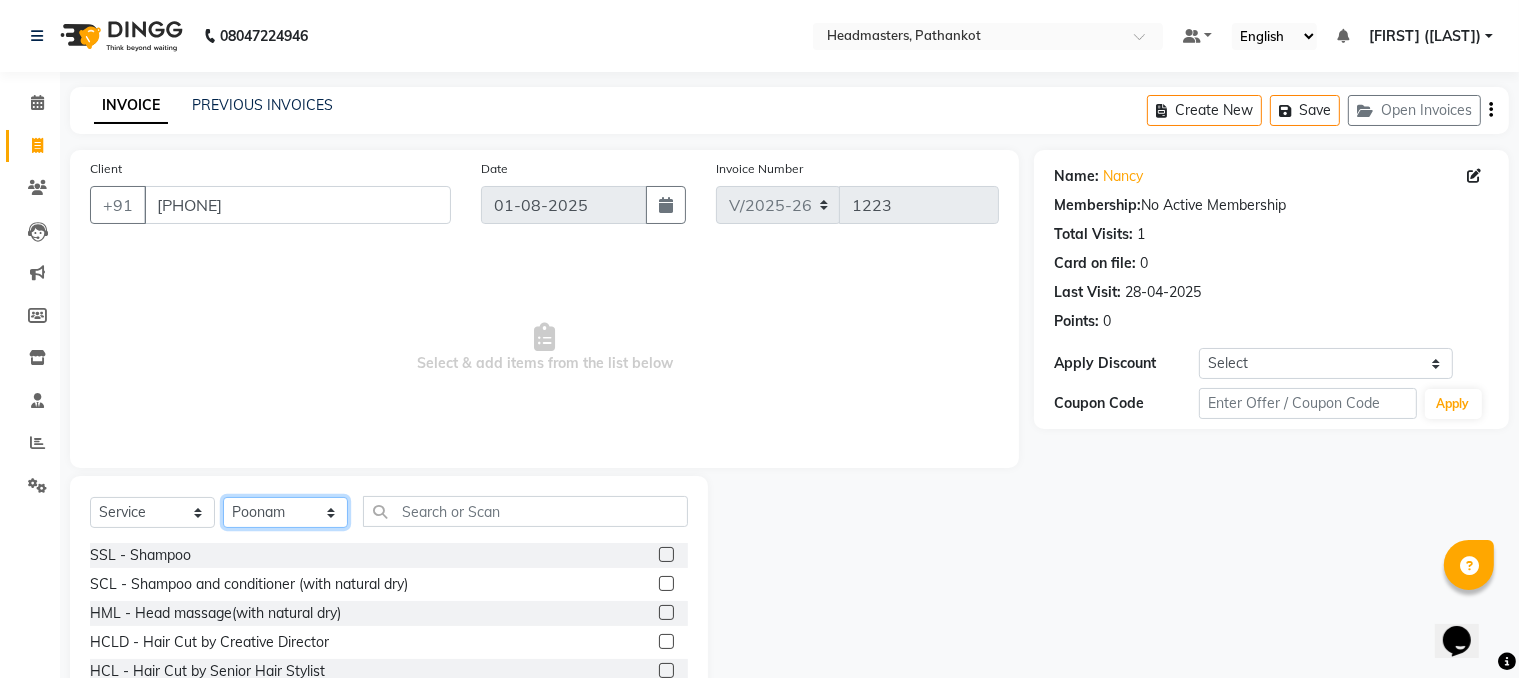click on "Select Stylist Amir HEAD MASTERS jassi jasvir [FIRST]  [FIRST]  Monika sharma Monika Yoseph  nakul NITIN Poonam puja roop Sumit Teji" 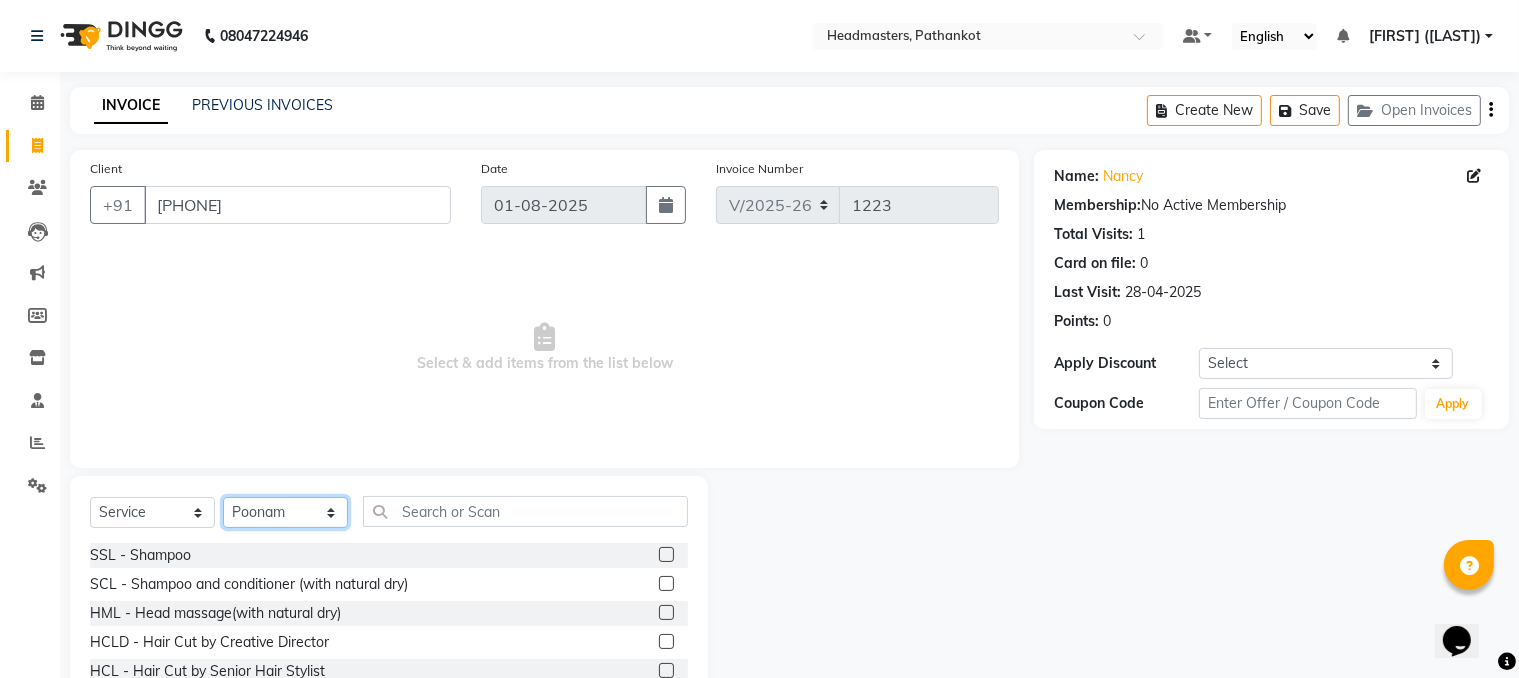 select on "83490" 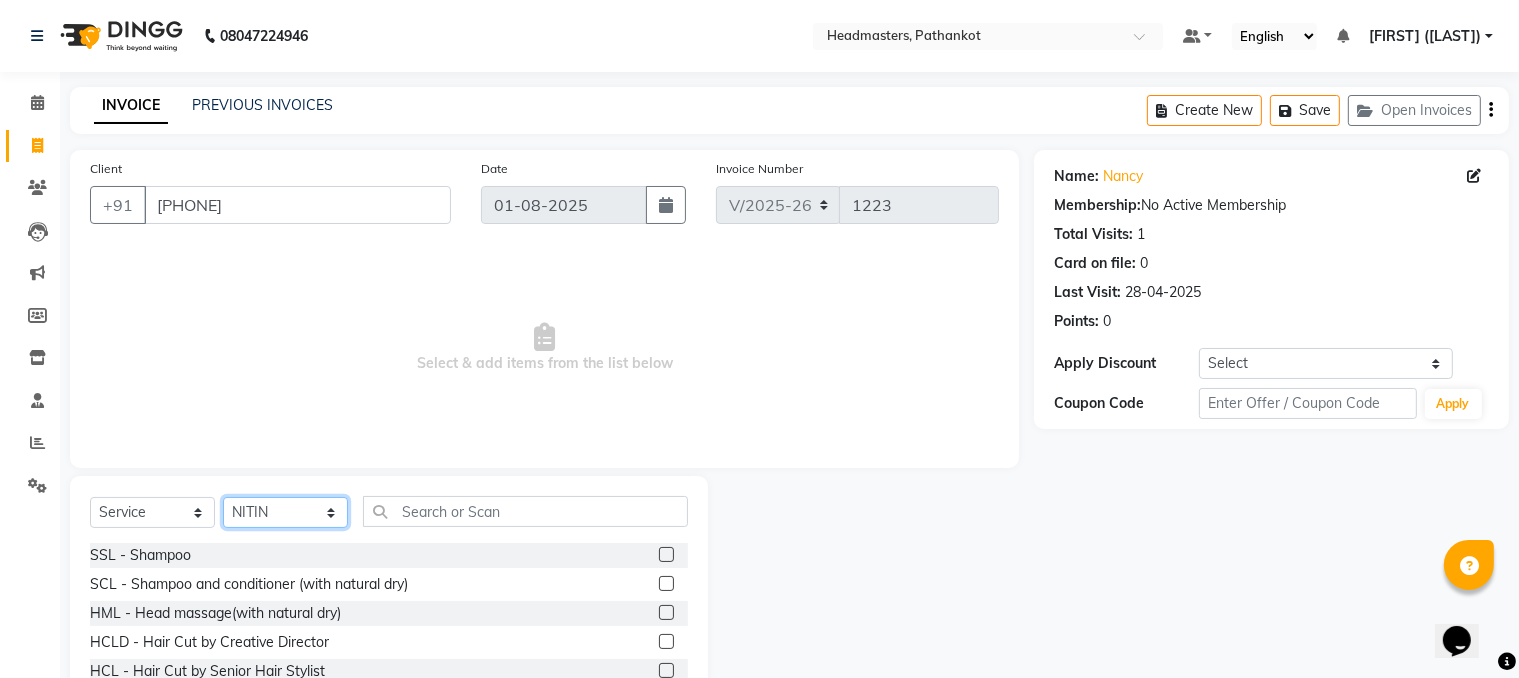 click on "Select Stylist Amir HEAD MASTERS jassi jasvir [FIRST]  [FIRST]  Monika sharma Monika Yoseph  nakul NITIN Poonam puja roop Sumit Teji" 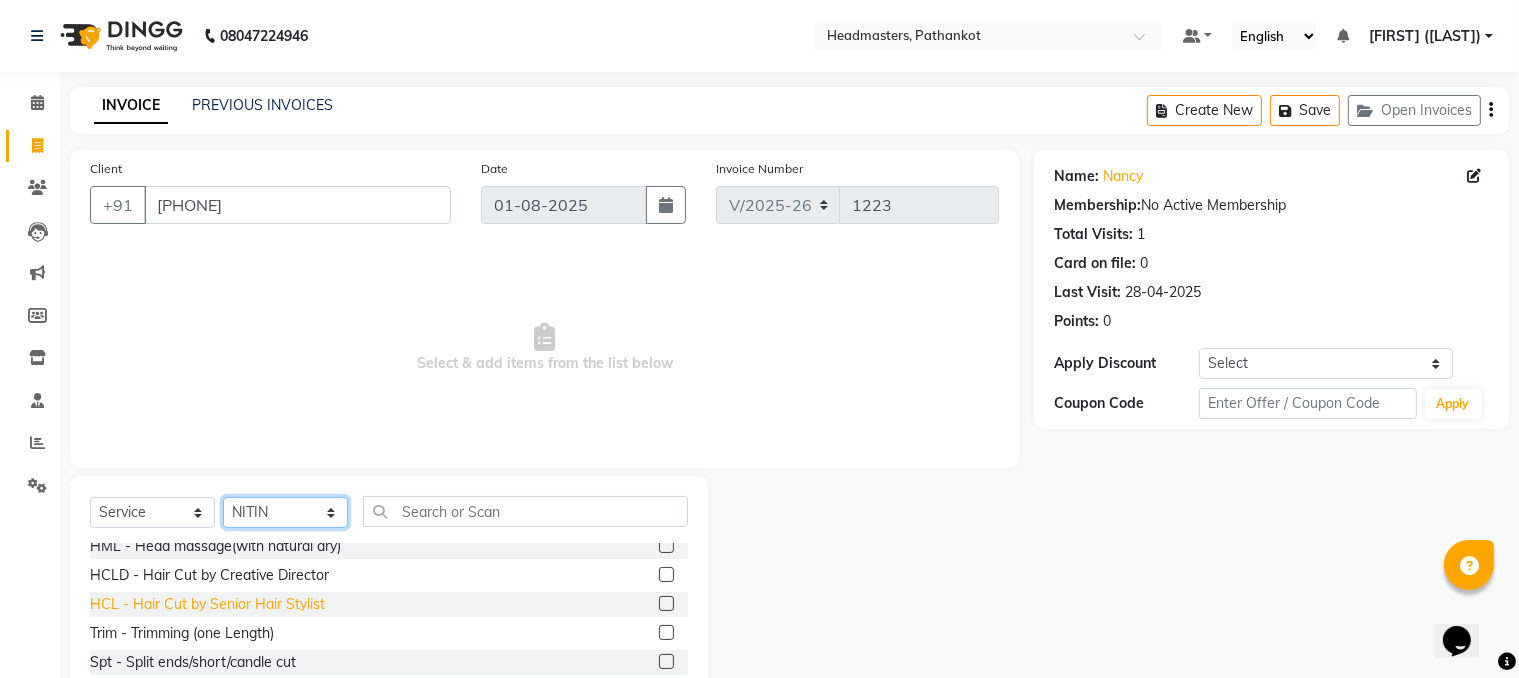 scroll, scrollTop: 100, scrollLeft: 0, axis: vertical 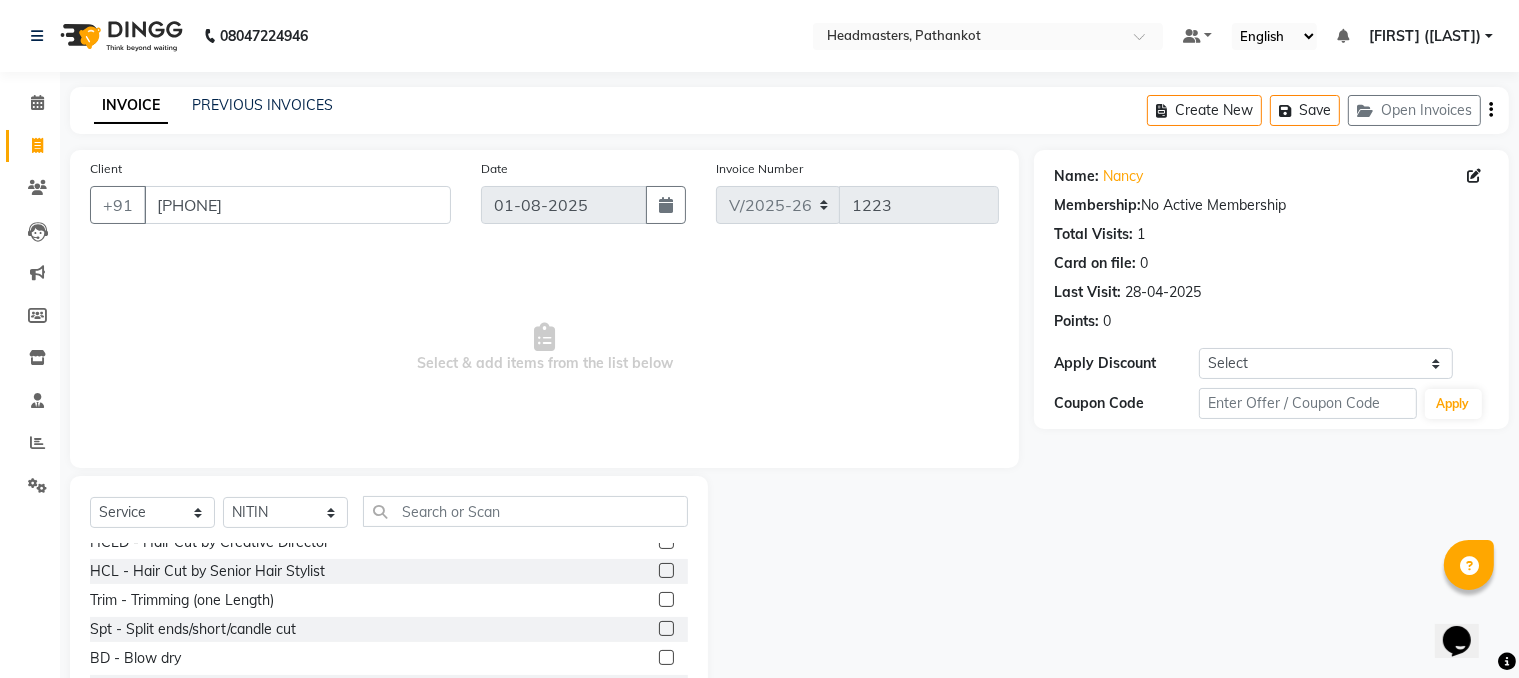 click on "HCL - Hair Cut by Senior Hair Stylist" 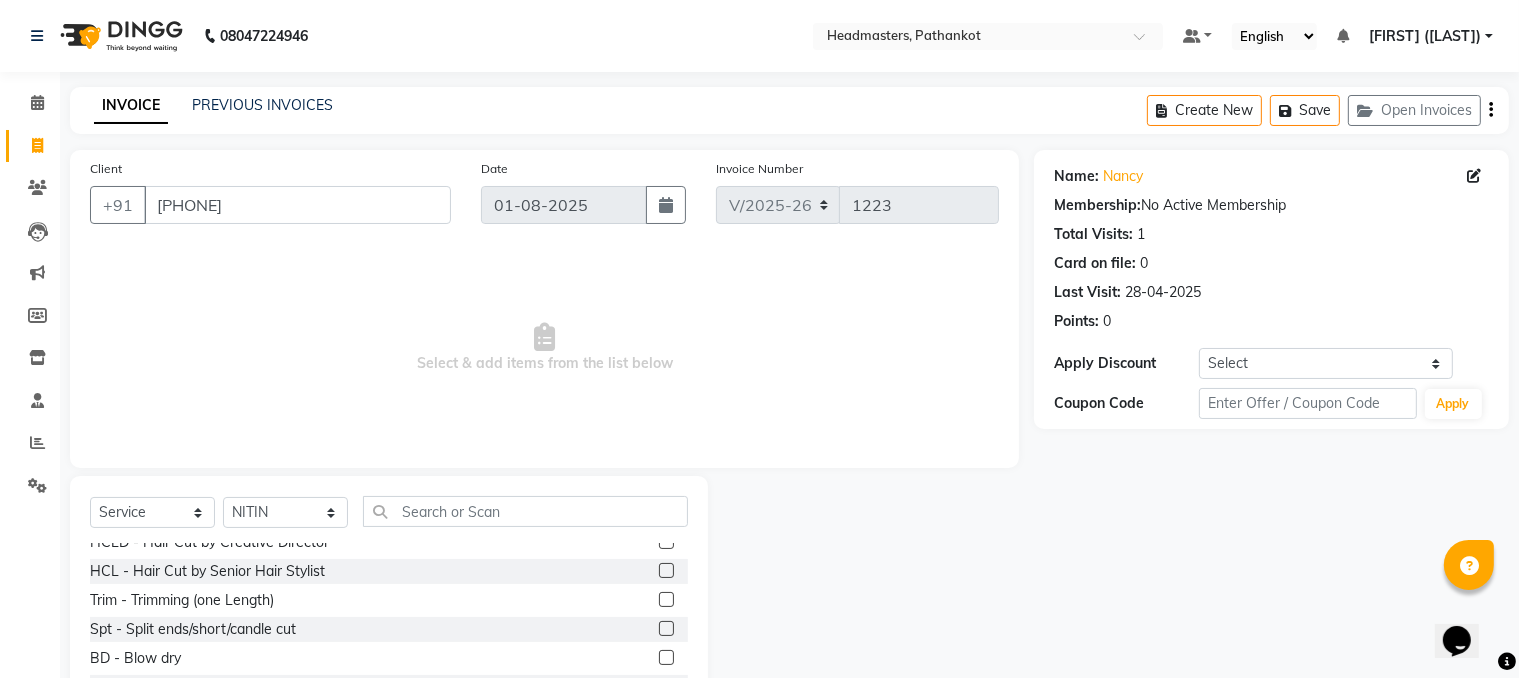 click 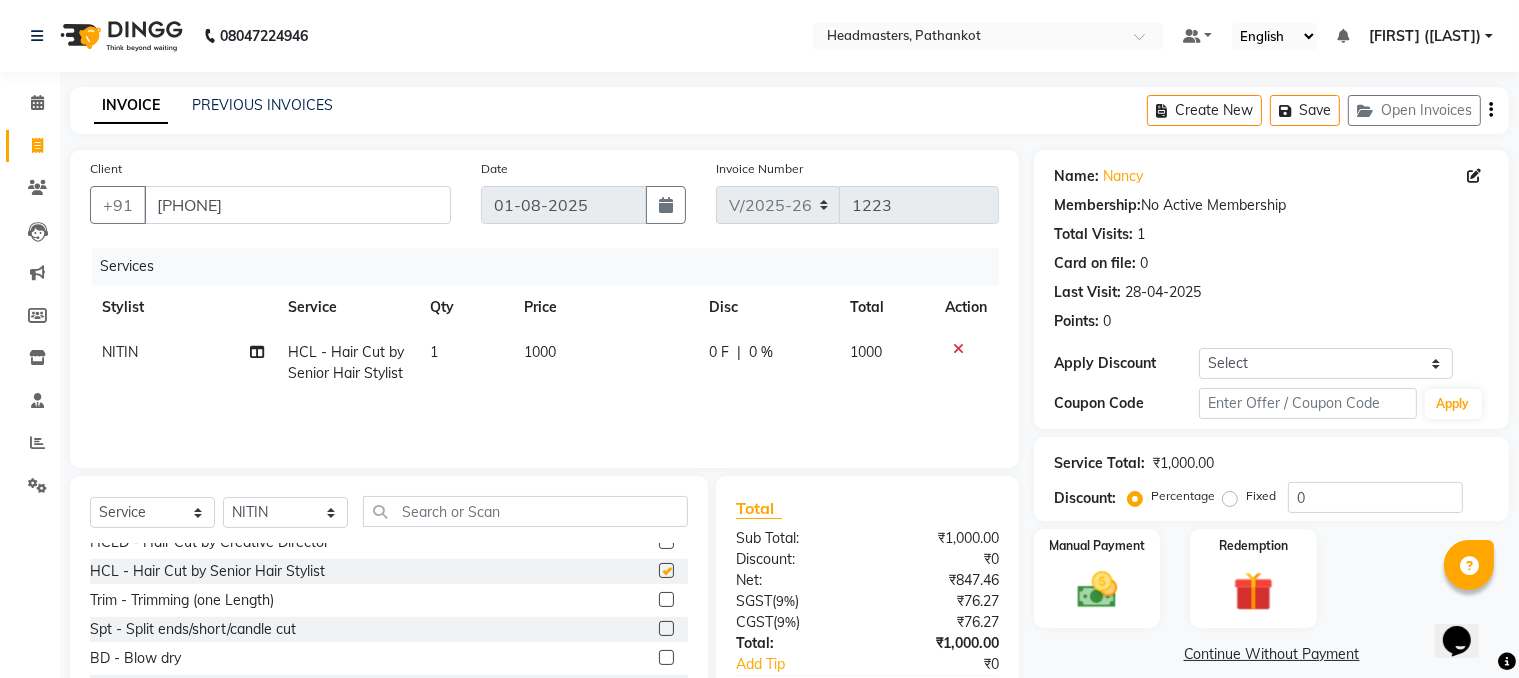 checkbox on "false" 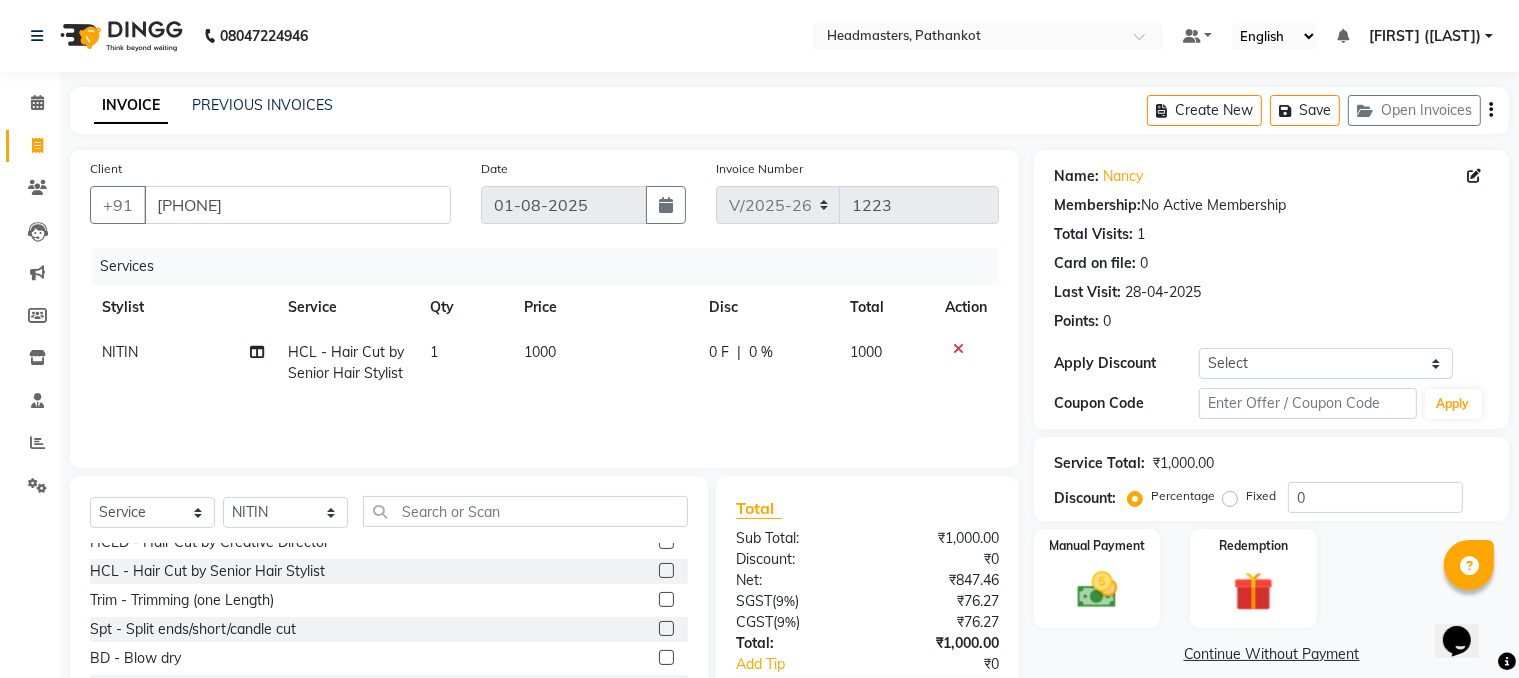 click on "1000" 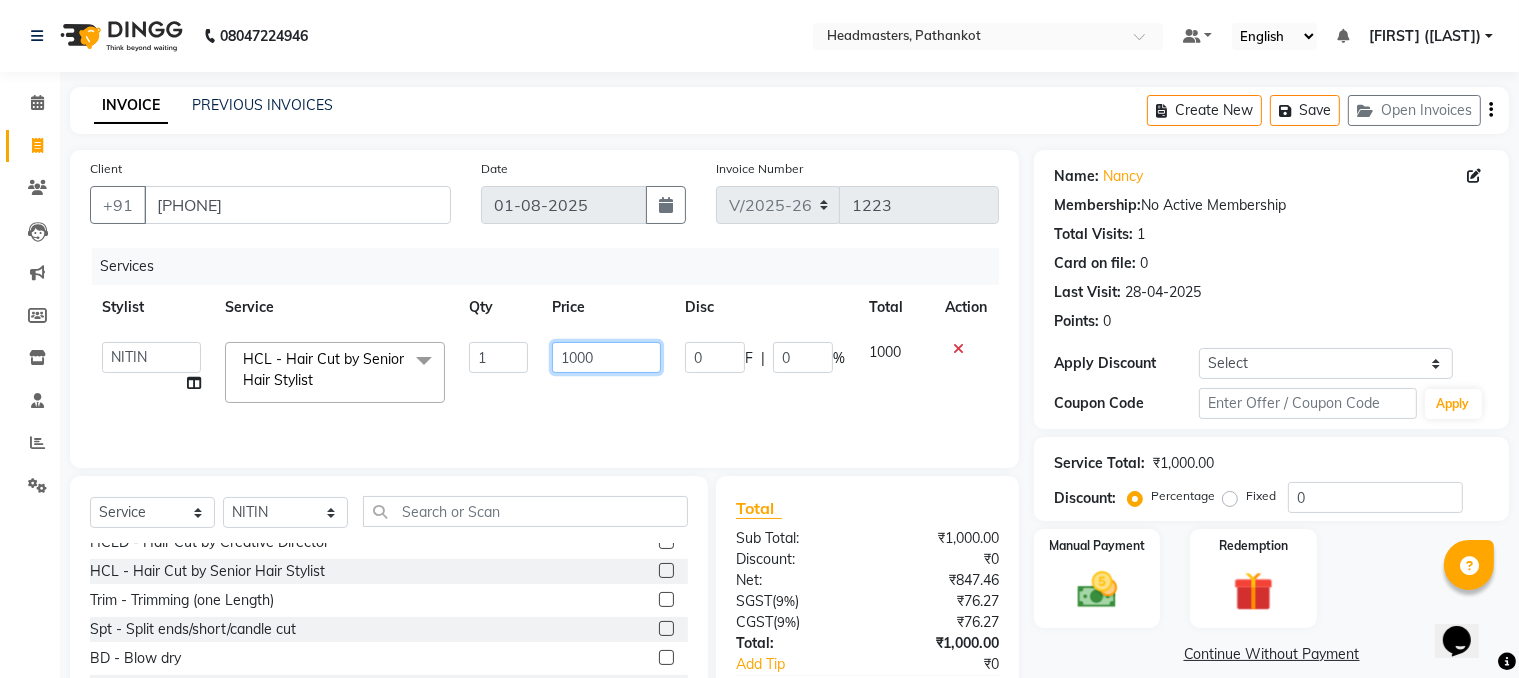 click on "1000" 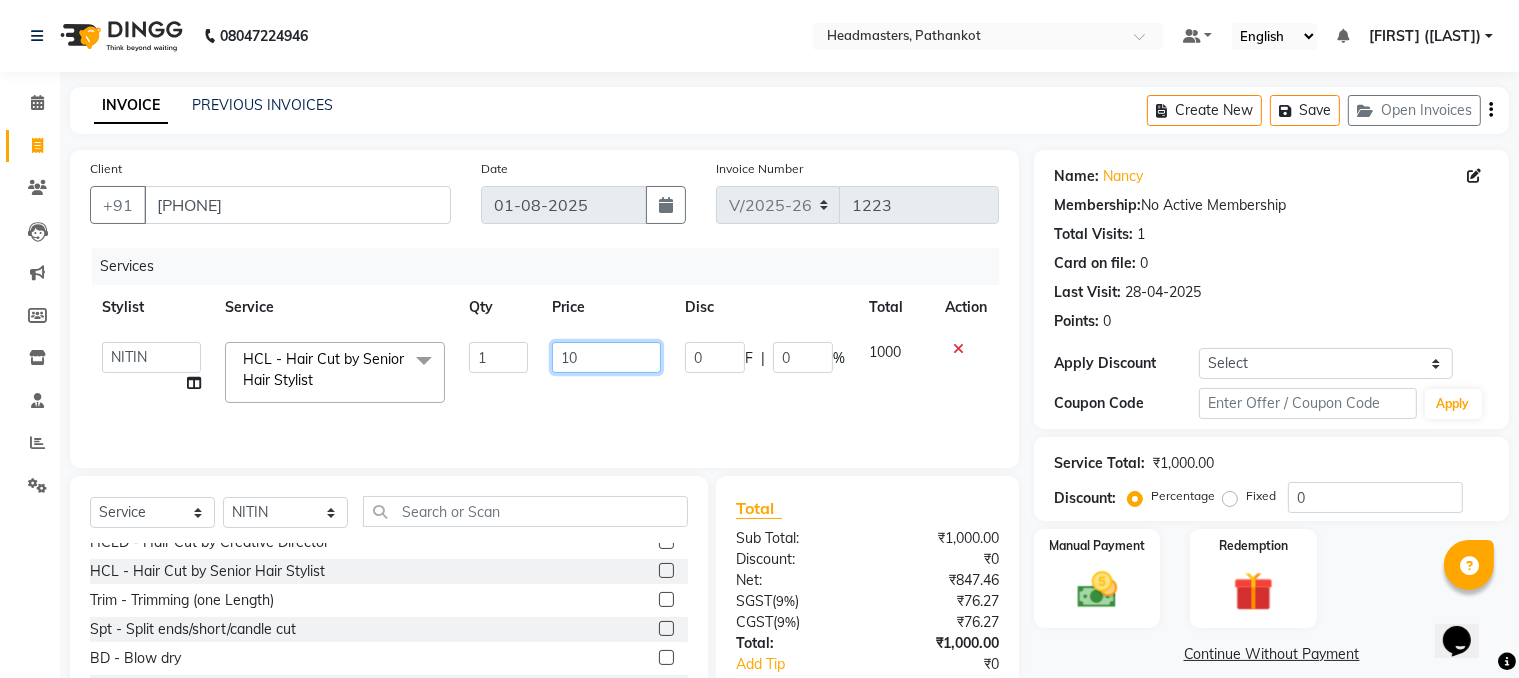 type on "1" 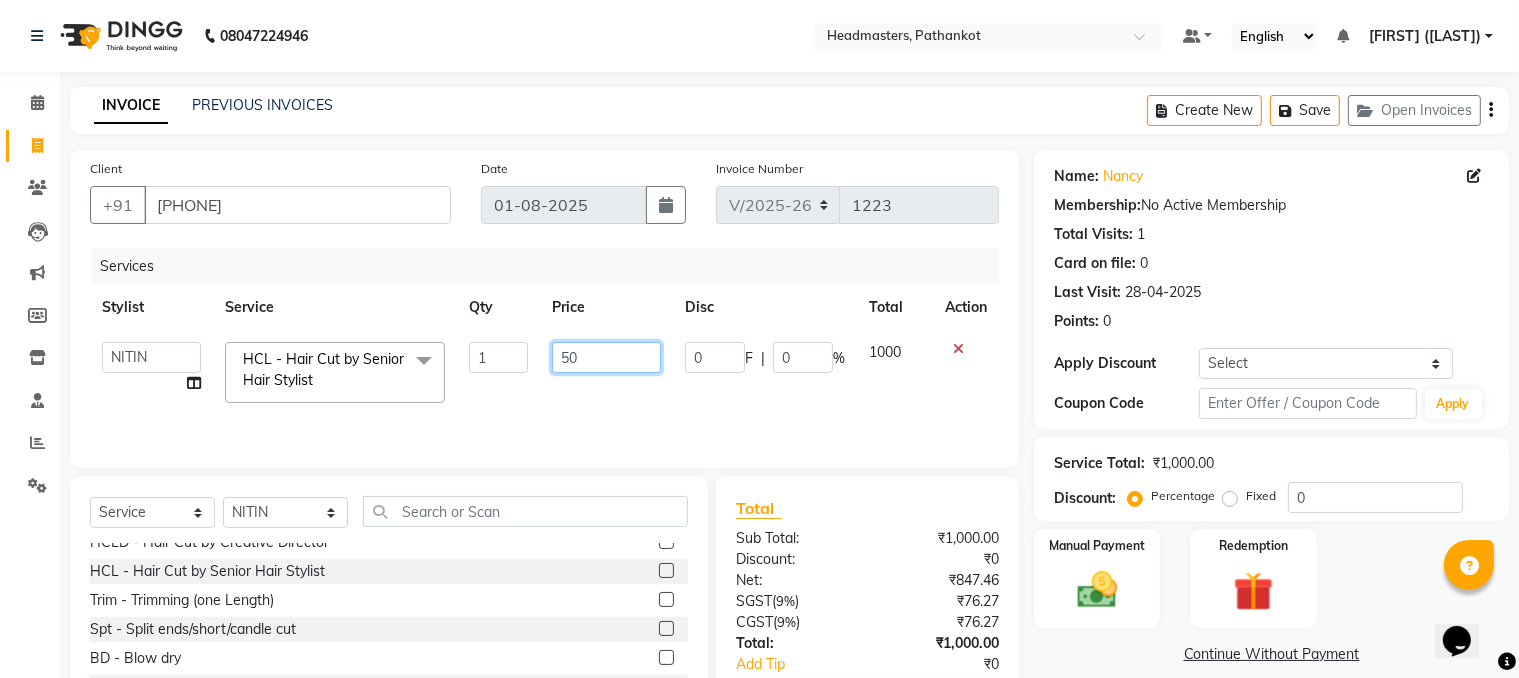 type on "500" 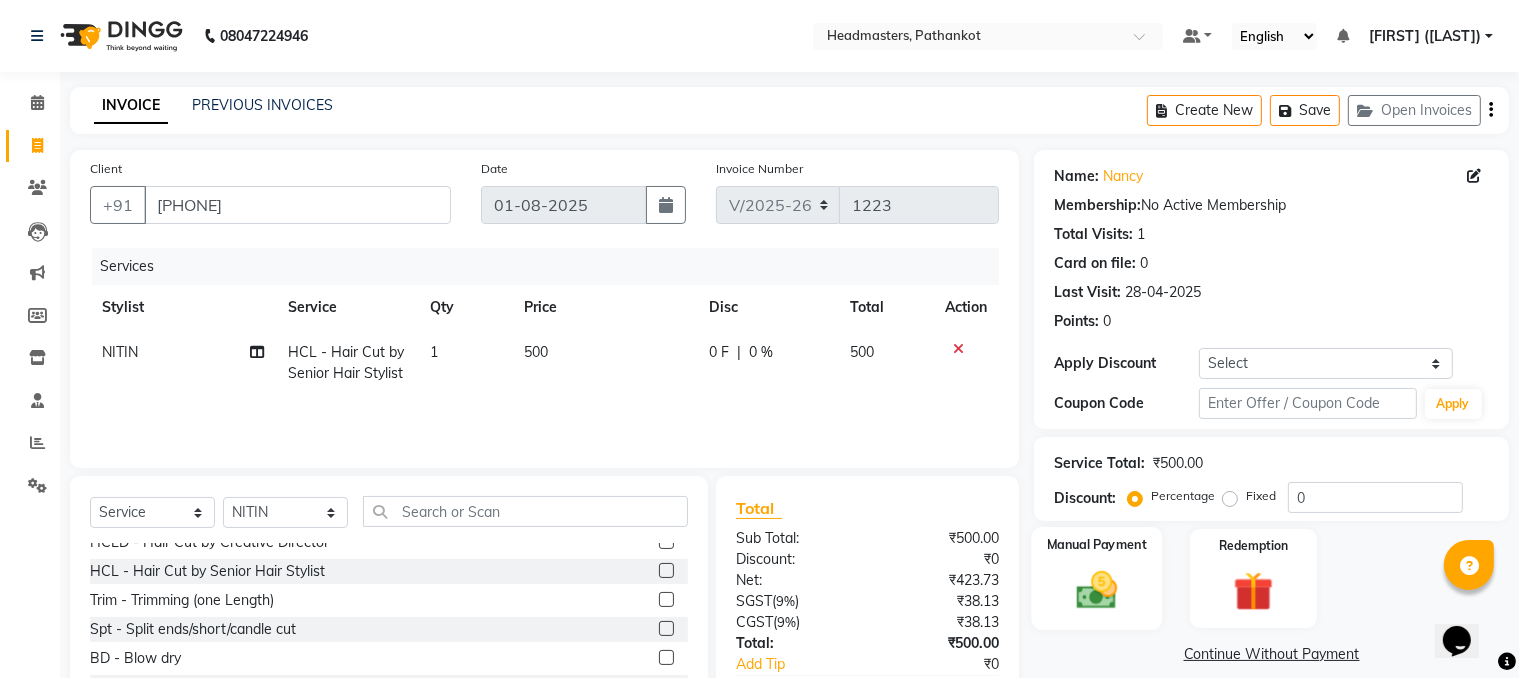 click 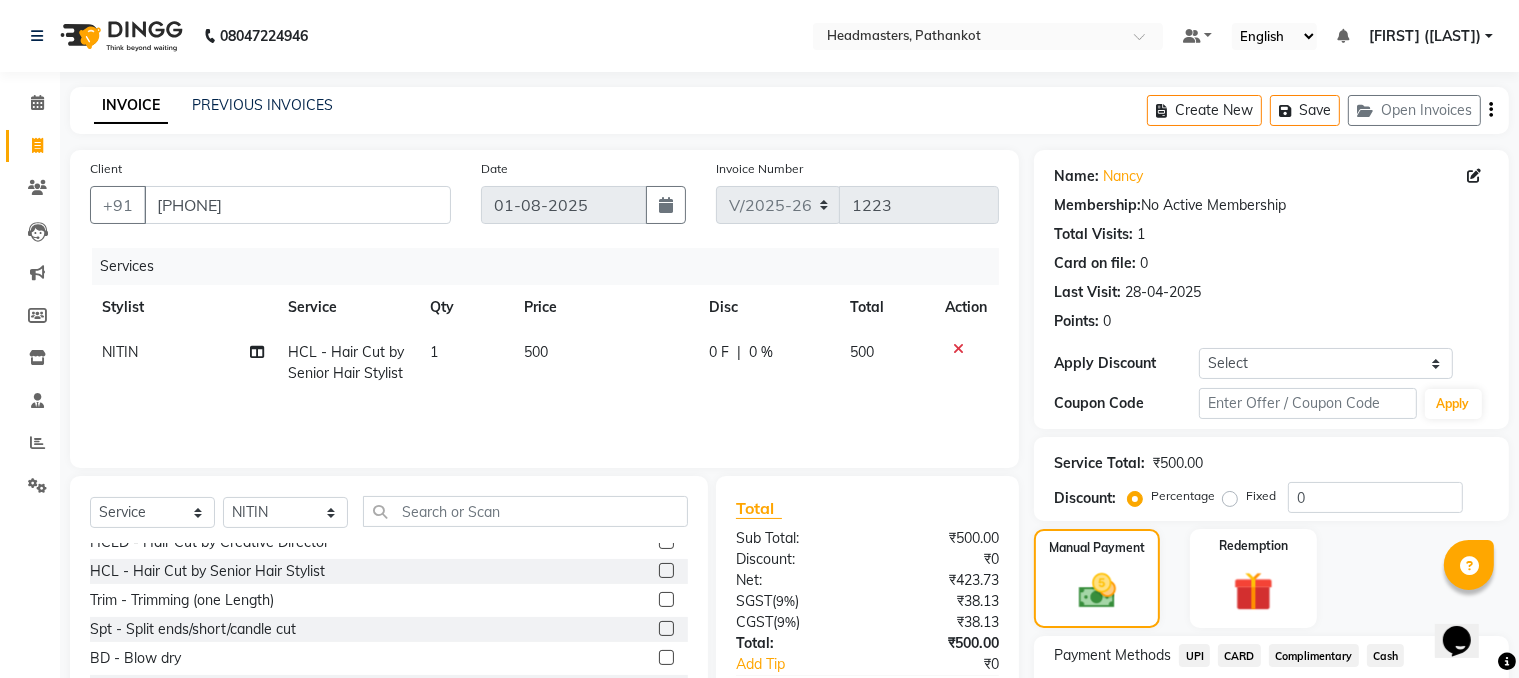 click on "Cash" 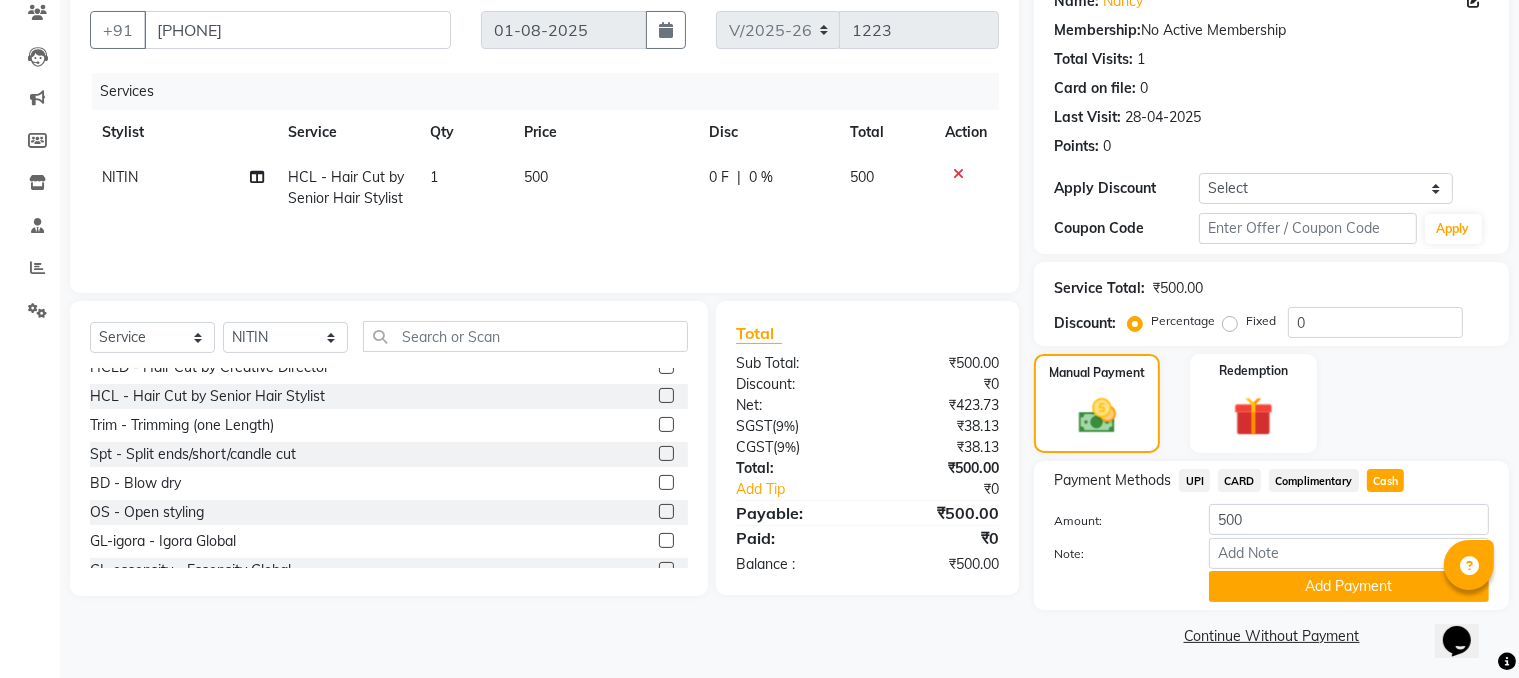 scroll, scrollTop: 180, scrollLeft: 0, axis: vertical 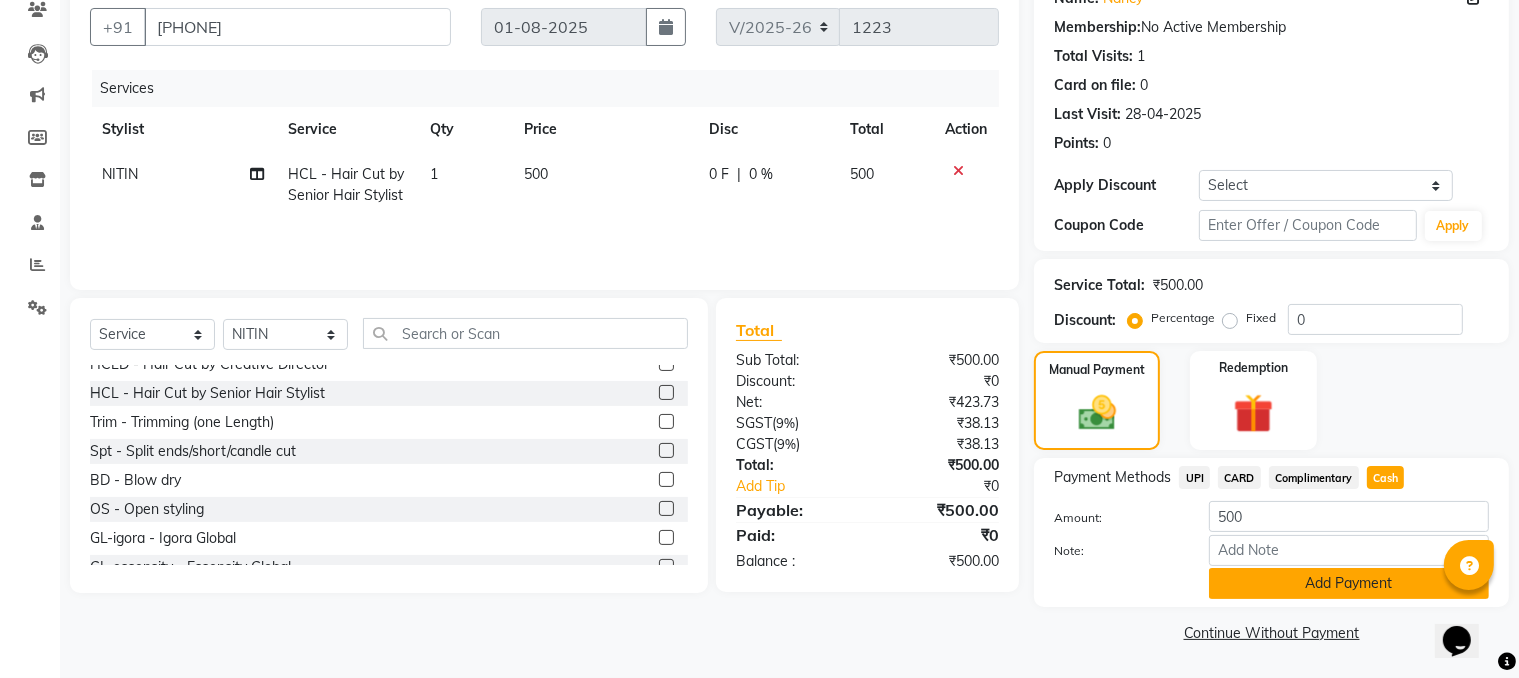 click on "Add Payment" 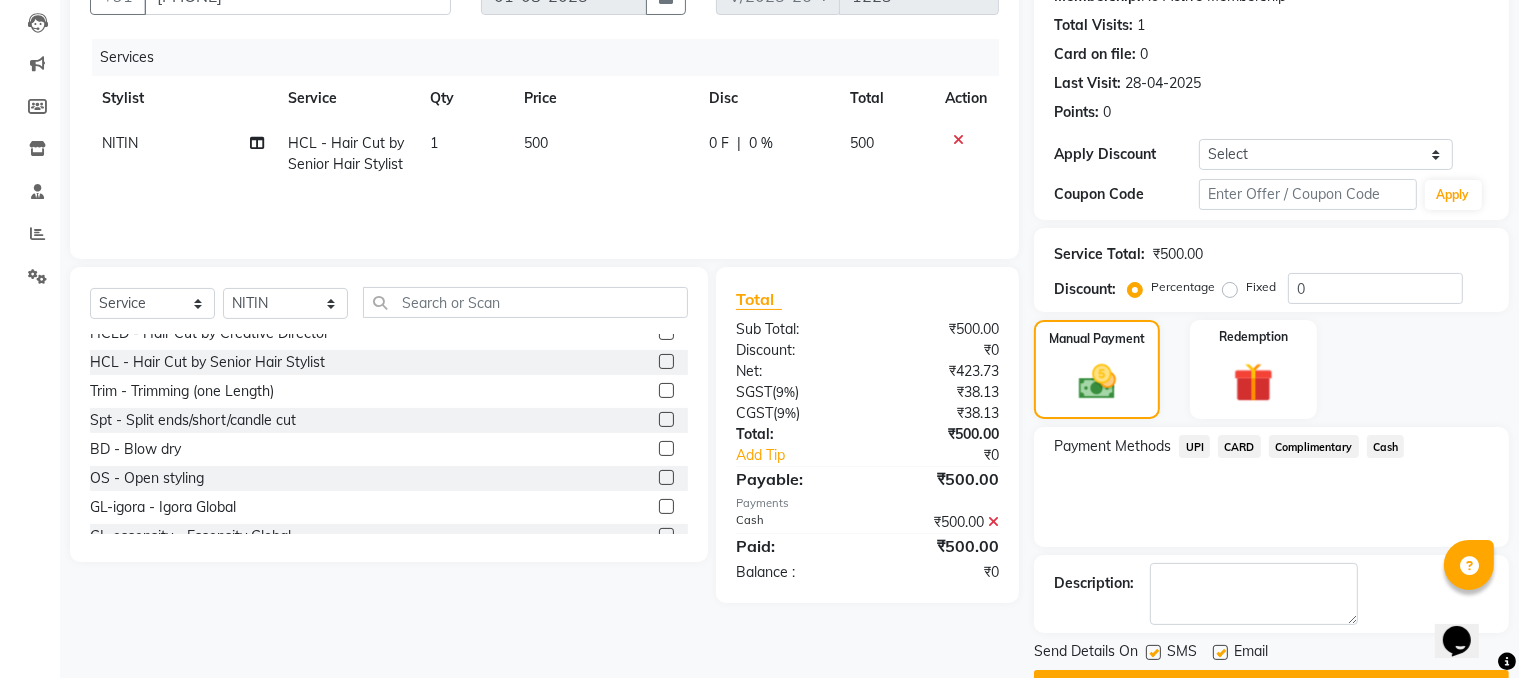 scroll, scrollTop: 260, scrollLeft: 0, axis: vertical 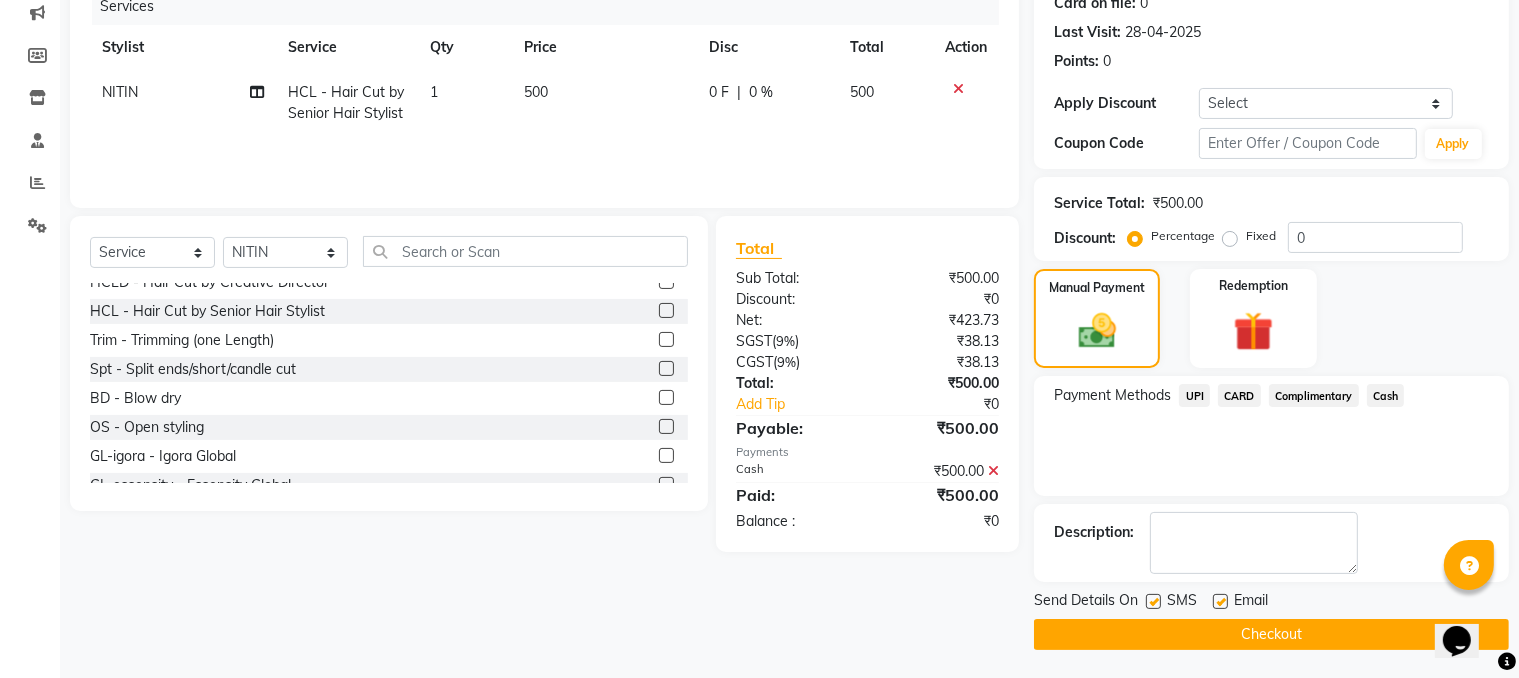 click on "Checkout" 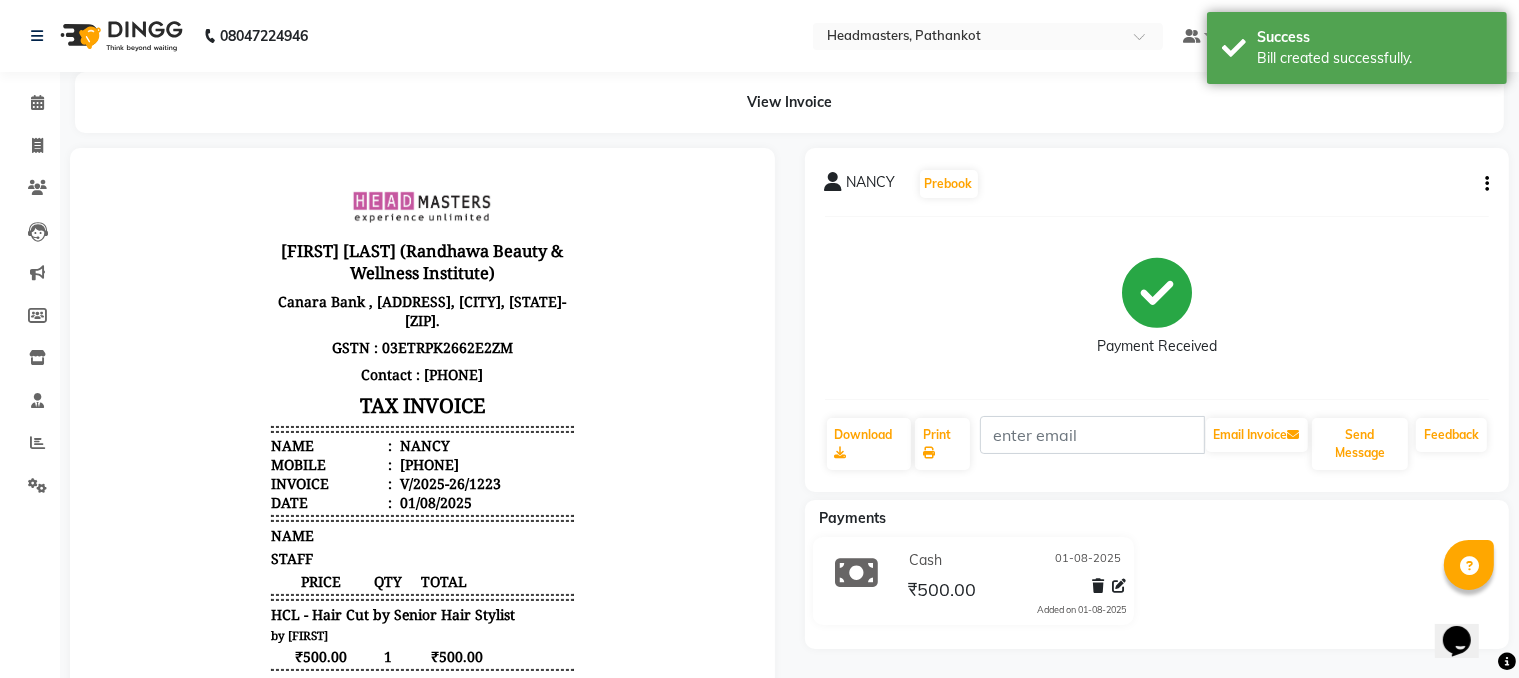 scroll, scrollTop: 0, scrollLeft: 0, axis: both 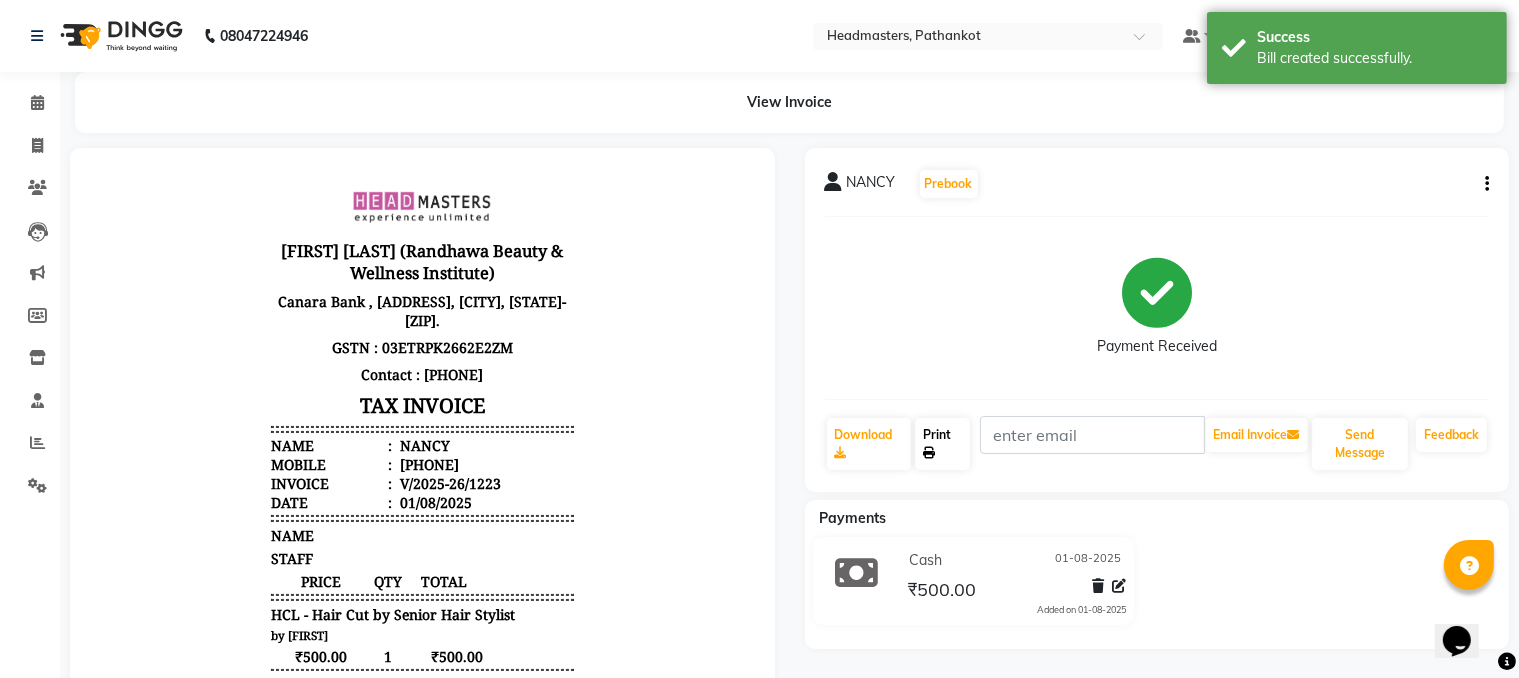 click 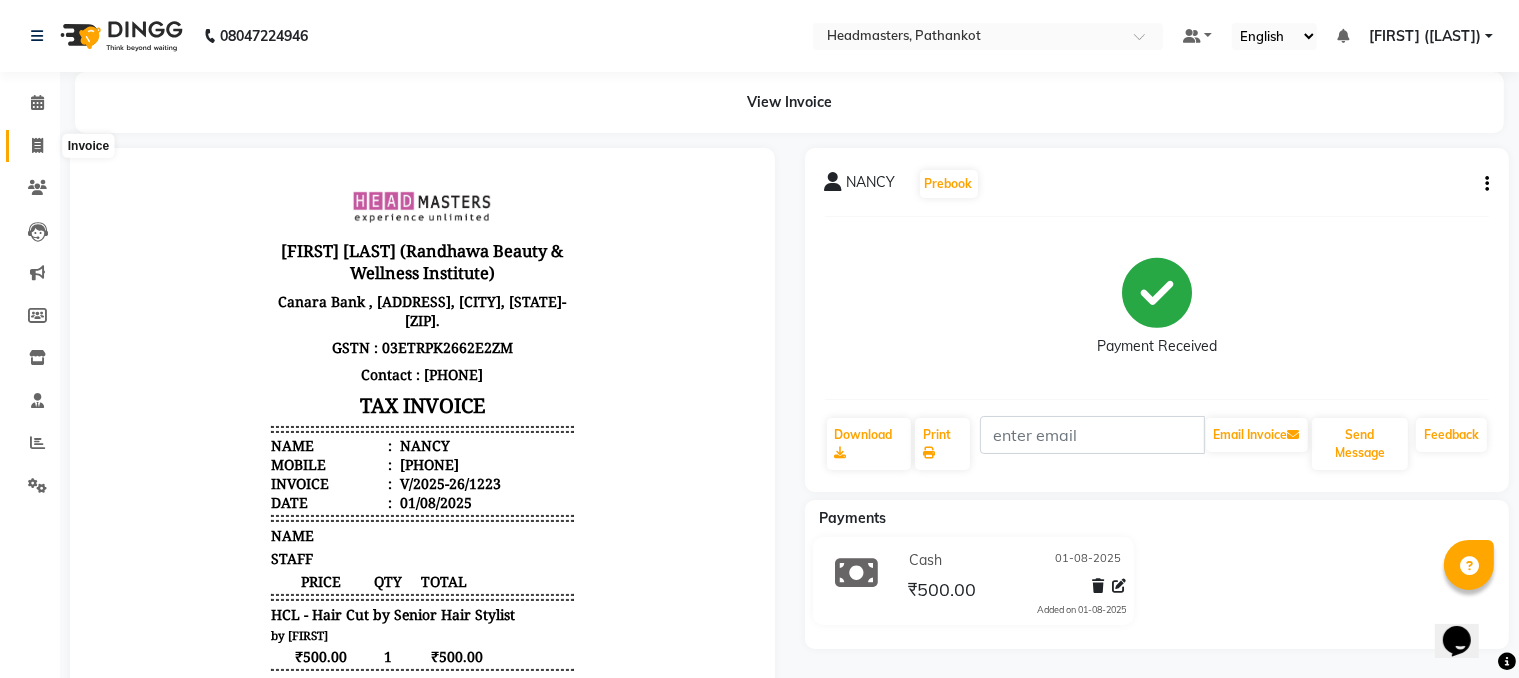 click 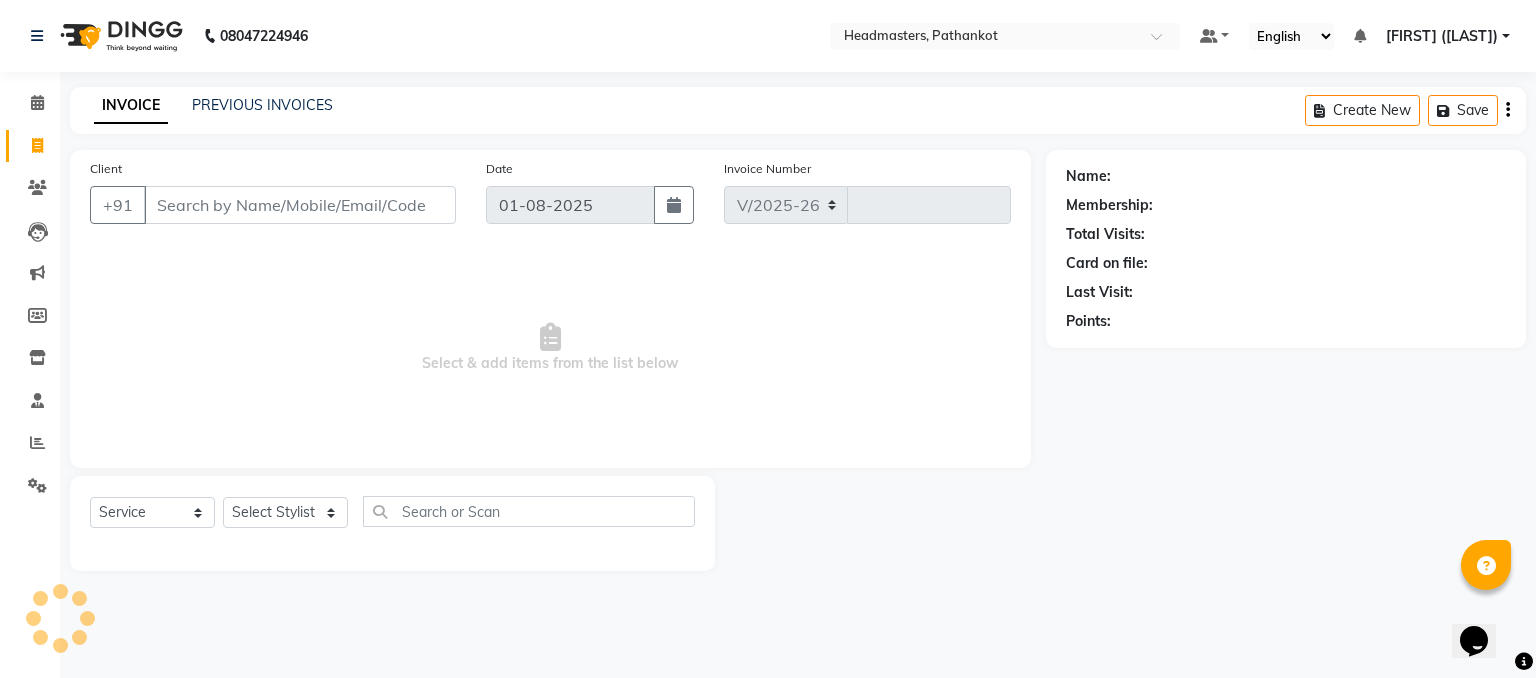 select on "7530" 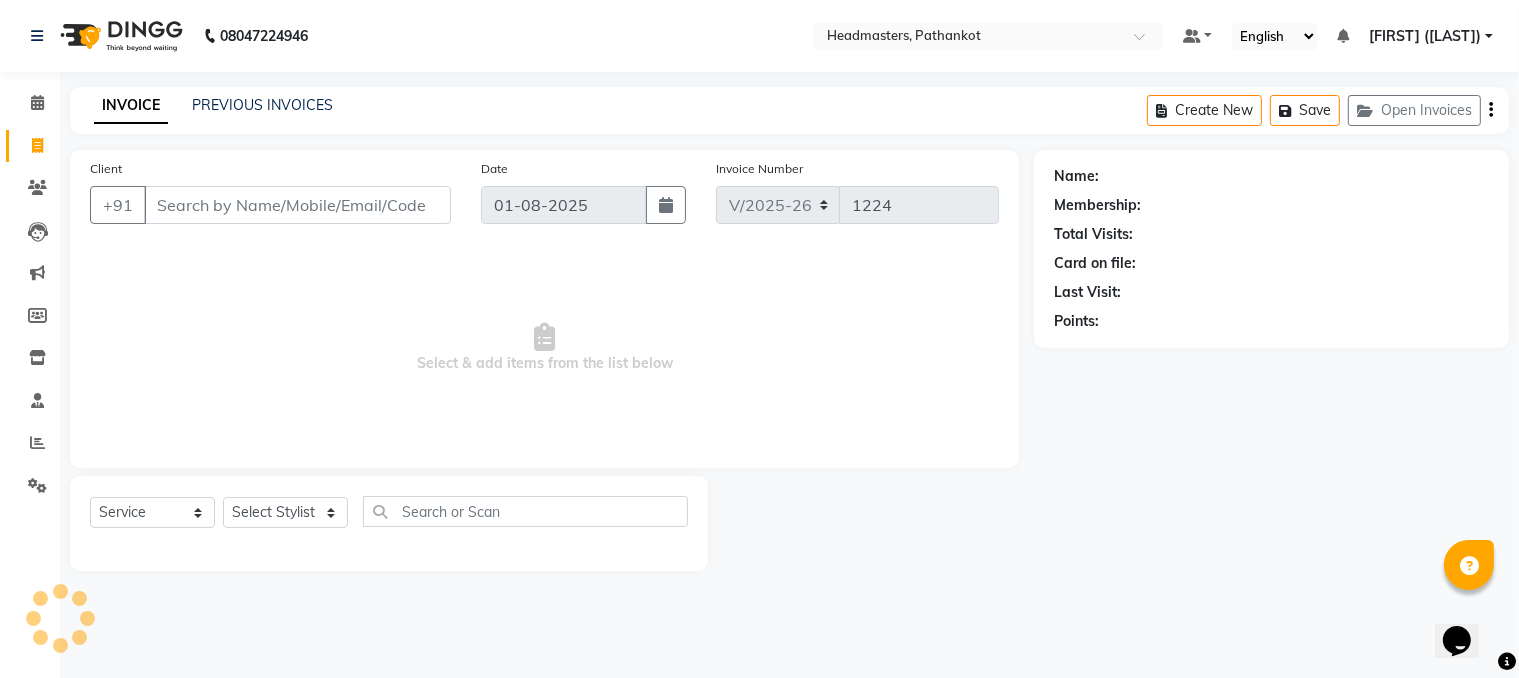select on "66904" 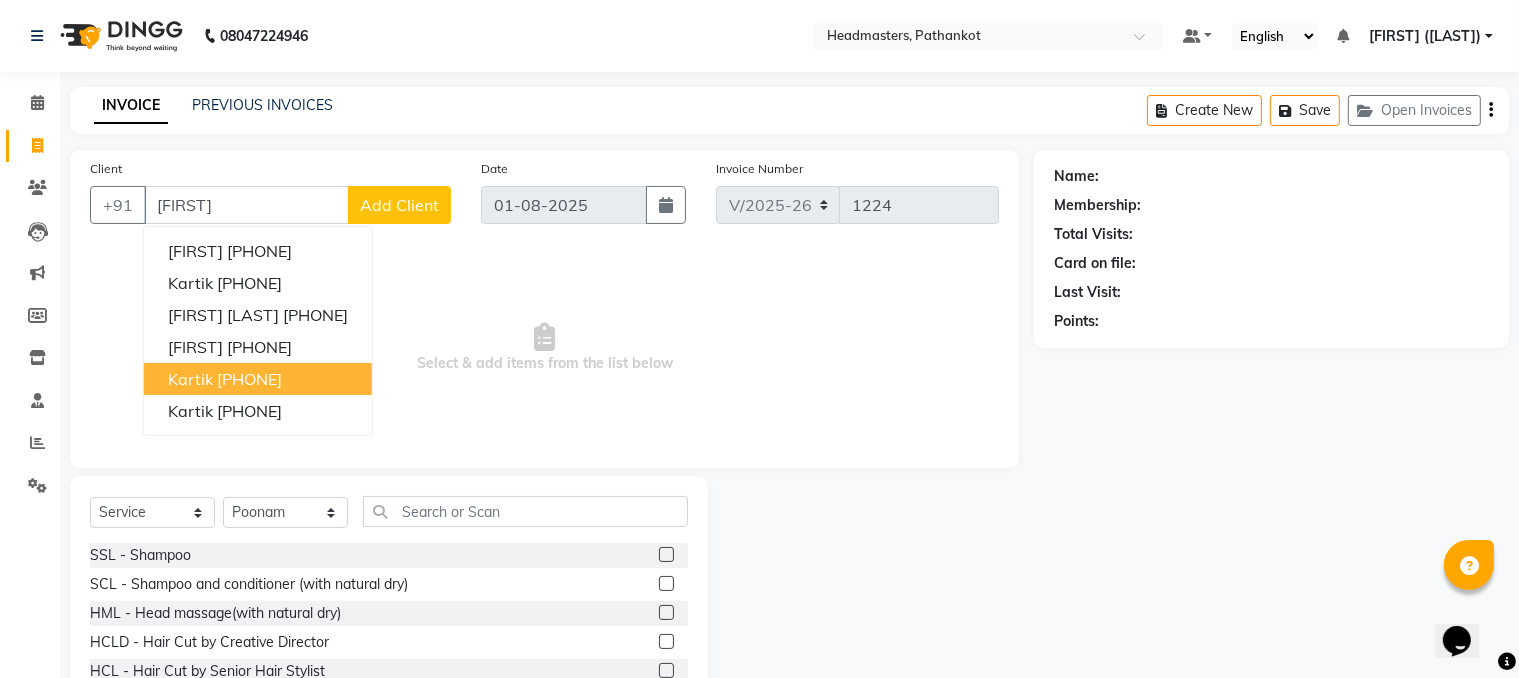 click on "[PHONE]" at bounding box center [249, 379] 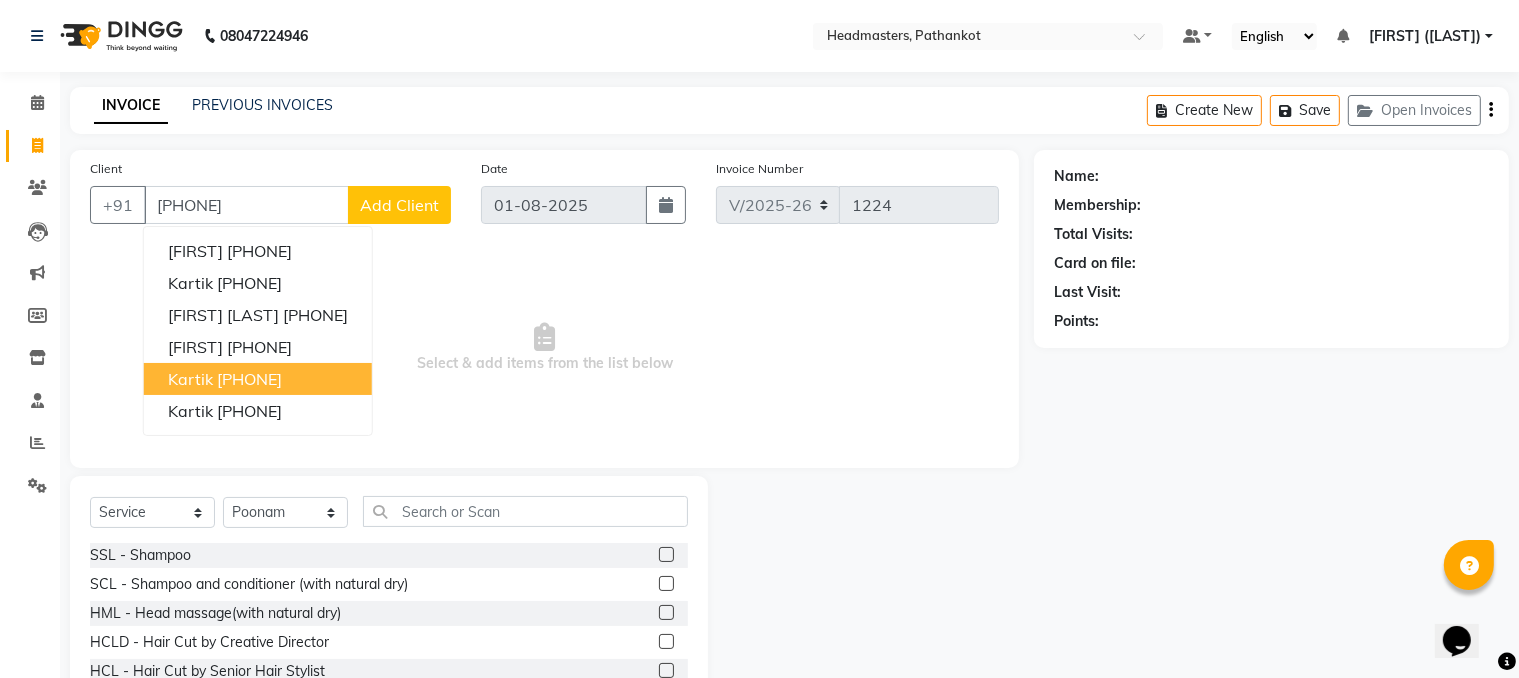 type on "[PHONE]" 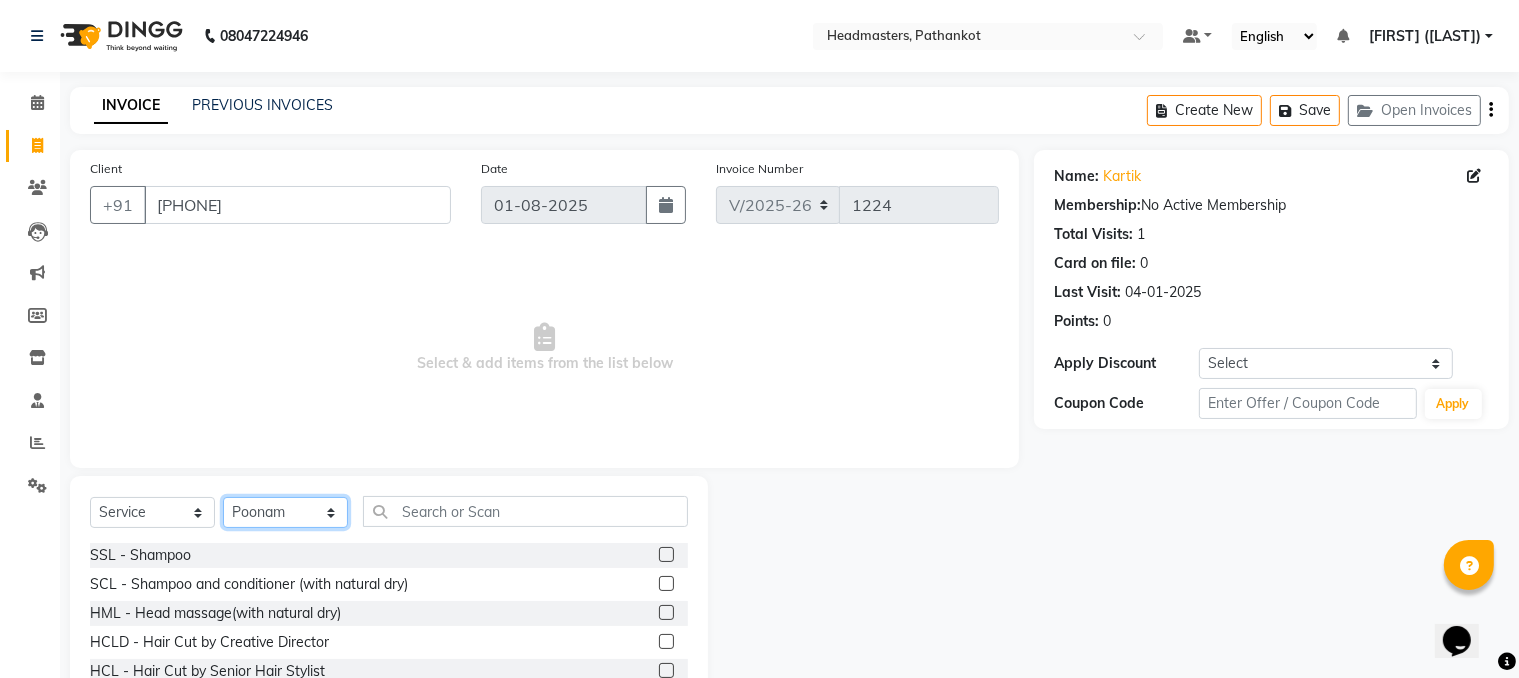 click on "Select Stylist Amir HEAD MASTERS jassi jasvir [FIRST]  [FIRST]  Monika sharma Monika Yoseph  nakul NITIN Poonam puja roop Sumit Teji" 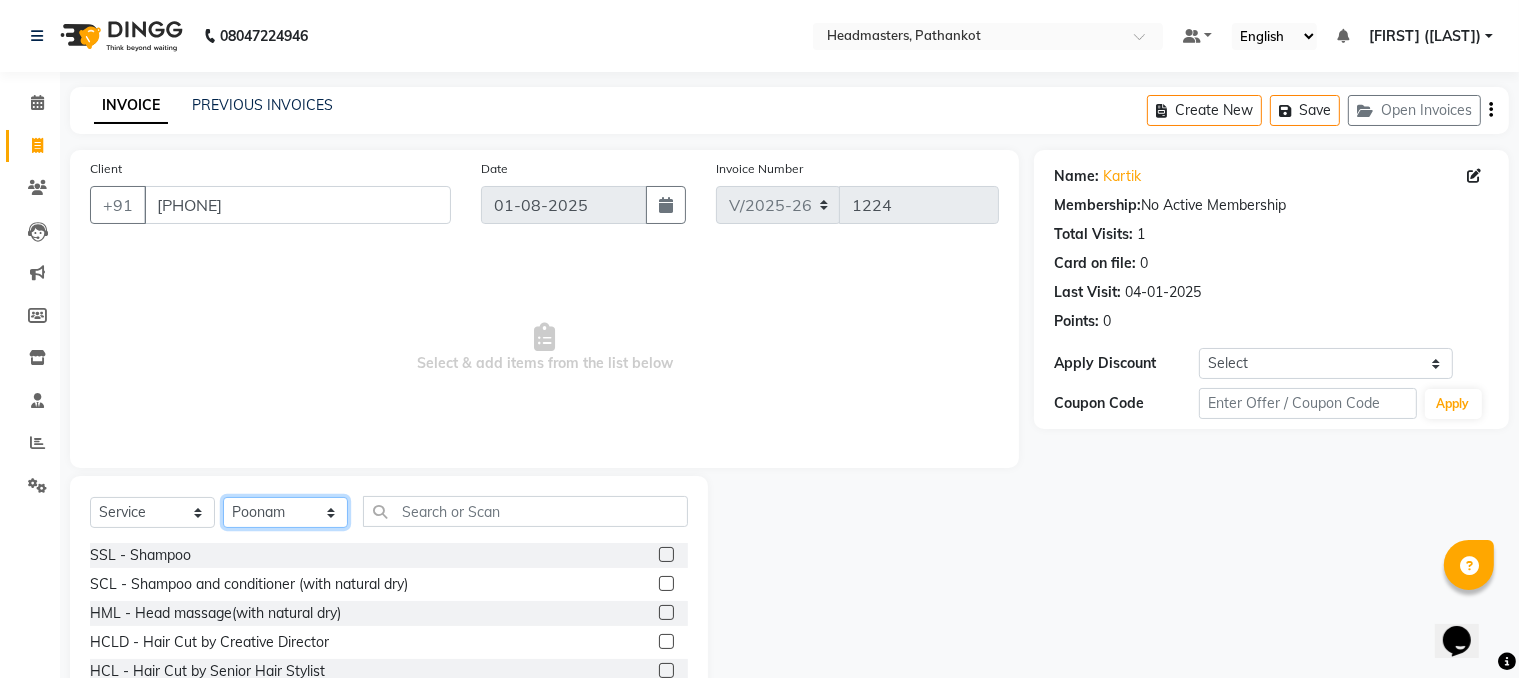select on "83139" 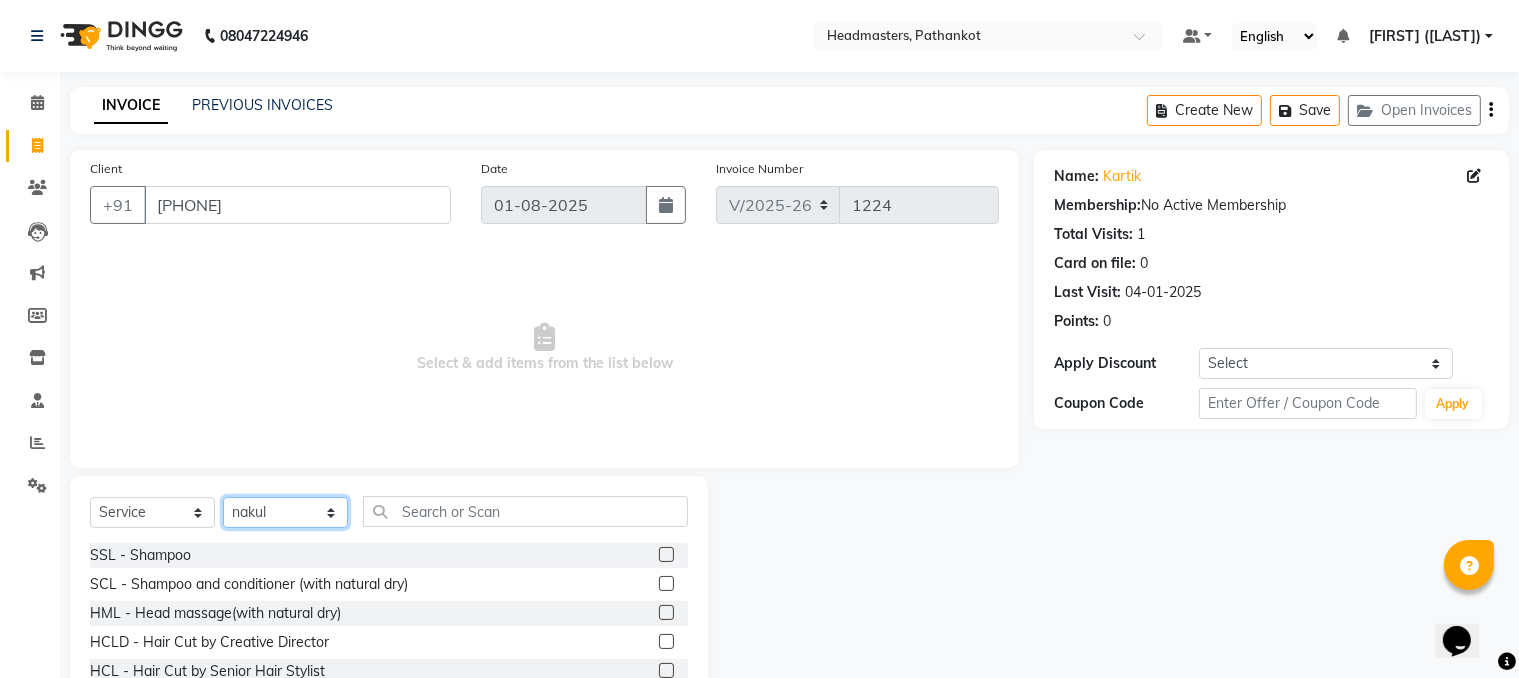 click on "Select Stylist Amir HEAD MASTERS jassi jasvir [FIRST]  [FIRST]  Monika sharma Monika Yoseph  nakul NITIN Poonam puja roop Sumit Teji" 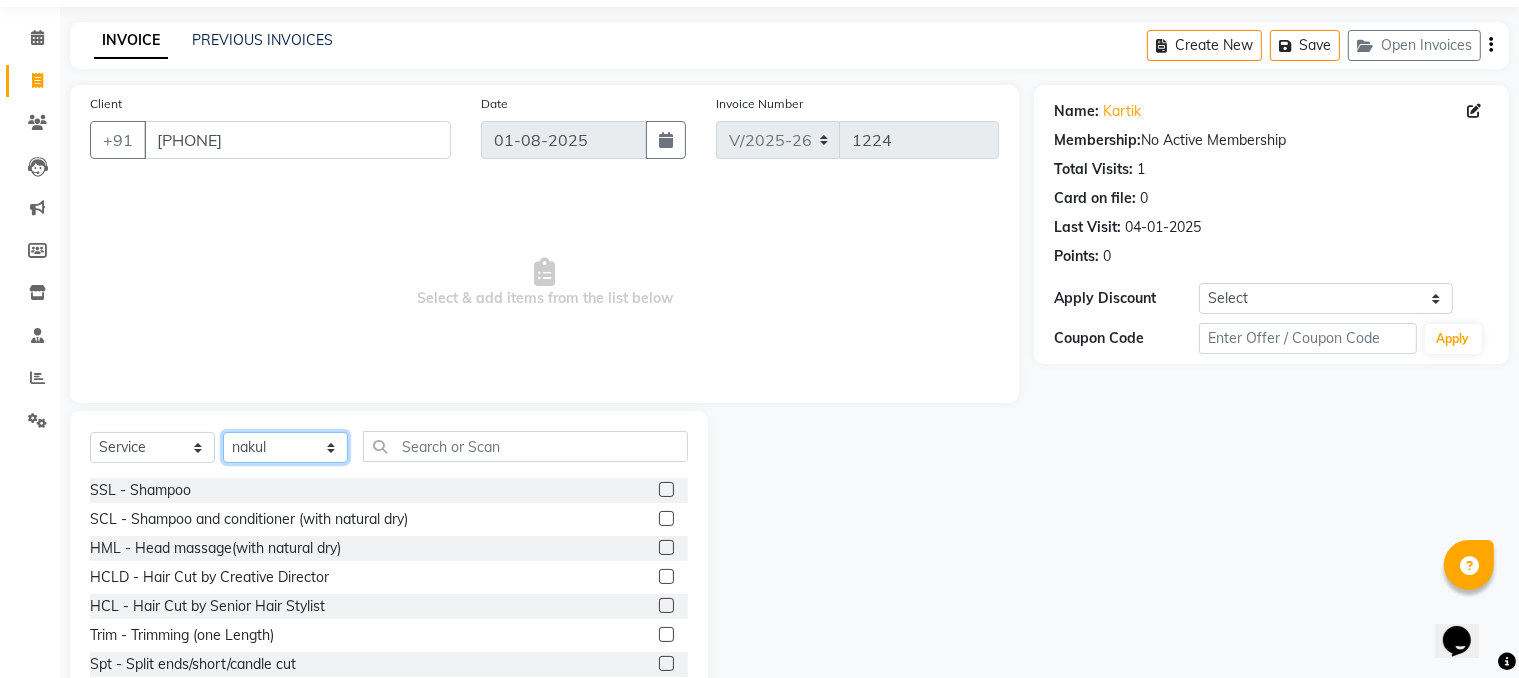 scroll, scrollTop: 100, scrollLeft: 0, axis: vertical 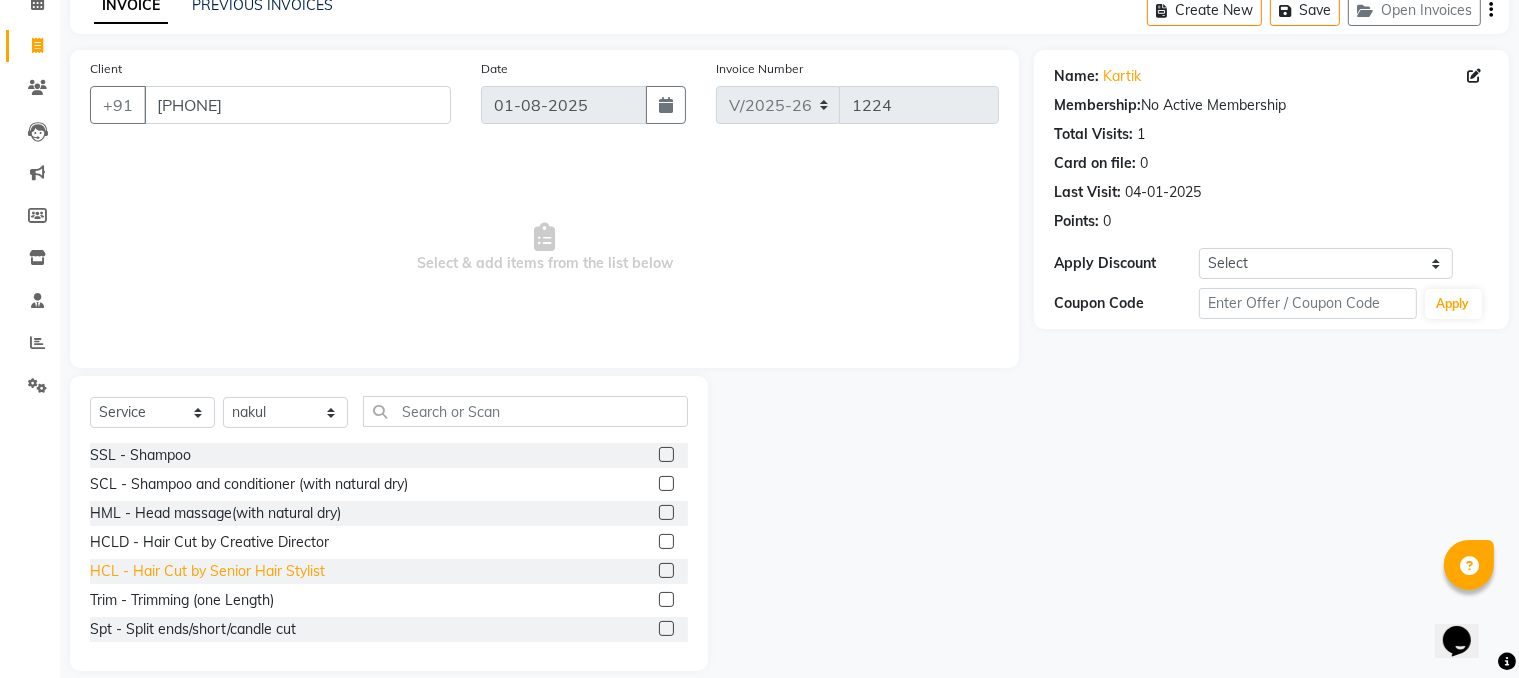 click on "HCL - Hair Cut by Senior Hair Stylist" 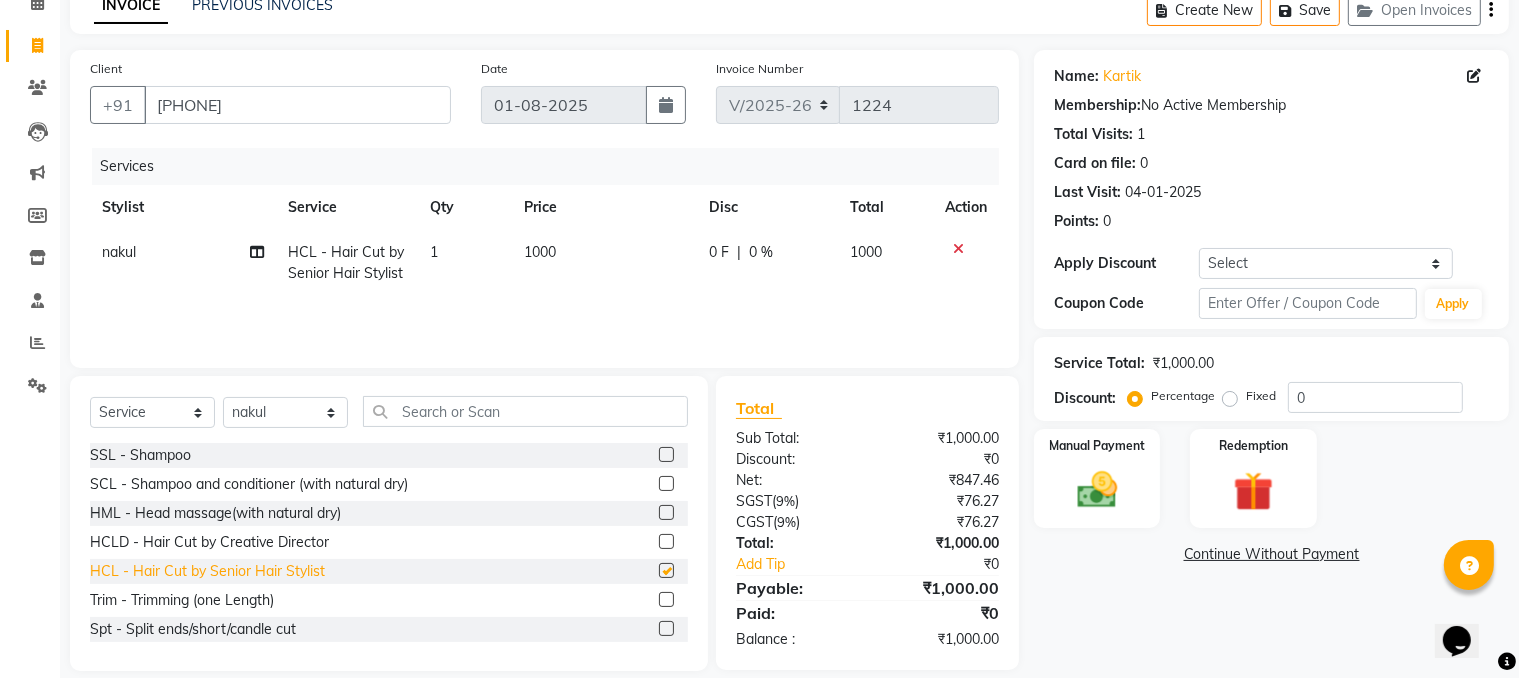 checkbox on "false" 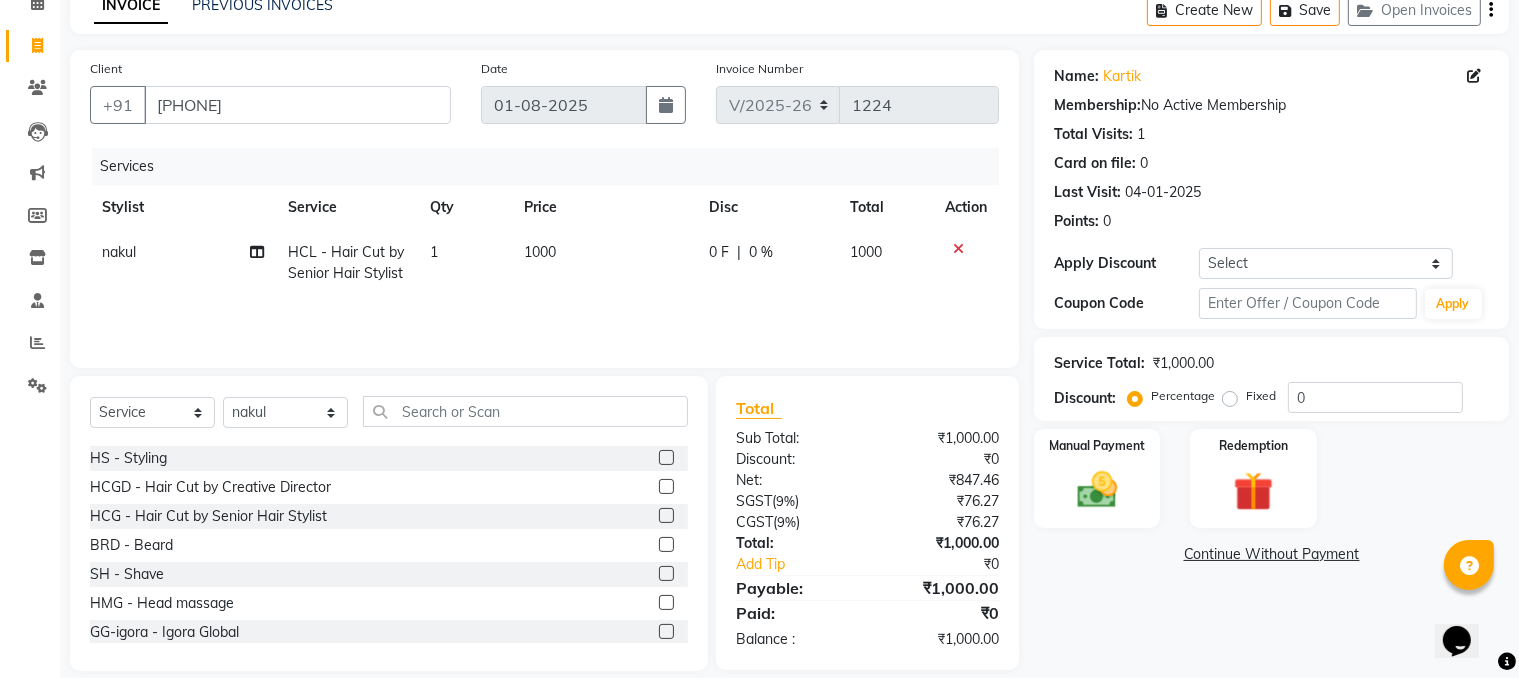 scroll, scrollTop: 900, scrollLeft: 0, axis: vertical 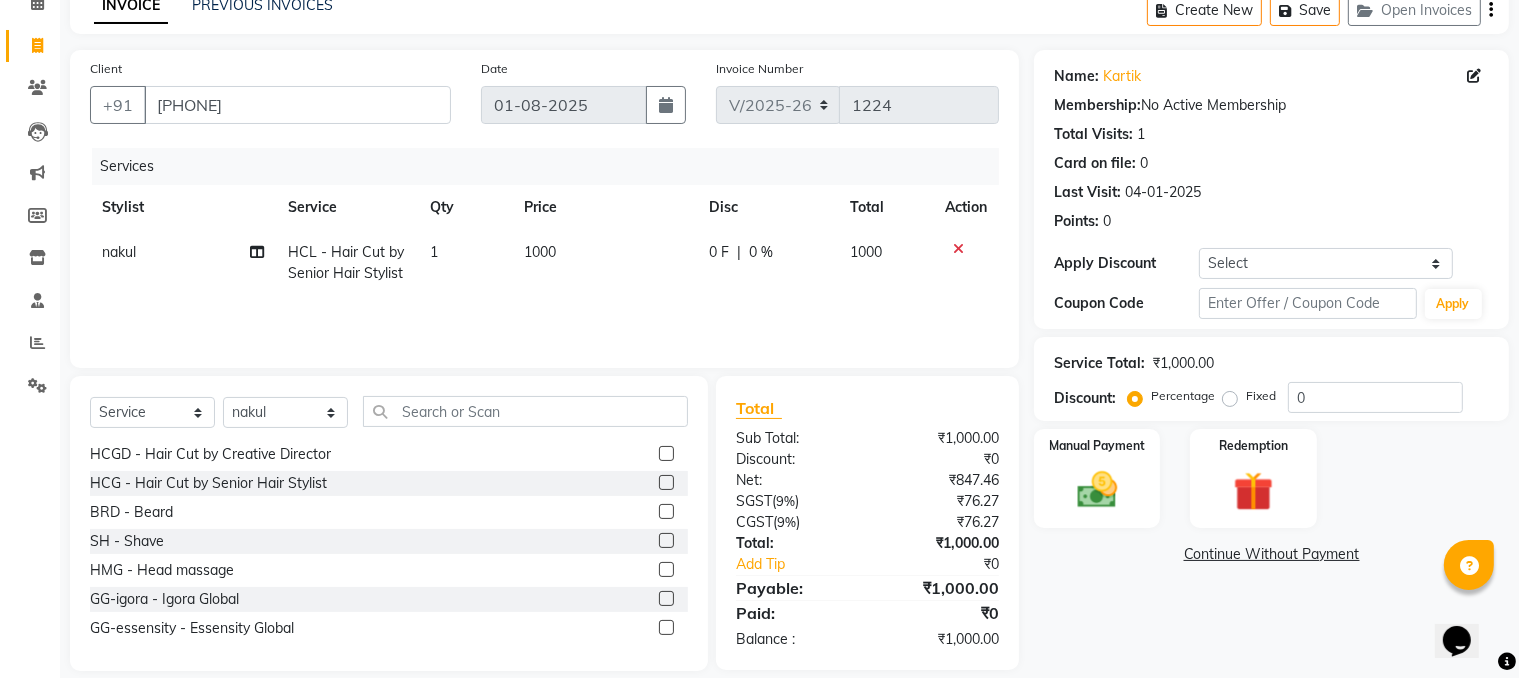 click on "BRD - Beard" 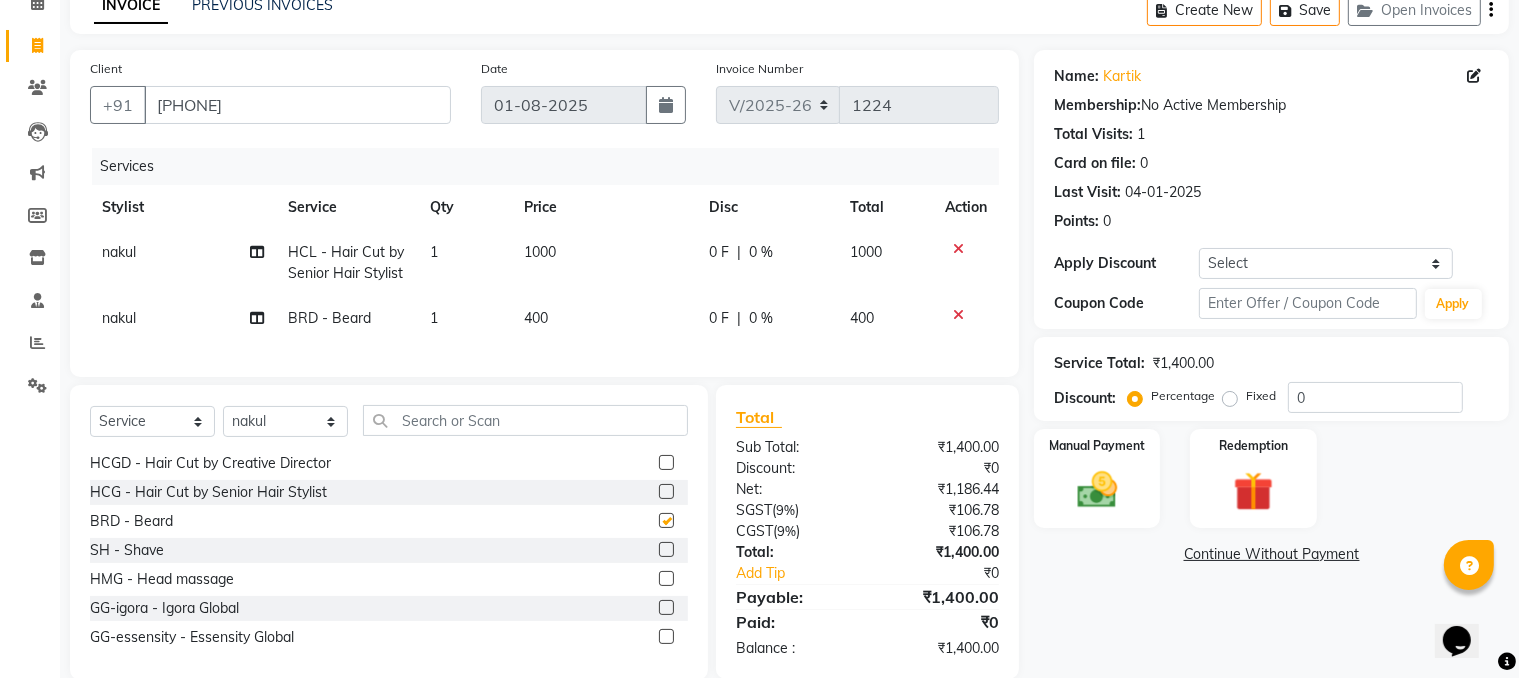 checkbox on "false" 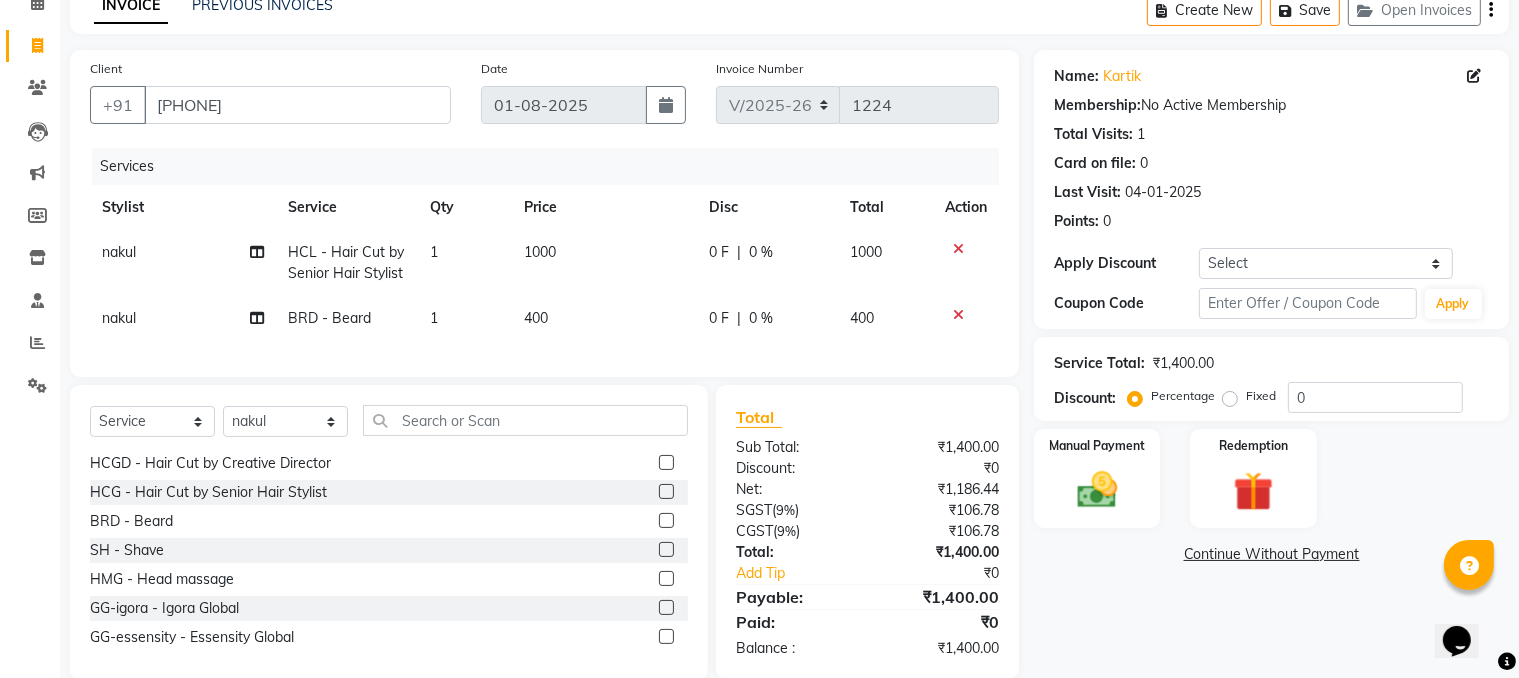 click on "1000" 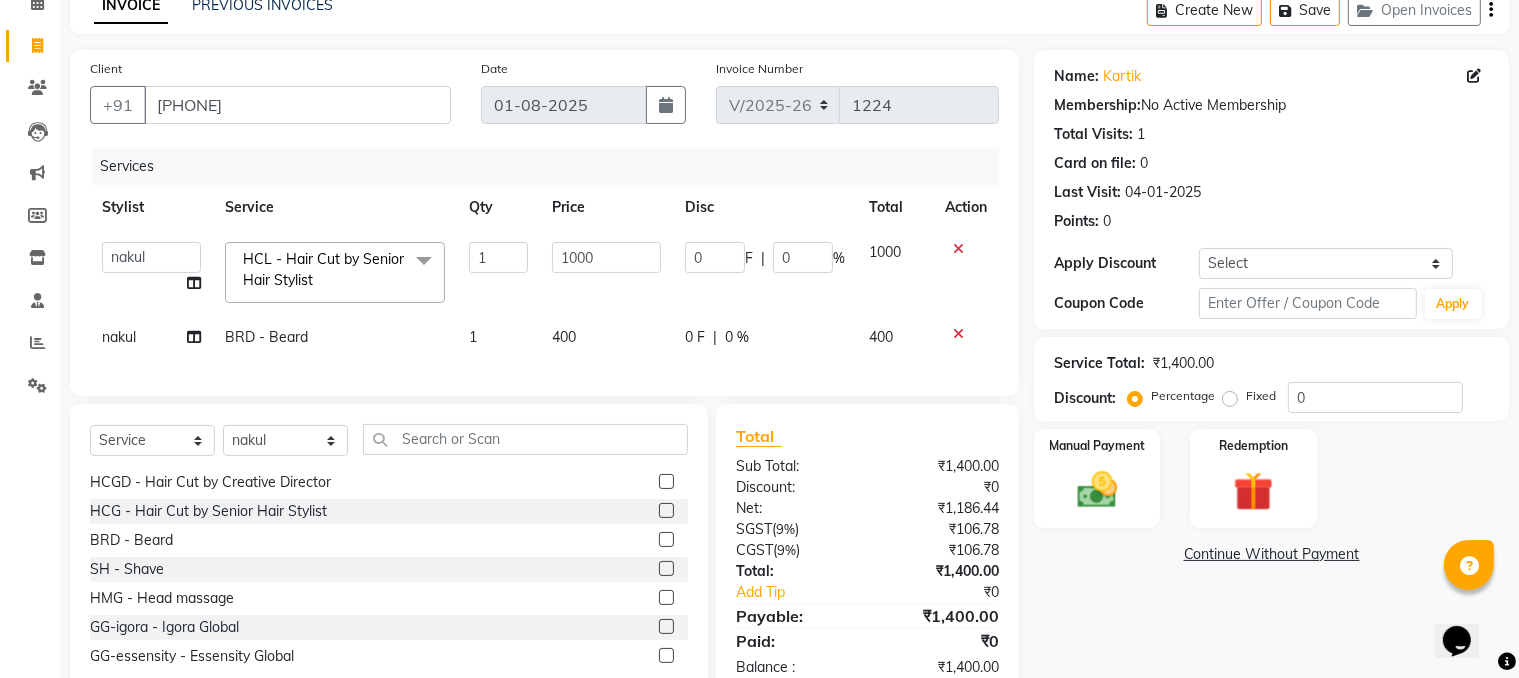click 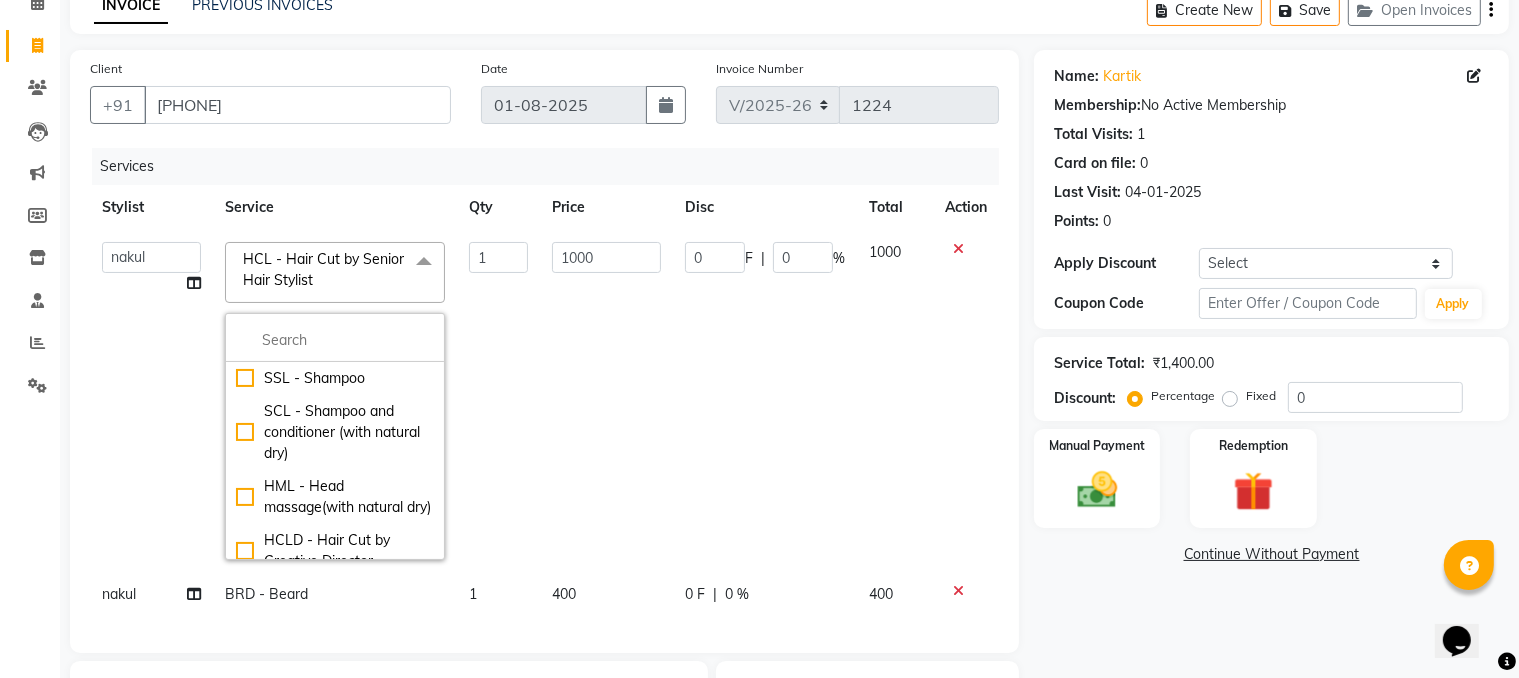 scroll, scrollTop: 100, scrollLeft: 0, axis: vertical 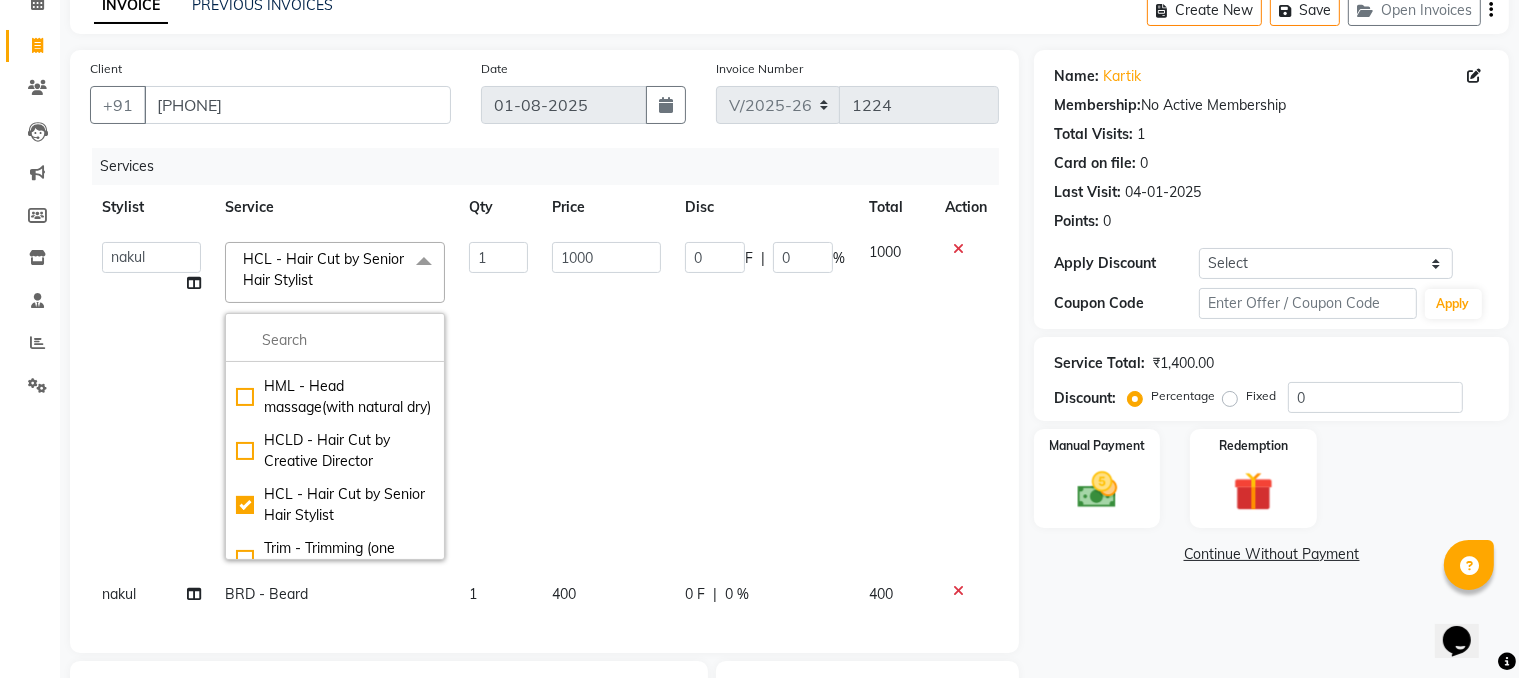click 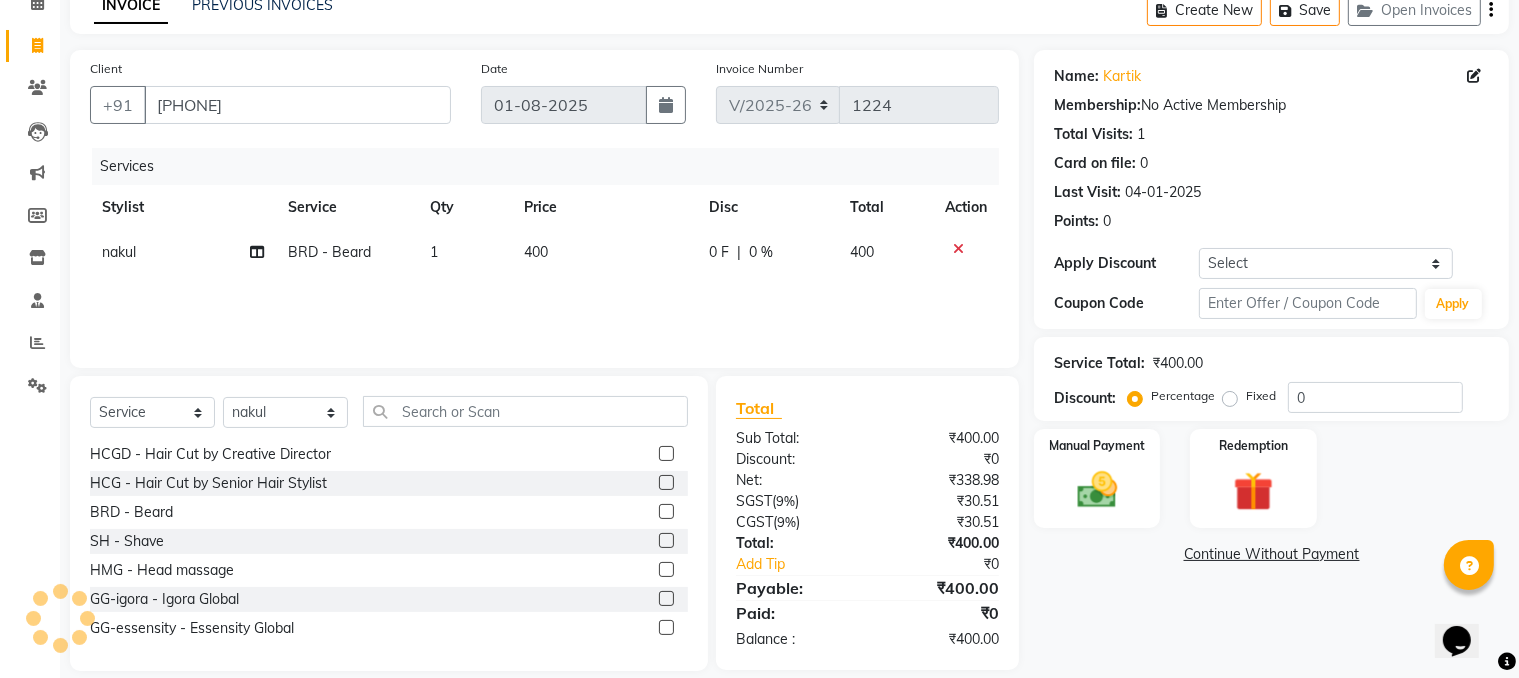 click 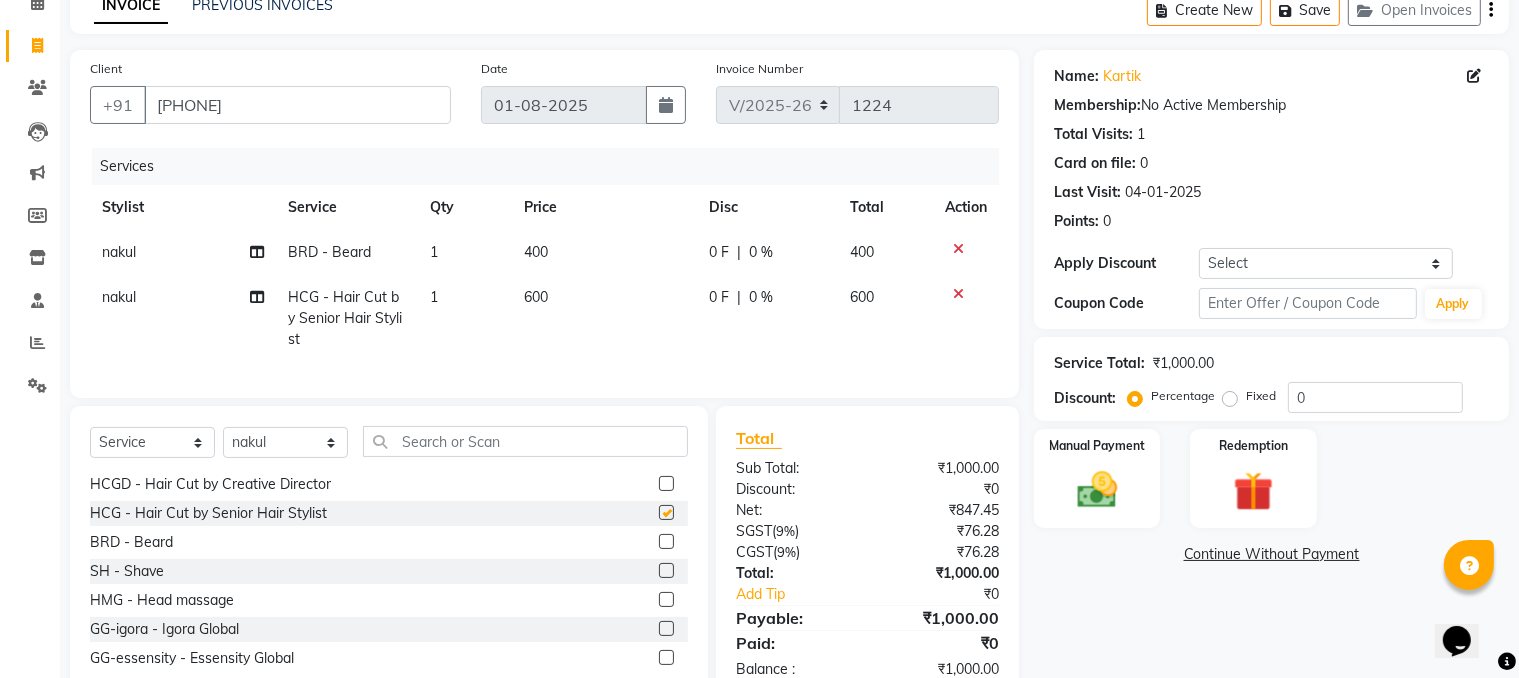 checkbox on "false" 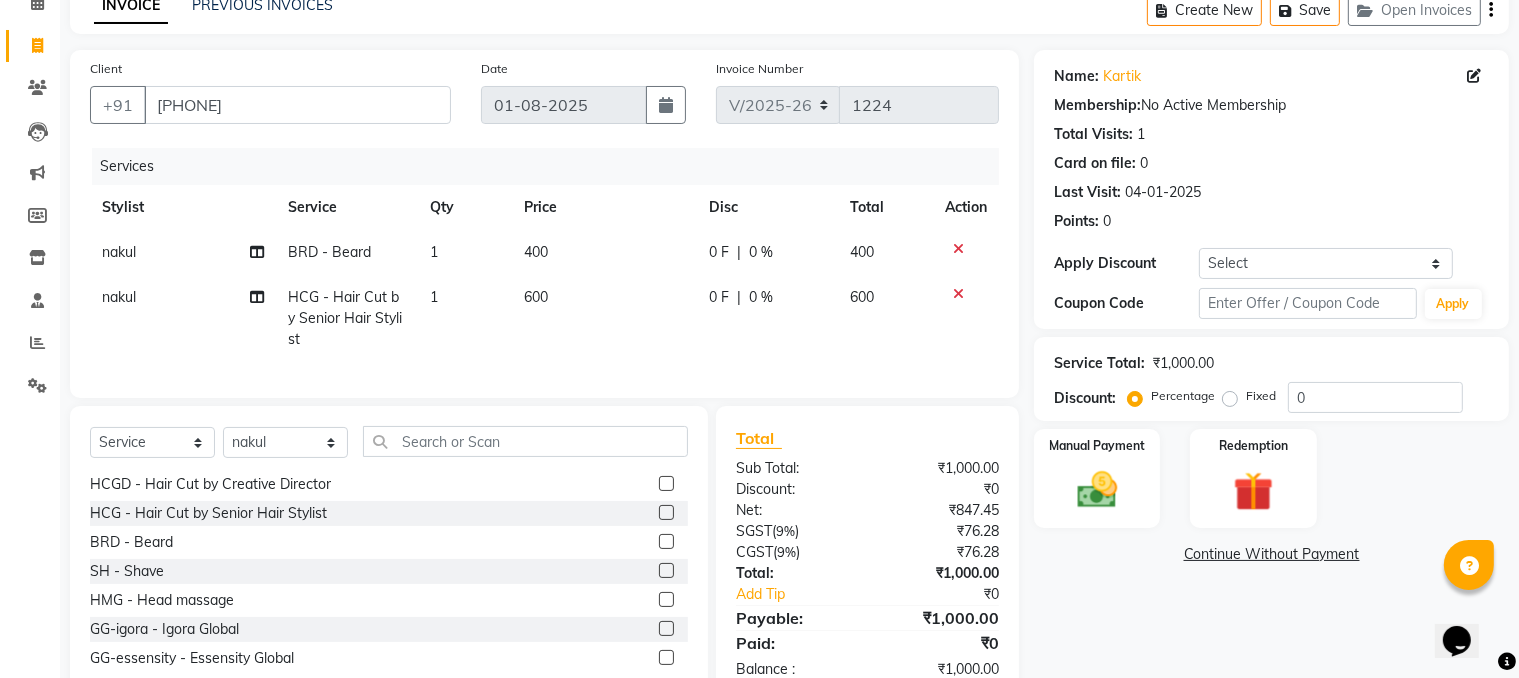 click 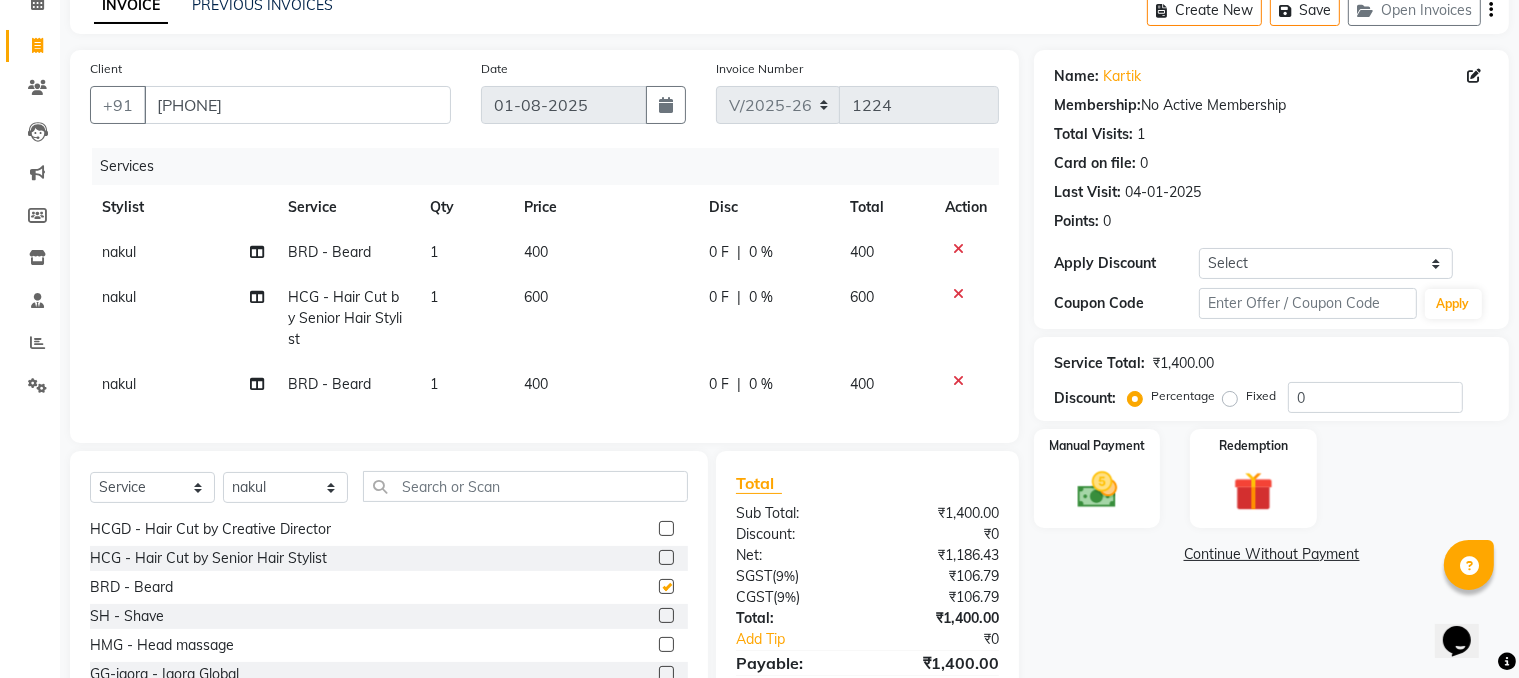 checkbox on "false" 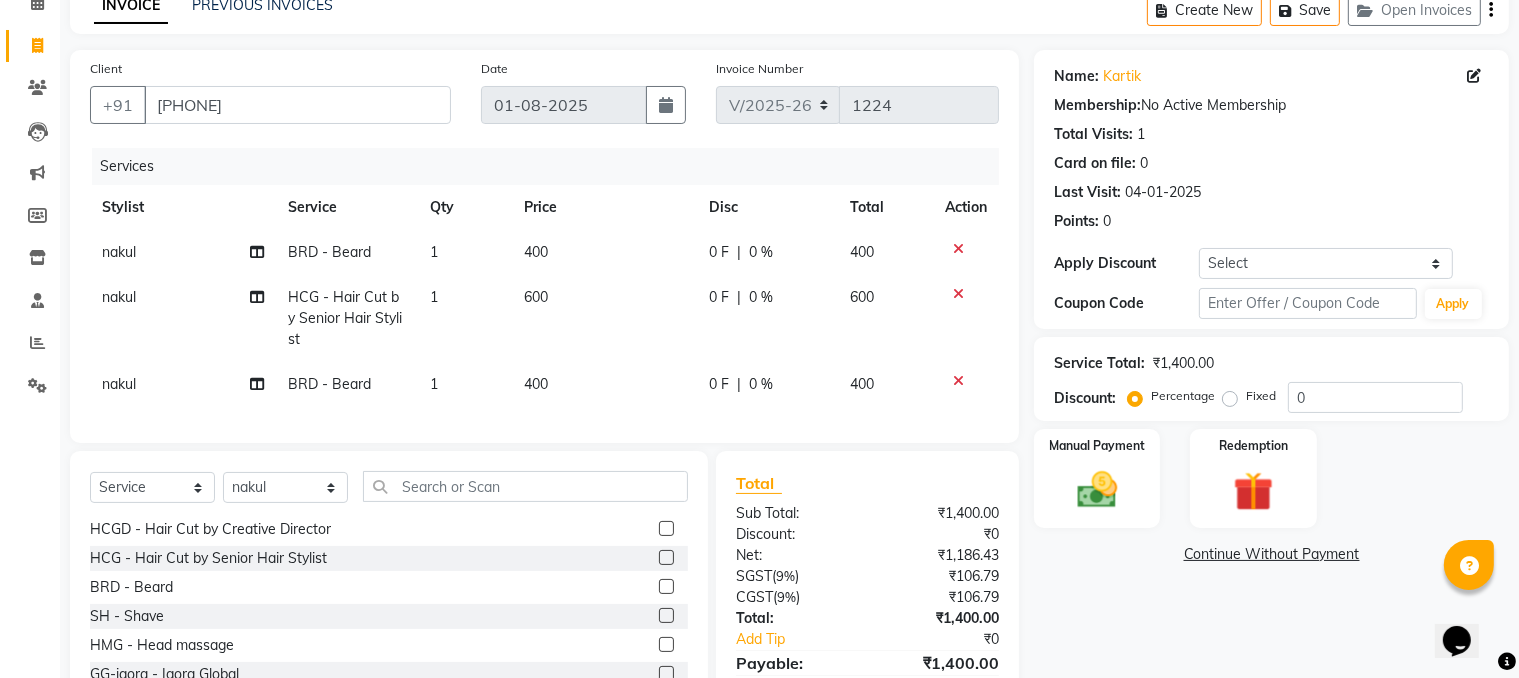click 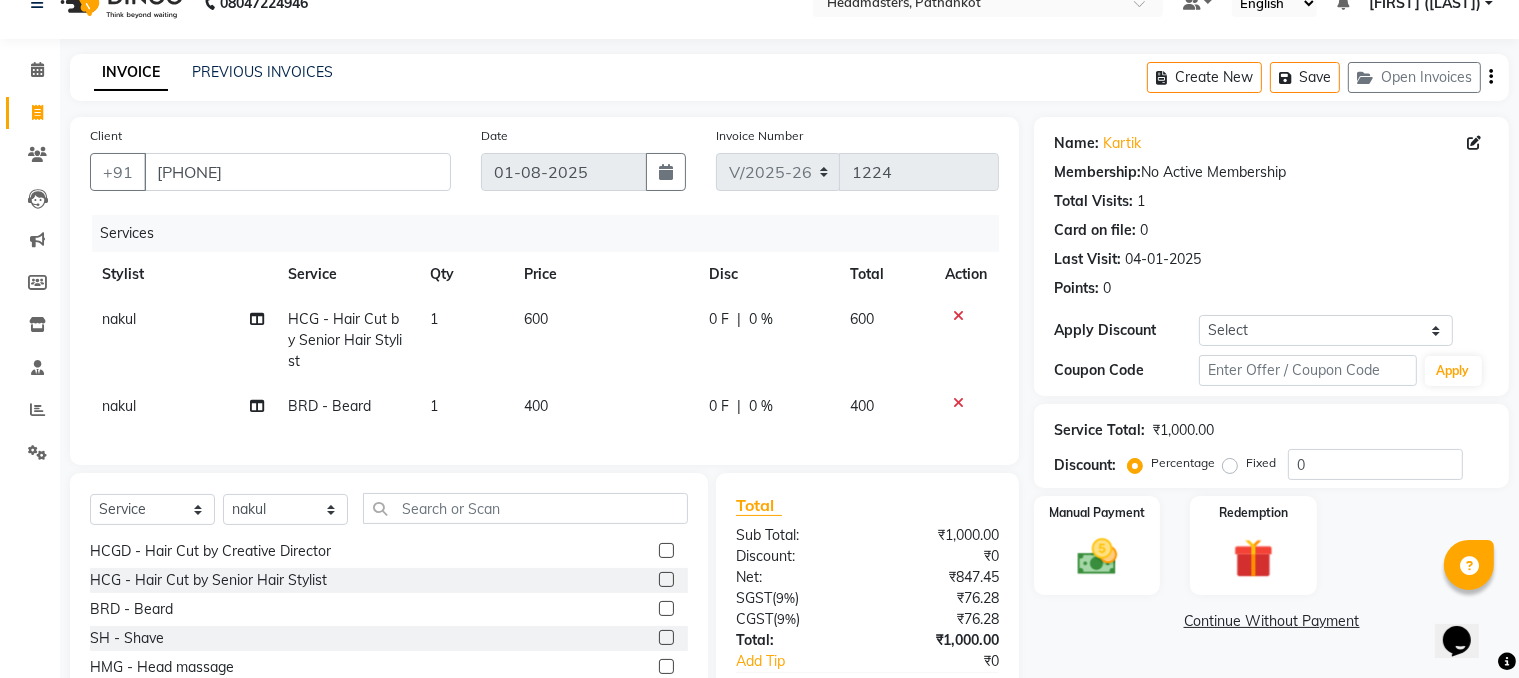 scroll, scrollTop: 0, scrollLeft: 0, axis: both 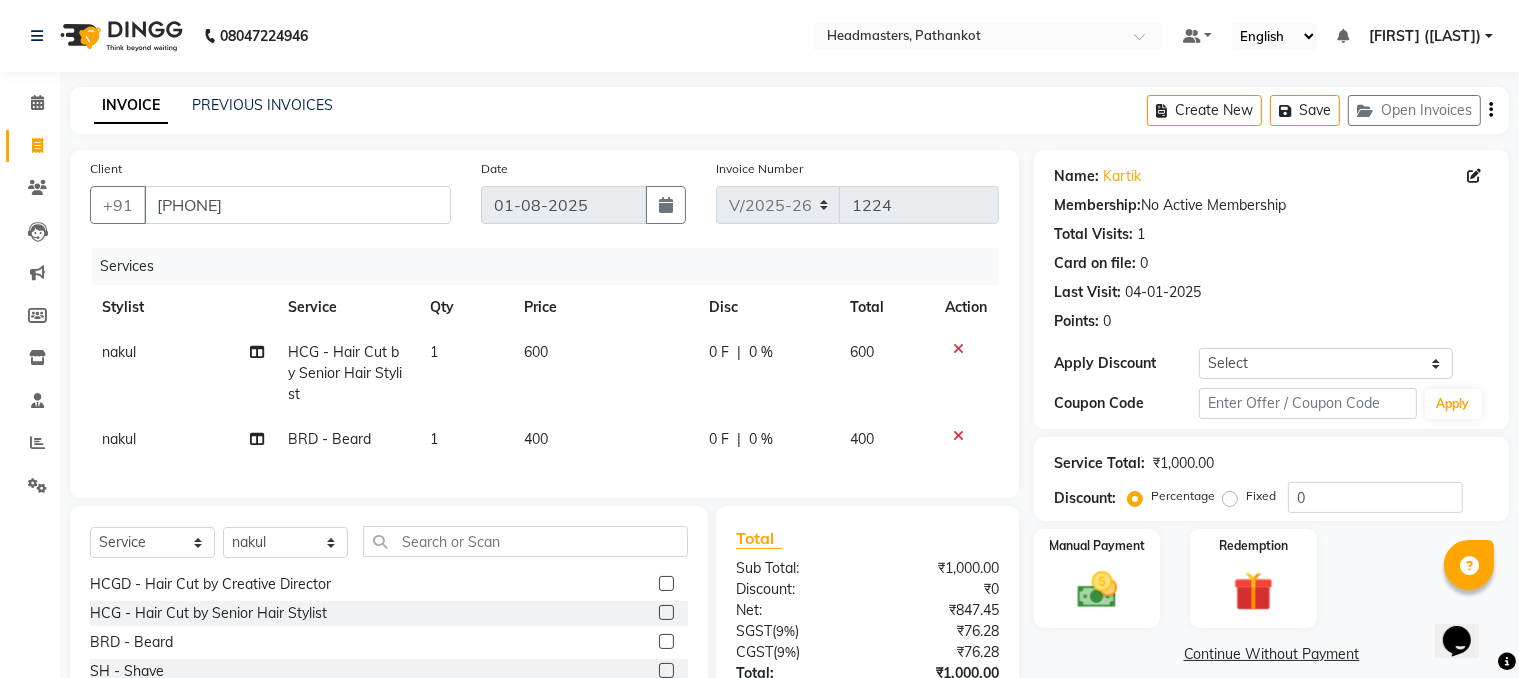 click on "600" 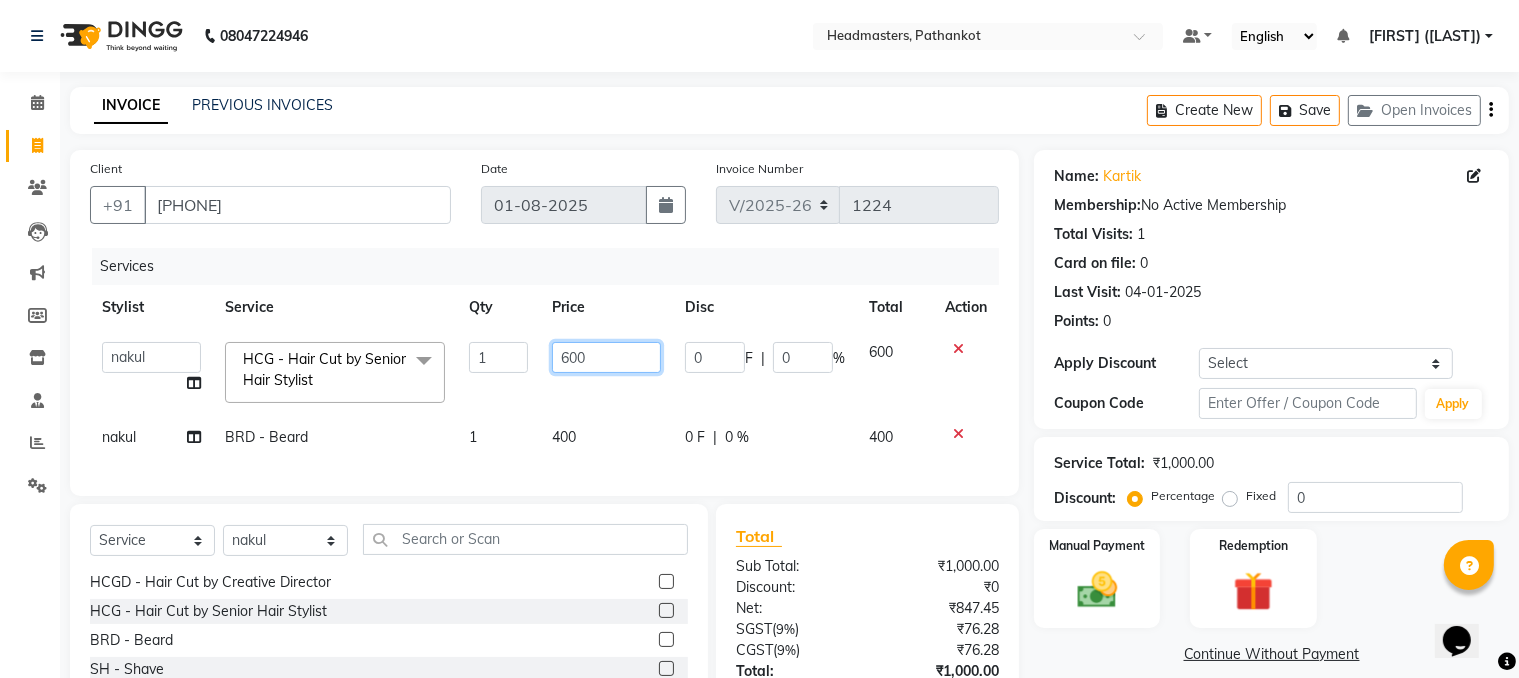 click on "600" 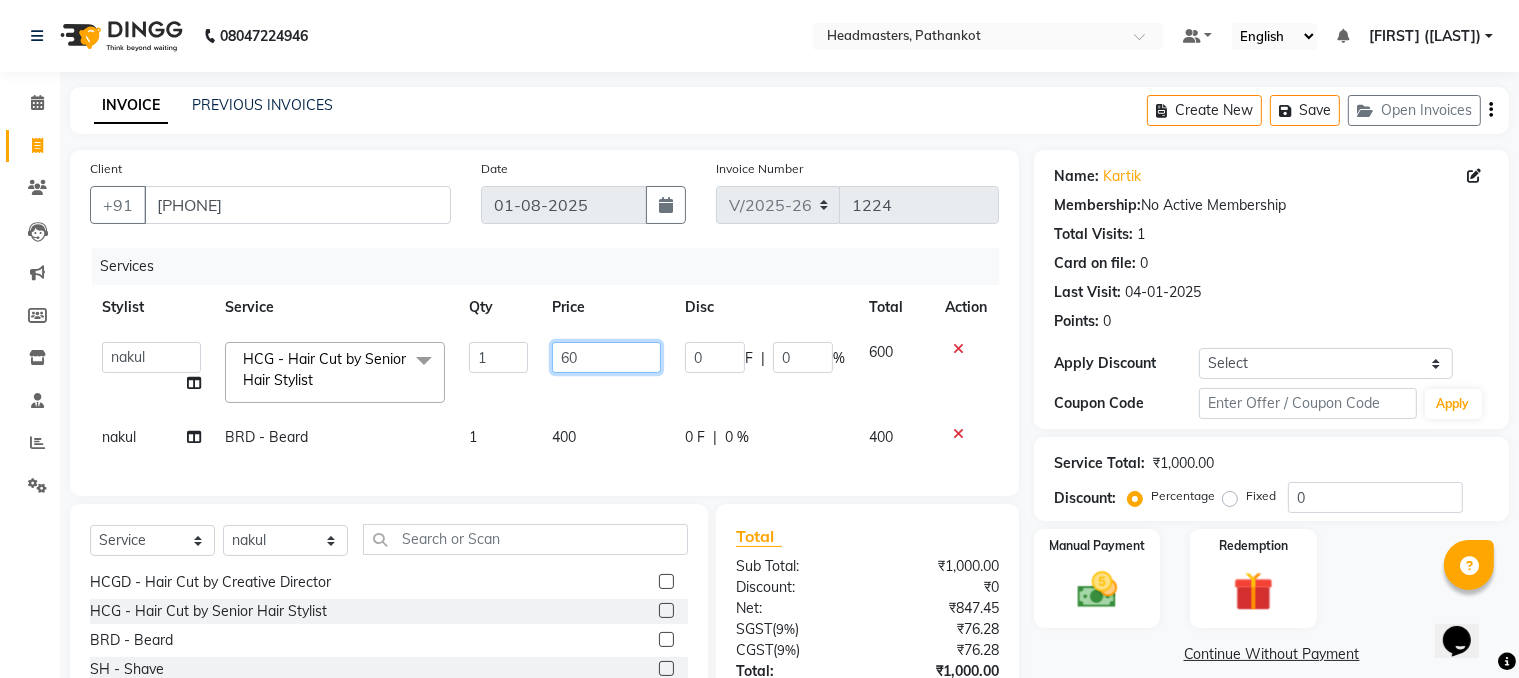 type on "6" 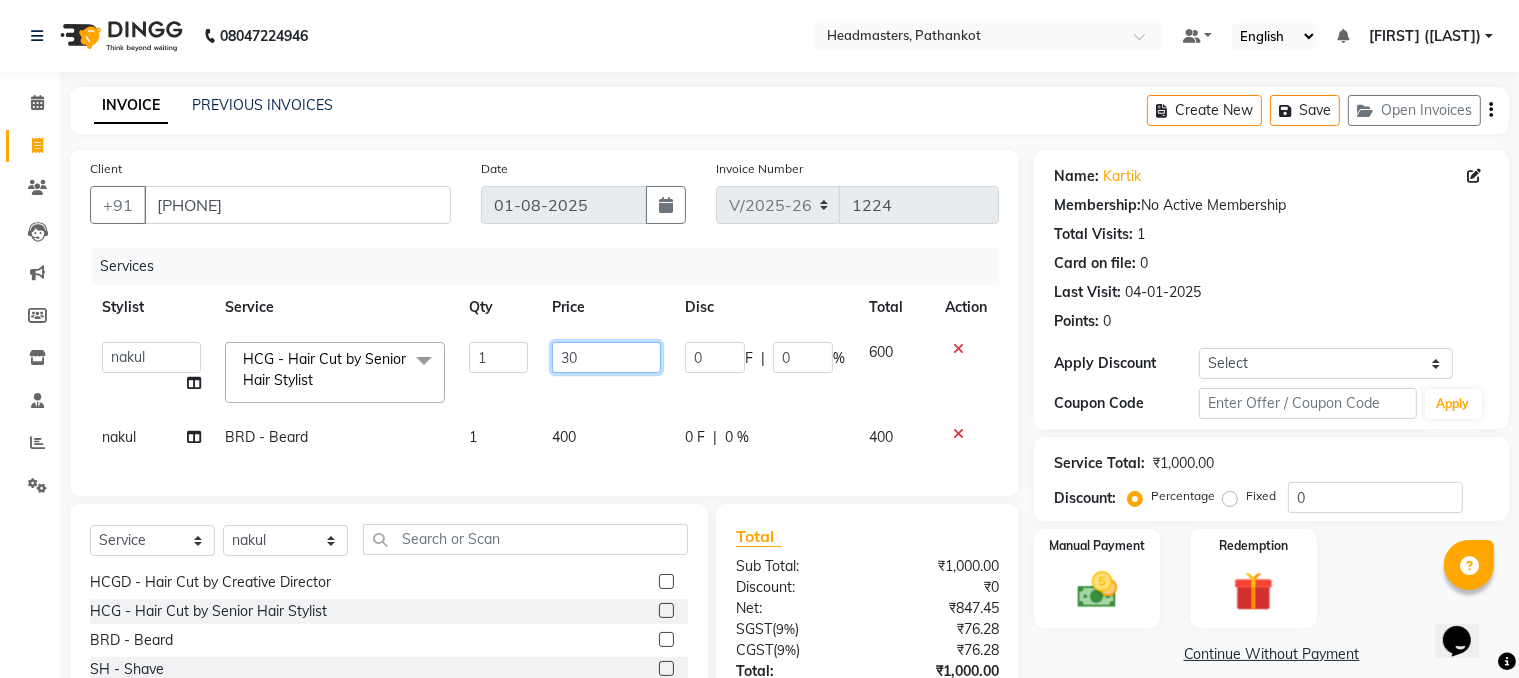 type on "300" 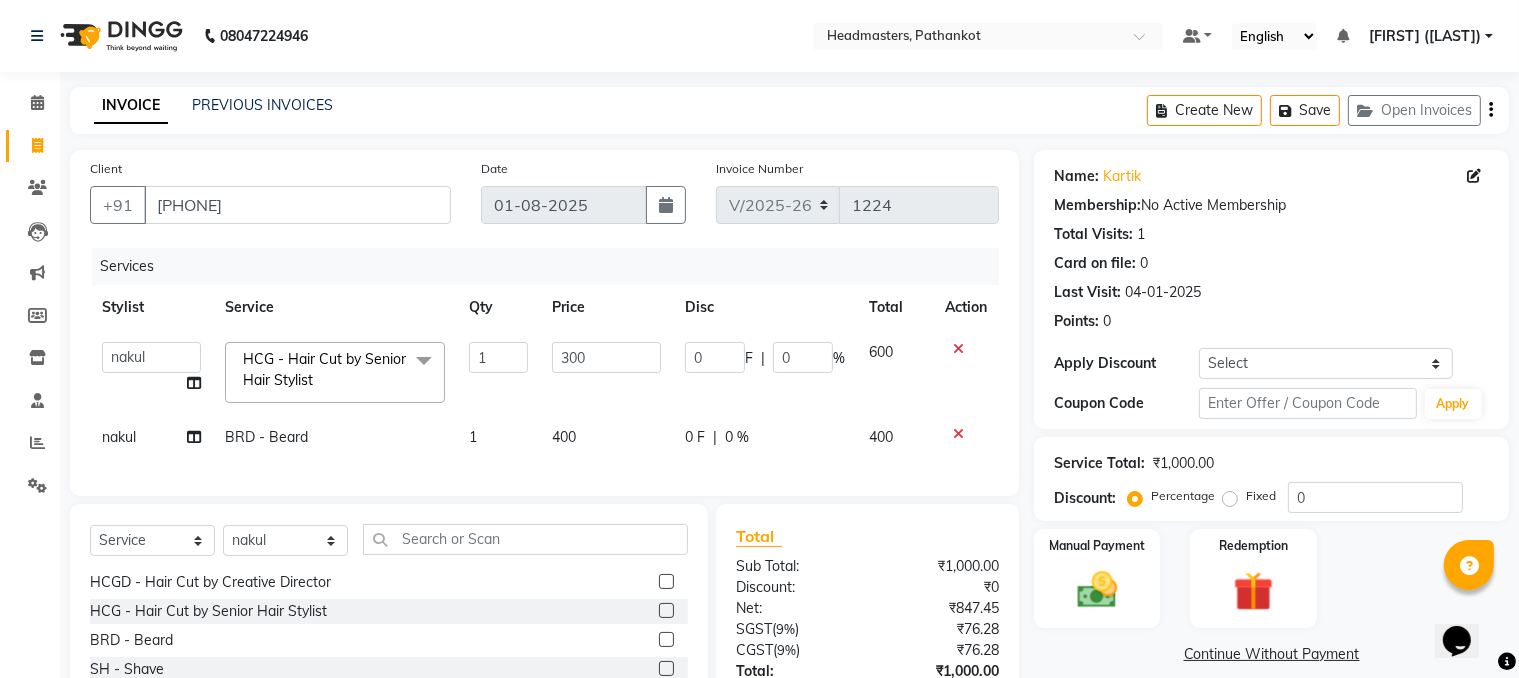 click on "400" 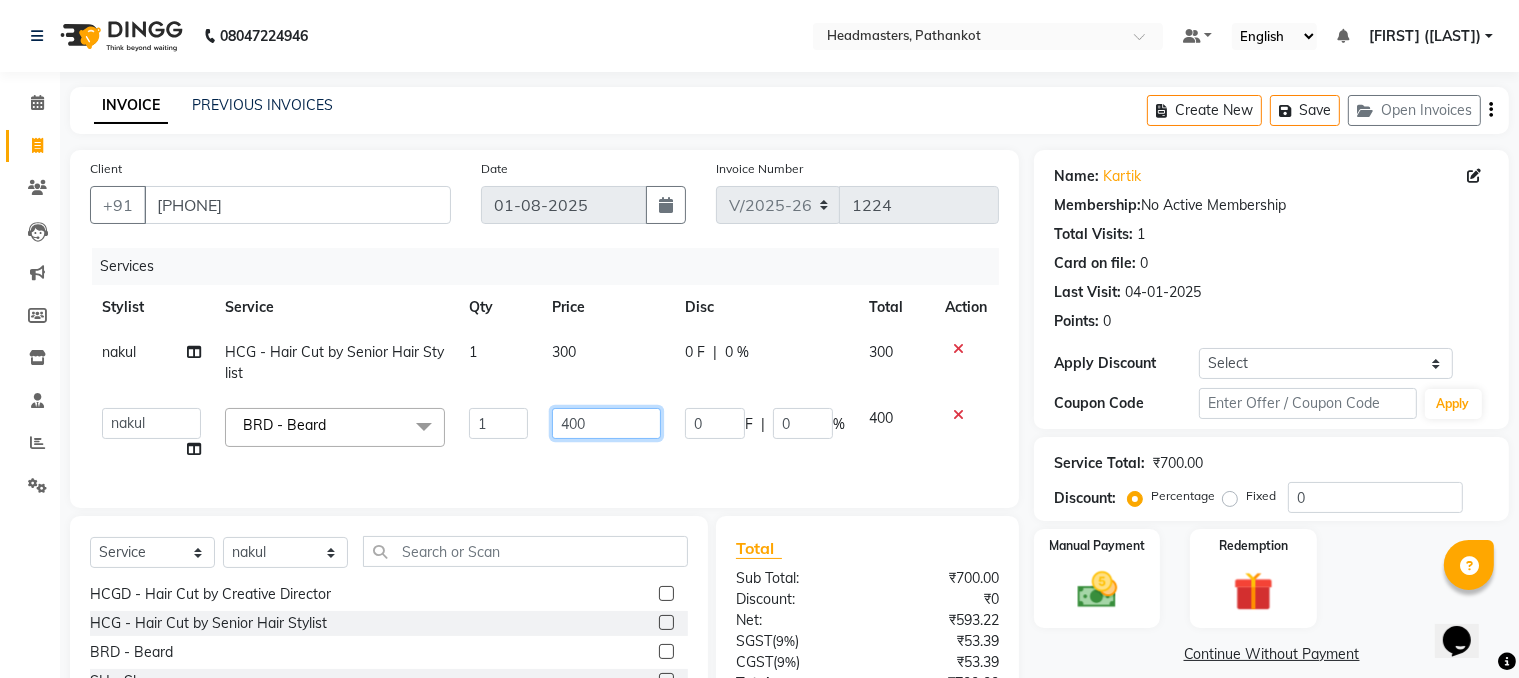 click on "400" 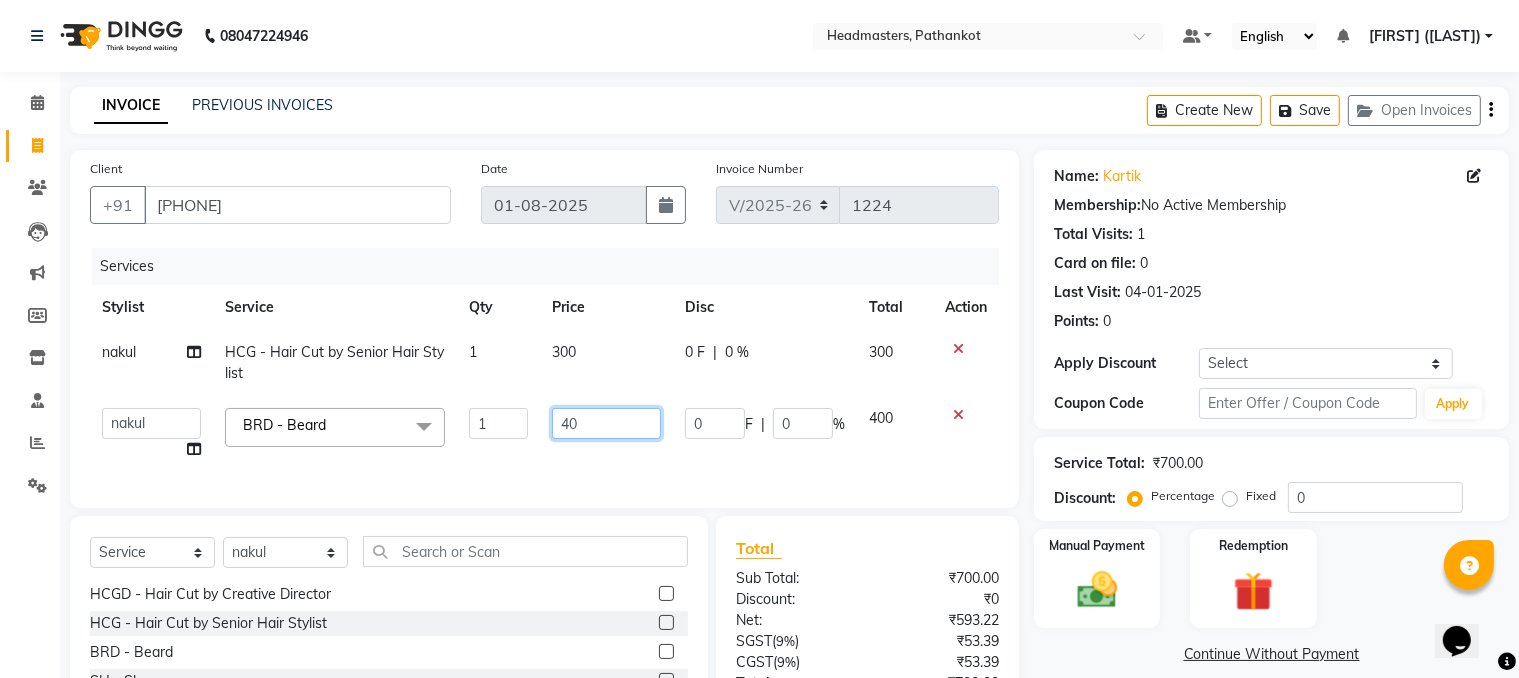 type on "4" 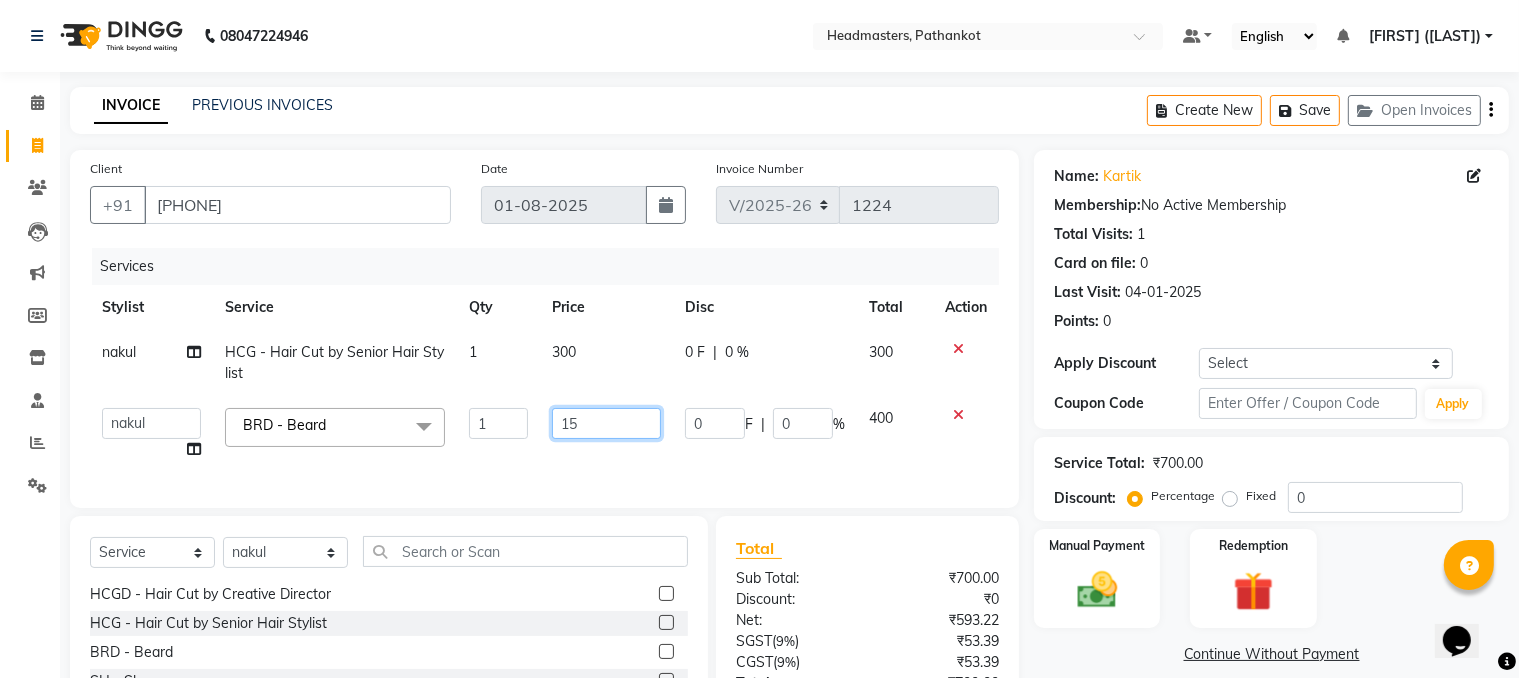 type on "150" 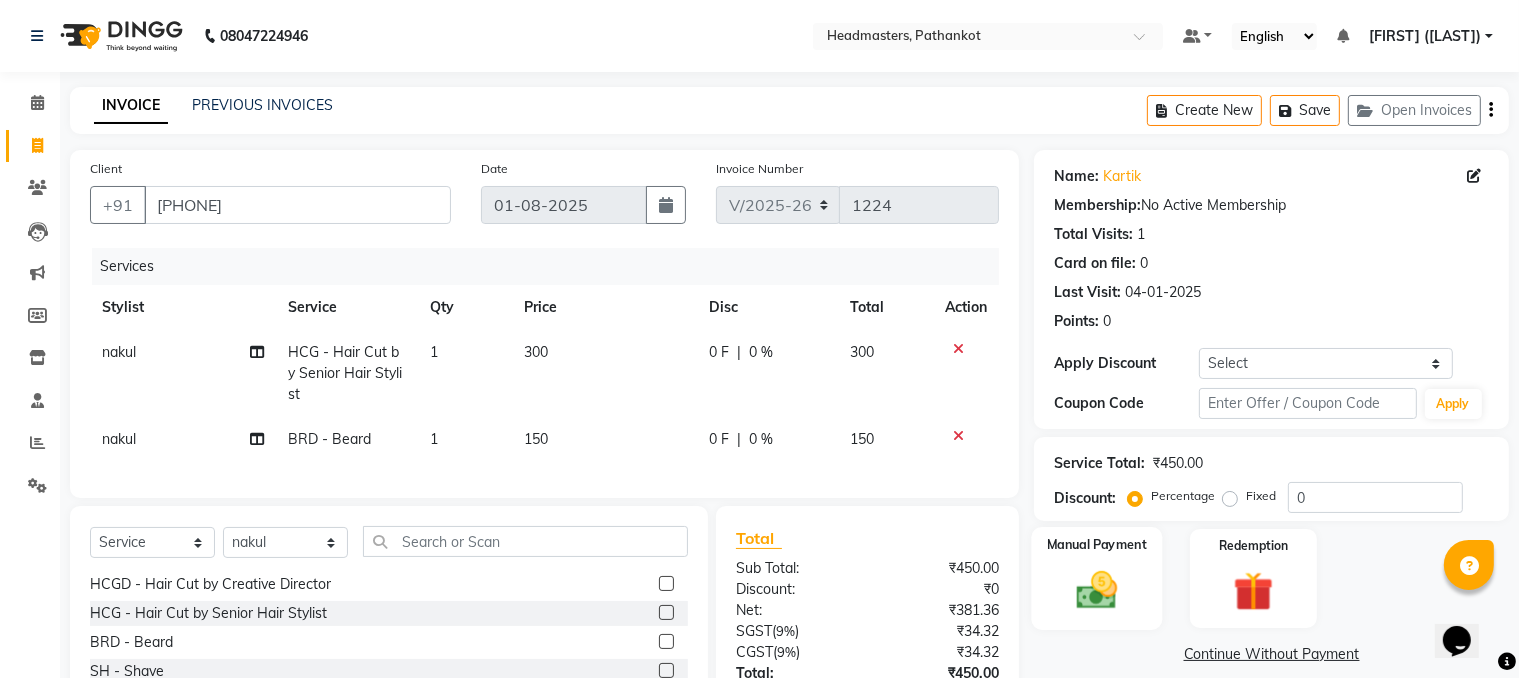 click 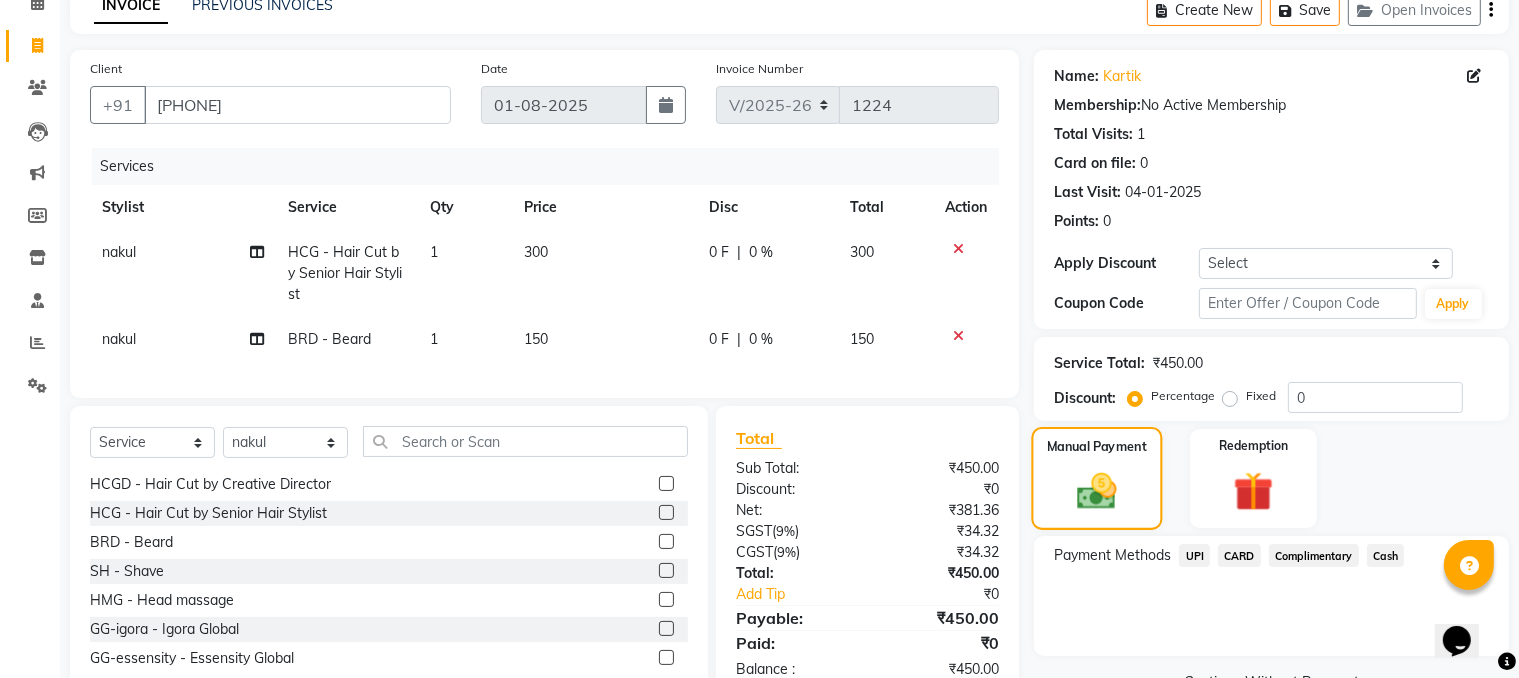 scroll, scrollTop: 170, scrollLeft: 0, axis: vertical 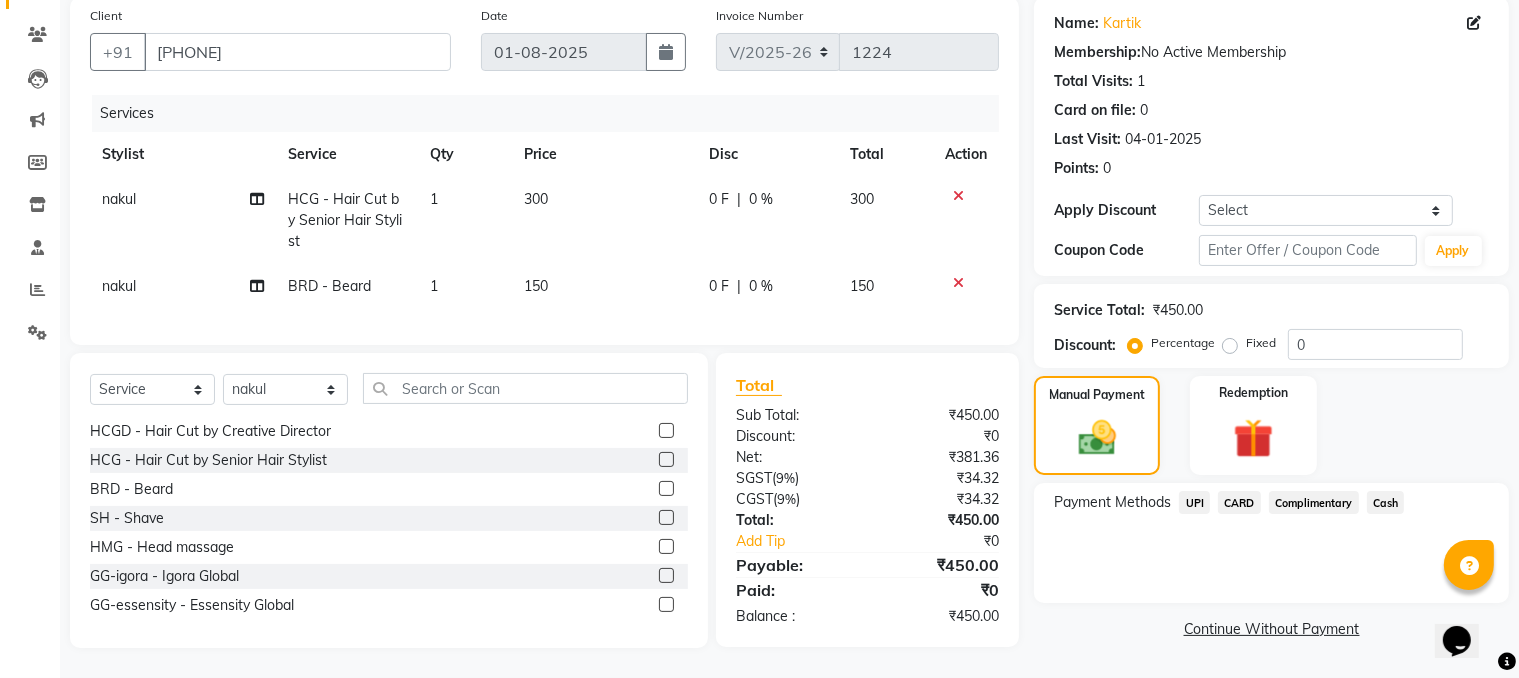 click on "Cash" 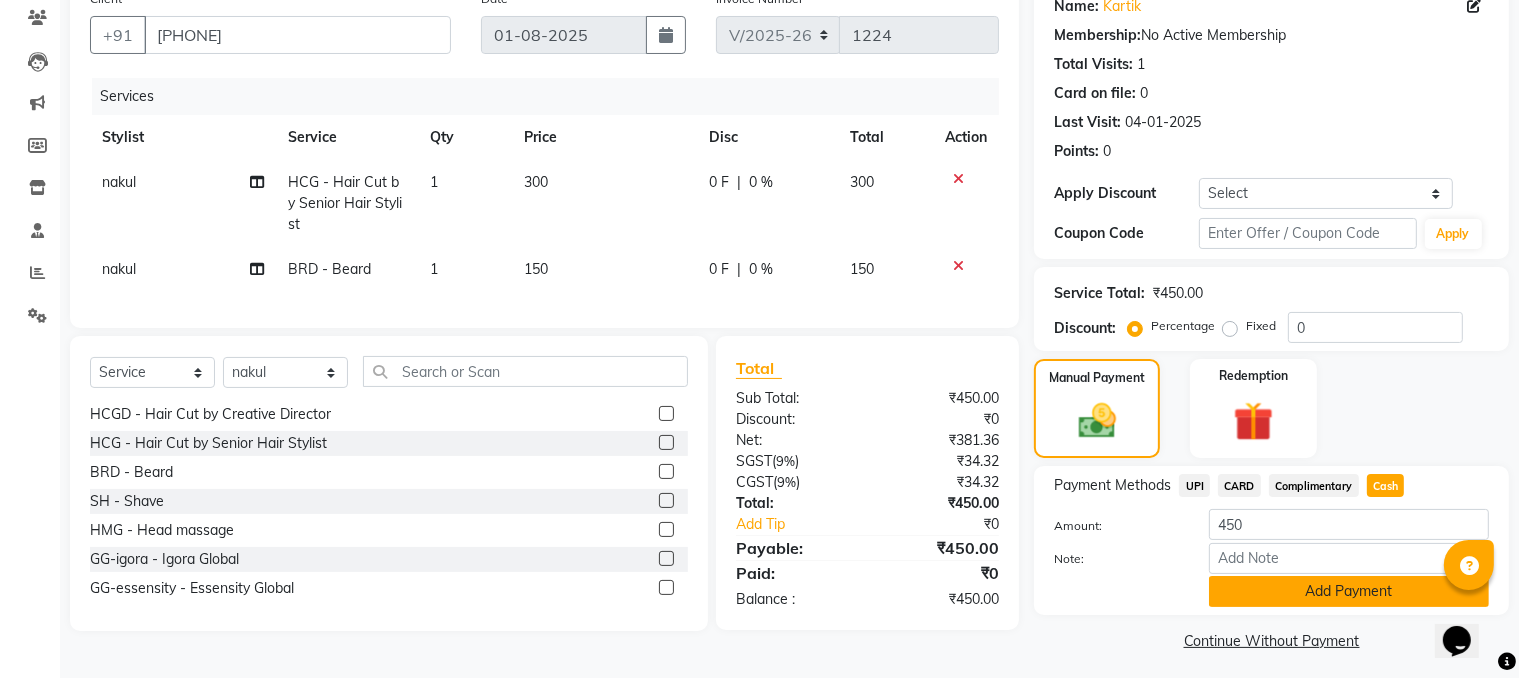 click on "Add Payment" 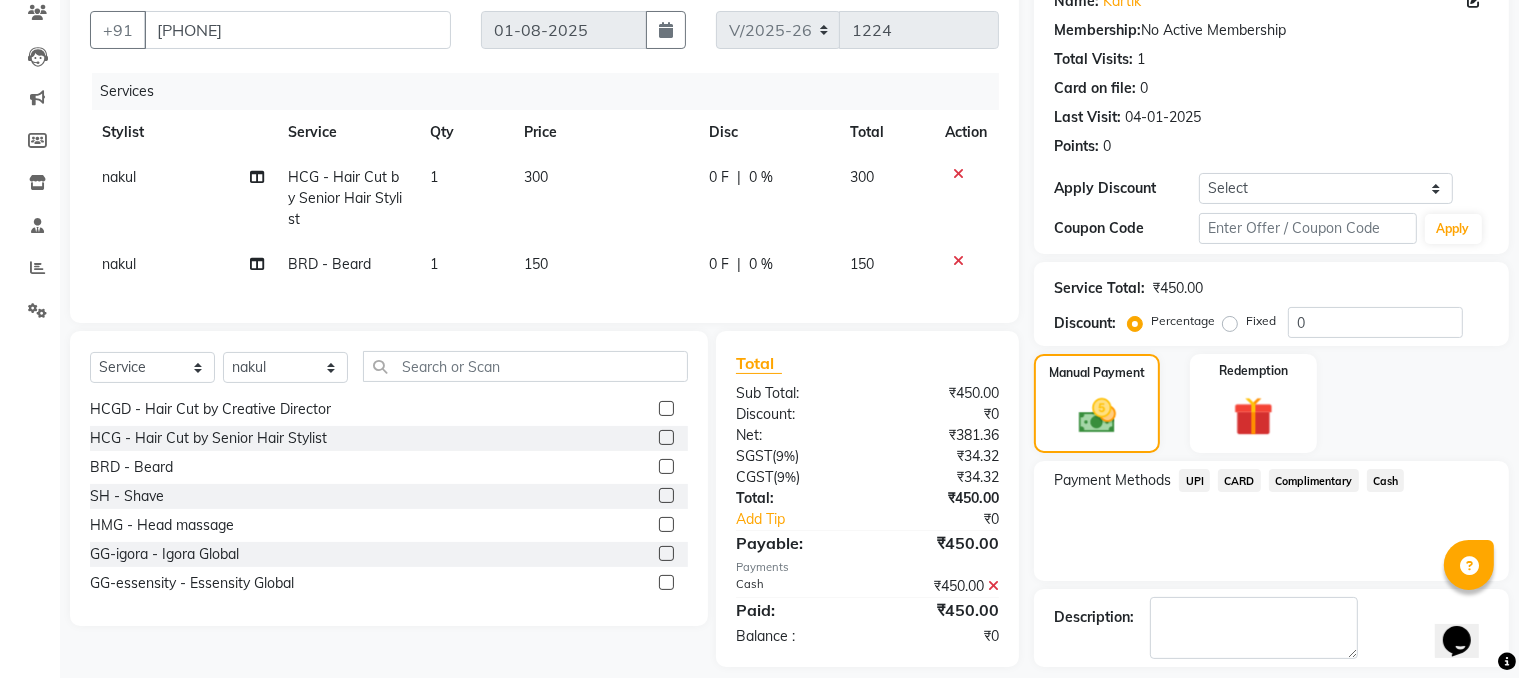 scroll, scrollTop: 260, scrollLeft: 0, axis: vertical 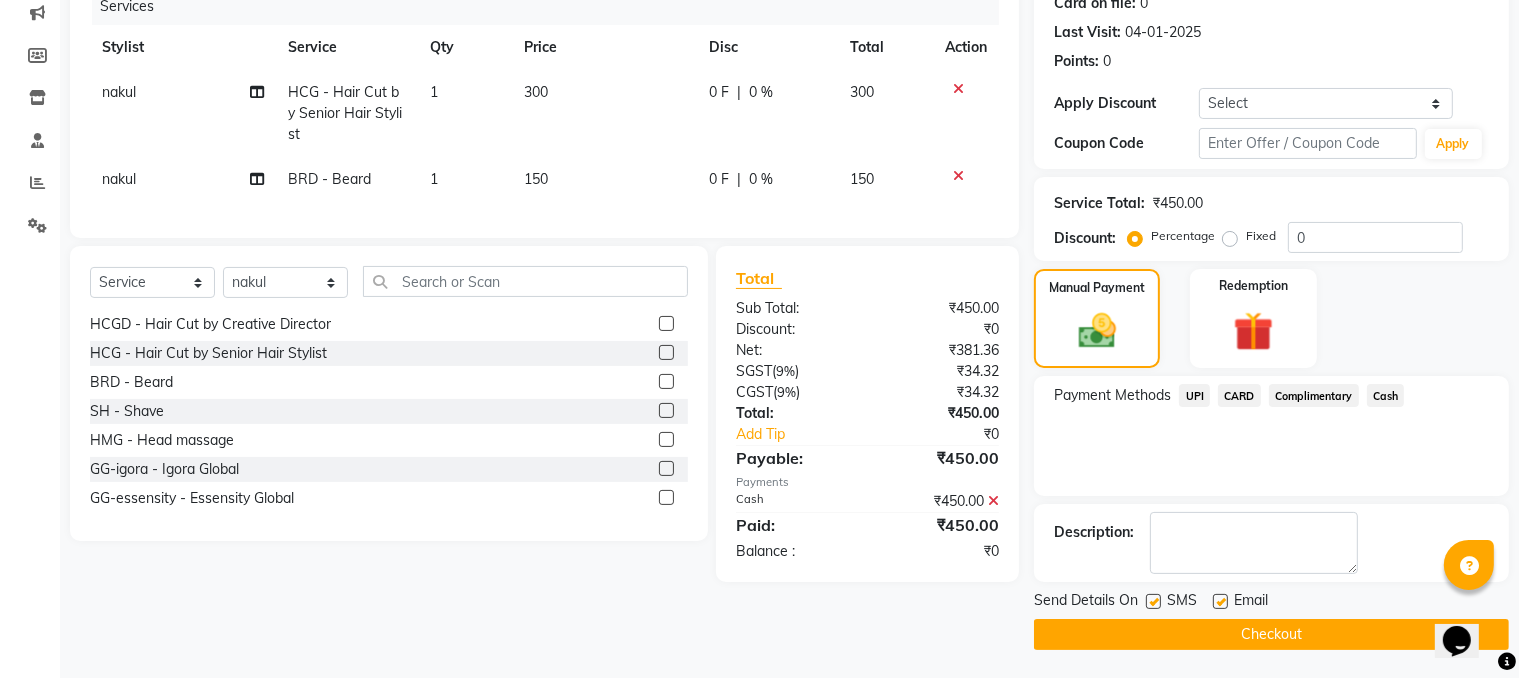 click on "Checkout" 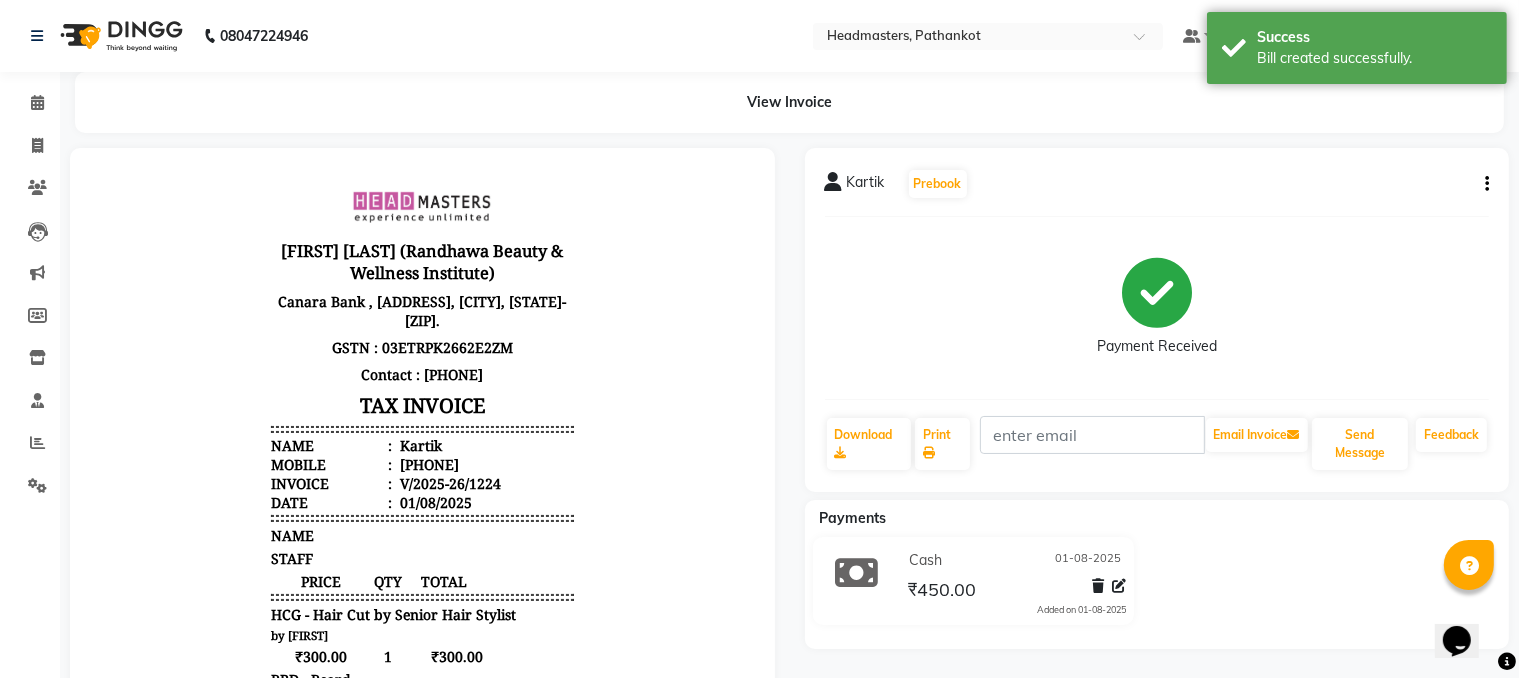 scroll, scrollTop: 0, scrollLeft: 0, axis: both 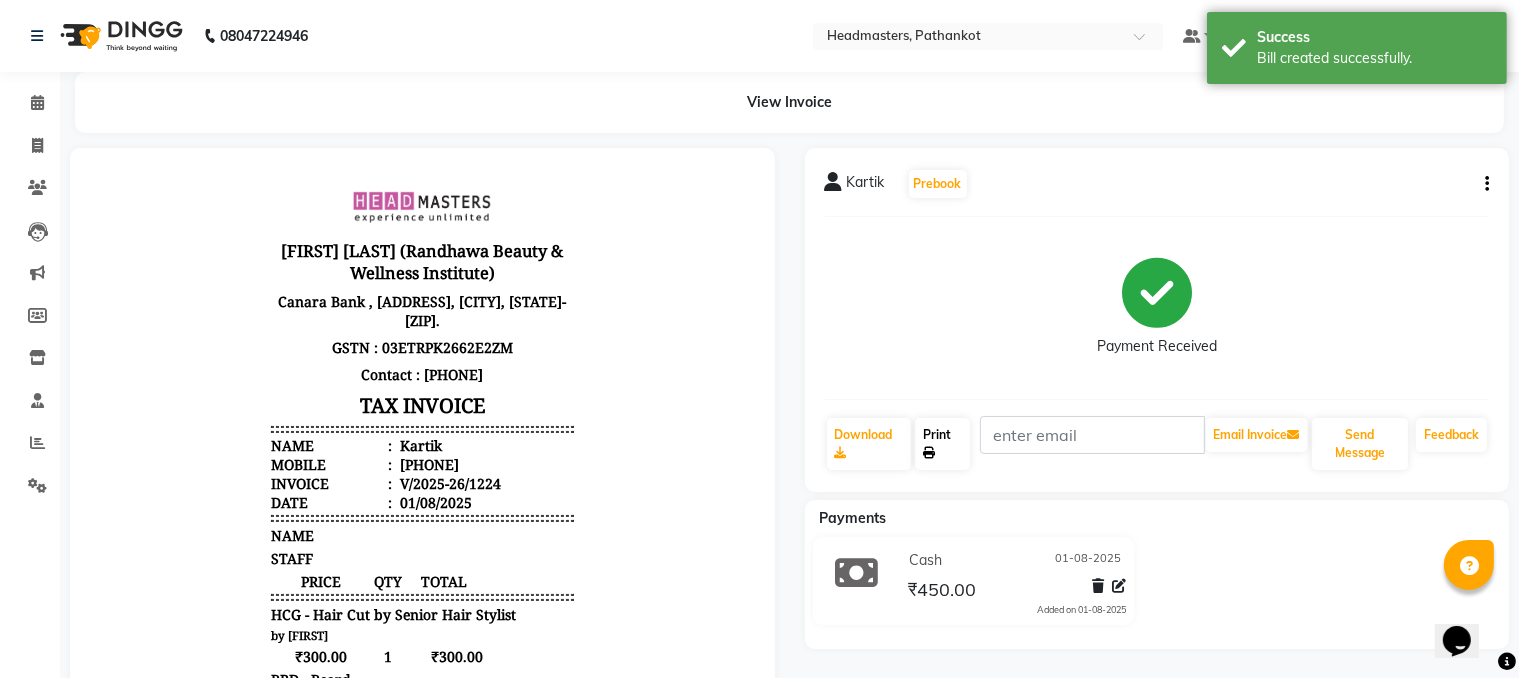 click on "Print" 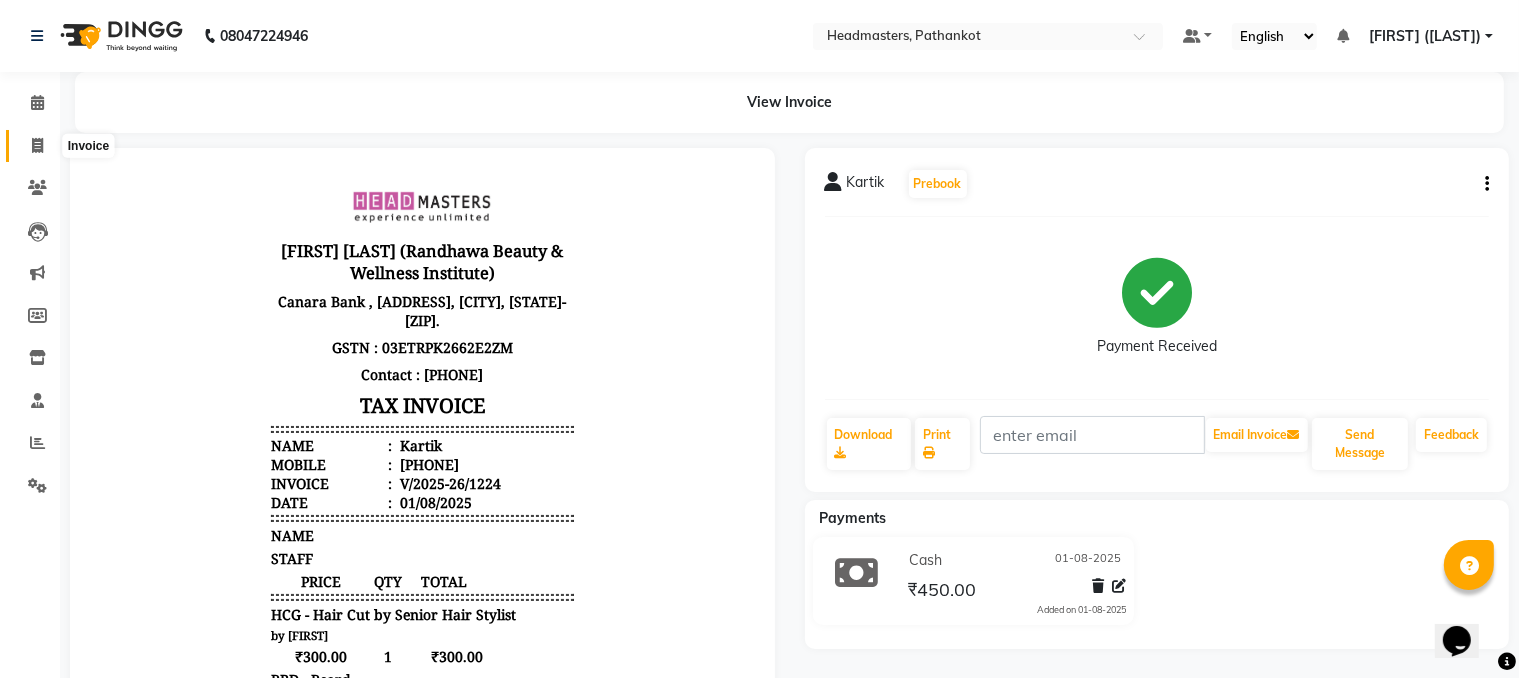 click 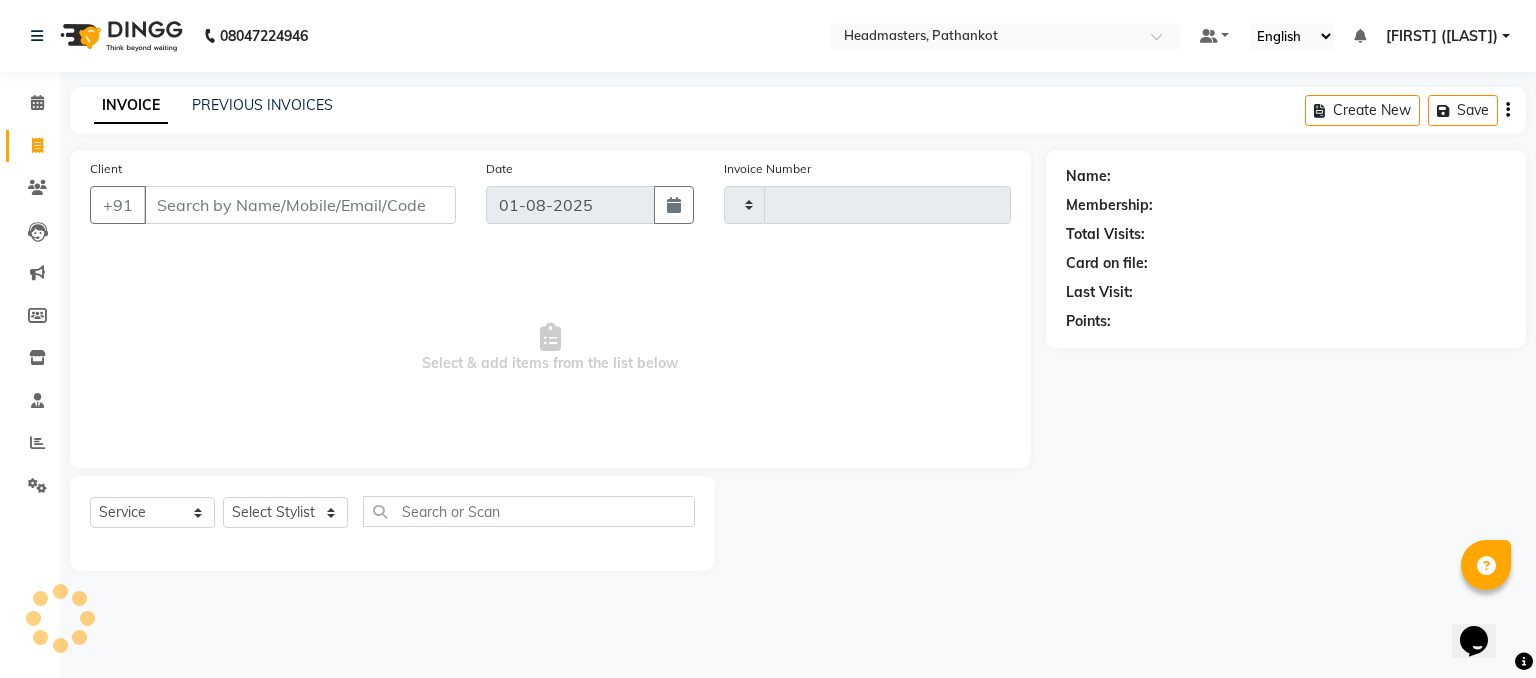 type on "1225" 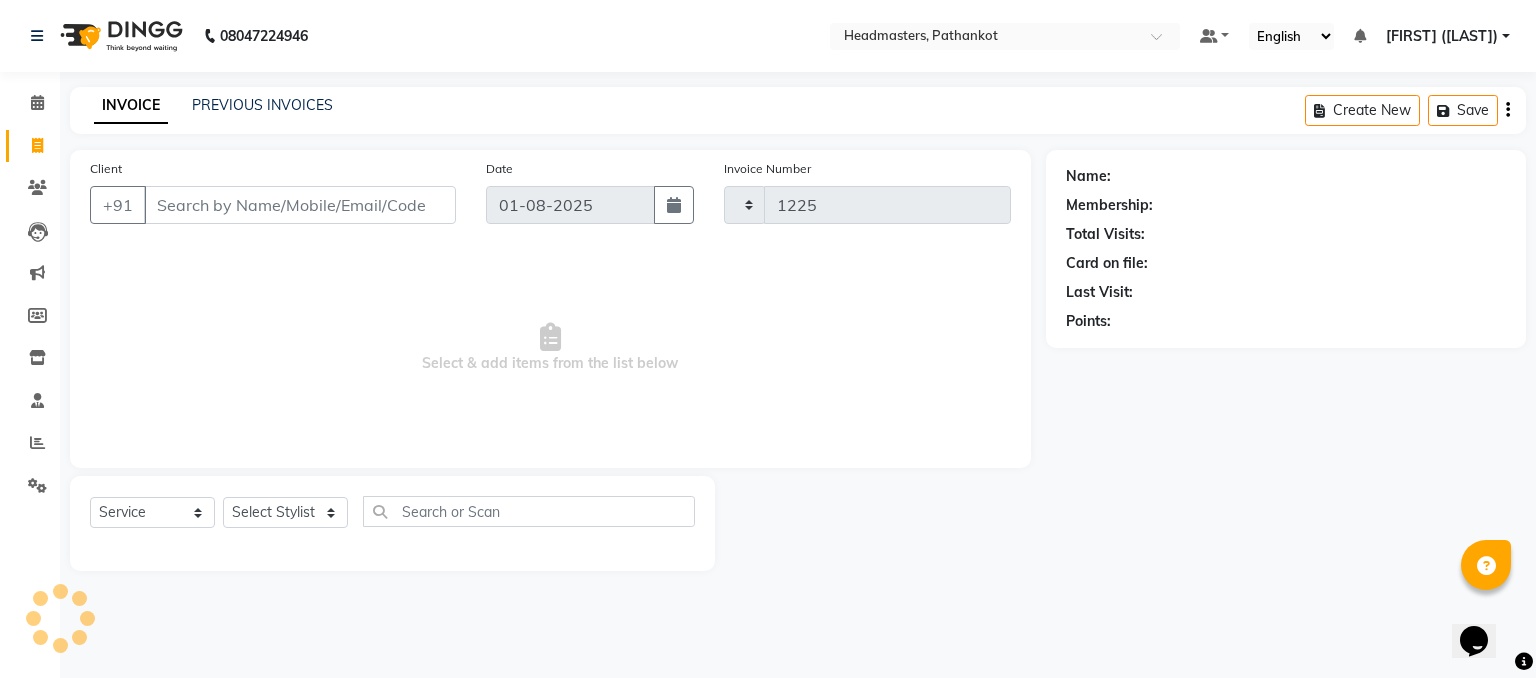 select on "7530" 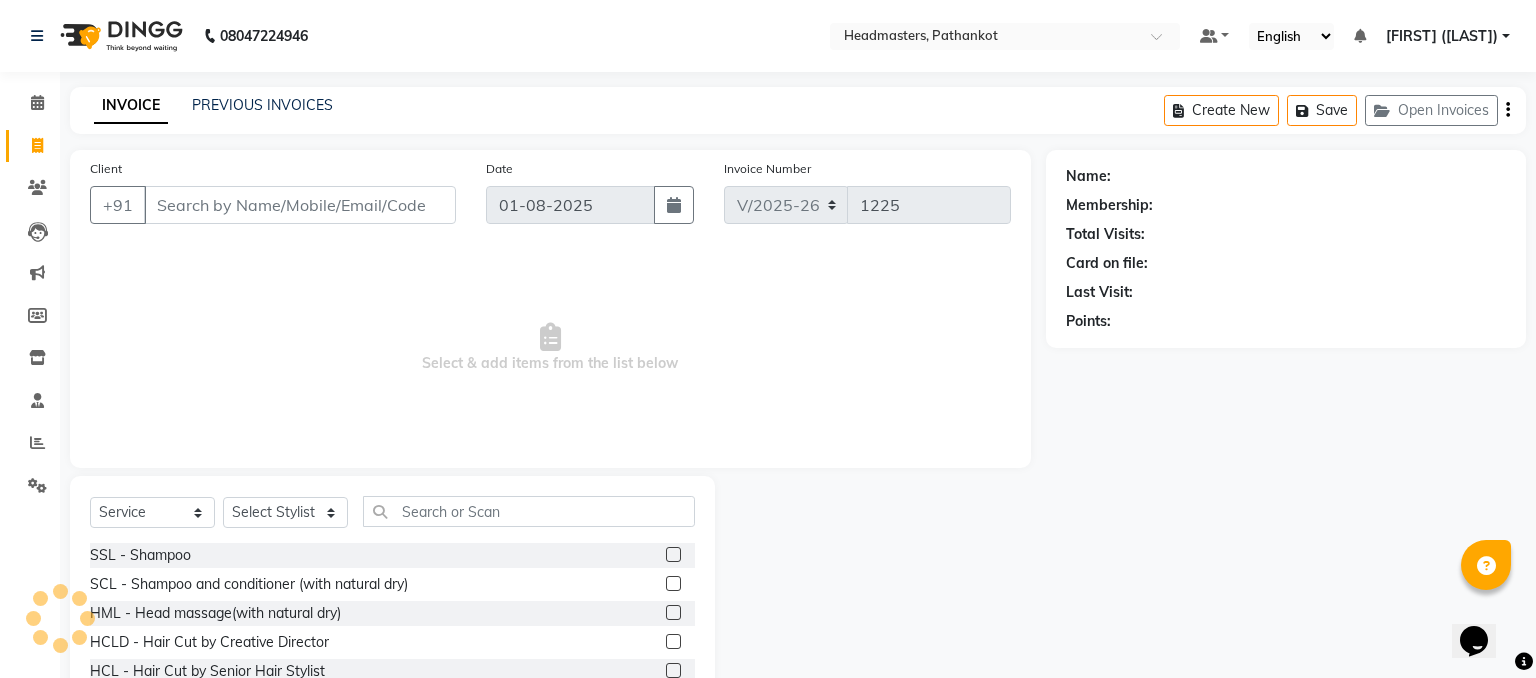 select on "66904" 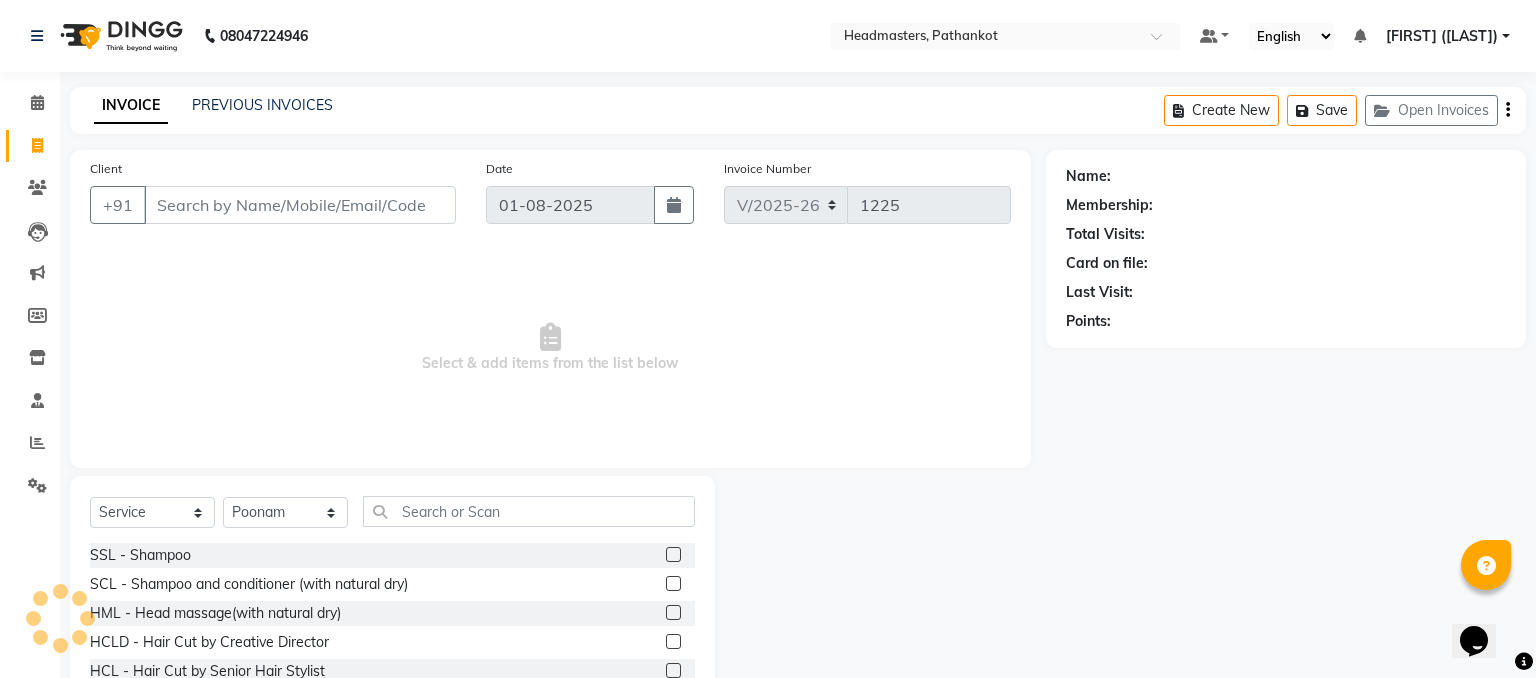 click on "Client" at bounding box center [300, 205] 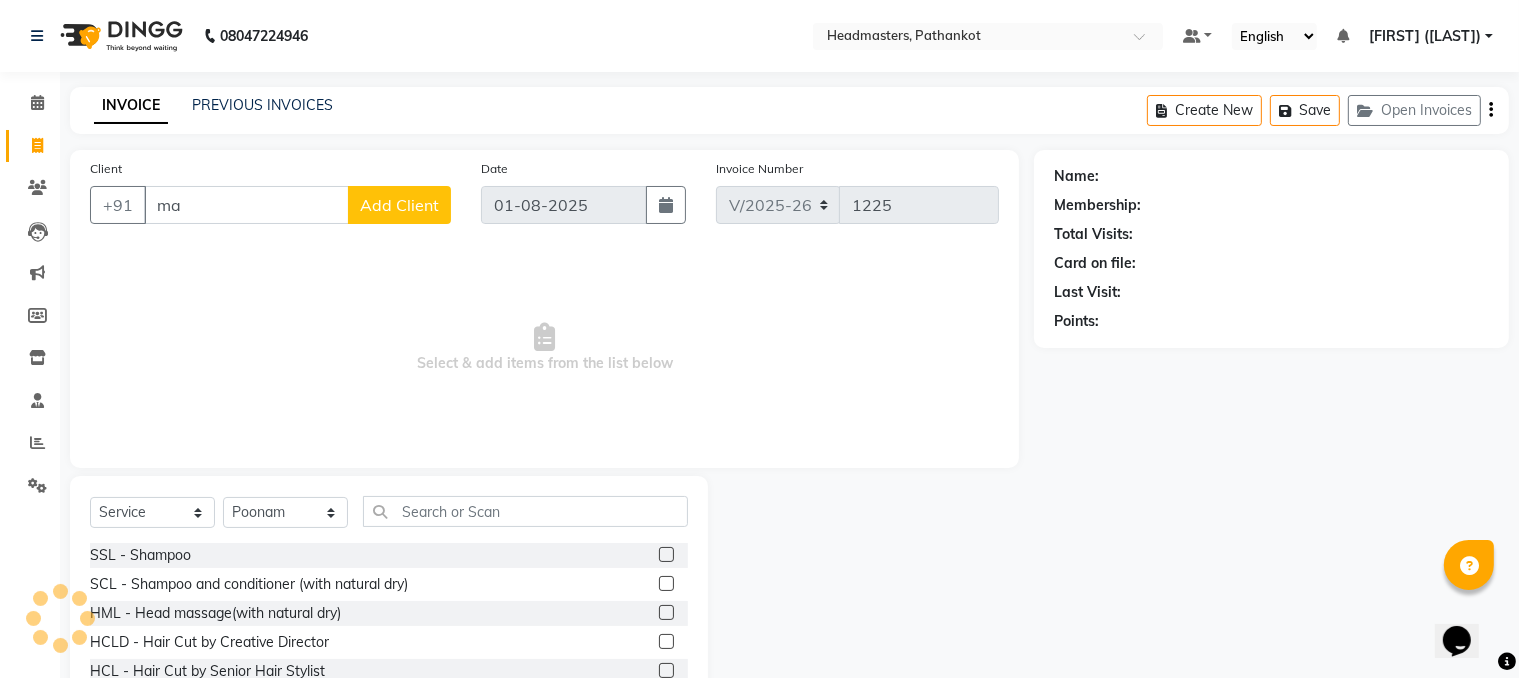 type on "m" 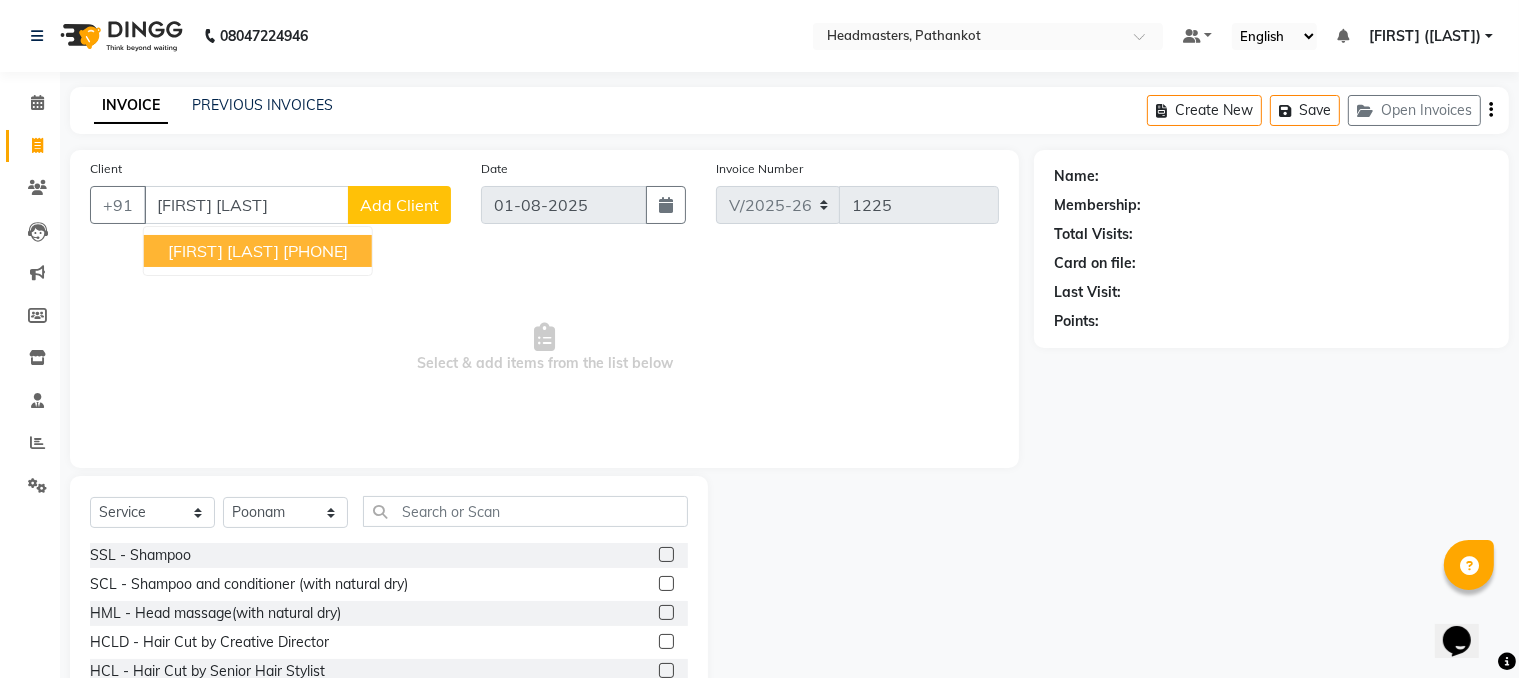 click on "[FIRST] [LAST]" at bounding box center [223, 251] 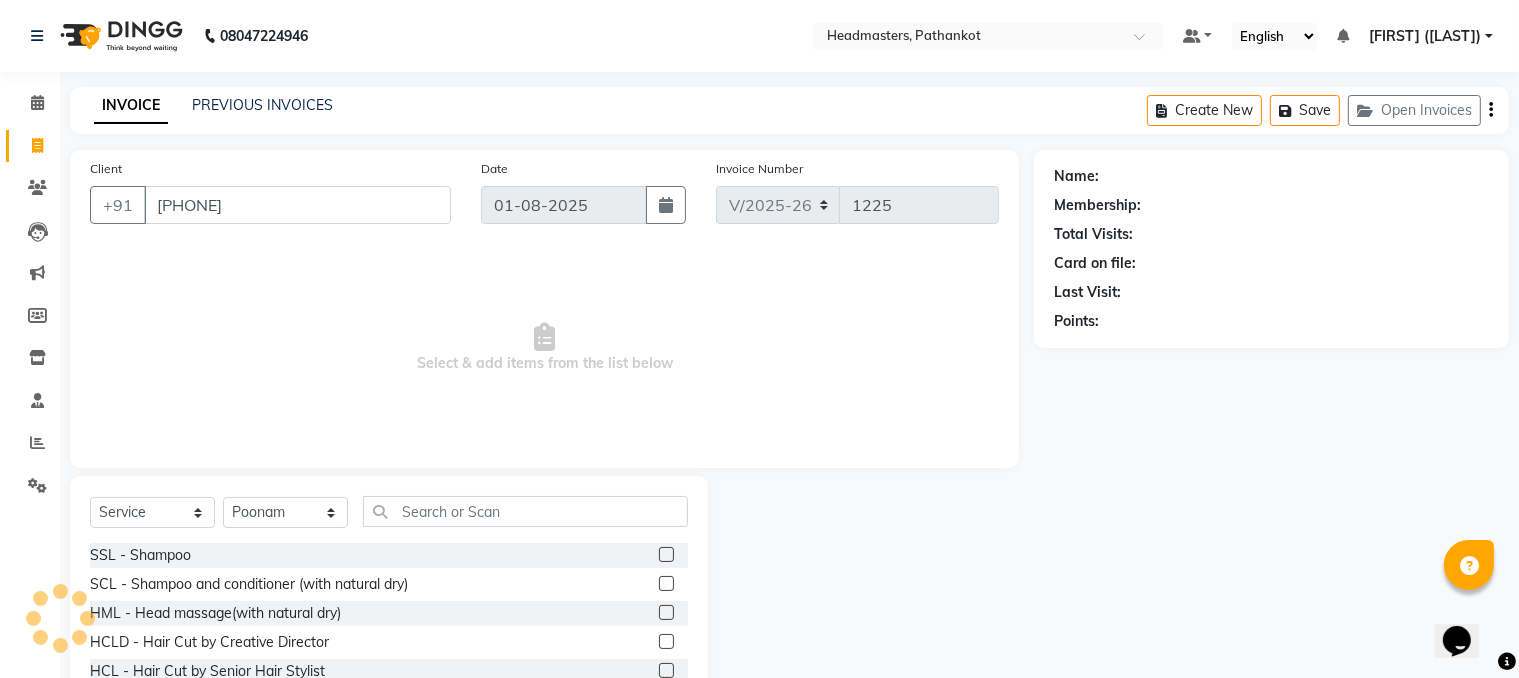 type on "[PHONE]" 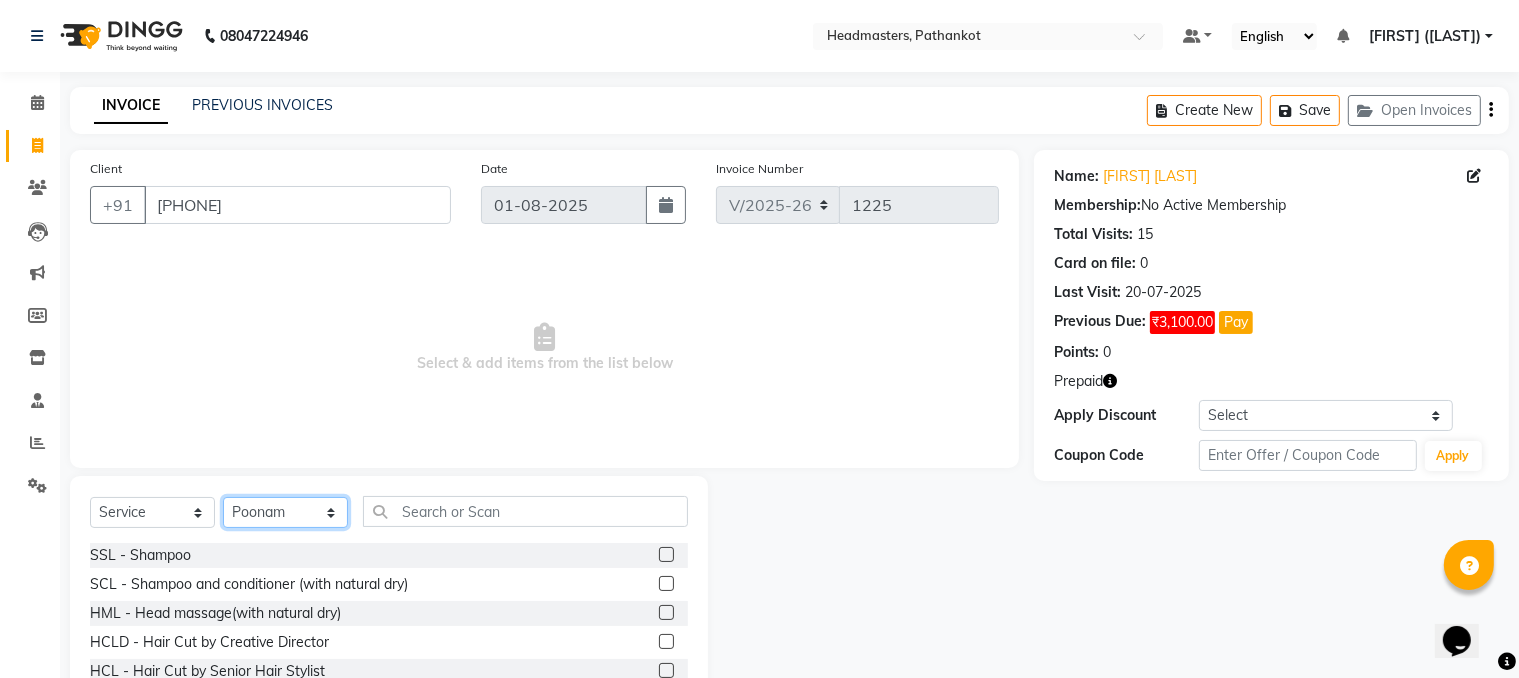 click on "Select Stylist Amir HEAD MASTERS jassi jasvir [FIRST]  [FIRST]  Monika sharma Monika Yoseph  nakul NITIN Poonam puja roop Sumit Teji" 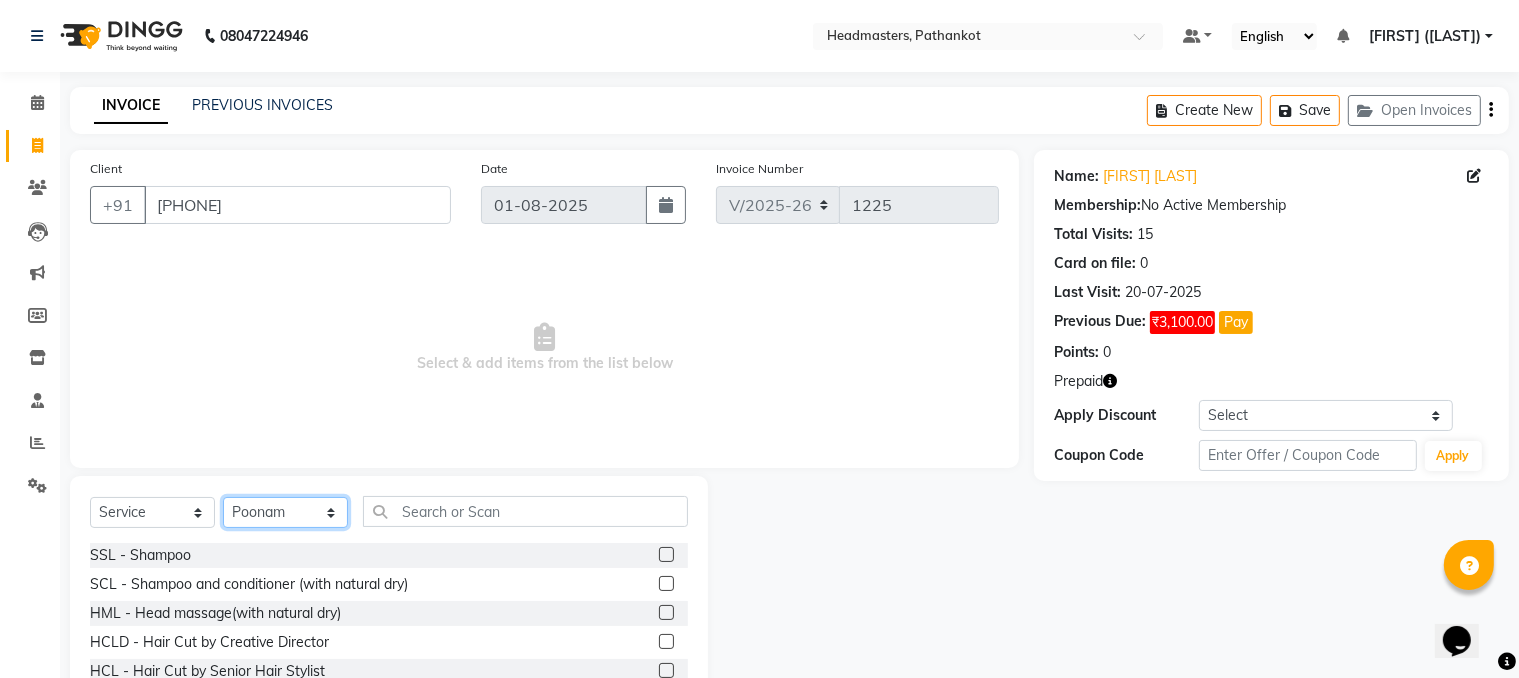 select on "66907" 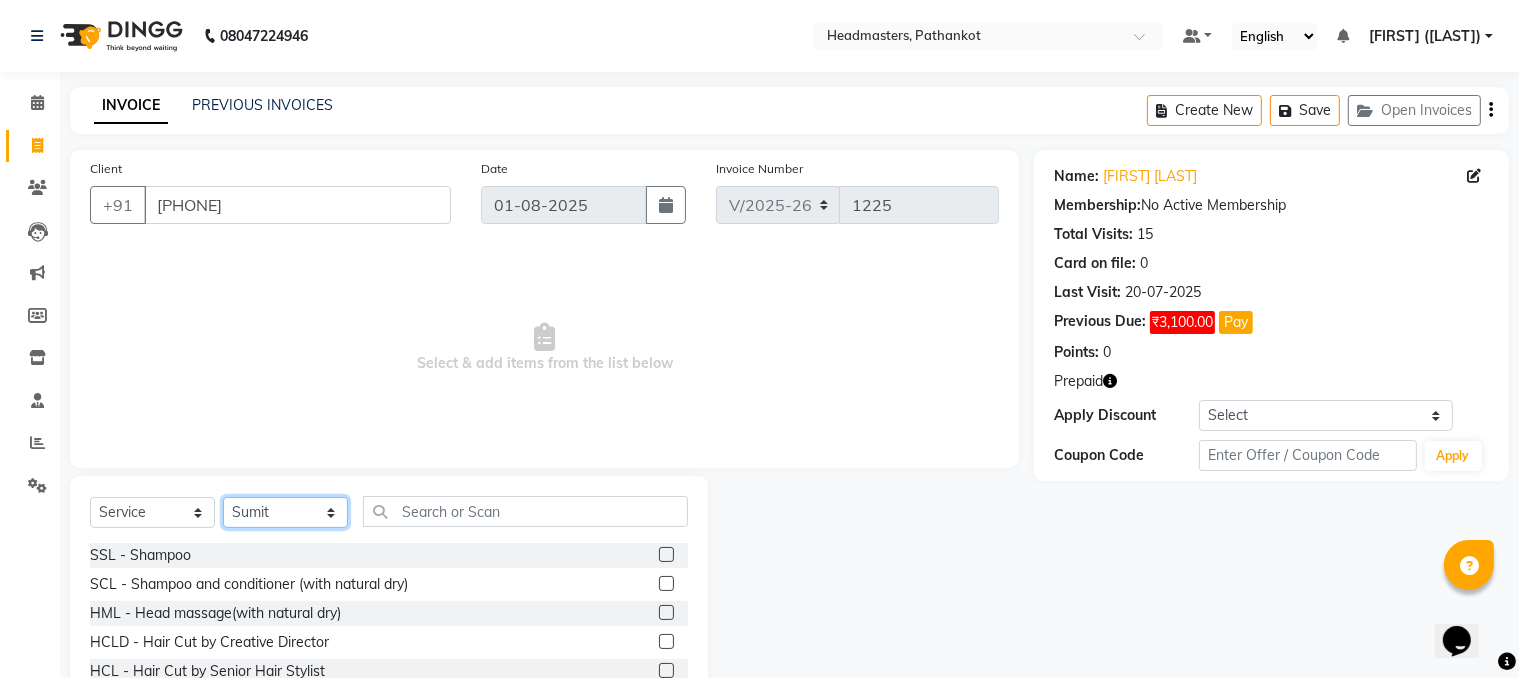 click on "Select Stylist Amir HEAD MASTERS jassi jasvir [FIRST]  [FIRST]  Monika sharma Monika Yoseph  nakul NITIN Poonam puja roop Sumit Teji" 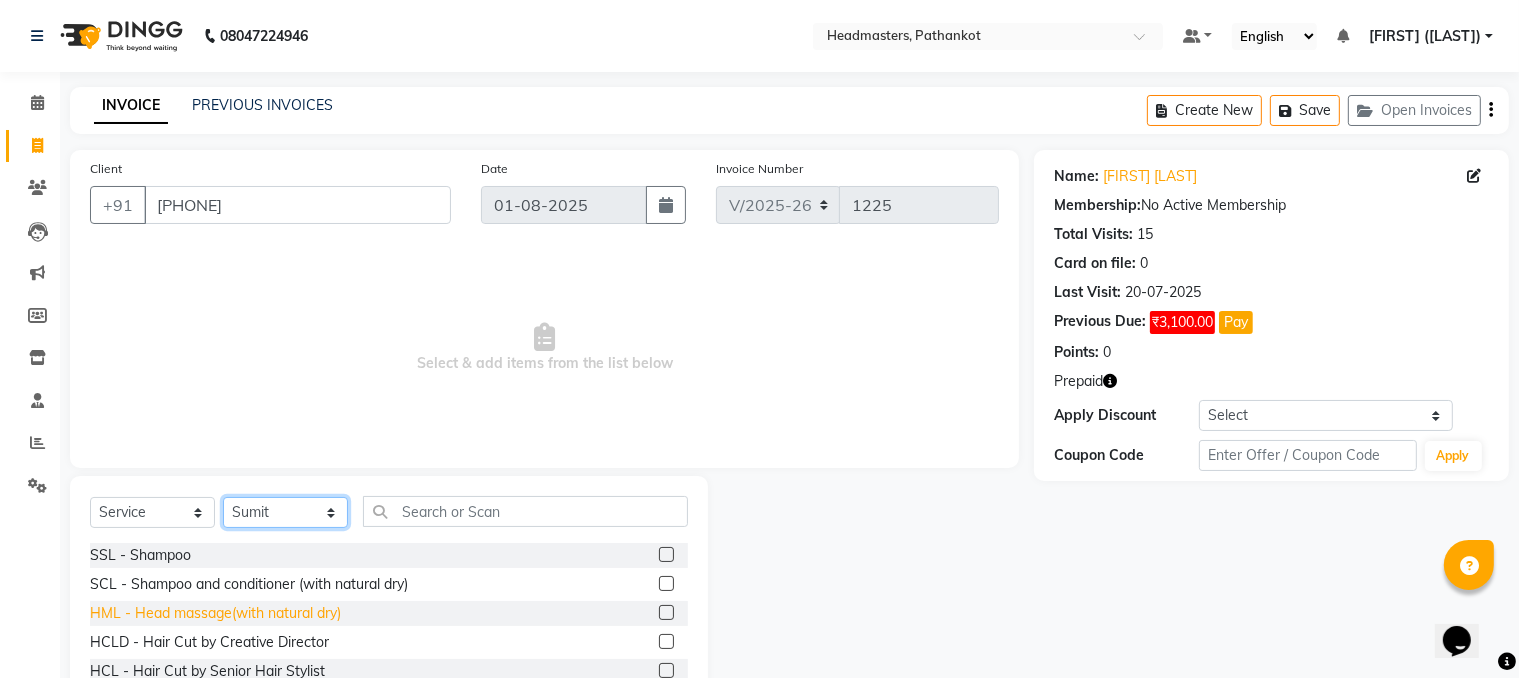 scroll, scrollTop: 100, scrollLeft: 0, axis: vertical 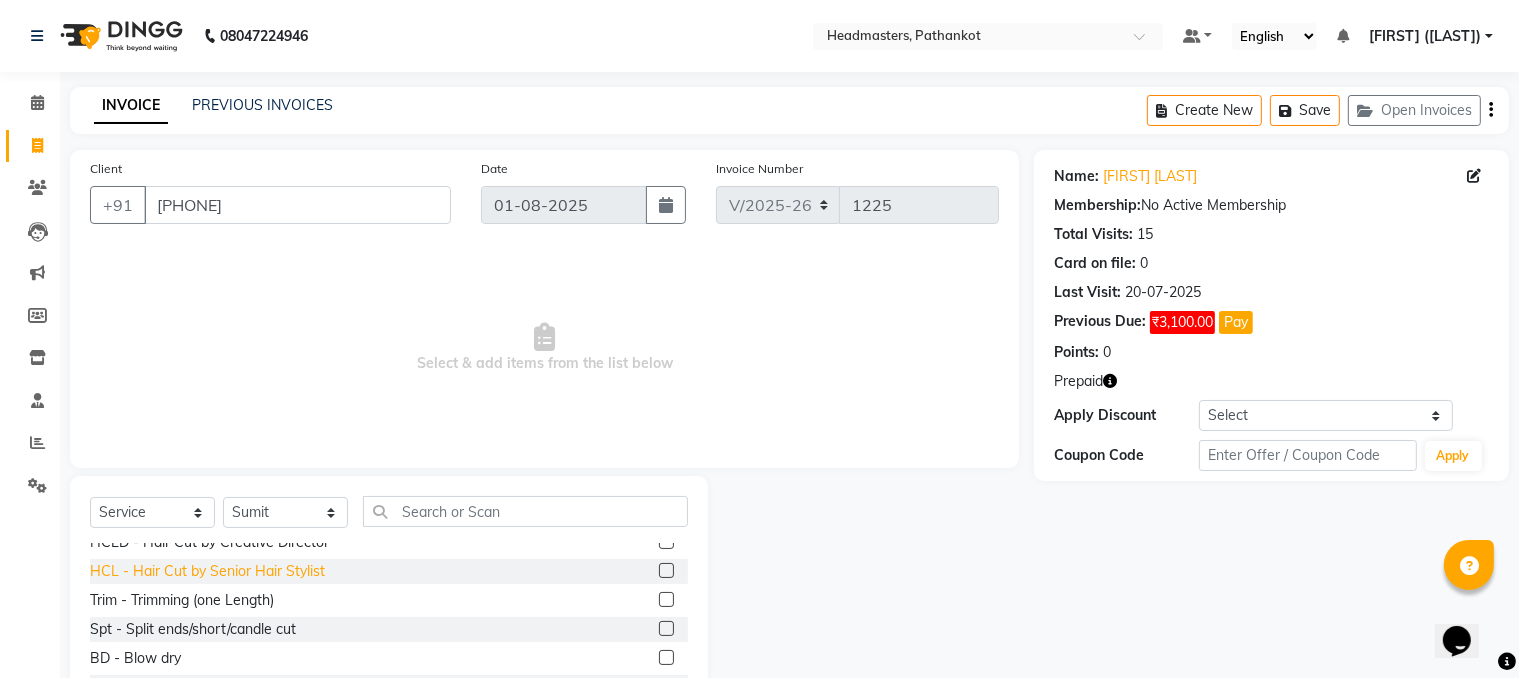 click on "HCL - Hair Cut by Senior Hair Stylist" 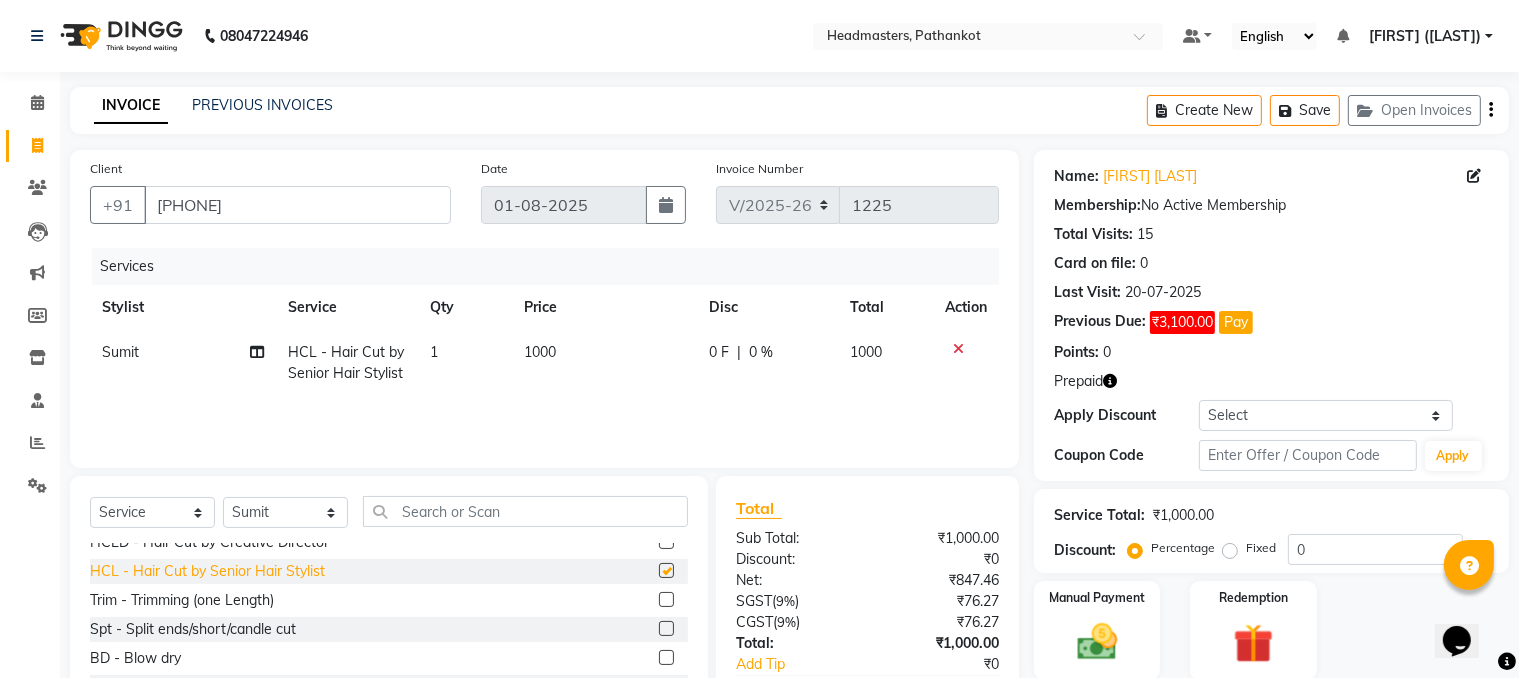 checkbox on "false" 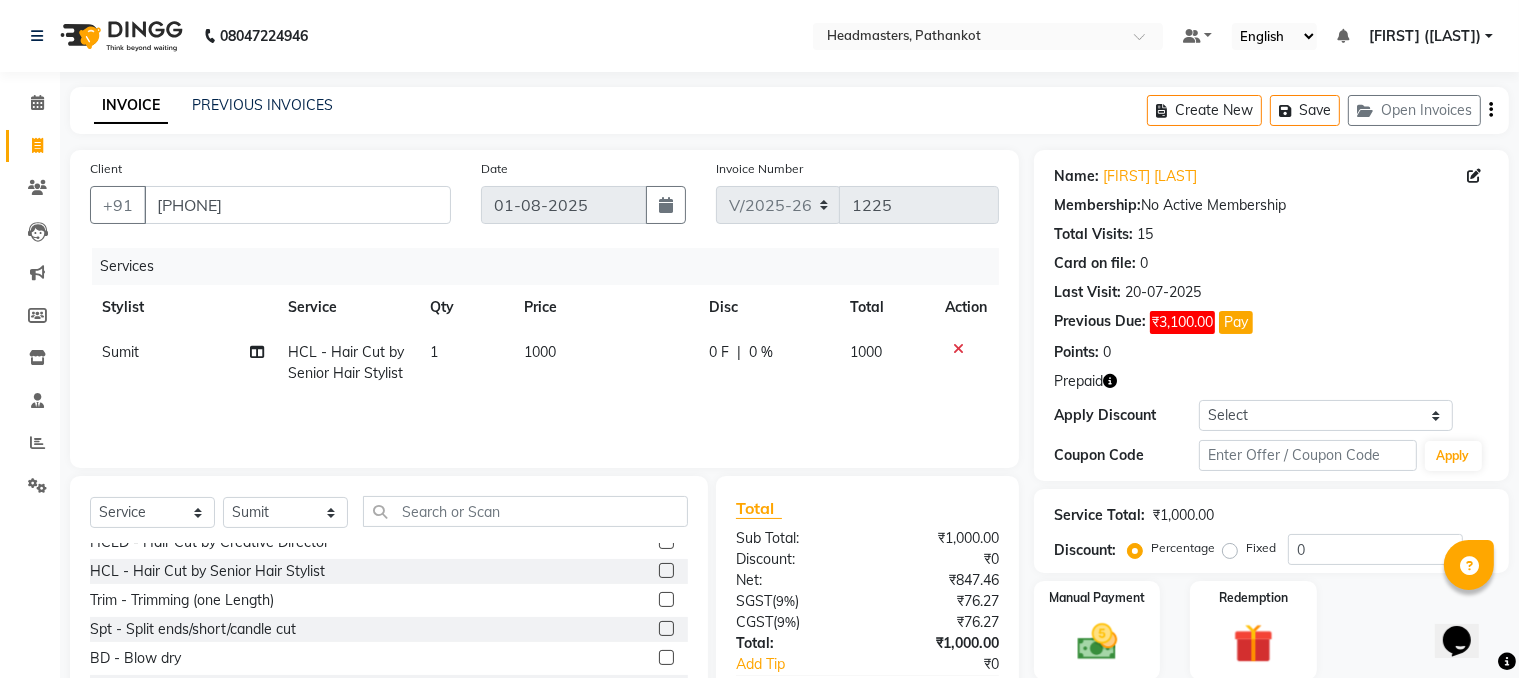 click 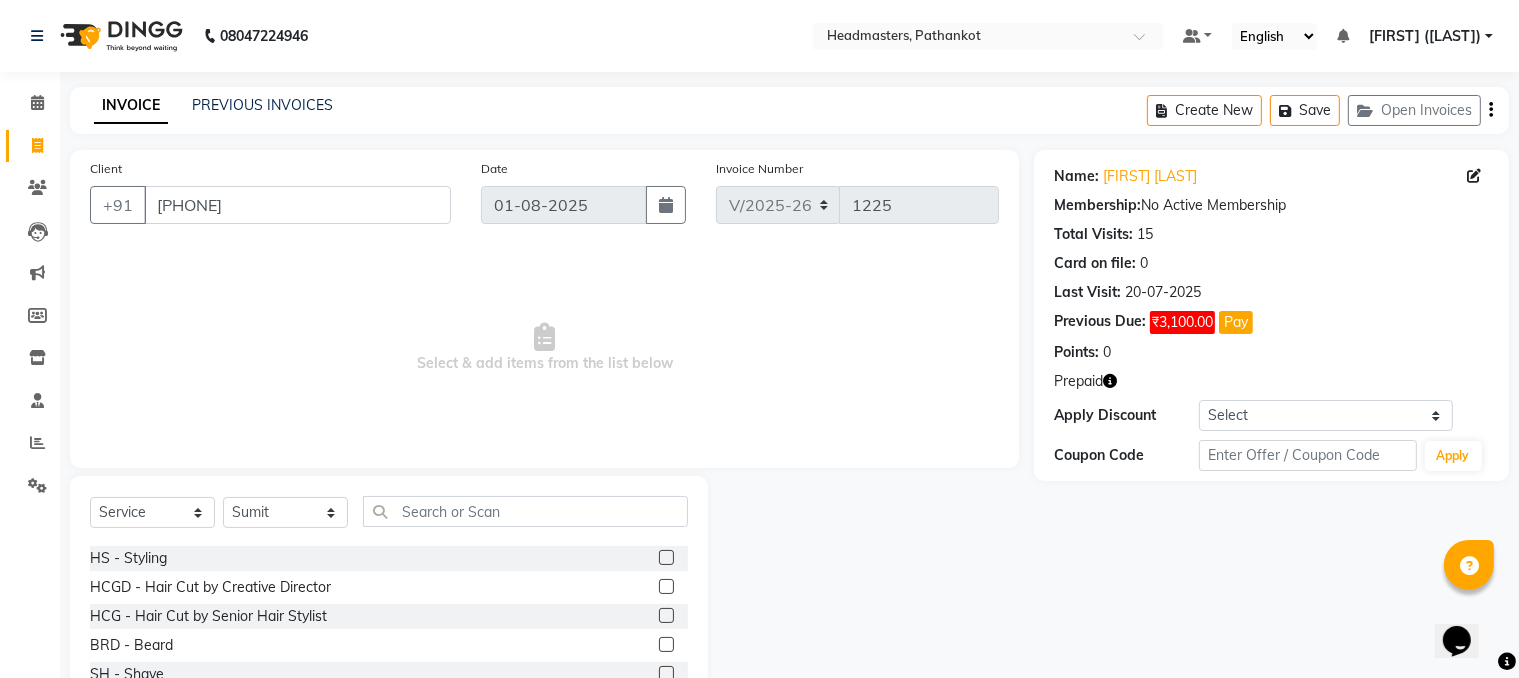 scroll, scrollTop: 900, scrollLeft: 0, axis: vertical 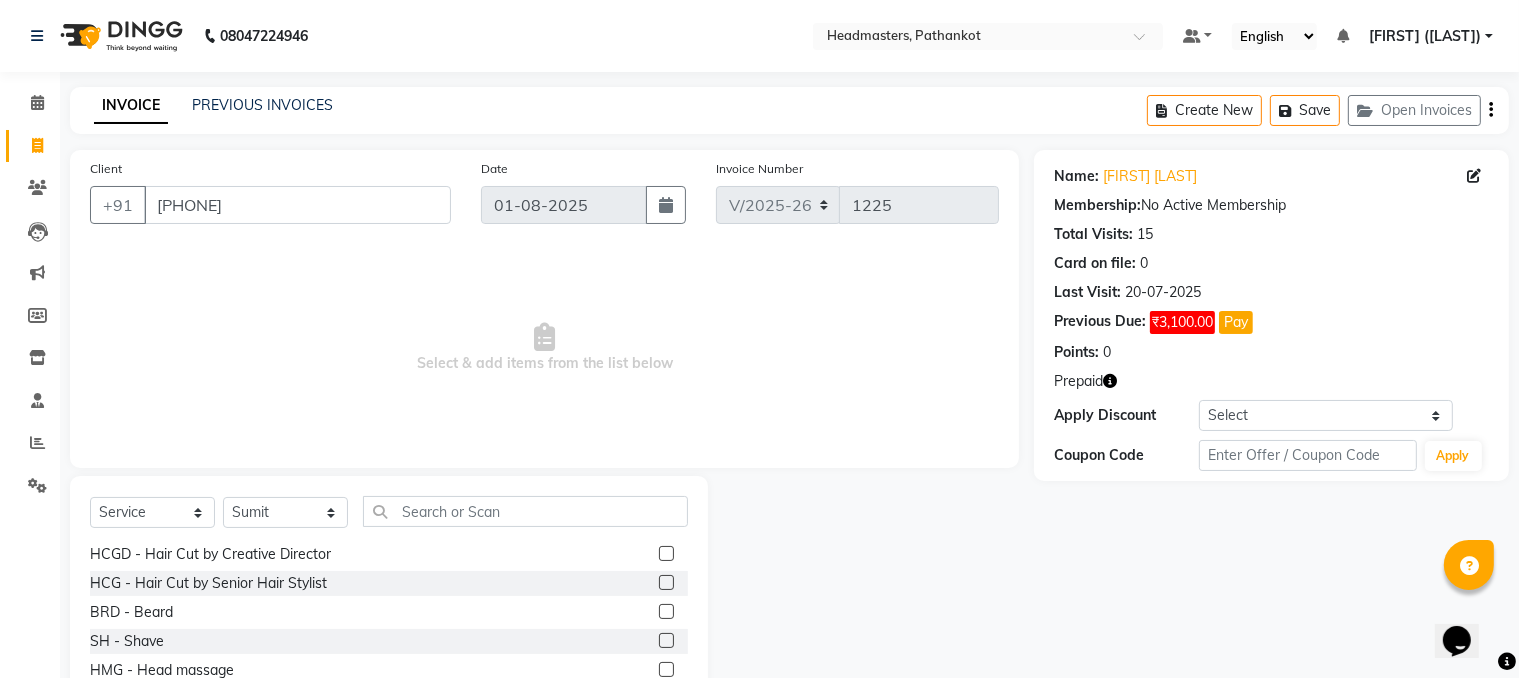 click on "BRD - Beard" 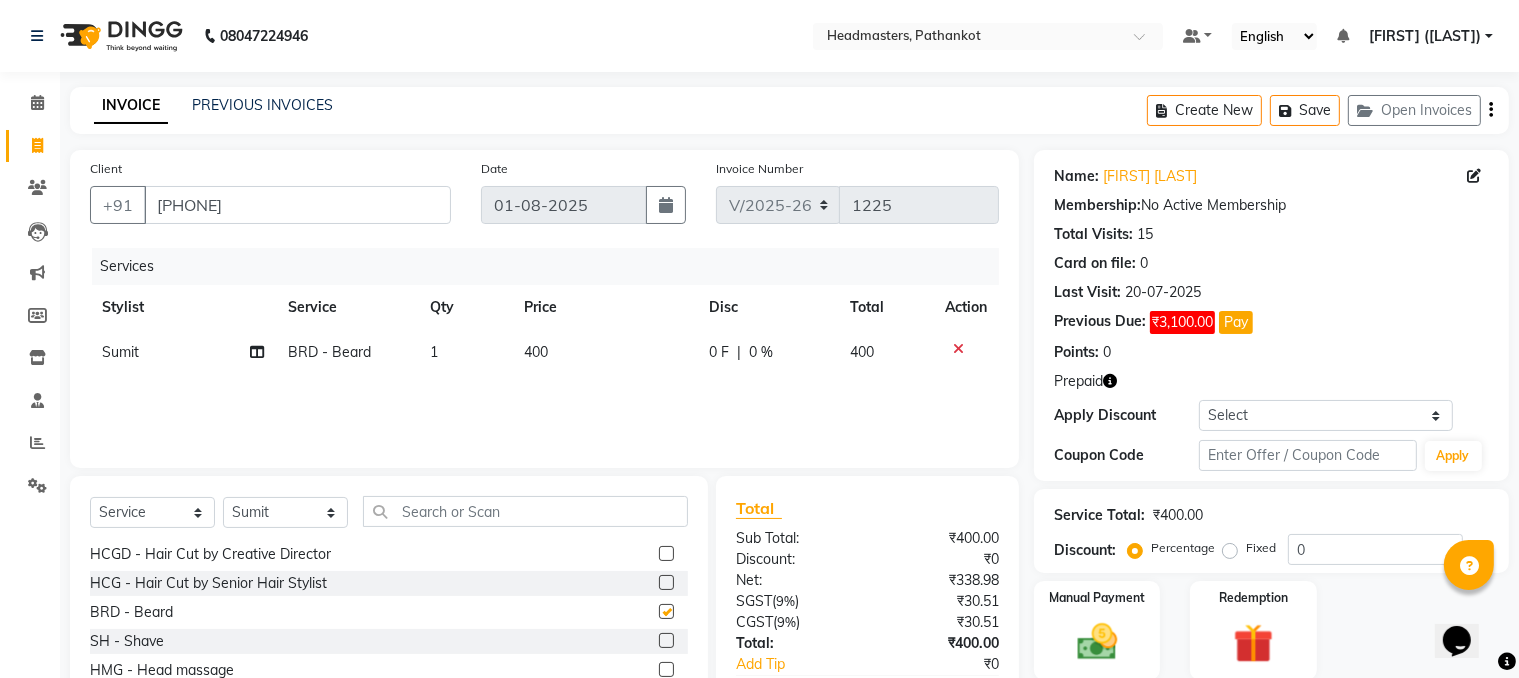 checkbox on "false" 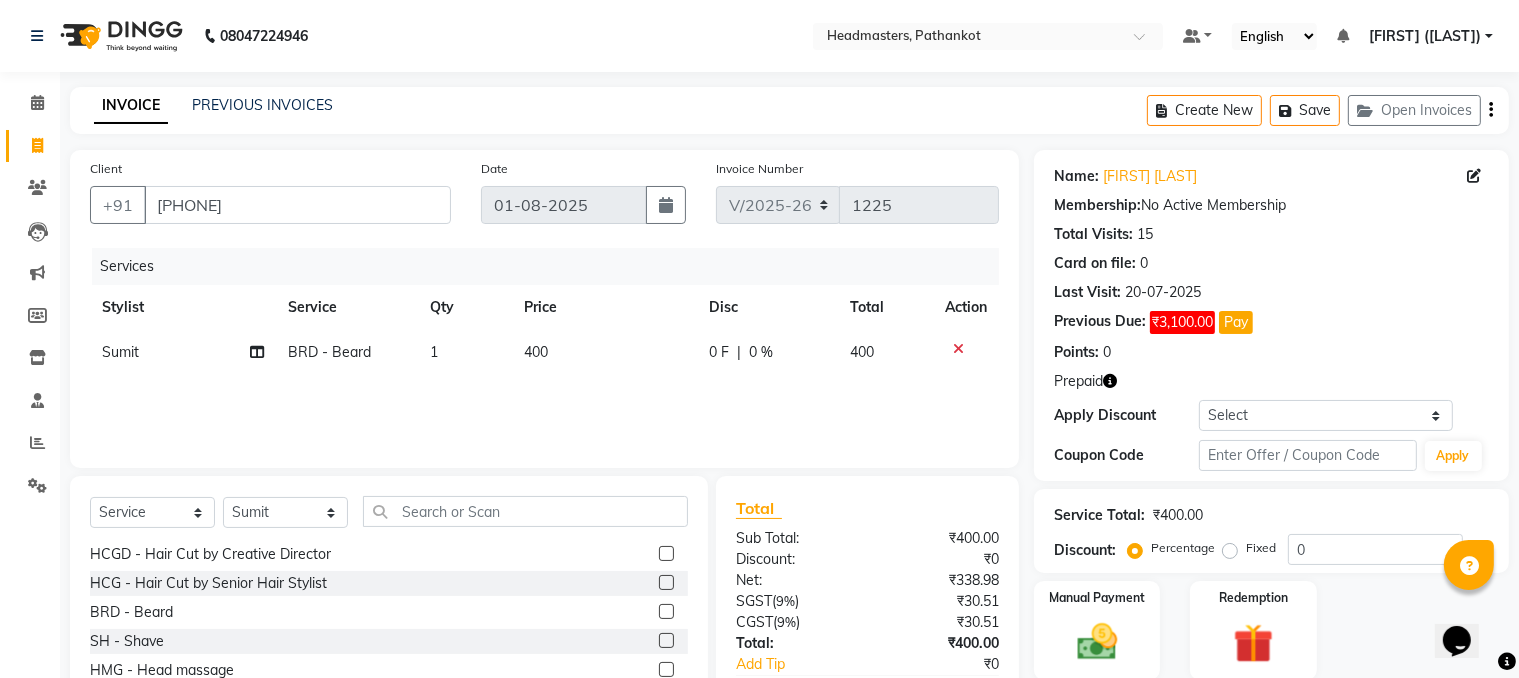 click on "400" 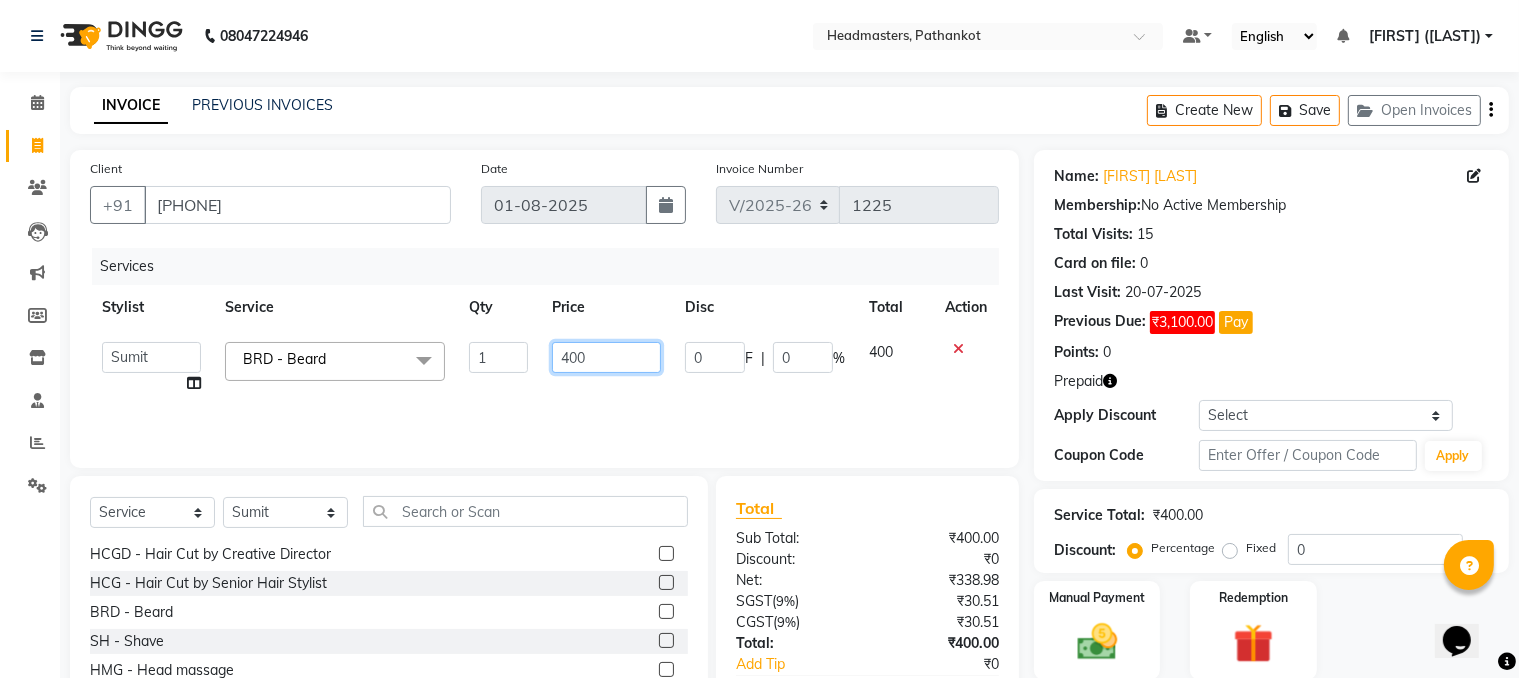 click on "400" 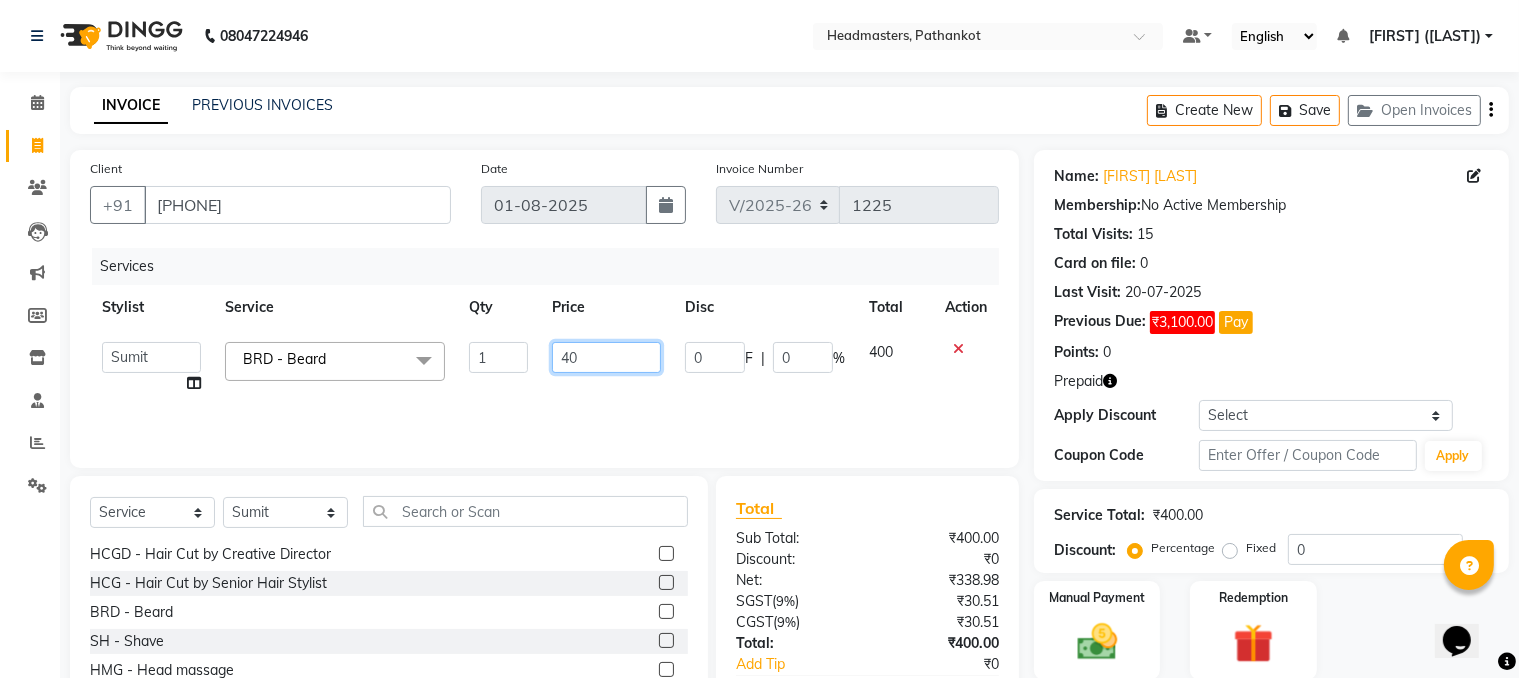 type on "4" 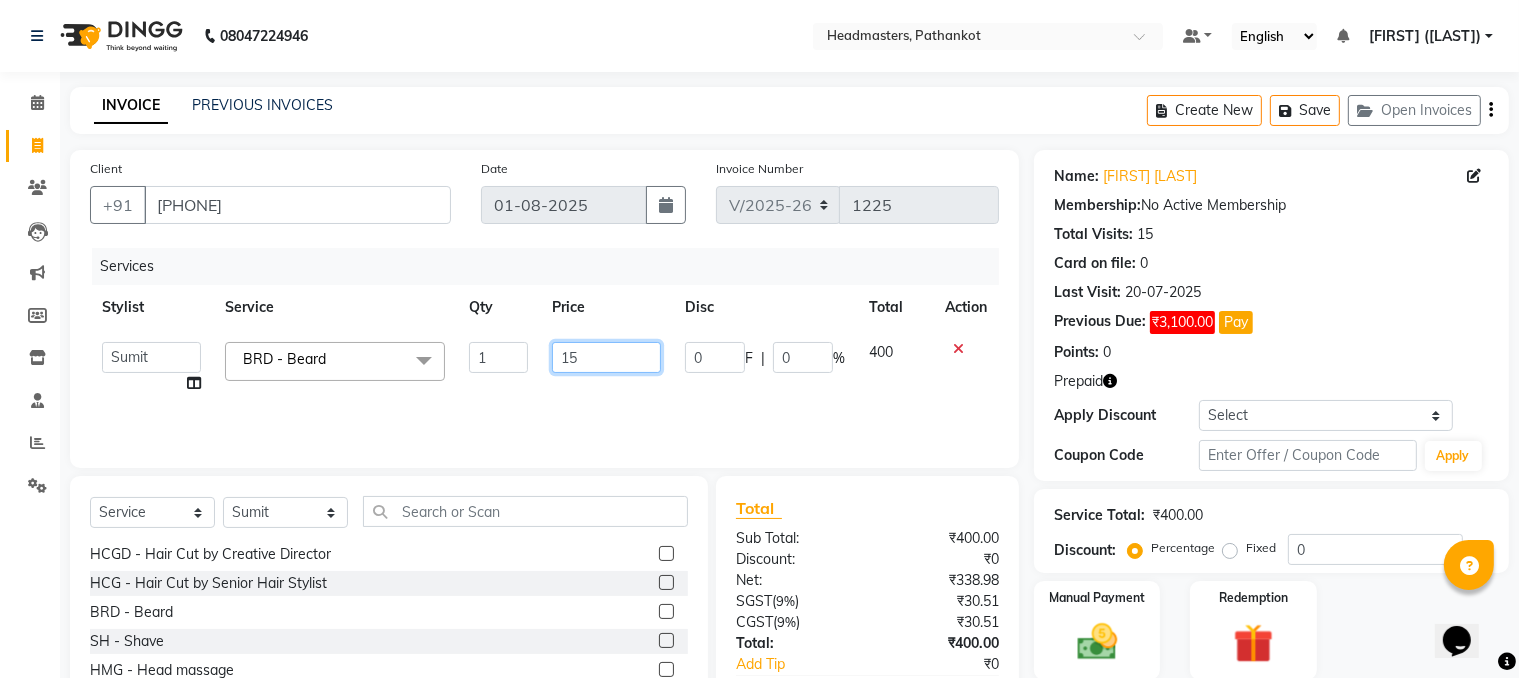 type on "150" 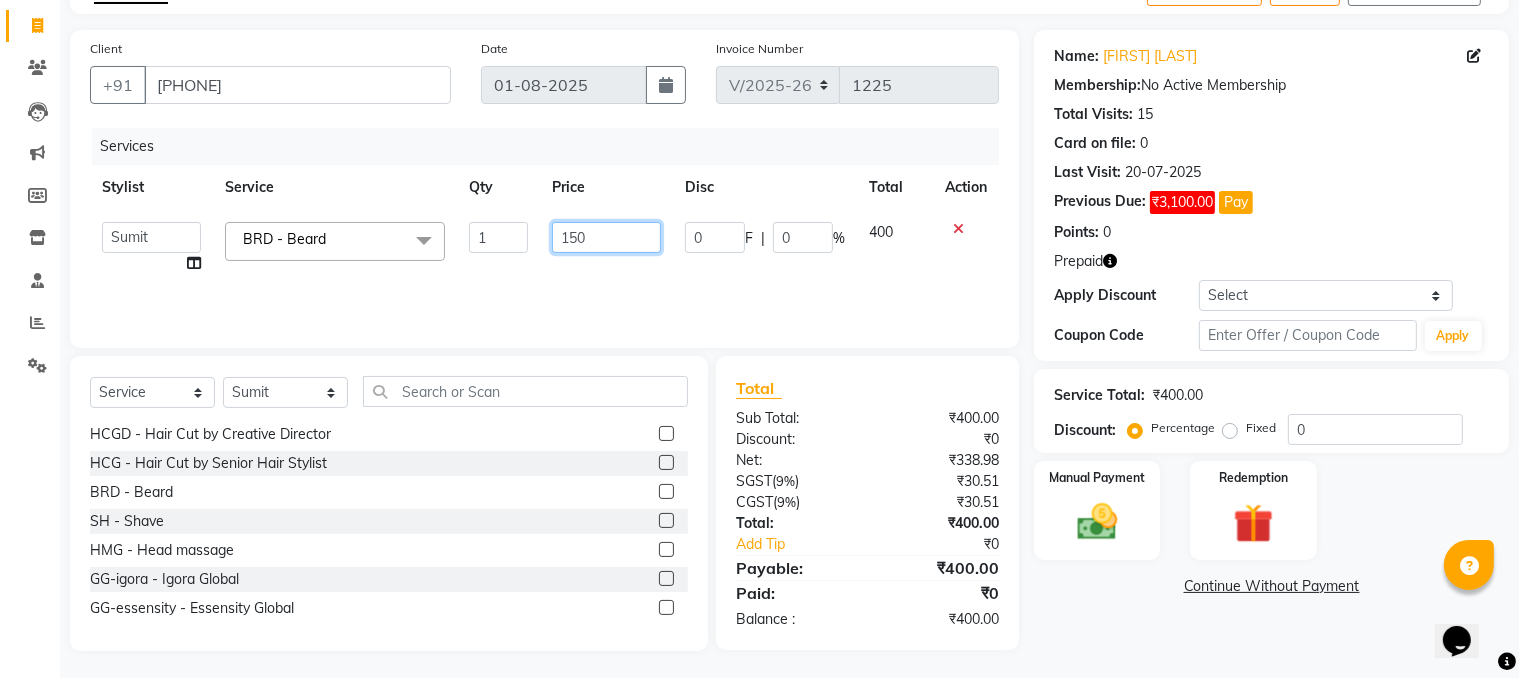 scroll, scrollTop: 123, scrollLeft: 0, axis: vertical 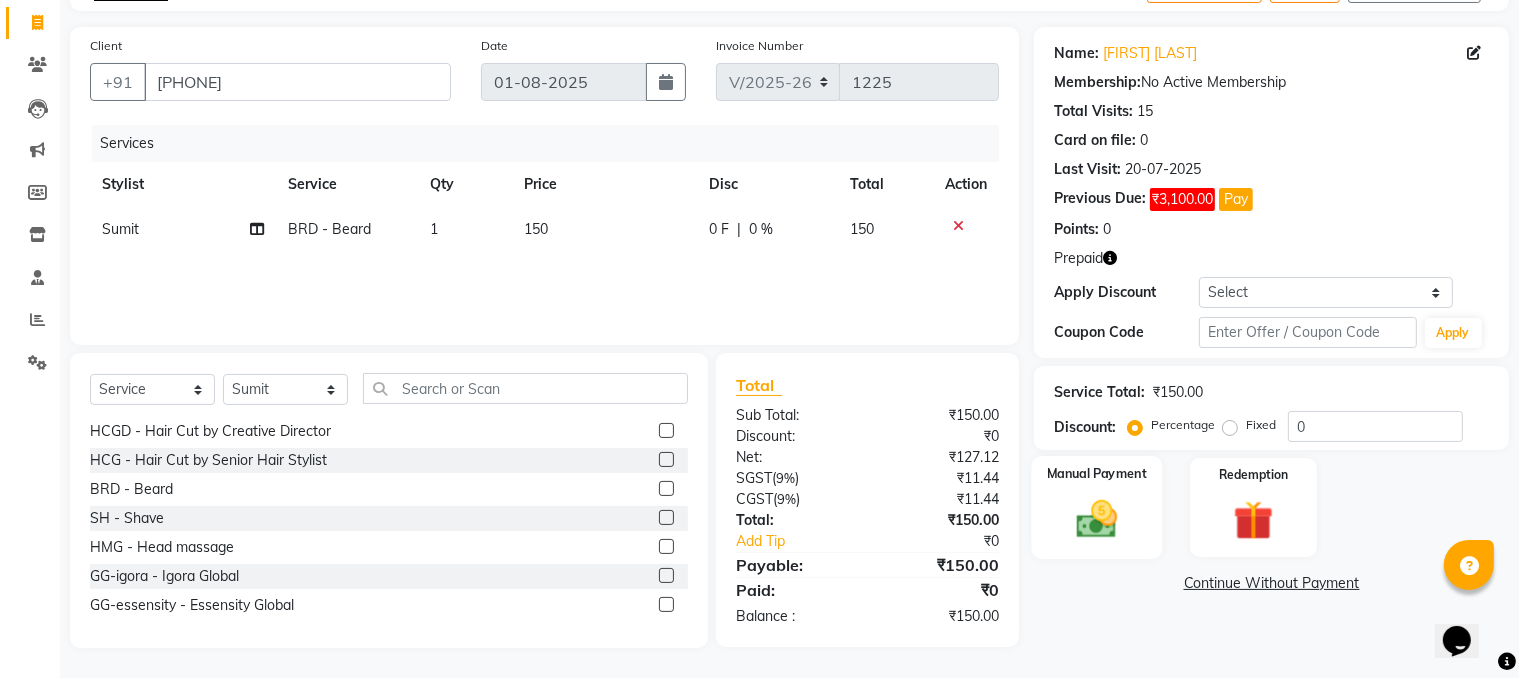 click 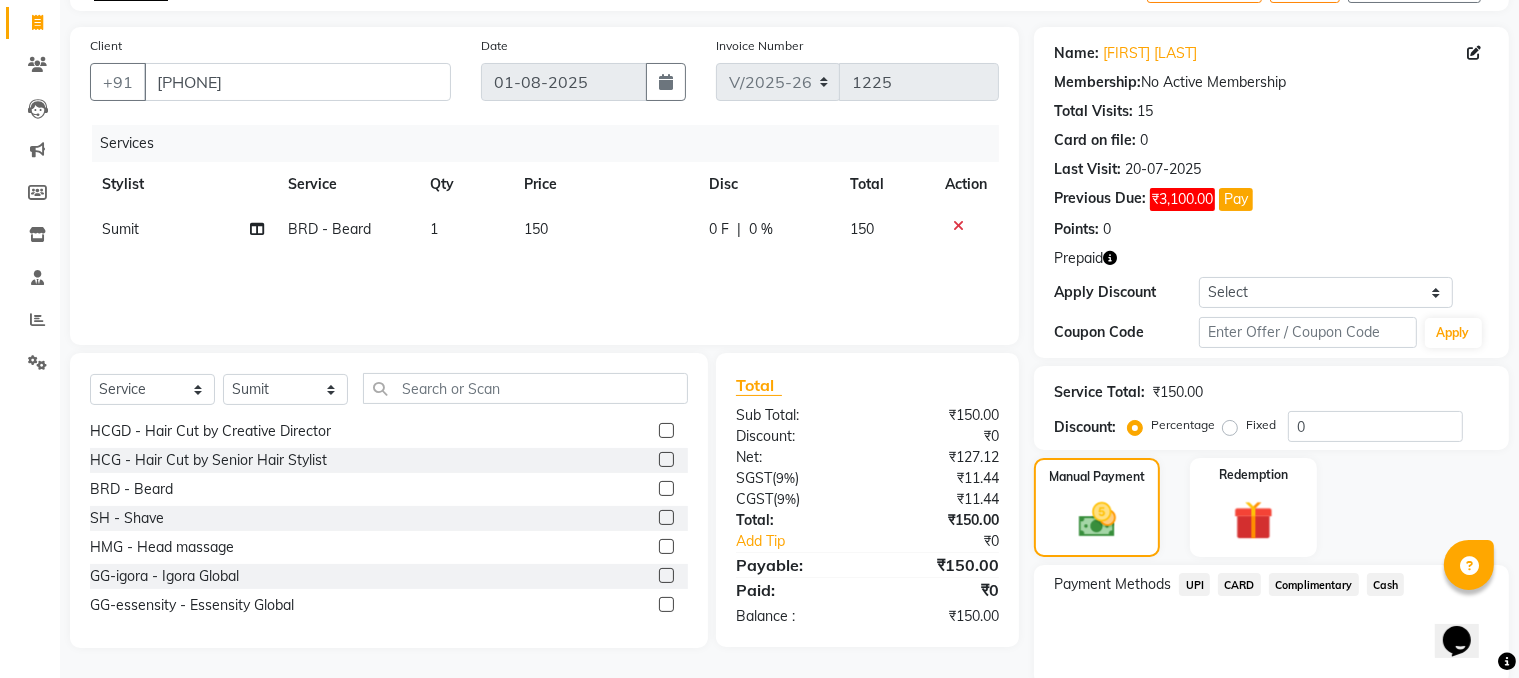 click on "Cash" 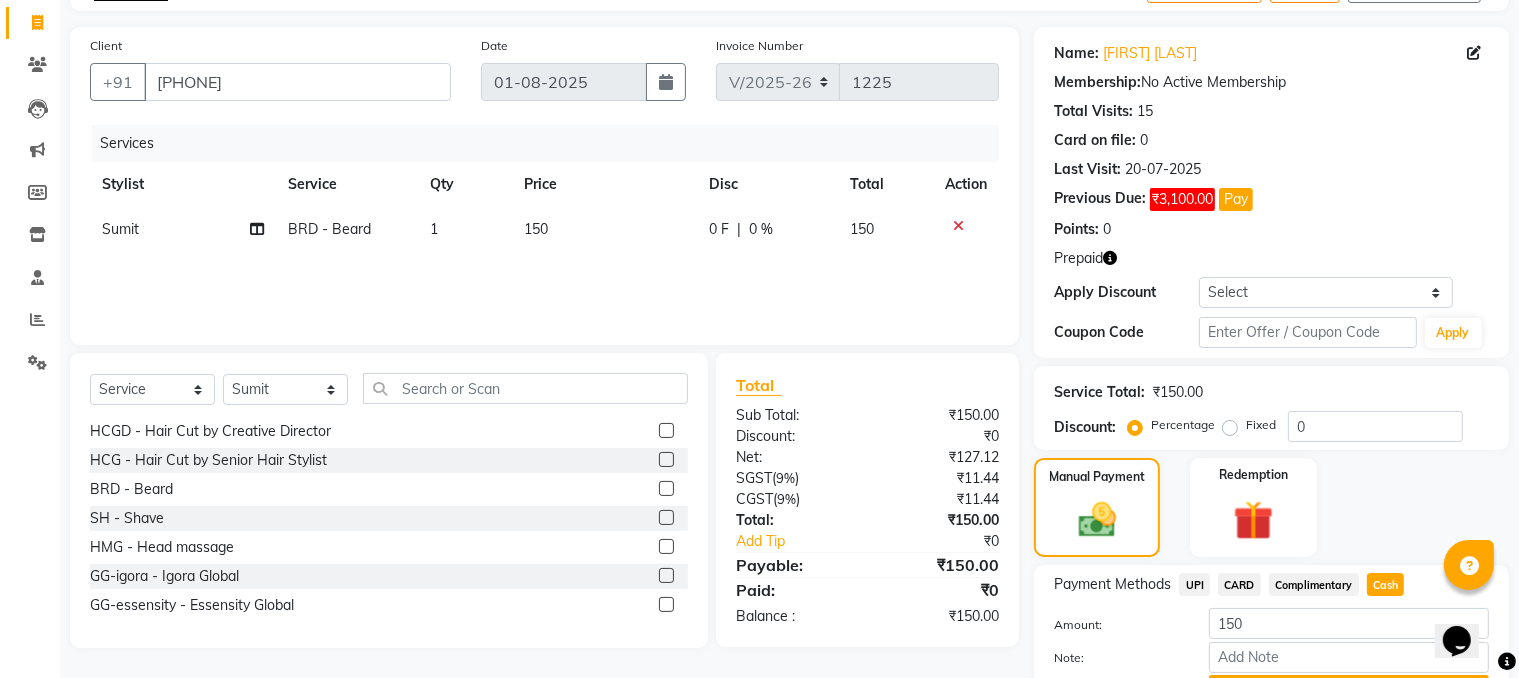 scroll, scrollTop: 232, scrollLeft: 0, axis: vertical 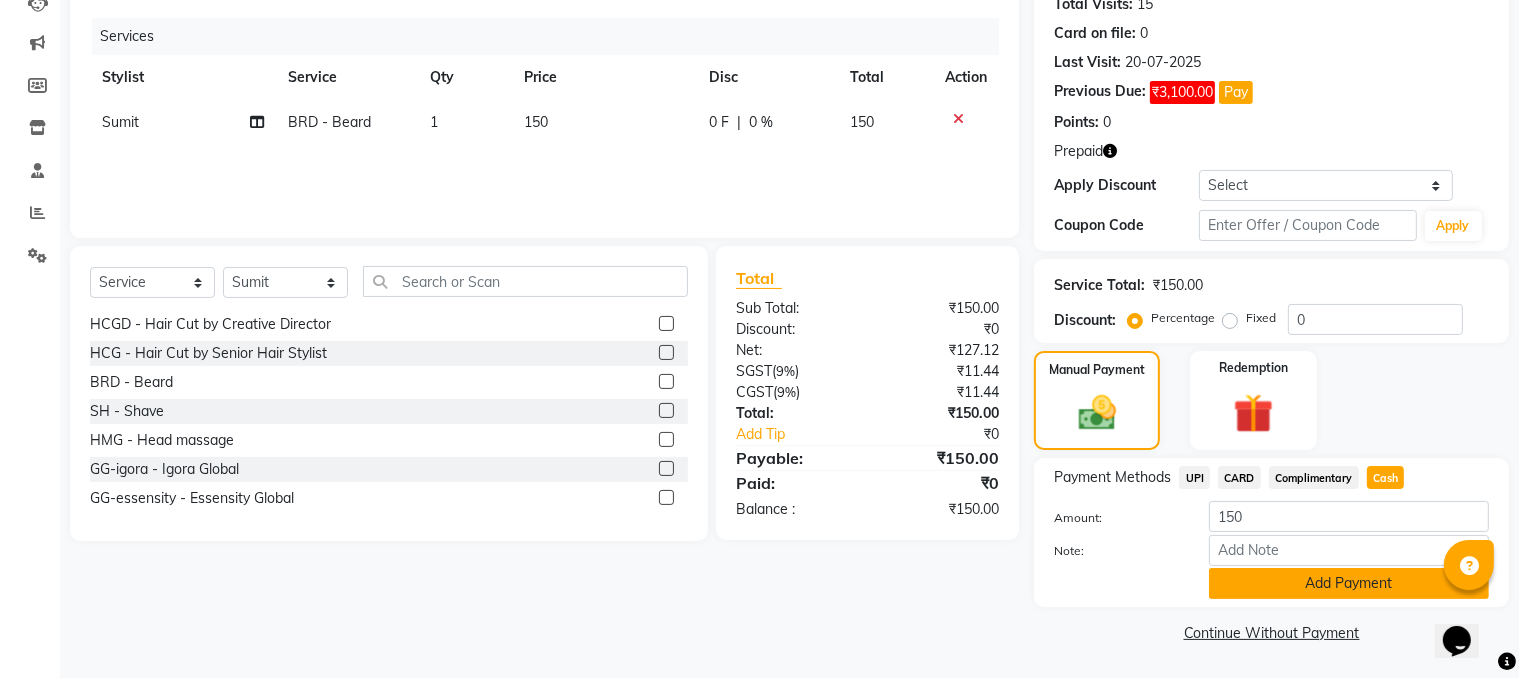 click on "Add Payment" 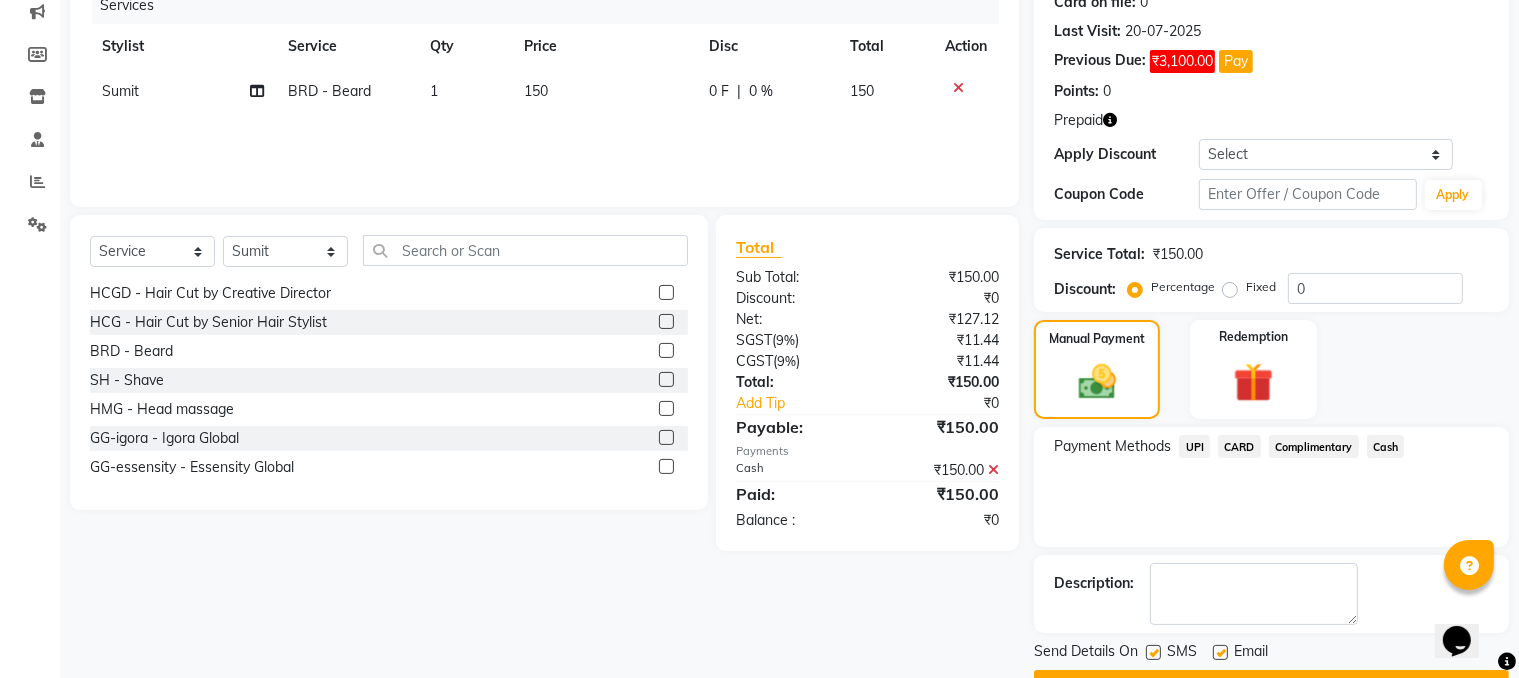 scroll, scrollTop: 312, scrollLeft: 0, axis: vertical 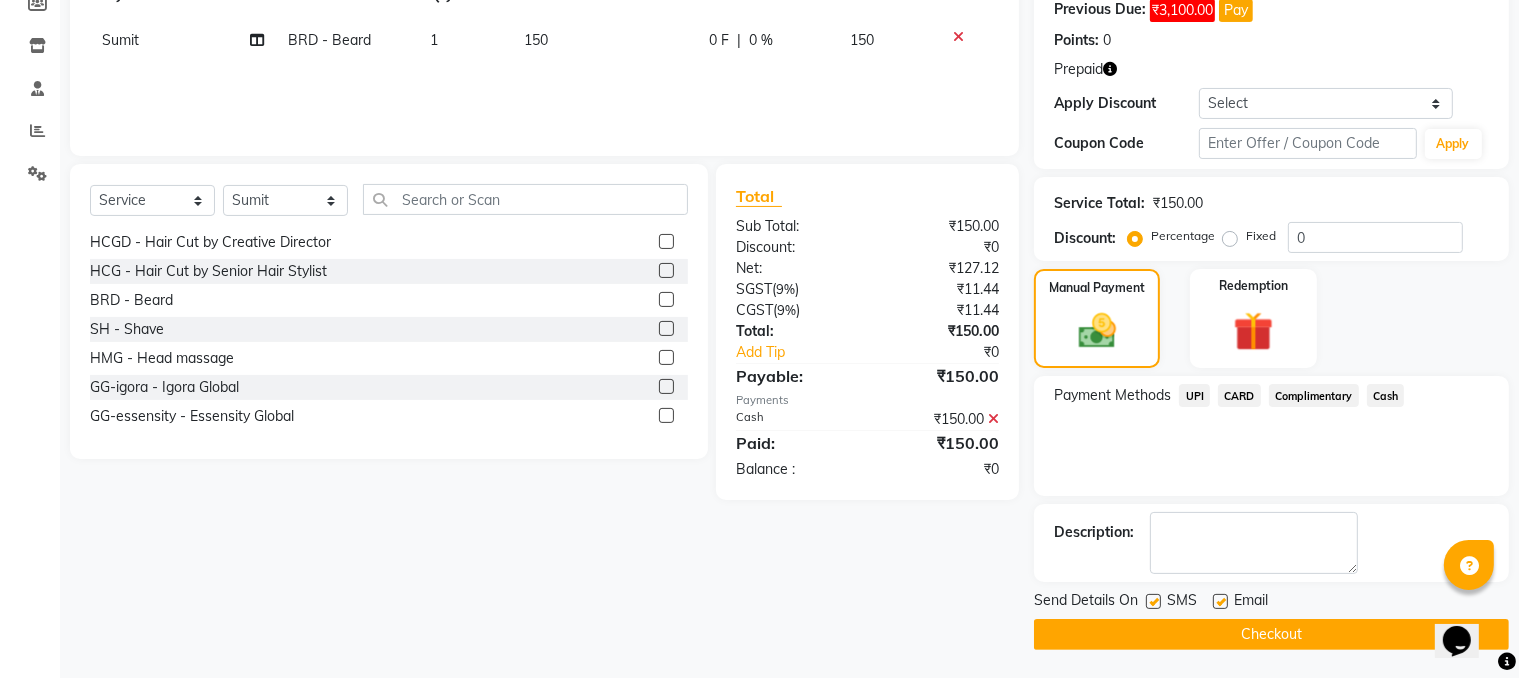 click on "Checkout" 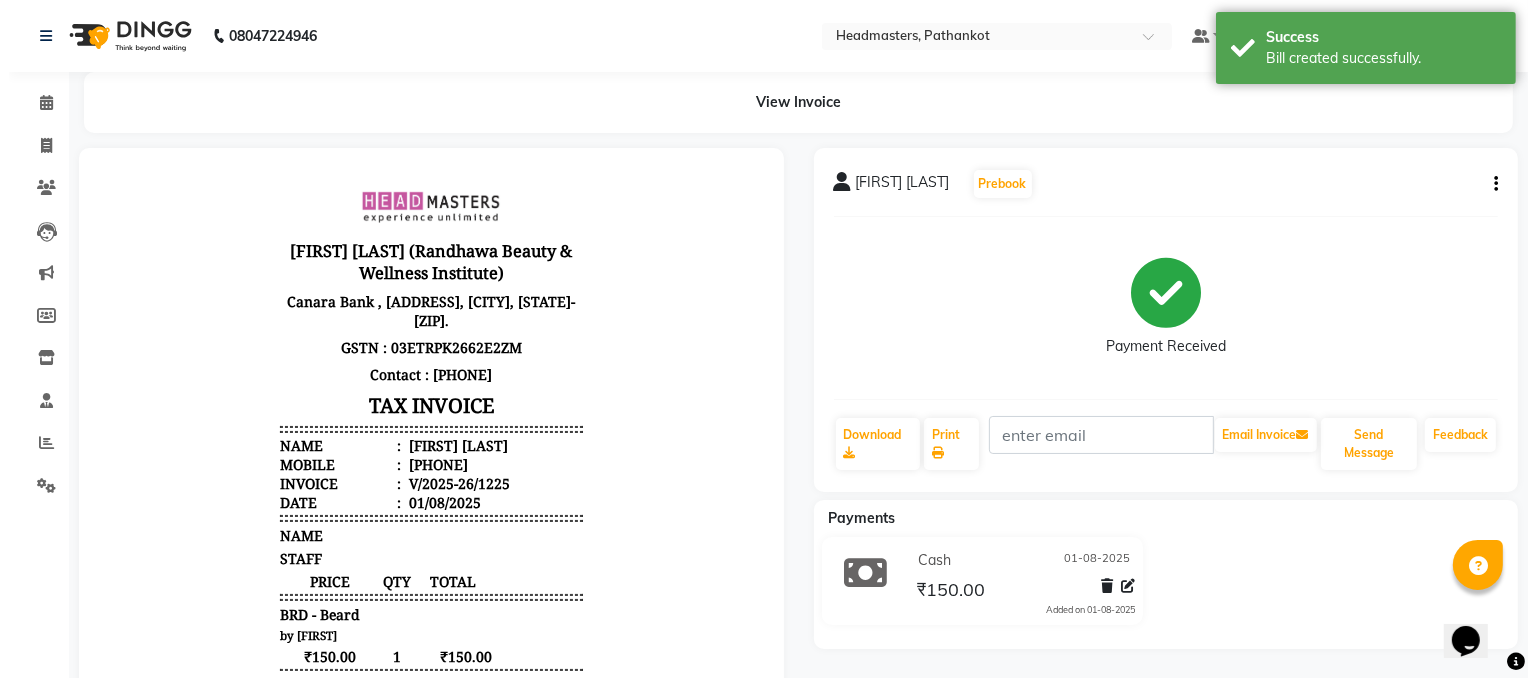 scroll, scrollTop: 0, scrollLeft: 0, axis: both 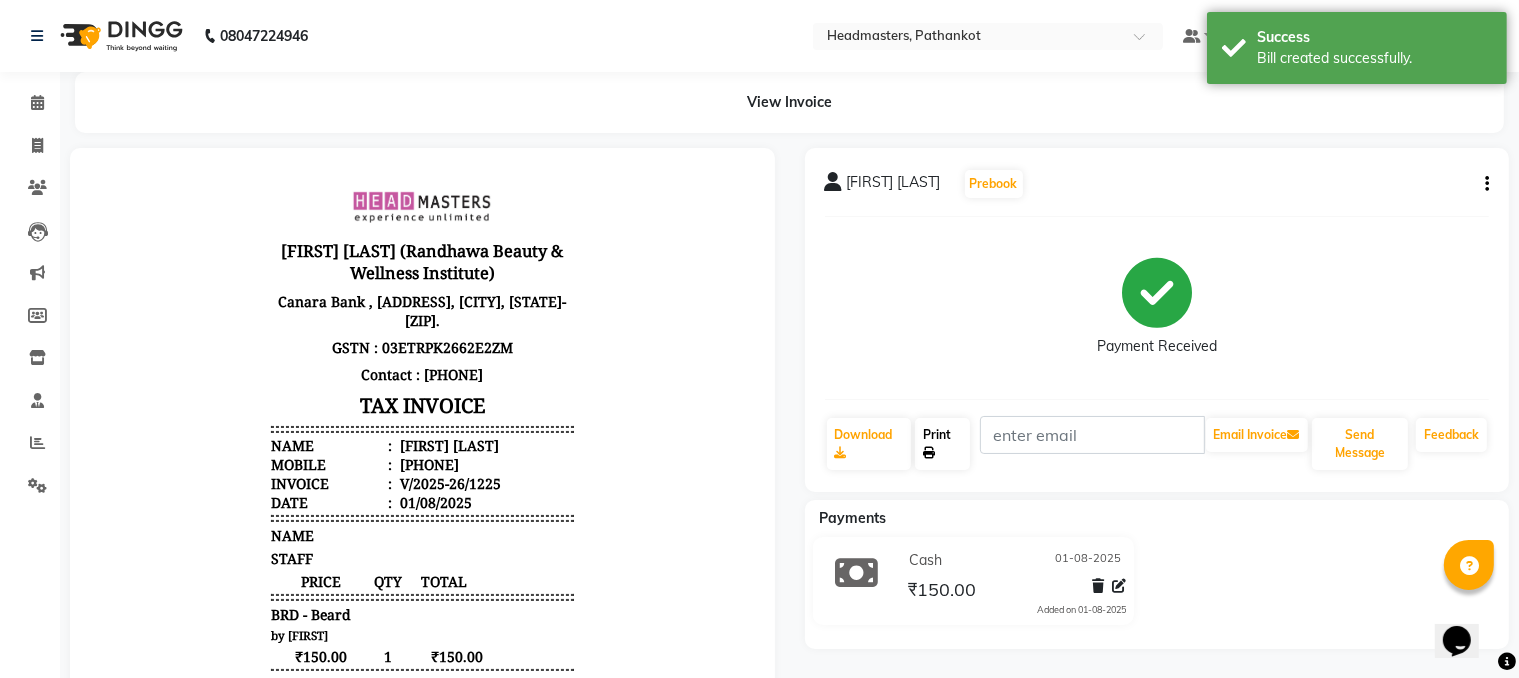 click on "Print" 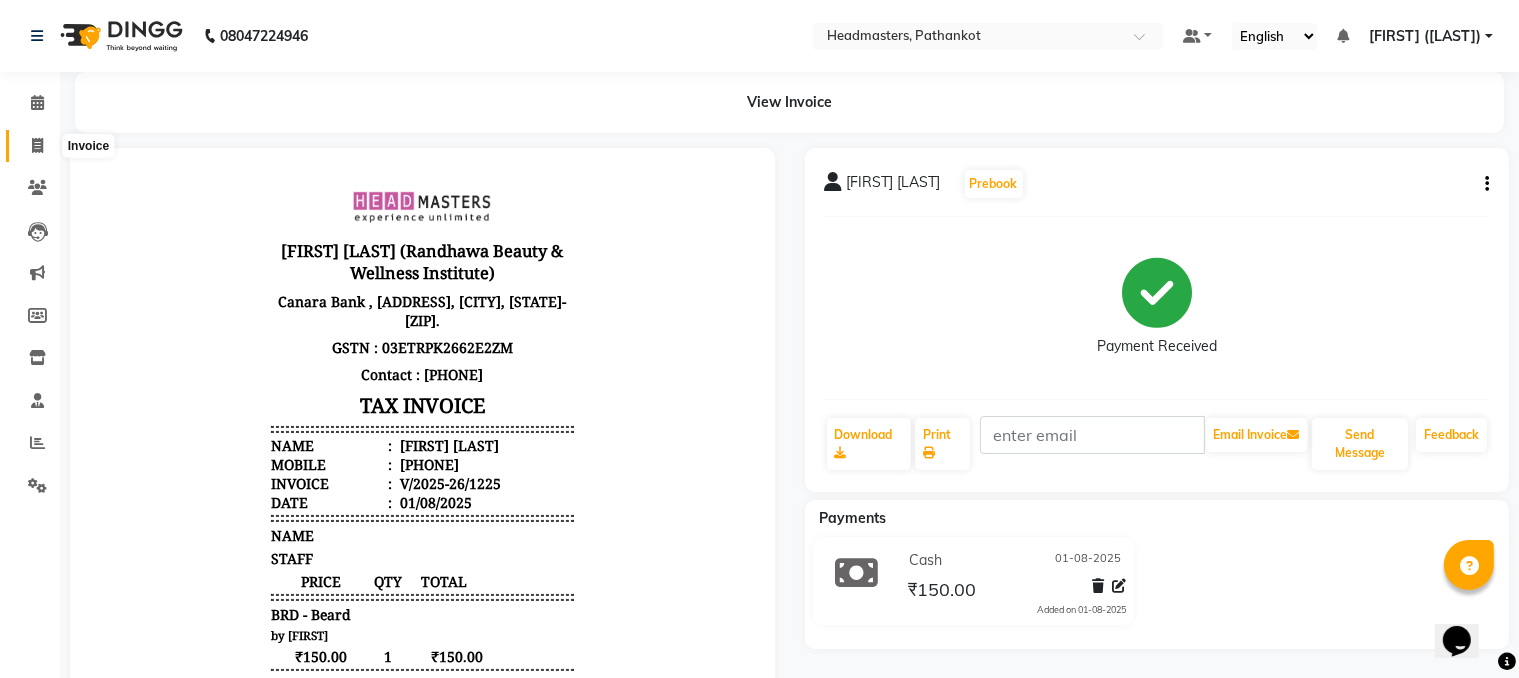 click 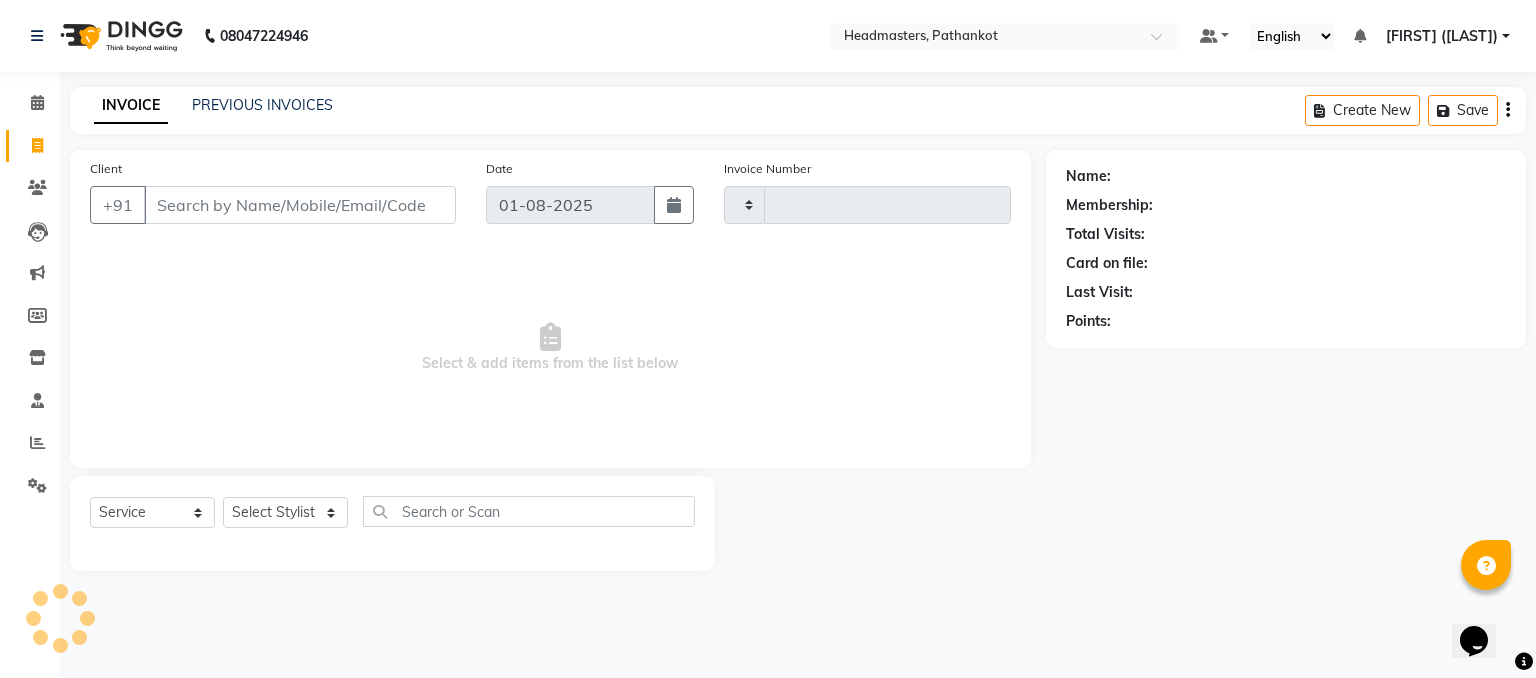 type on "1226" 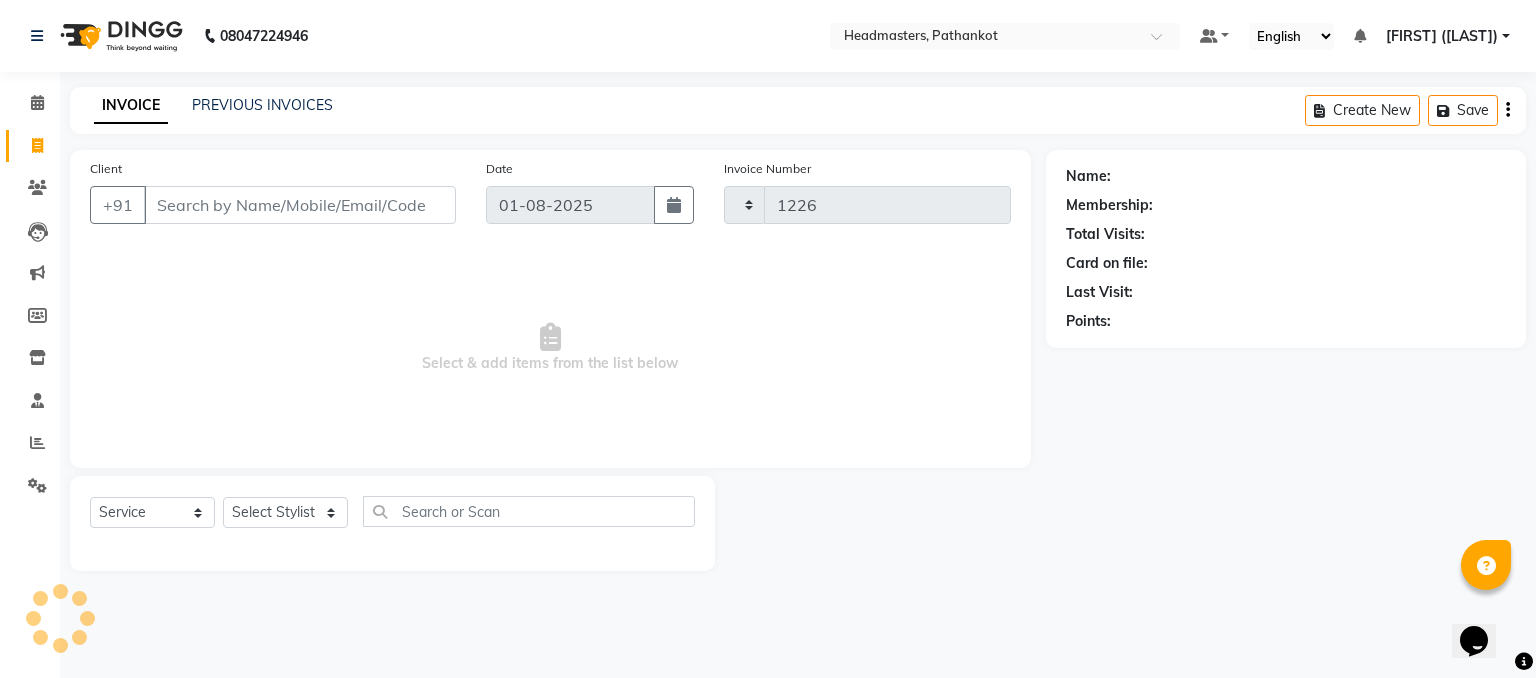 select on "7530" 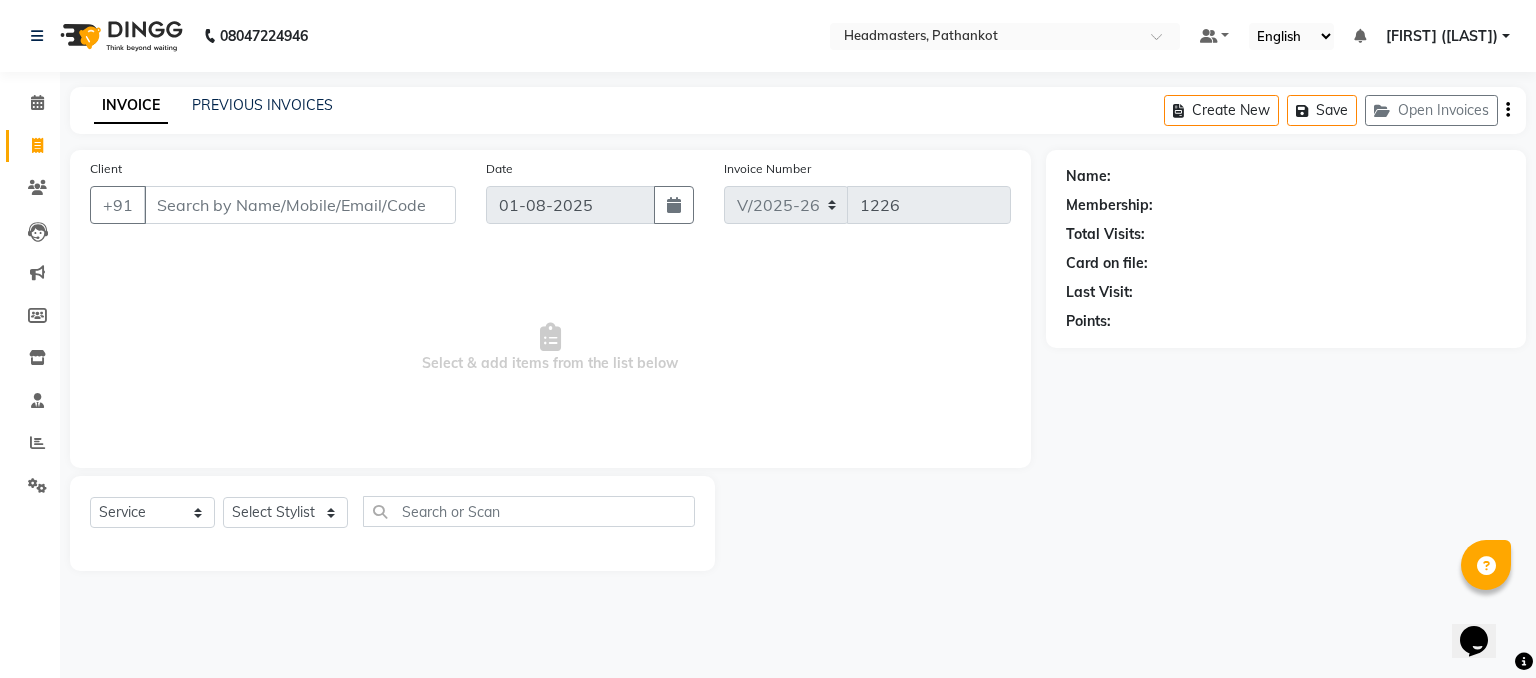 click on "Client" at bounding box center (300, 205) 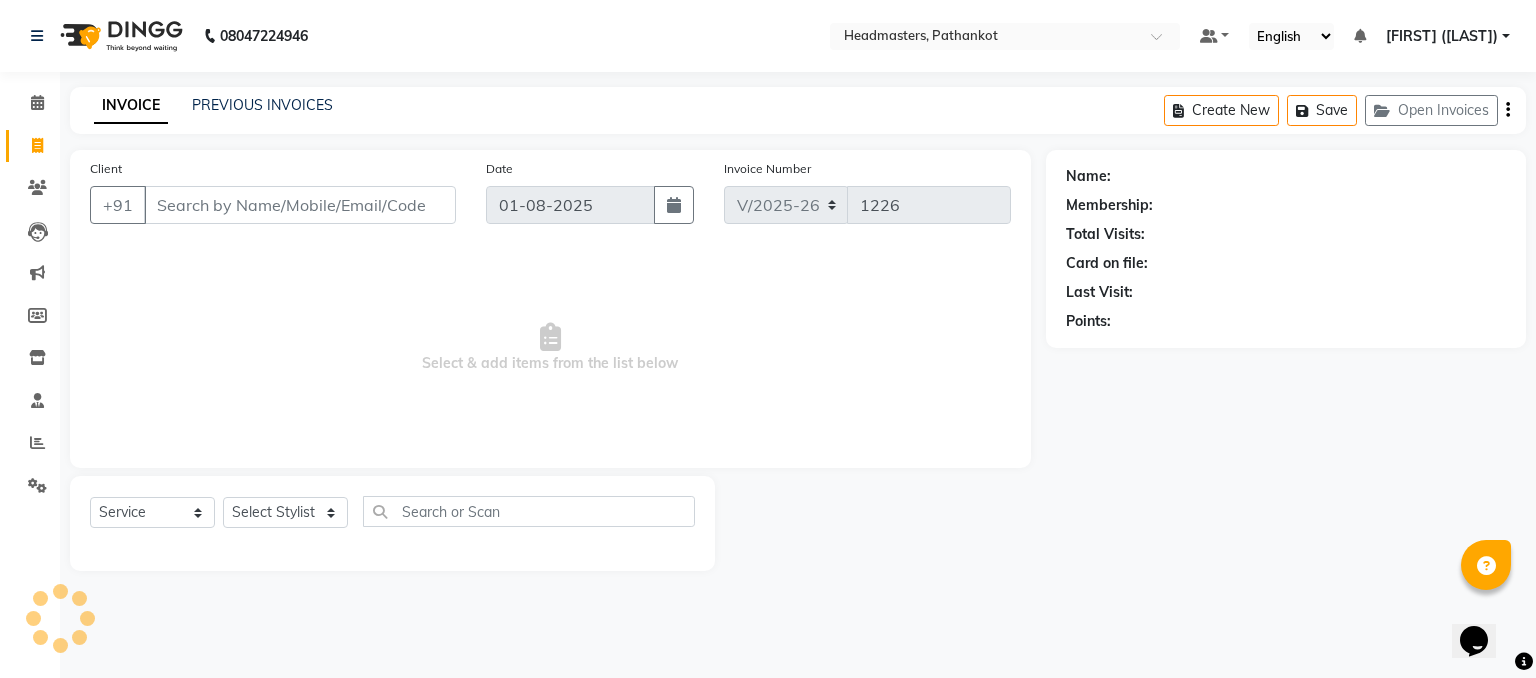 select on "66904" 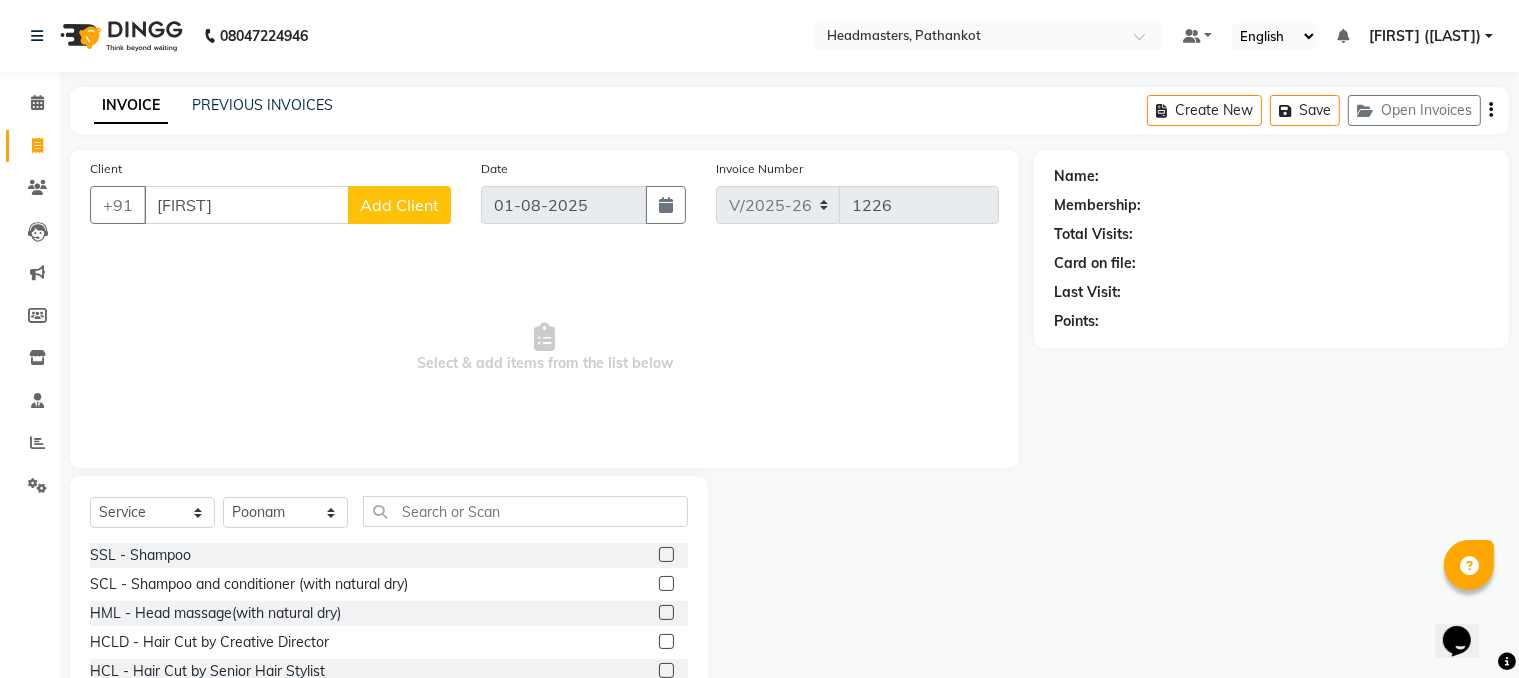 type on "[FIRST]" 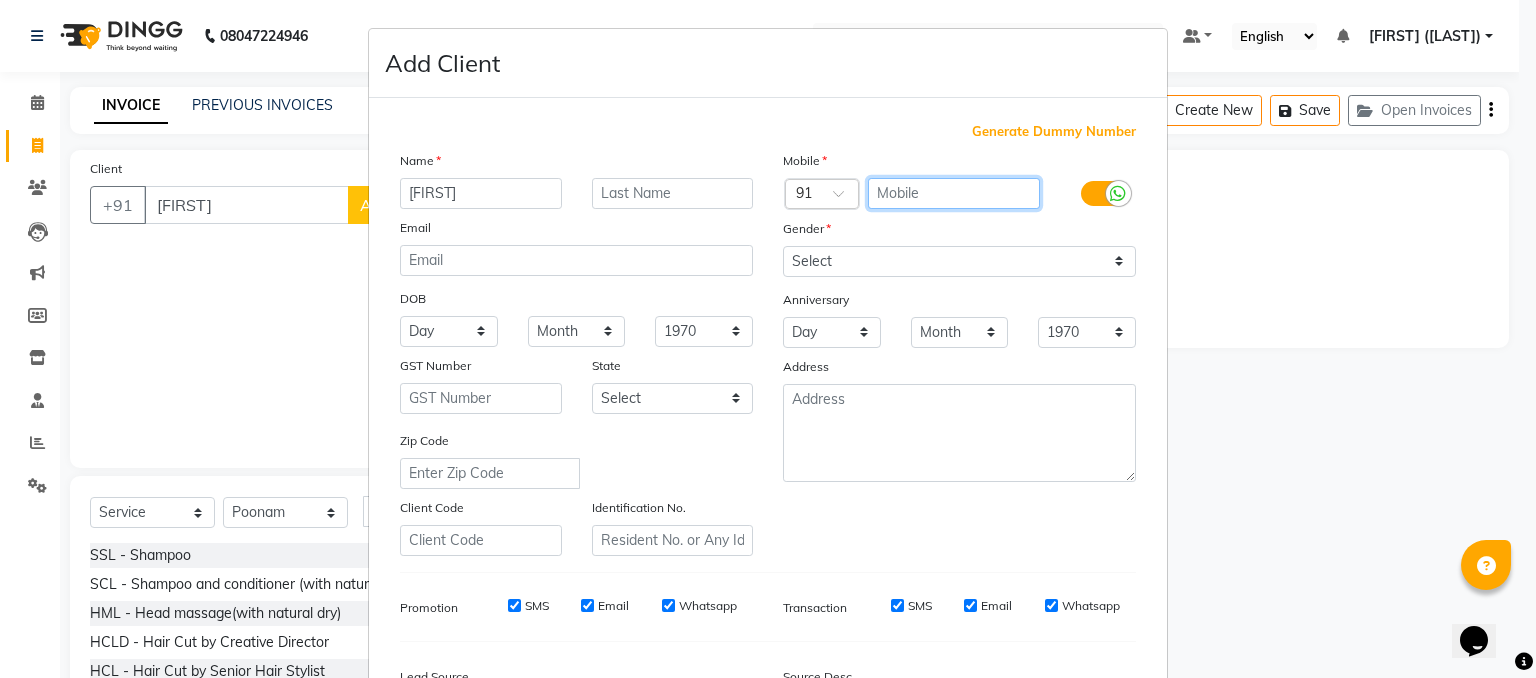 click at bounding box center [954, 193] 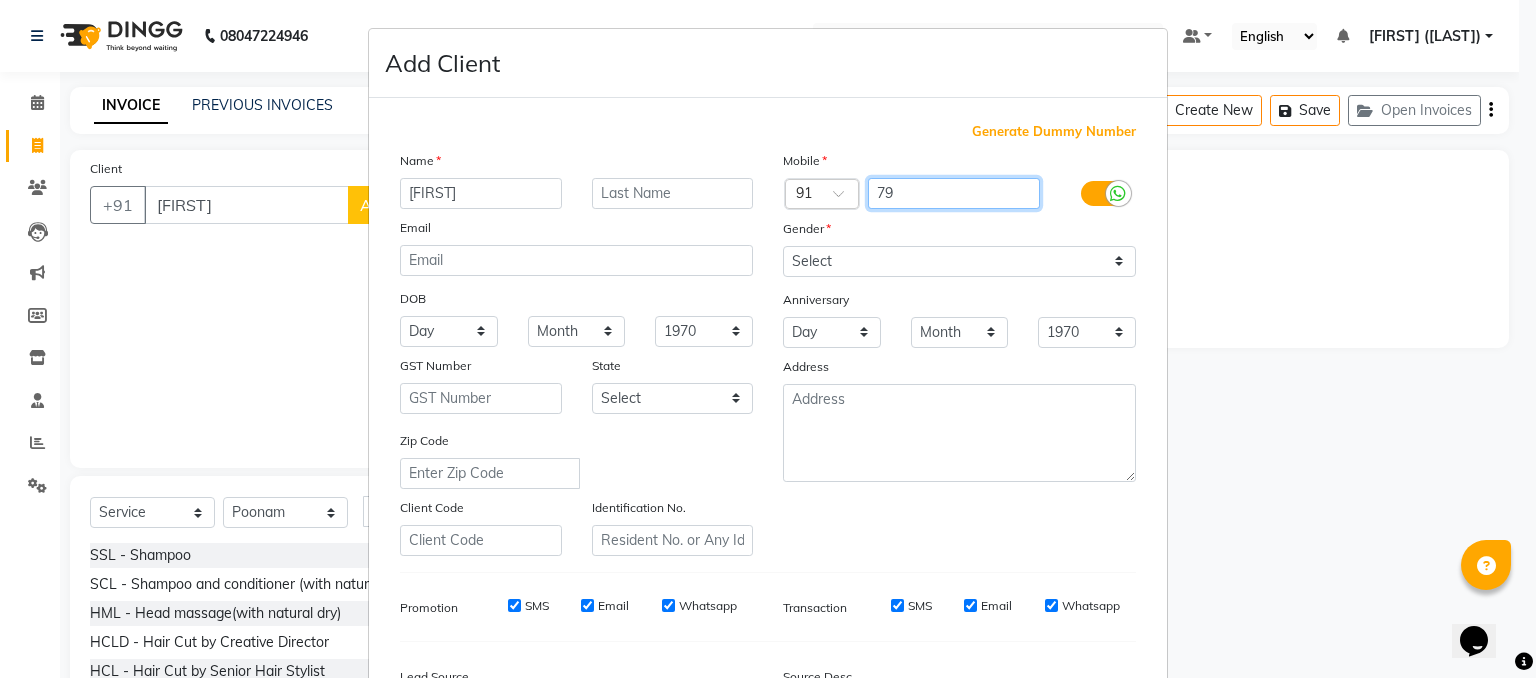 click on "79" at bounding box center [954, 193] 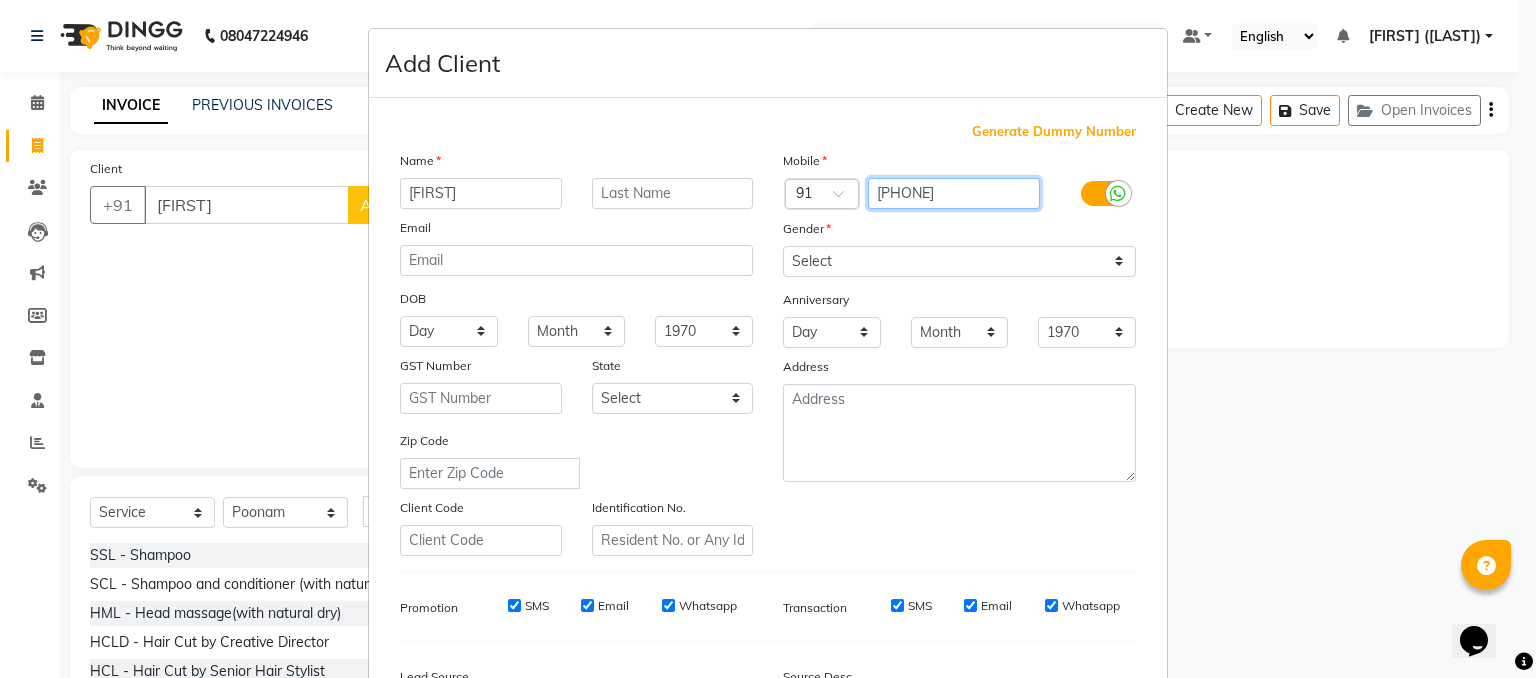 type on "[PHONE]" 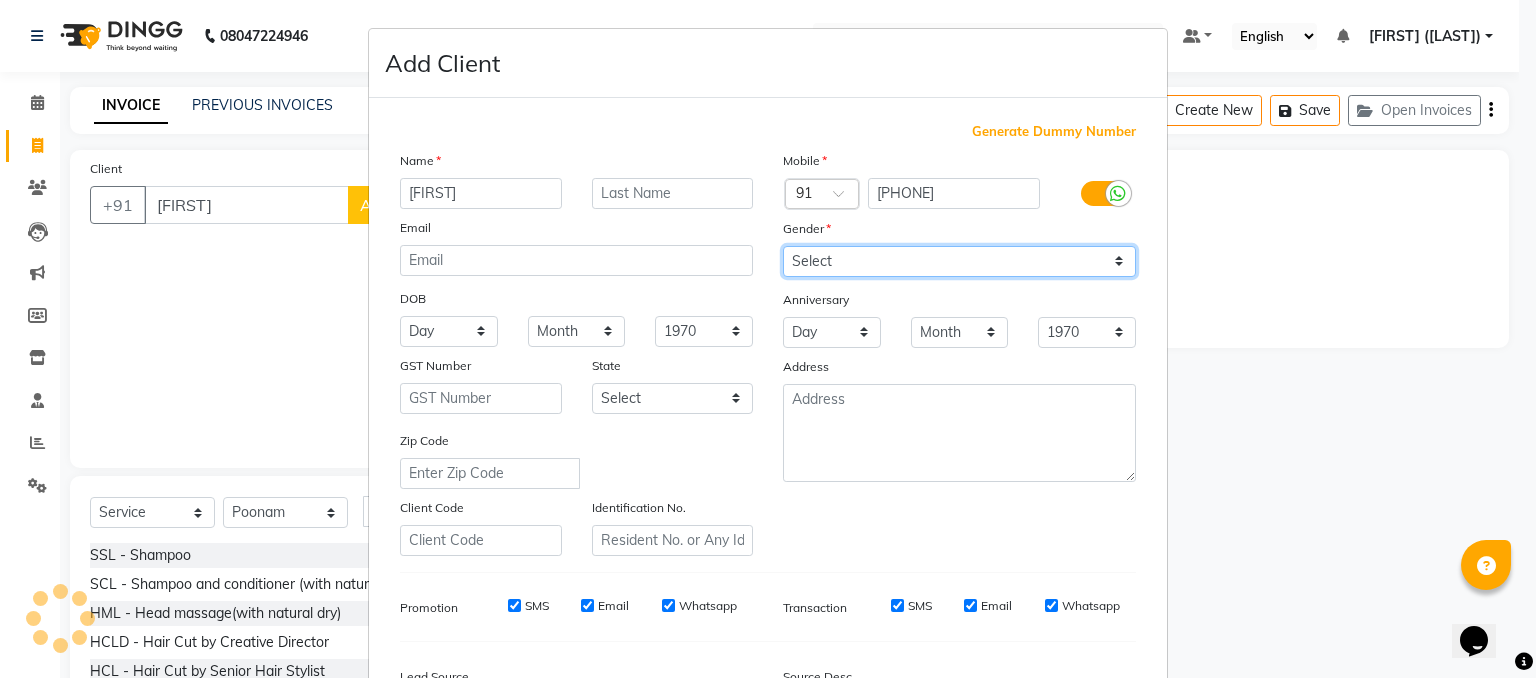 click on "Select Male Female Other Prefer Not To Say" at bounding box center [959, 261] 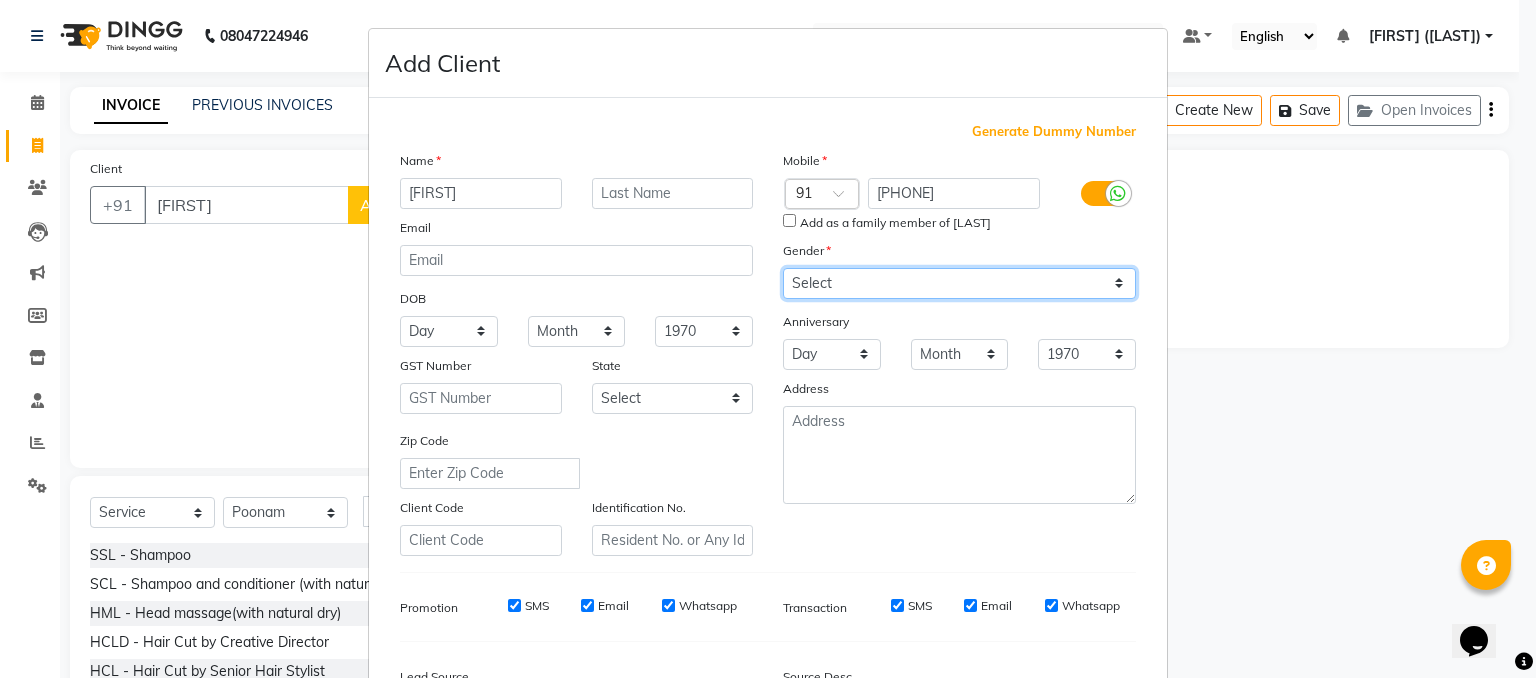 select on "male" 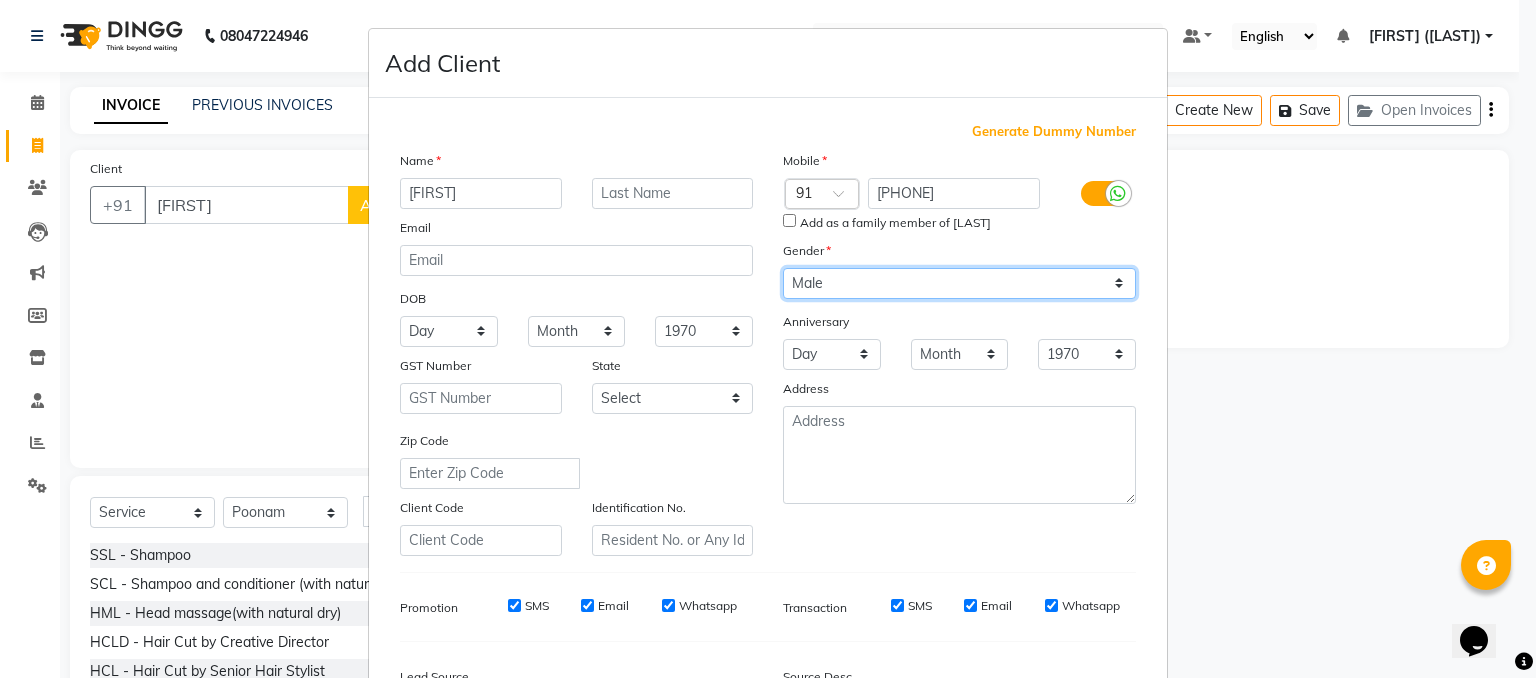 click on "Select Male Female Other Prefer Not To Say" at bounding box center (959, 283) 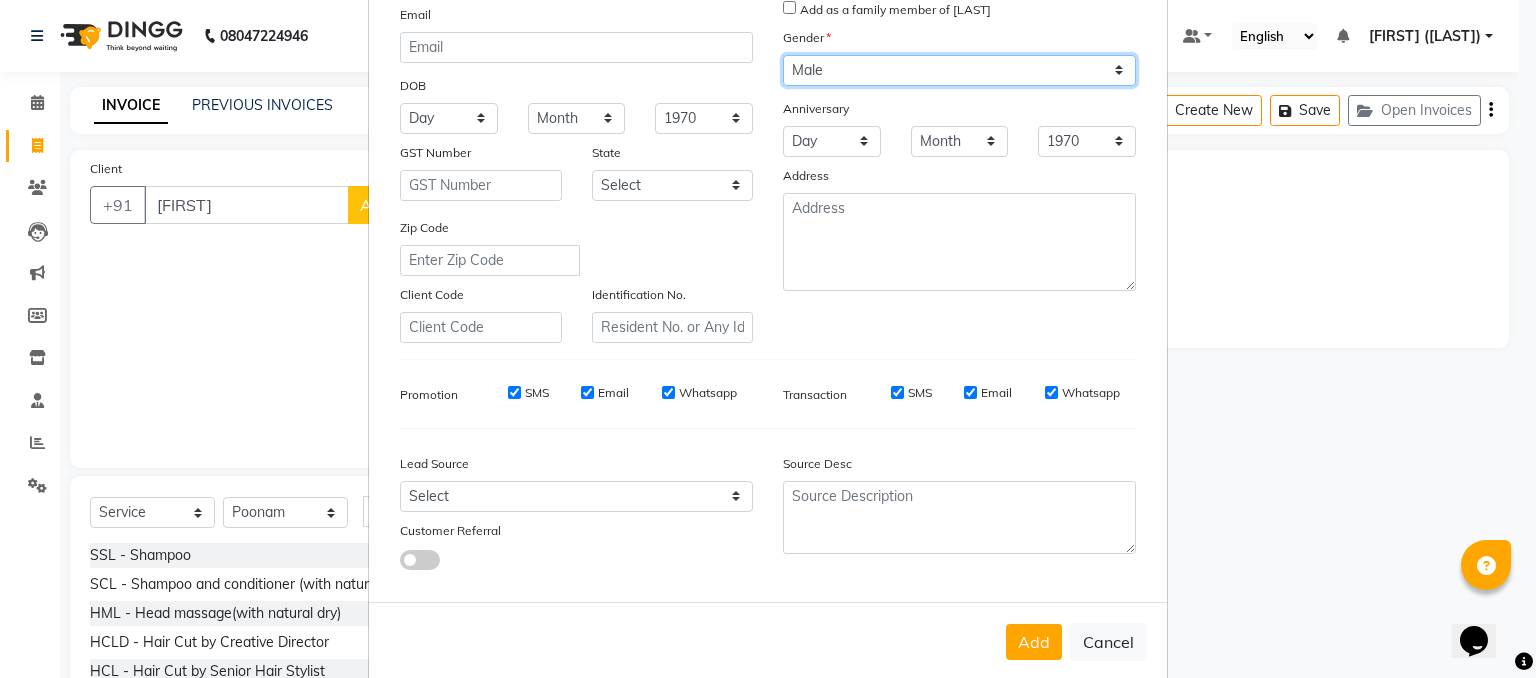 scroll, scrollTop: 254, scrollLeft: 0, axis: vertical 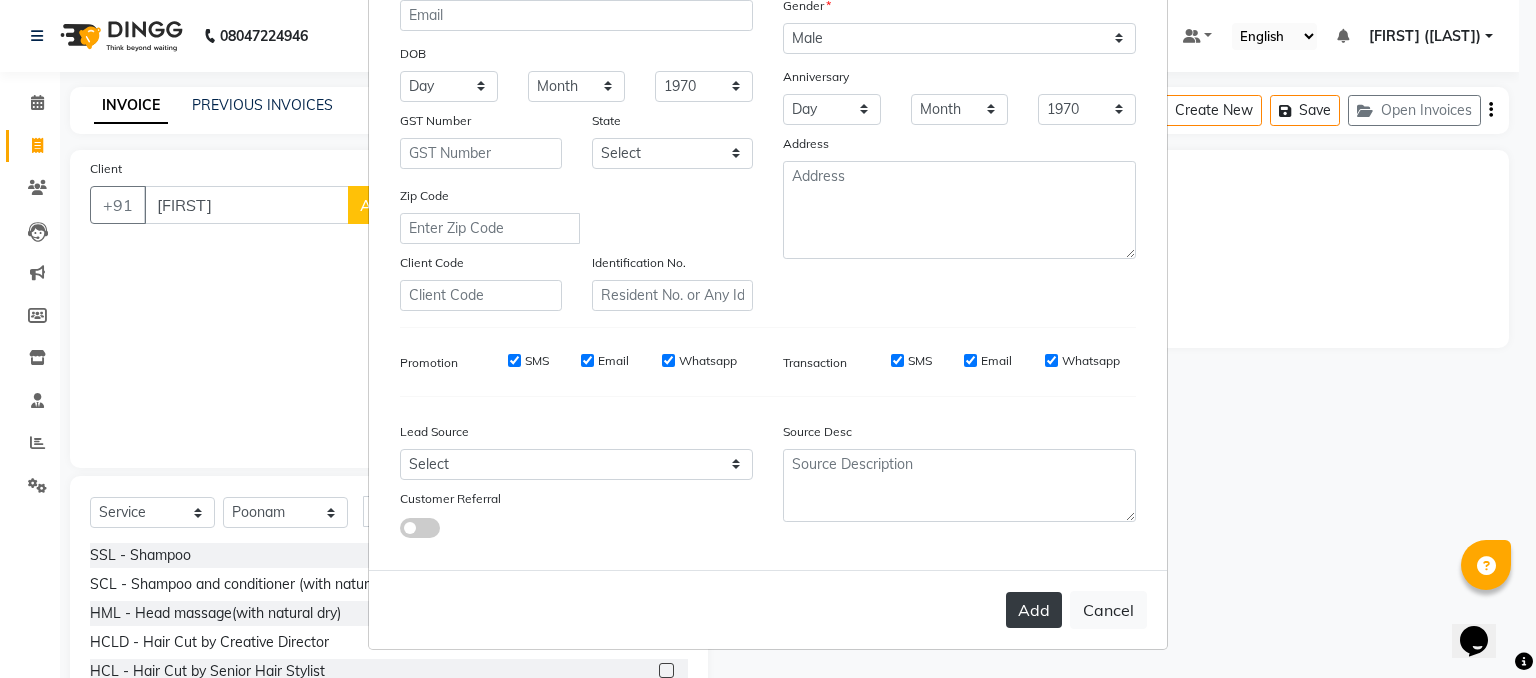 click on "Add" at bounding box center (1034, 610) 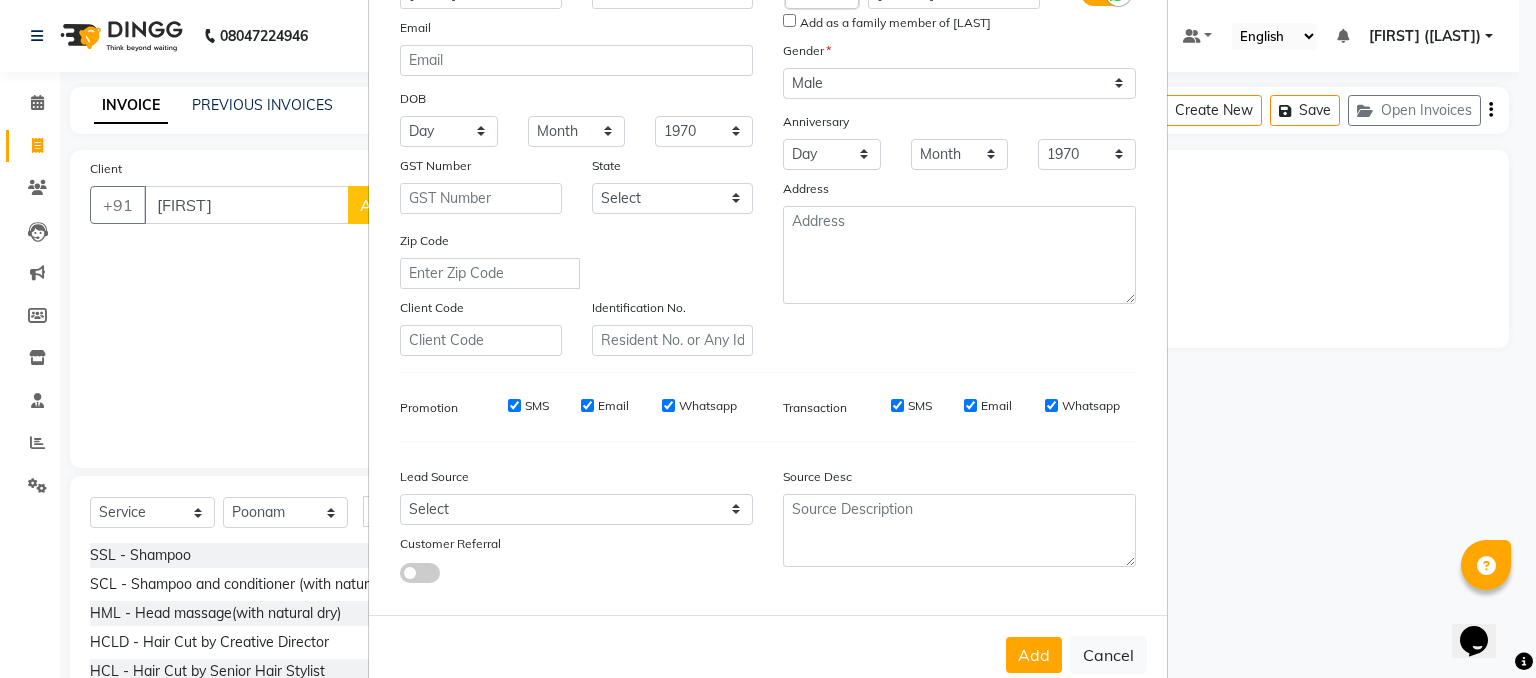 scroll, scrollTop: 254, scrollLeft: 0, axis: vertical 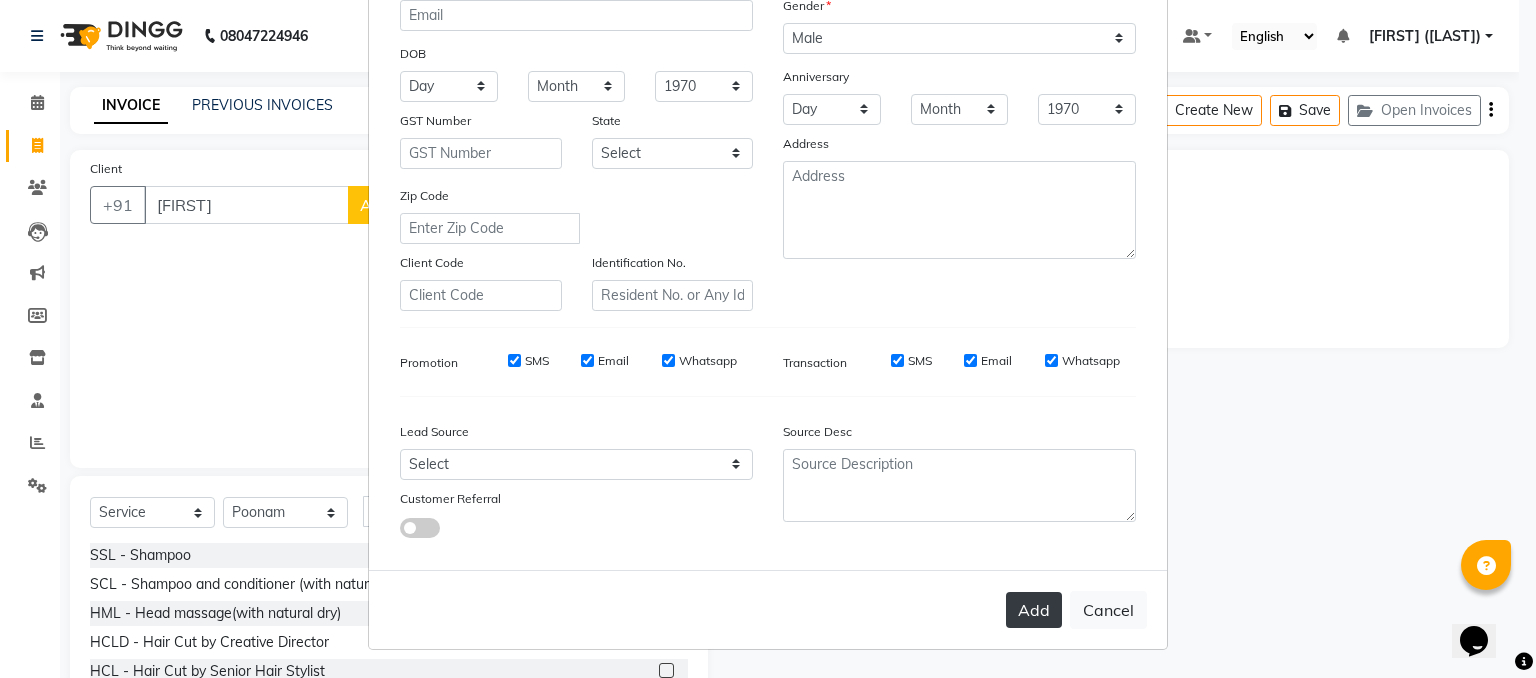 click on "Add" at bounding box center (1034, 610) 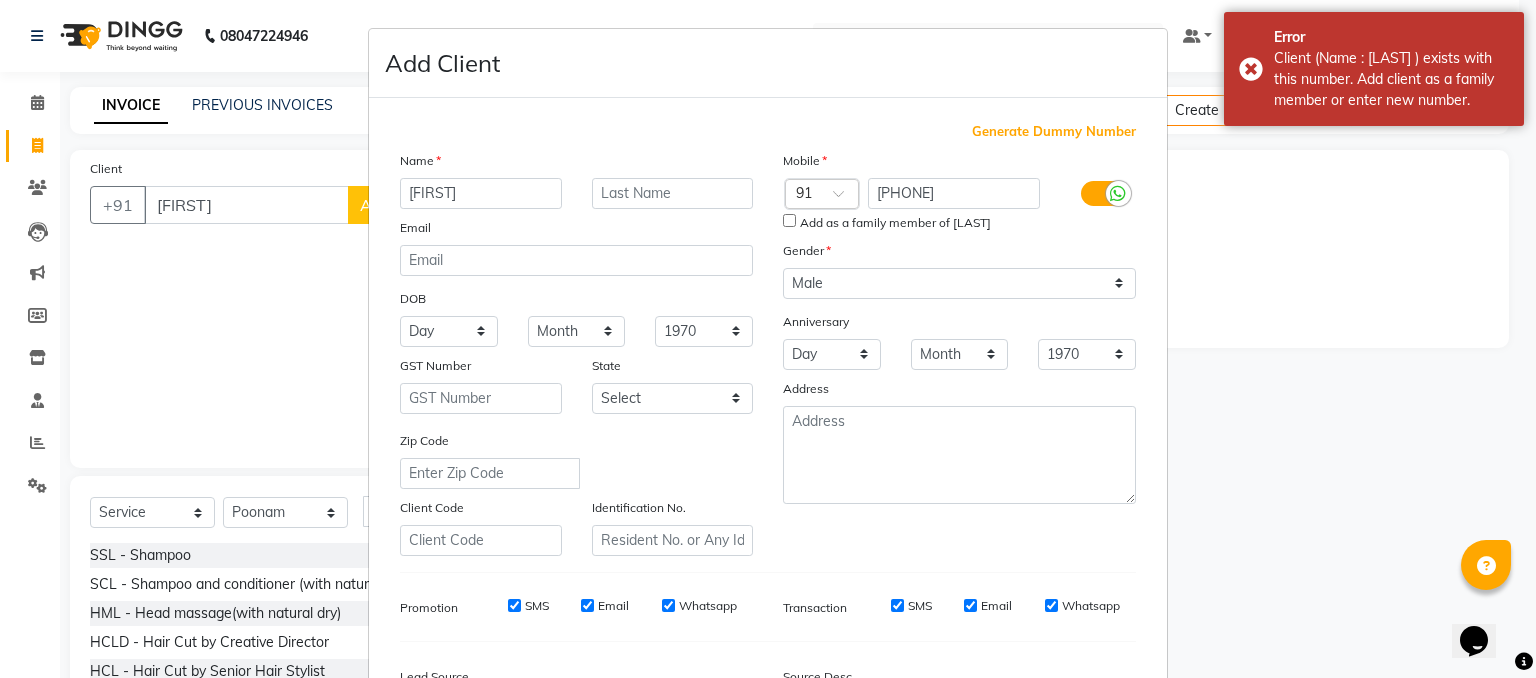 scroll, scrollTop: 0, scrollLeft: 0, axis: both 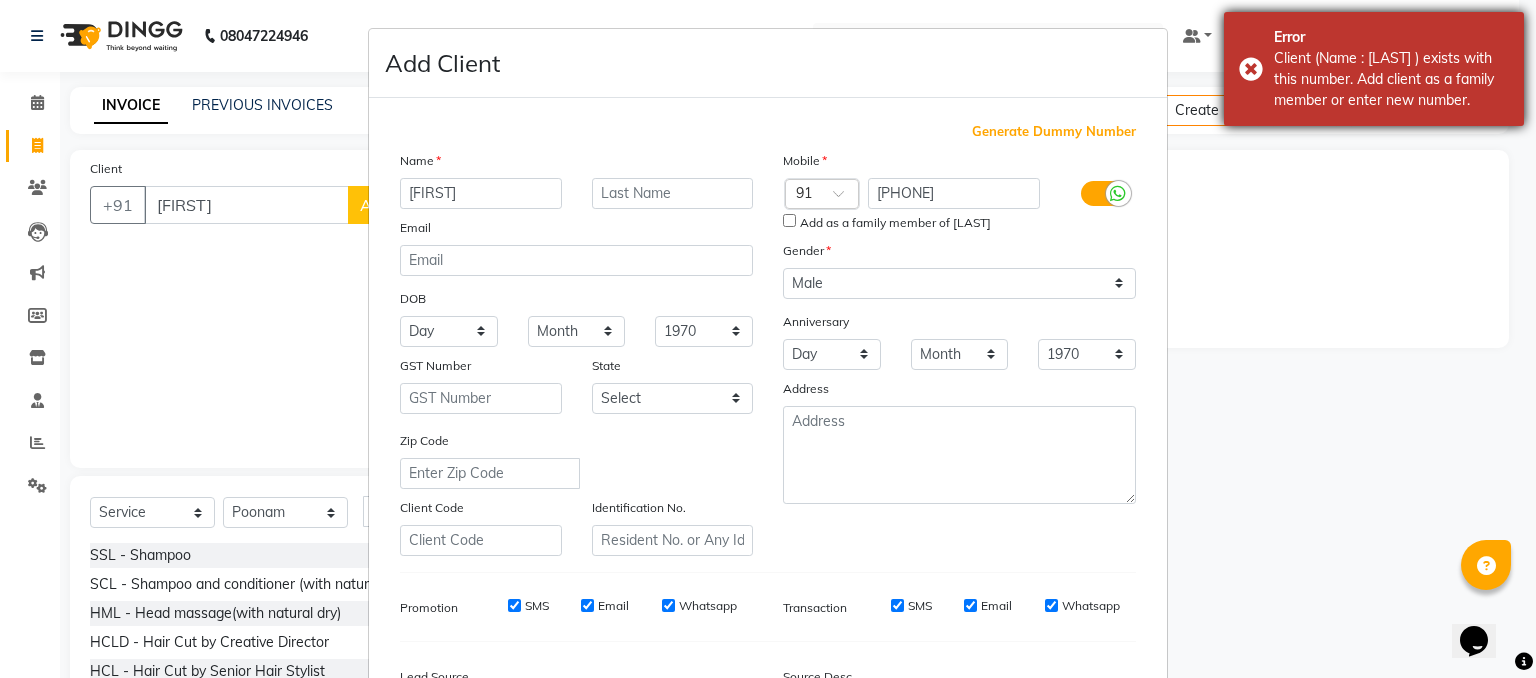 click on "Error   Client (Name : [FIRST] ) exists with this number. Add client as a family member or enter new number." at bounding box center (1374, 69) 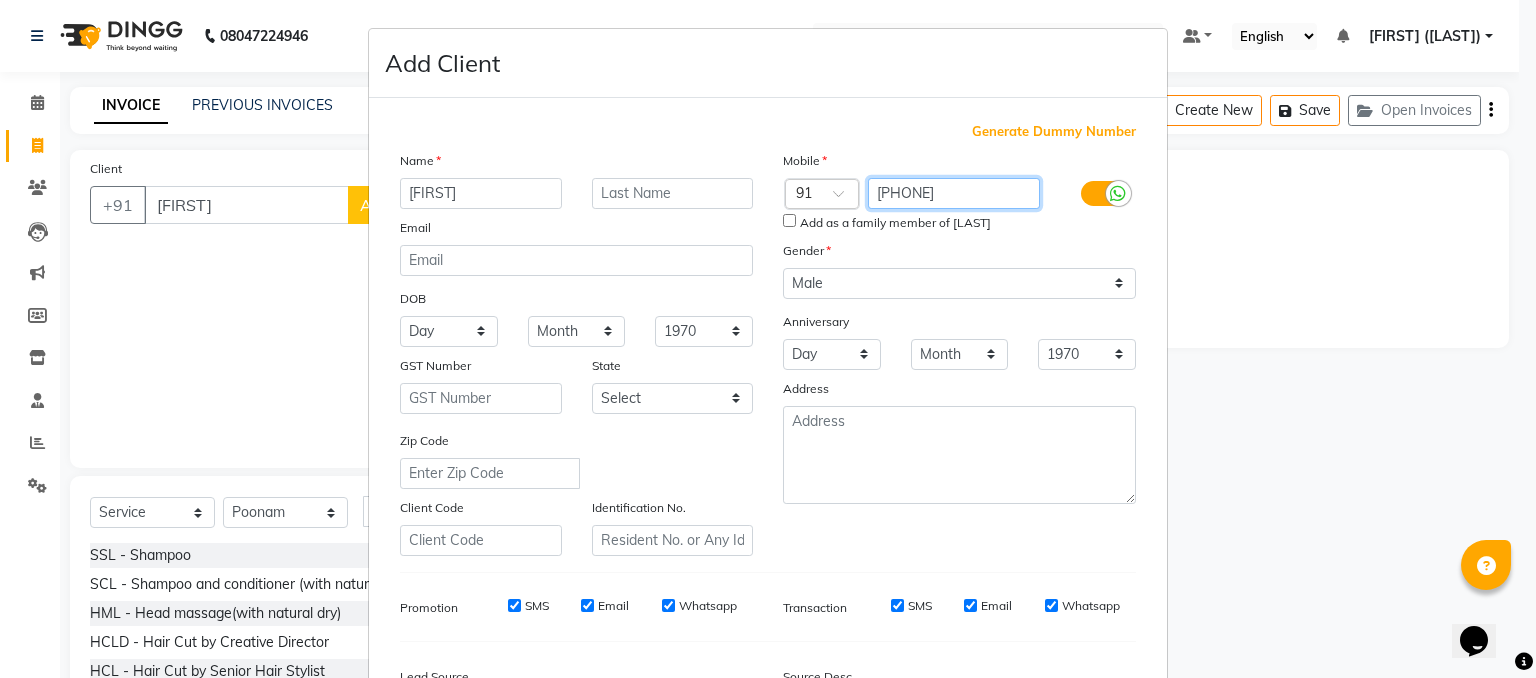 click on "[PHONE]" at bounding box center (954, 193) 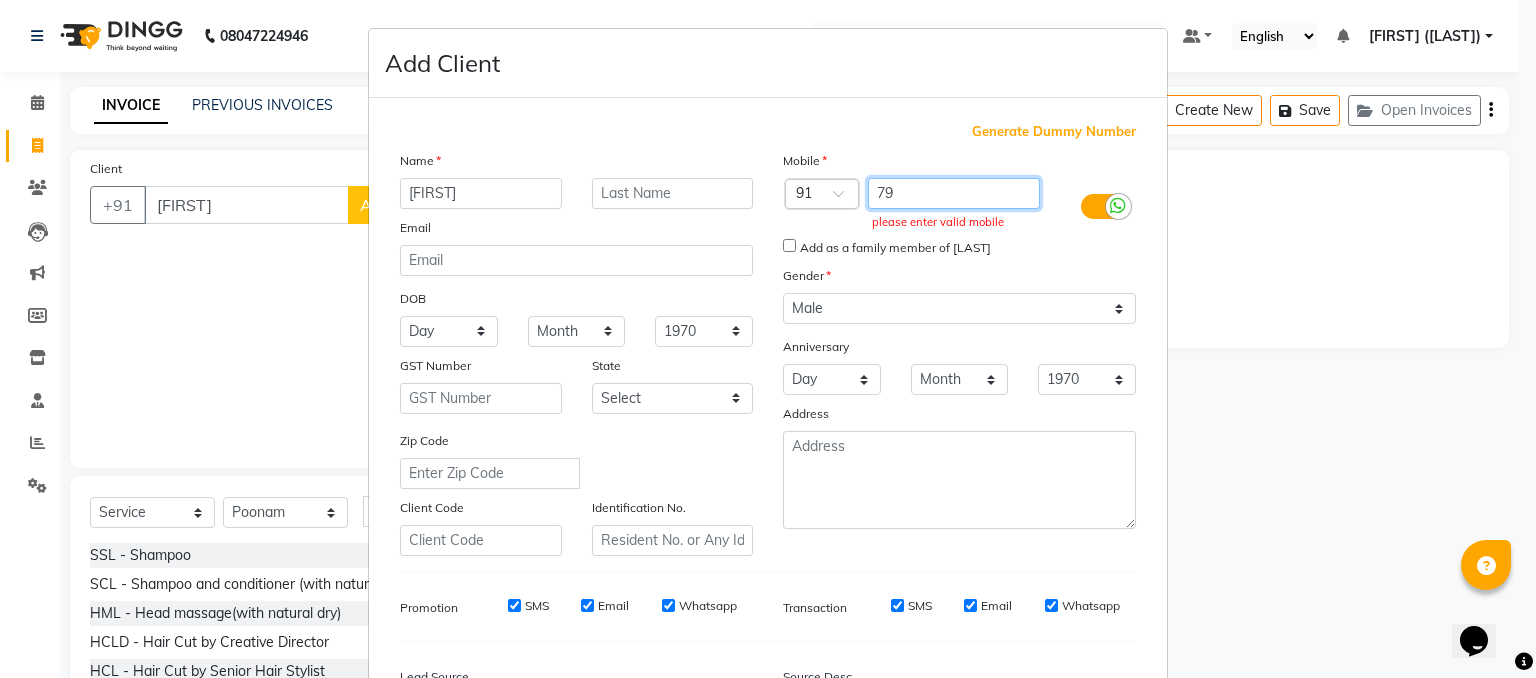 type on "7" 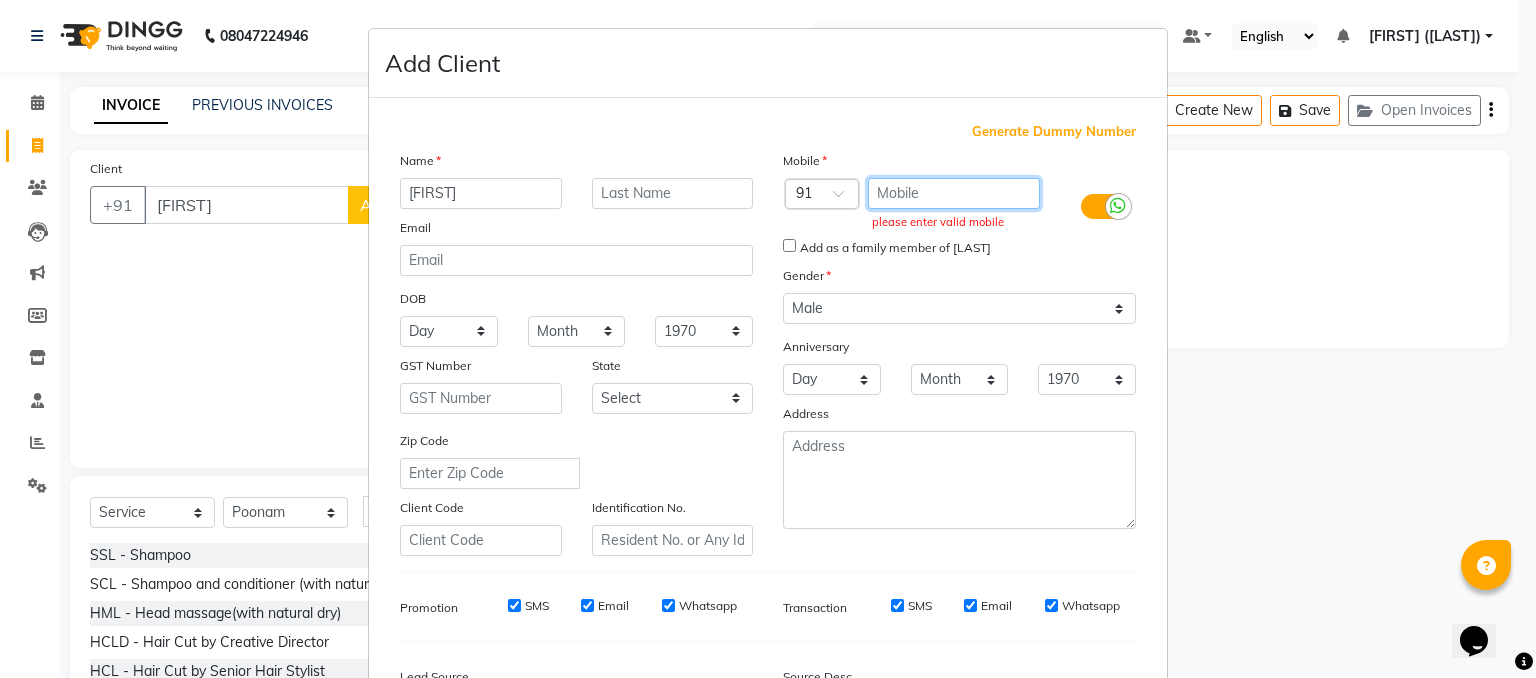 type 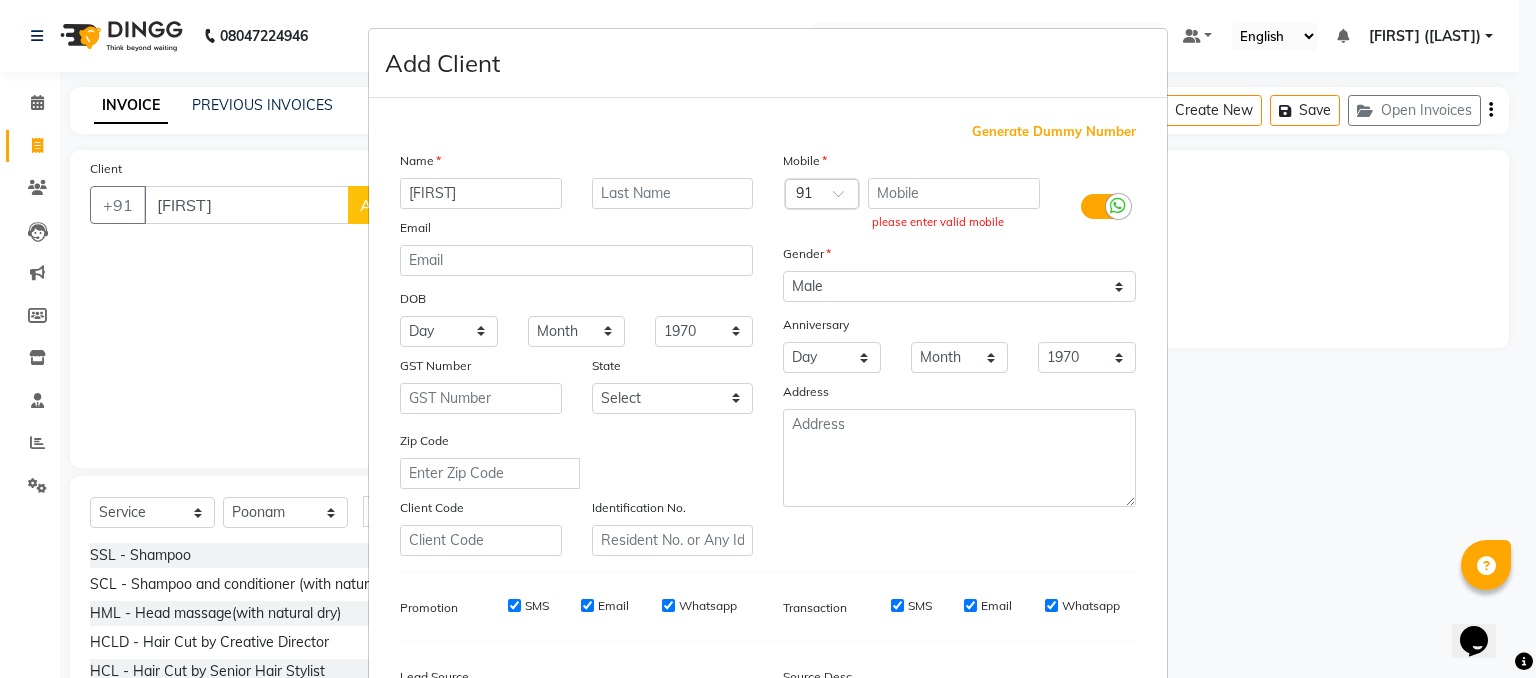 click on "Add Client Generate Dummy Number Name [LAST] Email DOB Day 01 02 03 04 05 06 07 08 09 10 11 12 13 14 15 16 17 18 19 20 21 22 23 24 25 26 27 28 29 30 31 Month January February March April May June July August September October November December 1940 1941 1942 1943 1944 1945 1946 1947 1948 1949 1950 1951 1952 1953 1954 1955 1956 1957 1958 1959 1960 1961 1962 1963 1964 1965 1966 1967 1968 1969 1970 1971 1972 1973 1974 1975 1976 1977 1978 1979 1980 1981 1982 1983 1984 1985 1986 1987 1988 1989 1990 1991 1992 1993 1994 1995 1996 1997 1998 1999 2000 2001 2002 2003 2004 2005 2006 2007 2008 2009 2010 2011 2012 2013 2014 2015 2016 2017 2018 2019 2020 2021 2022 2023 2024 GST Number State Select Andaman and Nicobar Islands Andhra Pradesh Arunachal Pradesh Assam Bihar Chandigarh Chhattisgarh Dadra and Nagar Haveli Daman and Diu Delhi Goa Gujarat Haryana Himachal Pradesh Jammu and Kashmir Jharkhand Karnataka Kerala Lakshadweep Madhya Pradesh Maharashtra Manipur Meghalaya Mizoram Nagaland Odisha Pondicherry Punjab Sikkim" at bounding box center (768, 339) 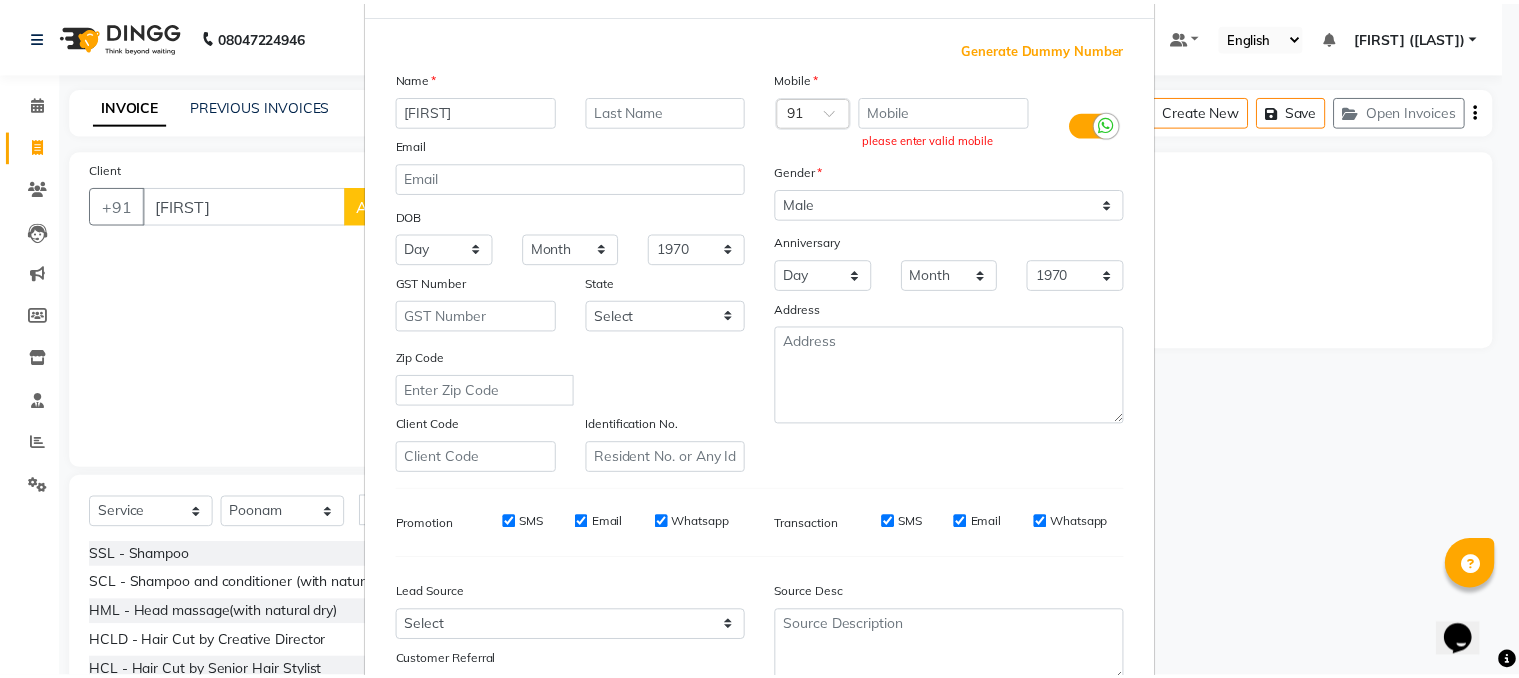 scroll, scrollTop: 254, scrollLeft: 0, axis: vertical 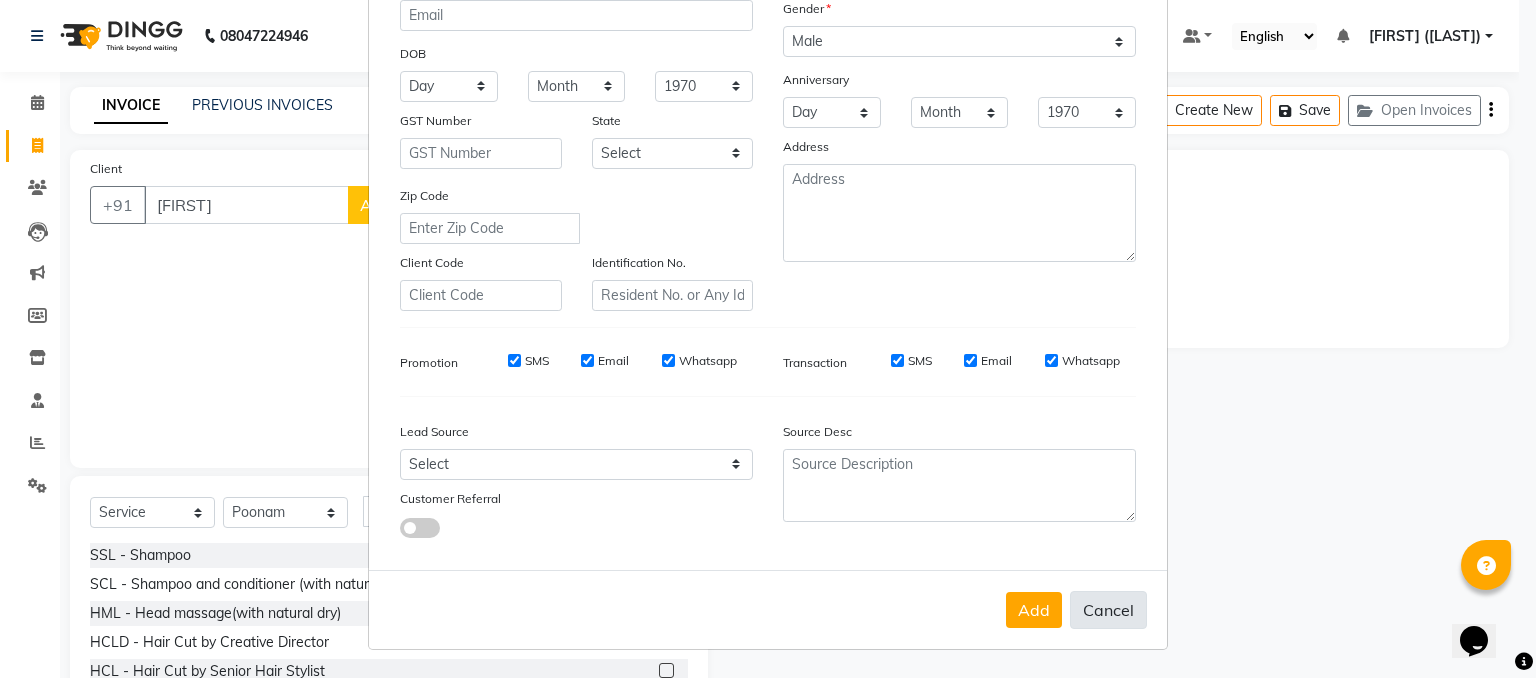 click on "Cancel" at bounding box center (1108, 610) 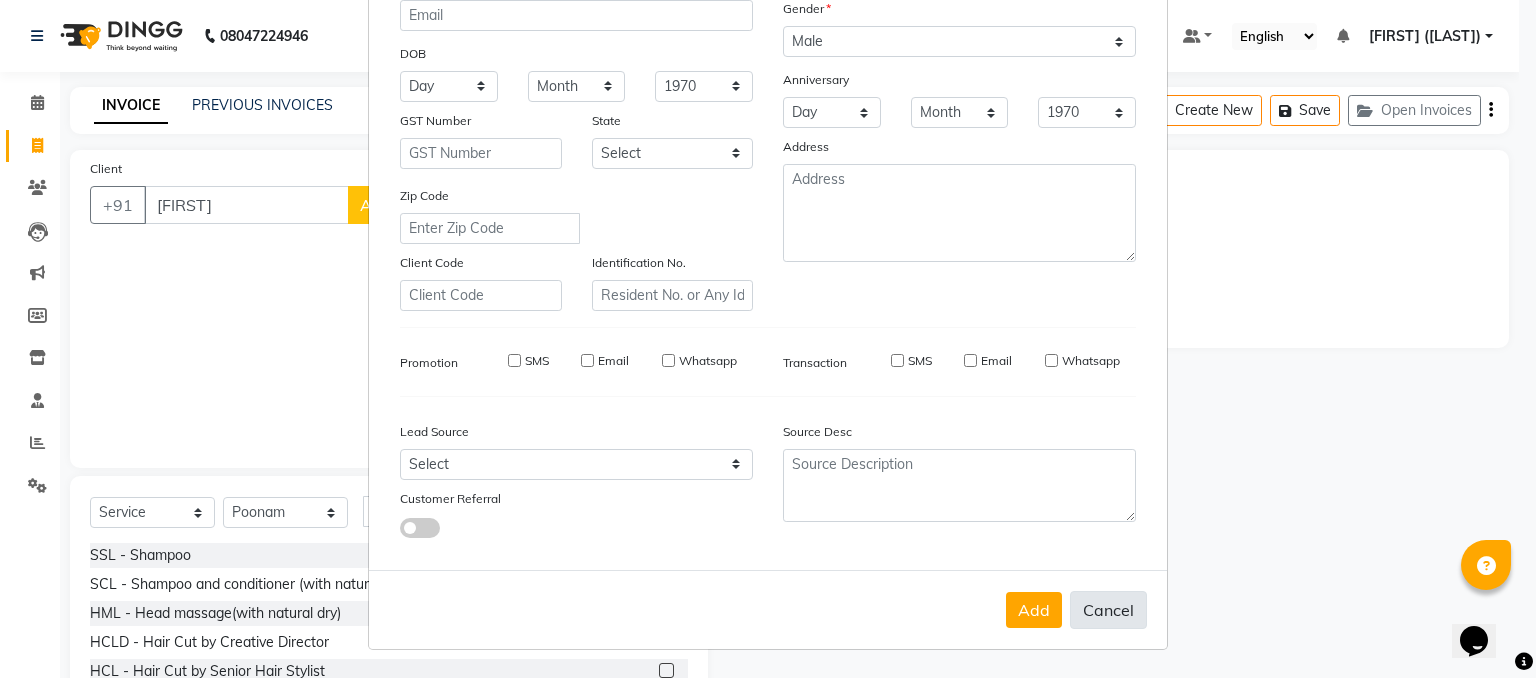 type 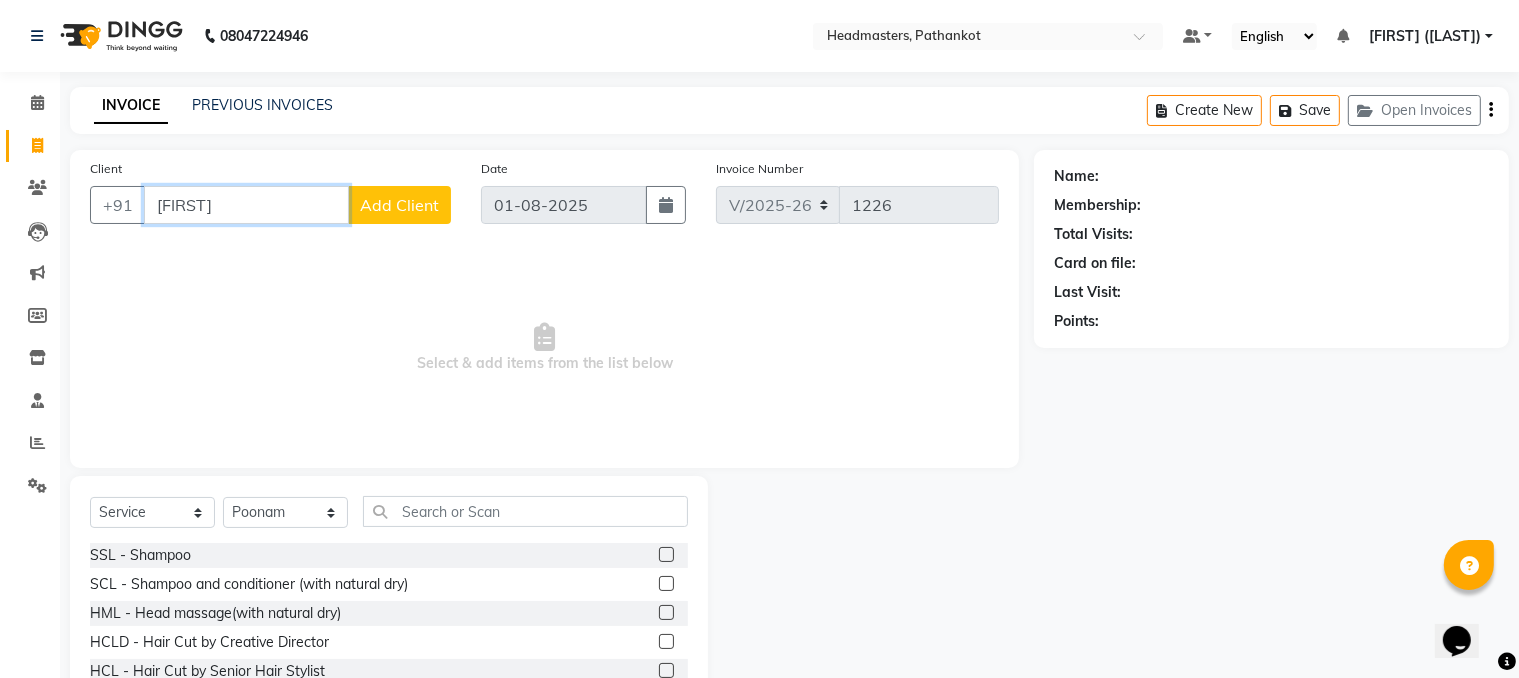 click on "[FIRST]" at bounding box center [246, 205] 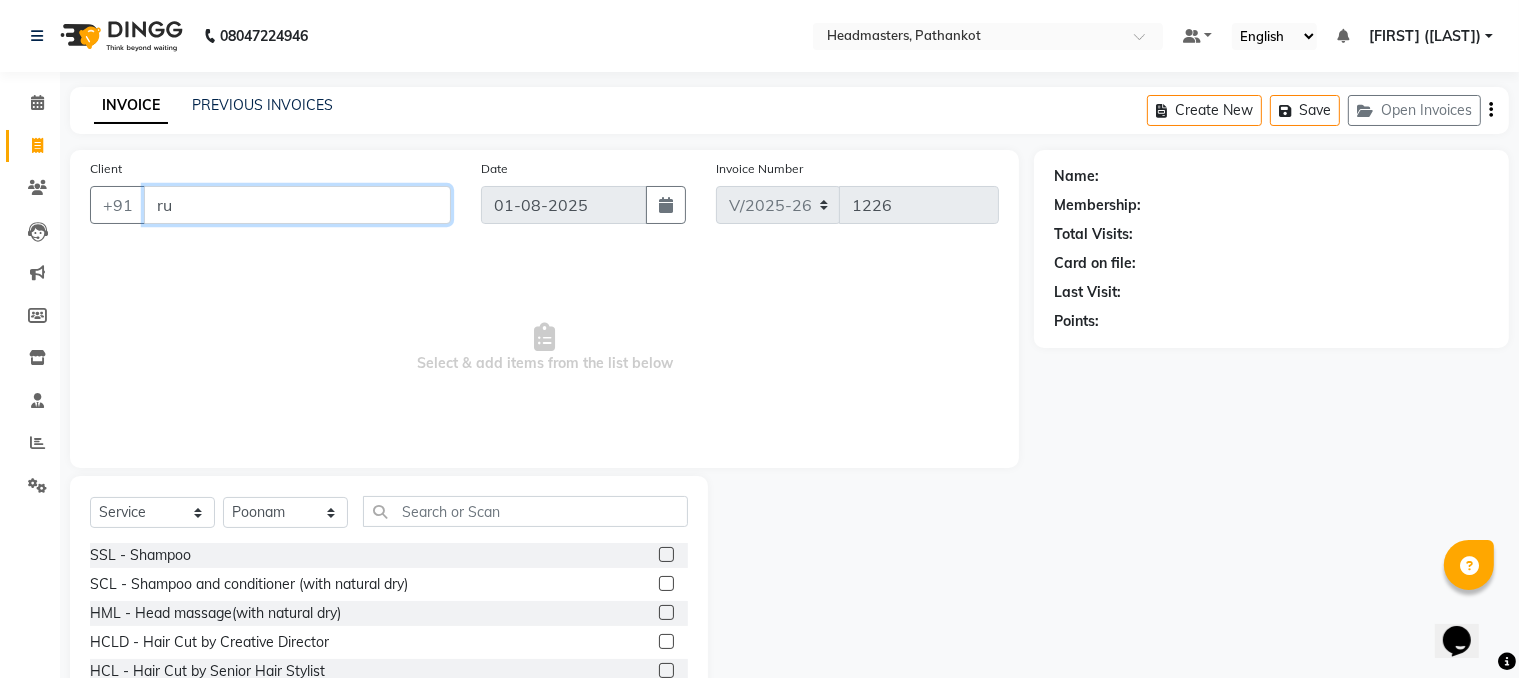 type on "r" 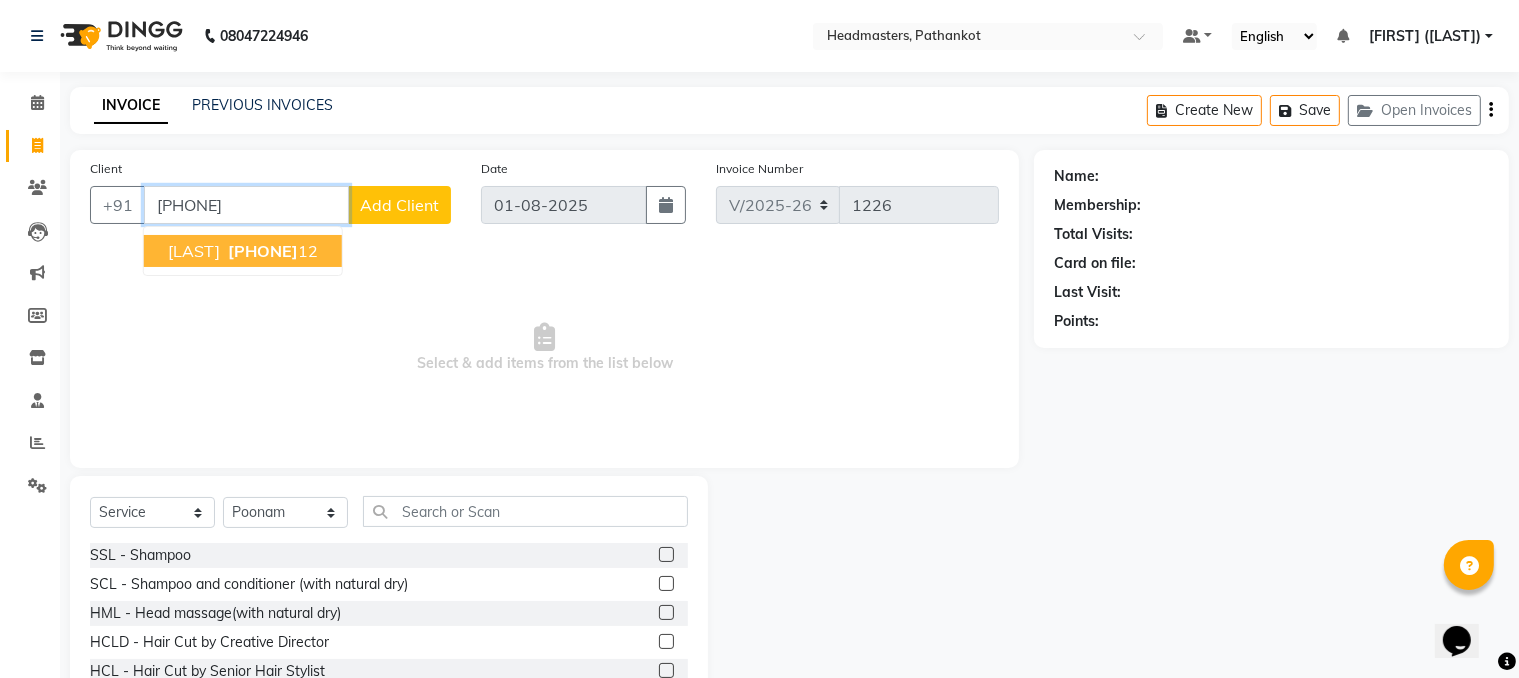 click on "[PHONE]" at bounding box center (263, 251) 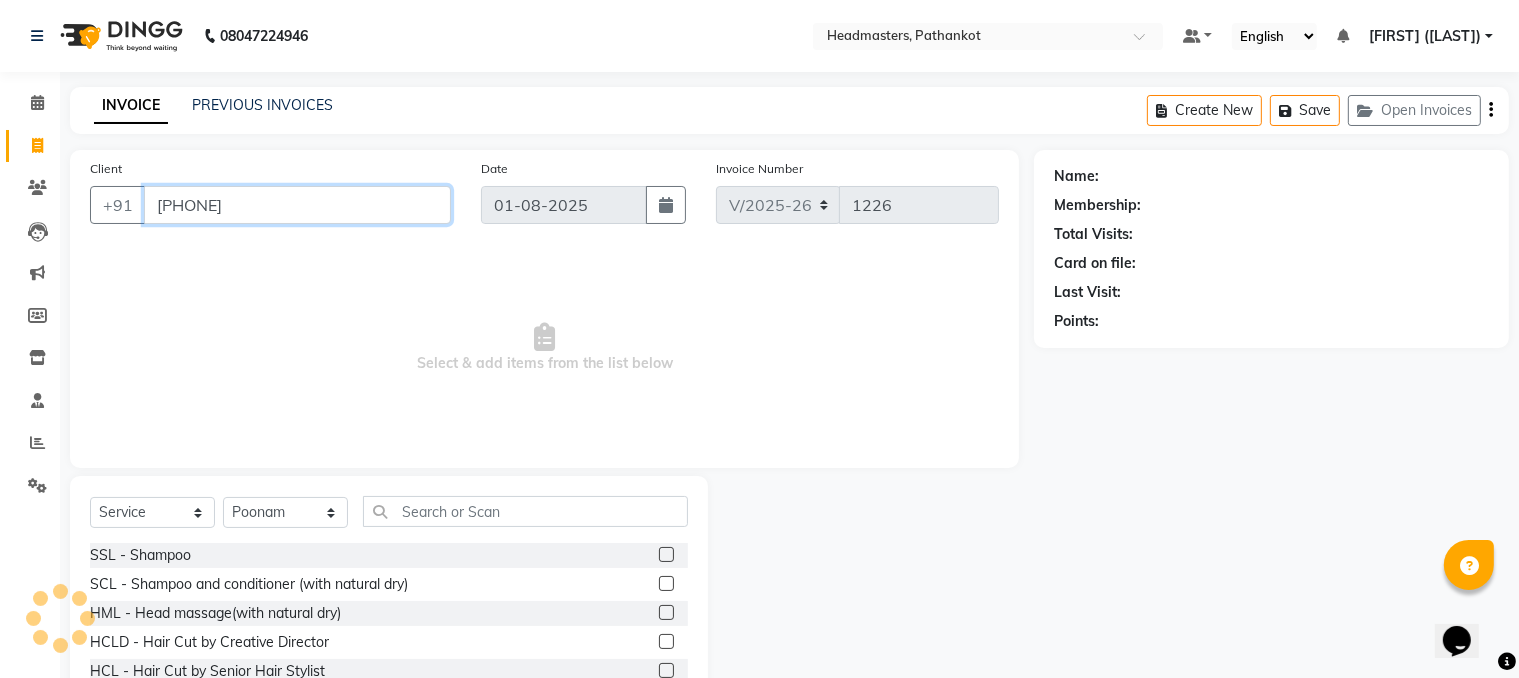 type on "[PHONE]" 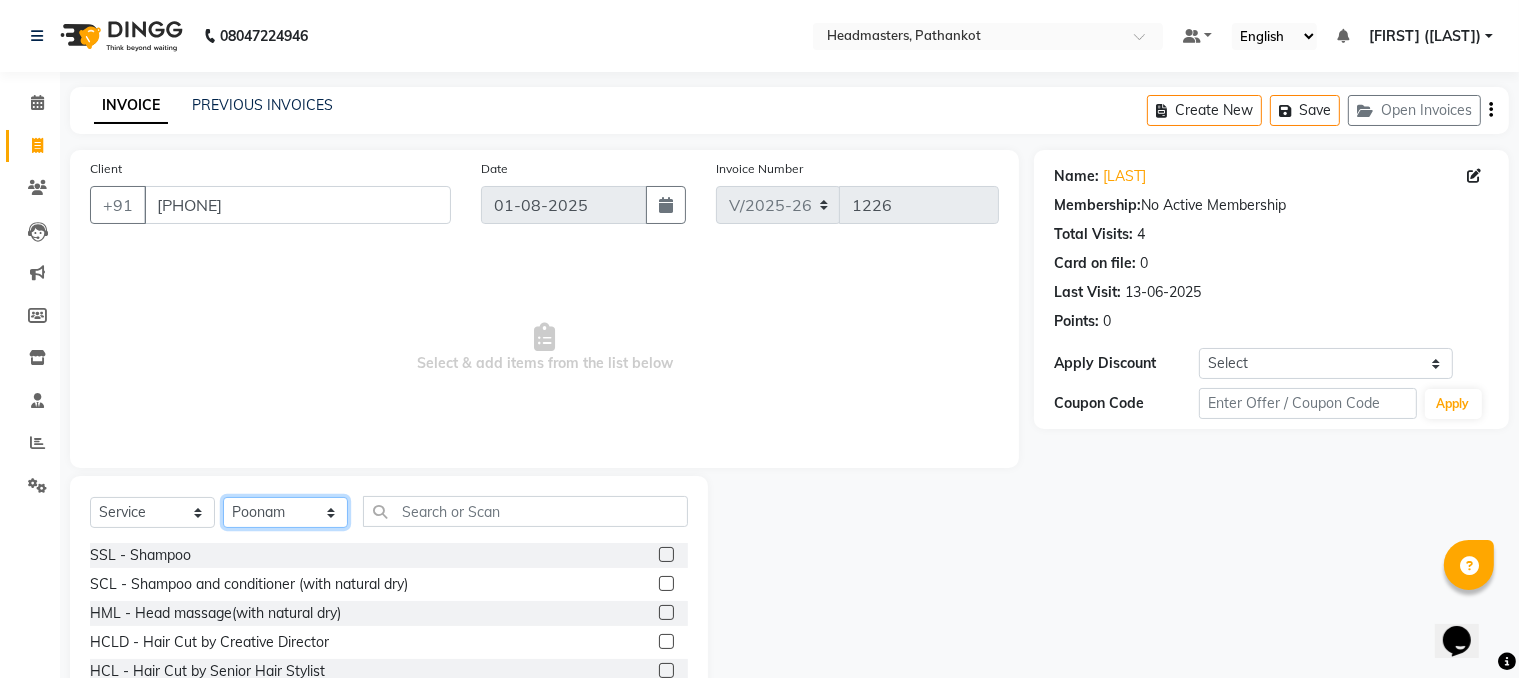 click on "Select Stylist Amir HEAD MASTERS jassi jasvir [FIRST]  [FIRST]  Monika sharma Monika Yoseph  nakul NITIN Poonam puja roop Sumit Teji" 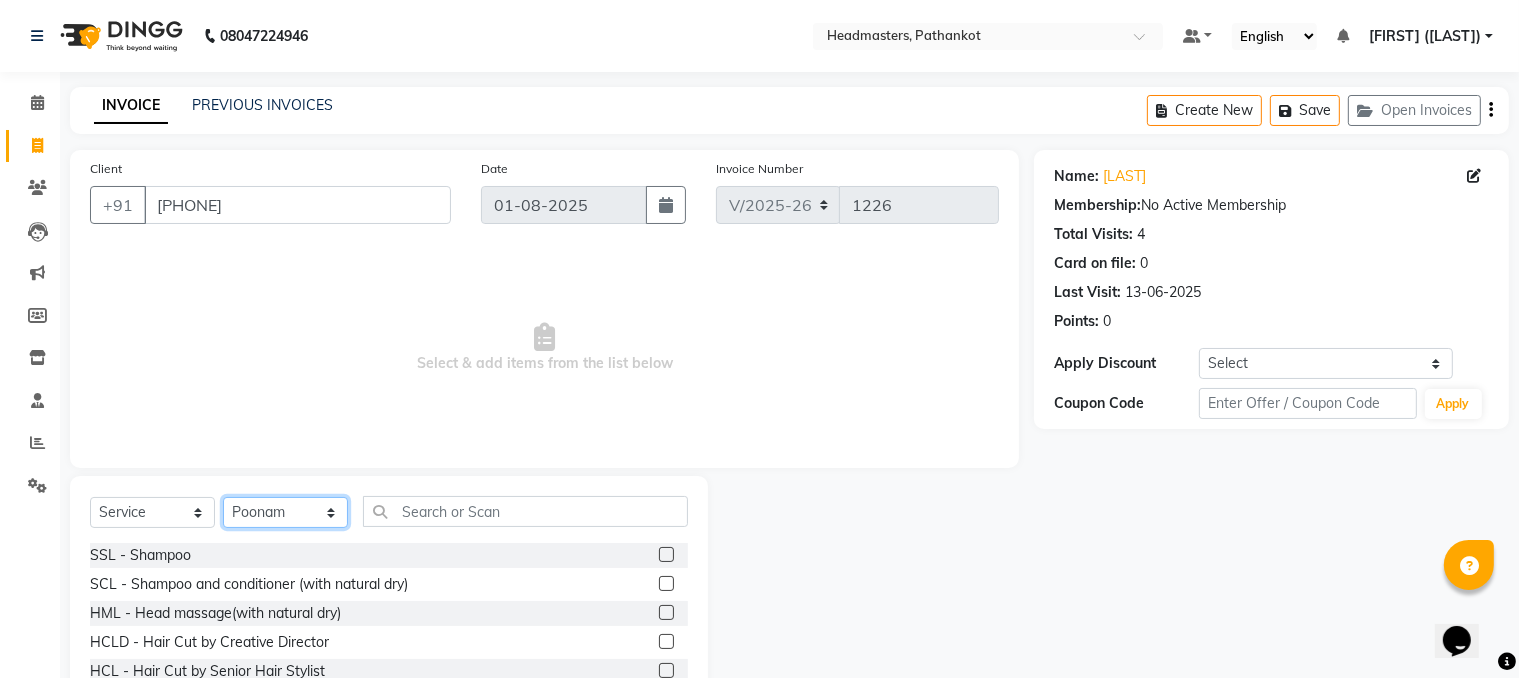 select on "83139" 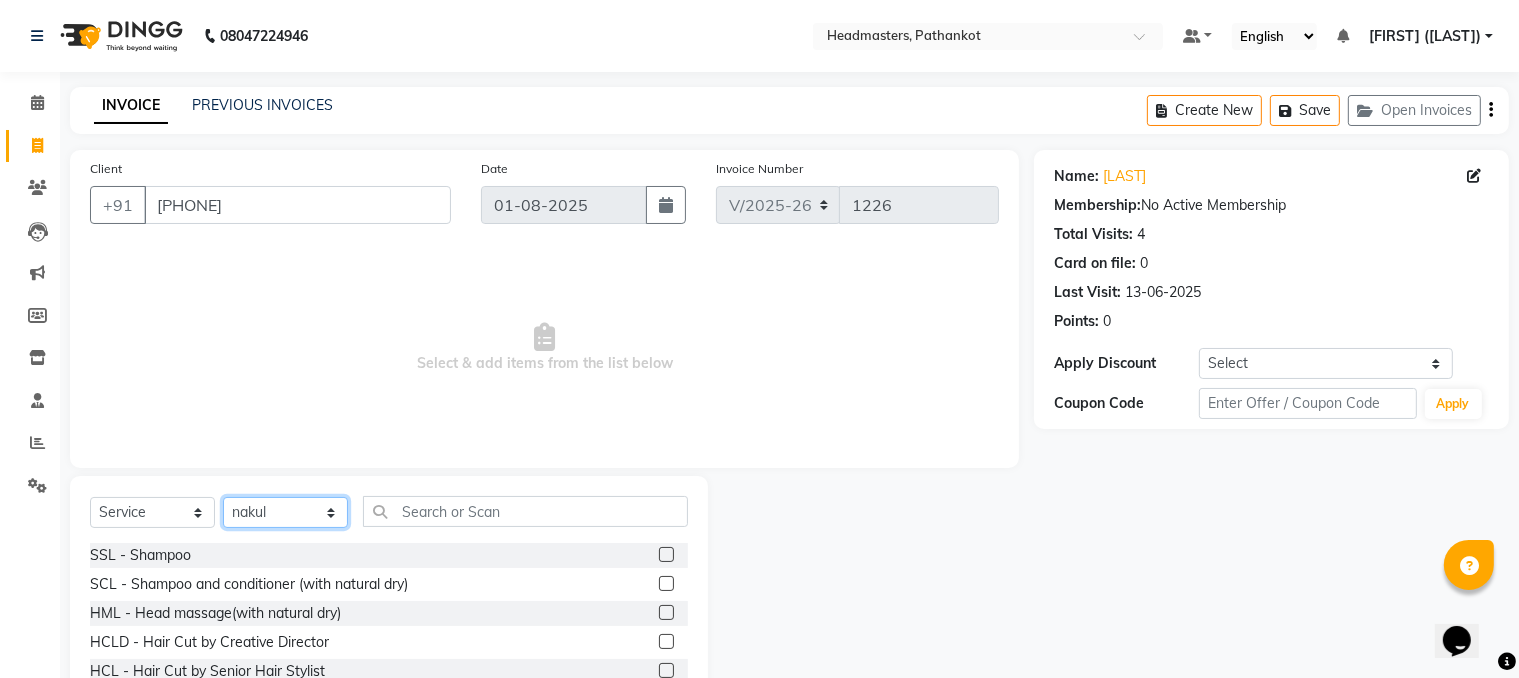 click on "Select Stylist Amir HEAD MASTERS jassi jasvir [FIRST]  [FIRST]  Monika sharma Monika Yoseph  nakul NITIN Poonam puja roop Sumit Teji" 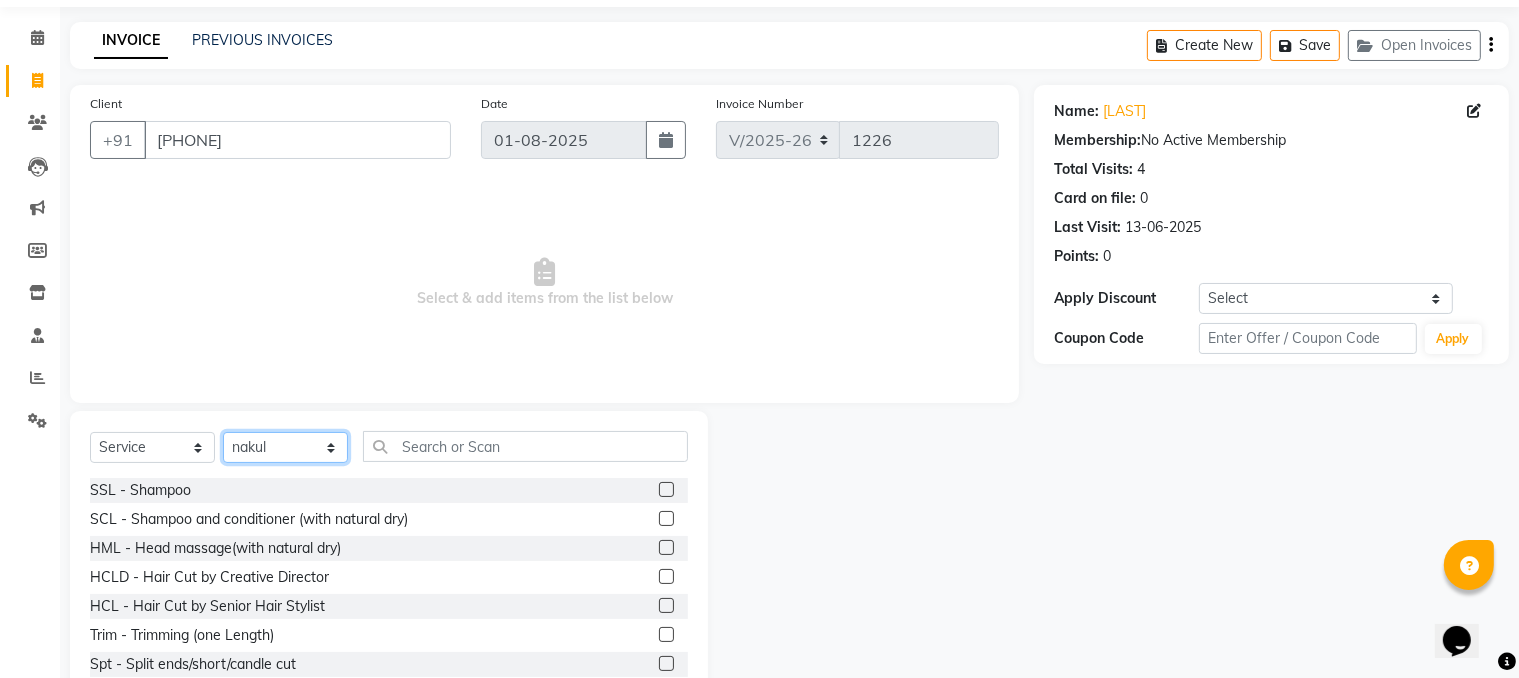 scroll, scrollTop: 100, scrollLeft: 0, axis: vertical 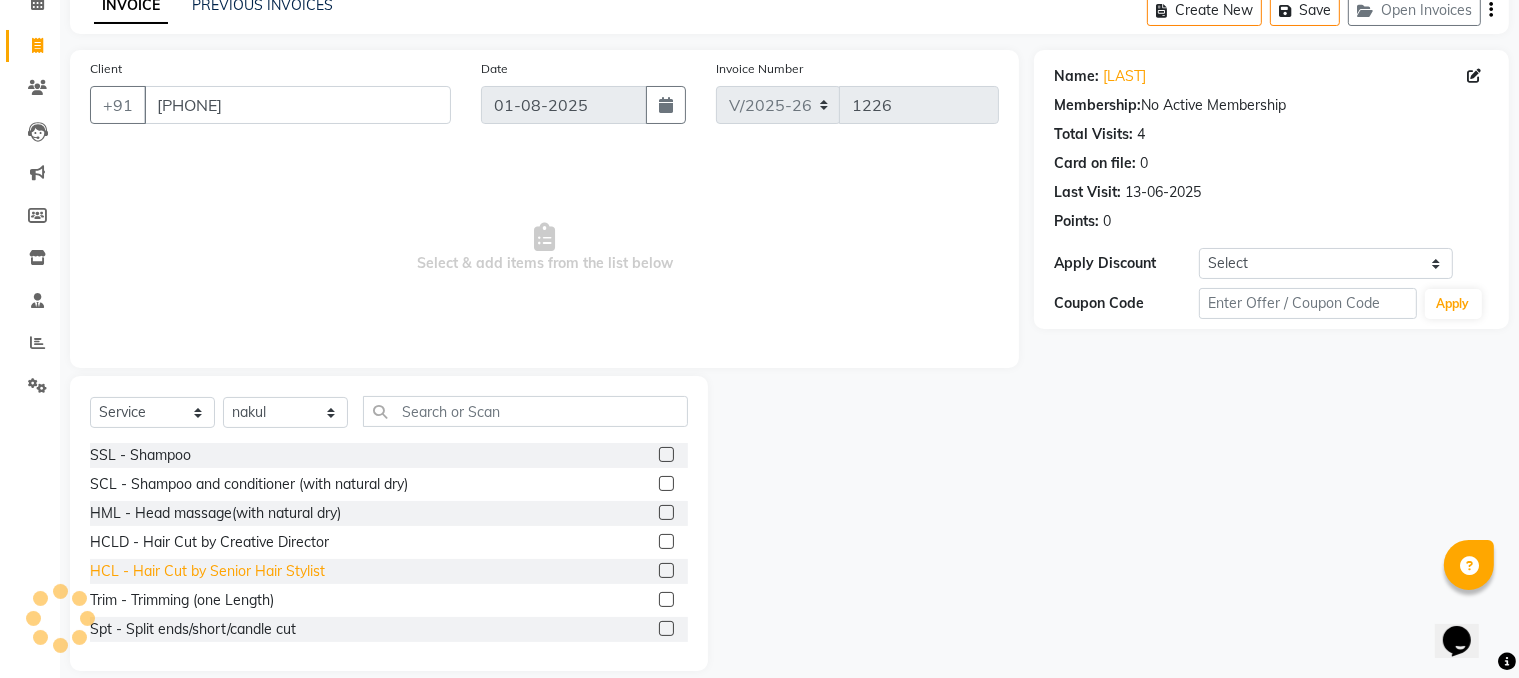 click on "HCL - Hair Cut by Senior Hair Stylist" 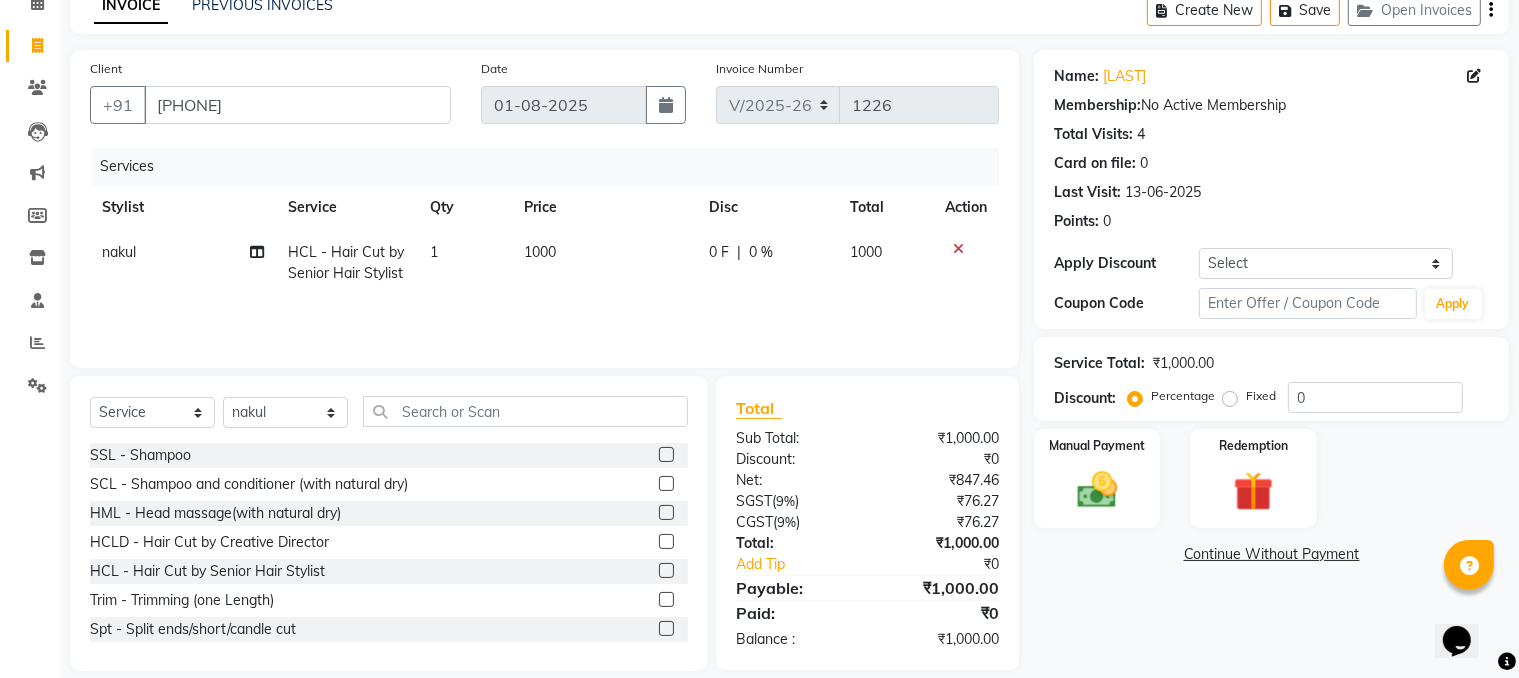 click 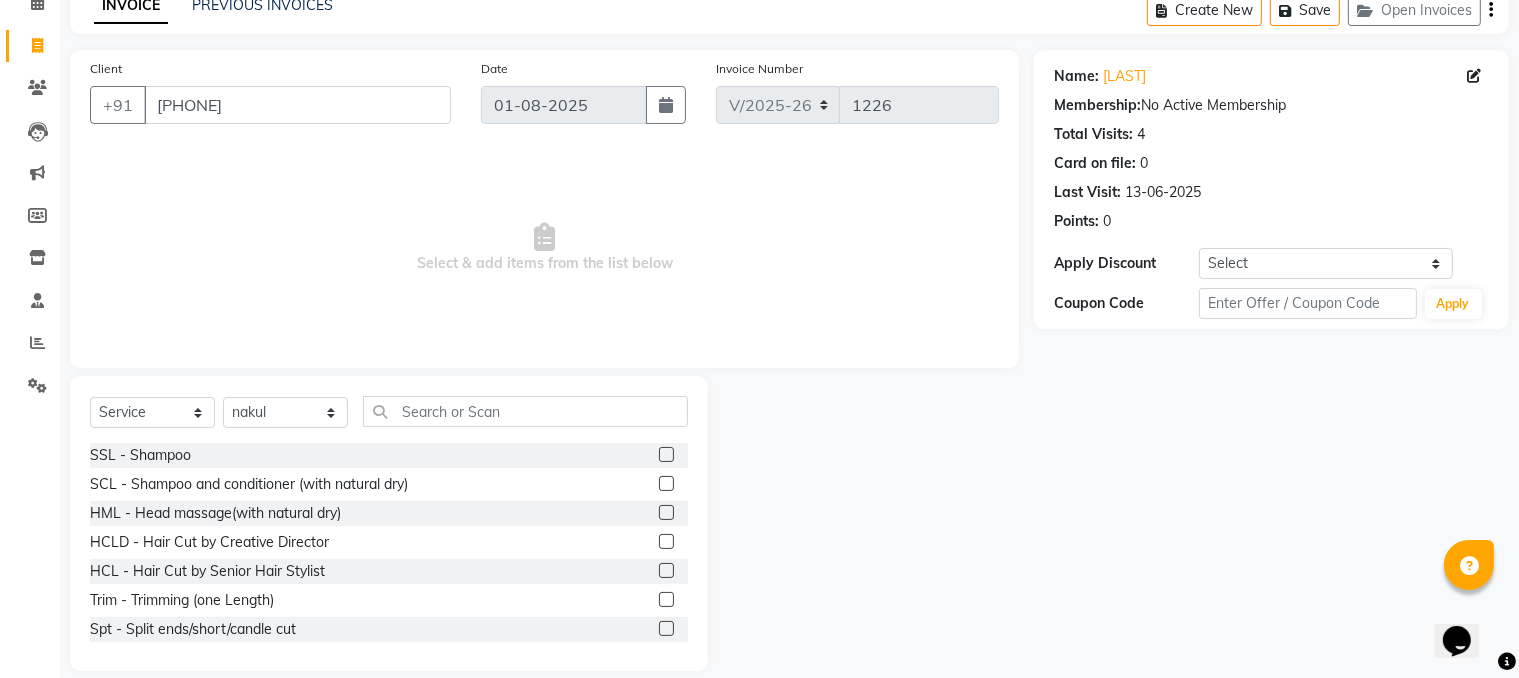 click 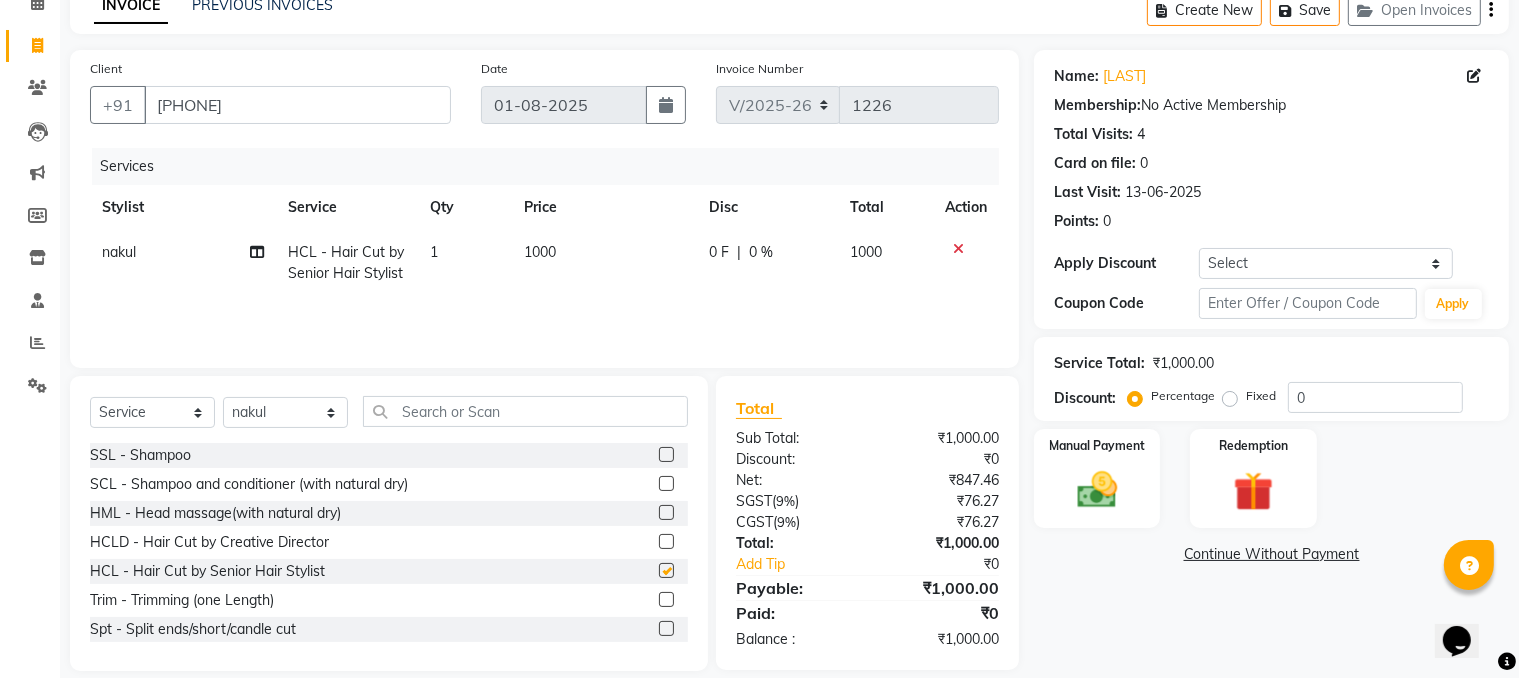 checkbox on "false" 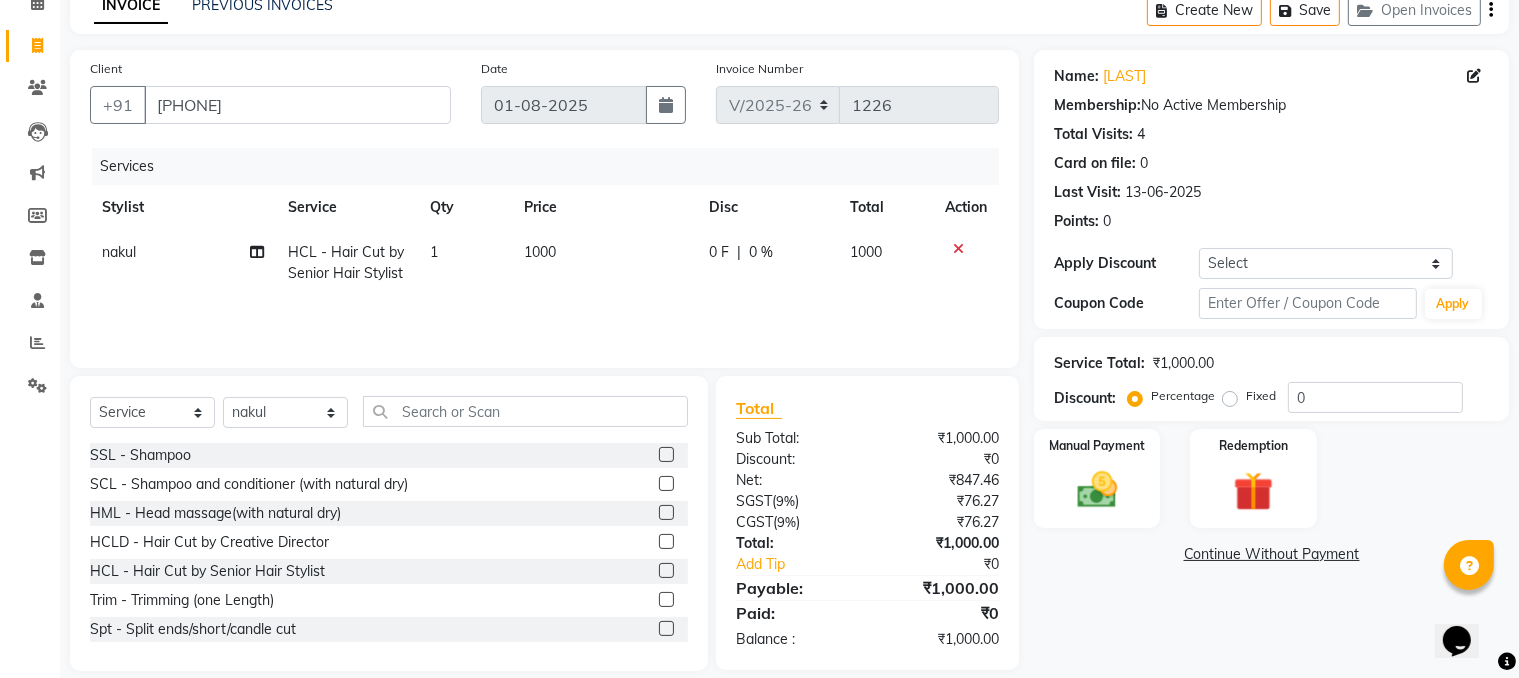 click 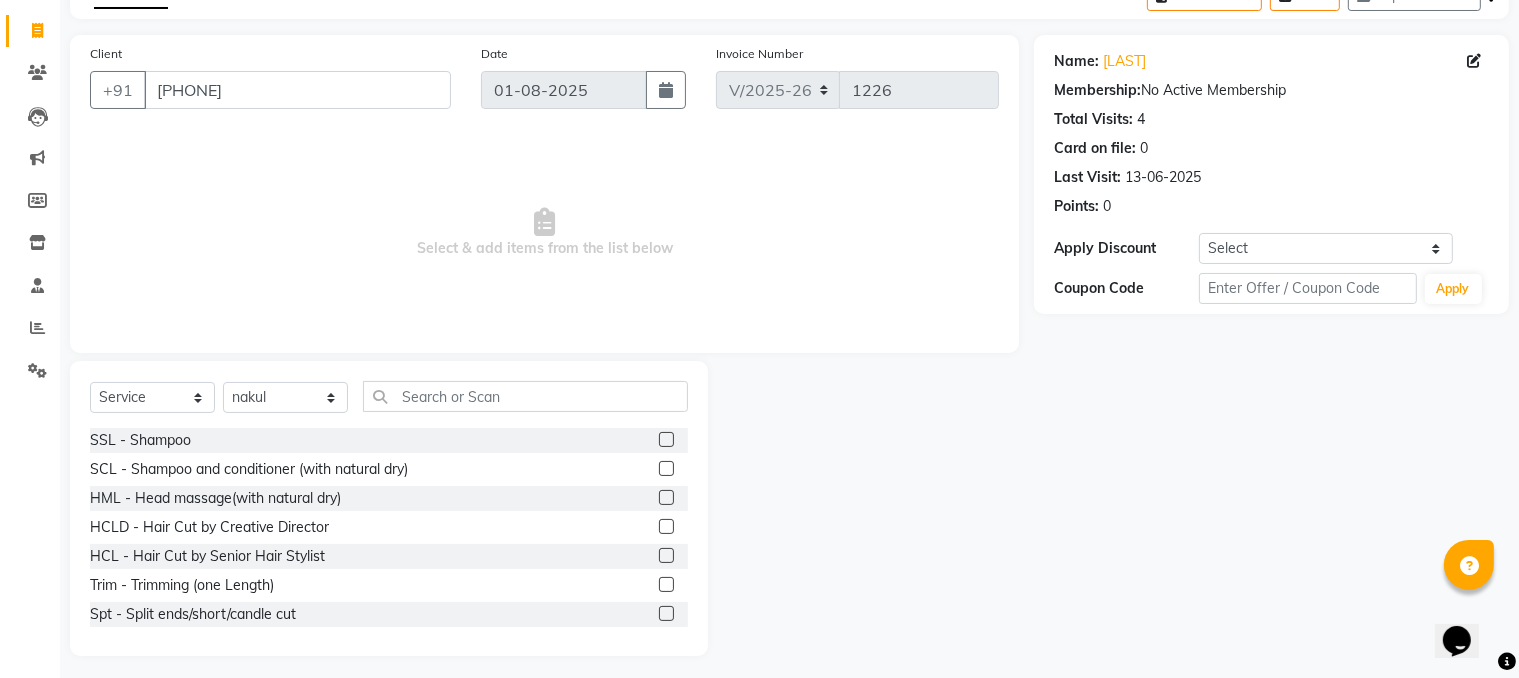 scroll, scrollTop: 123, scrollLeft: 0, axis: vertical 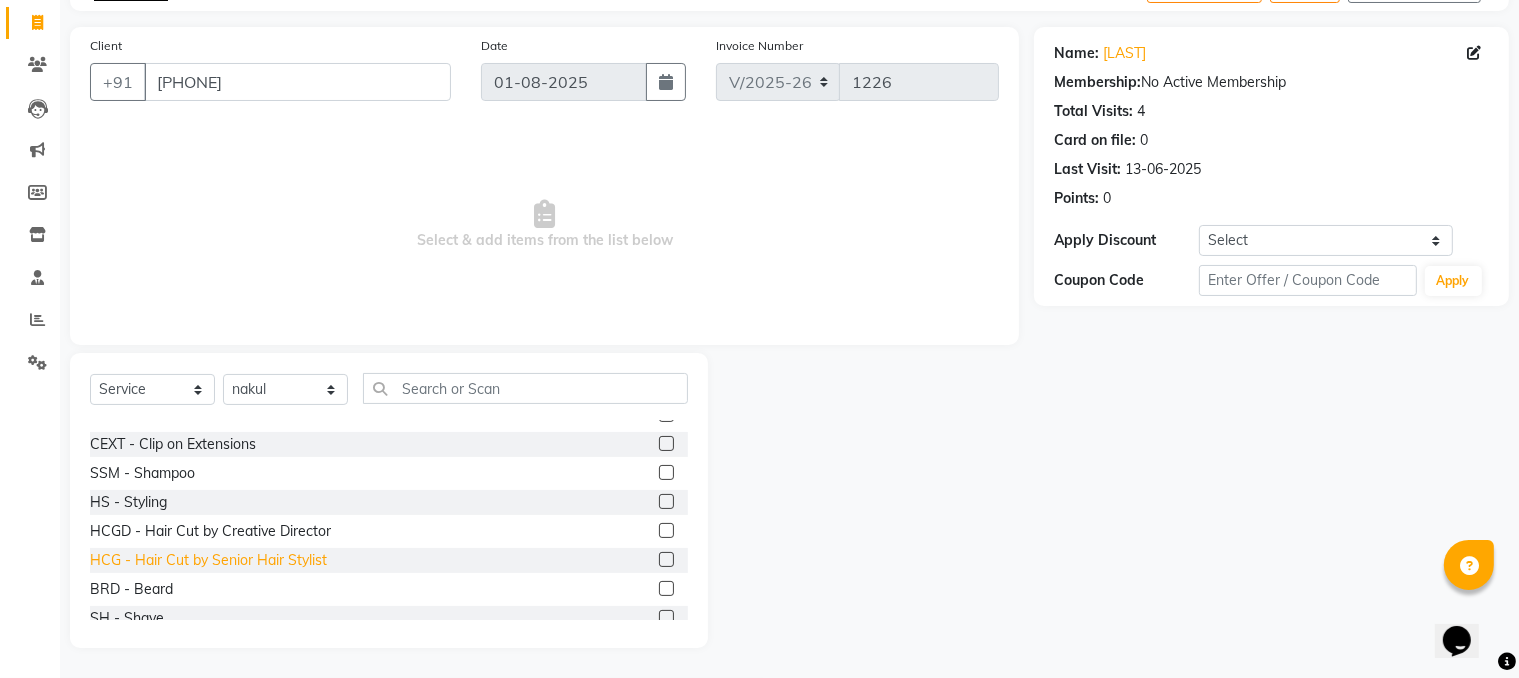 click on "HCG - Hair Cut by Senior Hair Stylist" 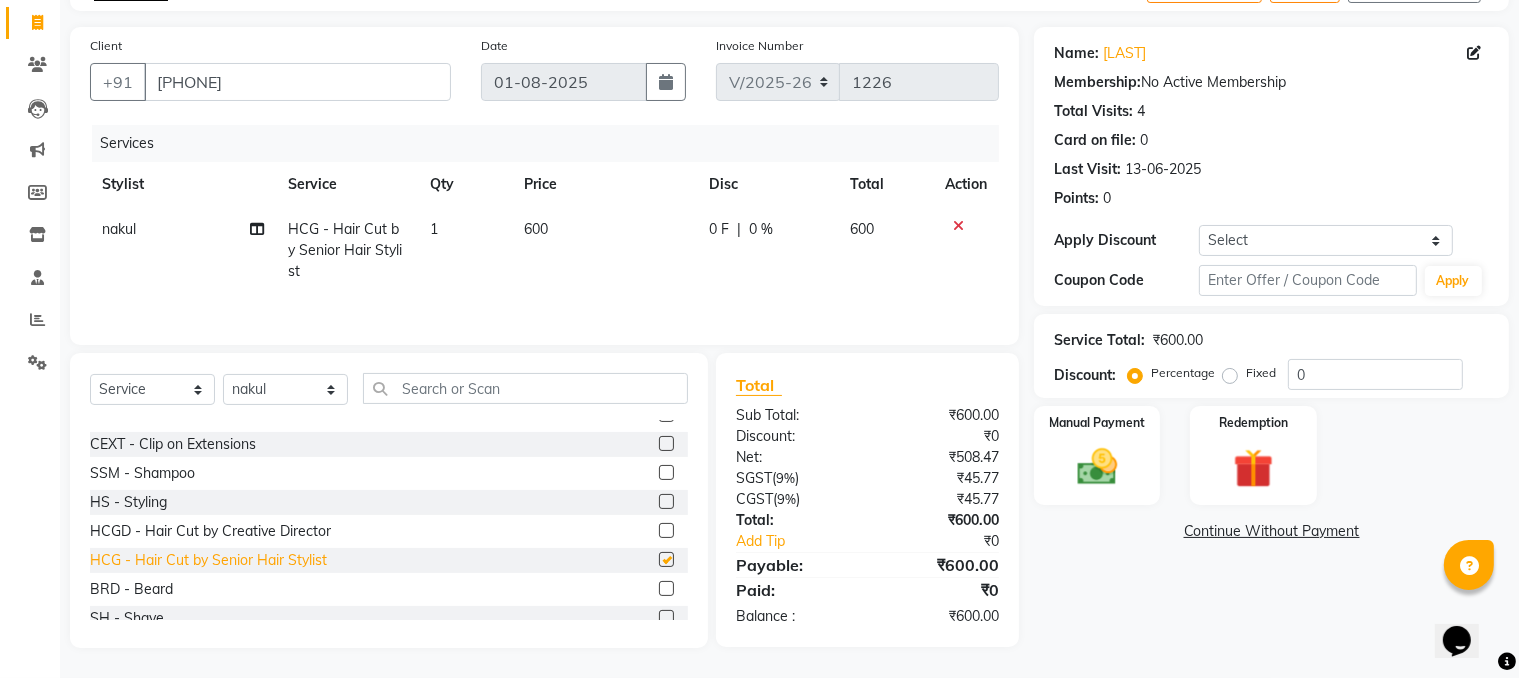 checkbox on "false" 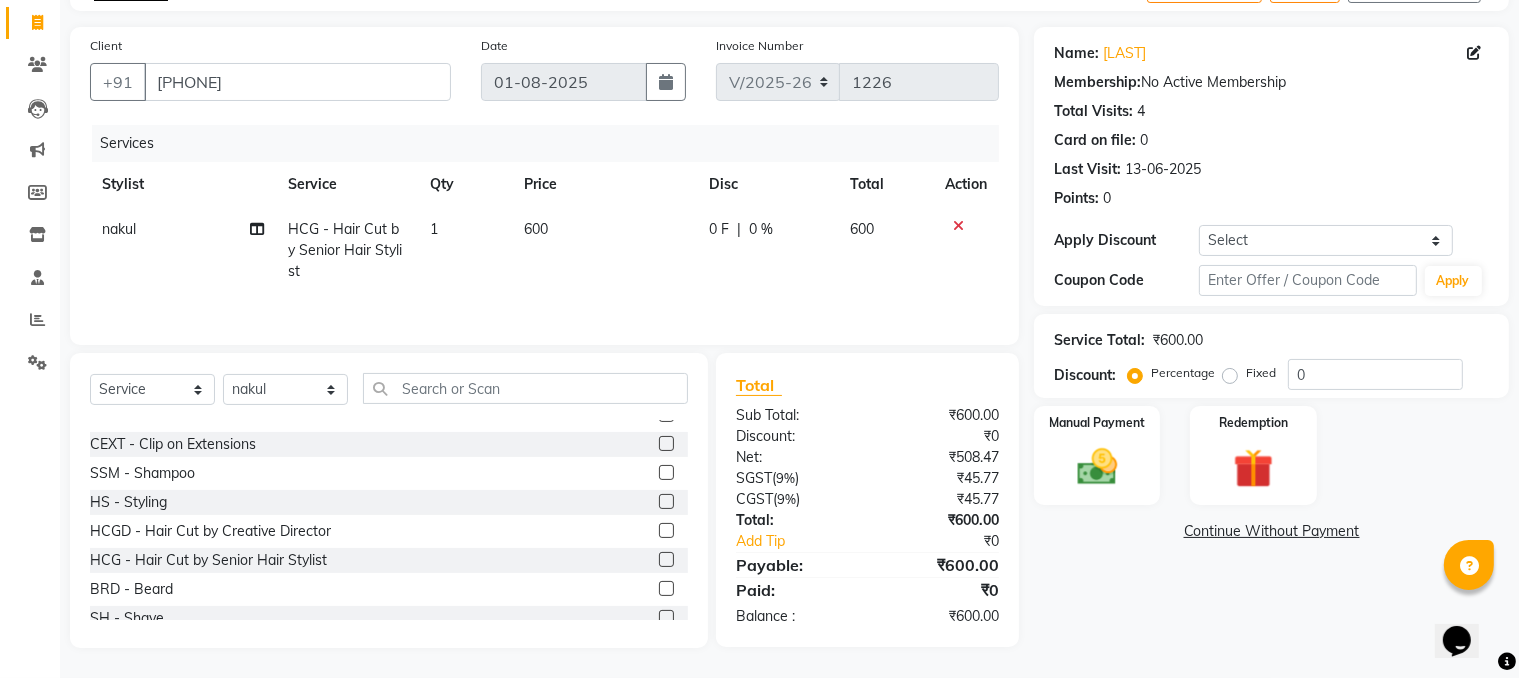 click on "BRD - Beard" 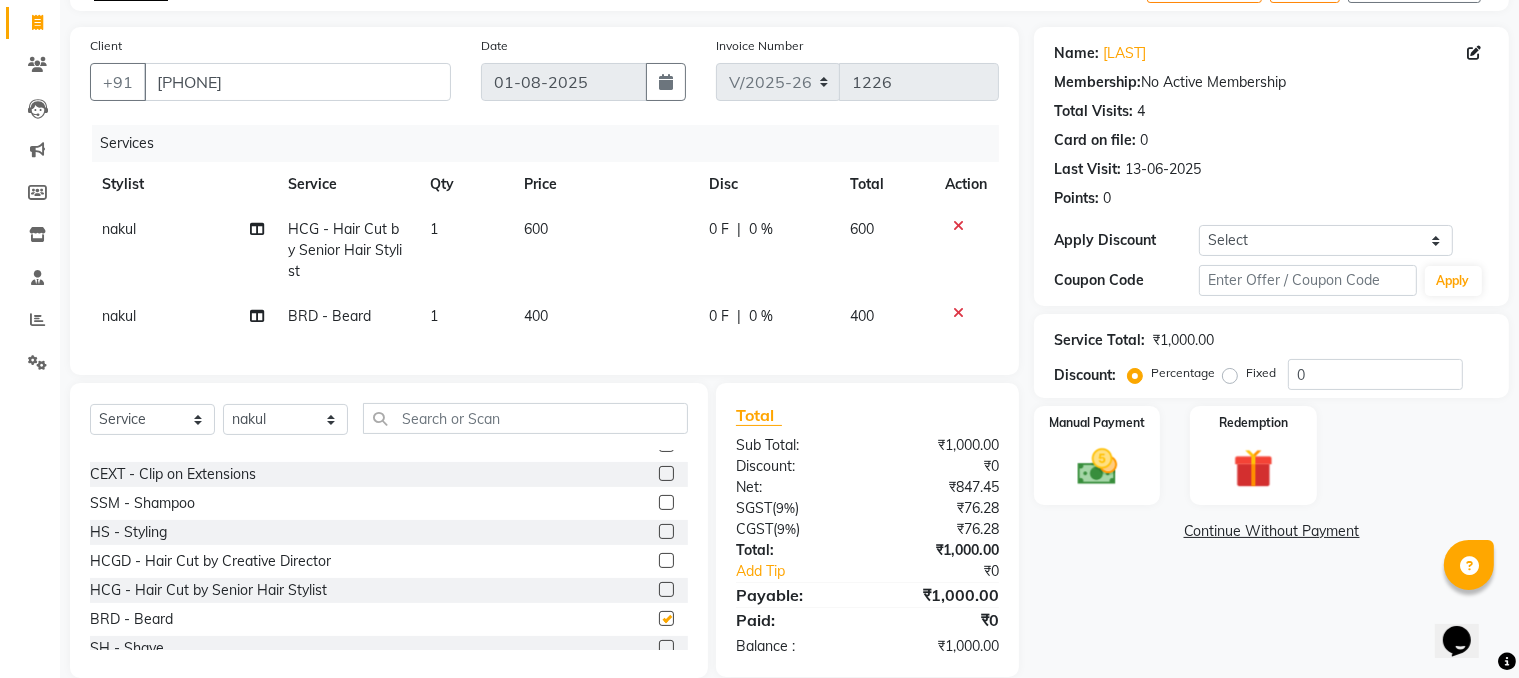 checkbox on "false" 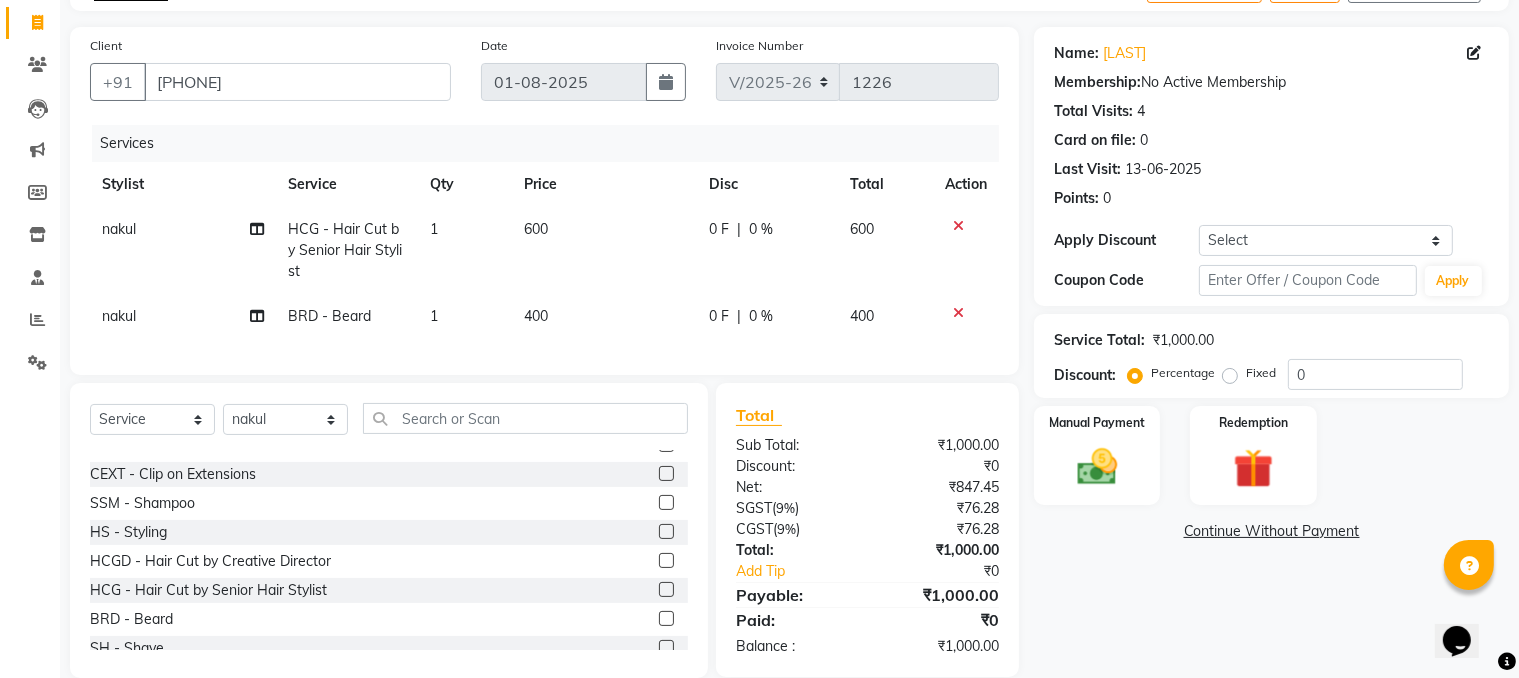 click on "400" 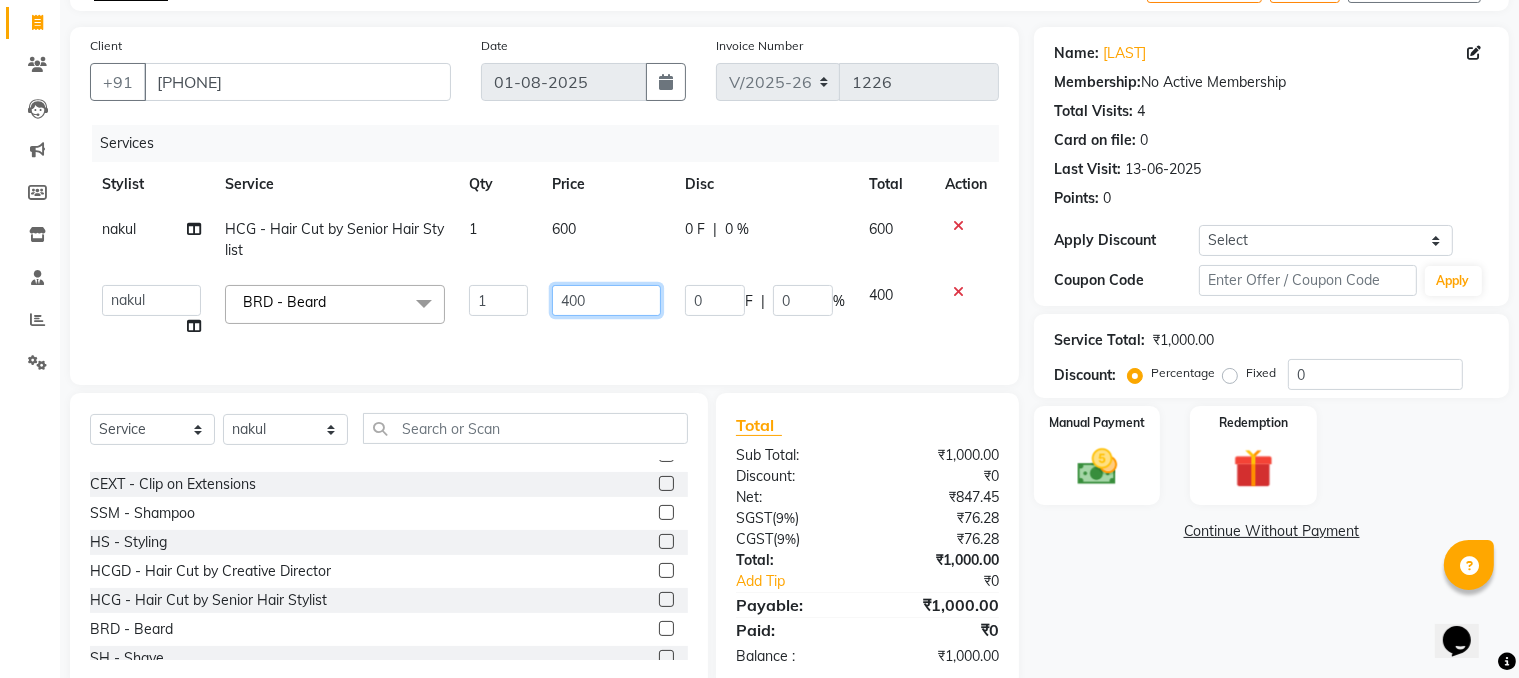 click on "400" 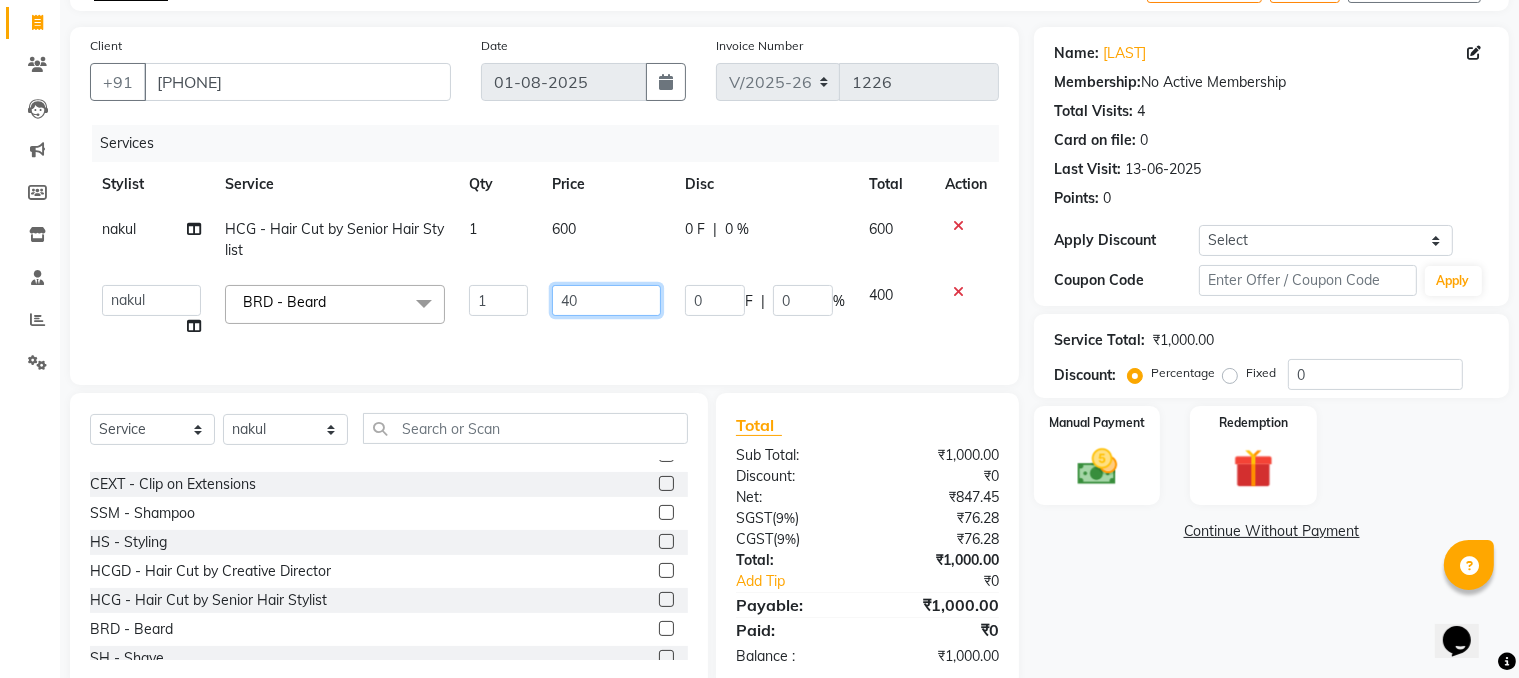 type on "4" 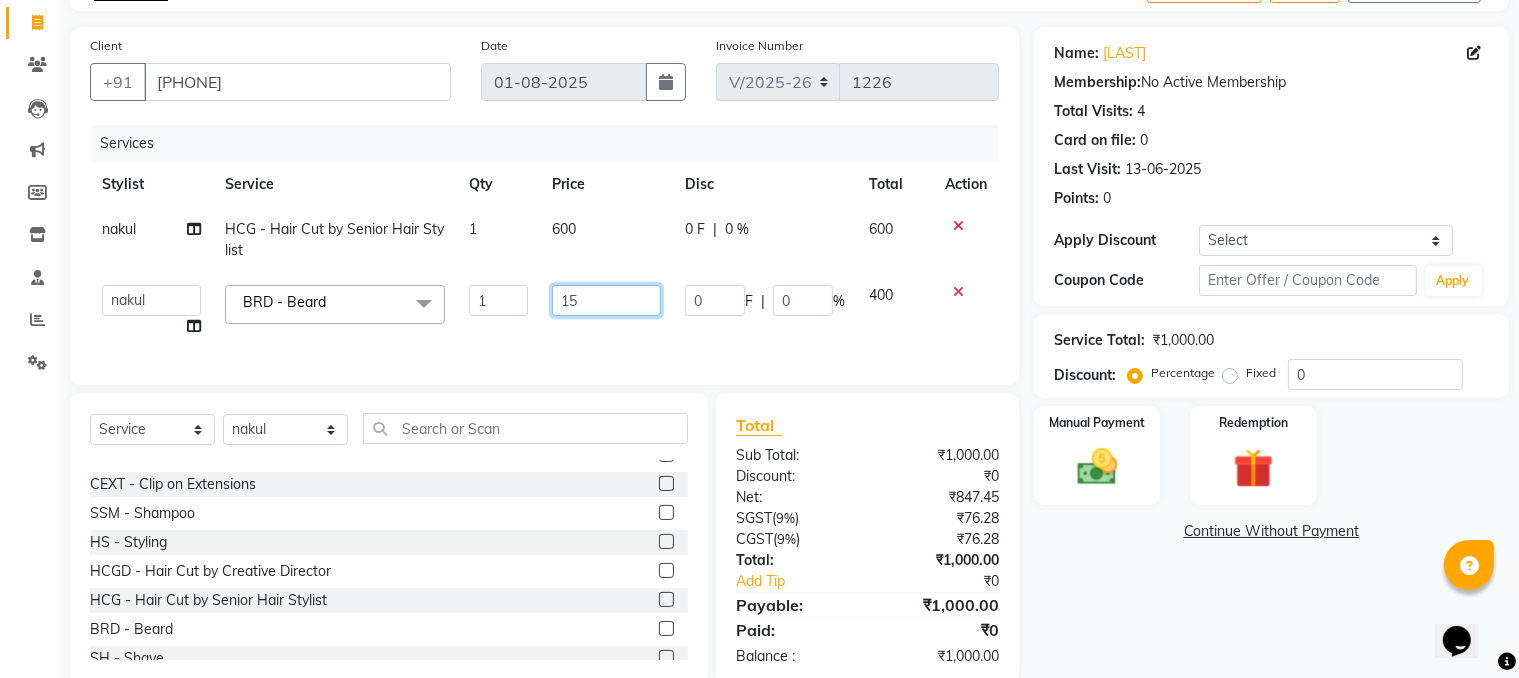 type on "150" 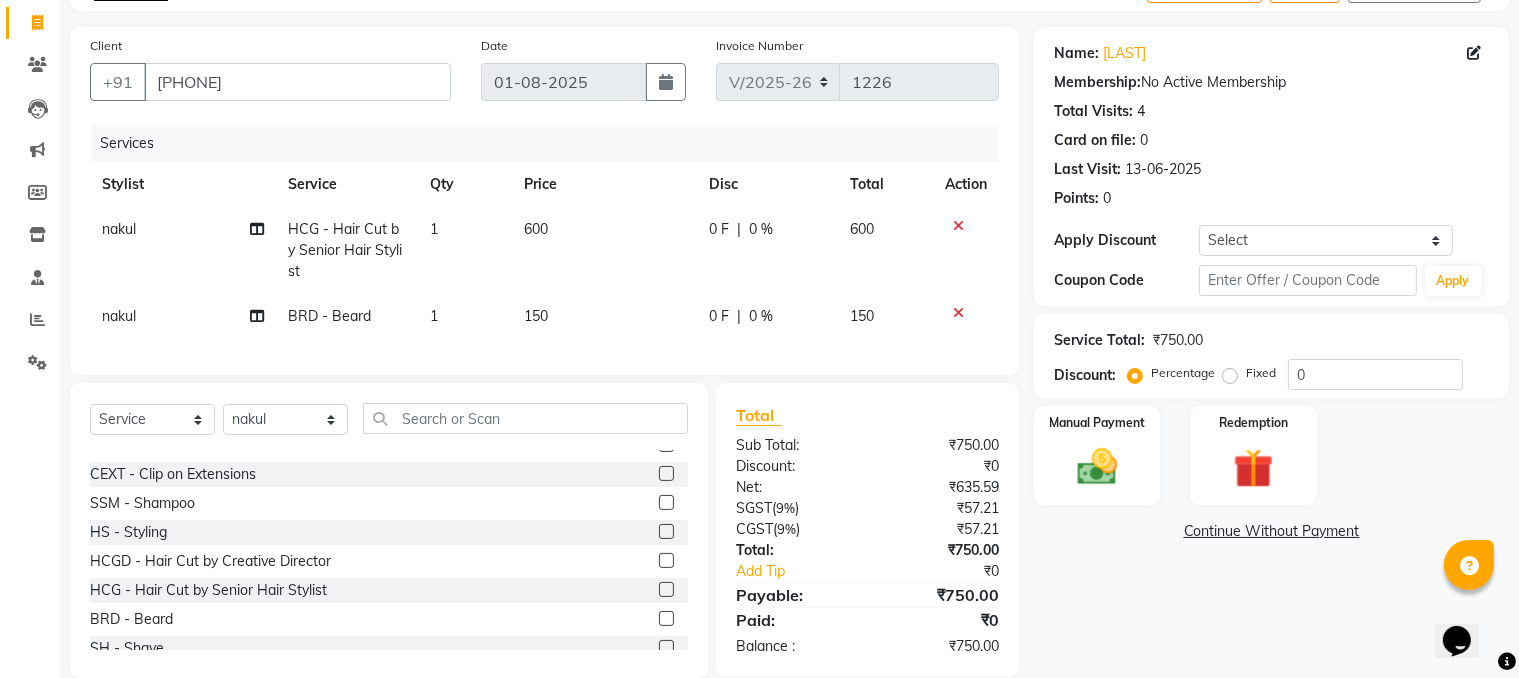 click on "600" 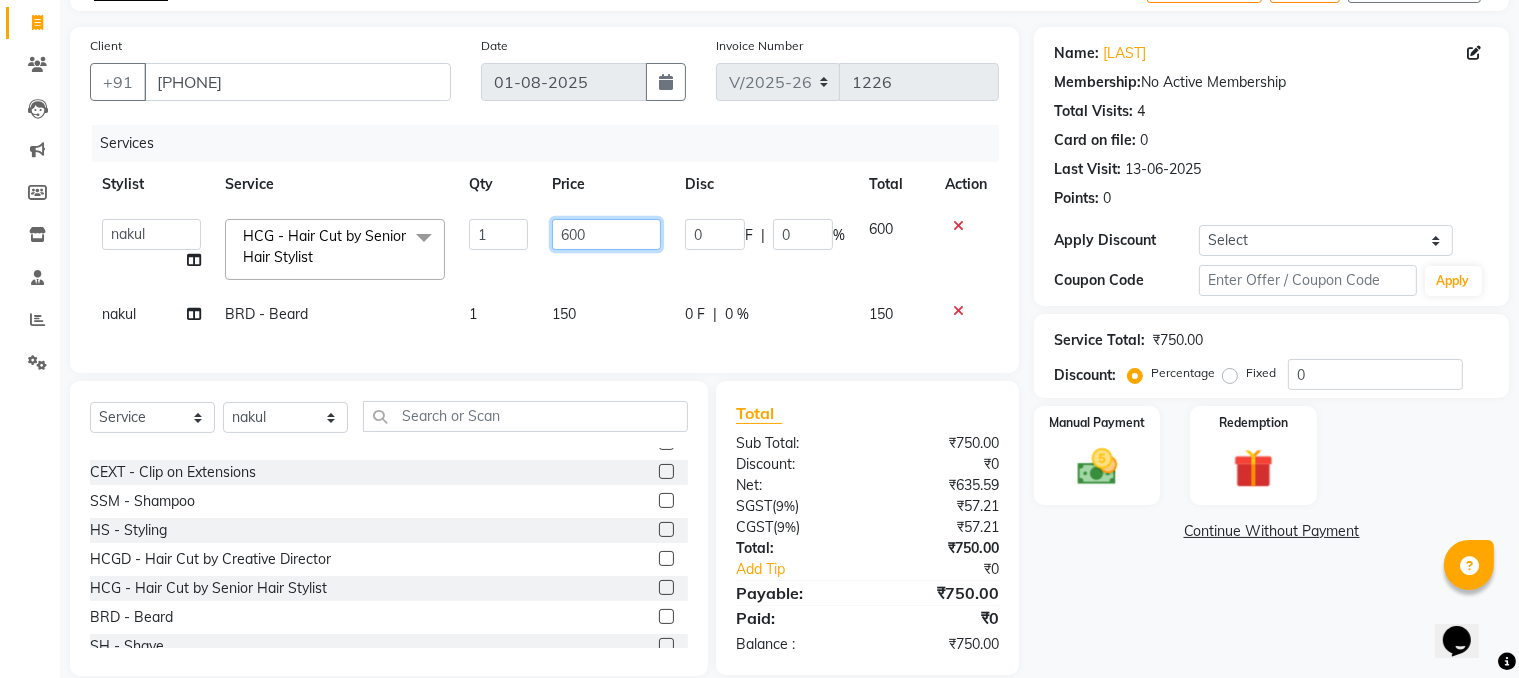 click on "600" 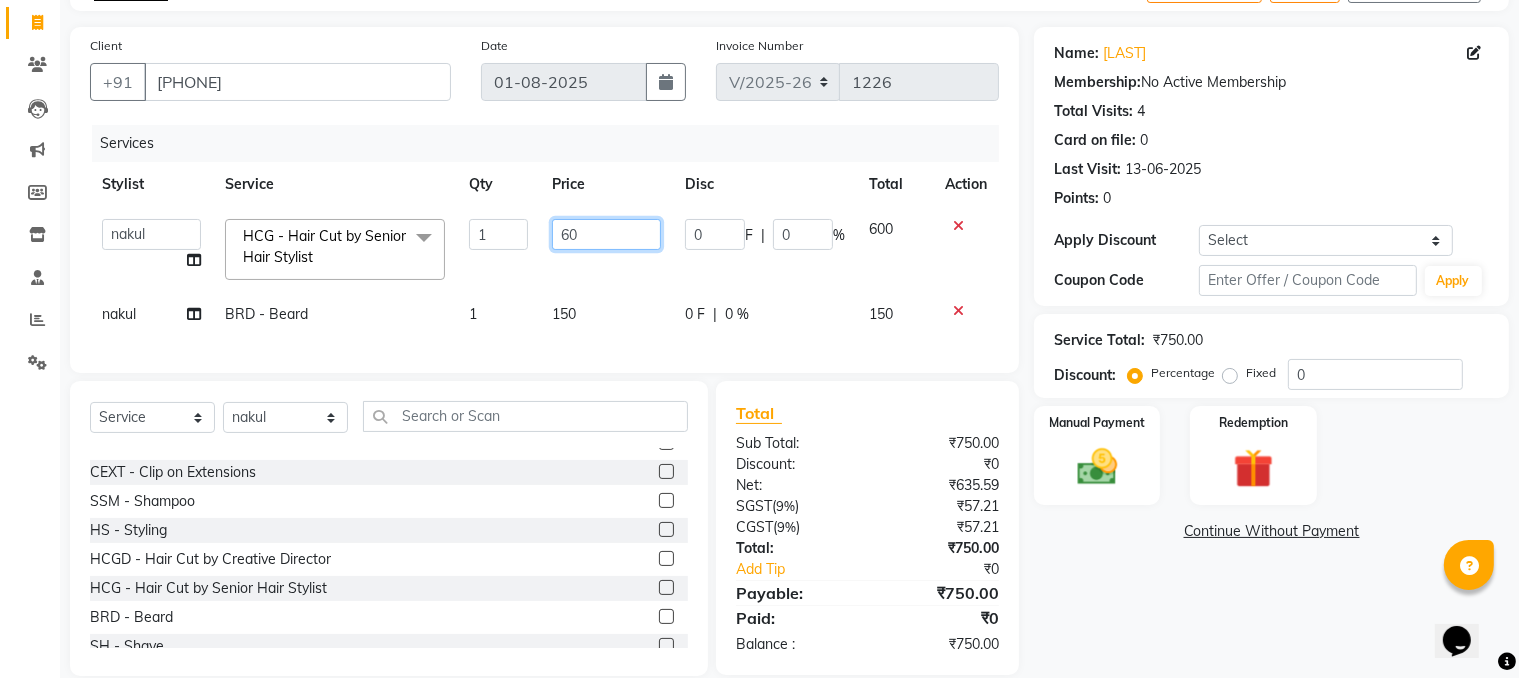 type on "6" 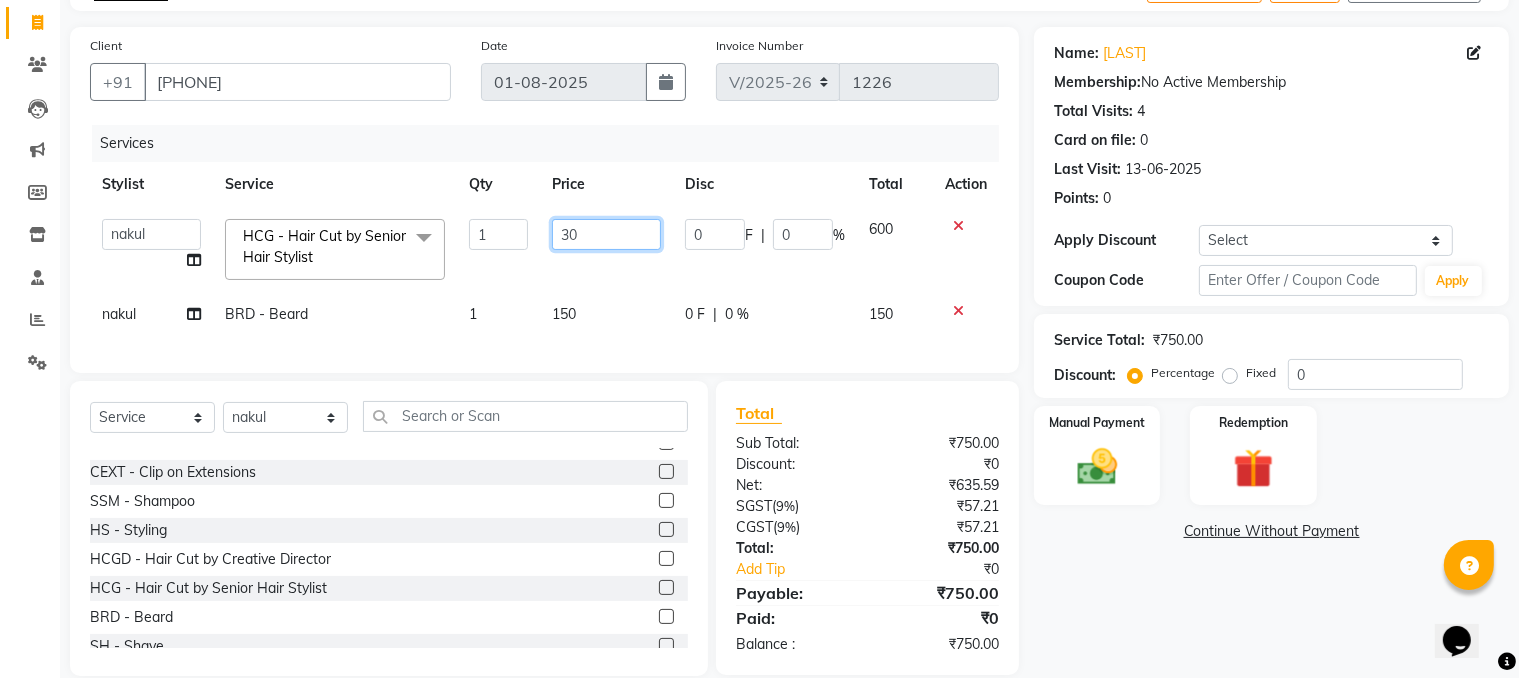 type on "300" 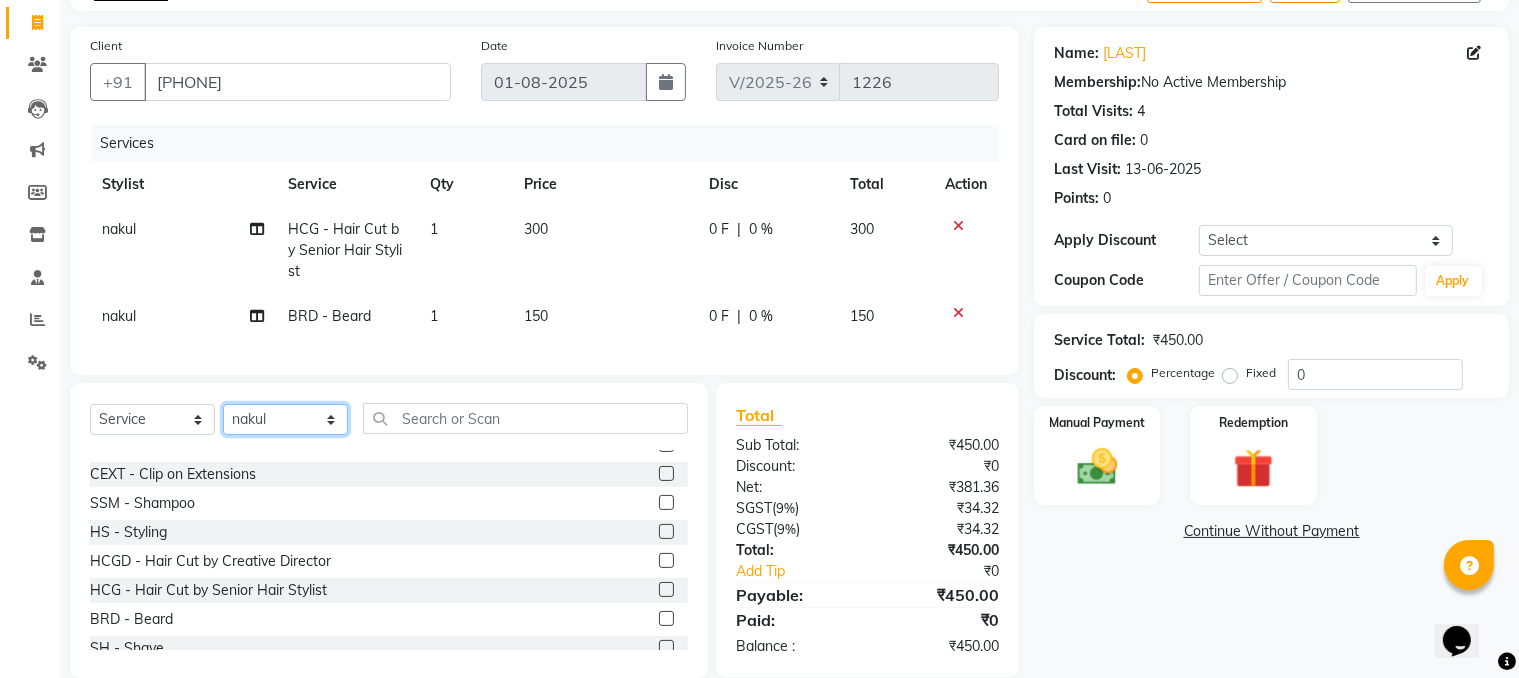 click on "Select Stylist Amir HEAD MASTERS jassi jasvir [FIRST]  [FIRST]  Monika sharma Monika Yoseph  nakul NITIN Poonam puja roop Sumit Teji" 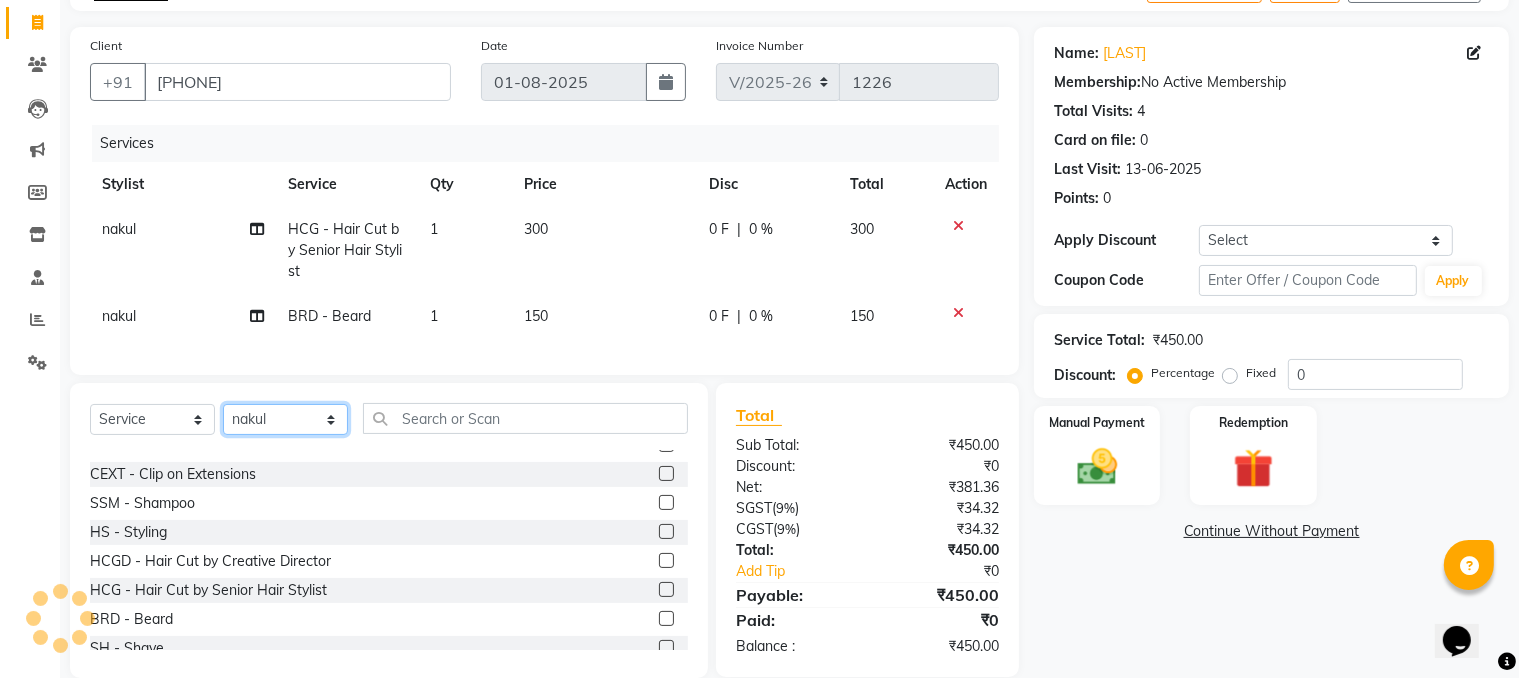 select on "66907" 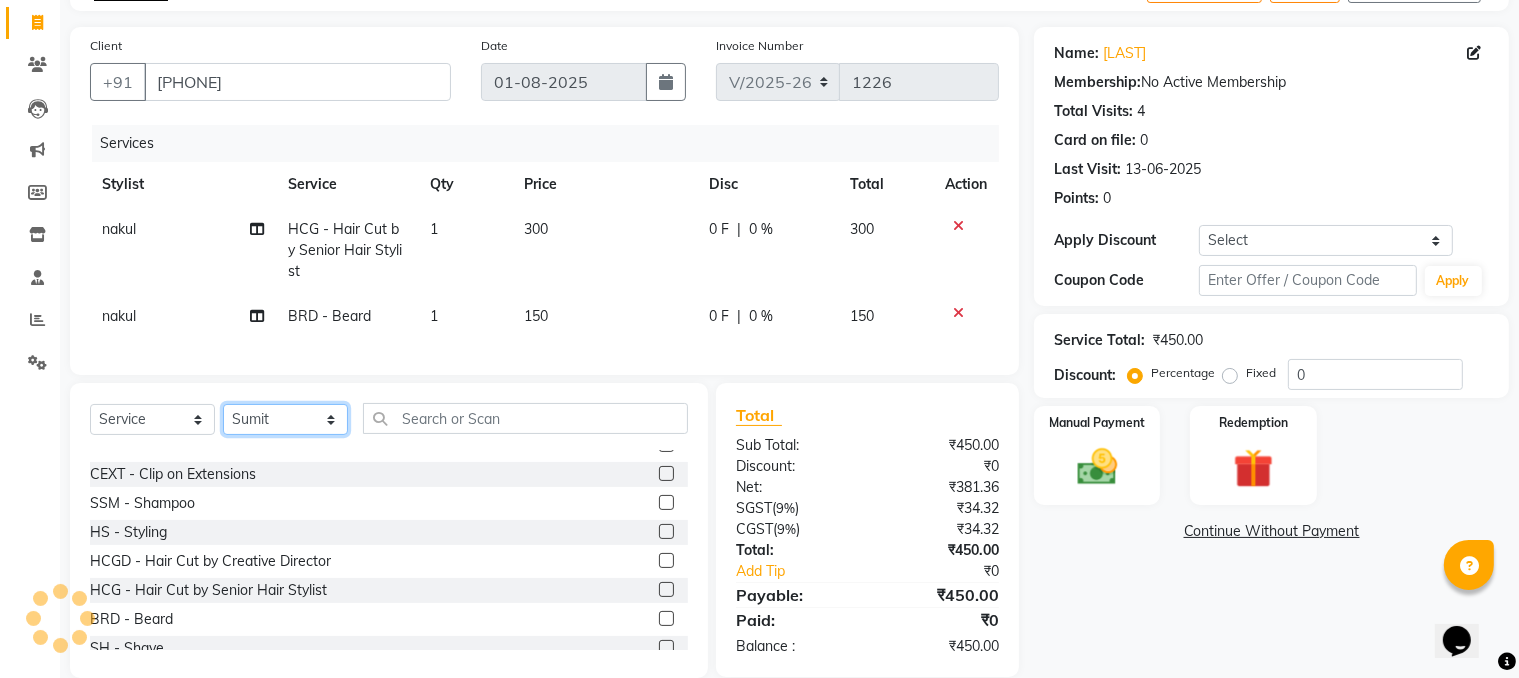 click on "Select Stylist Amir HEAD MASTERS jassi jasvir [FIRST]  [FIRST]  Monika sharma Monika Yoseph  nakul NITIN Poonam puja roop Sumit Teji" 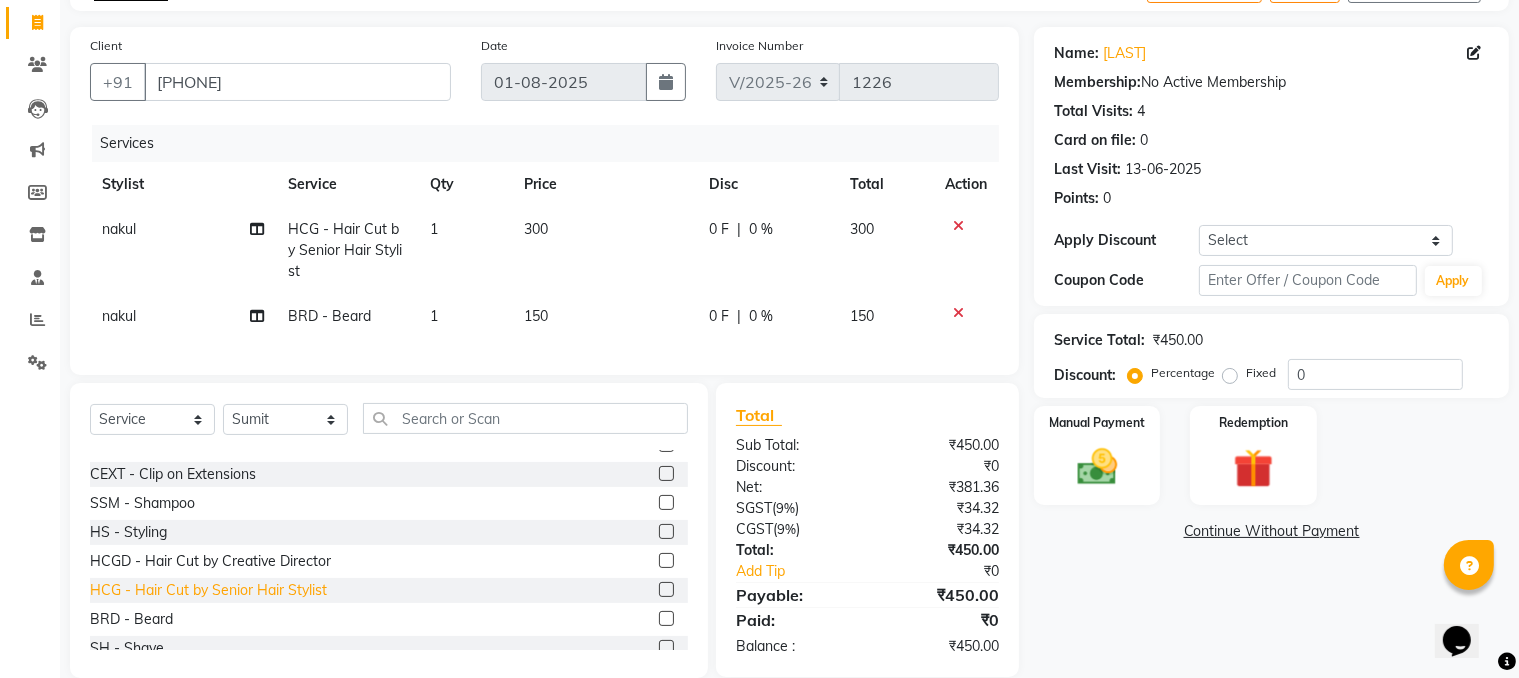click on "HCG - Hair Cut by Senior Hair Stylist" 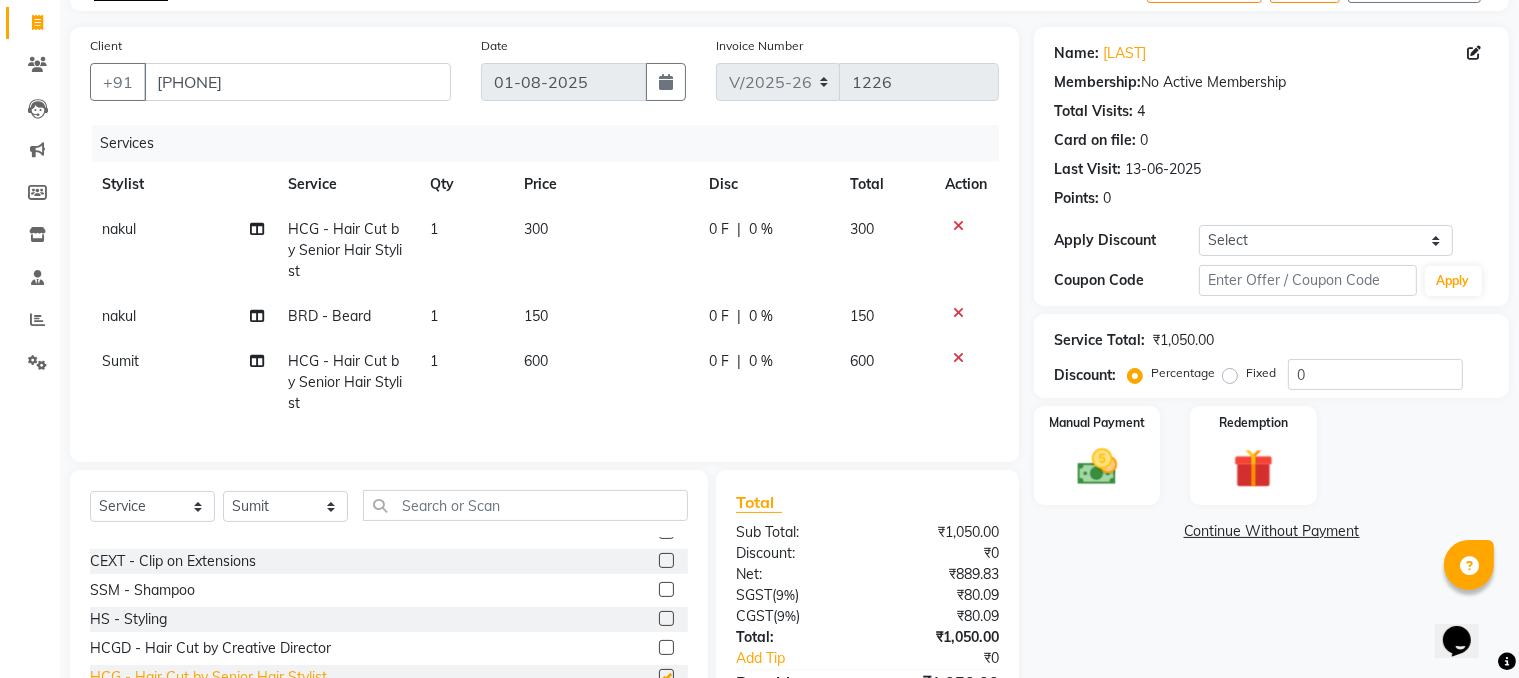 checkbox on "false" 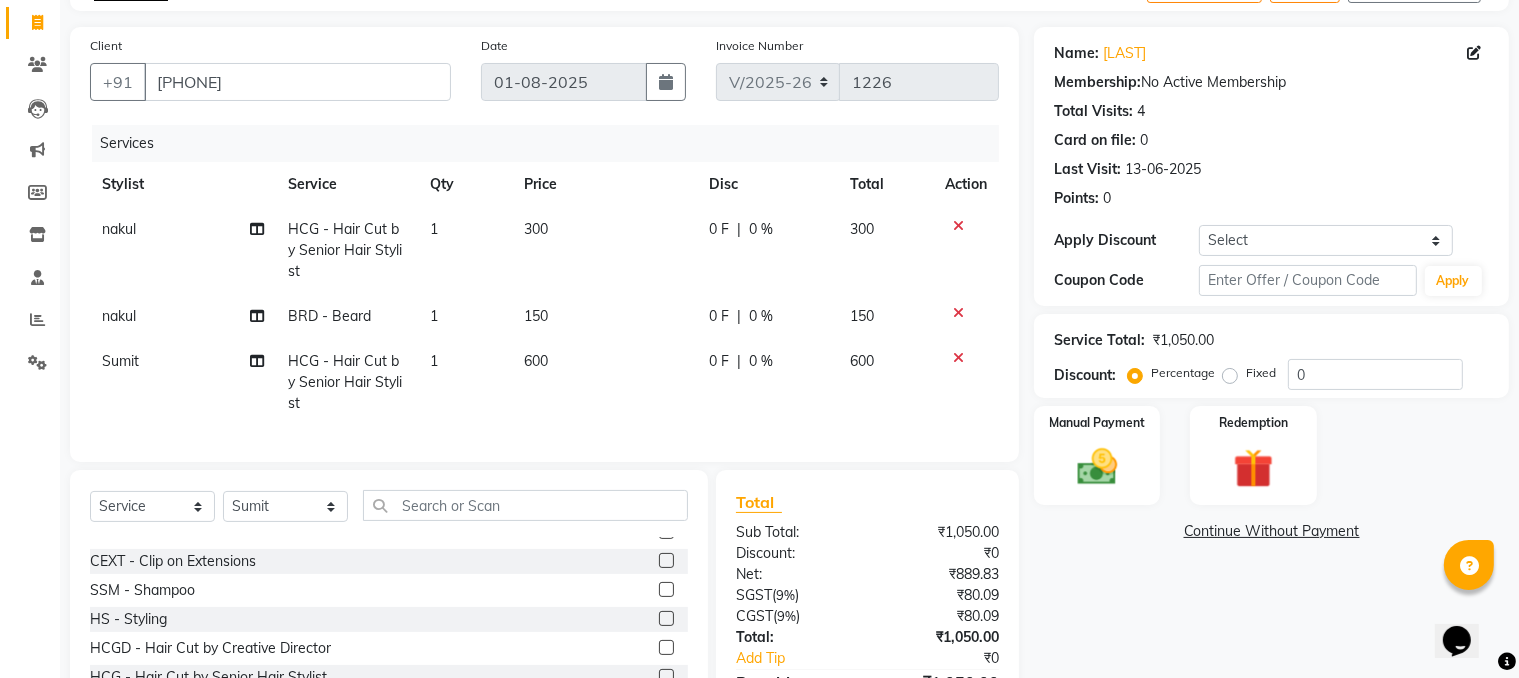 click on "600" 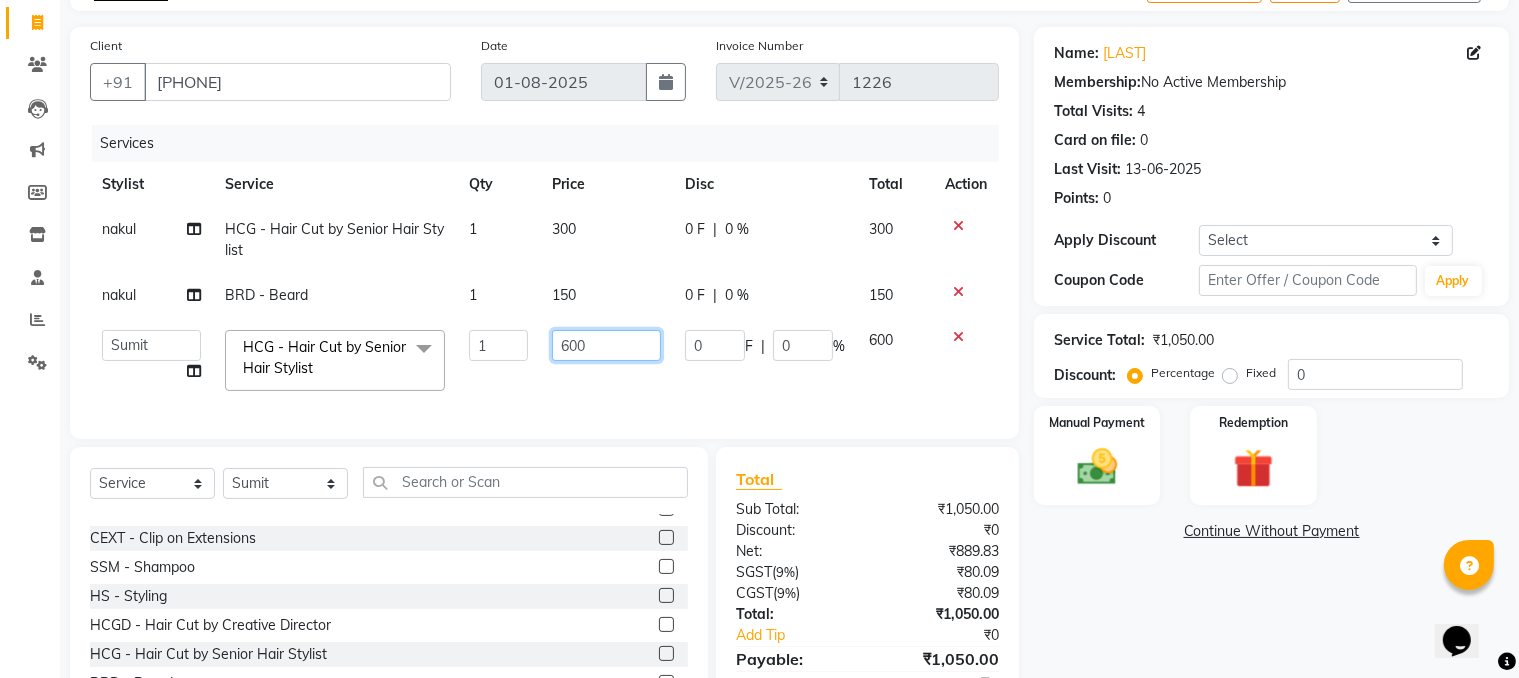 click on "600" 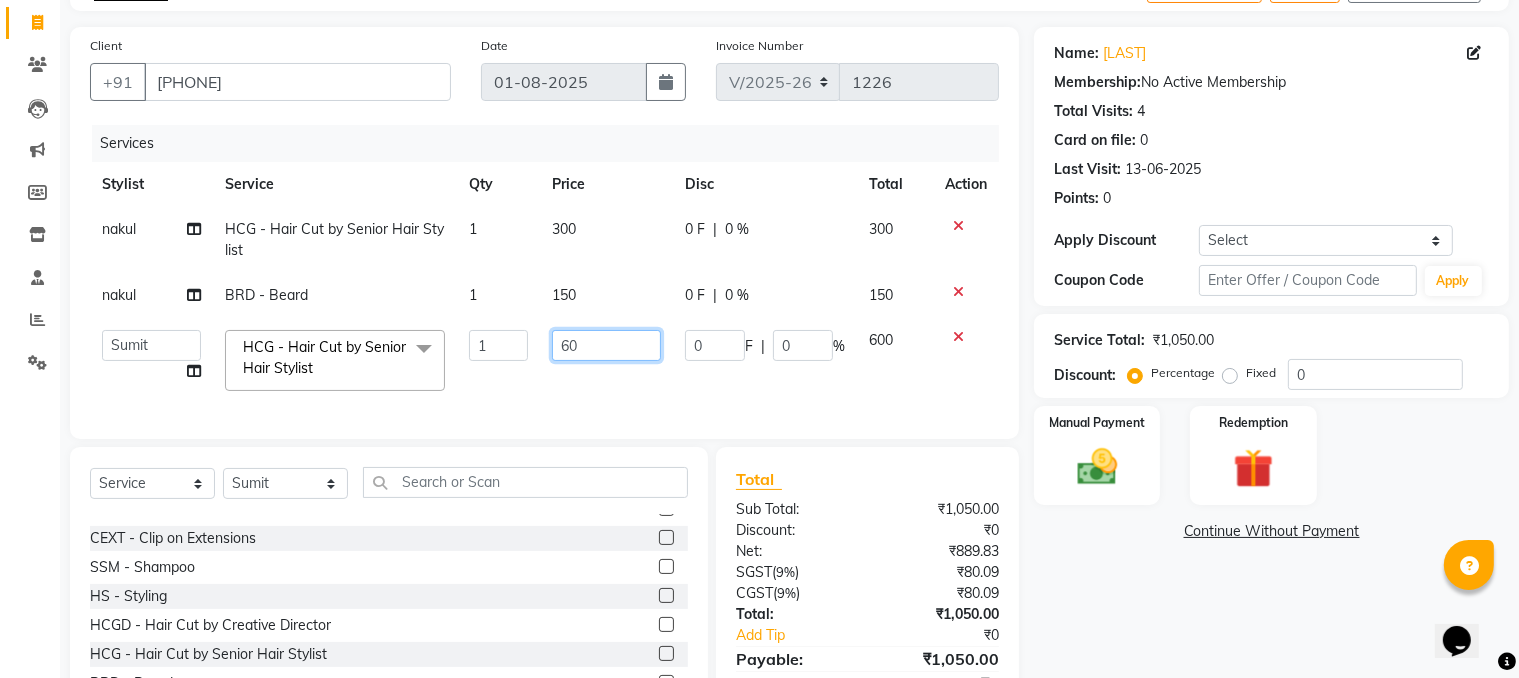 type on "6" 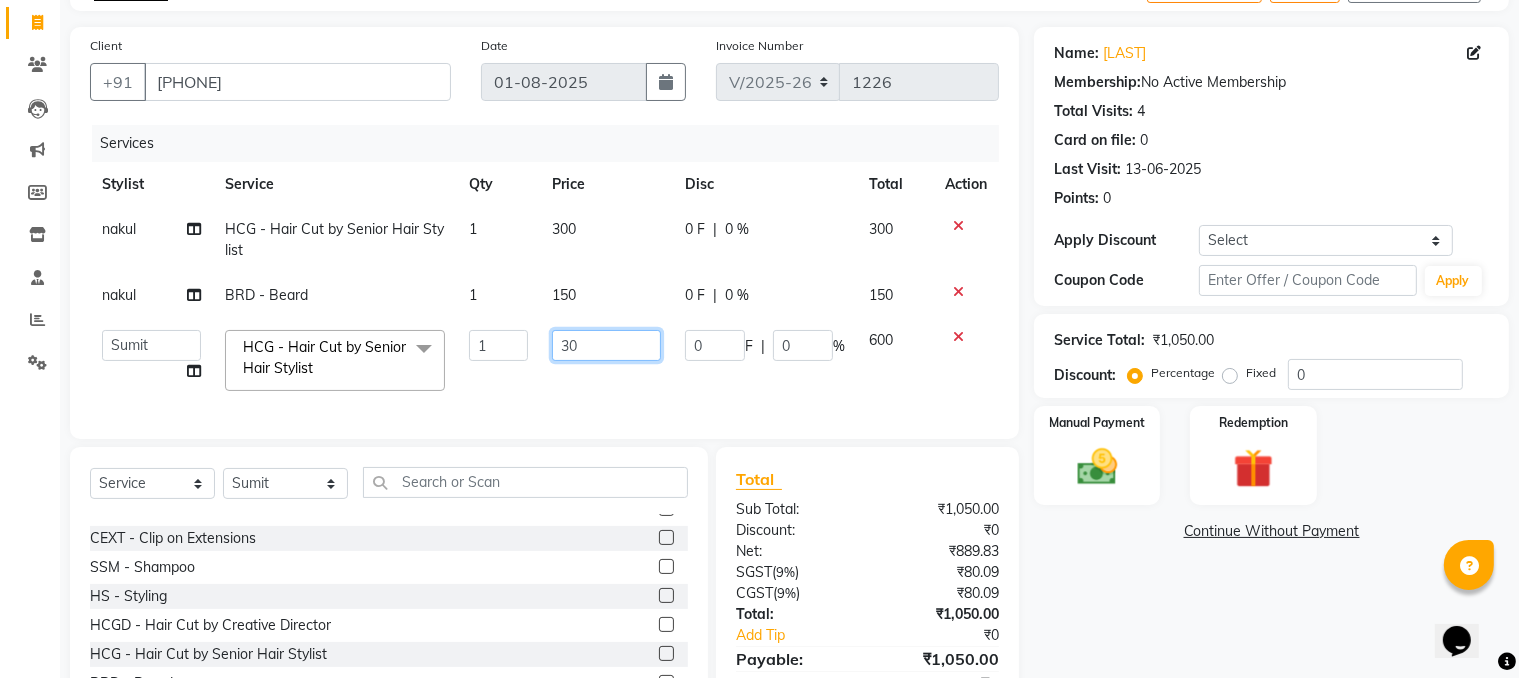 type on "300" 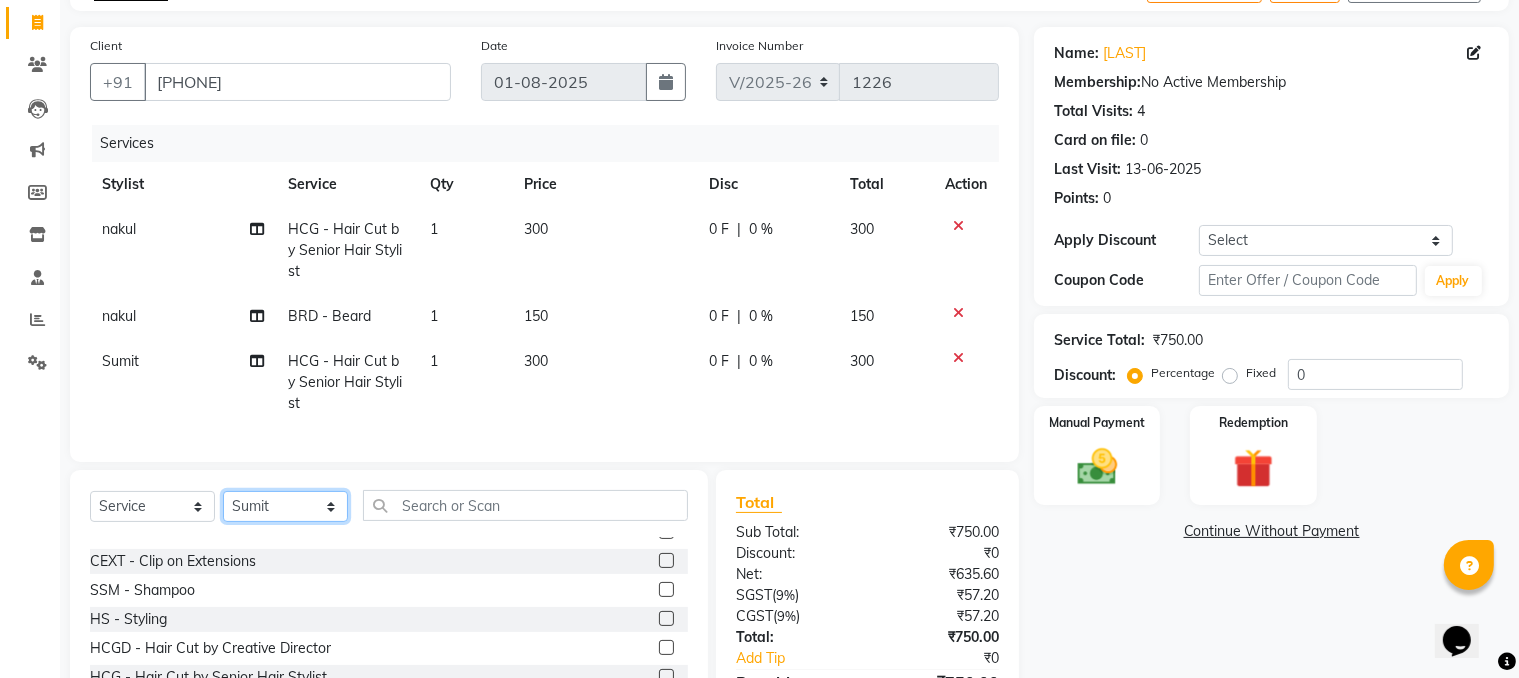 click on "Select  Service  Product  Membership  Package Voucher Prepaid Gift Card  Select Stylist Amir HEAD MASTERS jassi jasvir [FIRST]  [FIRST]  Monika sharma Monika Yoseph  nakul NITIN Poonam puja roop Sumit Teji  SSL - Shampoo  SCL - Shampoo and conditioner (with natural dry)  HML - Head massage(with natural dry)  HCLD - Hair Cut by Creative Director  HCL - Hair Cut by Senior Hair Stylist  Trim - Trimming (one Length)  Spt - Split ends/short/candle cut  BD - Blow dry  OS - Open styling  GL-igora - Igora Global  GL-essensity - Essensity Global  Hlts-L - Highlights  Bal - Balayage  Chunks  - Chunks  CR  - Color removal  CRF - Color refresh  Stk - Per streak  RT-IG - Igora Root Touchup(one inch only)  RT-ES - Essensity Root Touchup(one inch only)  Reb - Rebonding  ST  - Straight therapy  Krt-L - Keratin  Krt-BB -L - Keratin Blow Out  HR-BTX -L  - Hair Botox  NanoP -L - Nanoplastia  K-Bond -L  - Kerabond  H-EXT - Hair Extensions  PH-EXT - Premium Hair Extensions  CEXT - Clip on Extensions  SSM - Shampoo  HS - Styling" 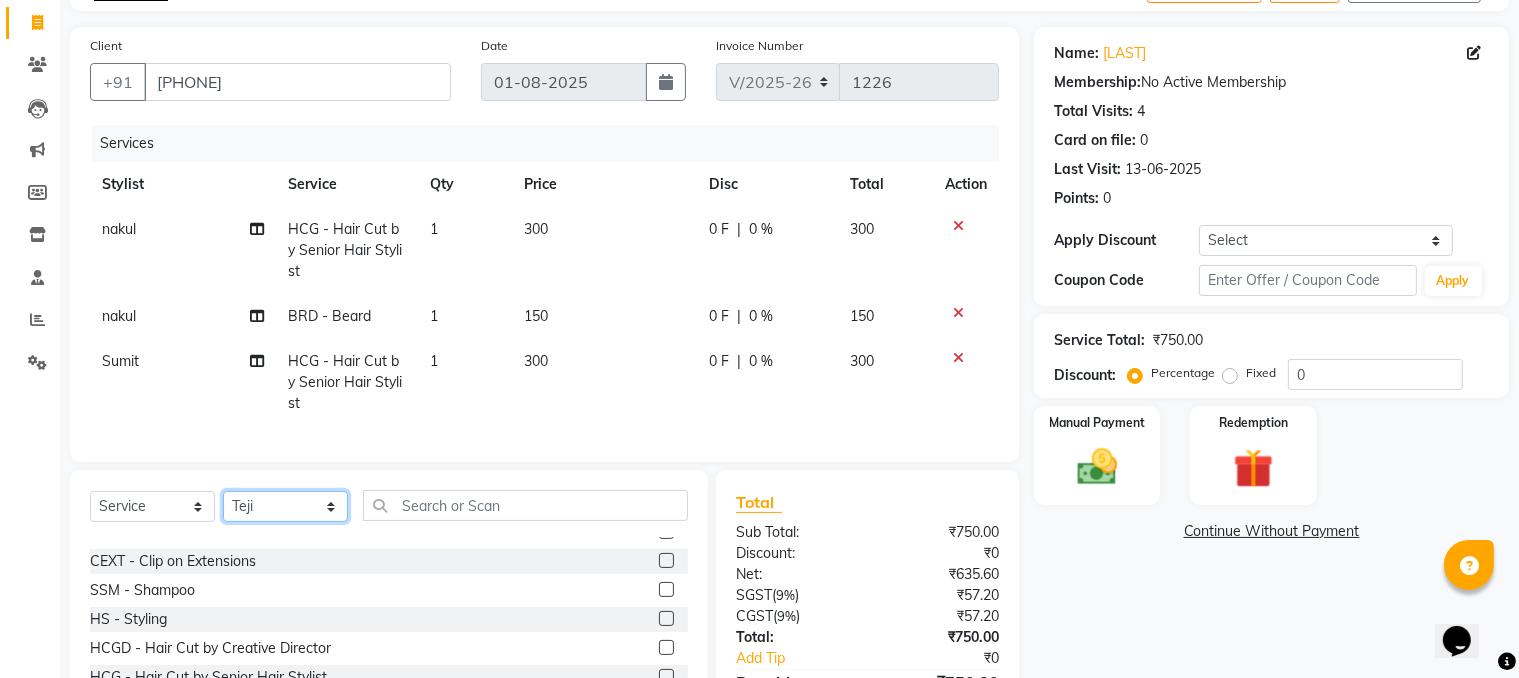 click on "Select Stylist Amir HEAD MASTERS jassi jasvir [FIRST]  [FIRST]  Monika sharma Monika Yoseph  nakul NITIN Poonam puja roop Sumit Teji" 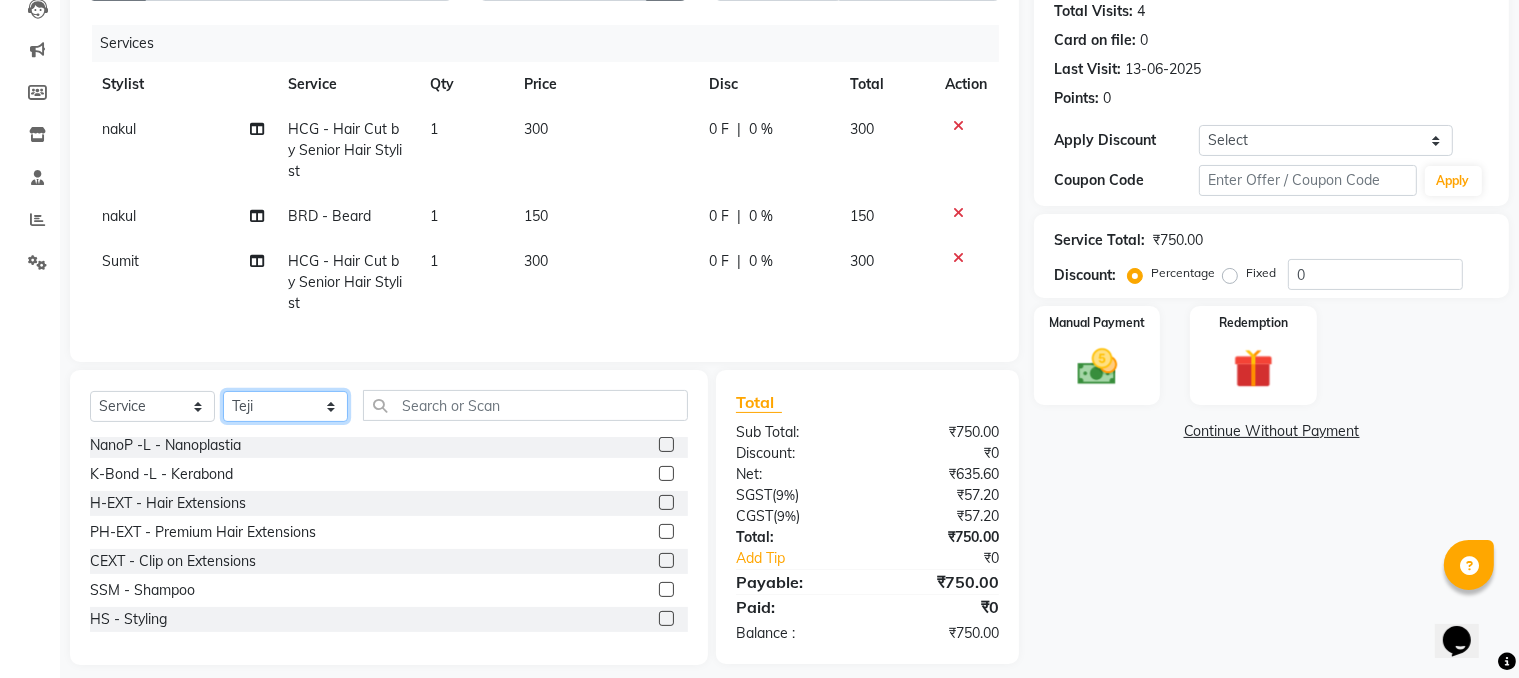 scroll, scrollTop: 800, scrollLeft: 0, axis: vertical 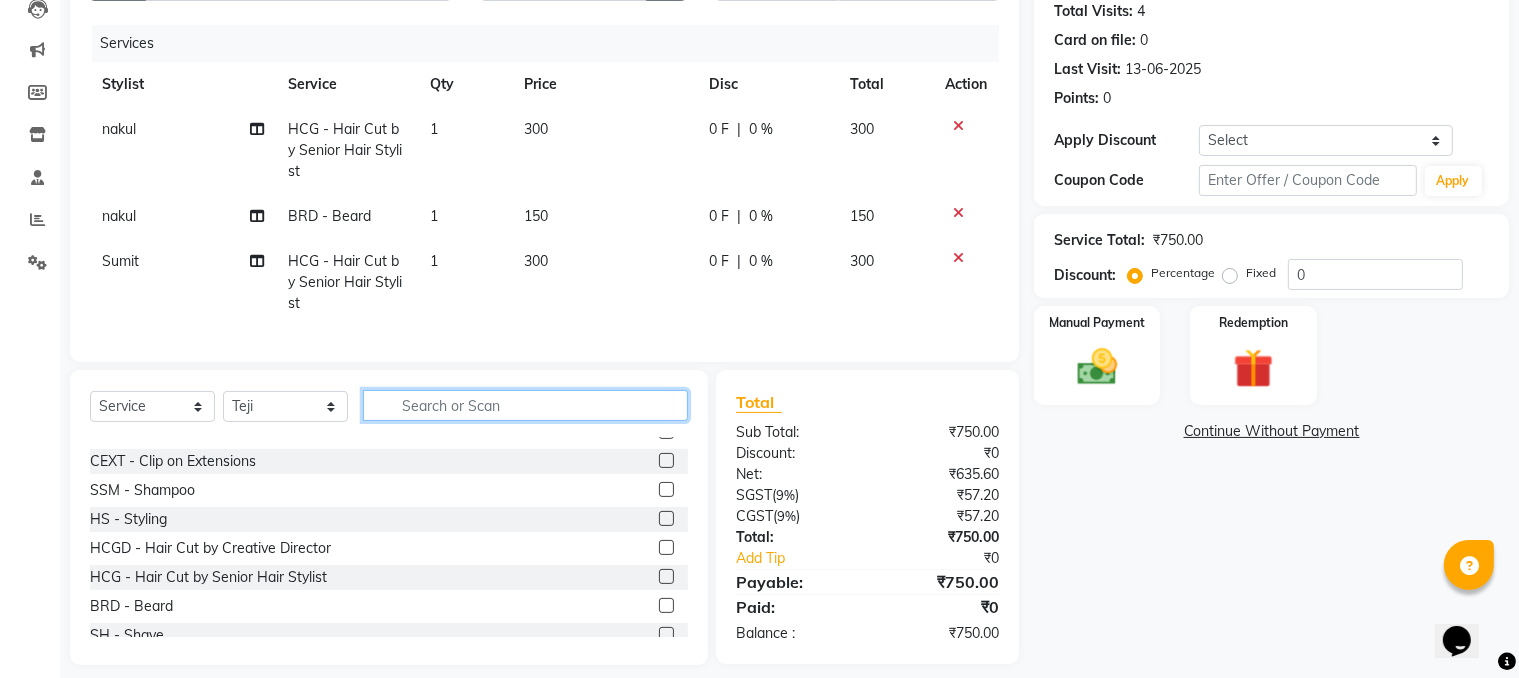 click 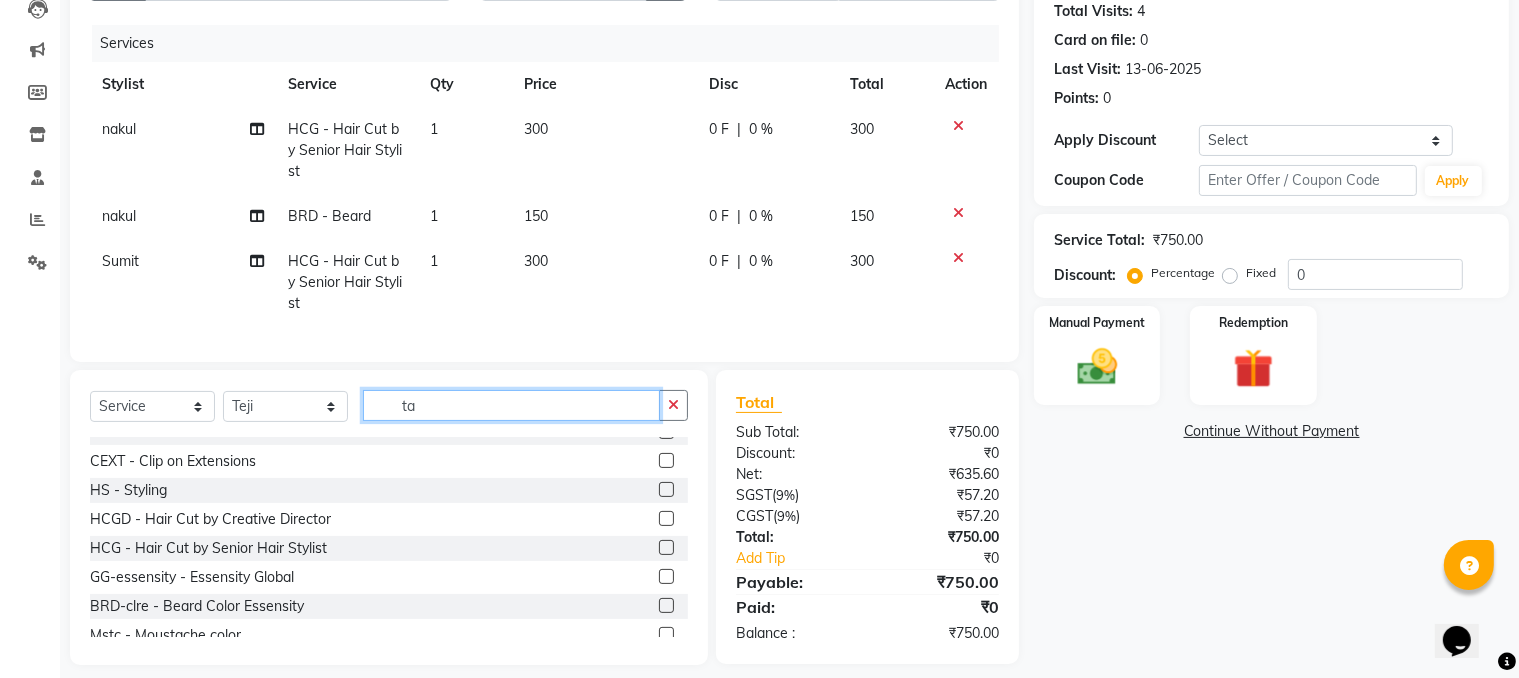 scroll, scrollTop: 0, scrollLeft: 0, axis: both 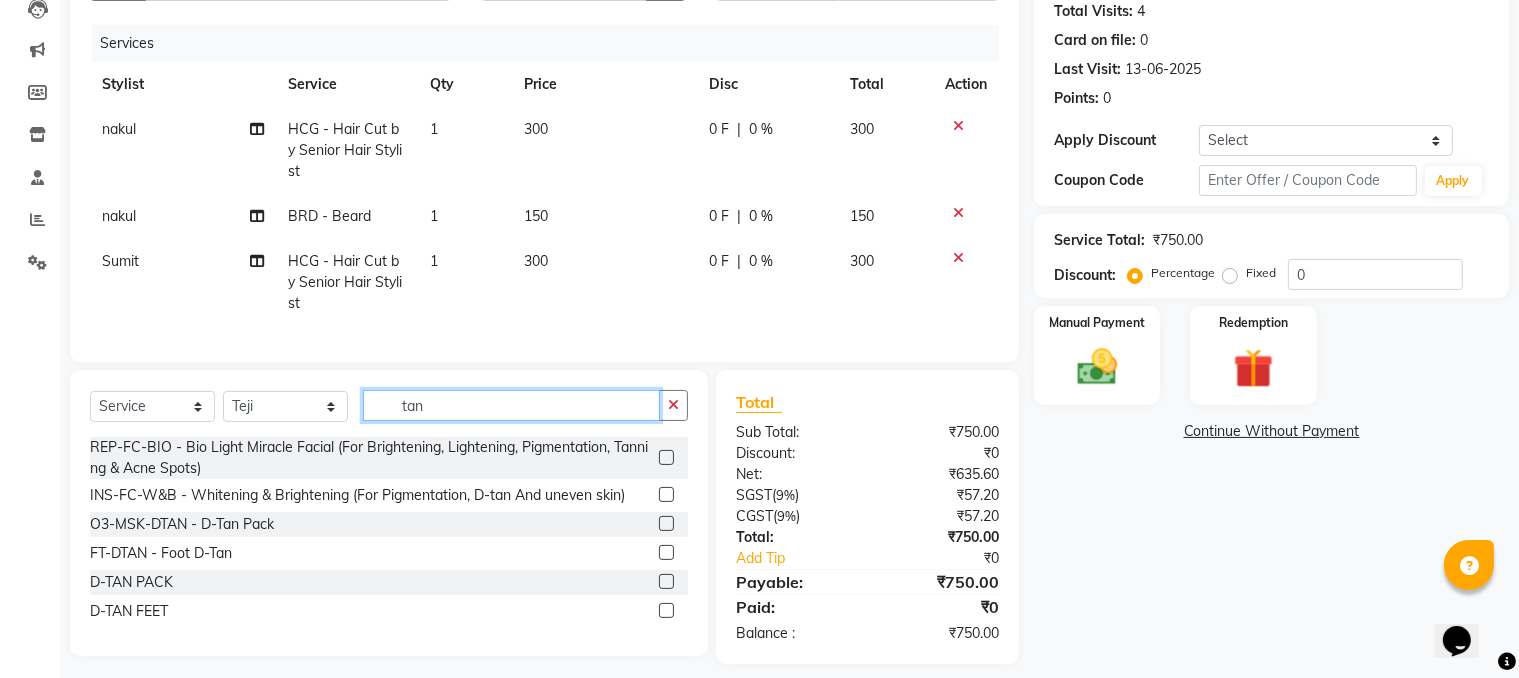 type on "tan" 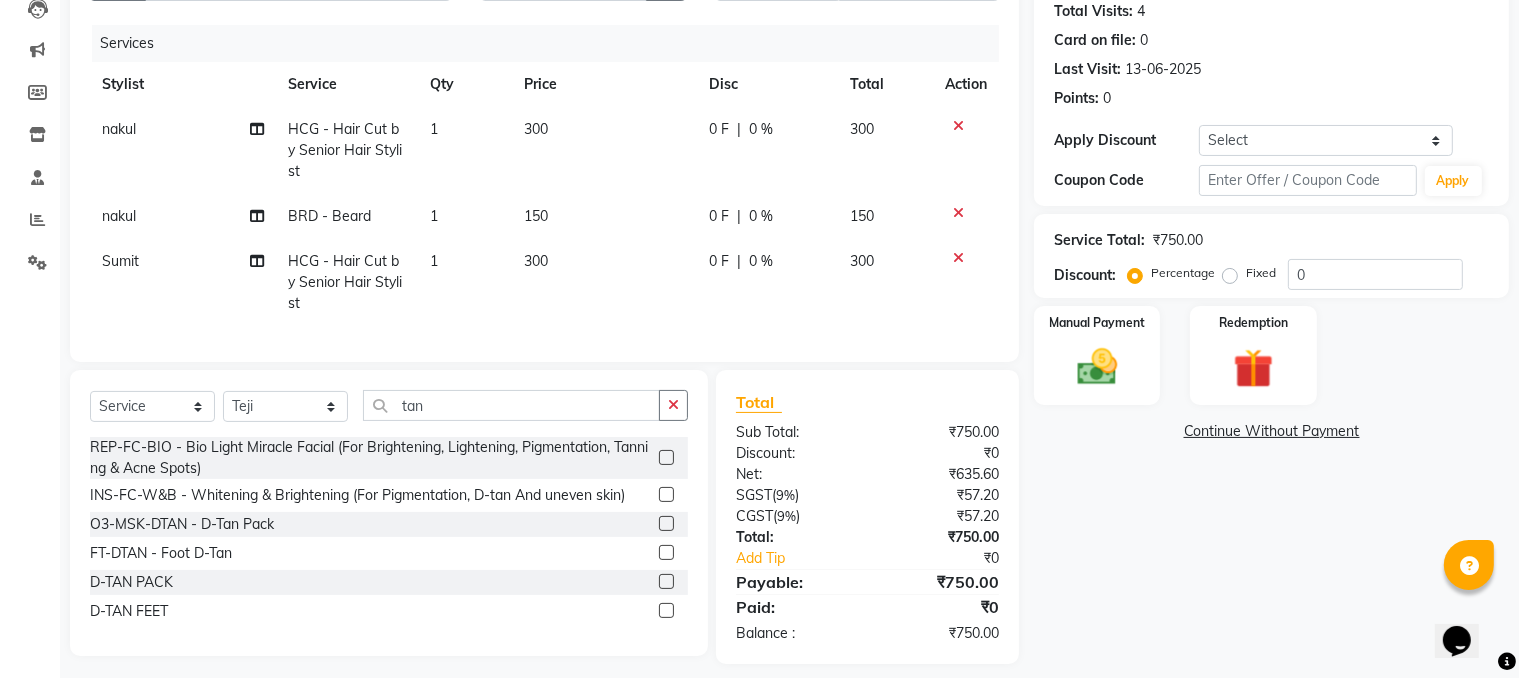 click 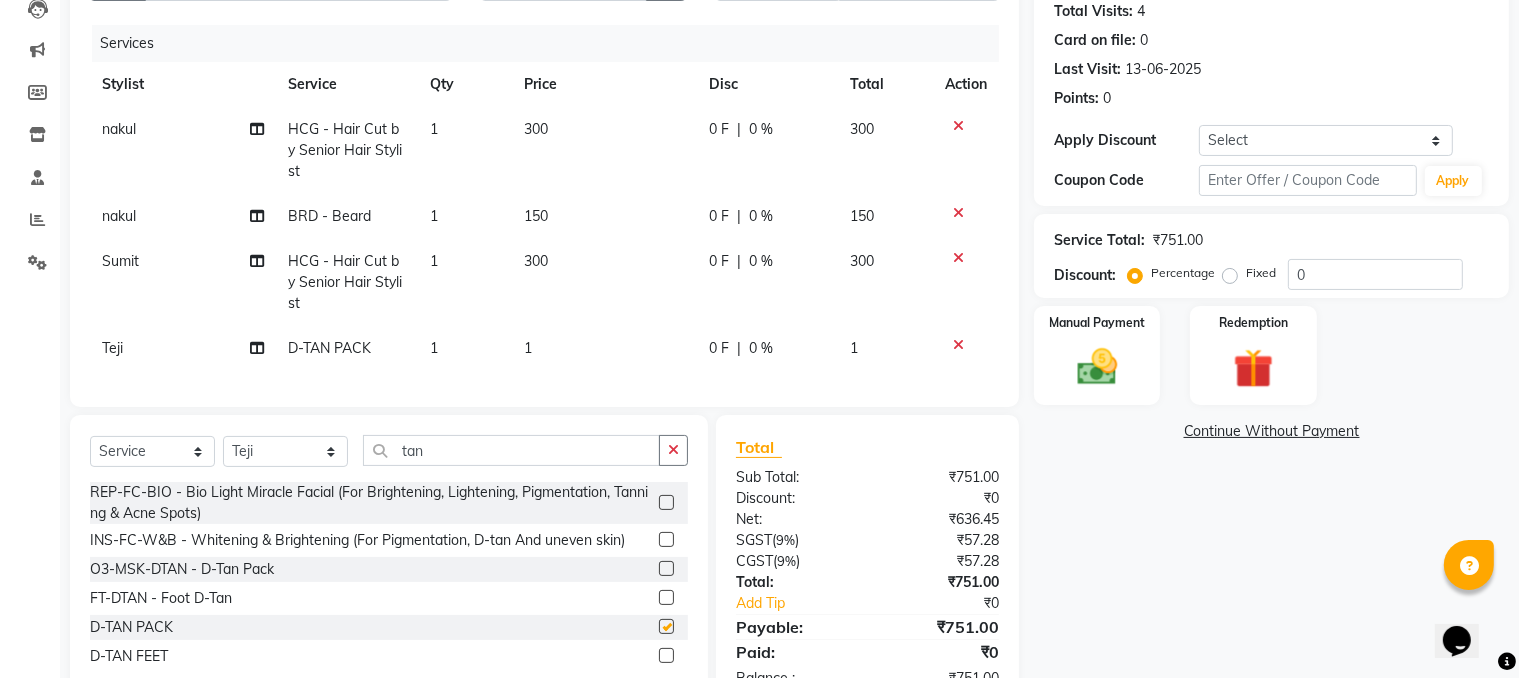 checkbox on "false" 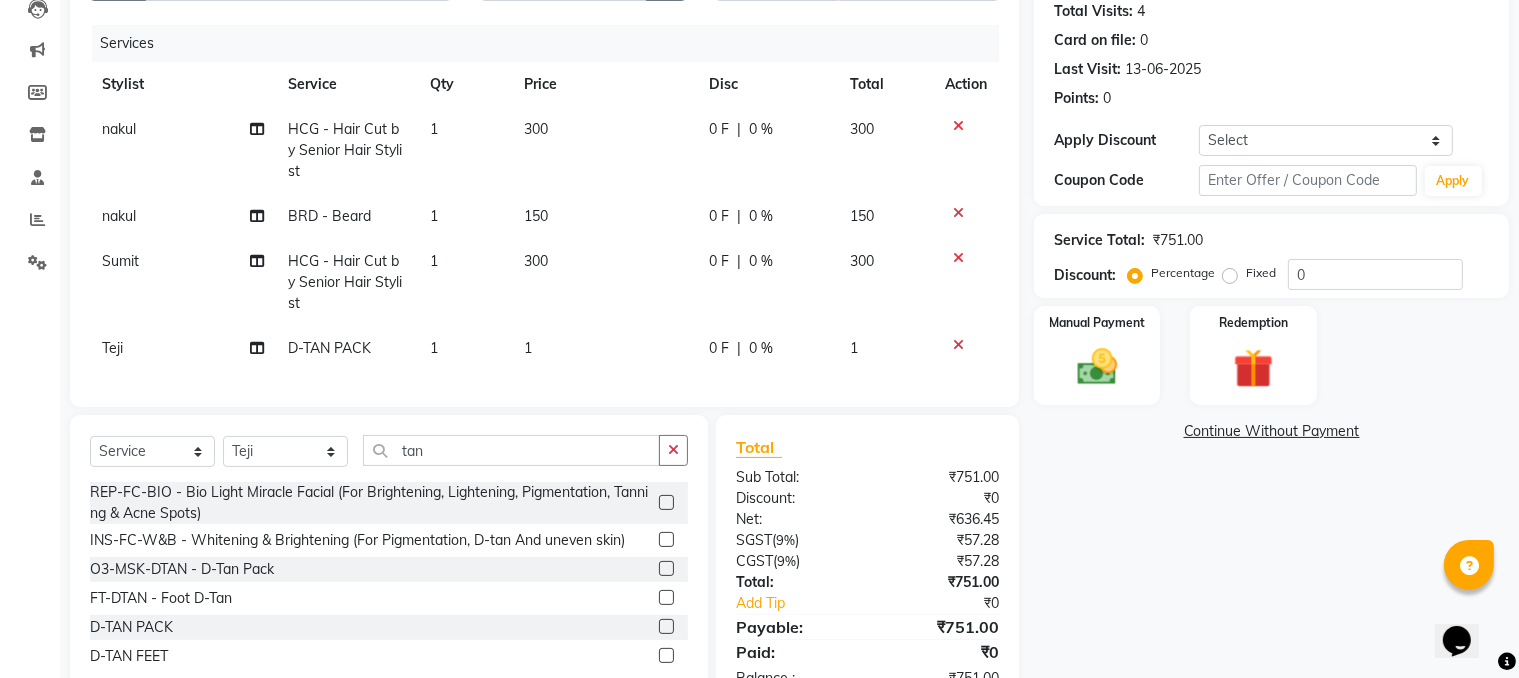 click on "1" 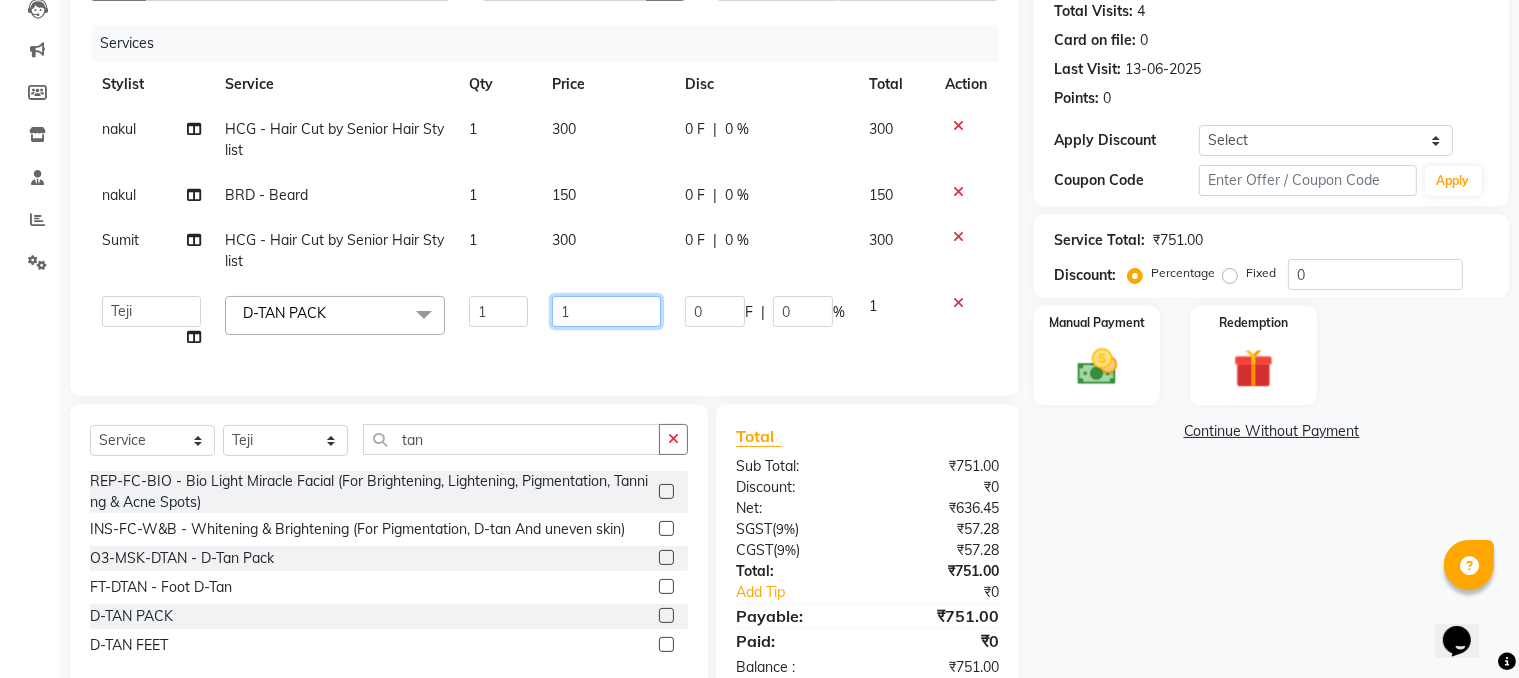 click on "1" 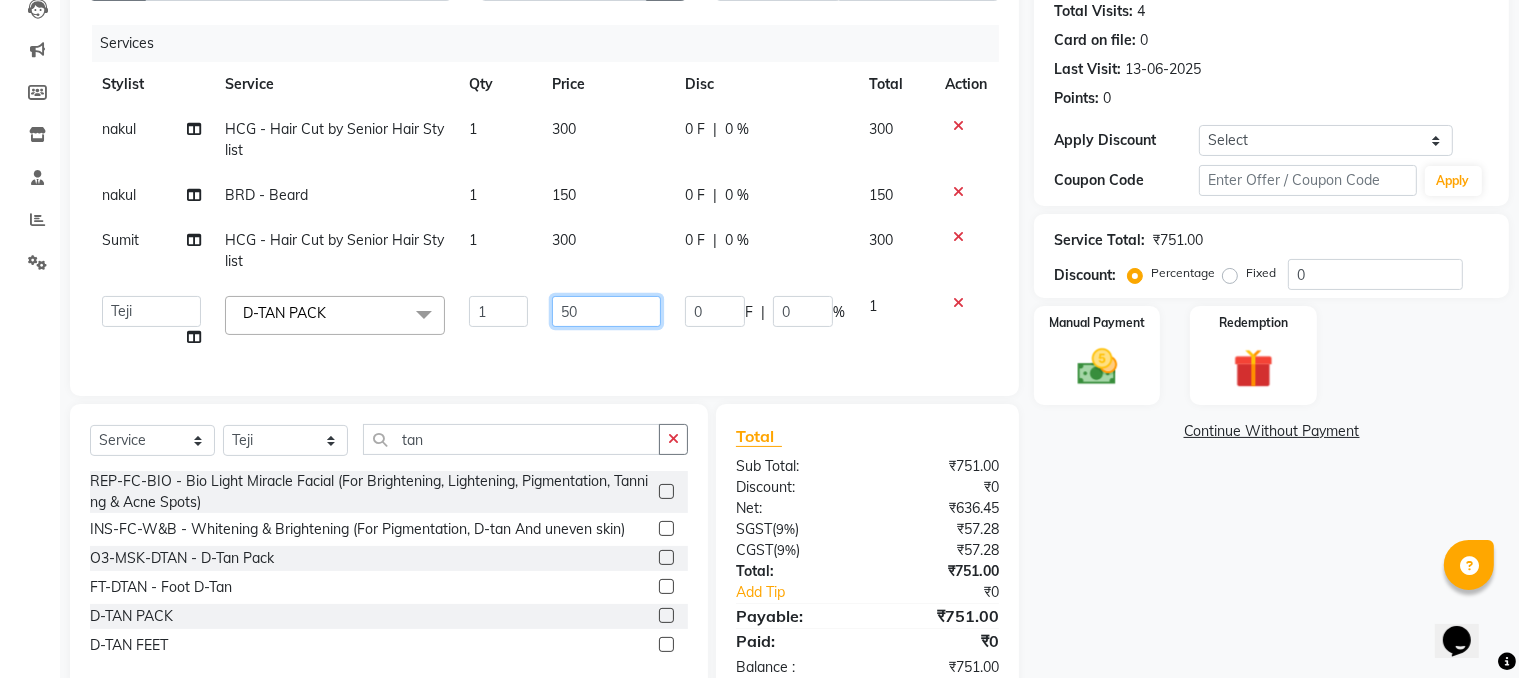 type on "500" 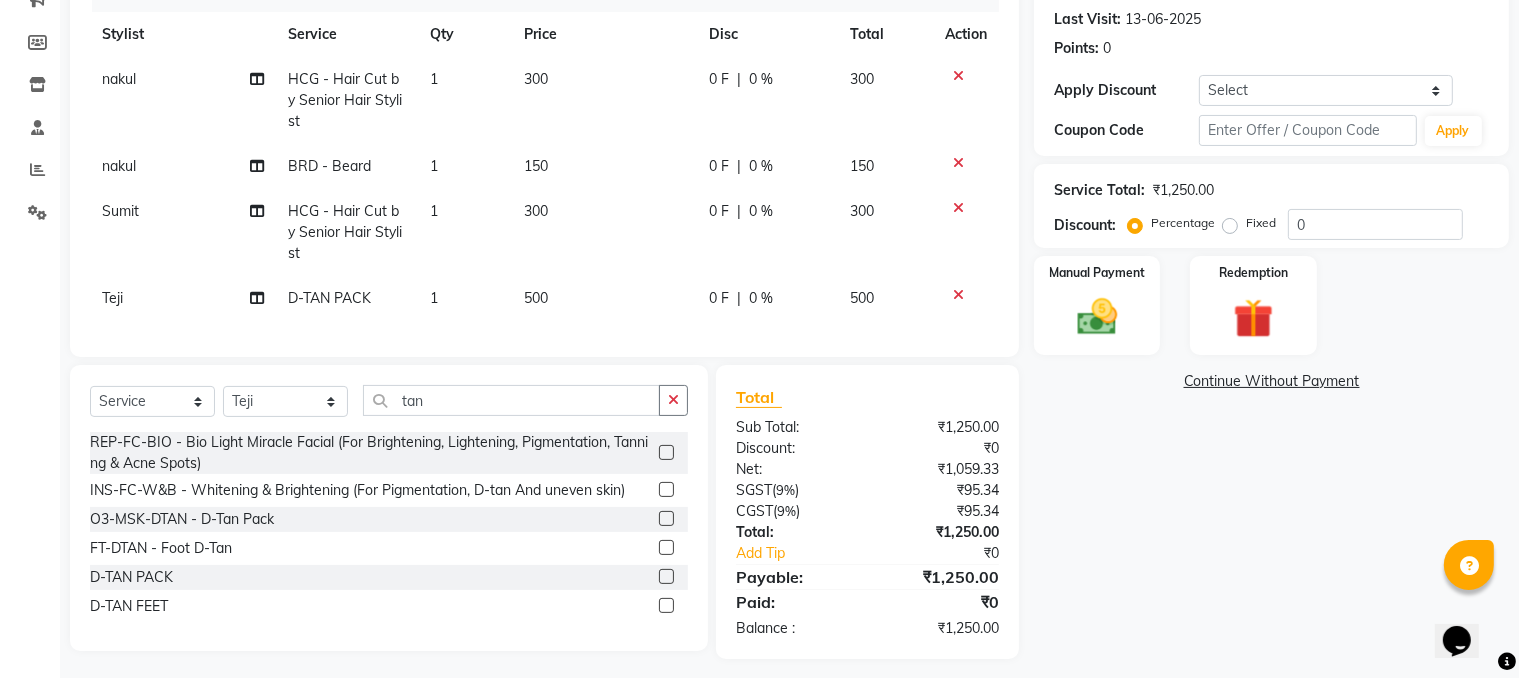 scroll, scrollTop: 300, scrollLeft: 0, axis: vertical 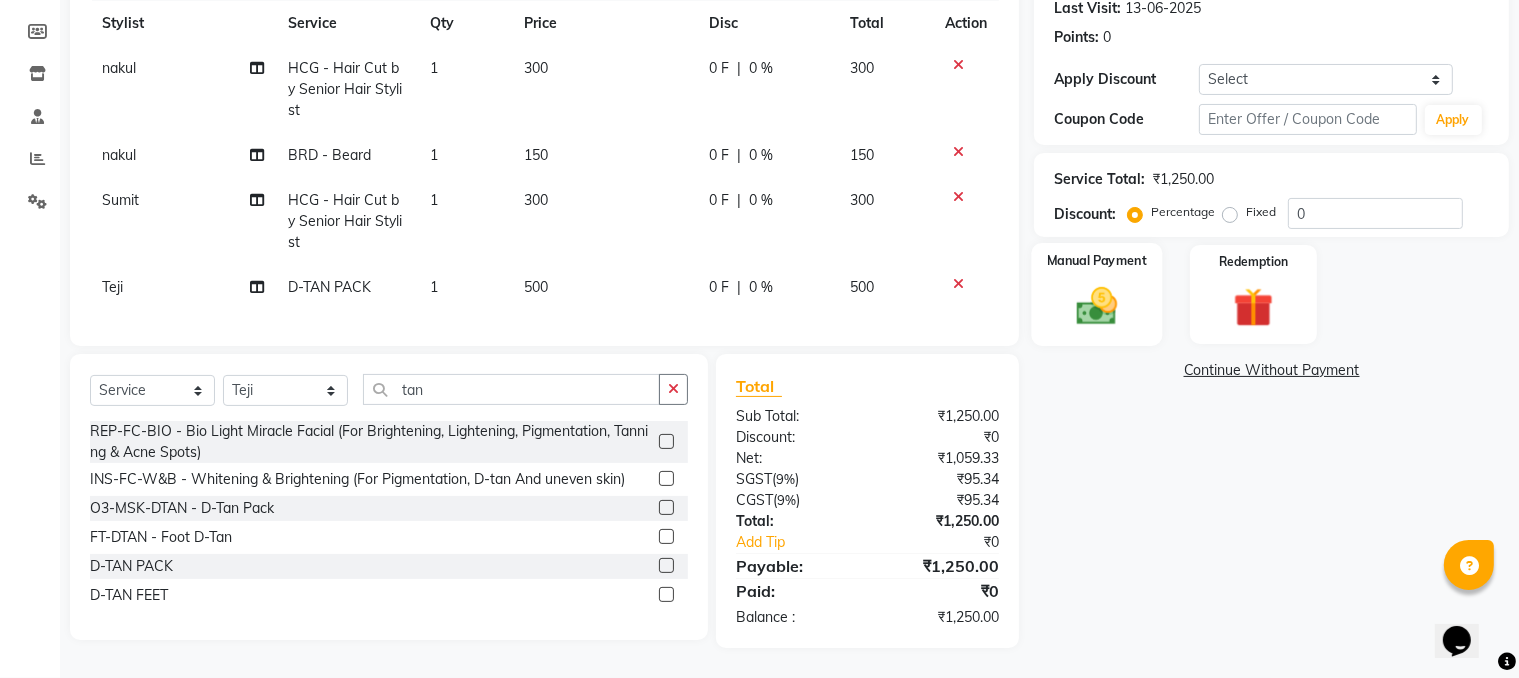 click 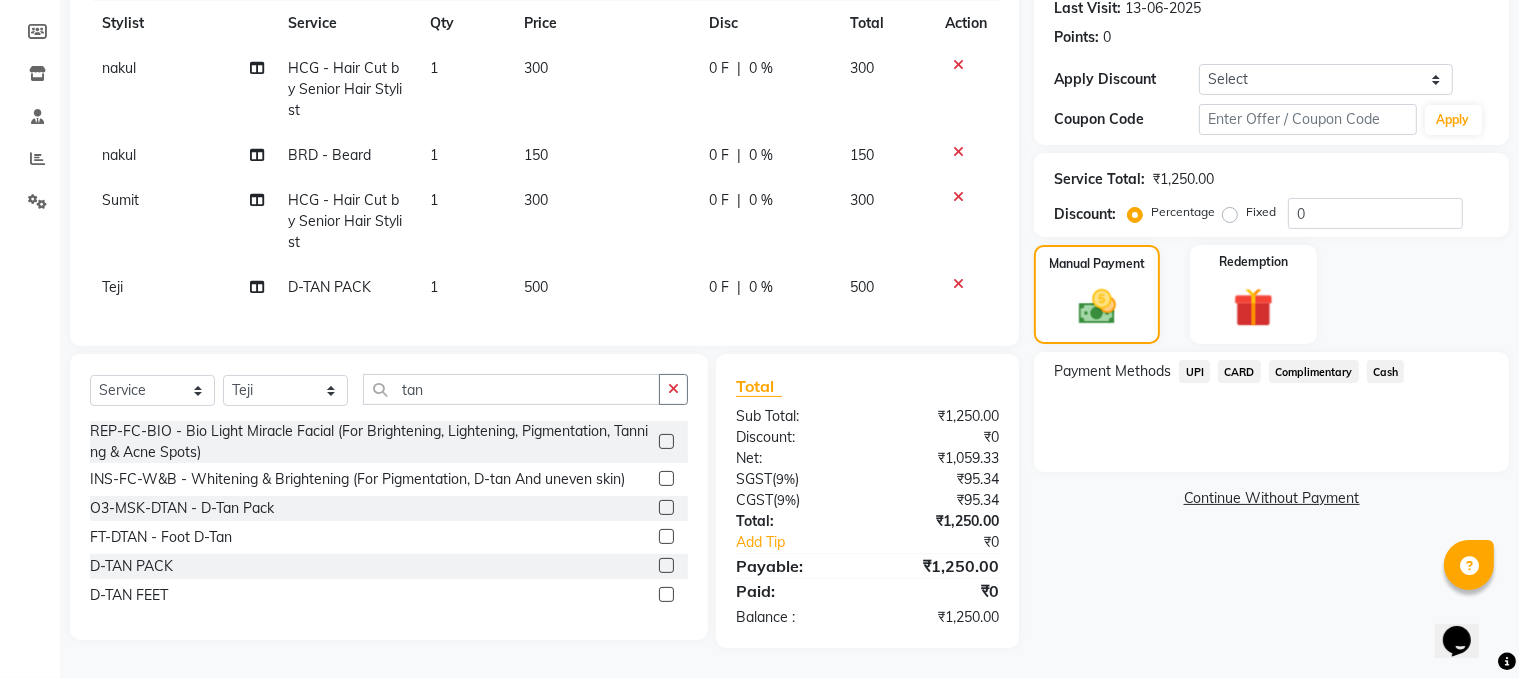 click on "UPI" 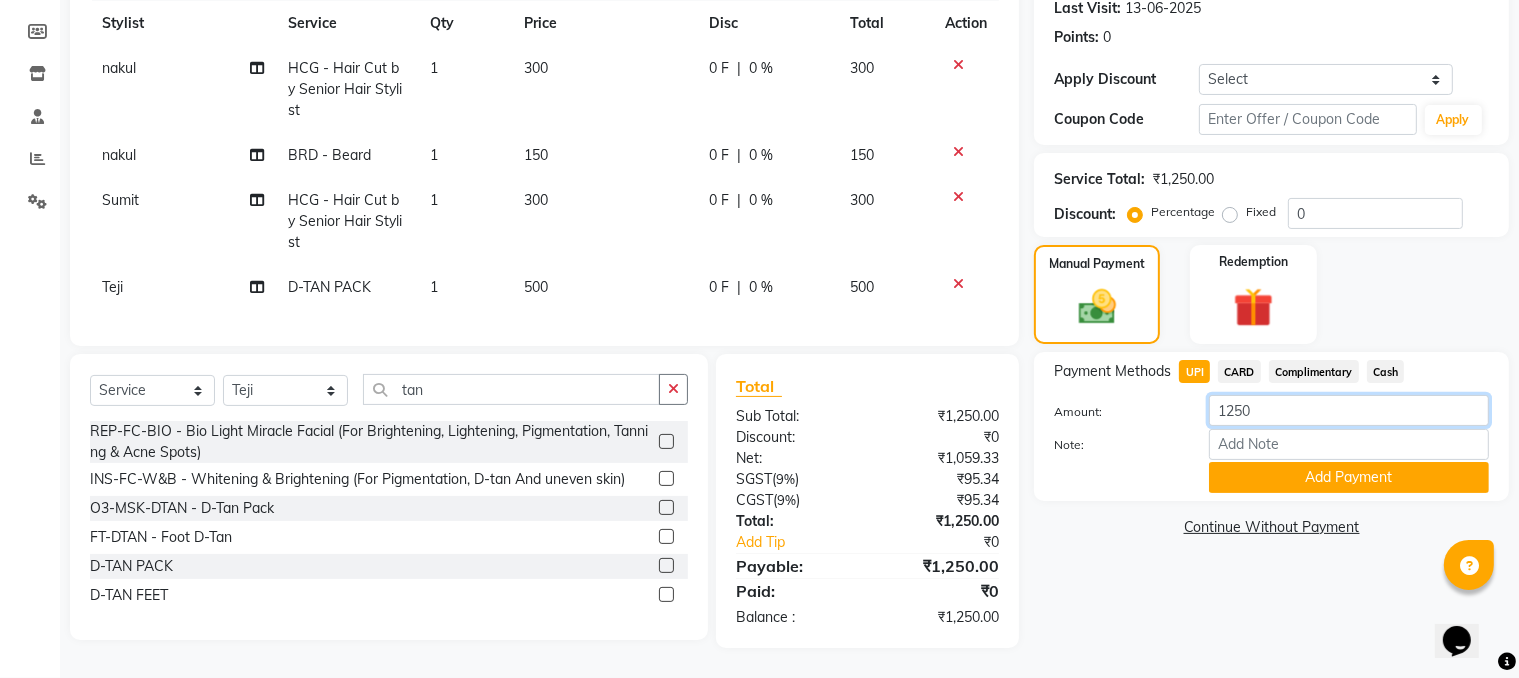 click on "1250" 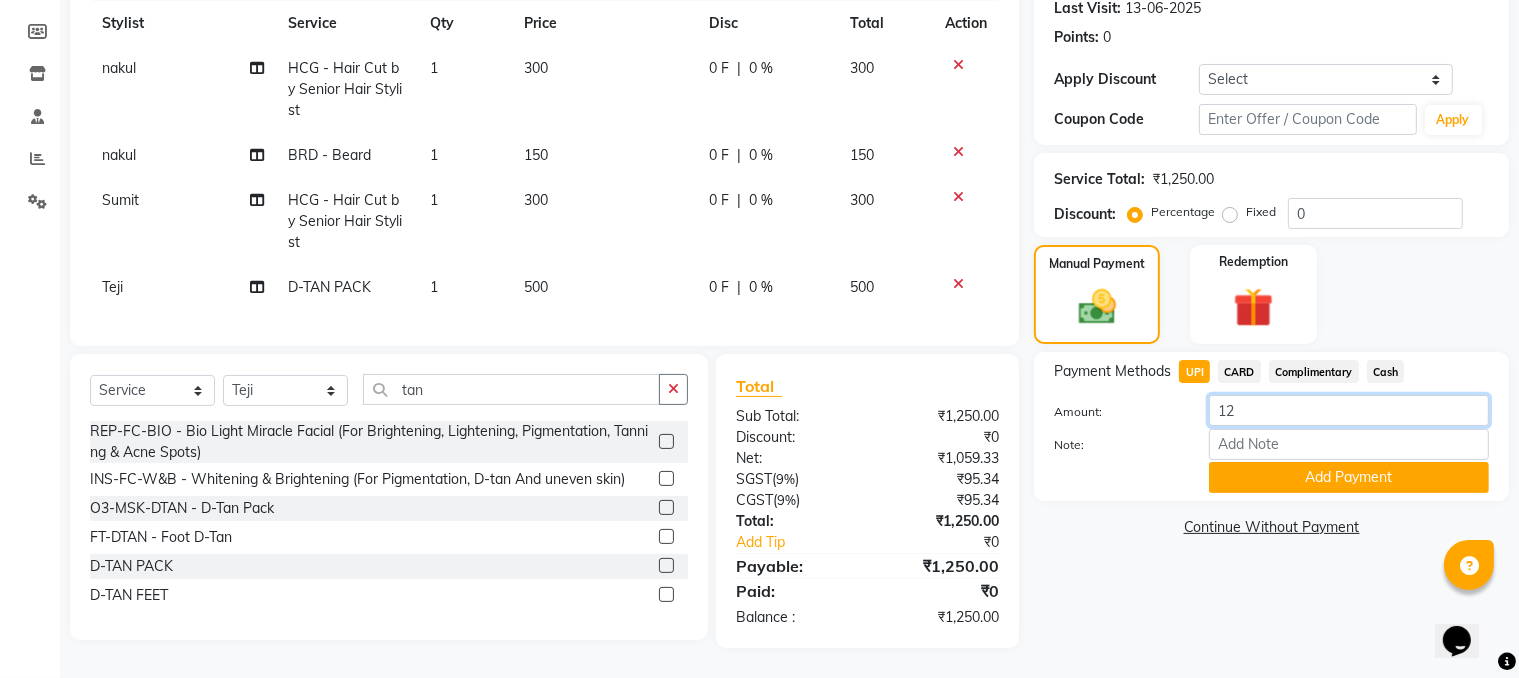 type on "1" 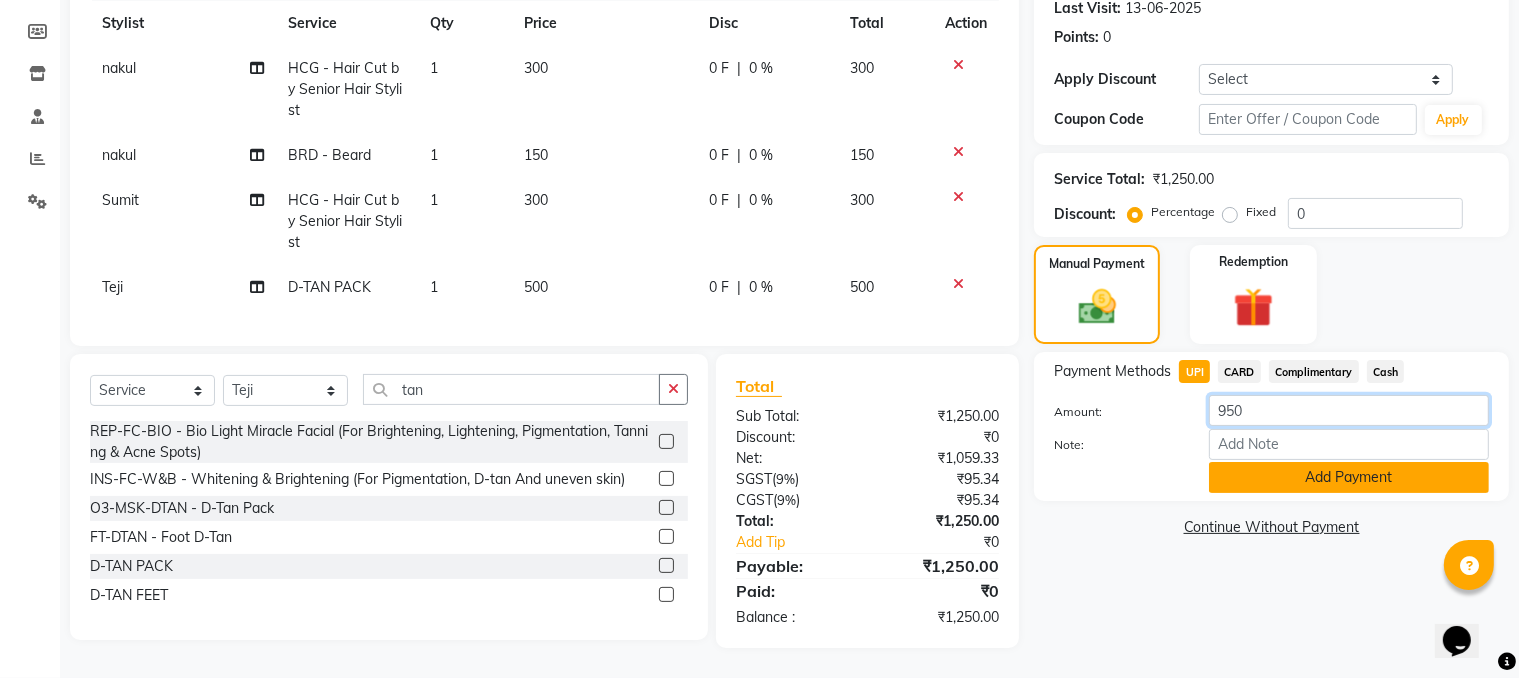 type on "950" 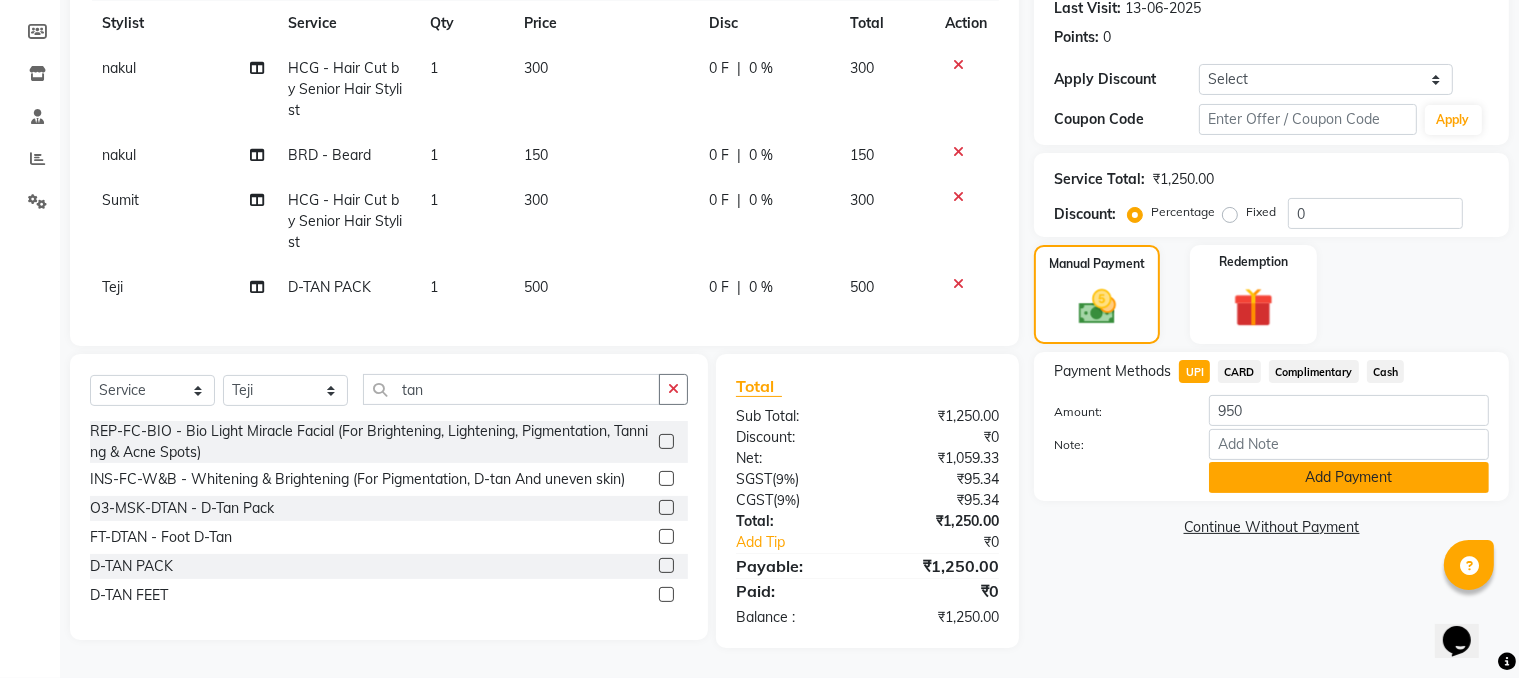 click on "Add Payment" 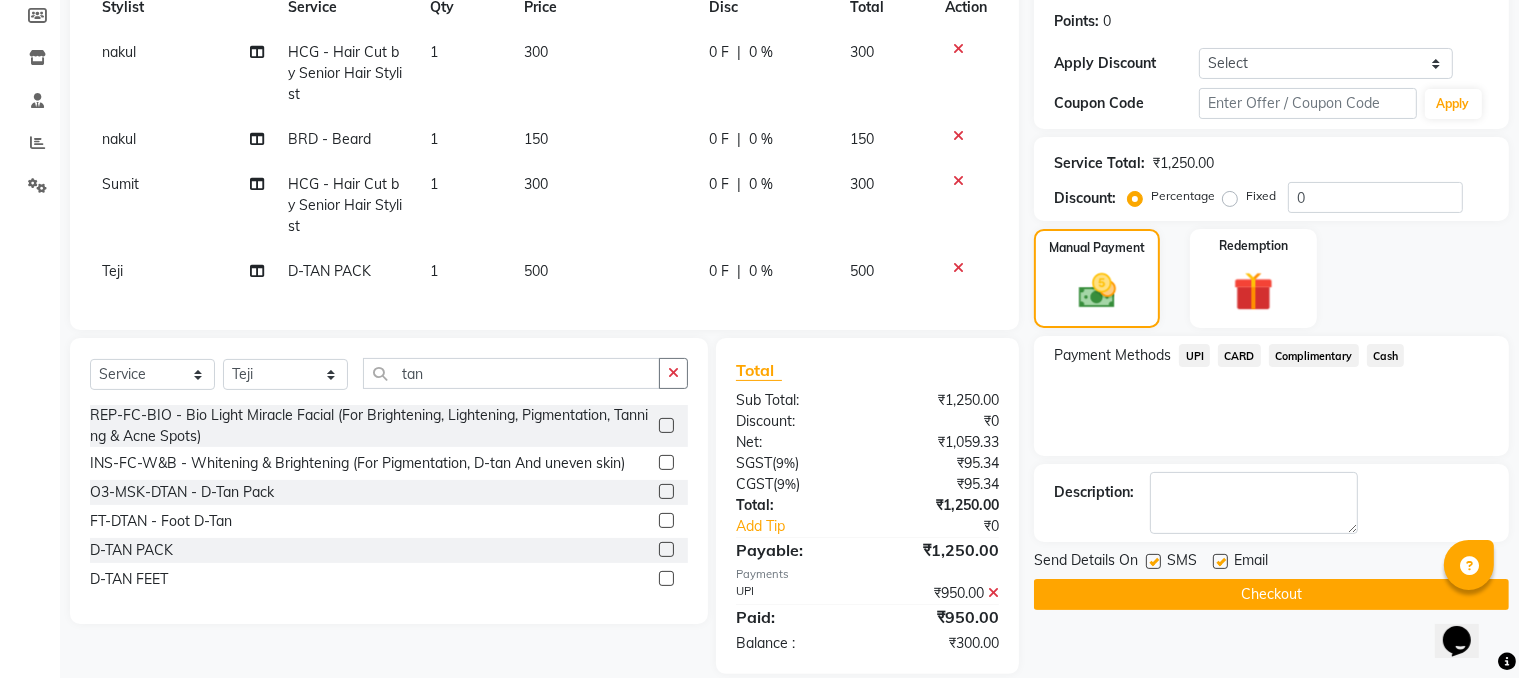 click on "Cash" 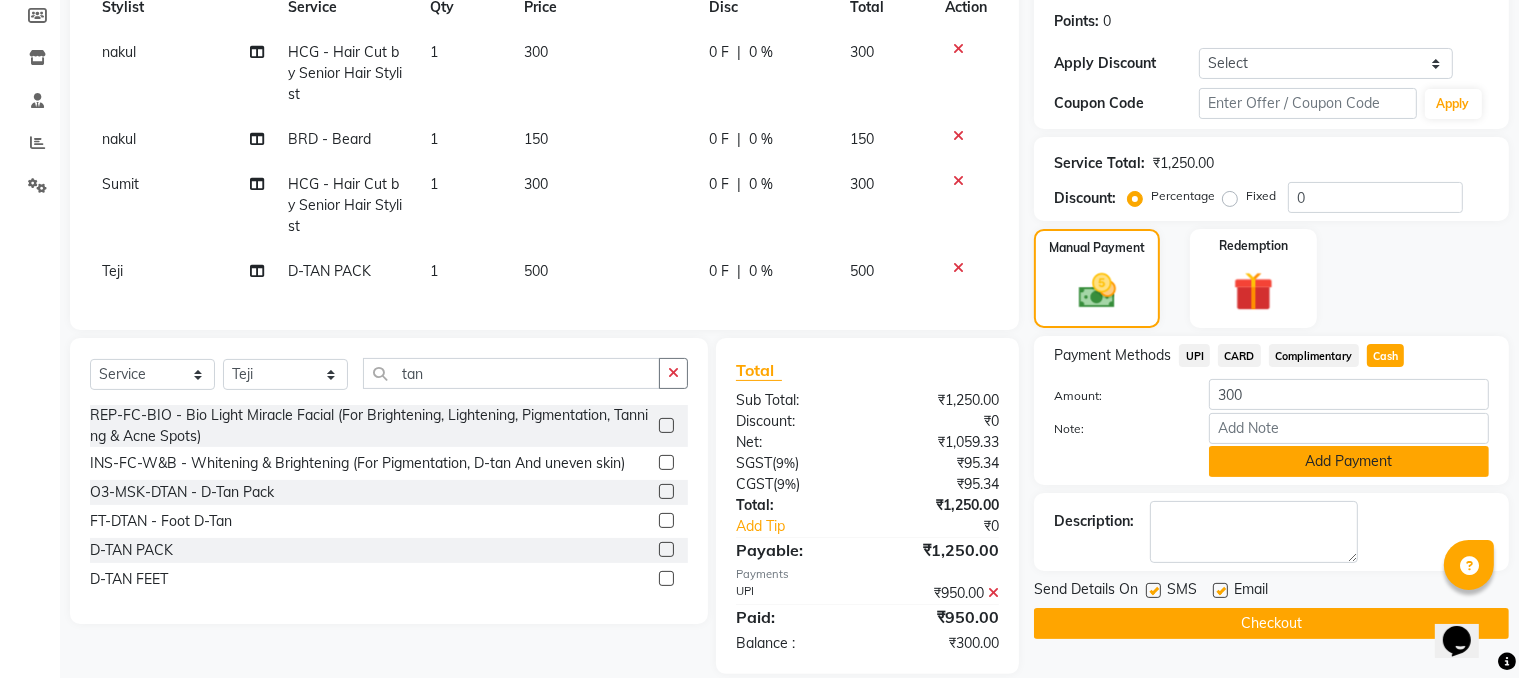 click on "Add Payment" 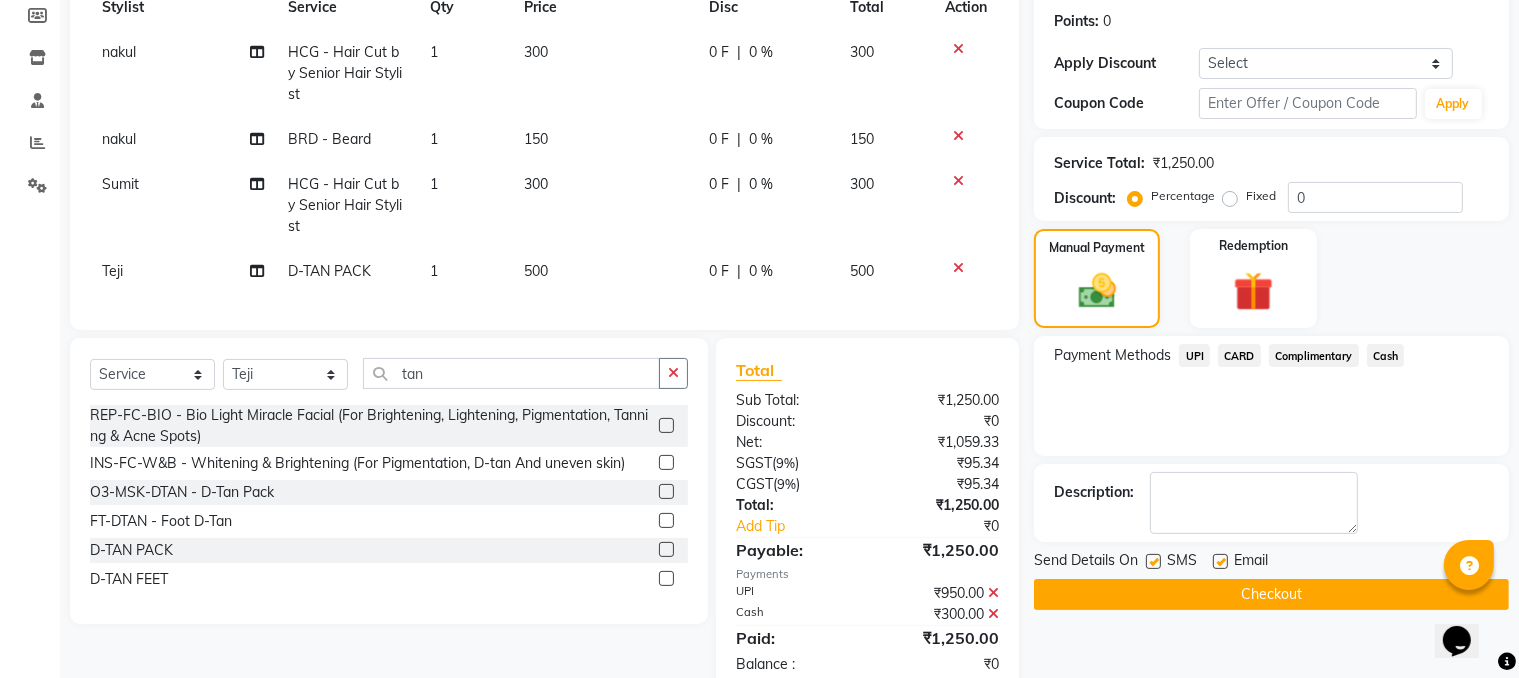 click on "Checkout" 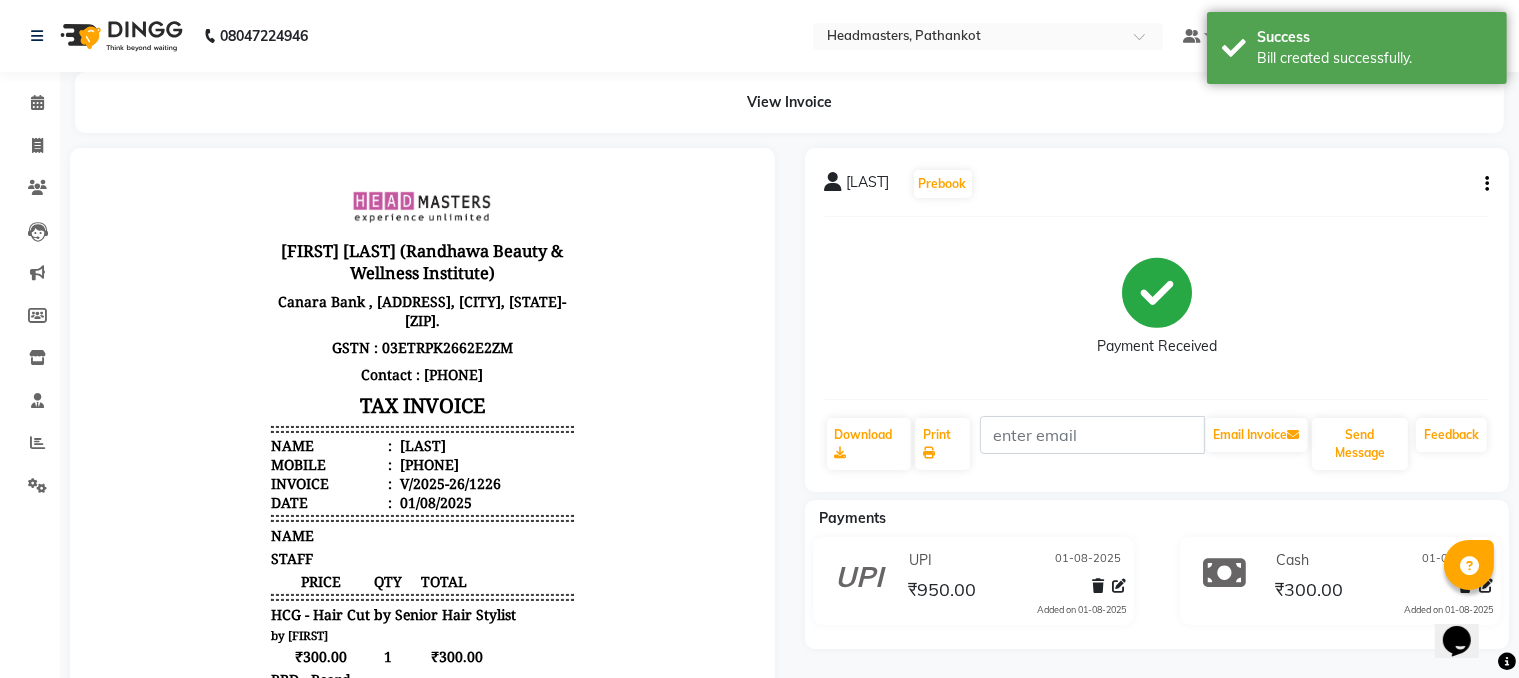scroll, scrollTop: 0, scrollLeft: 0, axis: both 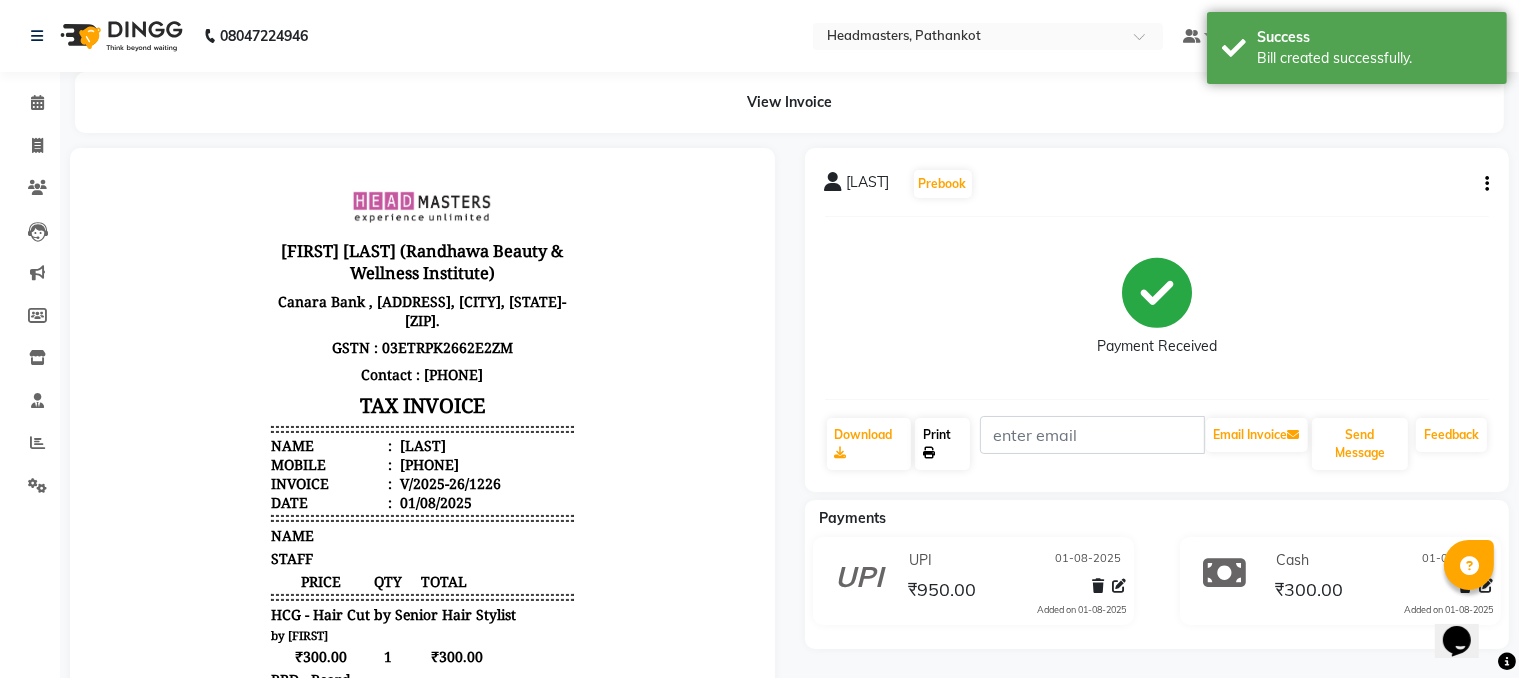 click on "Print" 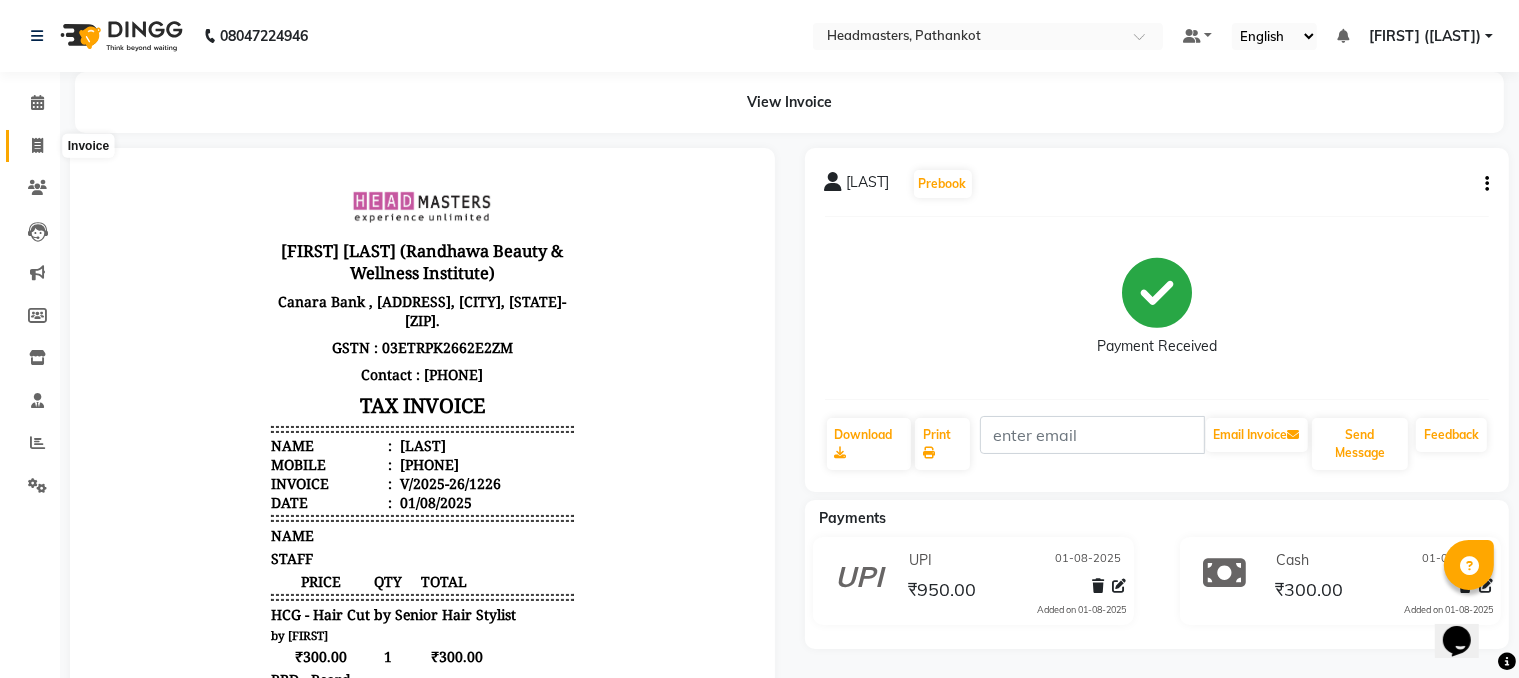 click 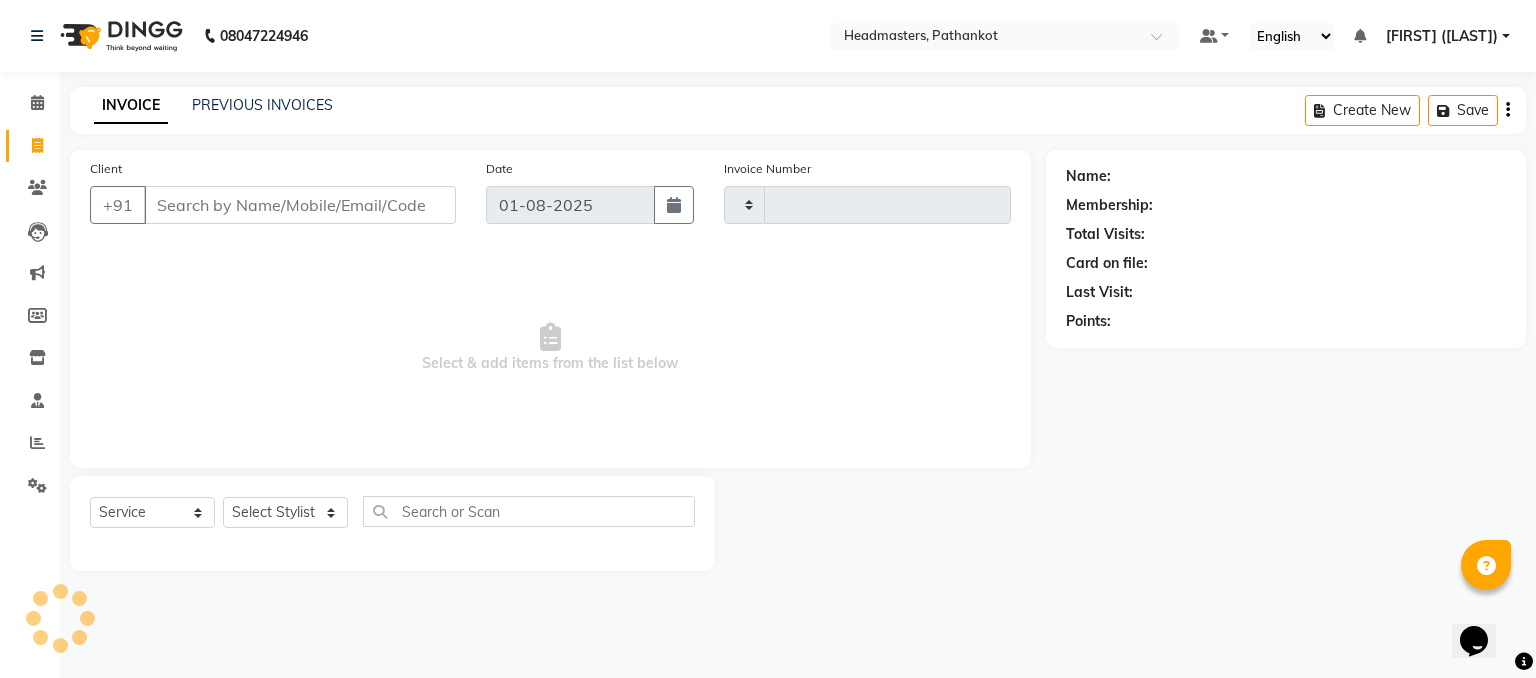 type on "1227" 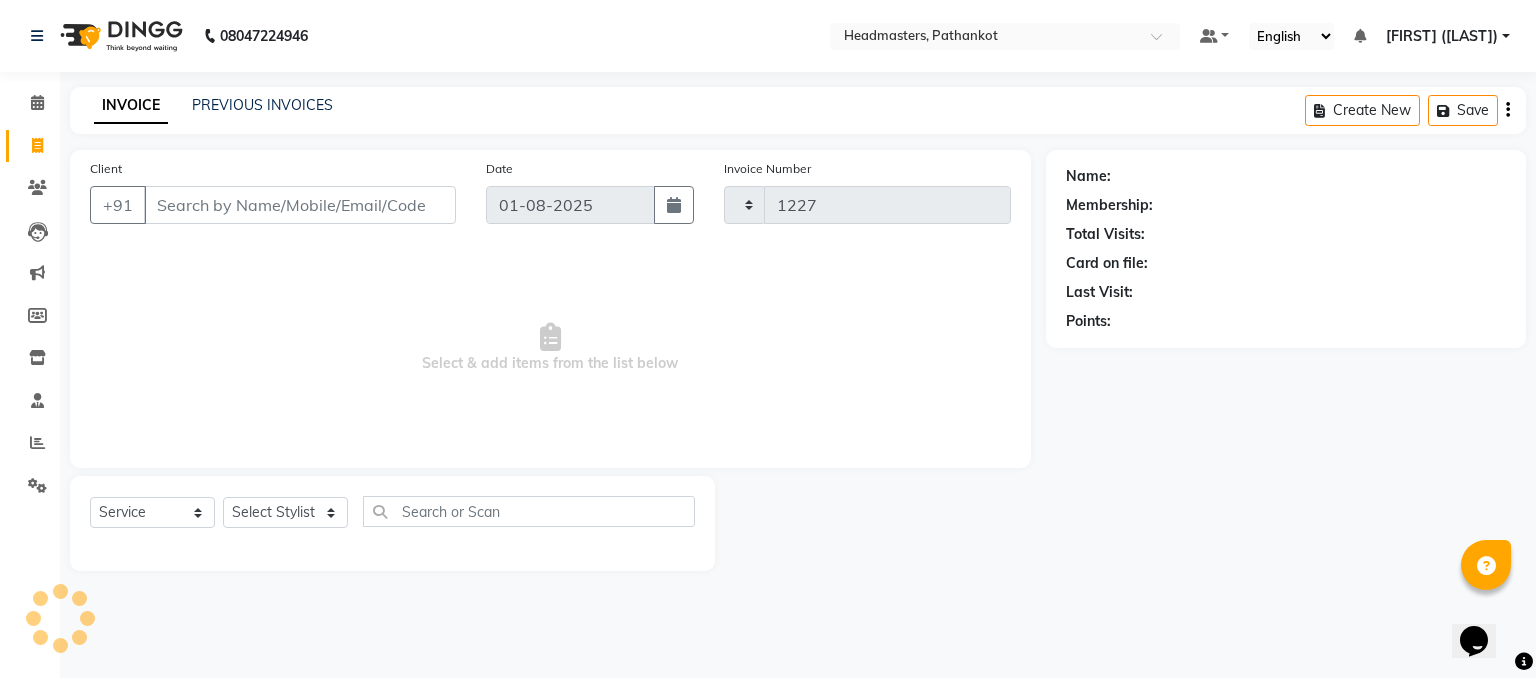 select on "7530" 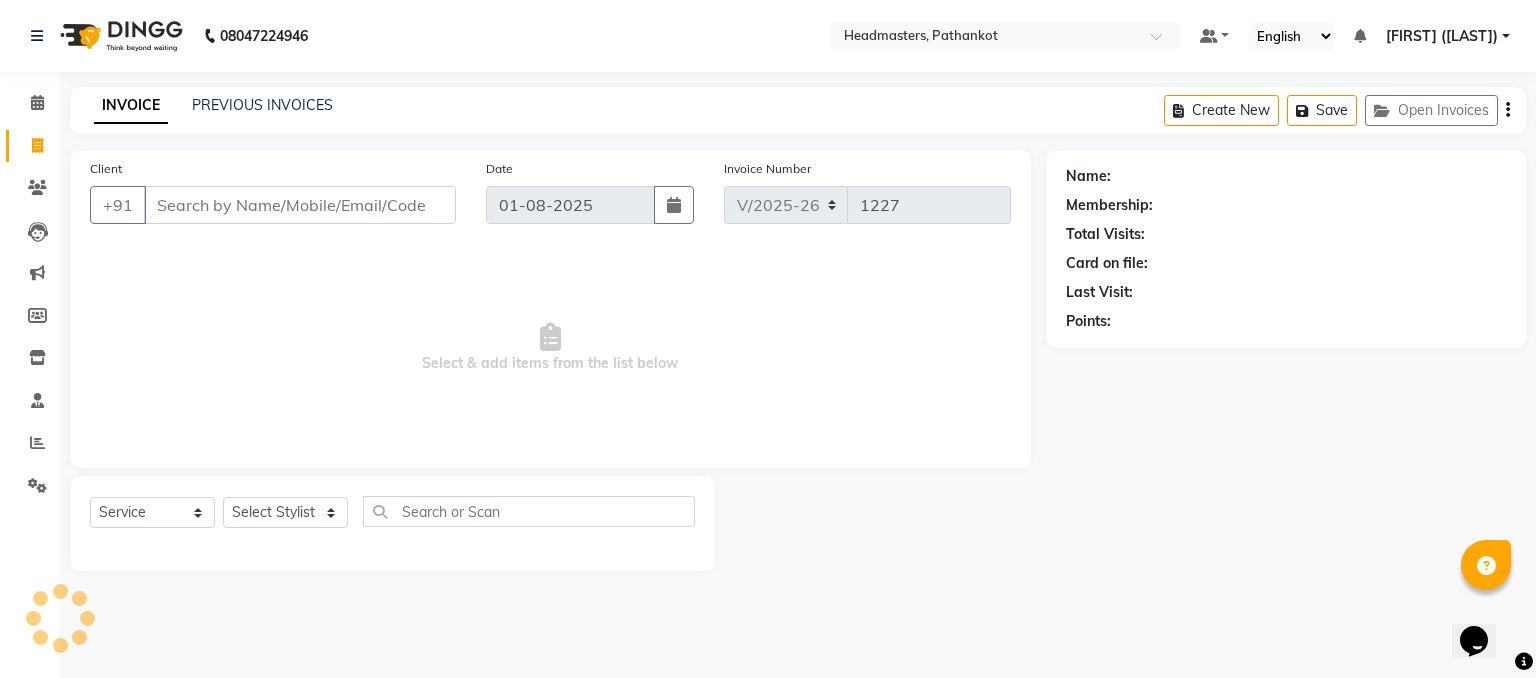 click on "Client" at bounding box center [300, 205] 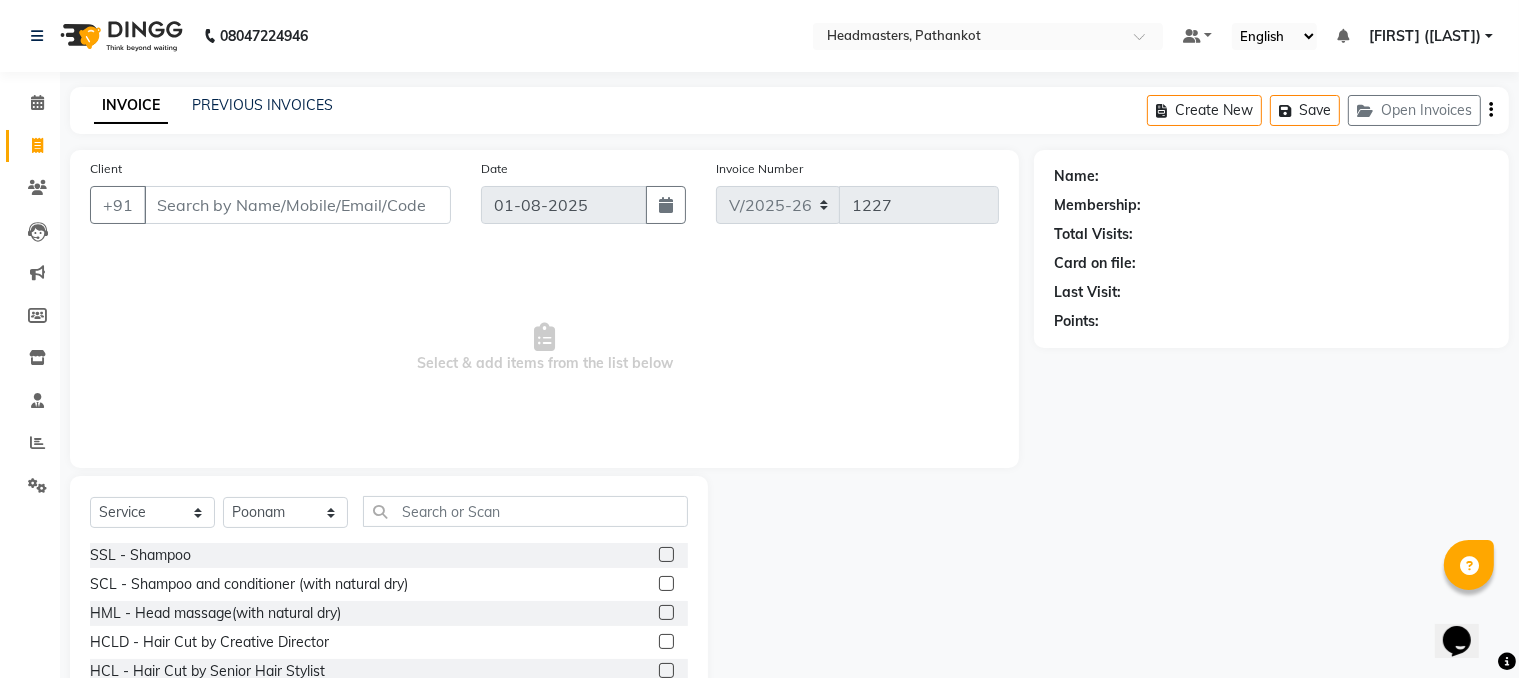 click on "Client" at bounding box center [297, 205] 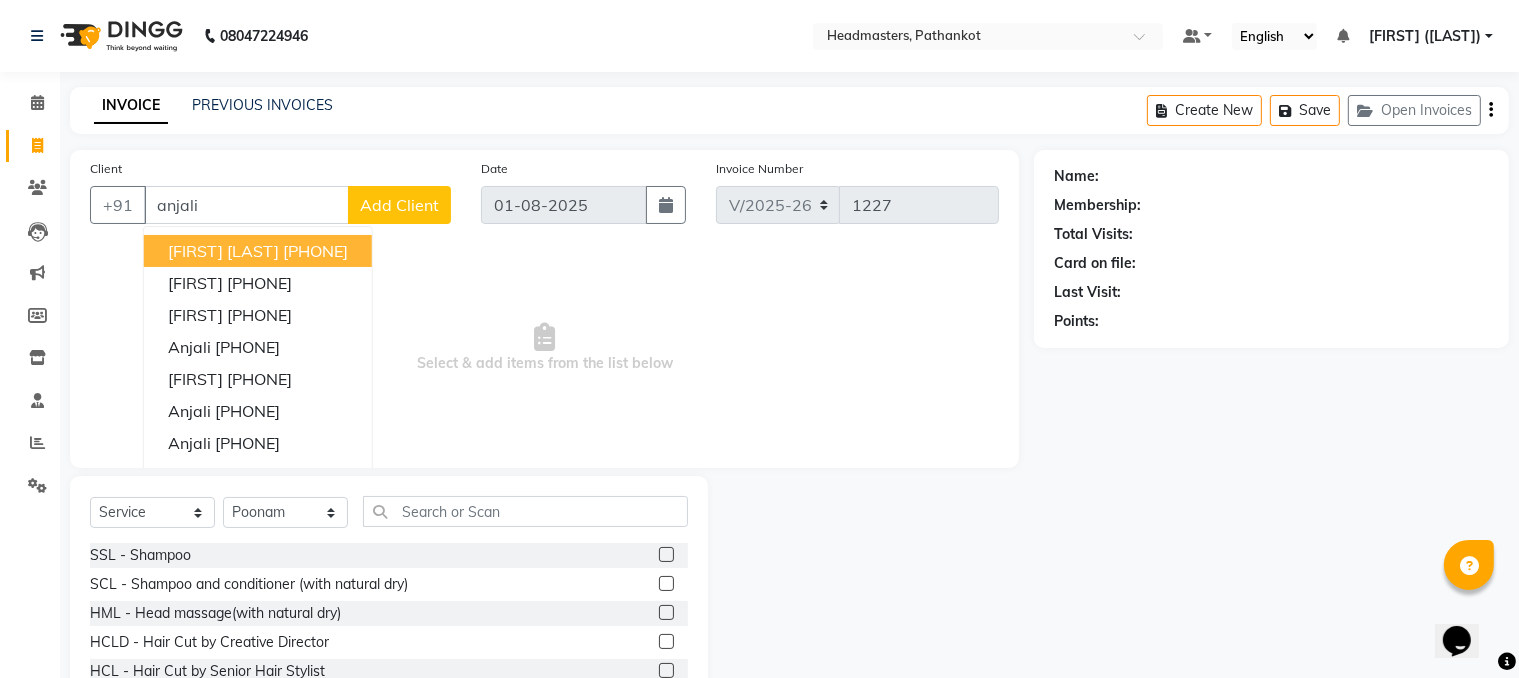 type on "anjali" 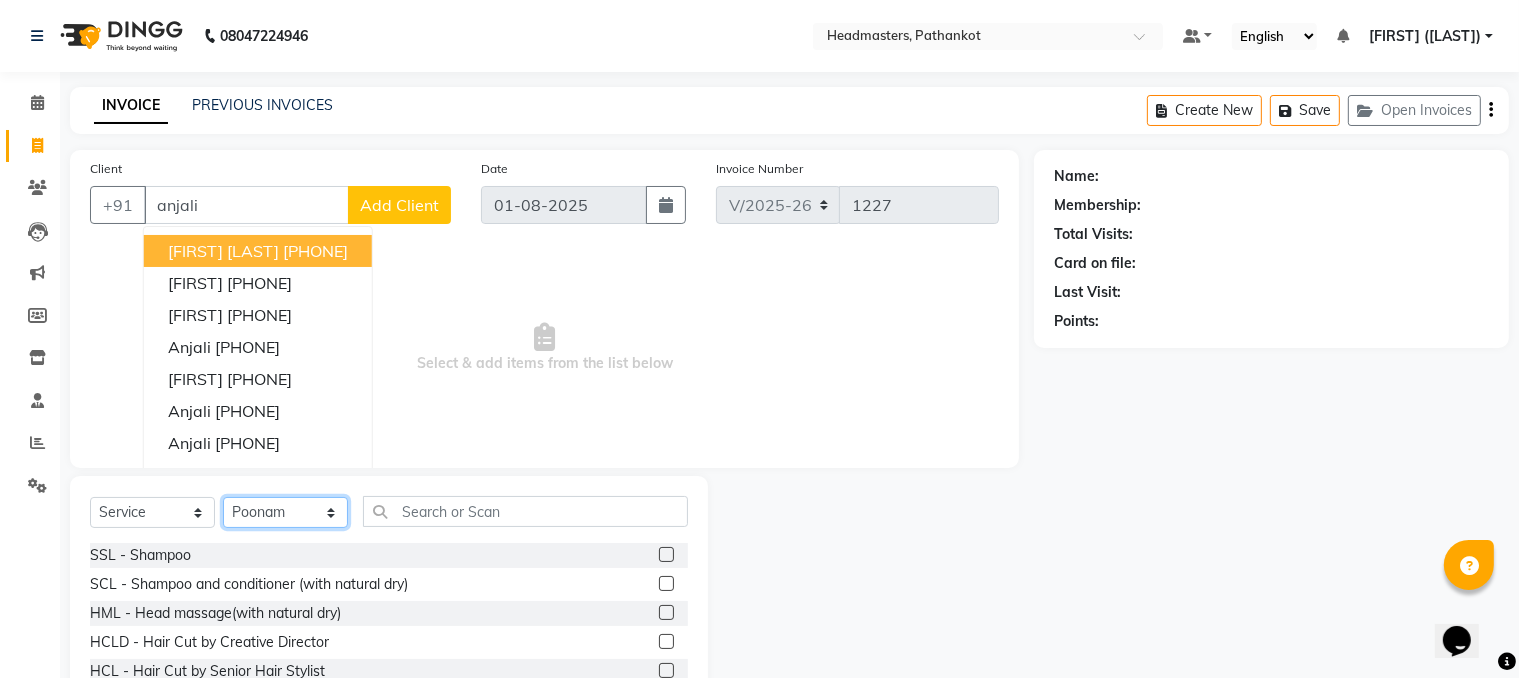 click on "Select Stylist Amir HEAD MASTERS jassi jasvir [FIRST]  [FIRST]  Monika sharma Monika Yoseph  nakul NITIN Poonam puja roop Sumit Teji" 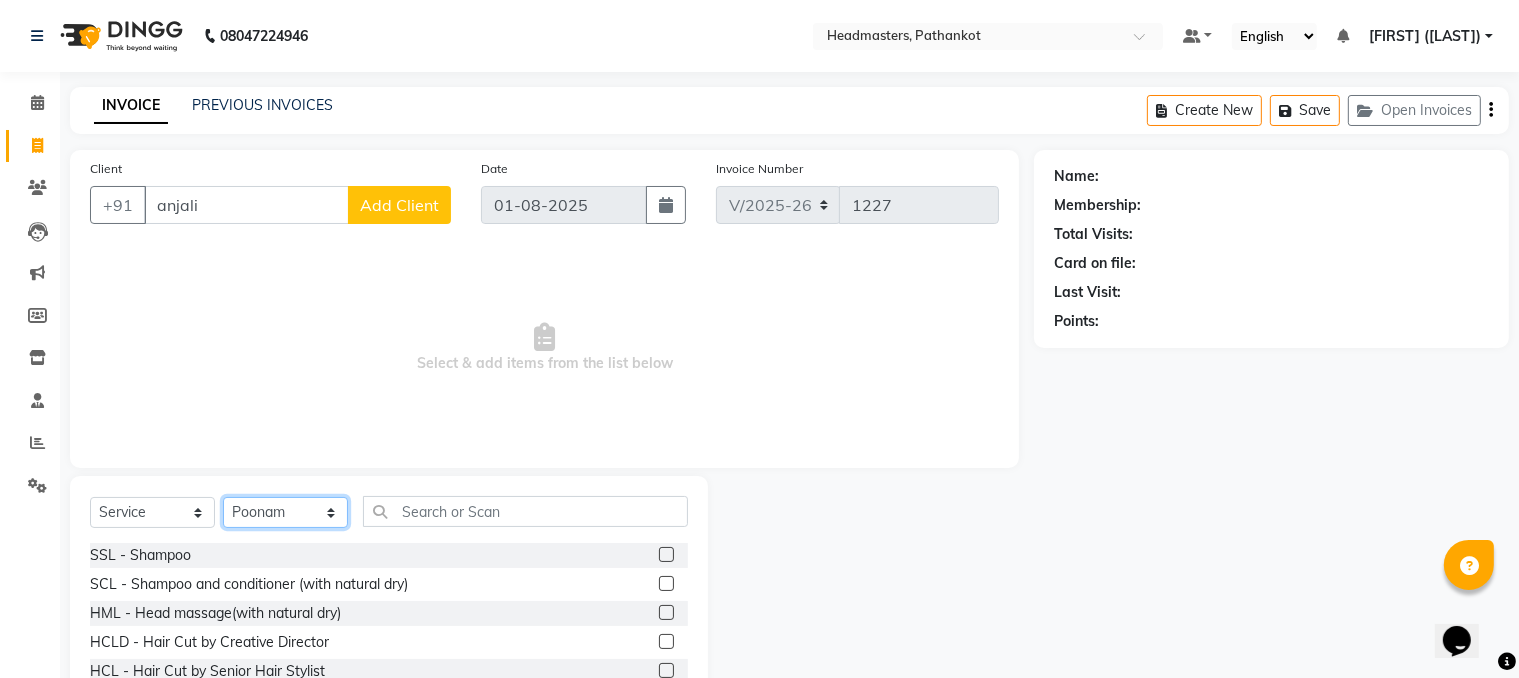 click on "Select Stylist Amir HEAD MASTERS jassi jasvir [FIRST]  [FIRST]  Monika sharma Monika Yoseph  nakul NITIN Poonam puja roop Sumit Teji" 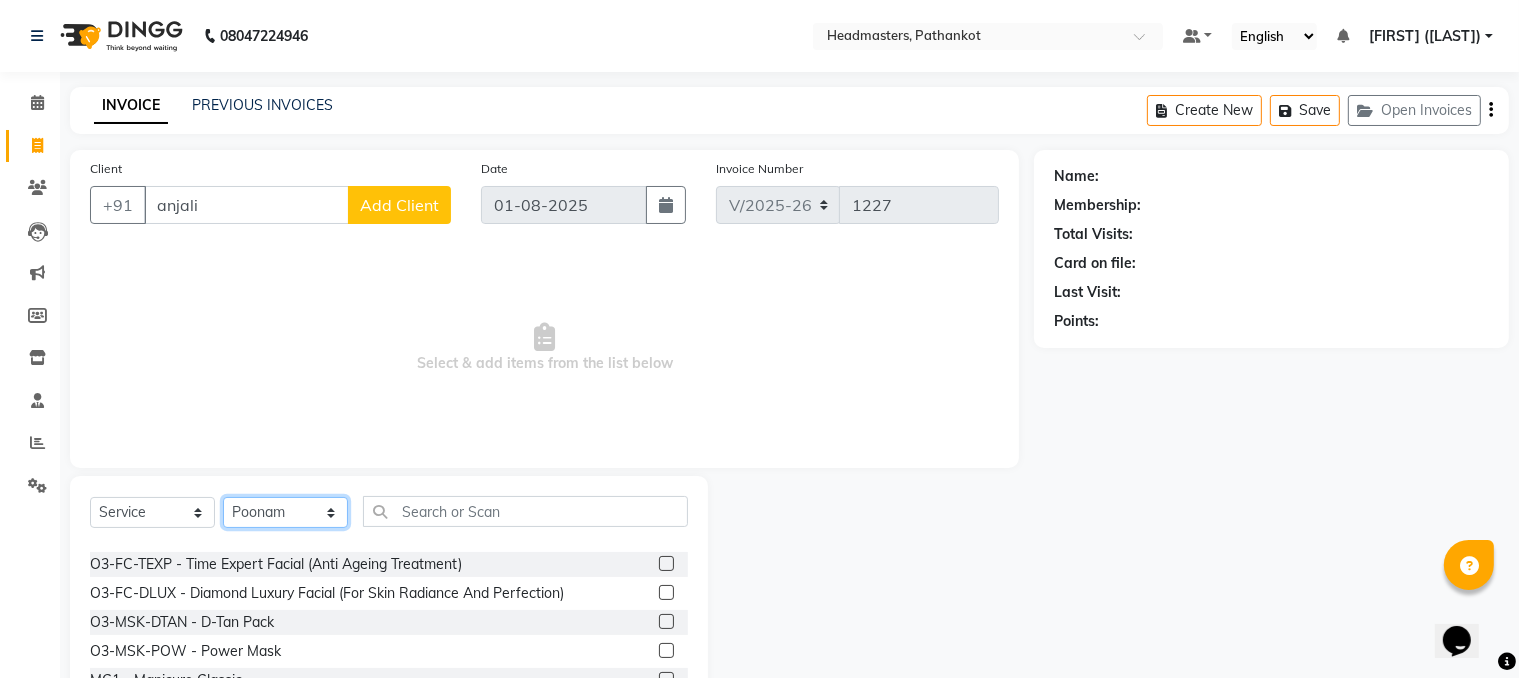 scroll, scrollTop: 3100, scrollLeft: 0, axis: vertical 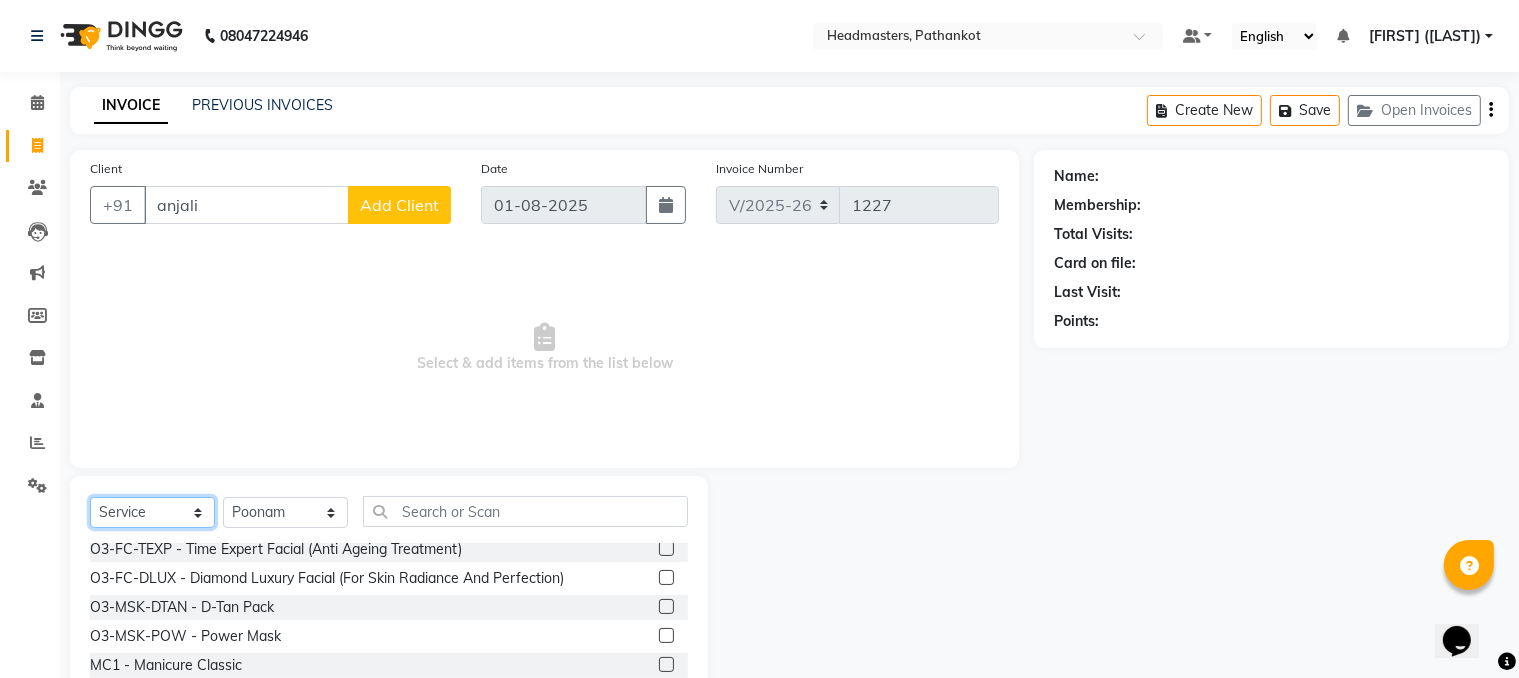 click on "Select  Service  Product  Membership  Package Voucher Prepaid Gift Card" 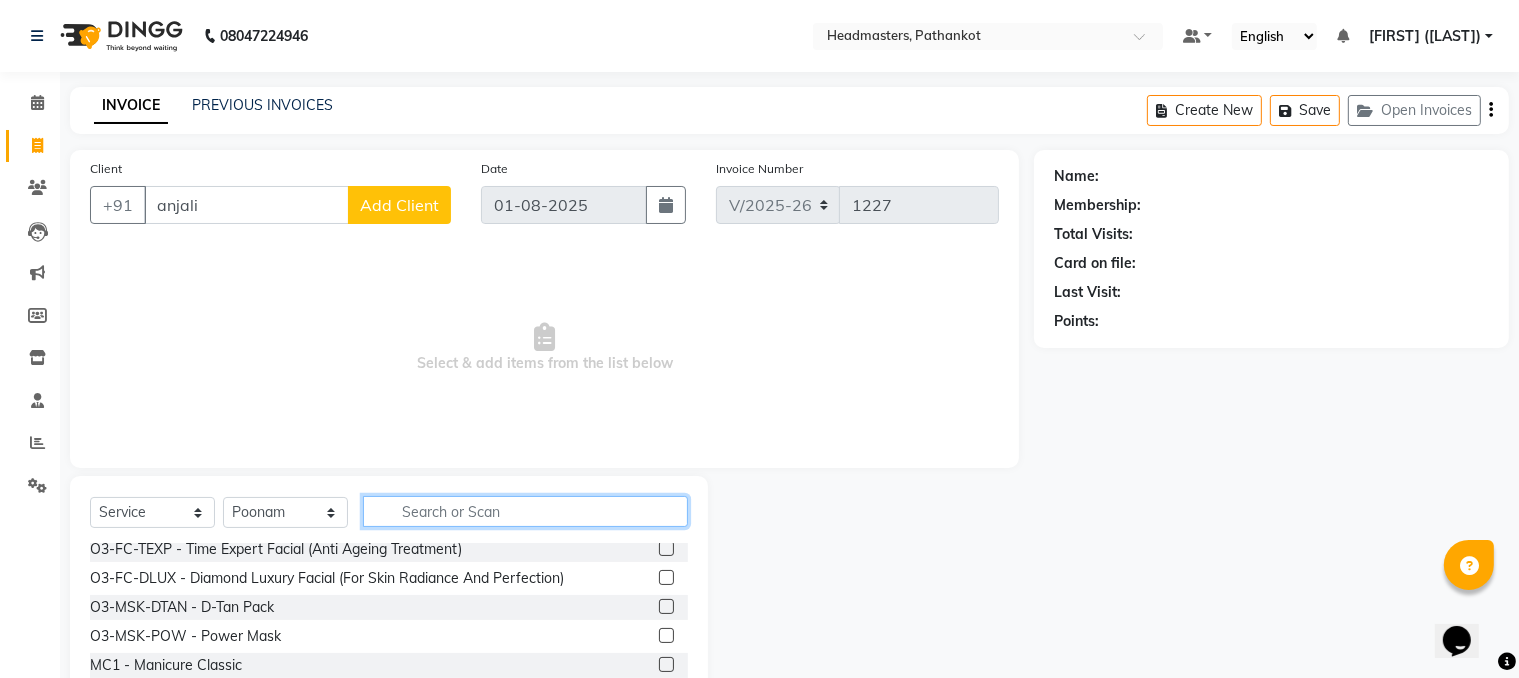 click 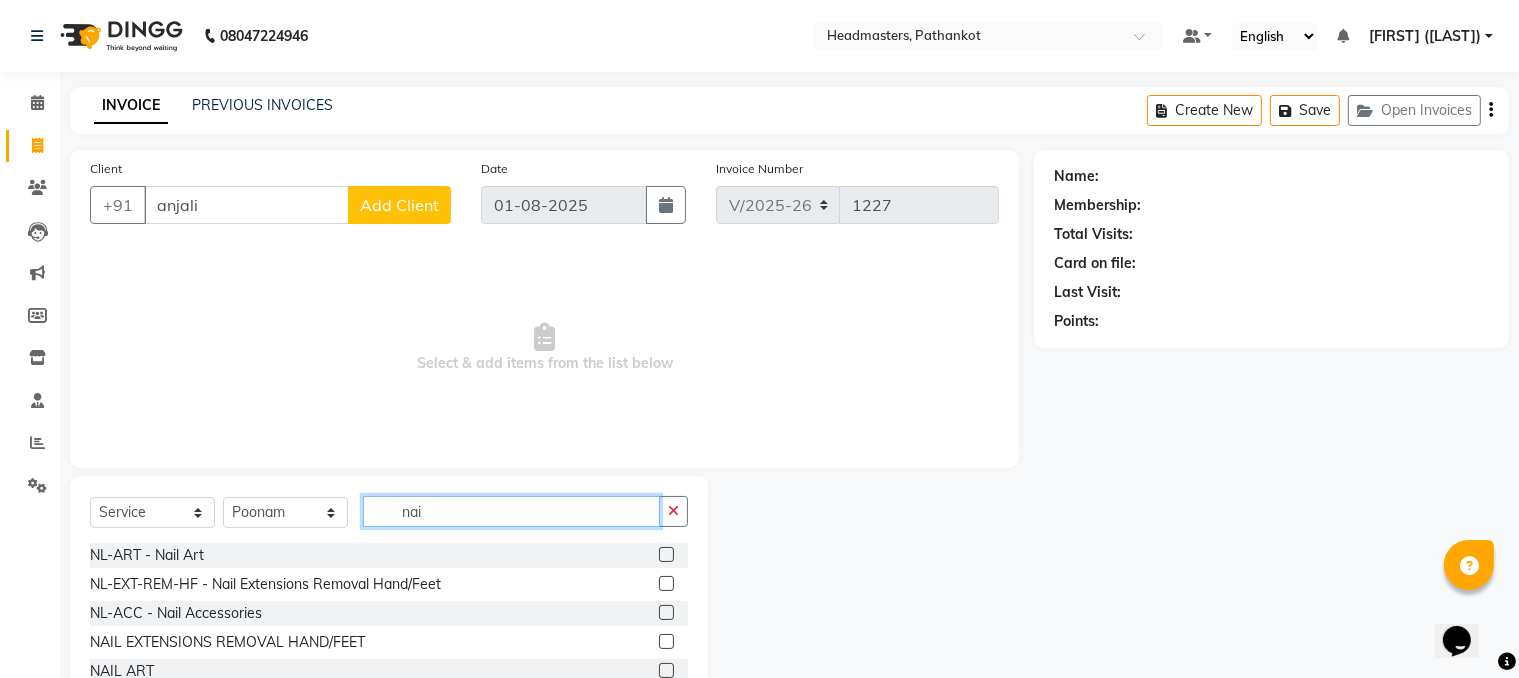 scroll, scrollTop: 0, scrollLeft: 0, axis: both 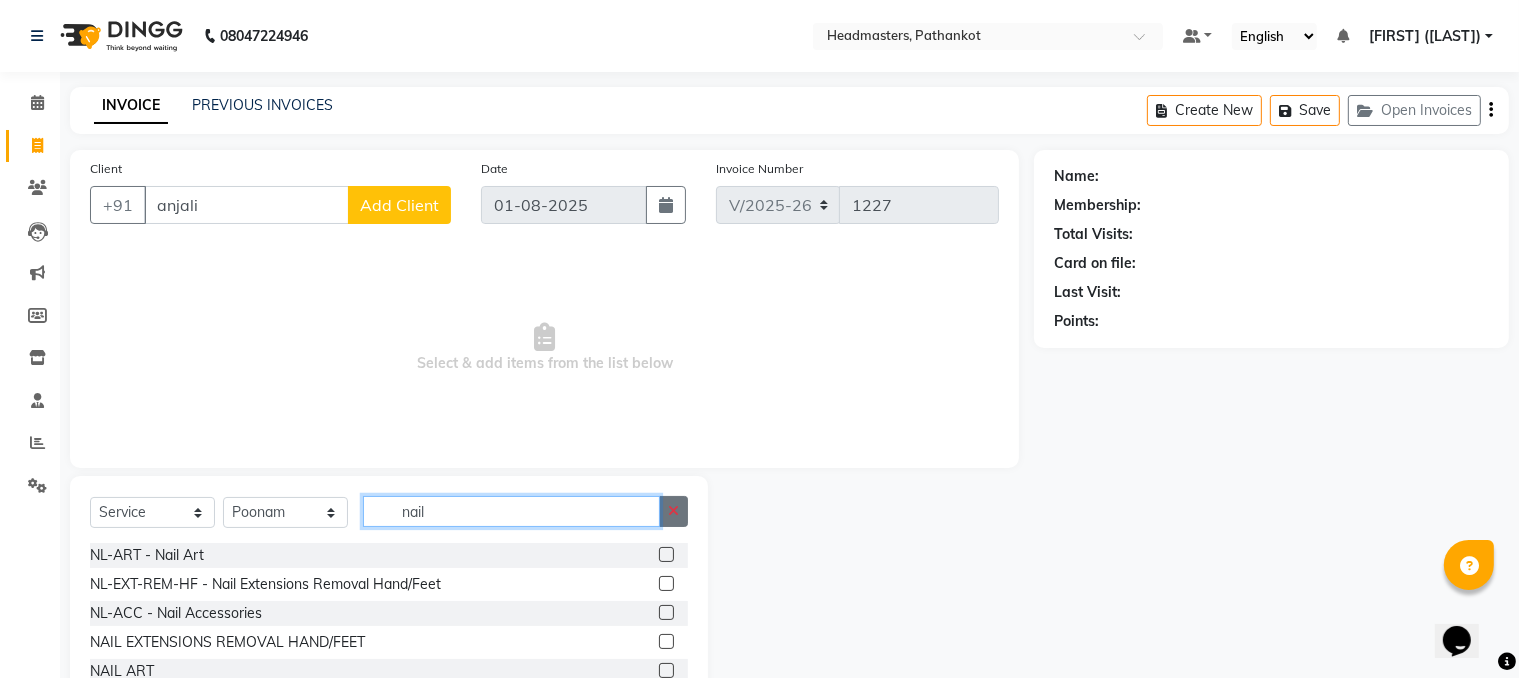 type on "nail" 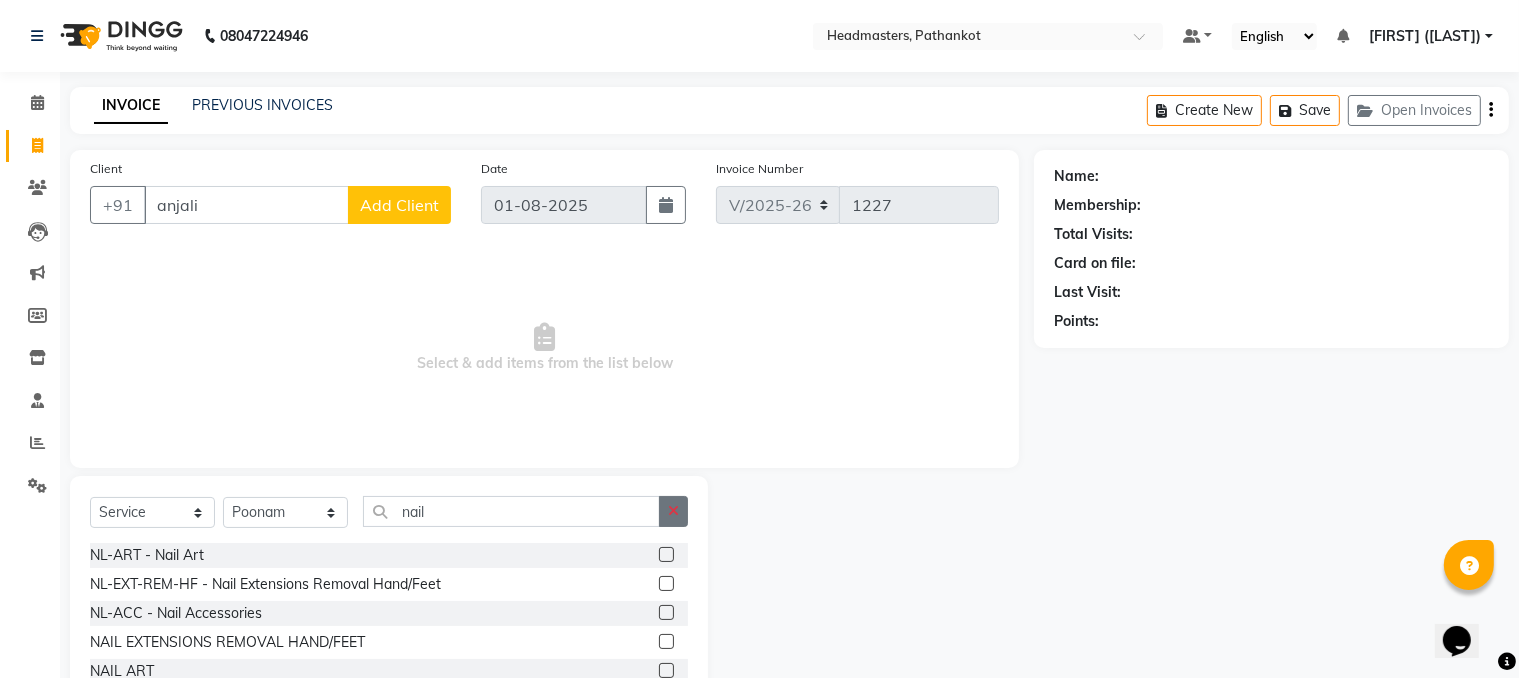 click 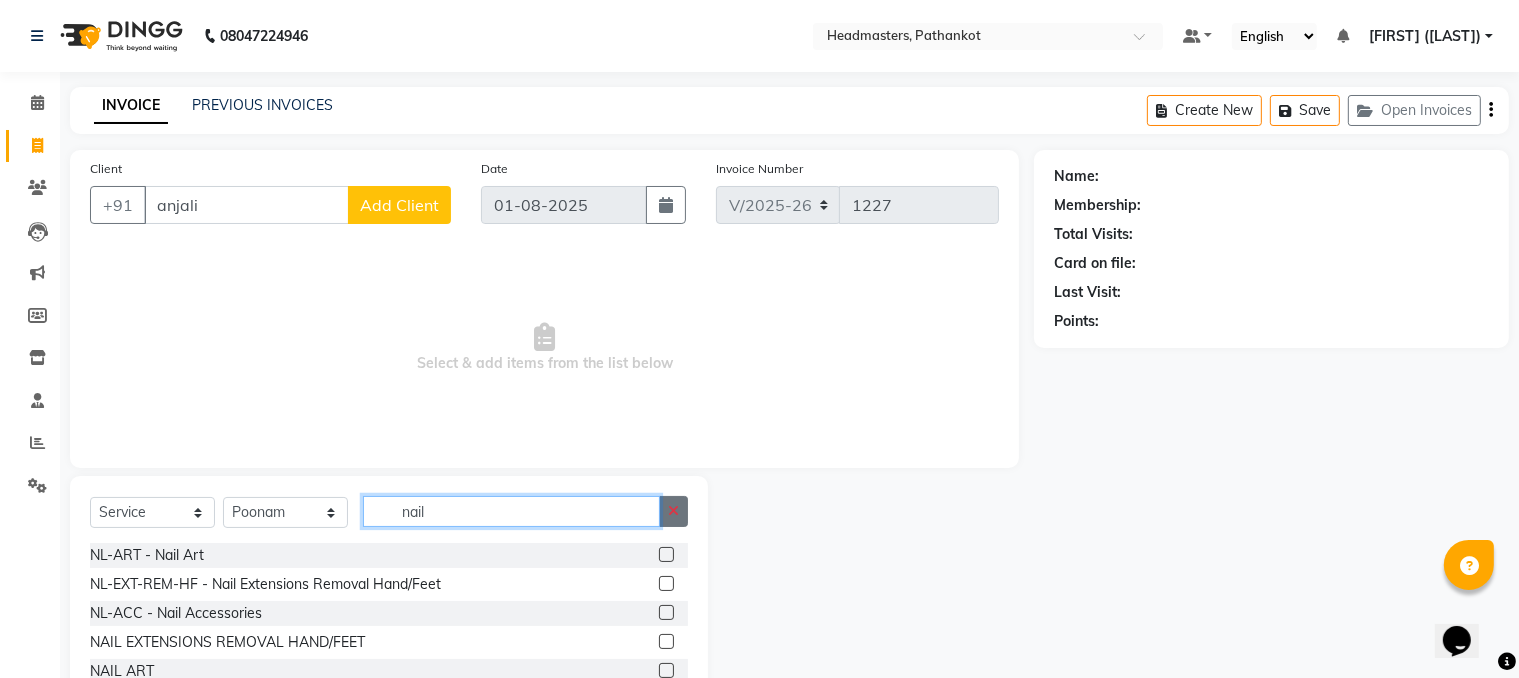 type 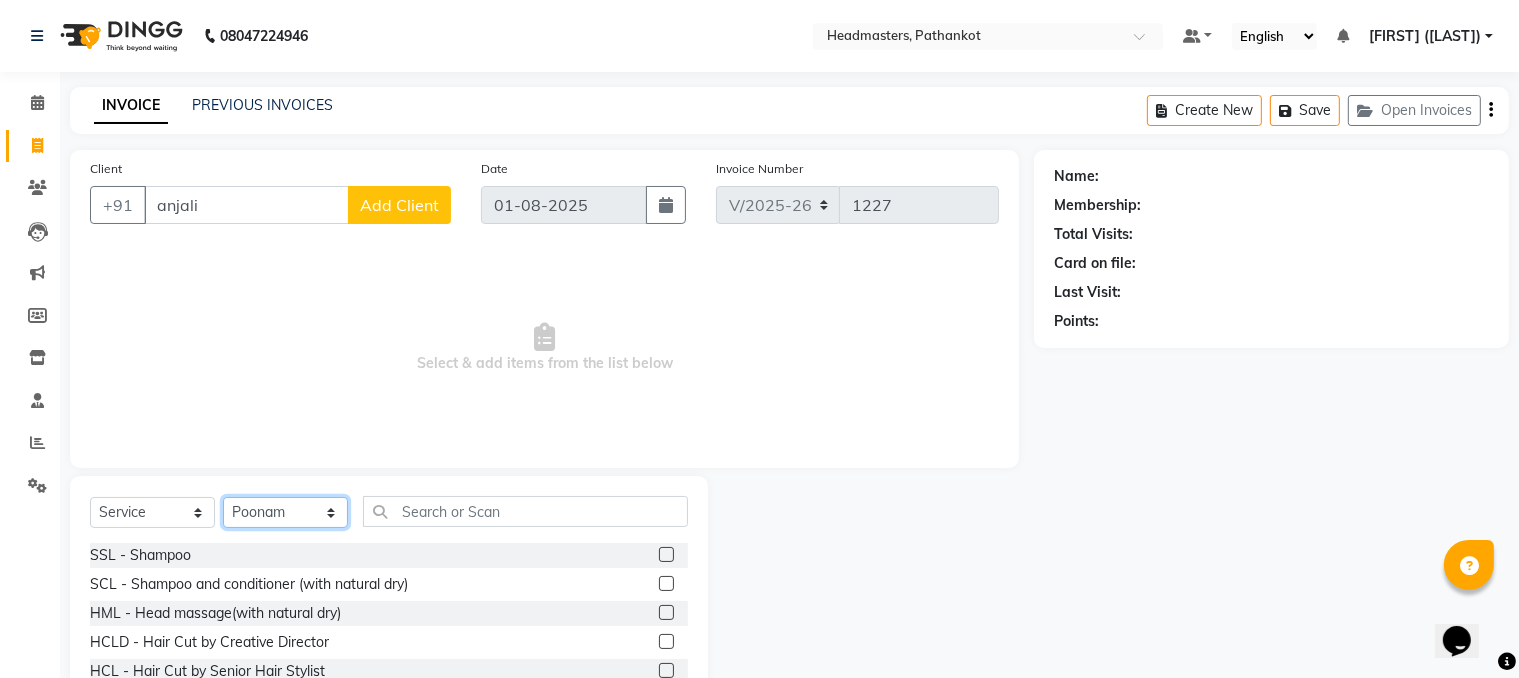 click on "Select Stylist Amir HEAD MASTERS jassi jasvir [FIRST]  [FIRST]  Monika sharma Monika Yoseph  nakul NITIN Poonam puja roop Sumit Teji" 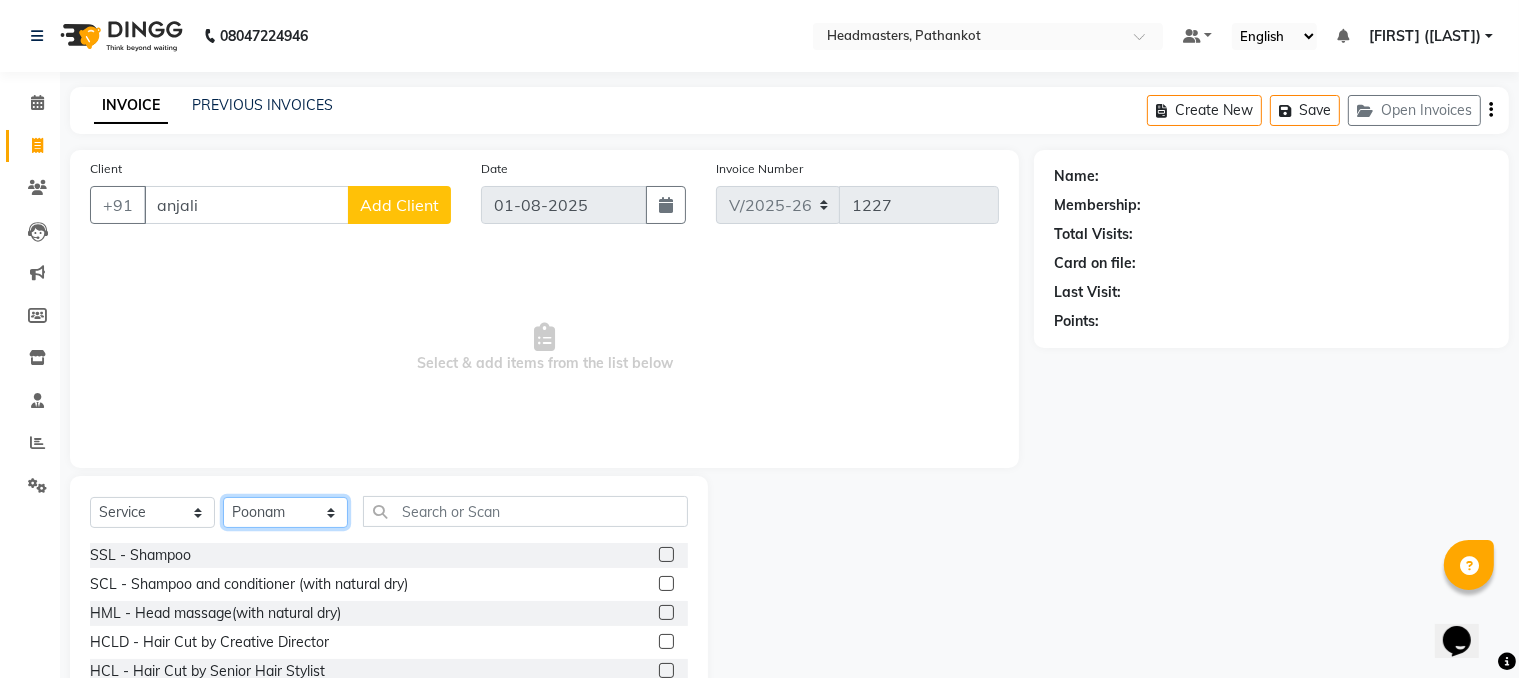 select on "66908" 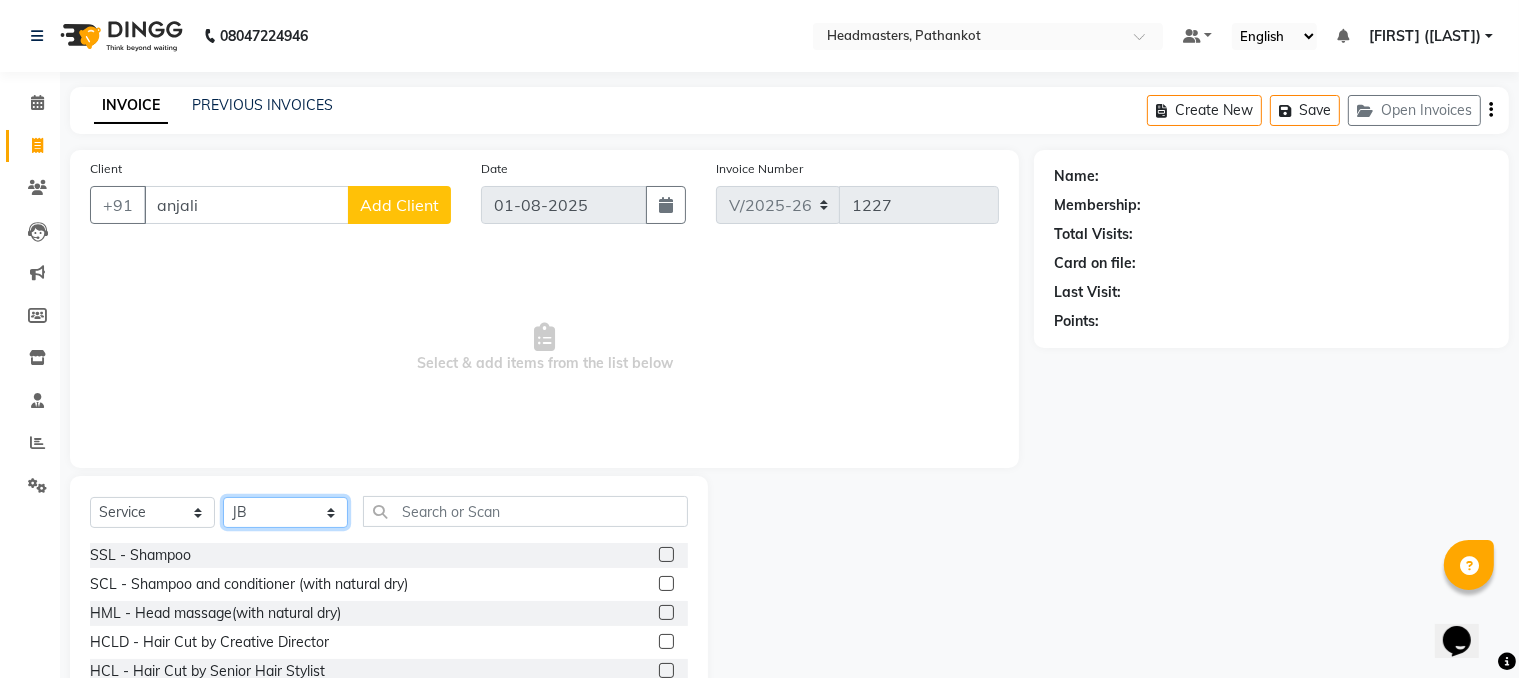 click on "Select Stylist Amir HEAD MASTERS jassi jasvir [FIRST]  [FIRST]  Monika sharma Monika Yoseph  nakul NITIN Poonam puja roop Sumit Teji" 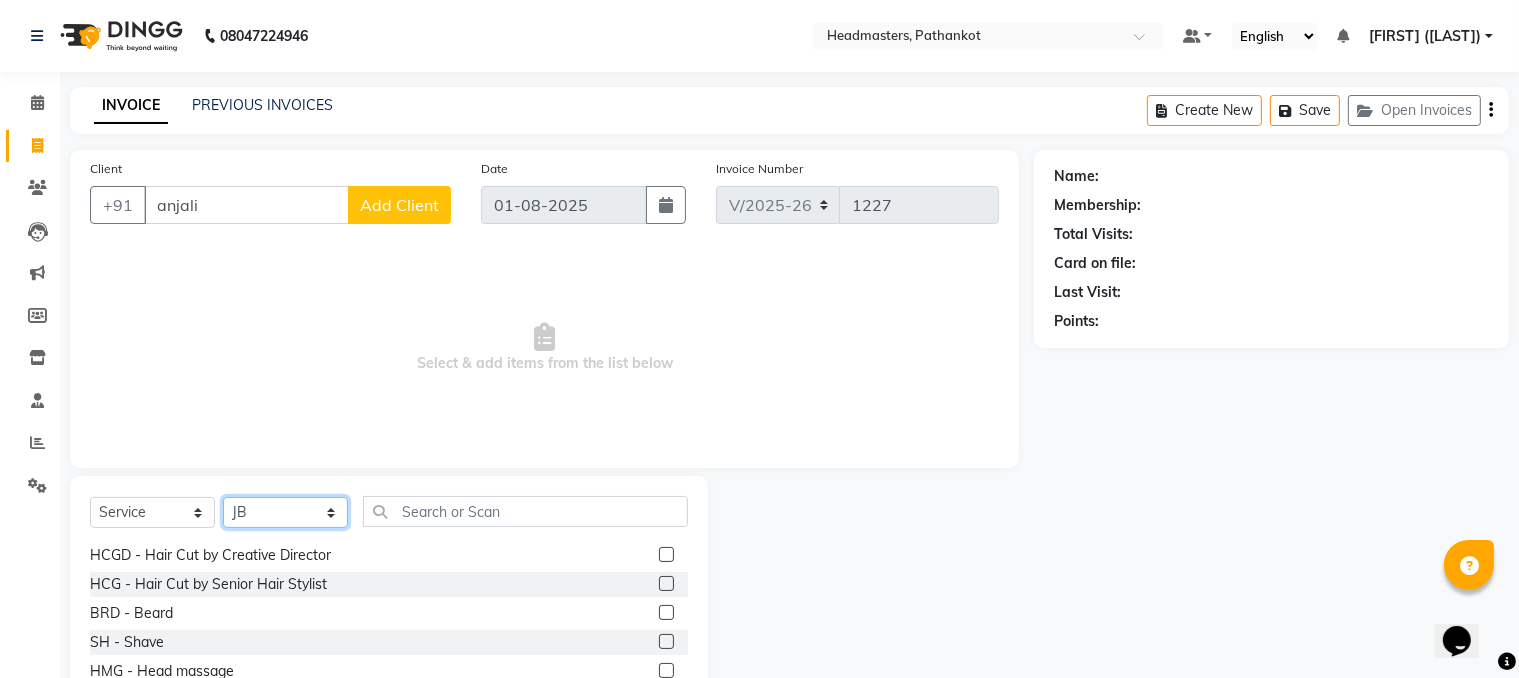 scroll, scrollTop: 900, scrollLeft: 0, axis: vertical 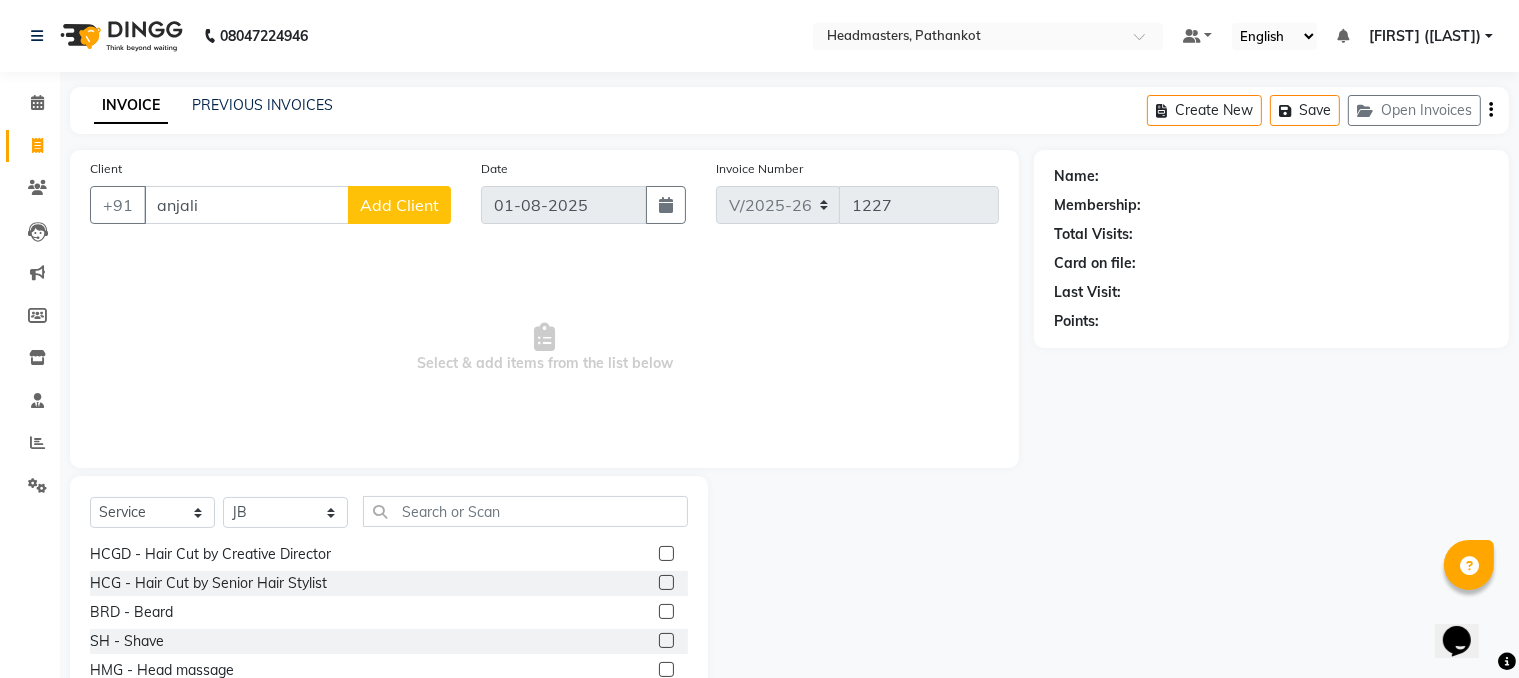 click 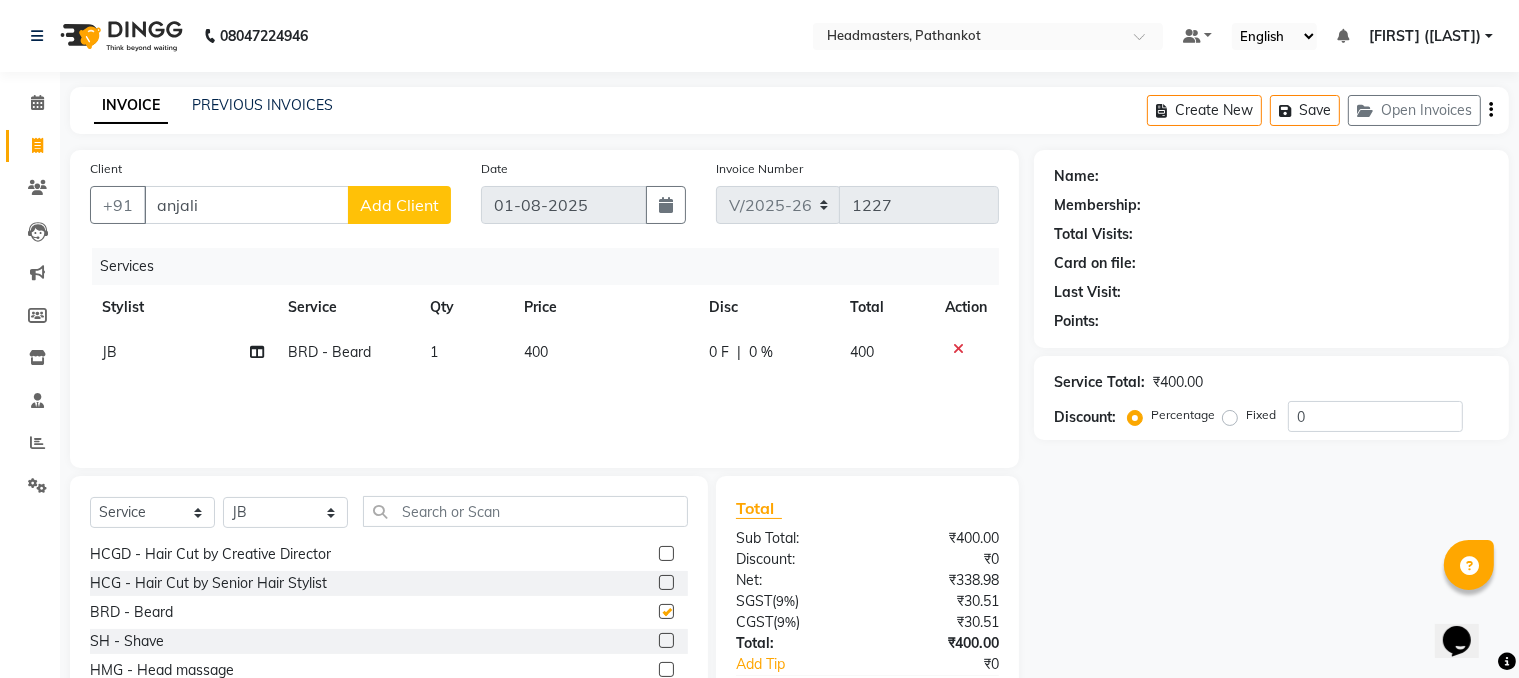 checkbox on "false" 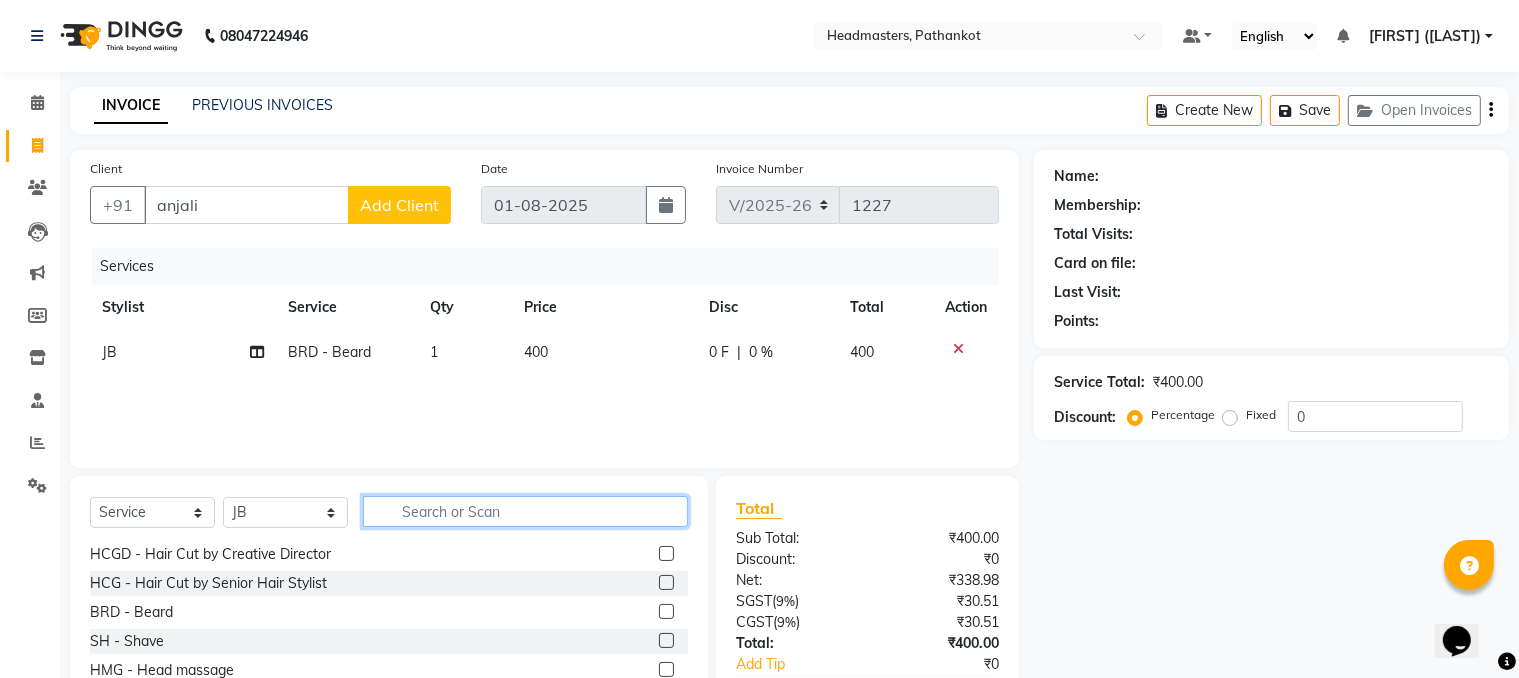 click 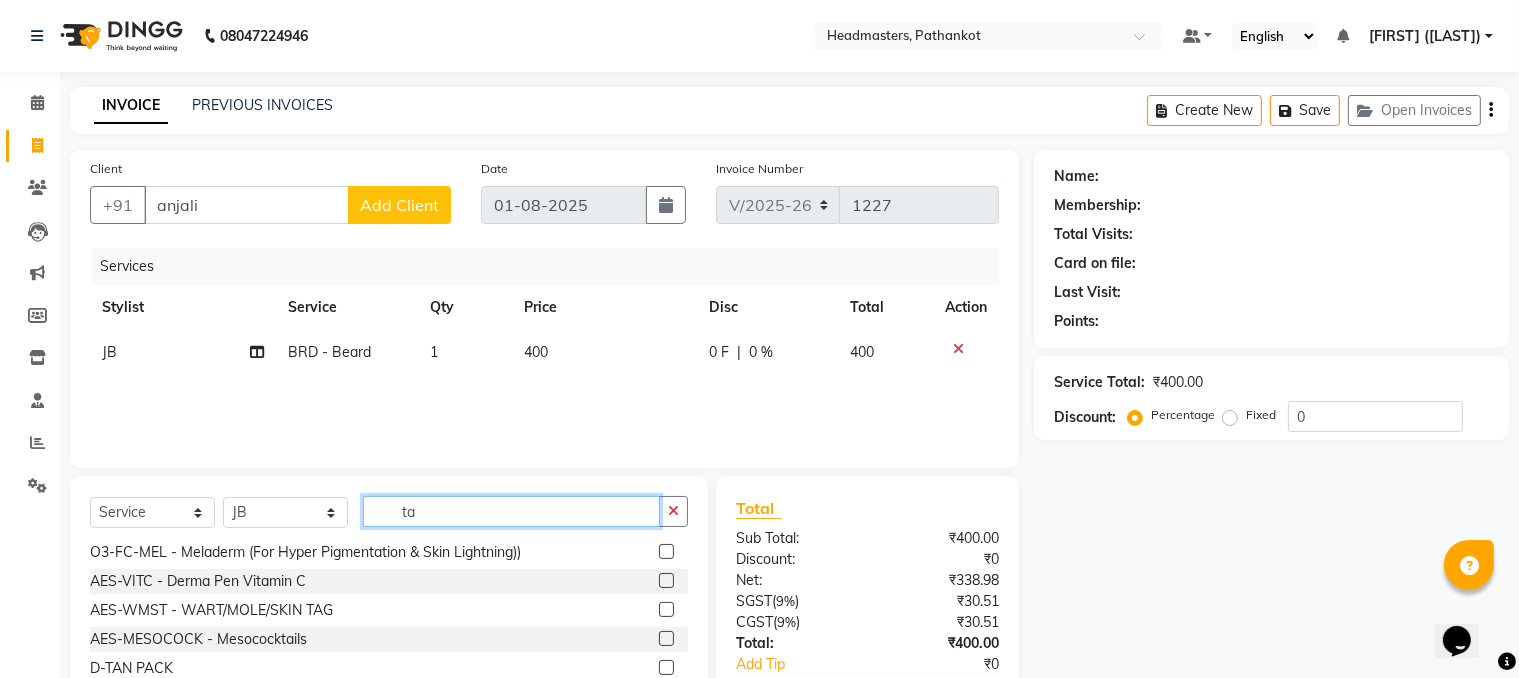 scroll, scrollTop: 0, scrollLeft: 0, axis: both 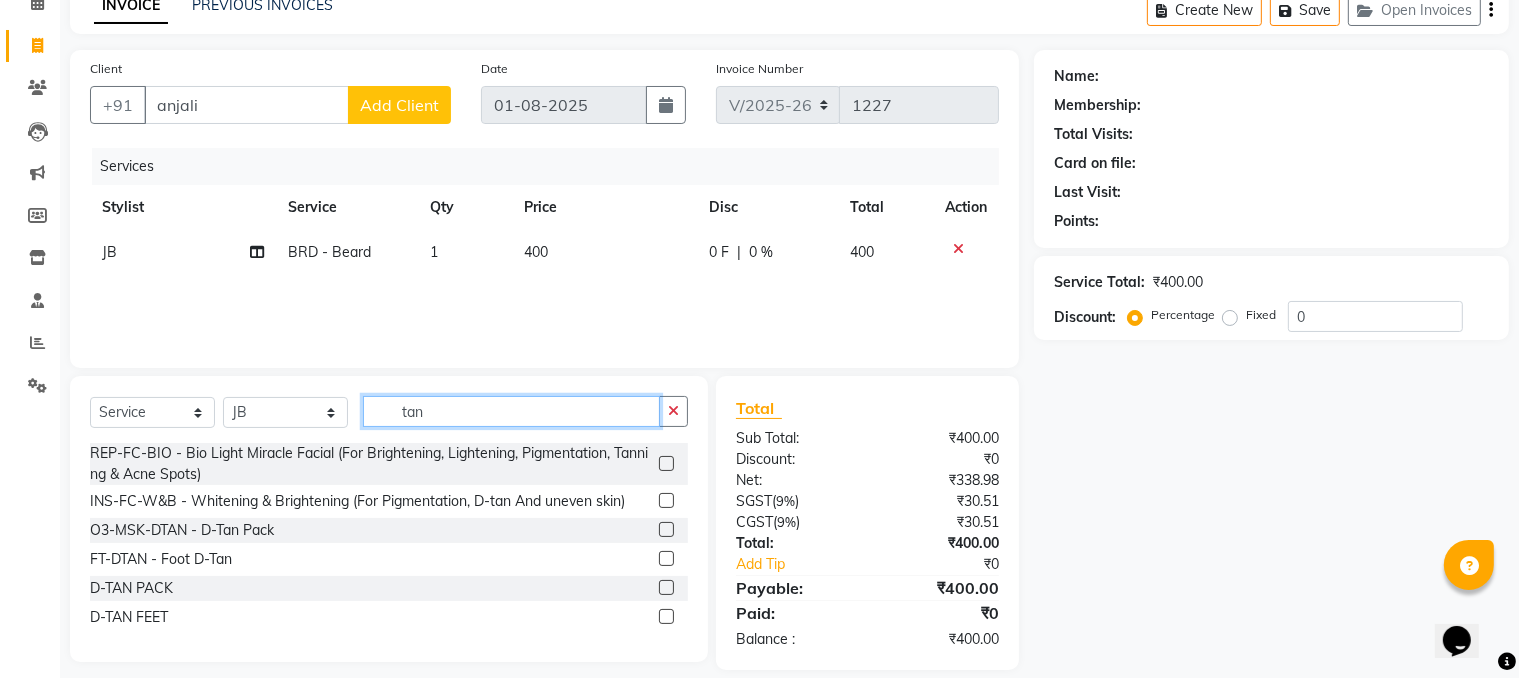 type on "tan" 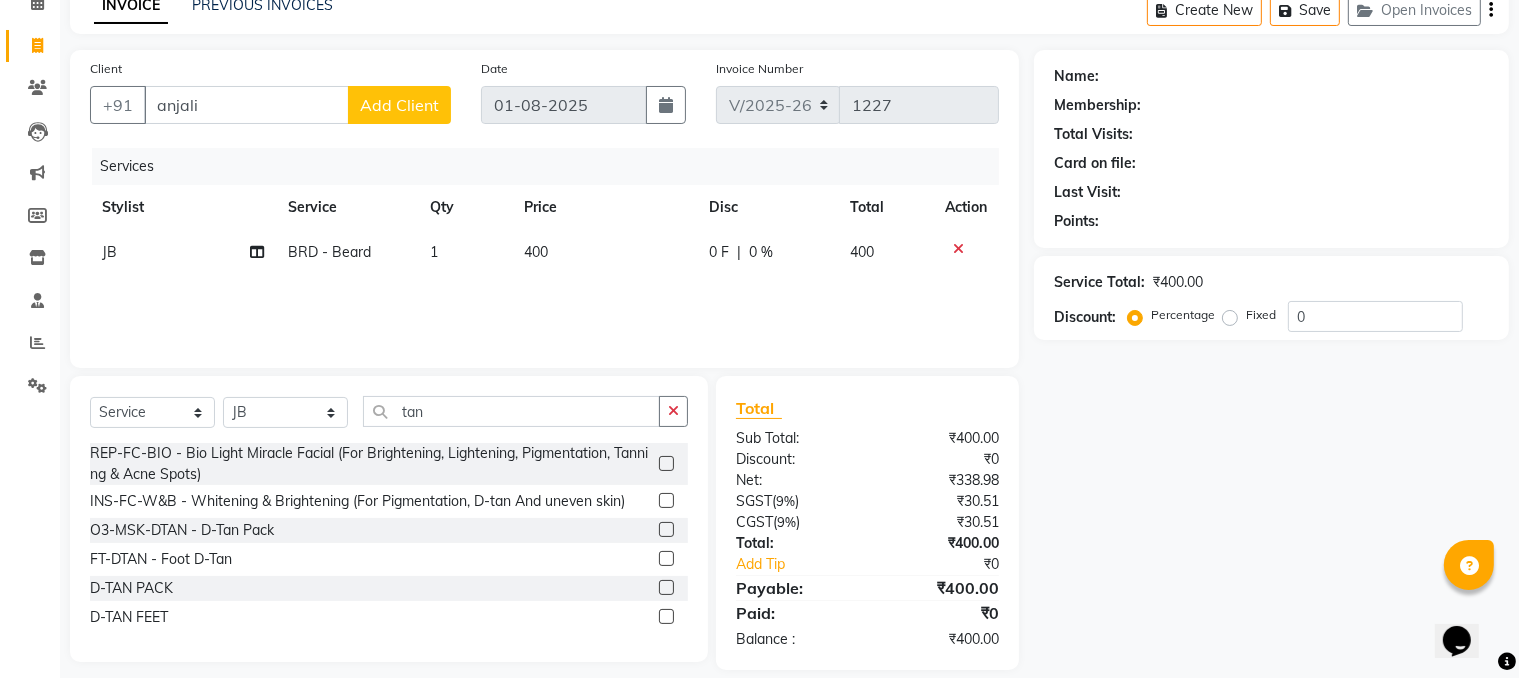 click 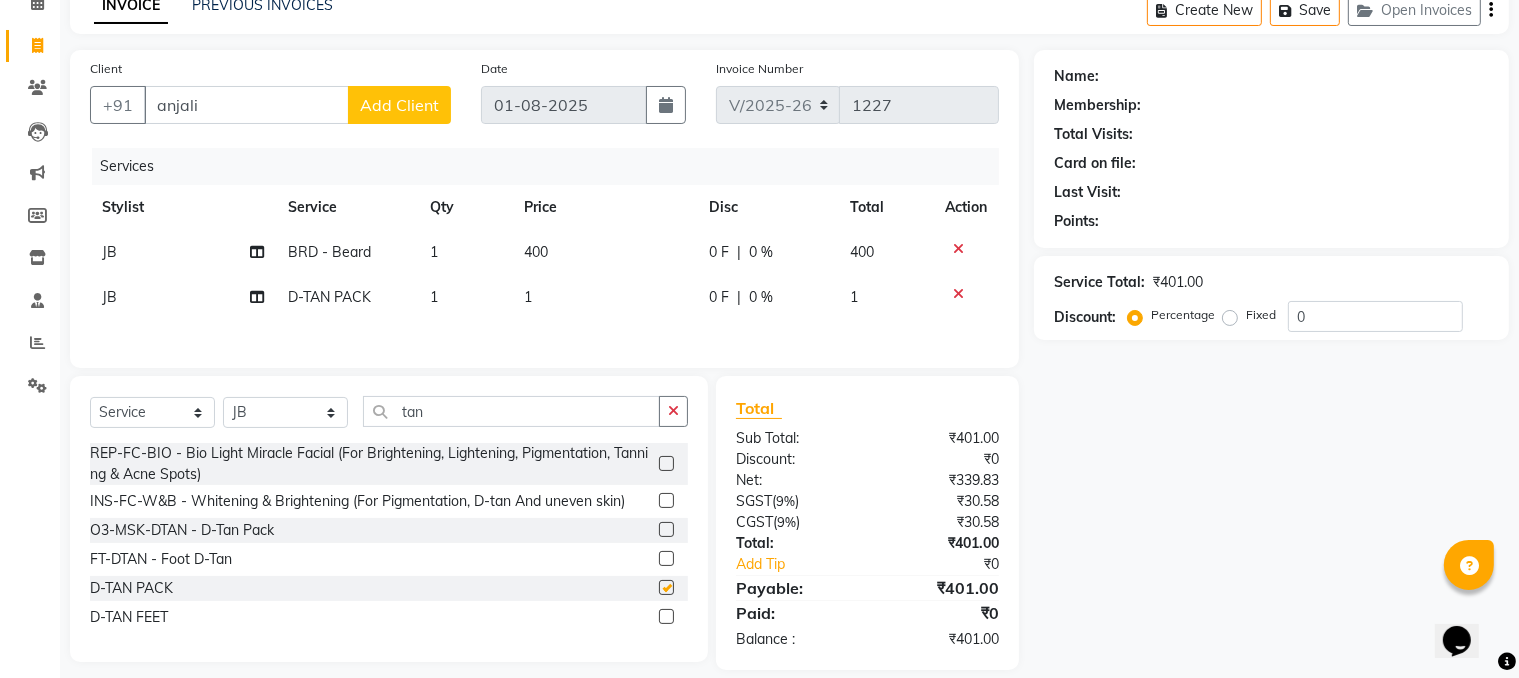 checkbox on "false" 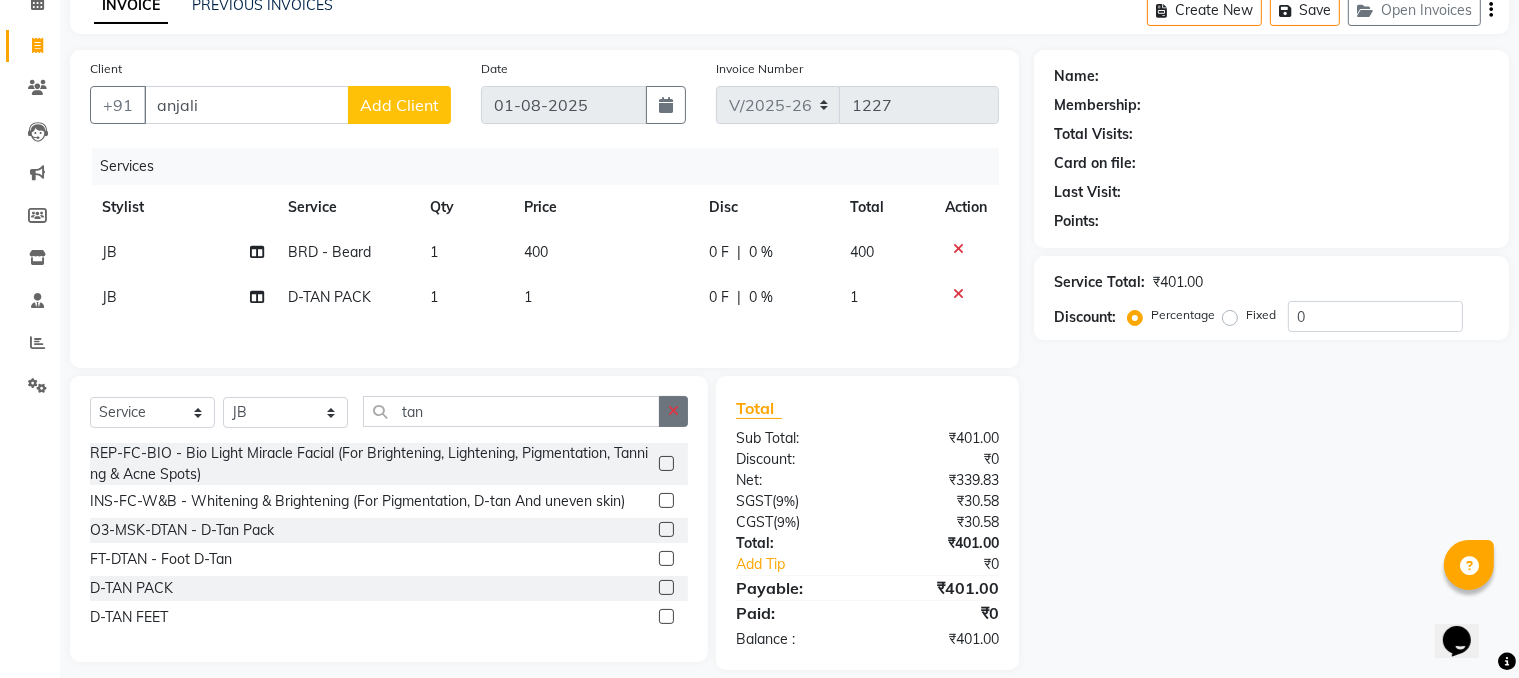click 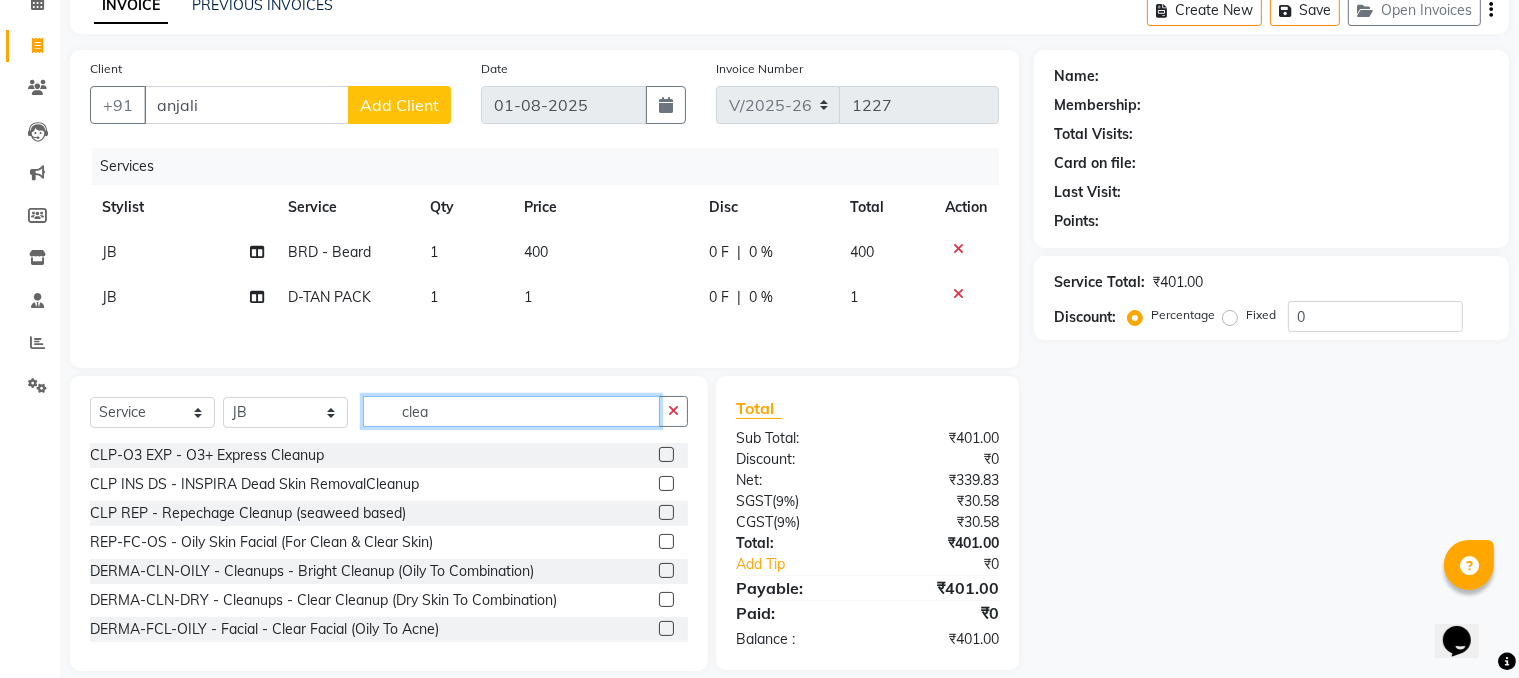 type on "clea" 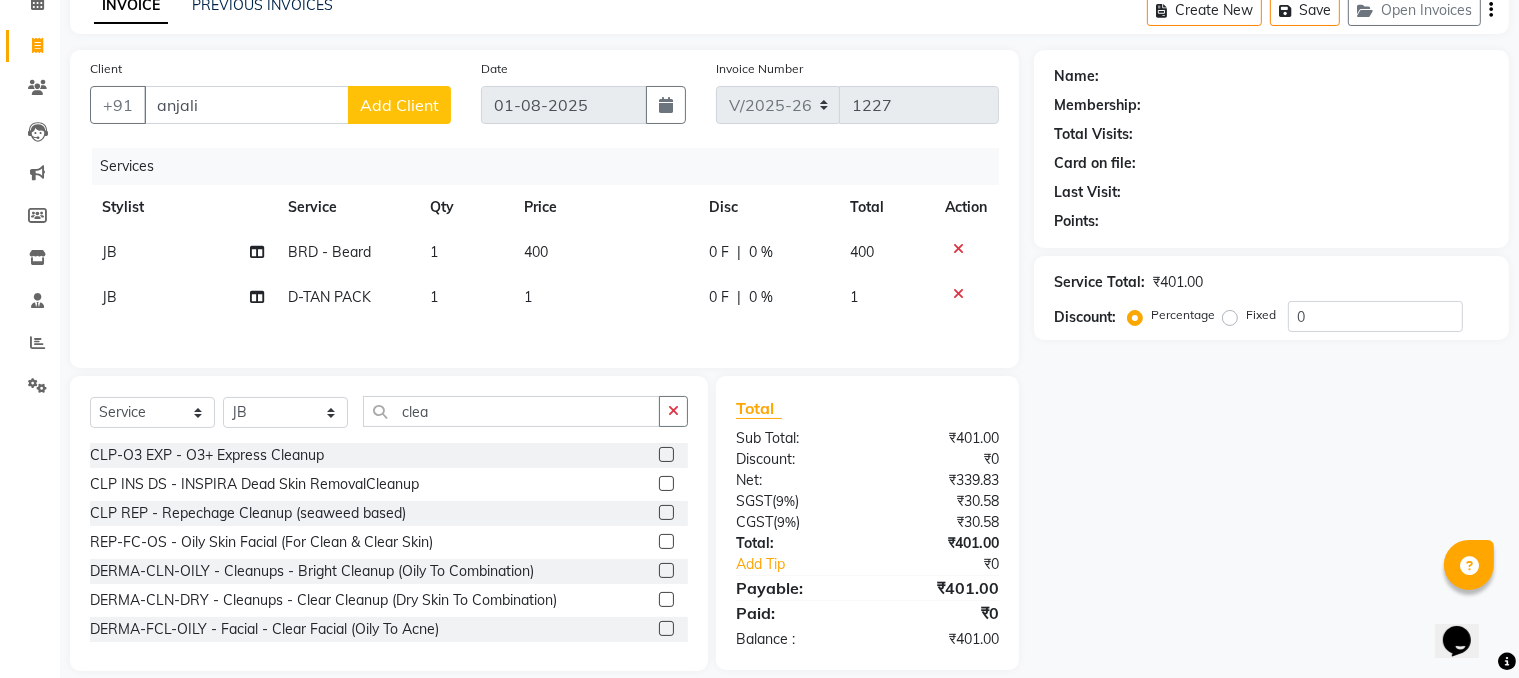 click on "400" 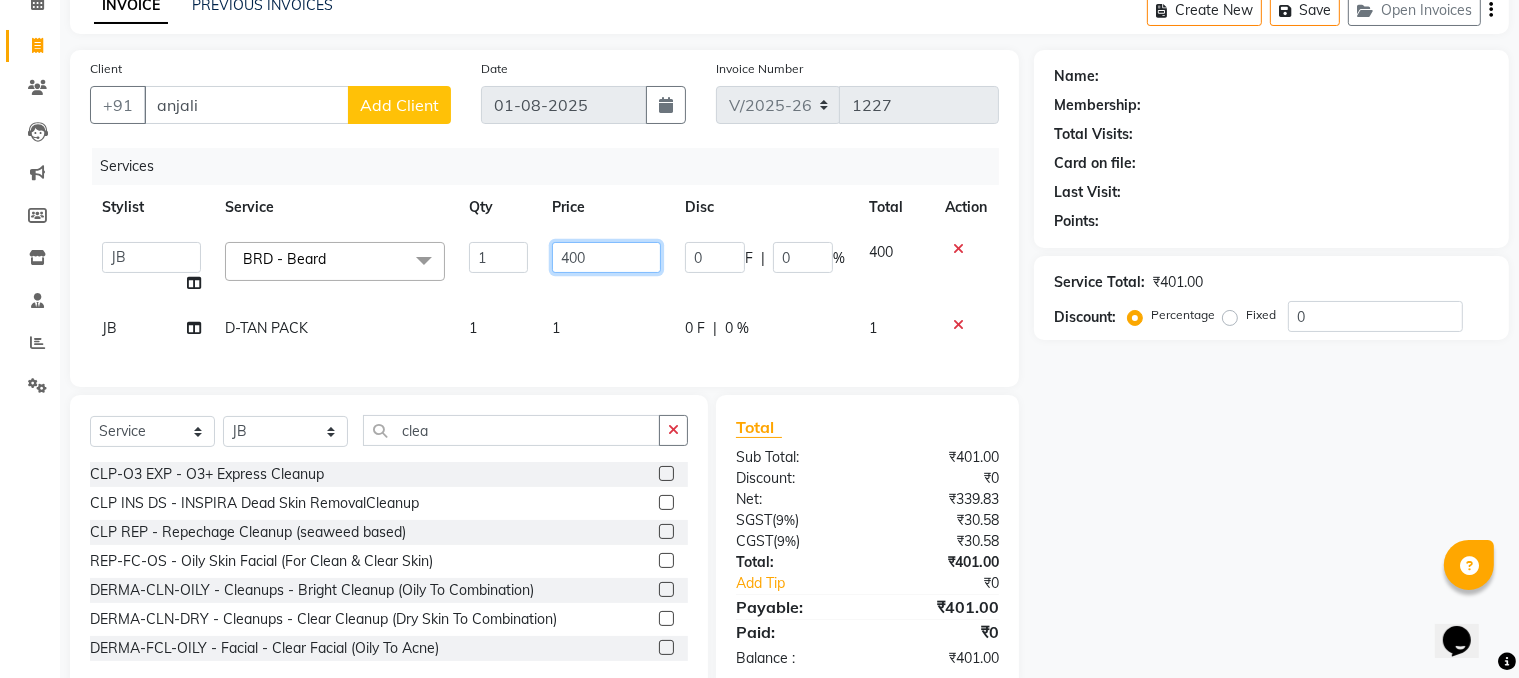 click on "400" 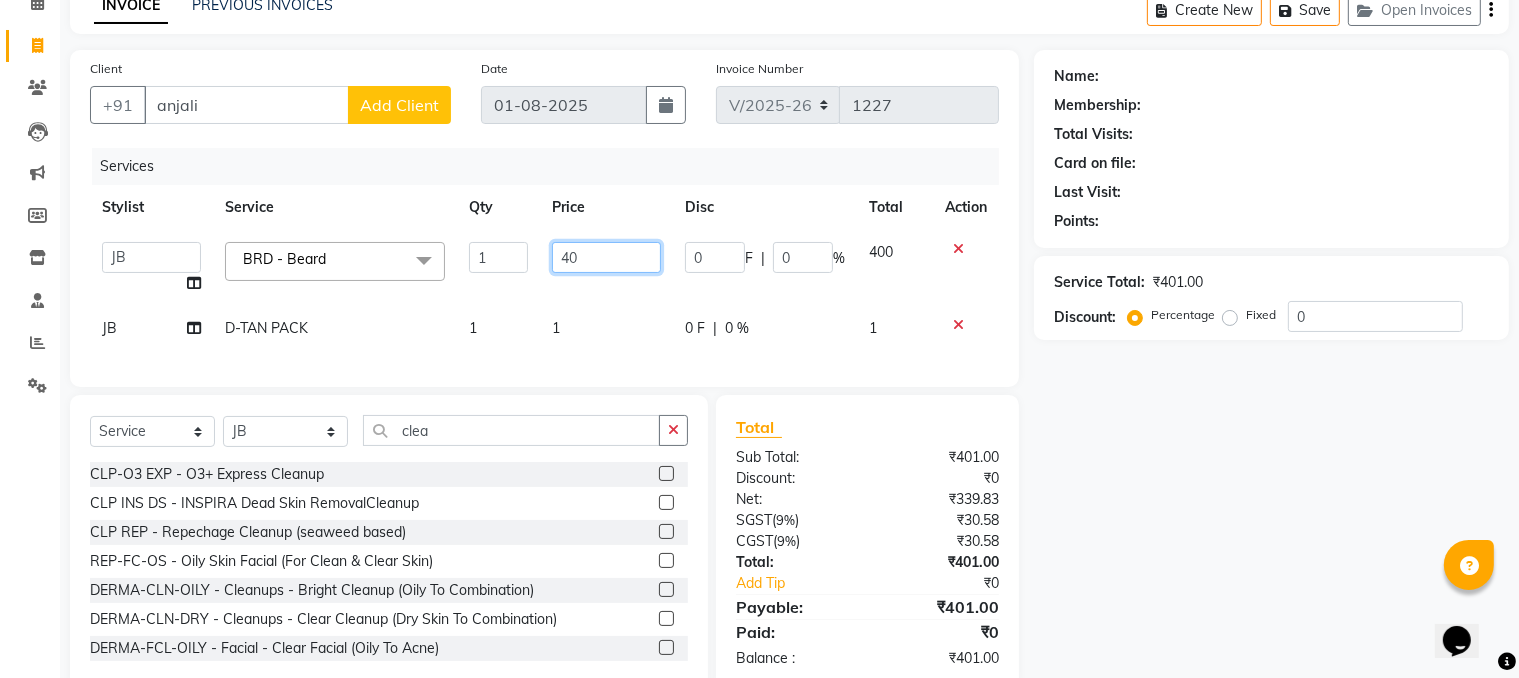 type on "4" 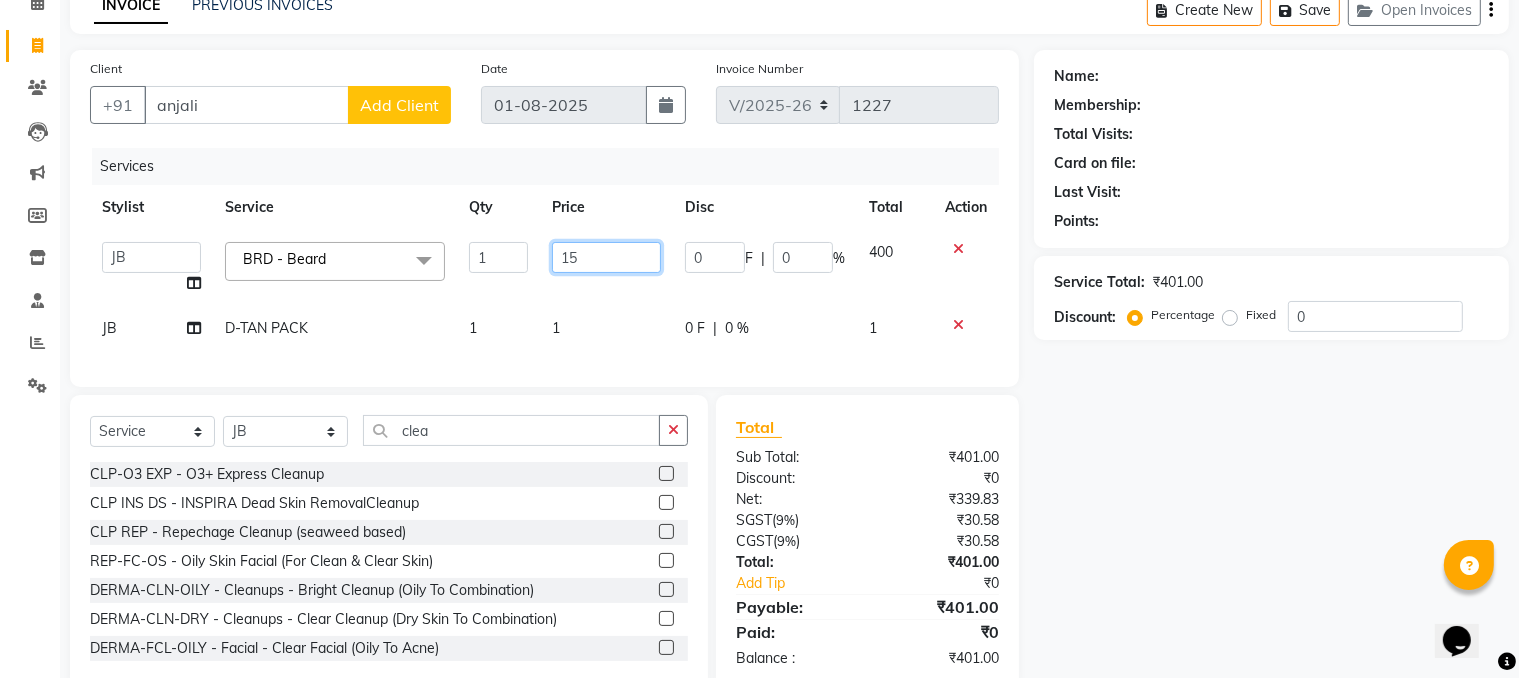 type on "150" 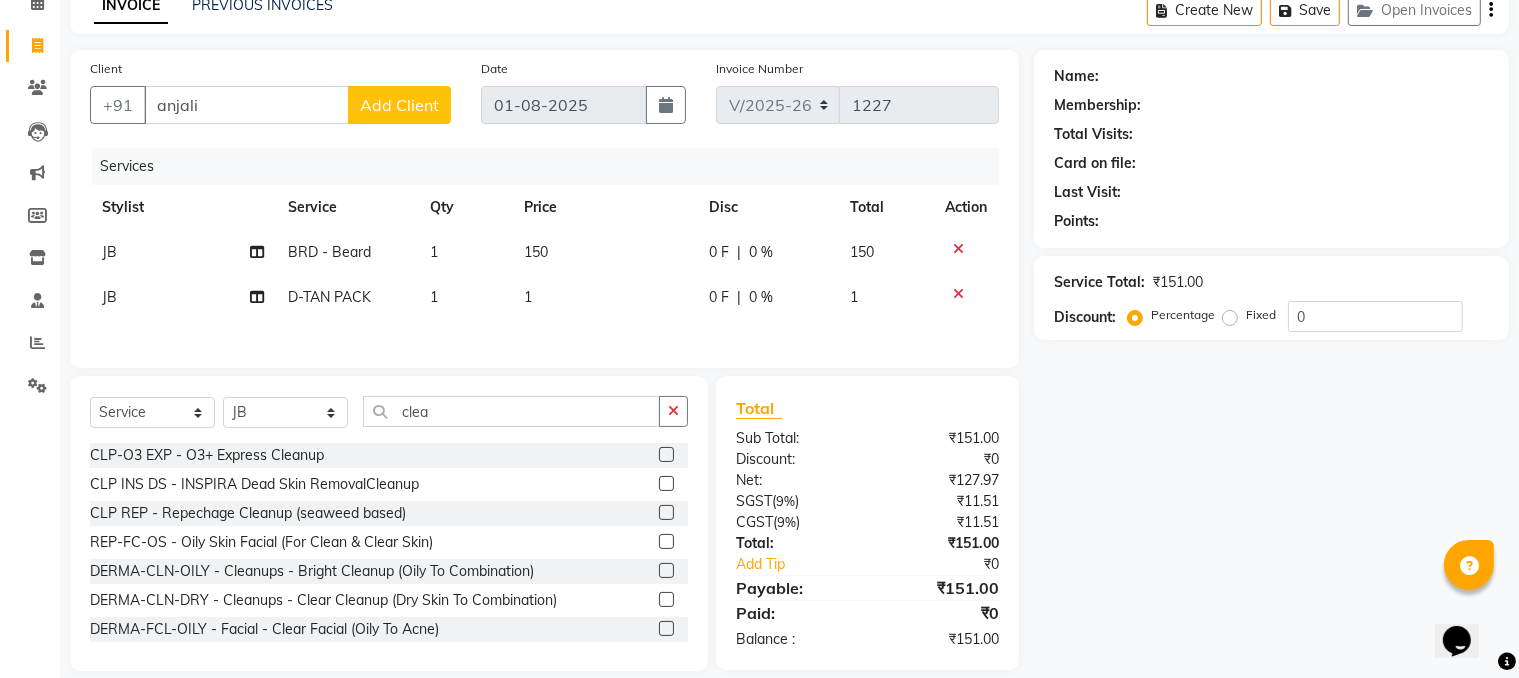 click on "Services Stylist Service Qty Price Disc Total Action JB  BRD - Beard 1 150 0 F | 0 % 150 JB  D-TAN PACK 1 1 0 F | 0 % 1" 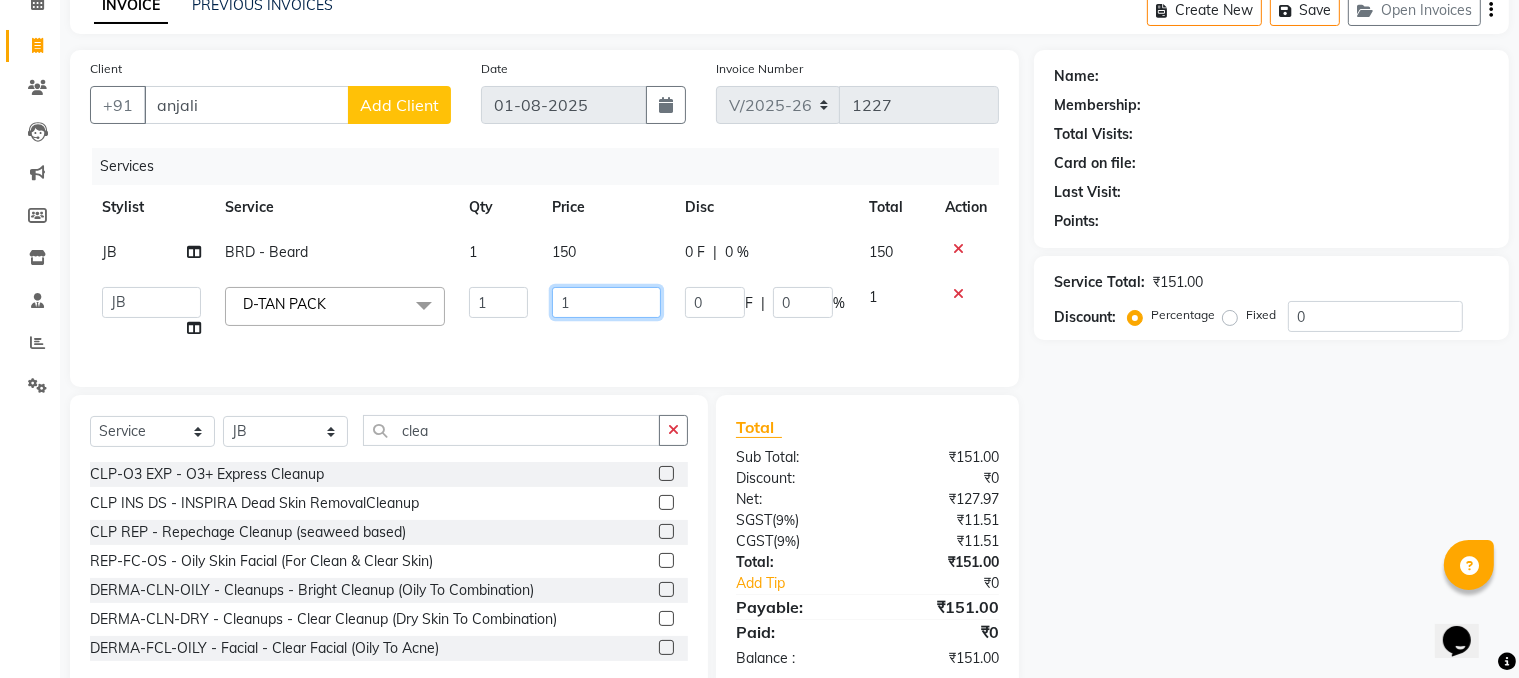 click on "1" 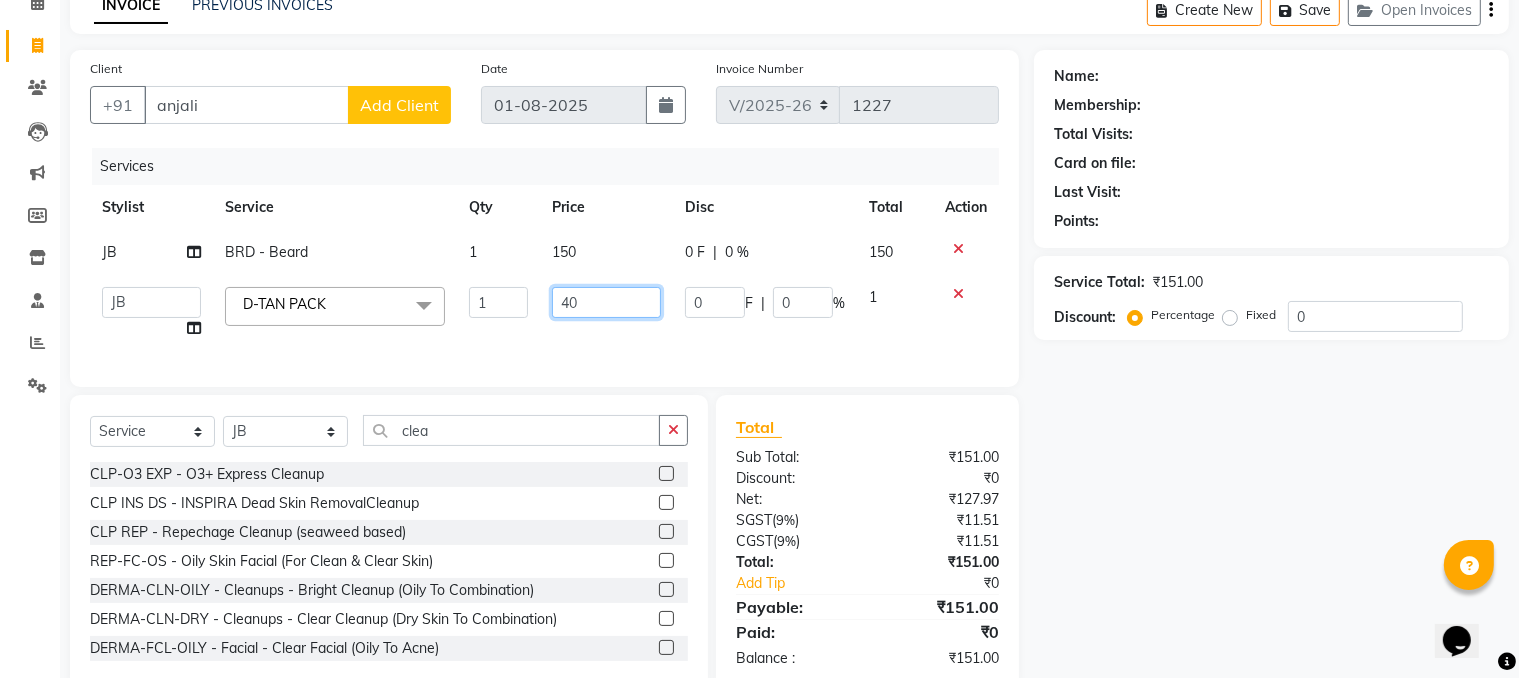 type on "400" 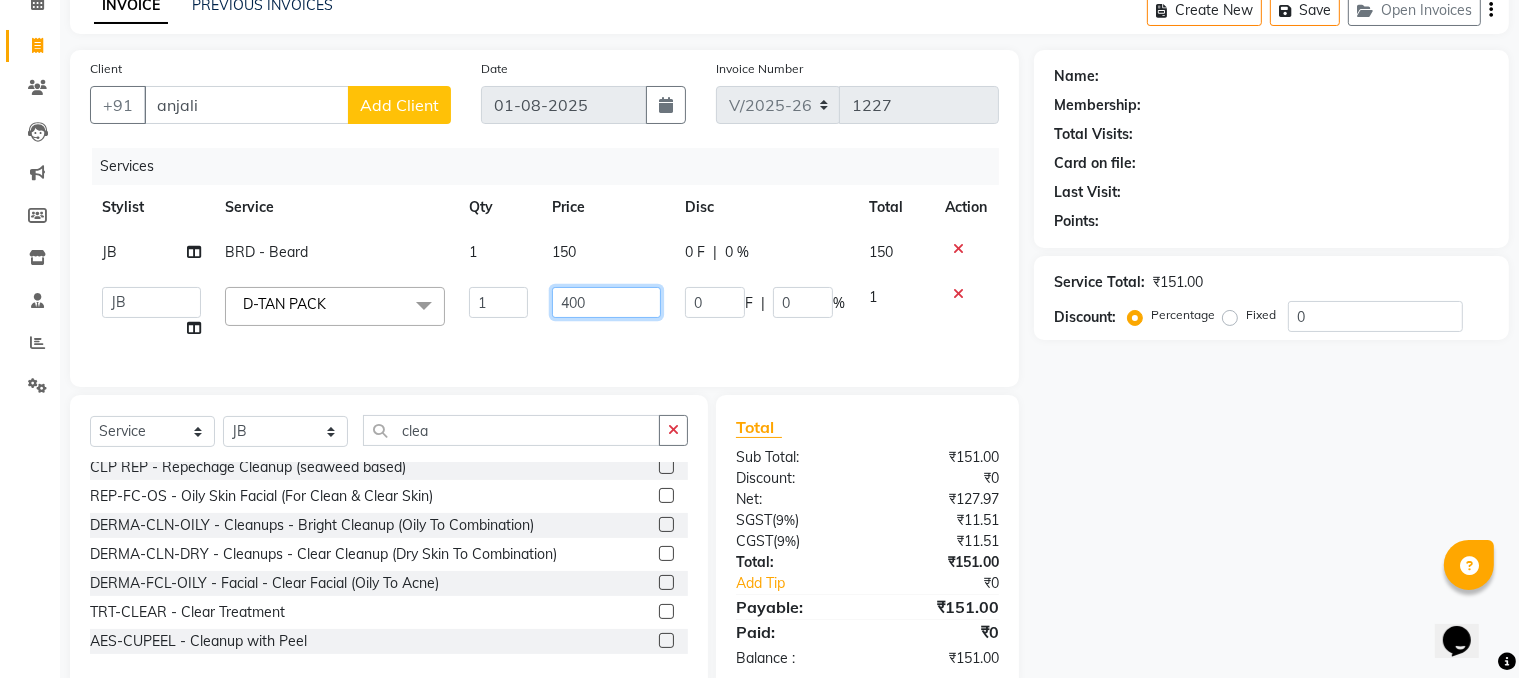scroll, scrollTop: 100, scrollLeft: 0, axis: vertical 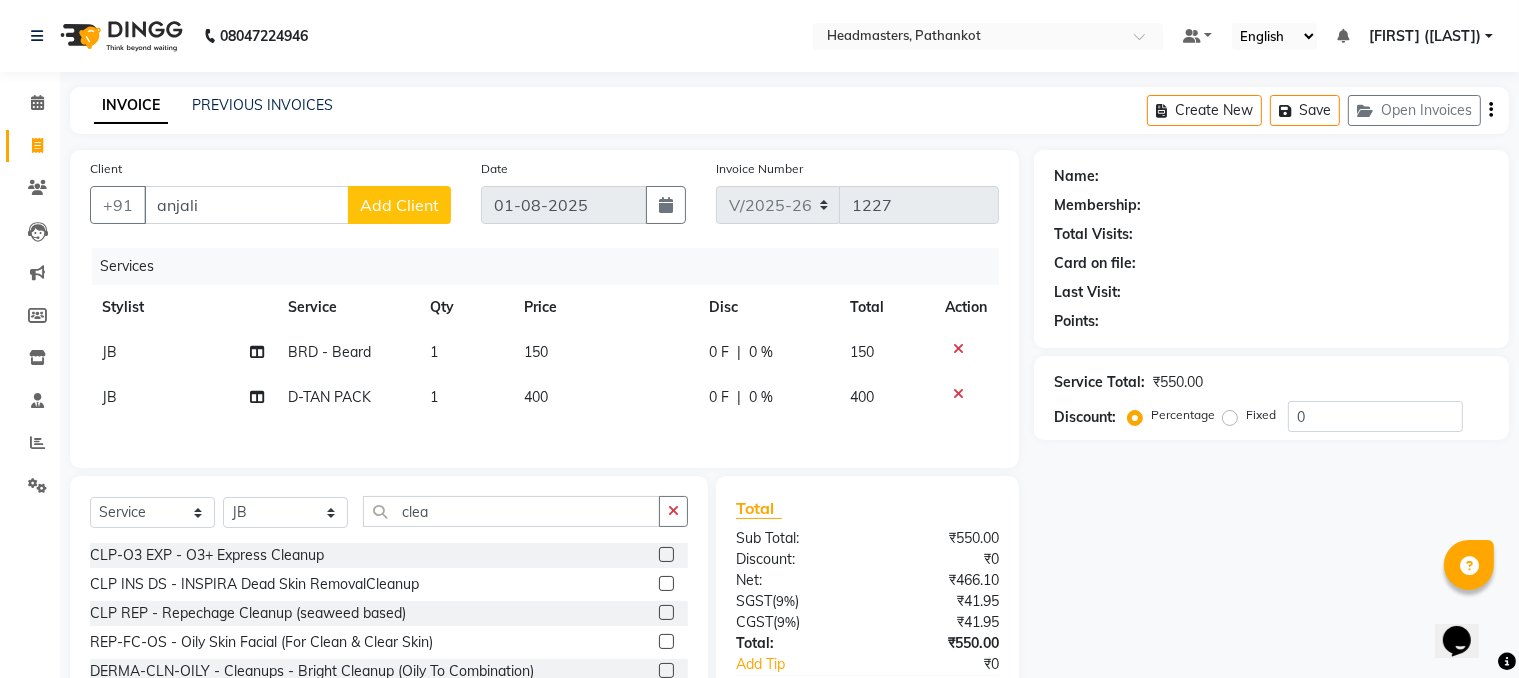 click on "CLP-O3 EXP  - O3+ Express Cleanup  CLP INS DS  - INSPIRA Dead Skin RemovalCleanup  CLP REP  - Repechage Cleanup (seaweed based)  REP-FC-OS - Oily Skin Facial (For Clean & Clear Skin)  DERMA-CLN-OILY - Cleanups - Bright Cleanup (Oily To Combination)  DERMA-CLN-DRY  - Cleanups - Clear Cleanup (Dry Skin To Combination)  DERMA-FCL-OILY  - Facial - Clear Facial (Oily To Acne)  TRT-CLEAR - Clear Treatment  AES-CUPEEL  - Cleanup with Peel  CLEANSING REPECHAGE SEAWEED BASED  CLEAN UP WITH PEEL  O3+ EXPRESS CLEANUP  INSPIRA DEAD SKIN REMOVAL CLEANUP" 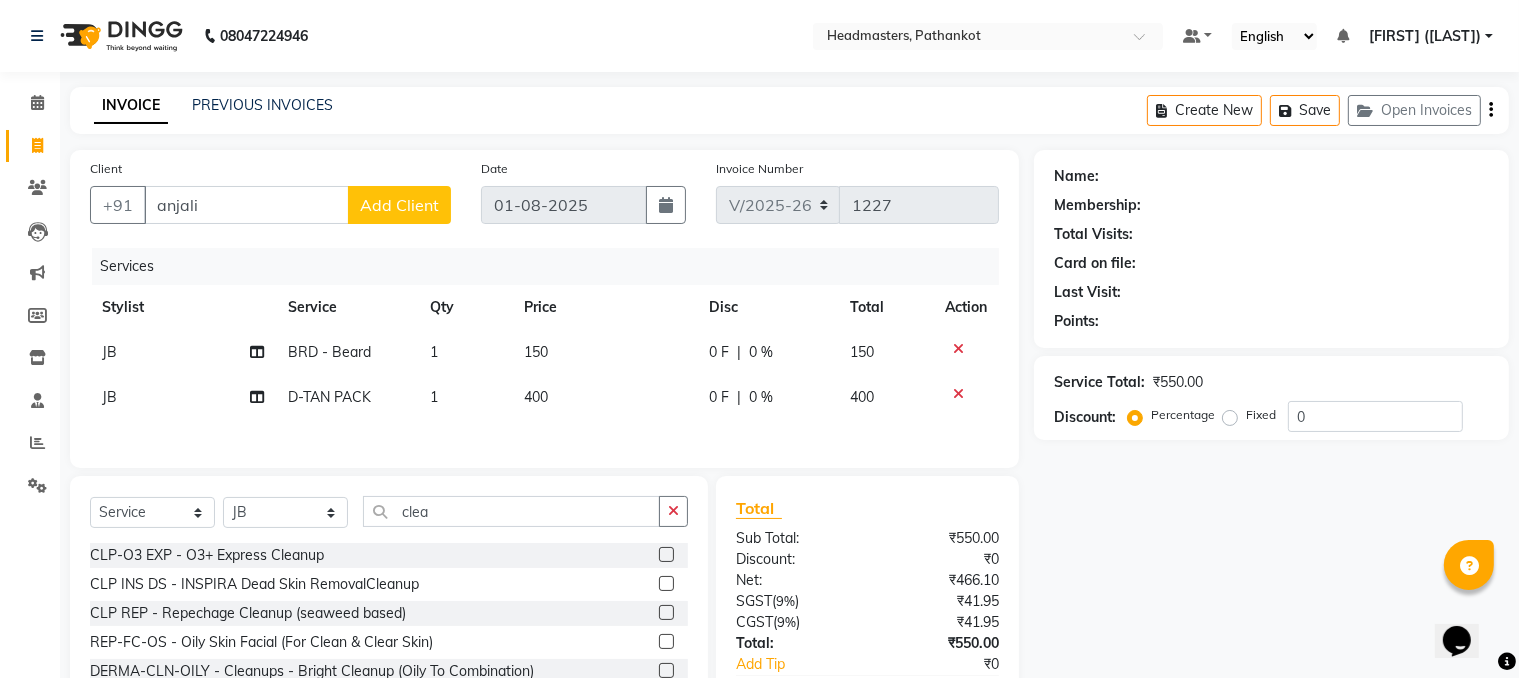 click 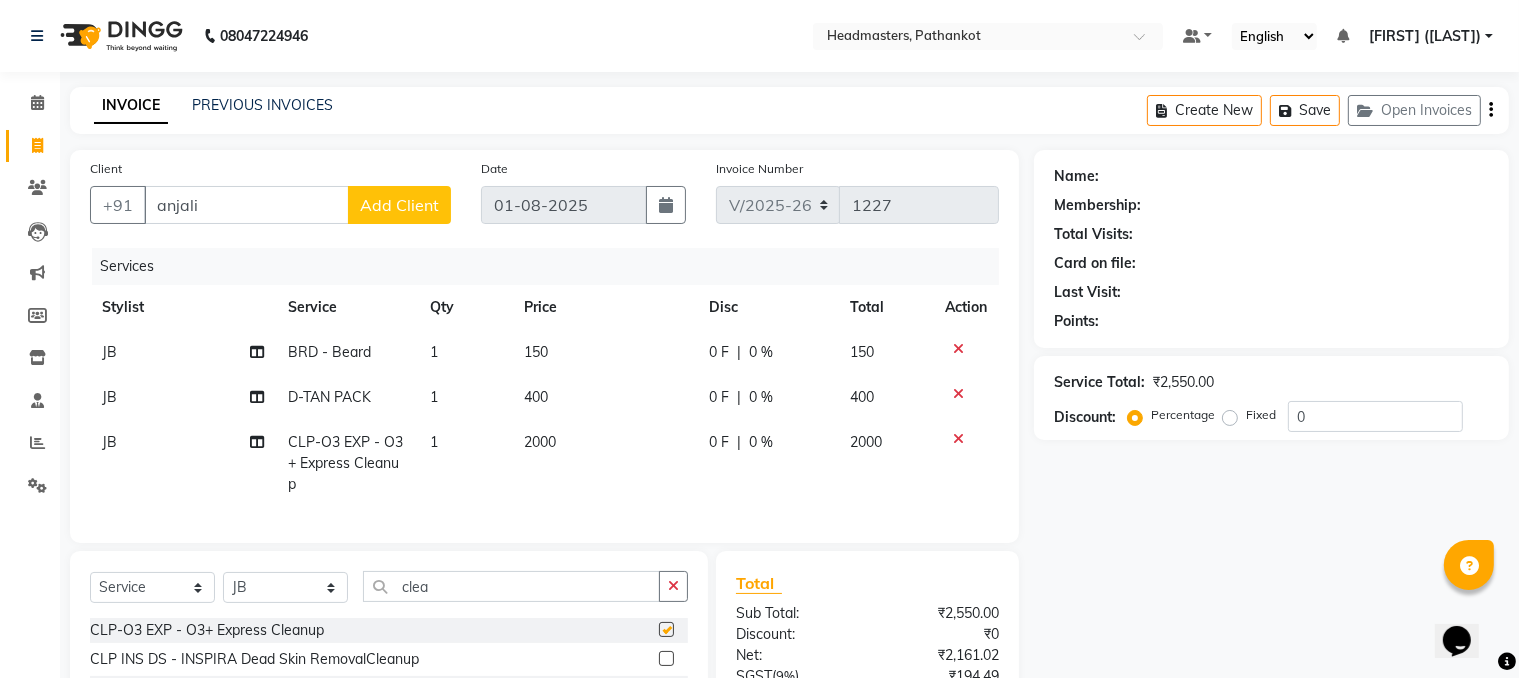 checkbox on "false" 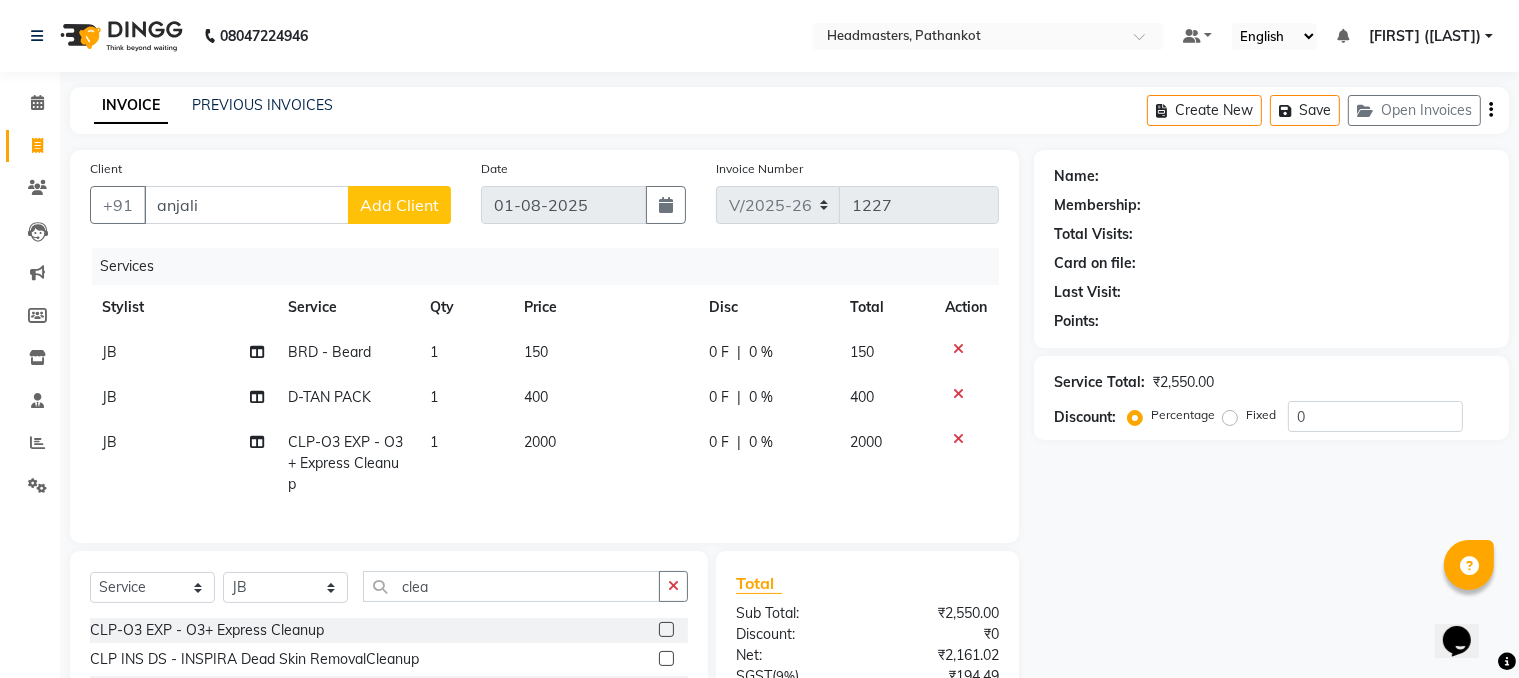 click on "2000" 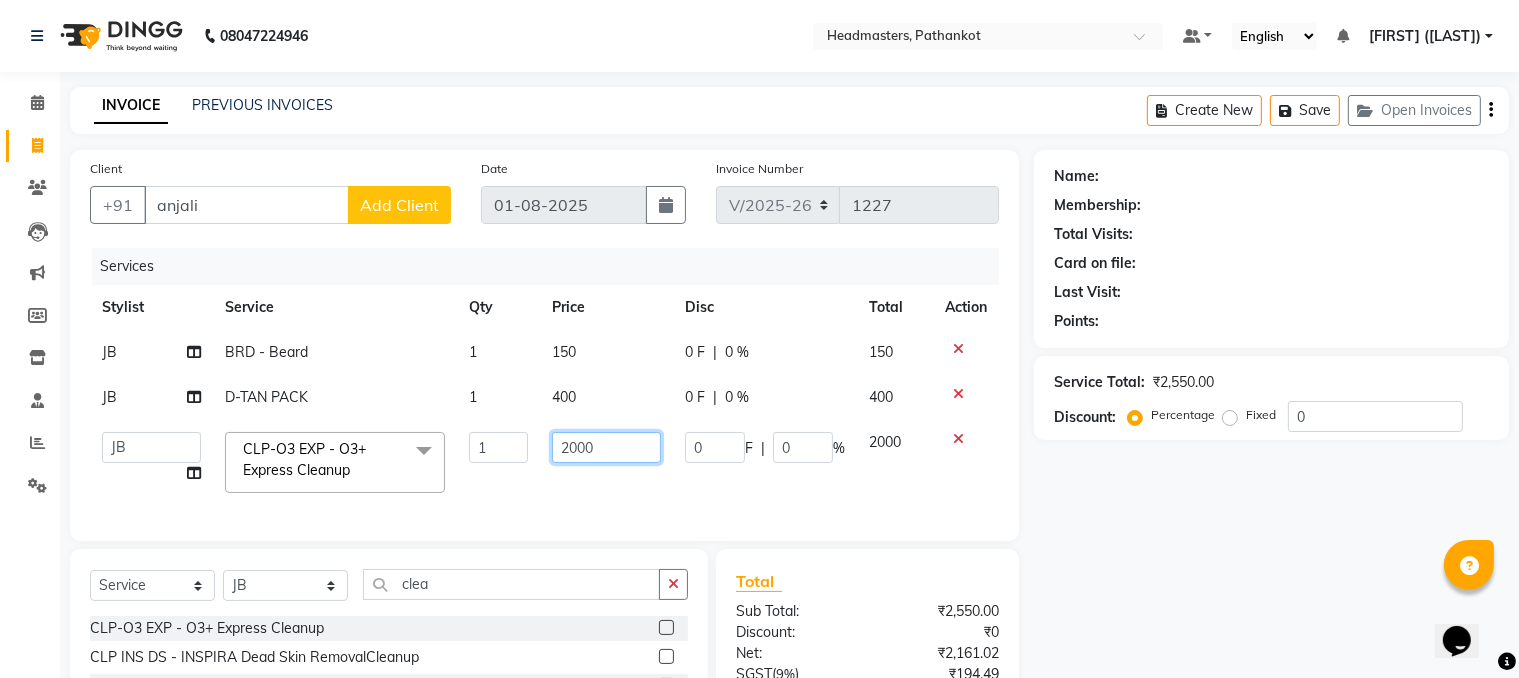 click on "2000" 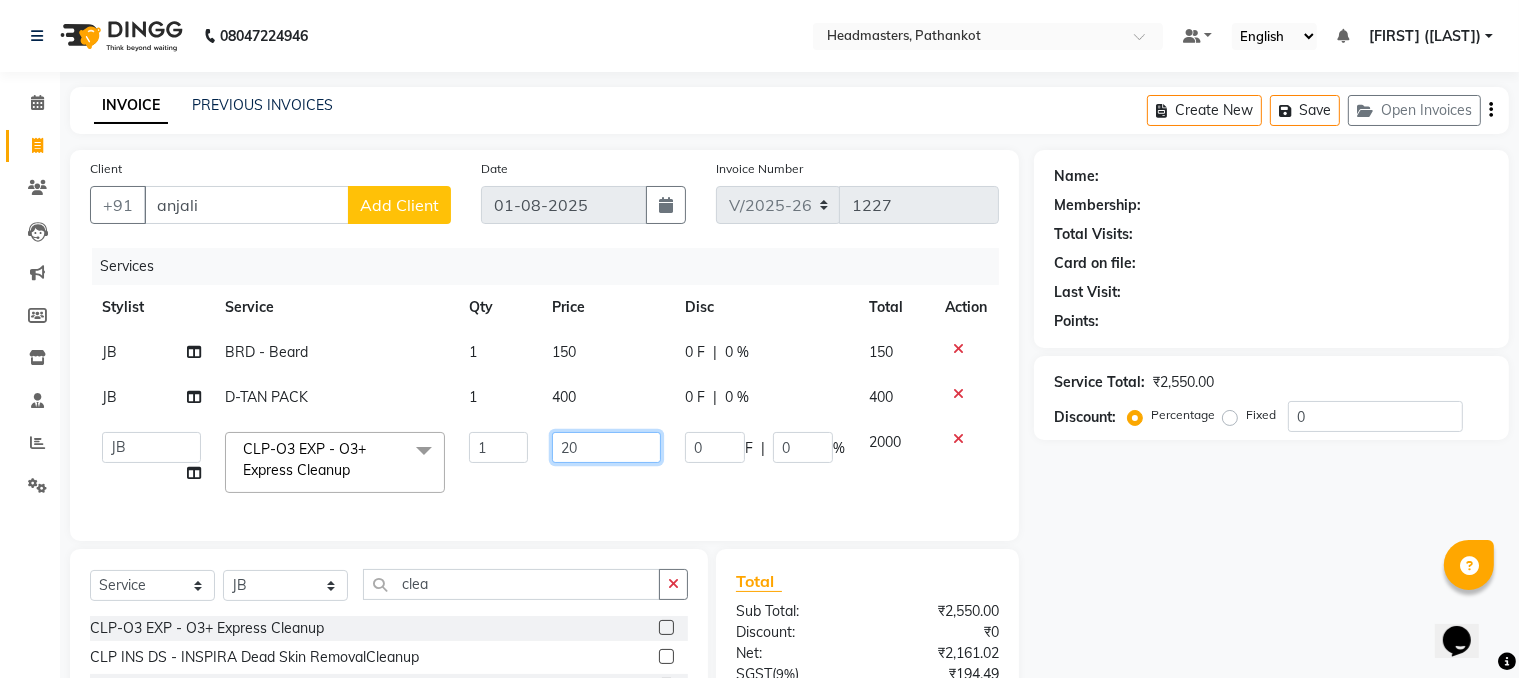 type on "2" 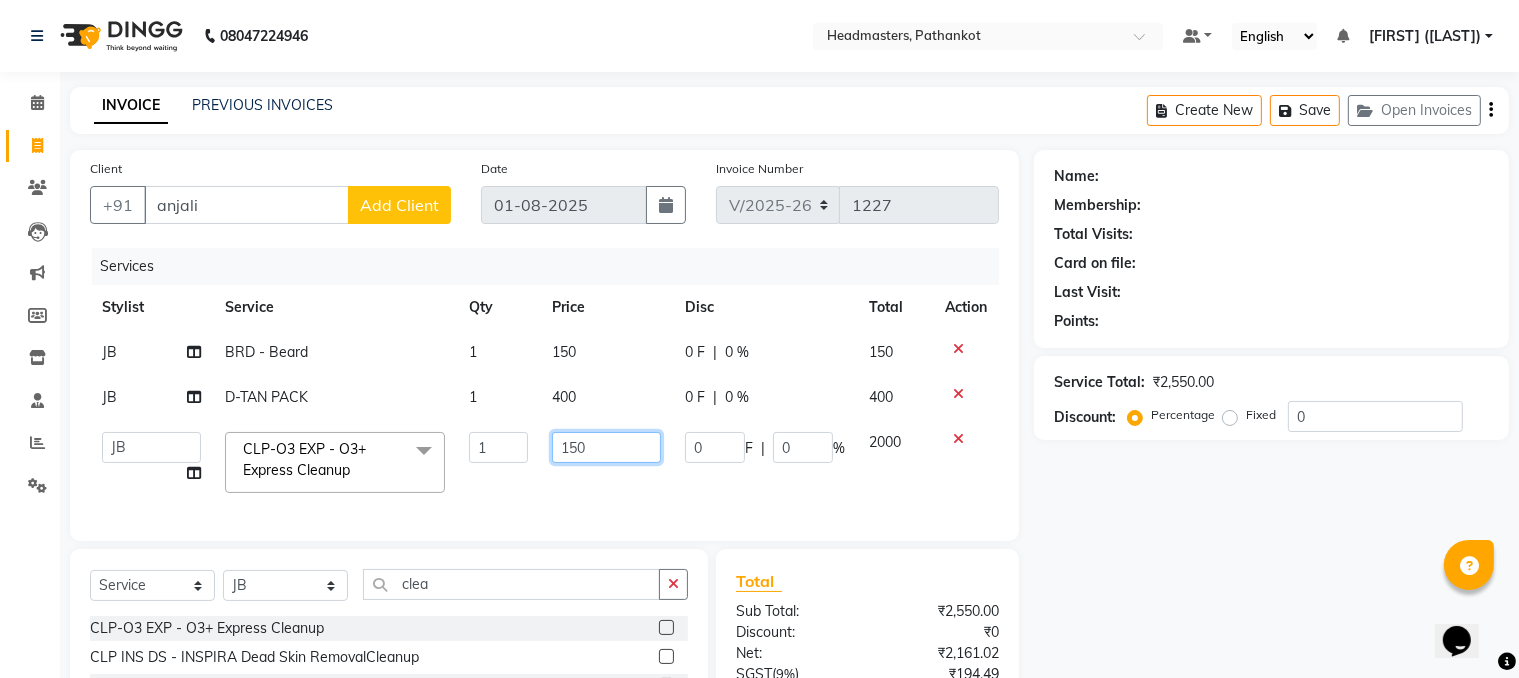 type on "1500" 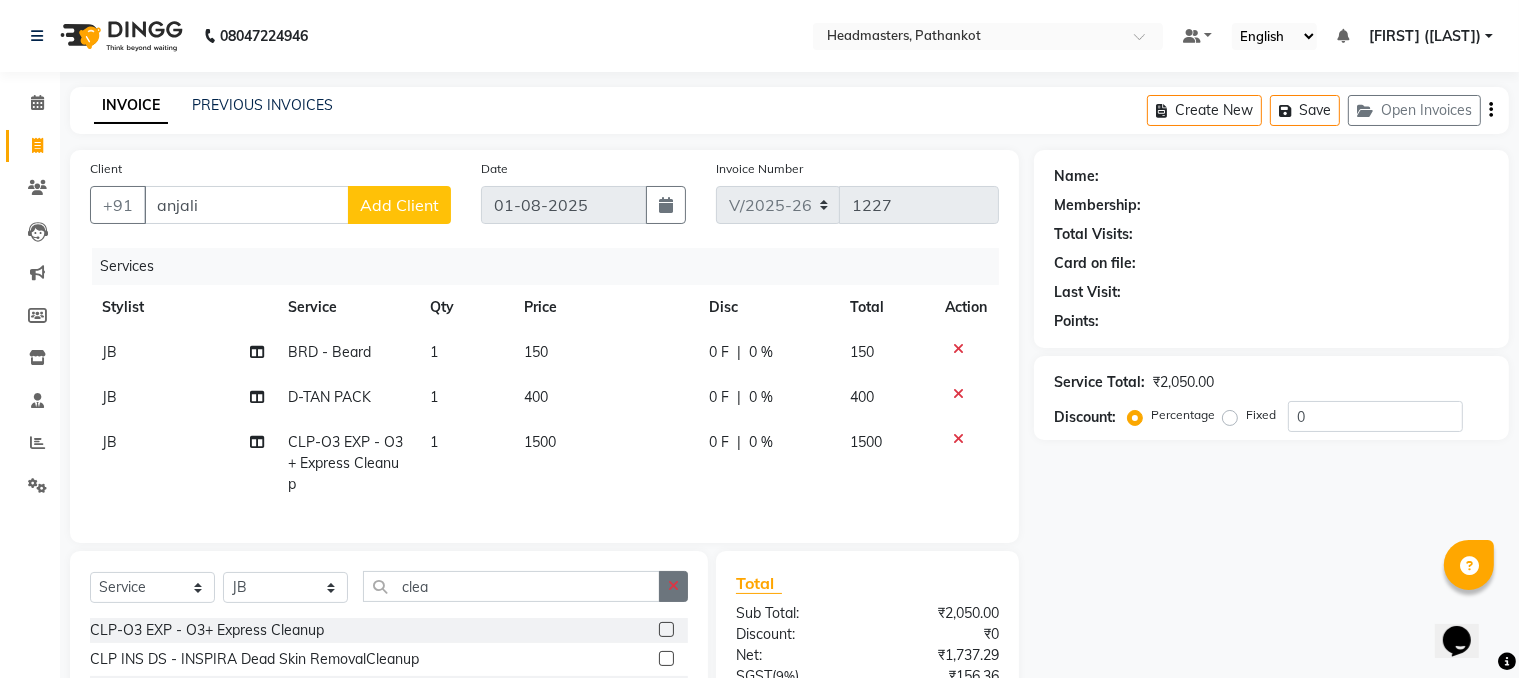 click 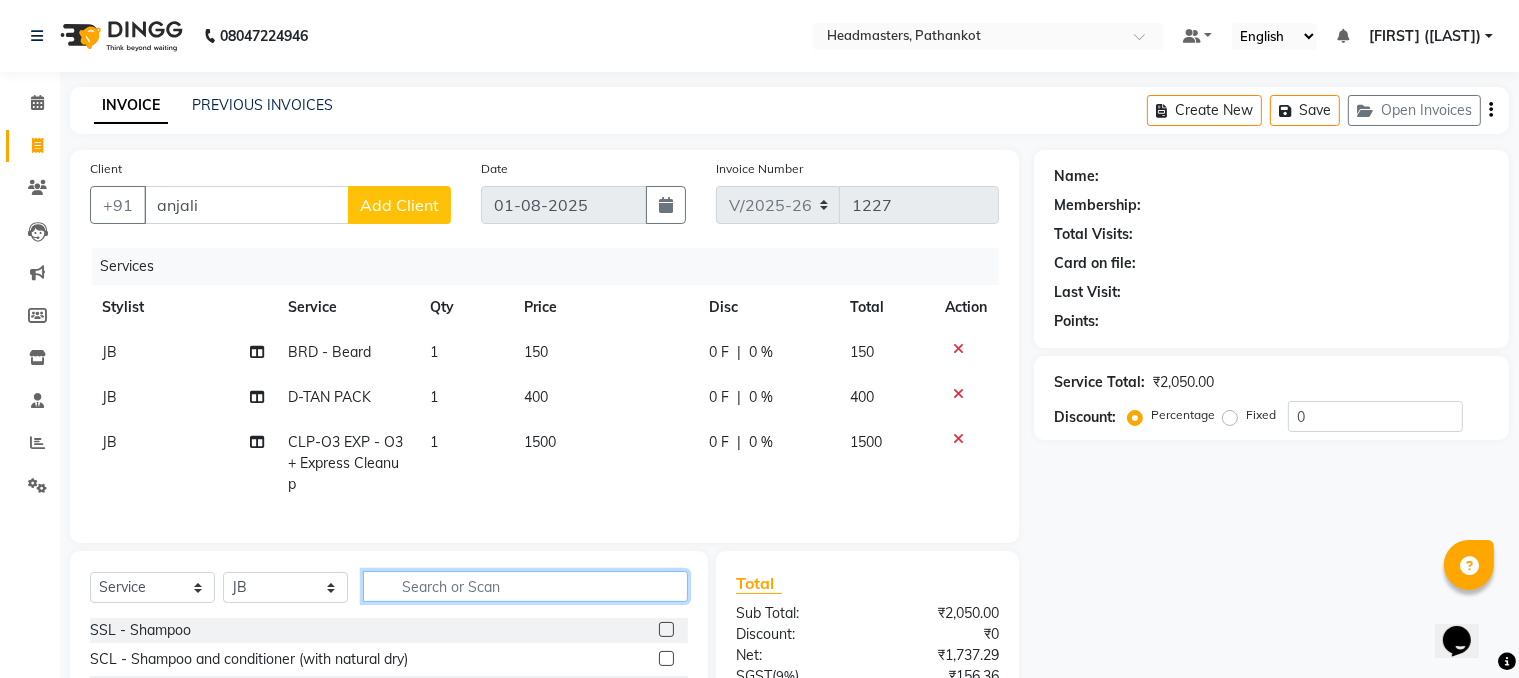 click 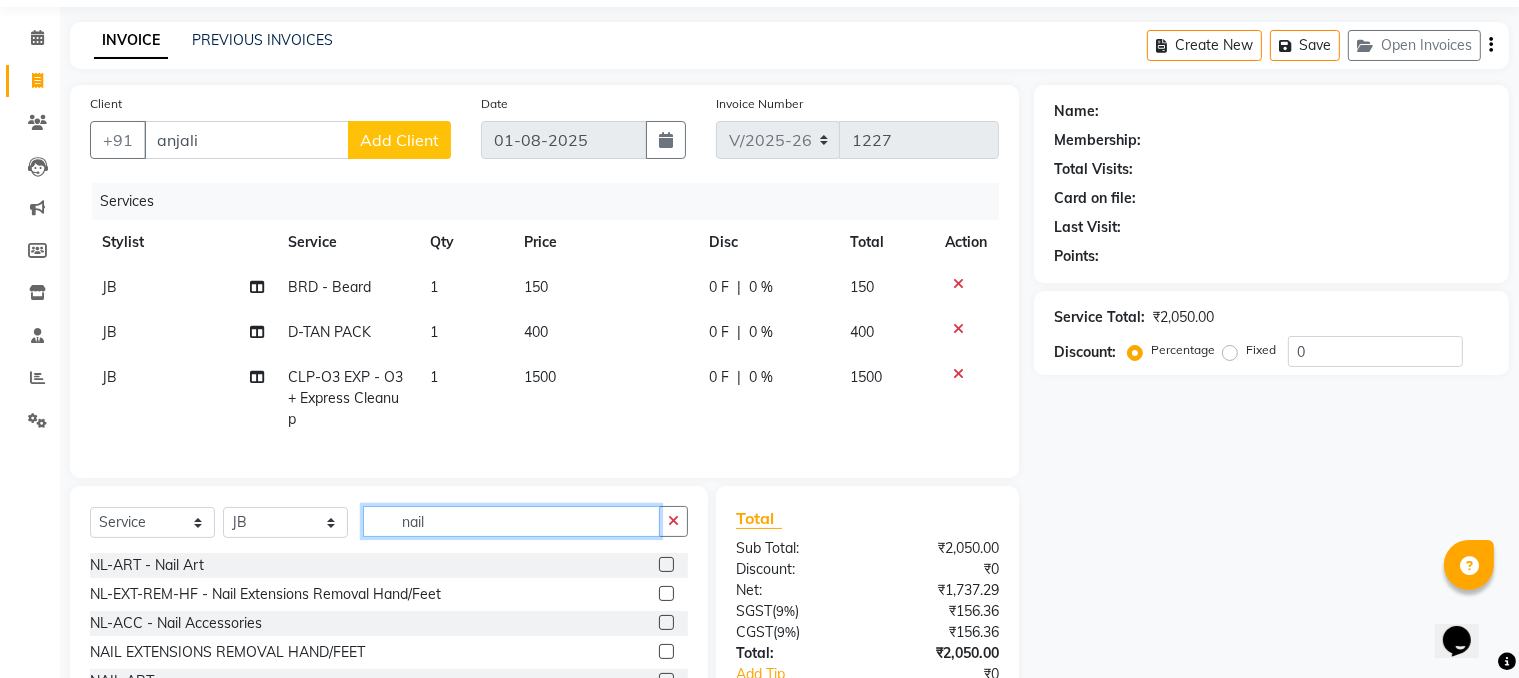 scroll, scrollTop: 100, scrollLeft: 0, axis: vertical 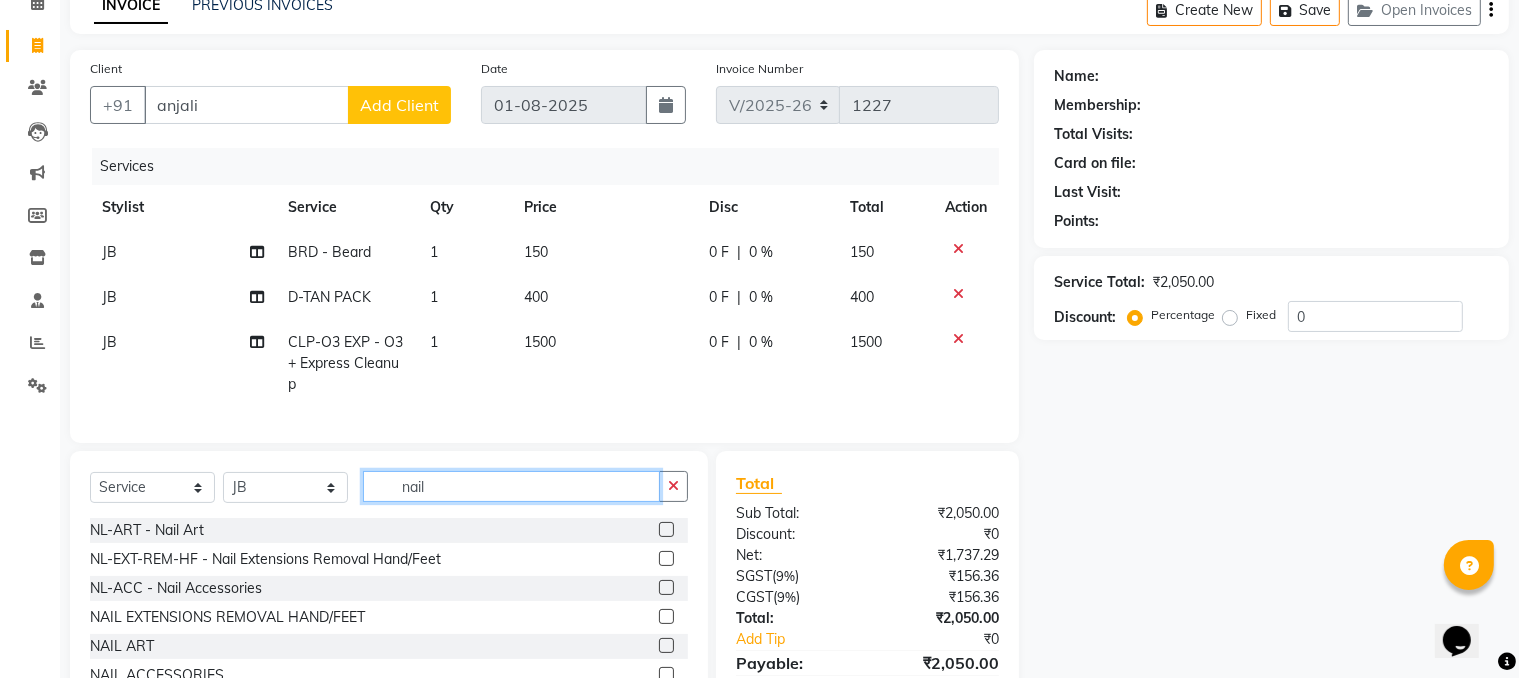 type on "nail" 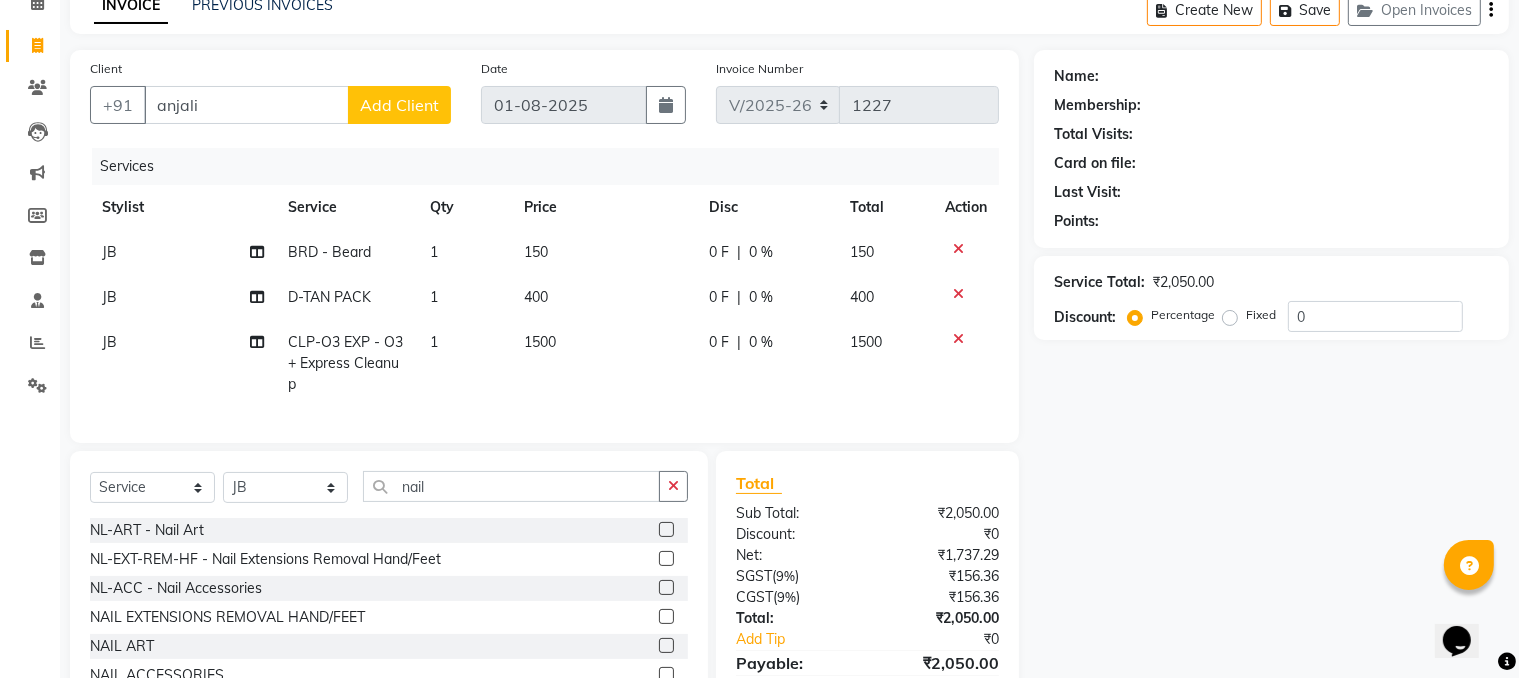 click 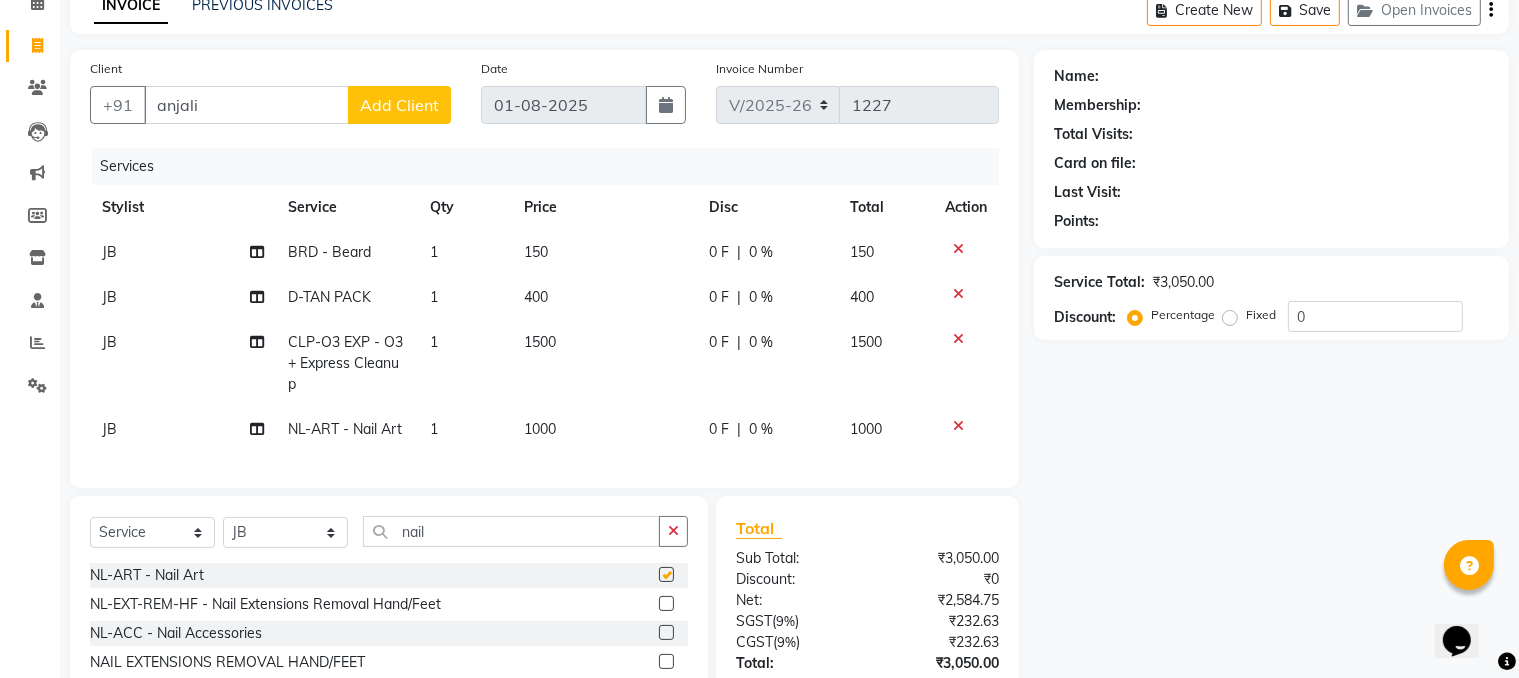 checkbox on "false" 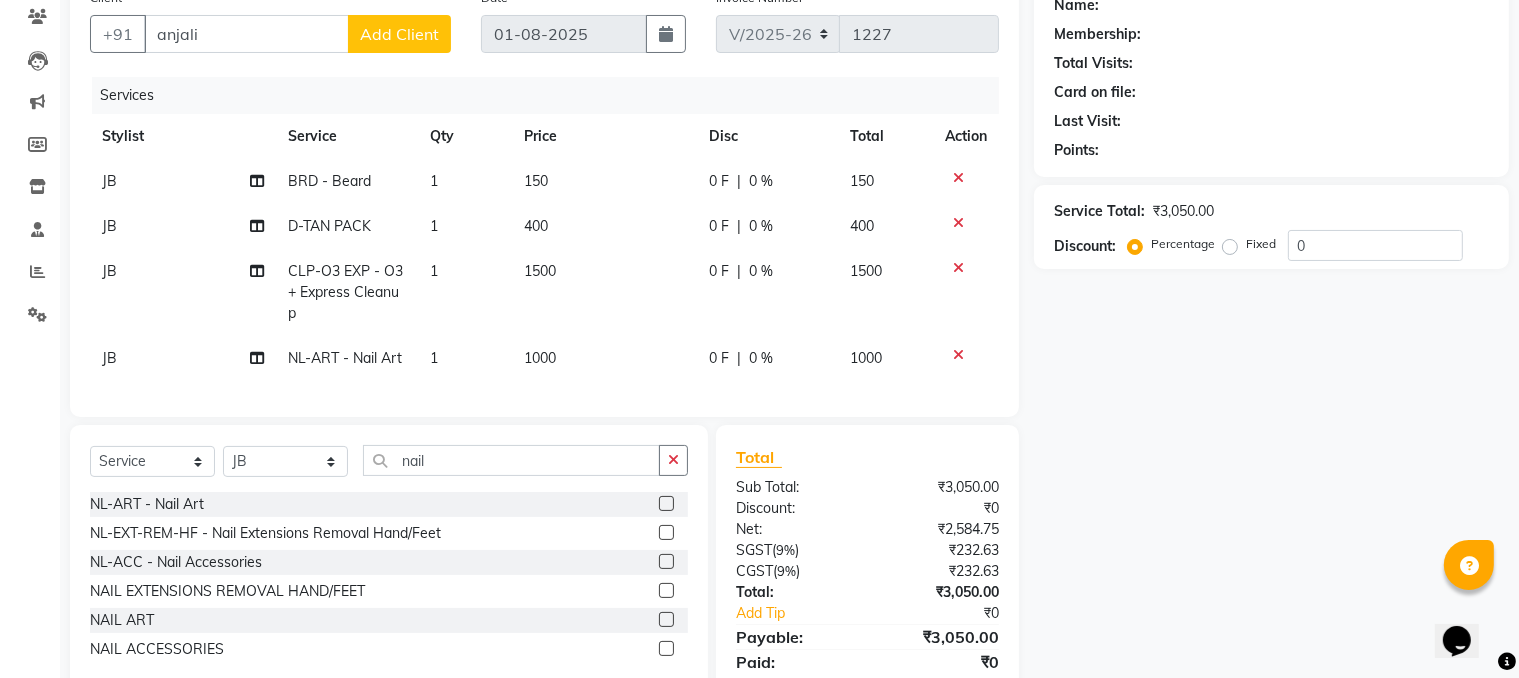 scroll, scrollTop: 259, scrollLeft: 0, axis: vertical 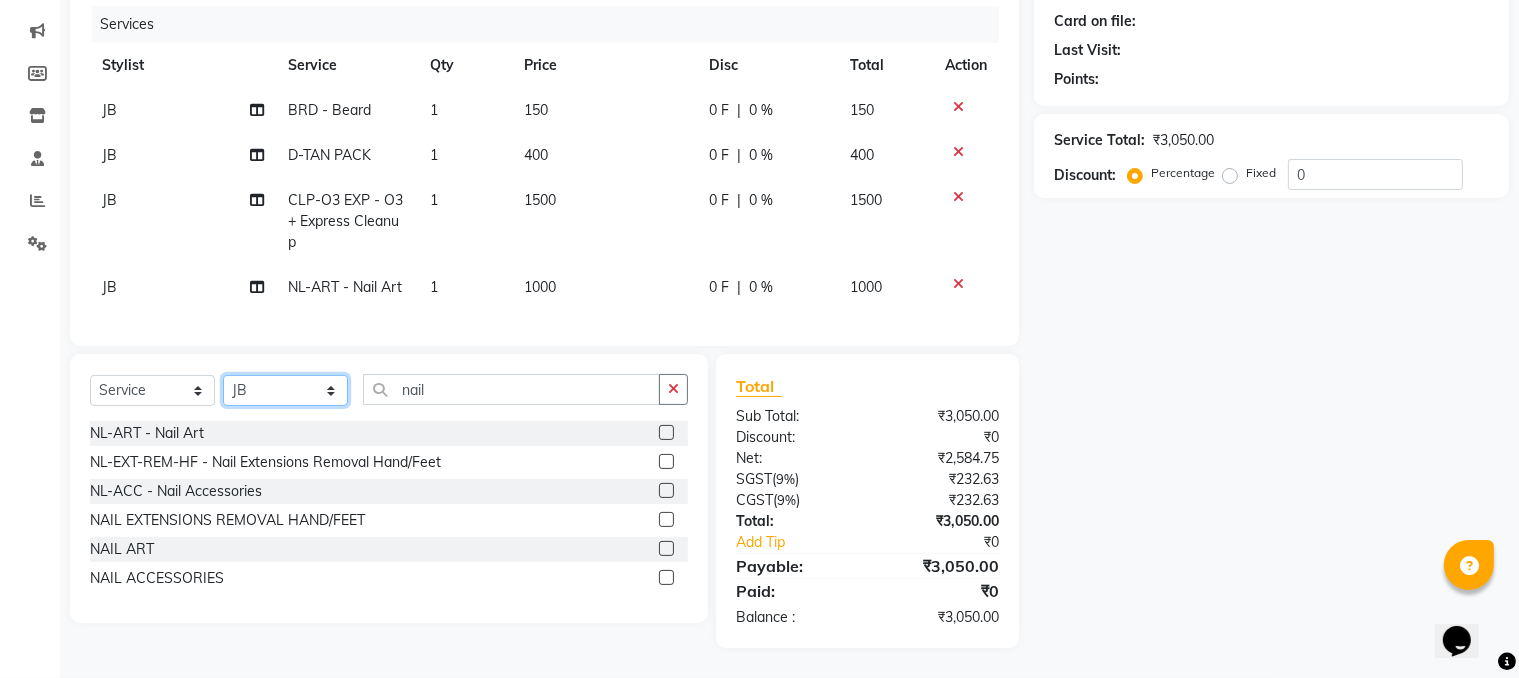 click on "Select Stylist Amir HEAD MASTERS jassi jasvir [FIRST]  [FIRST]  Monika sharma Monika Yoseph  nakul NITIN Poonam puja roop Sumit Teji" 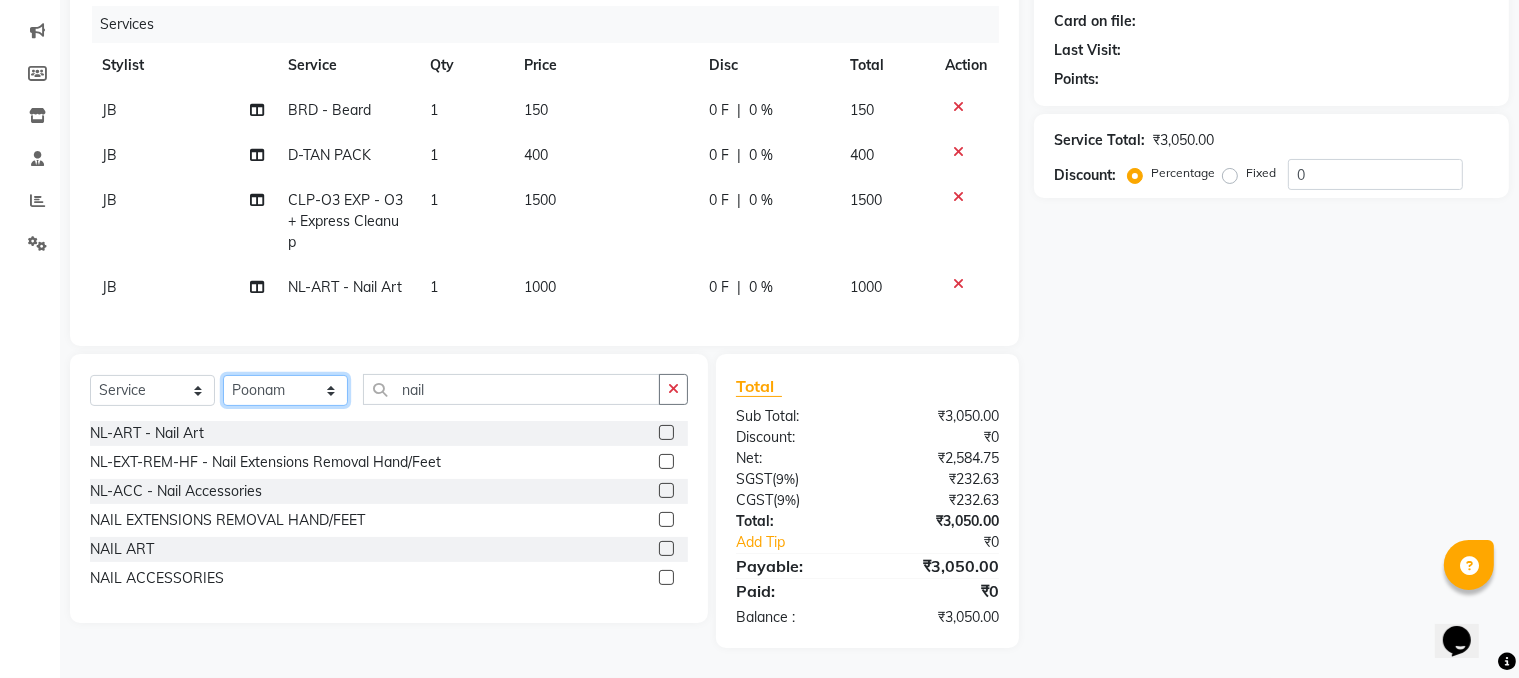 click on "Select Stylist Amir HEAD MASTERS jassi jasvir [FIRST]  [FIRST]  Monika sharma Monika Yoseph  nakul NITIN Poonam puja roop Sumit Teji" 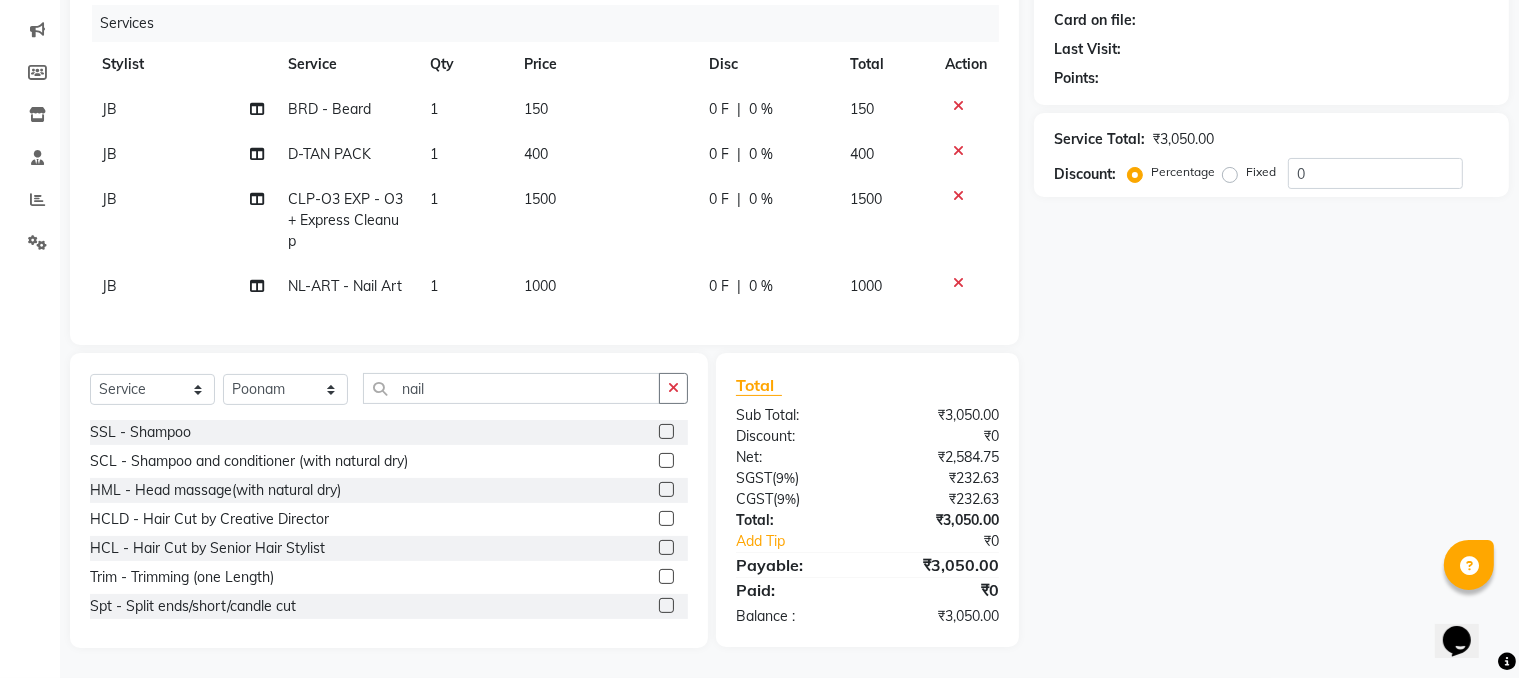 click 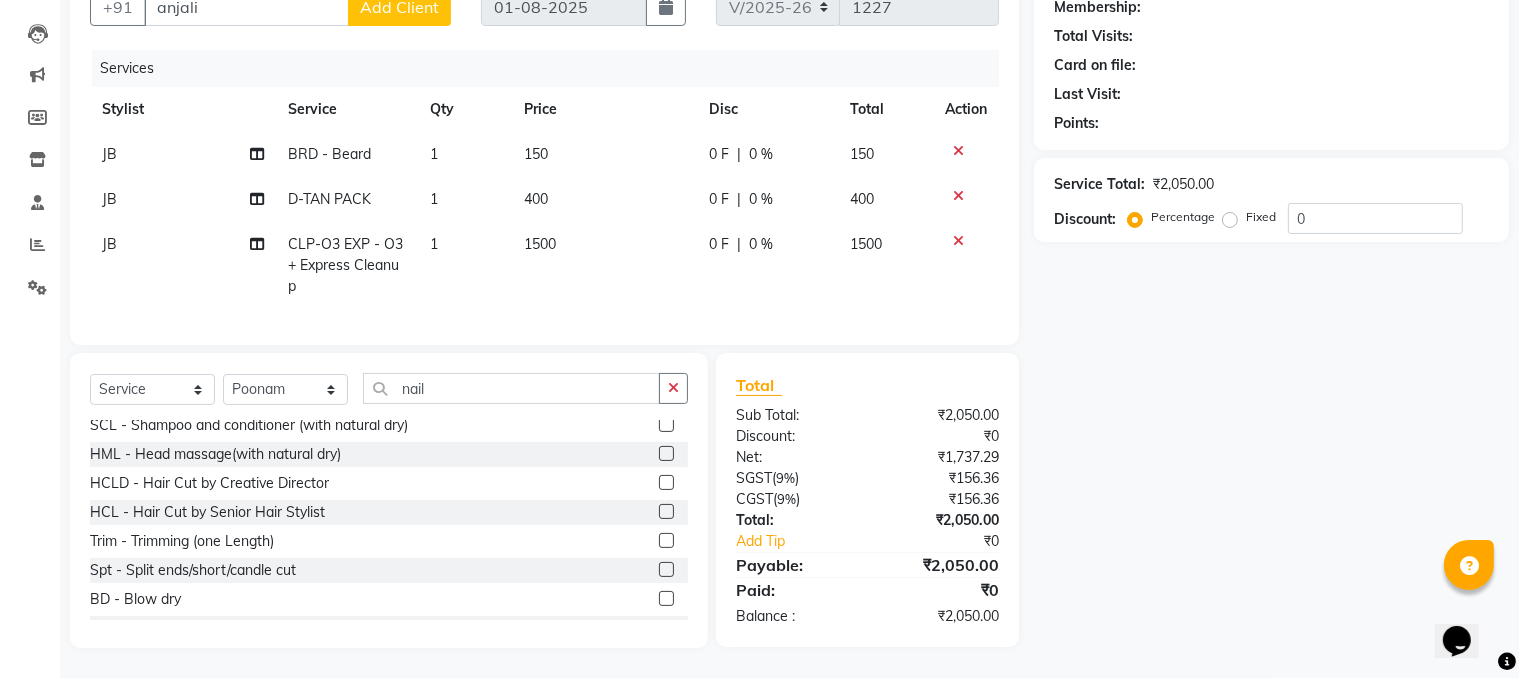 scroll, scrollTop: 0, scrollLeft: 0, axis: both 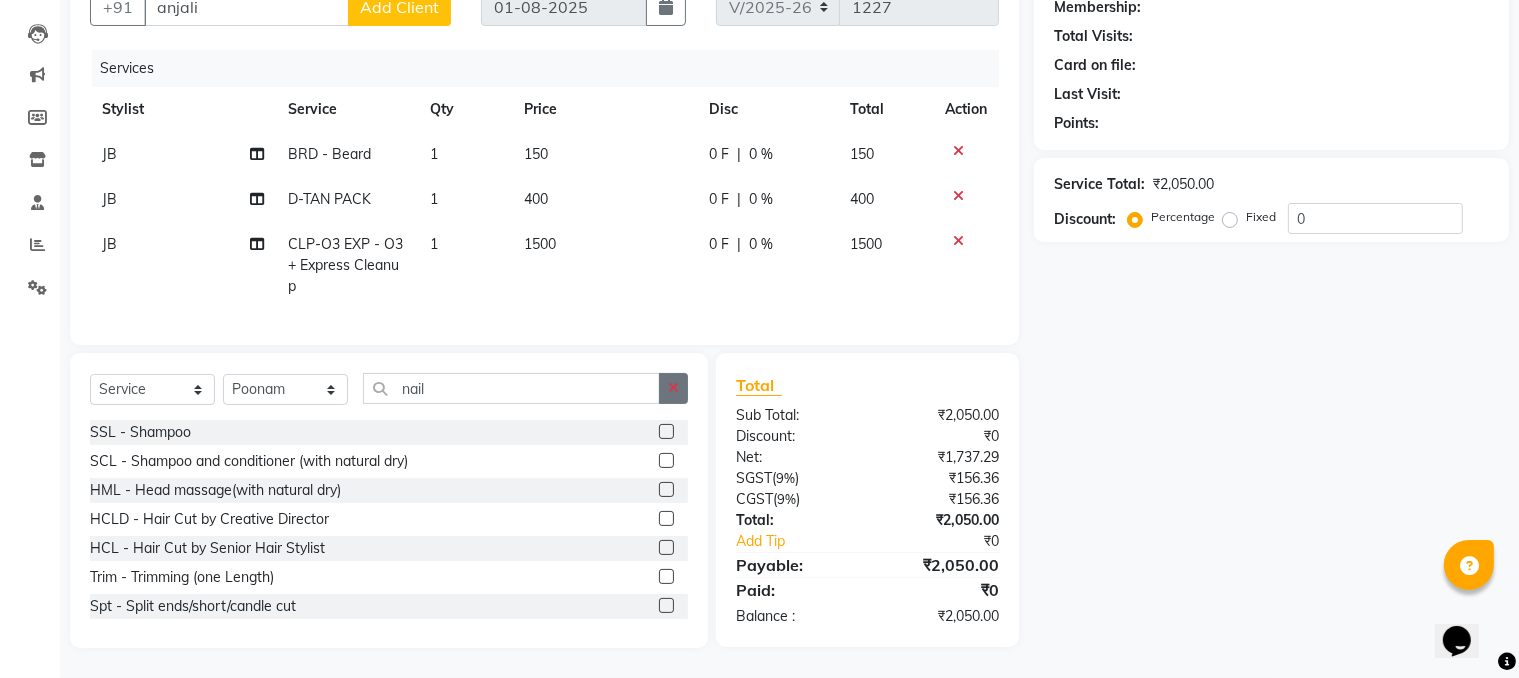 click 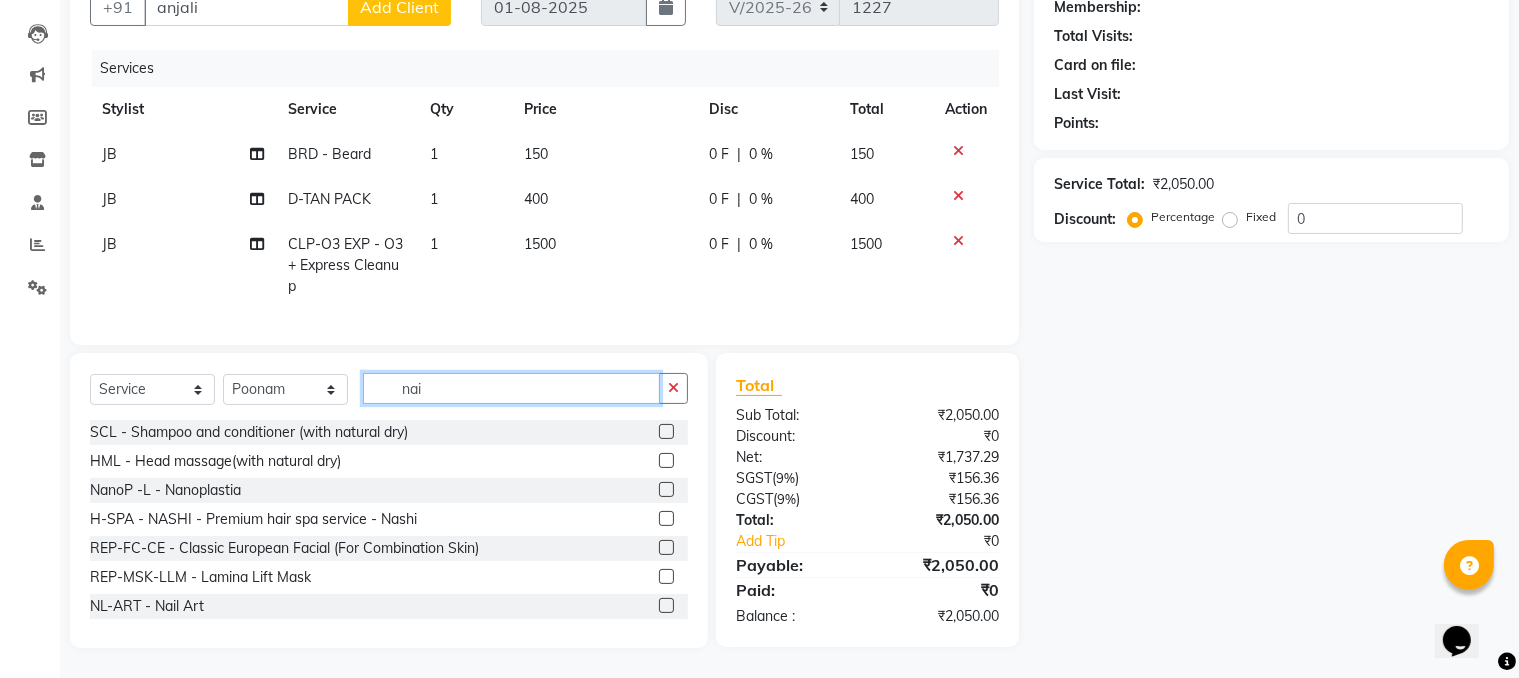 scroll, scrollTop: 214, scrollLeft: 0, axis: vertical 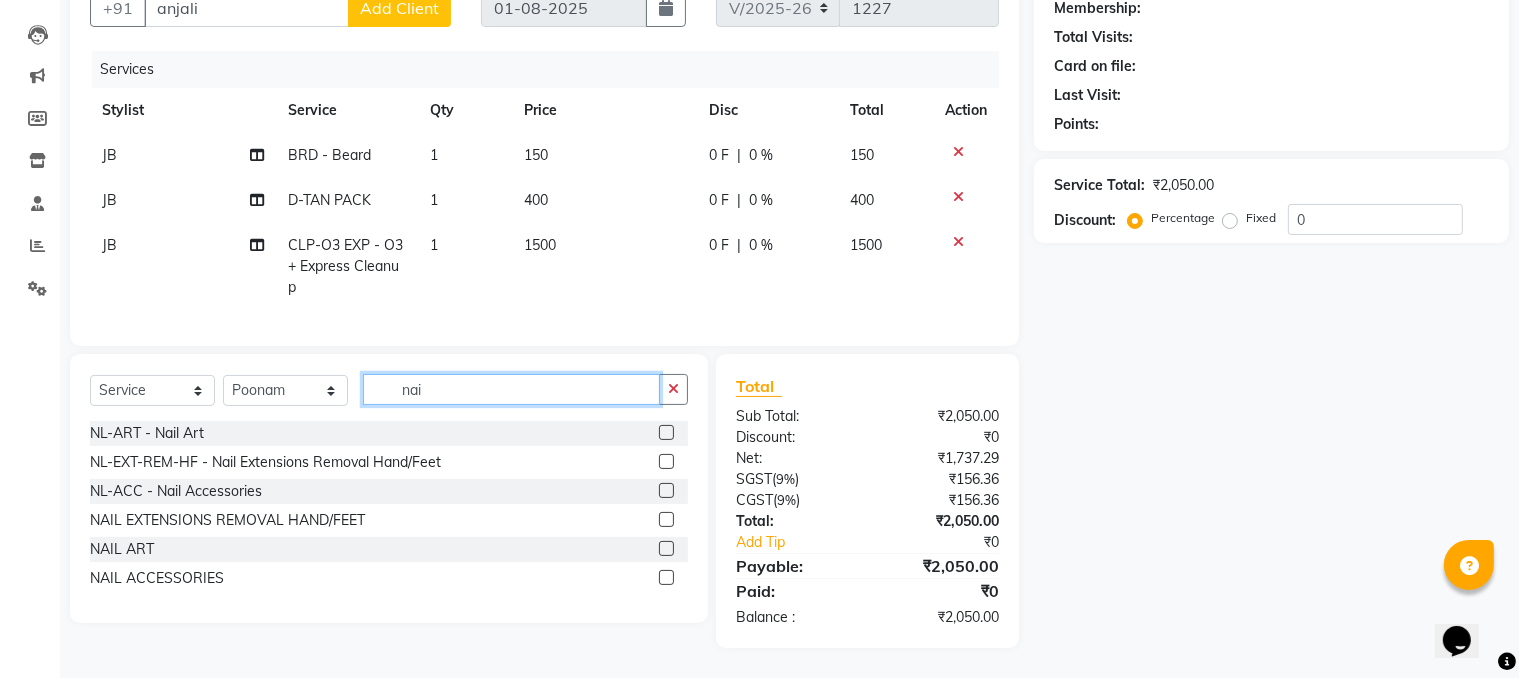 type on "nai" 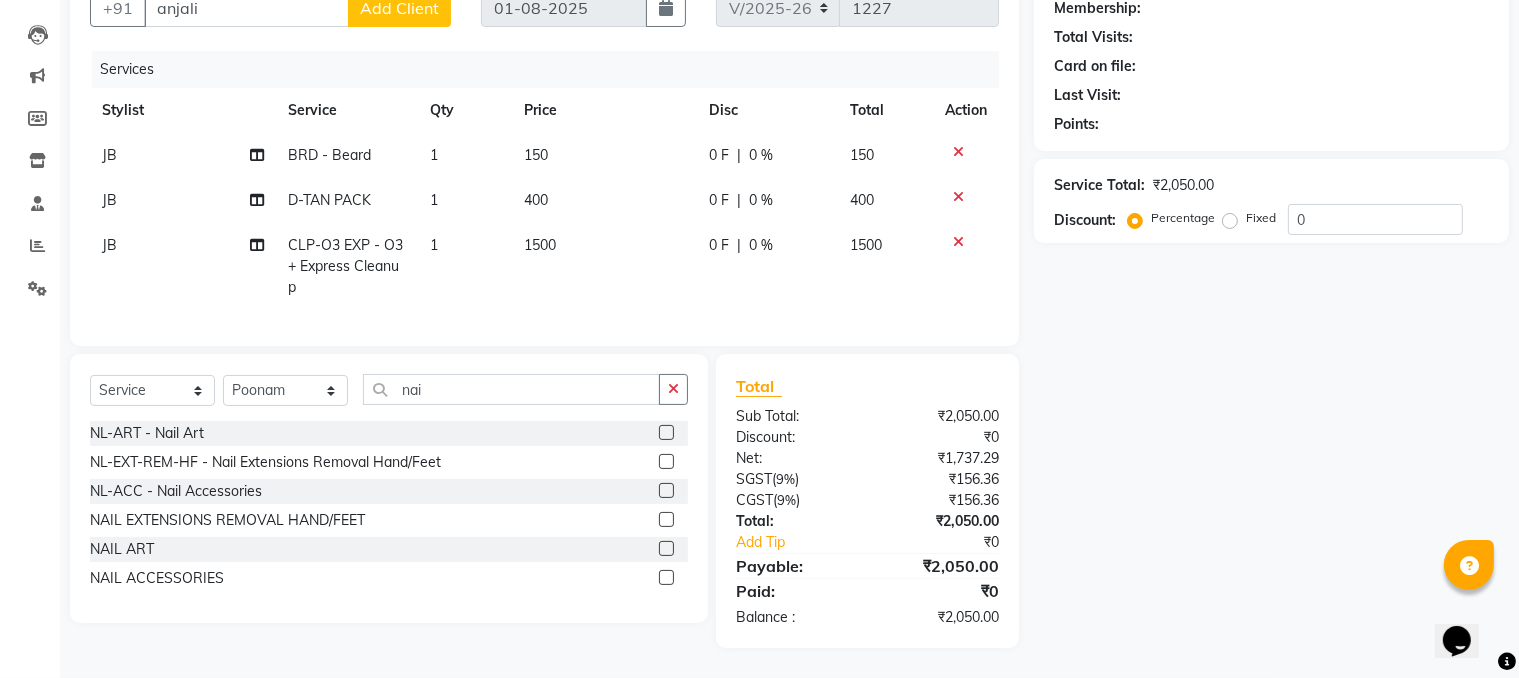 click 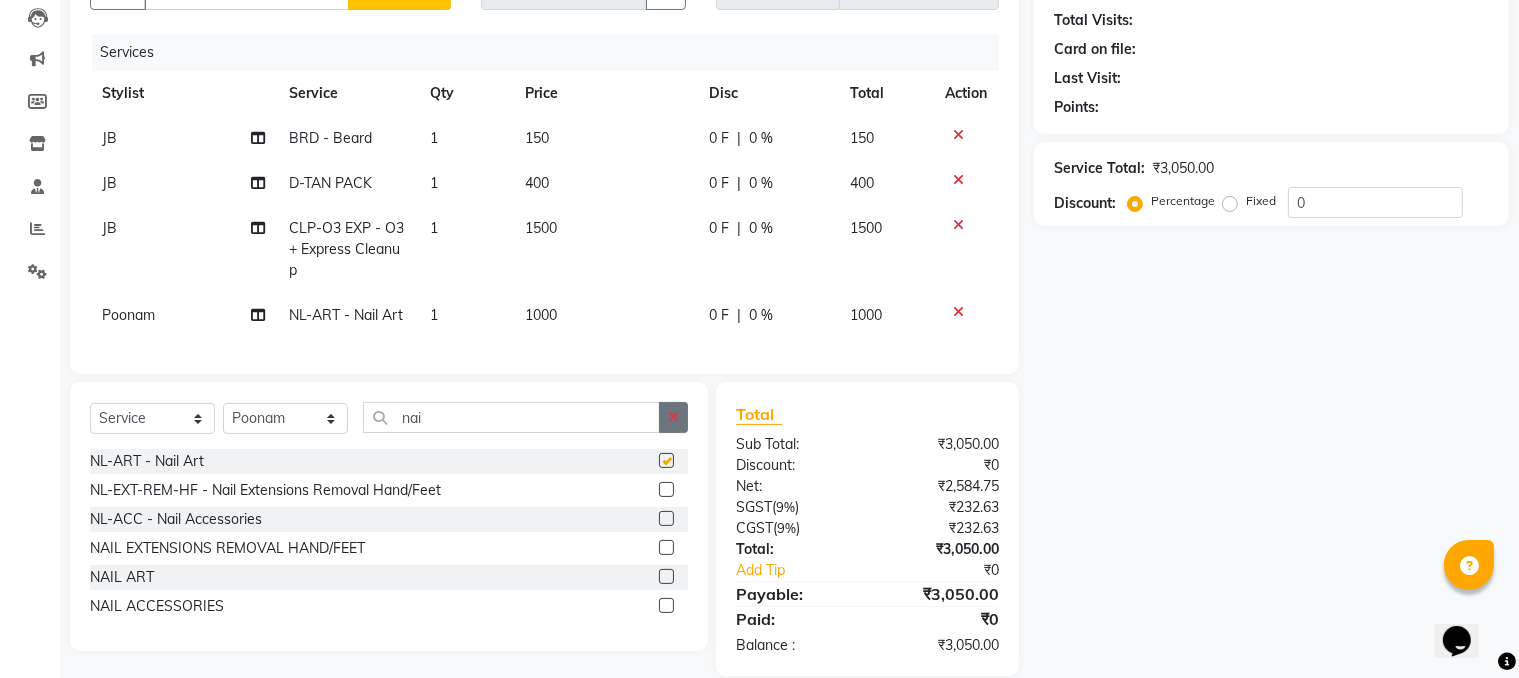 checkbox on "false" 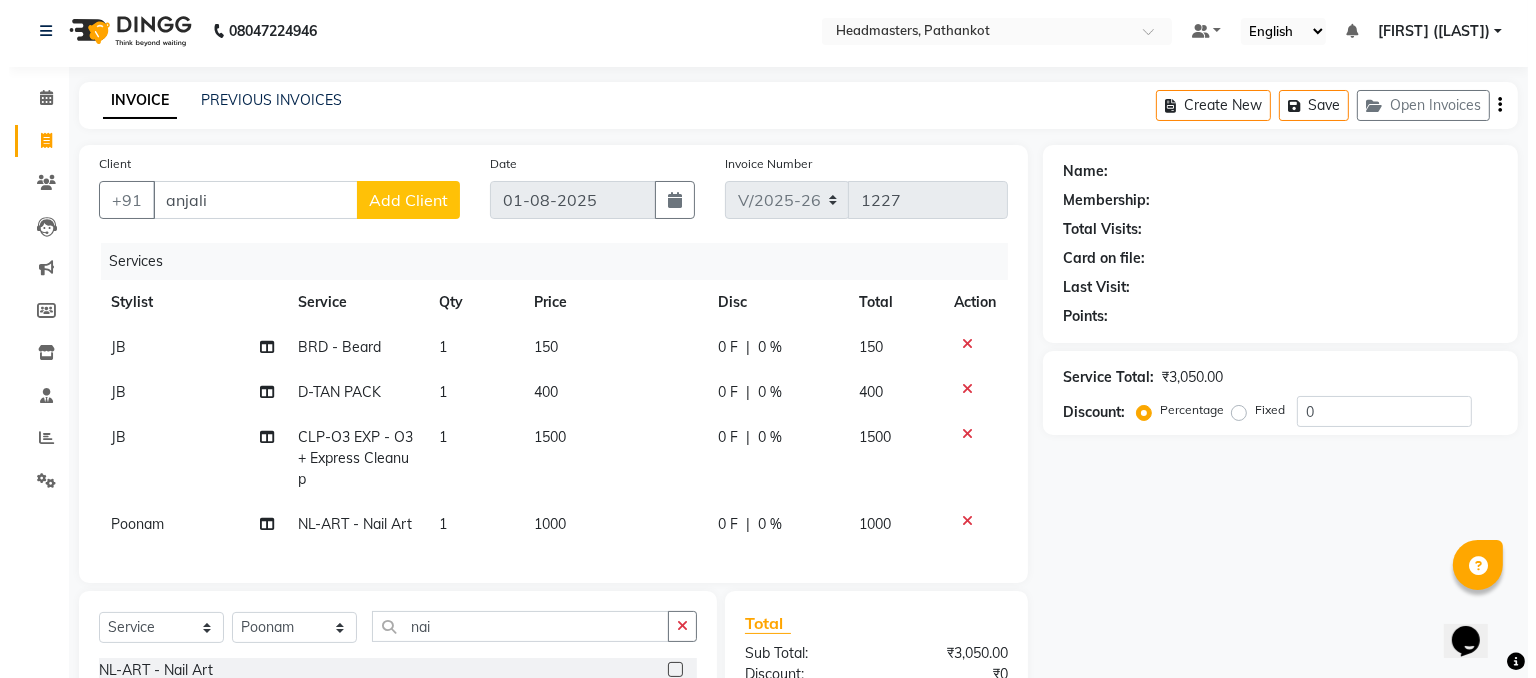 scroll, scrollTop: 0, scrollLeft: 0, axis: both 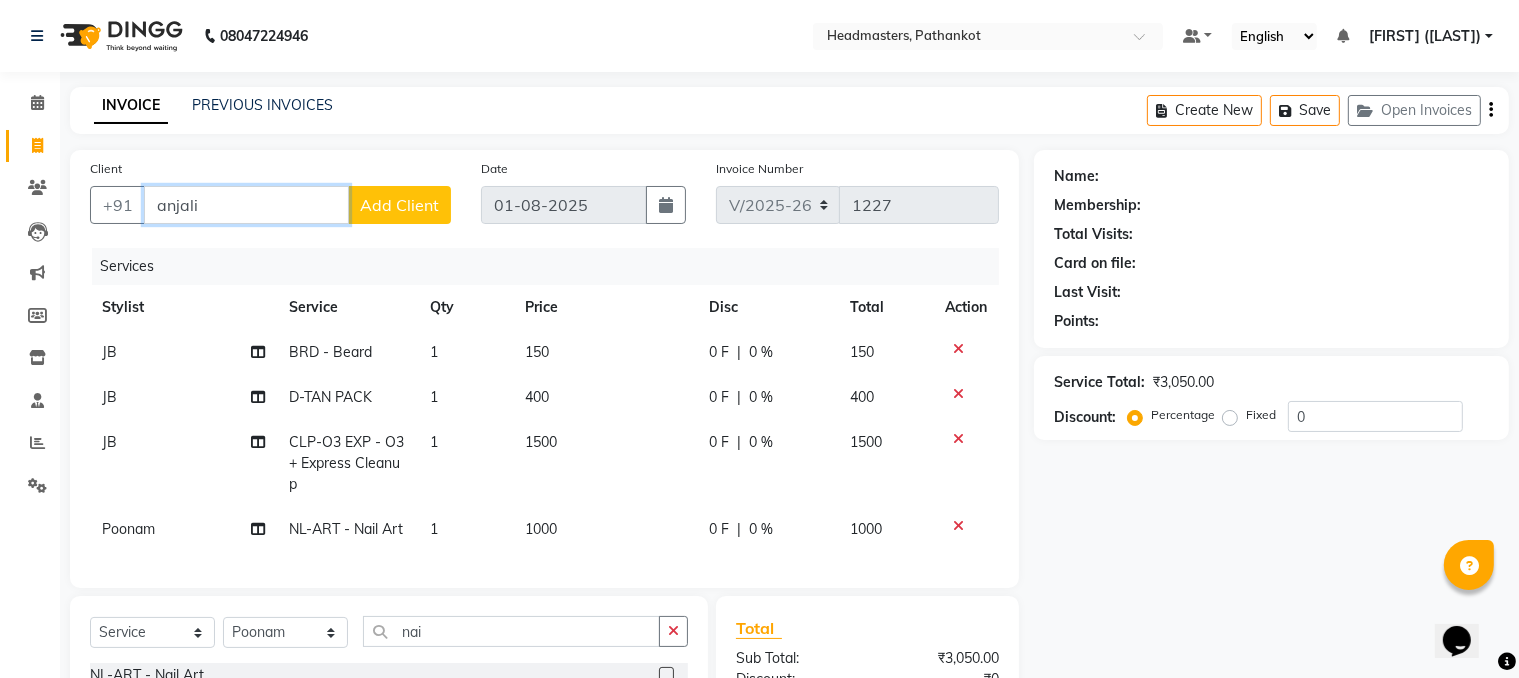 click on "anjali" at bounding box center (246, 205) 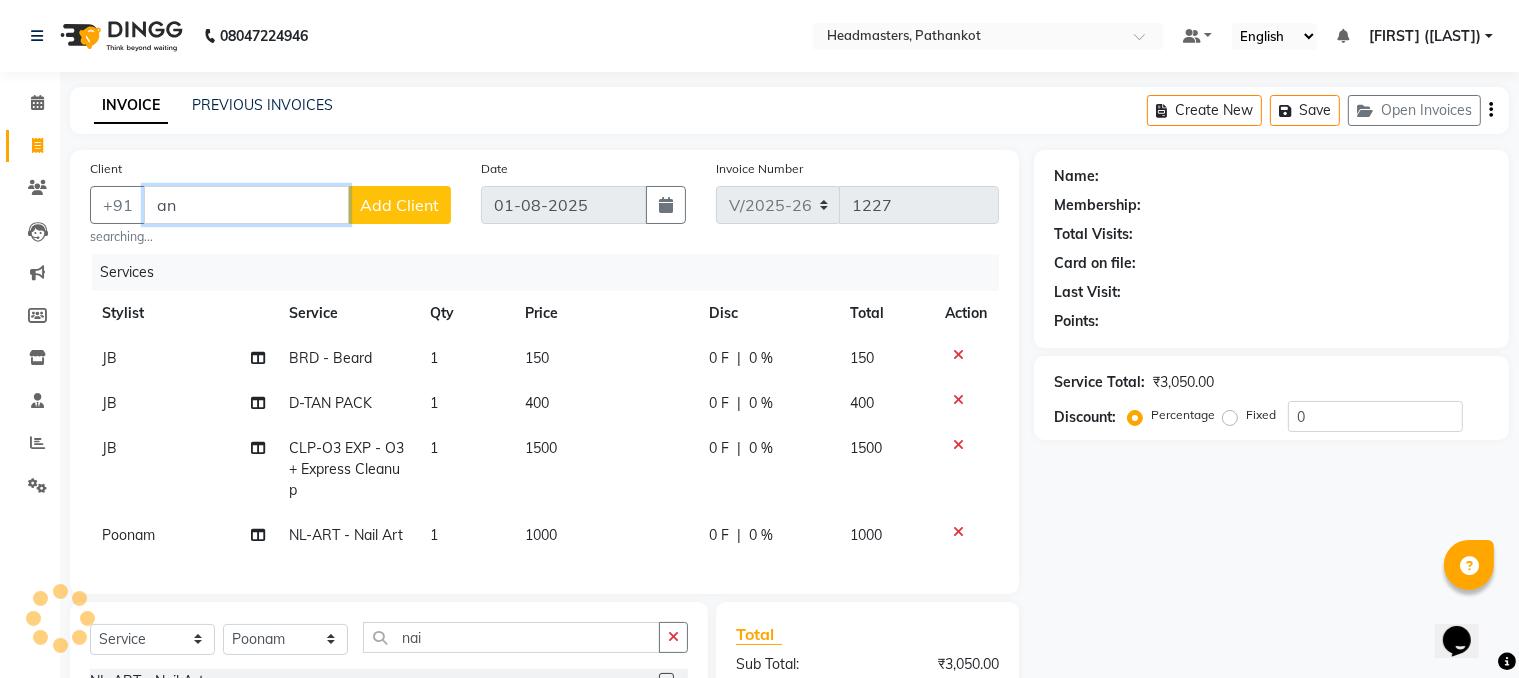 type on "a" 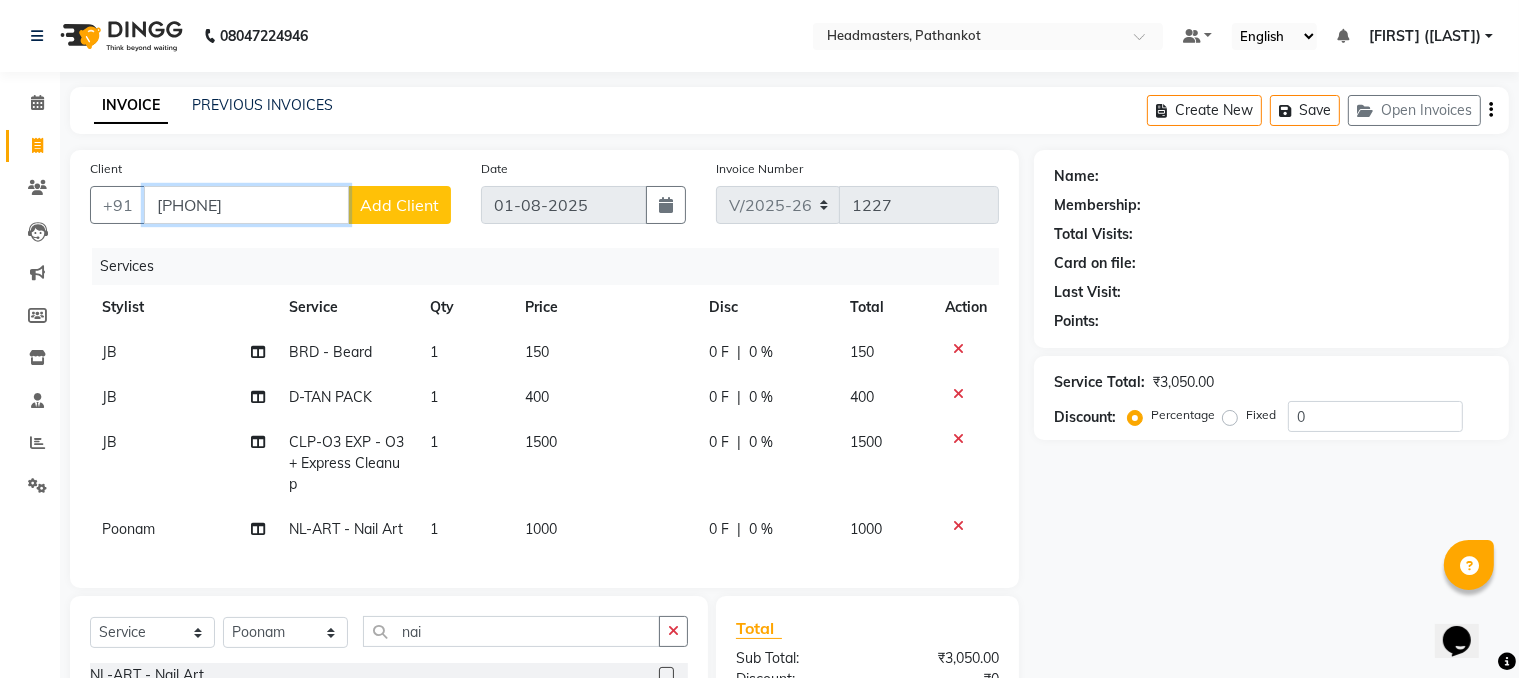 type on "[PHONE]" 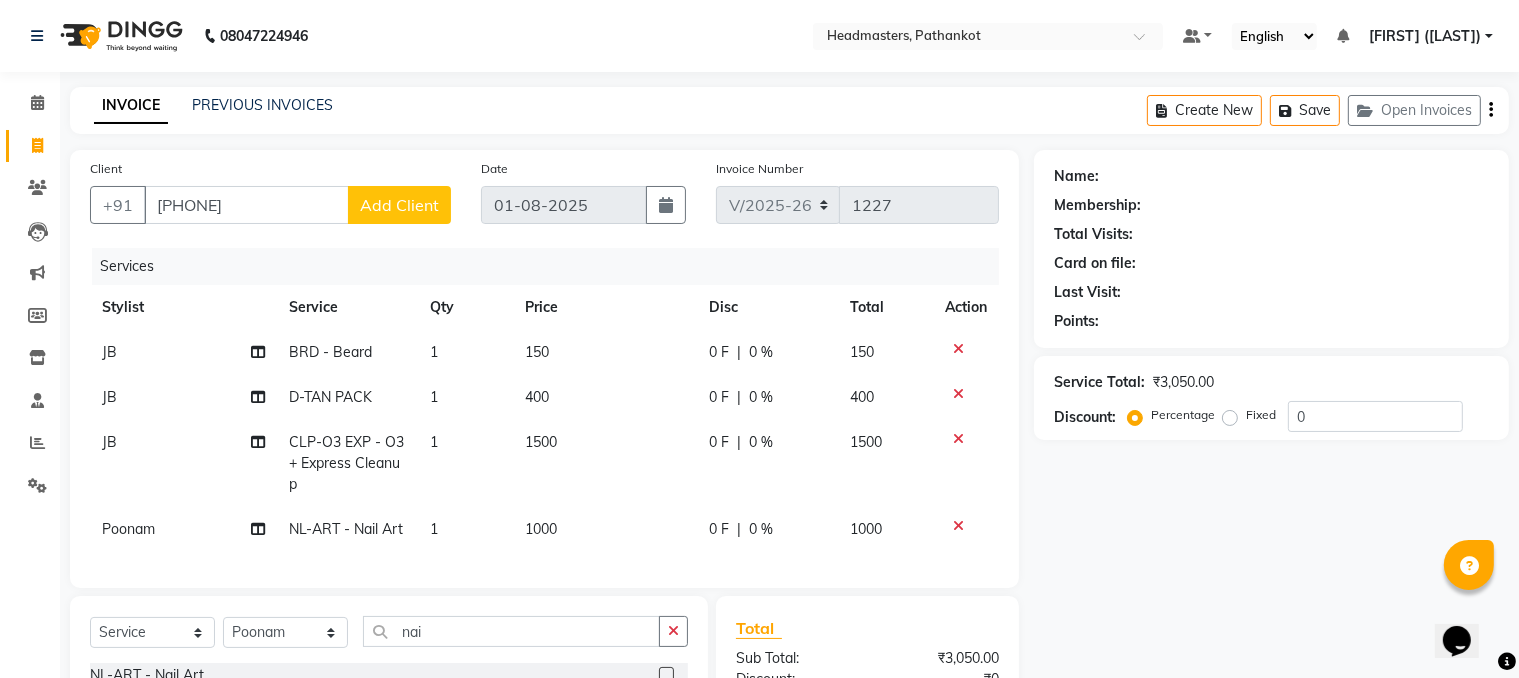 click on "Add Client" 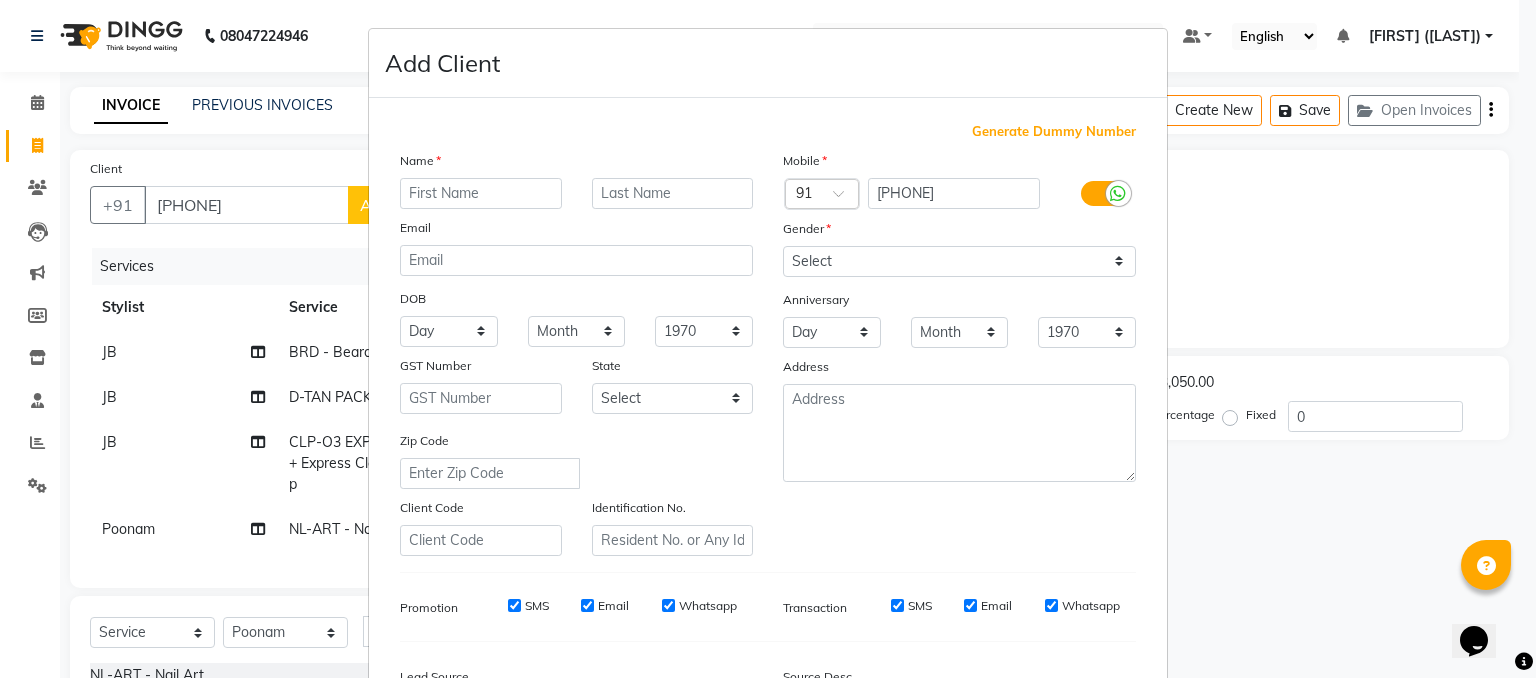 click at bounding box center [481, 193] 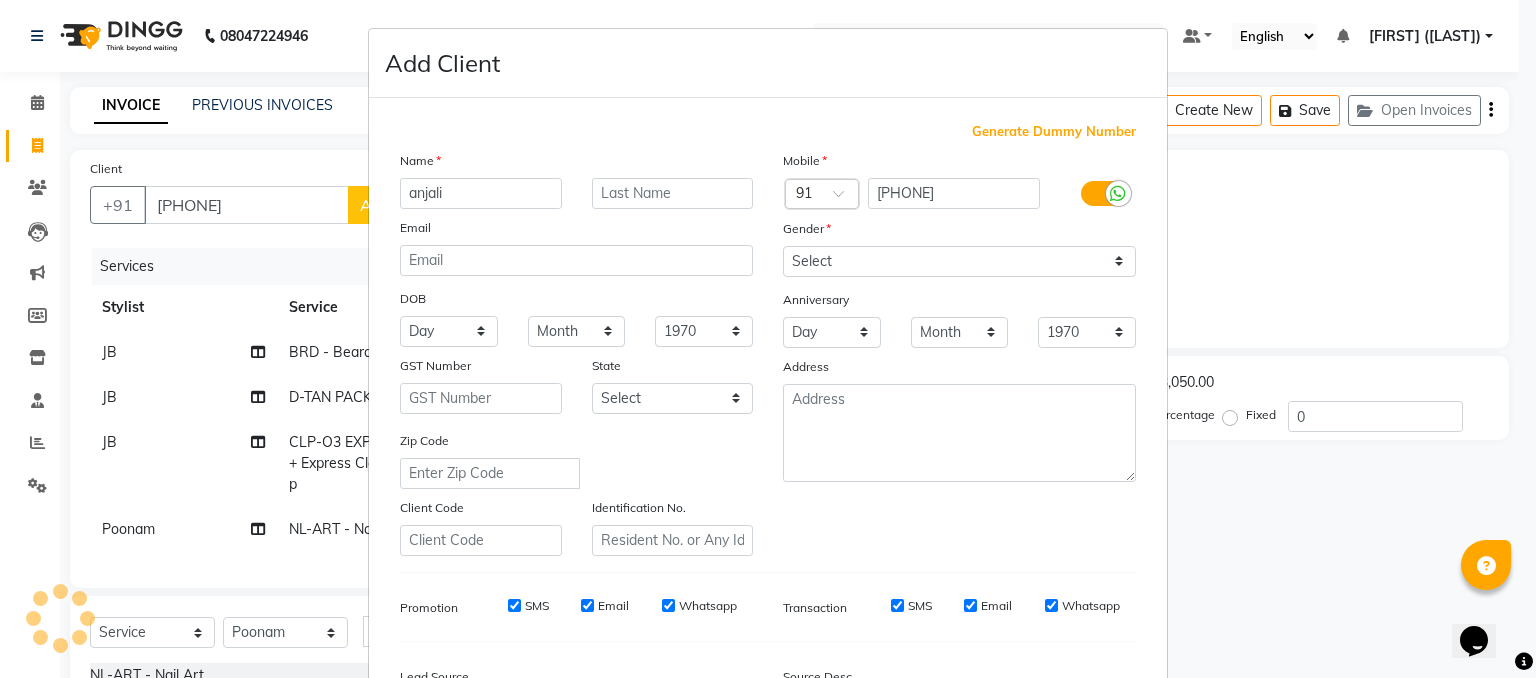 type on "anjali" 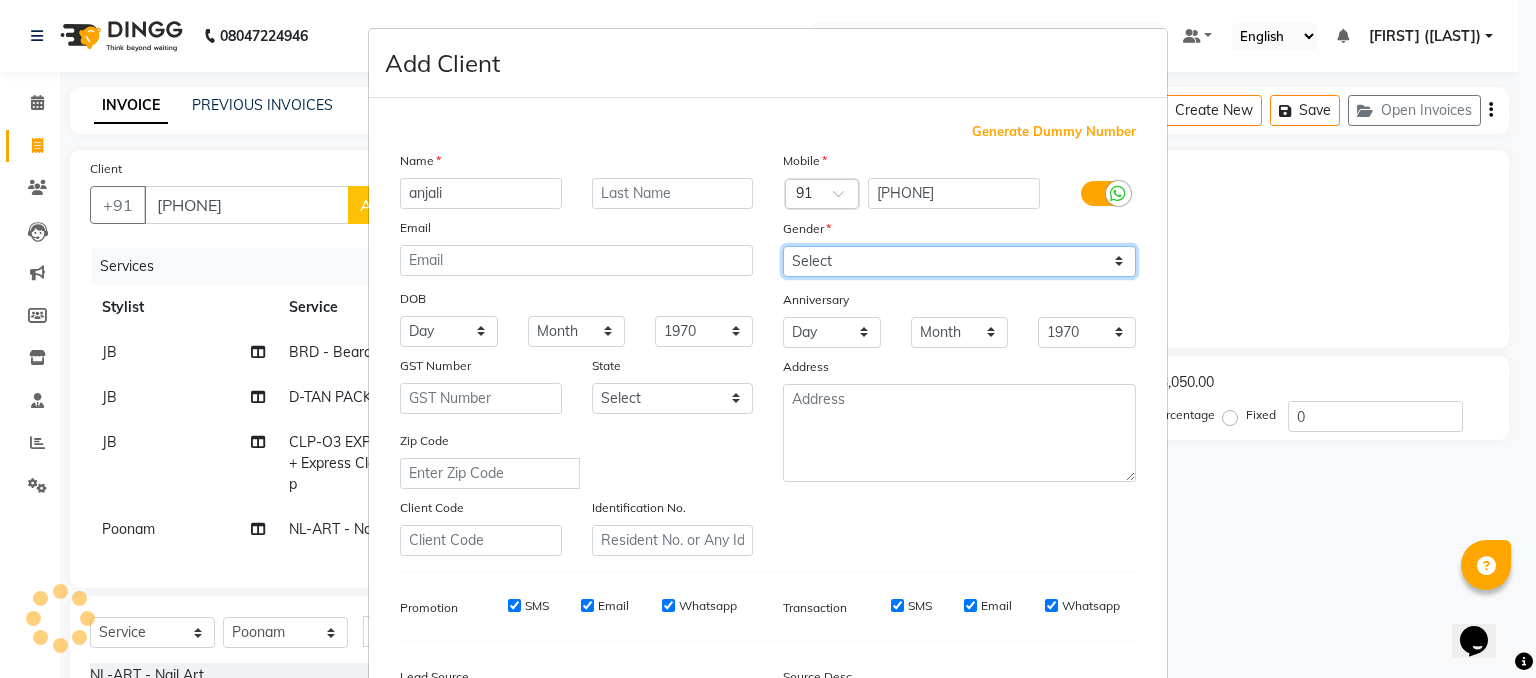 click on "Select Male Female Other Prefer Not To Say" at bounding box center (959, 261) 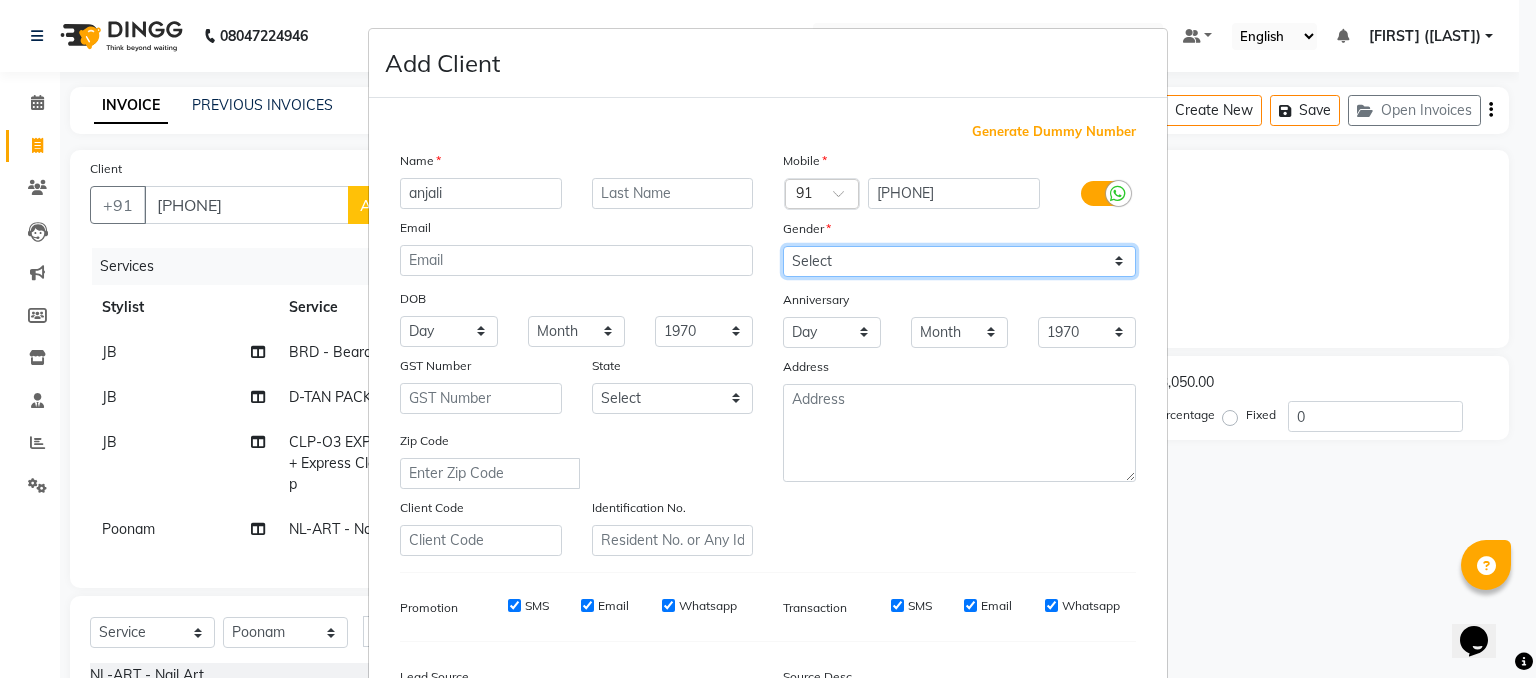 select on "female" 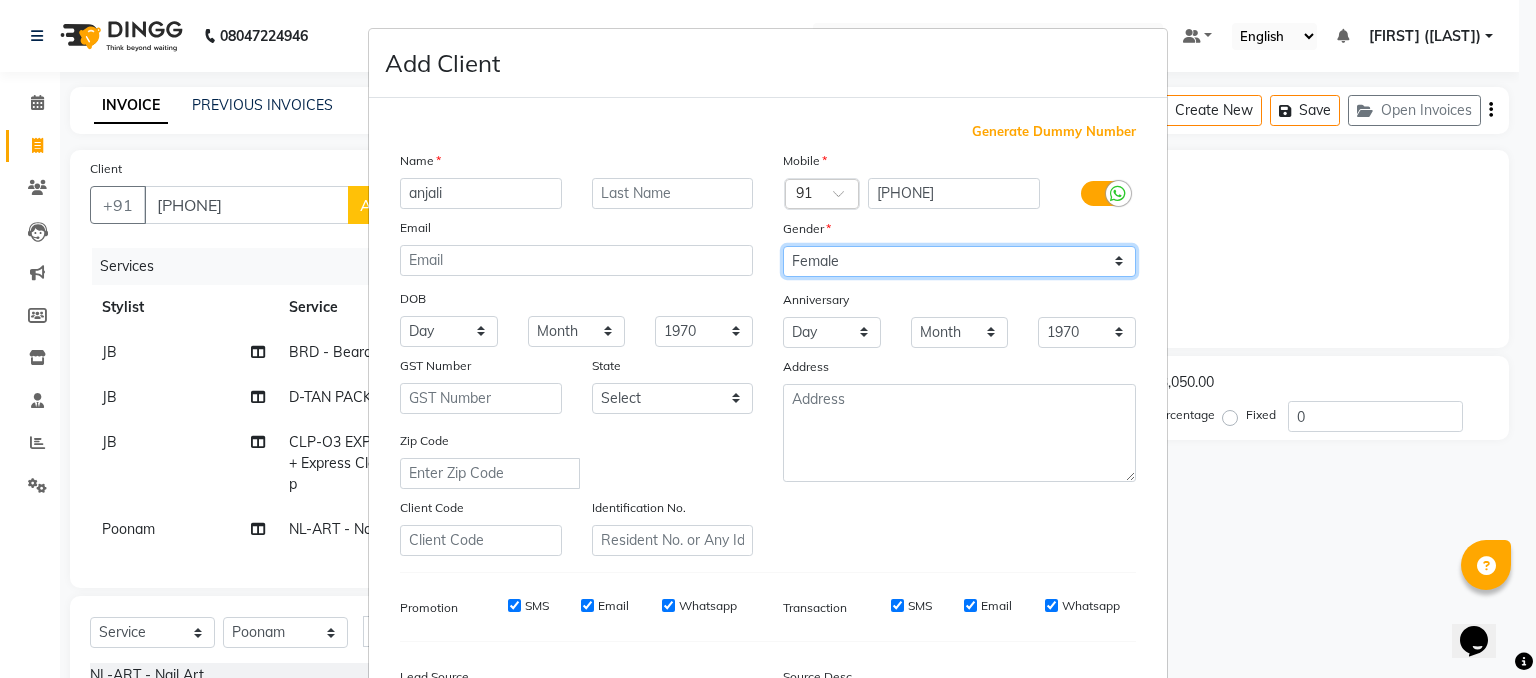 click on "Select Male Female Other Prefer Not To Say" at bounding box center [959, 261] 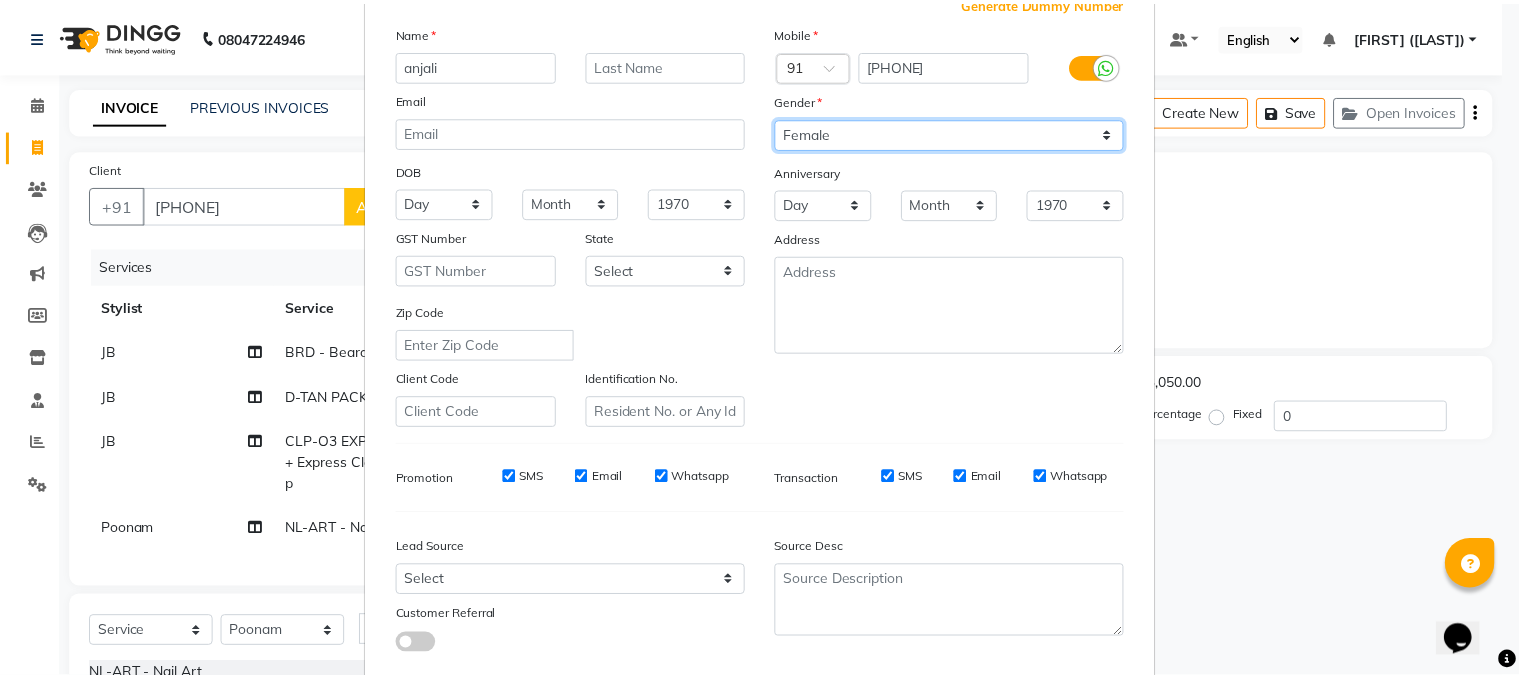 scroll, scrollTop: 254, scrollLeft: 0, axis: vertical 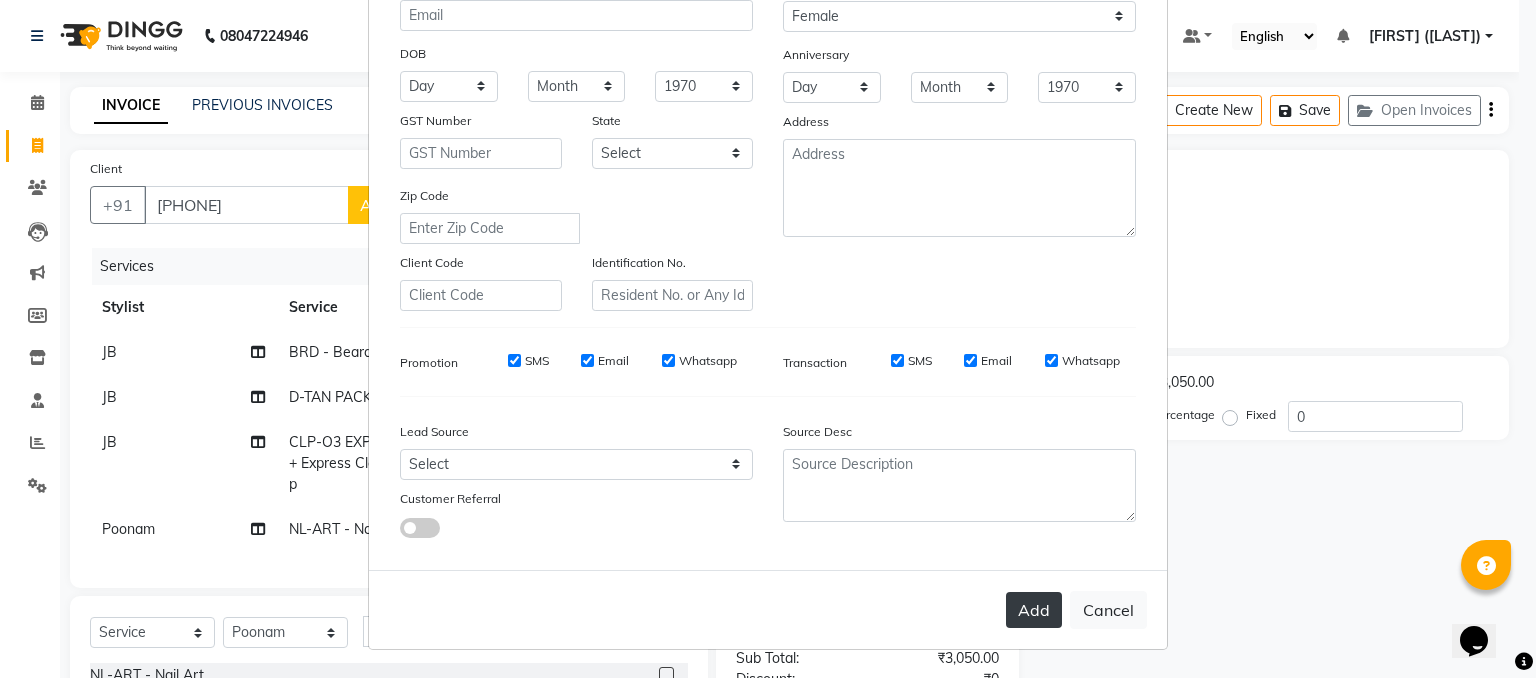 click on "Add" at bounding box center (1034, 610) 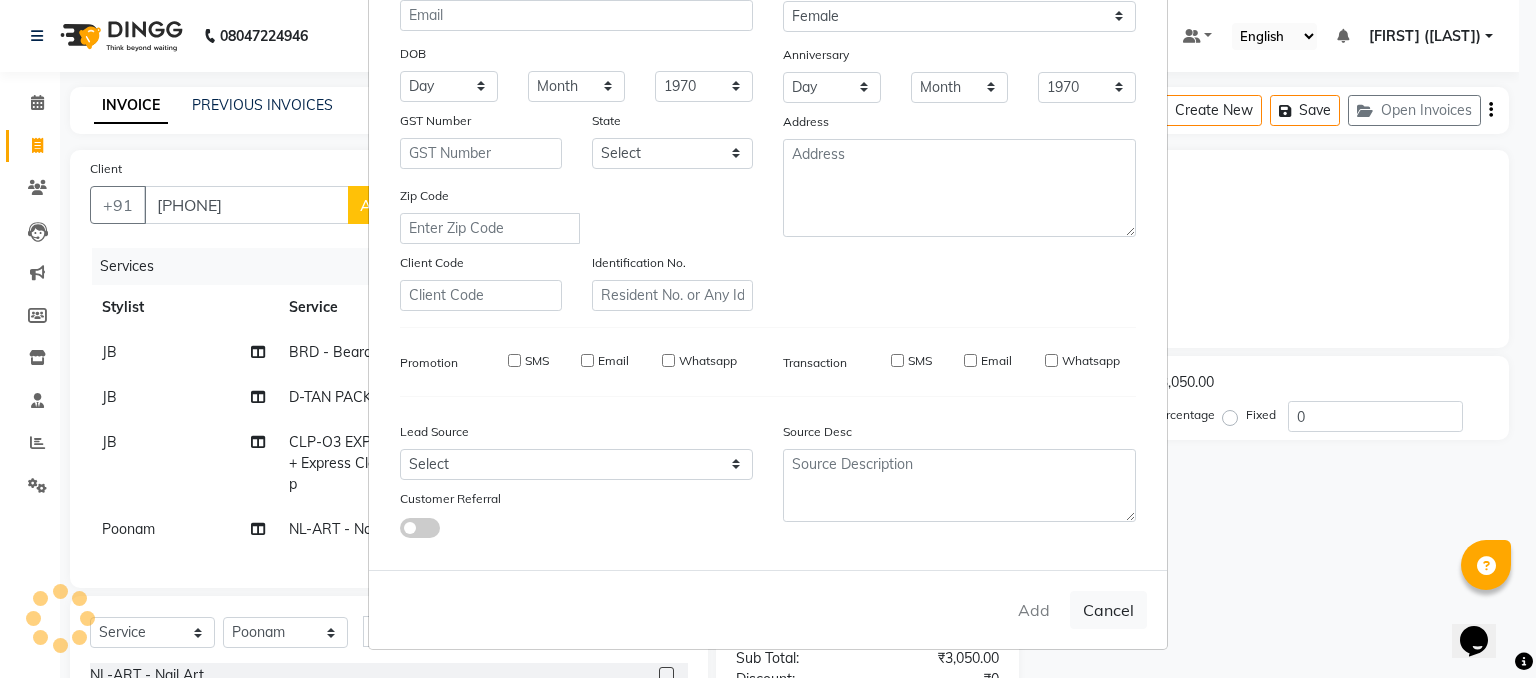 type 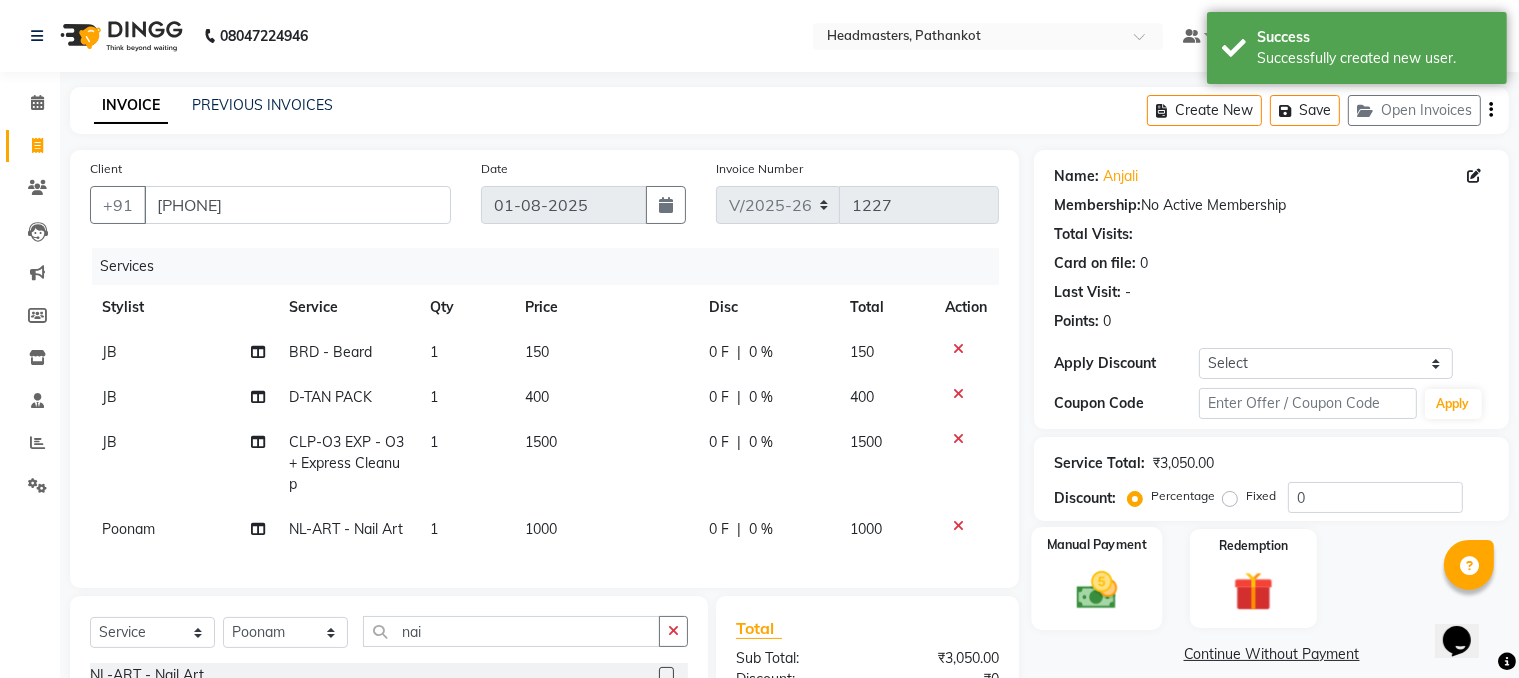 click 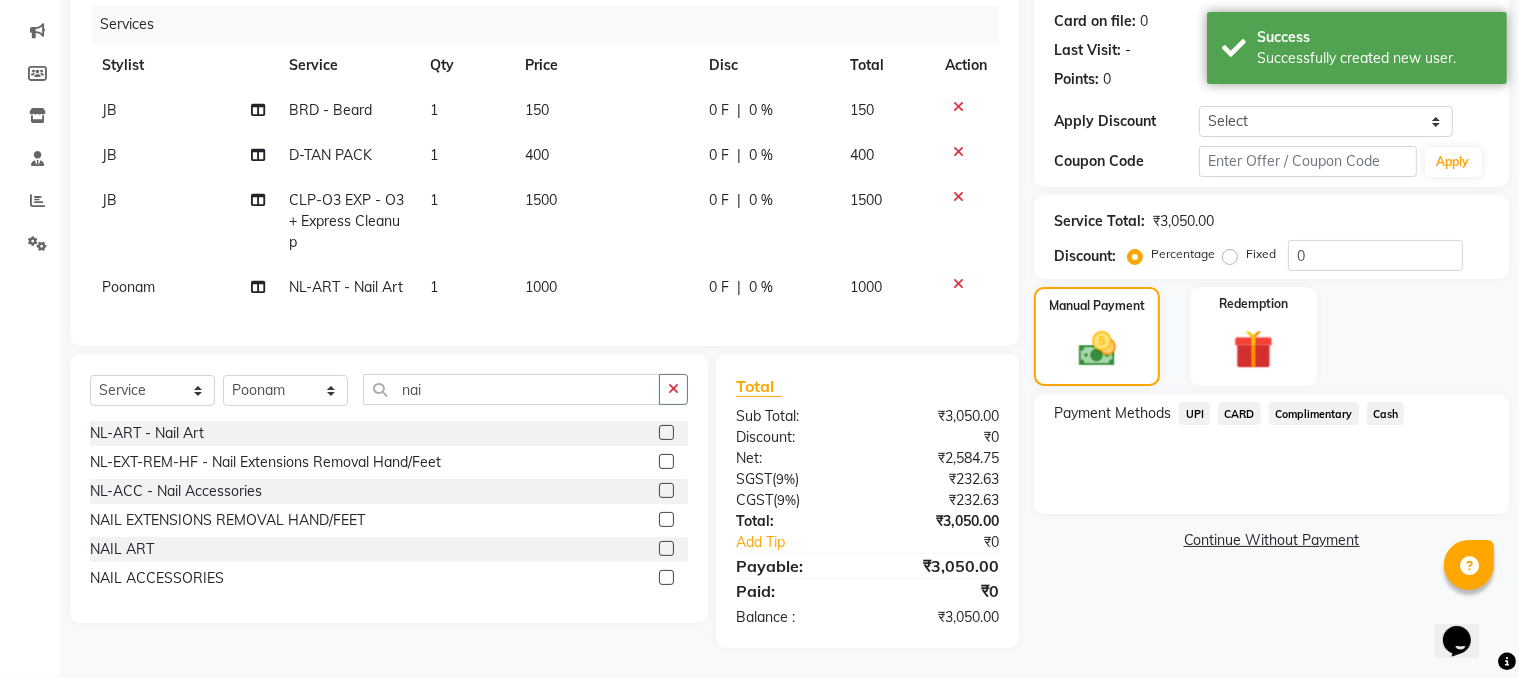 scroll, scrollTop: 259, scrollLeft: 0, axis: vertical 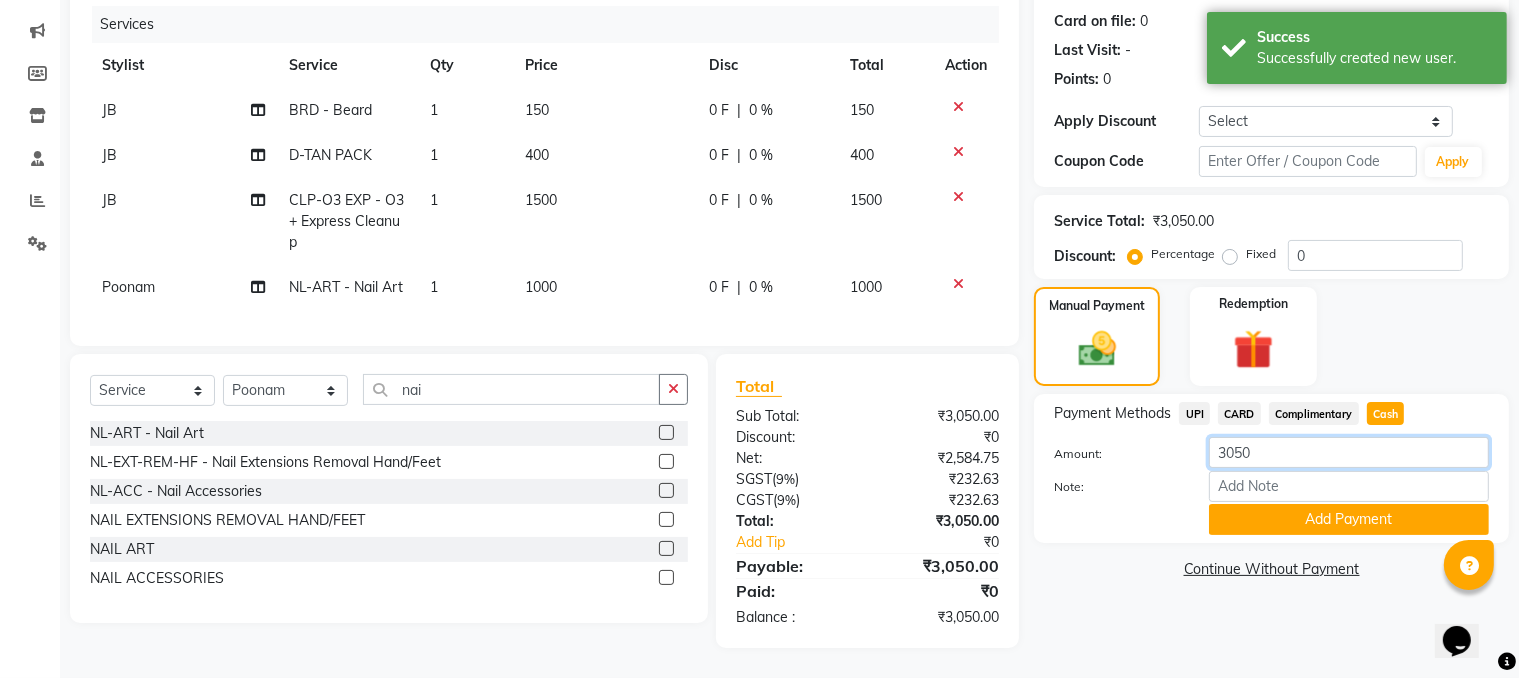 click on "3050" 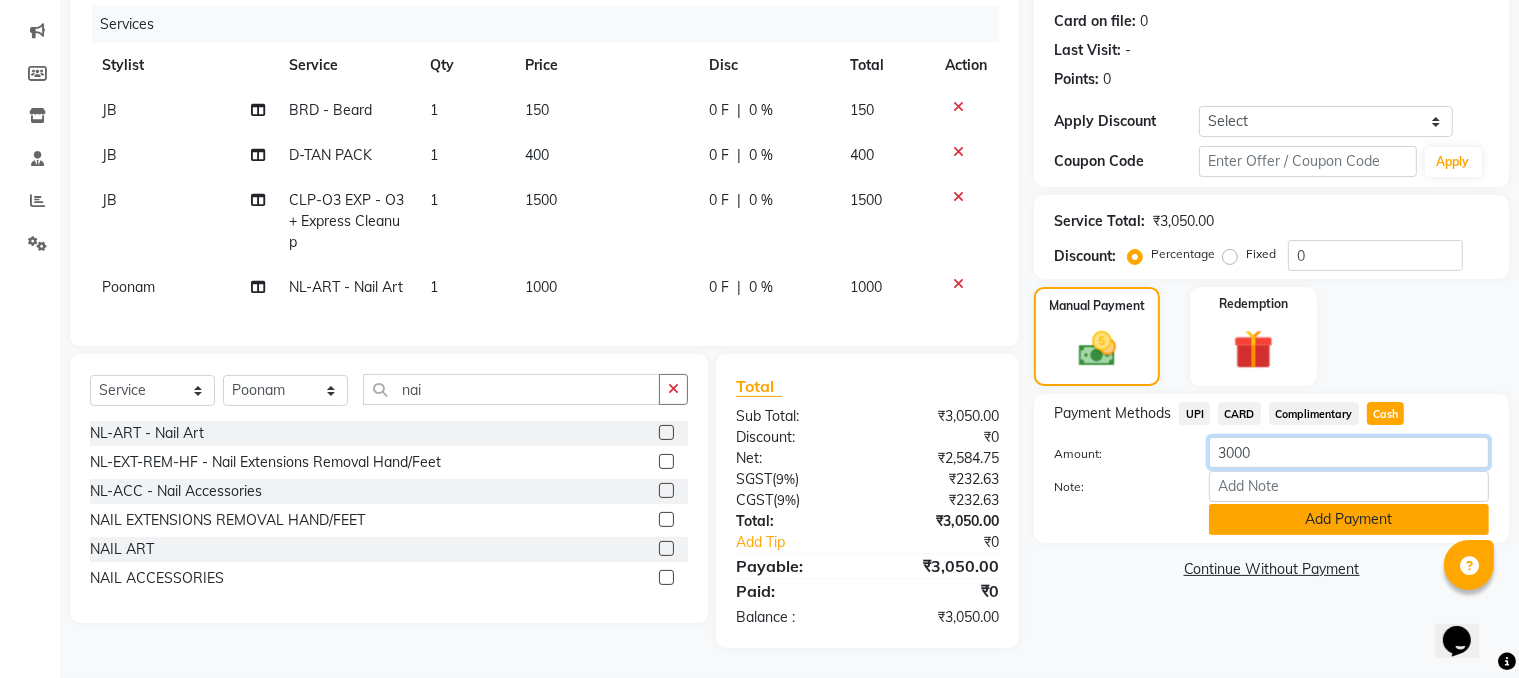 type on "3000" 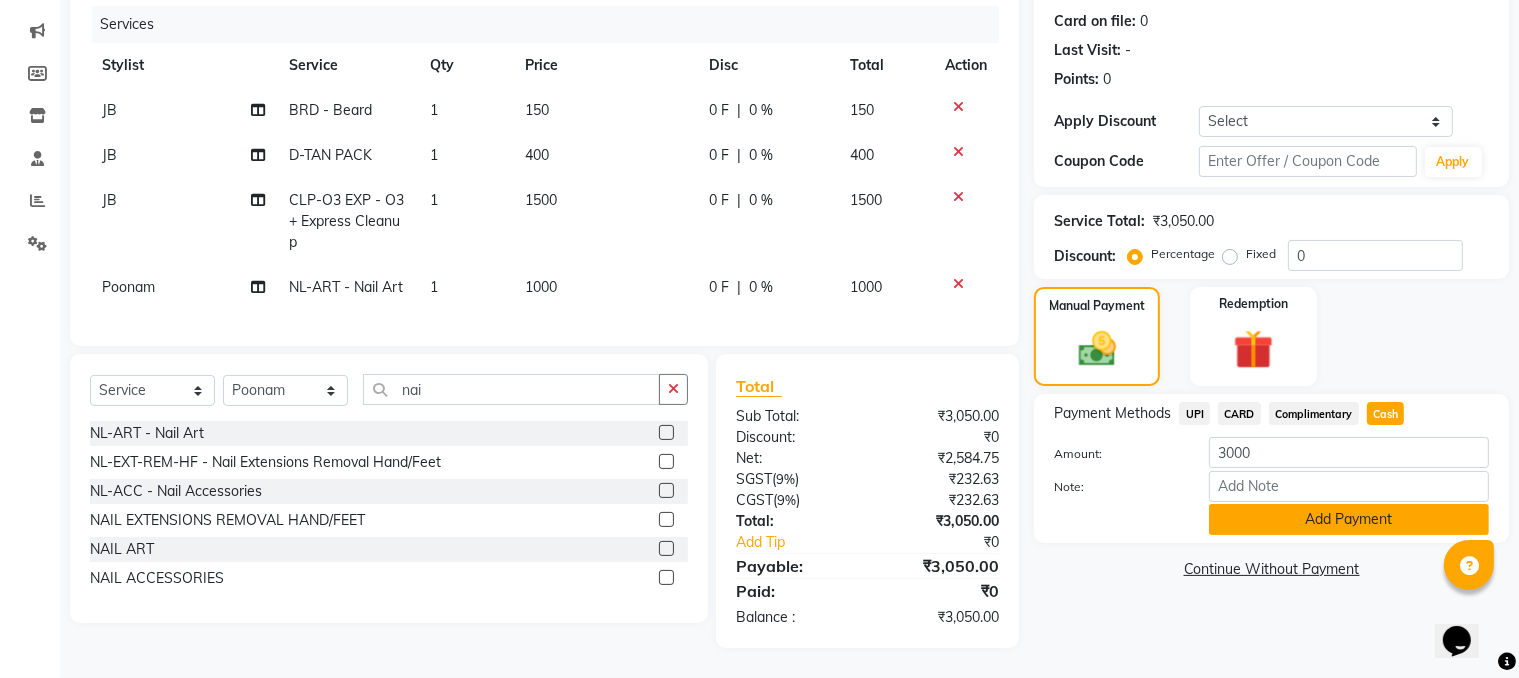 click on "Add Payment" 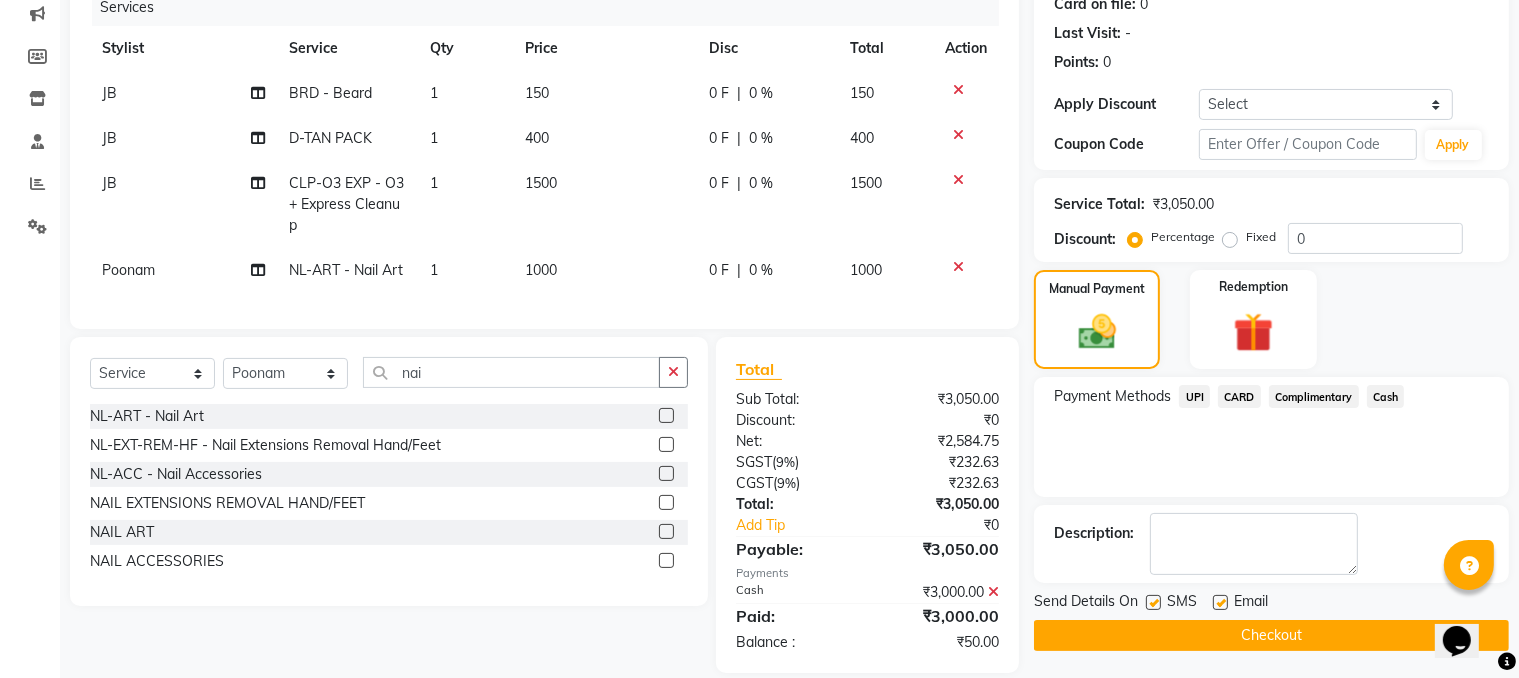 click on "UPI" 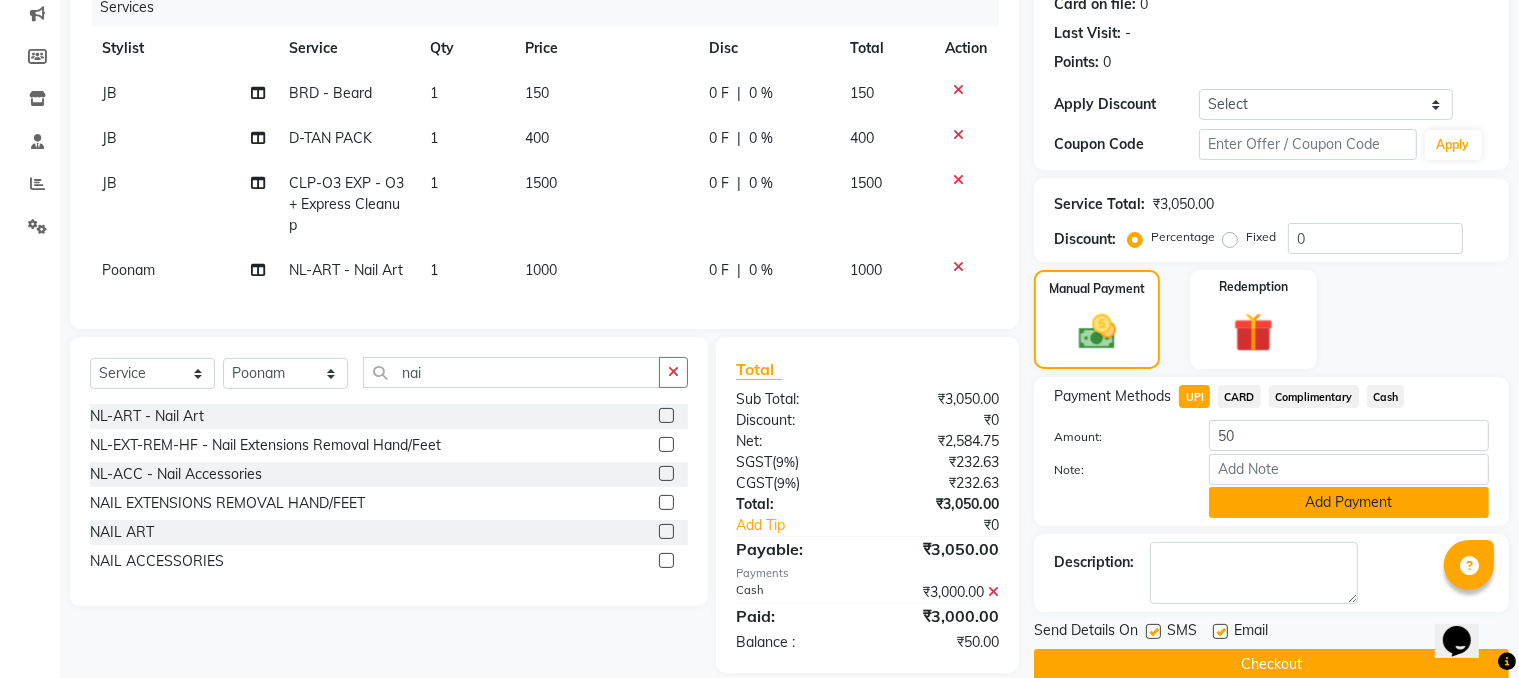 click on "Add Payment" 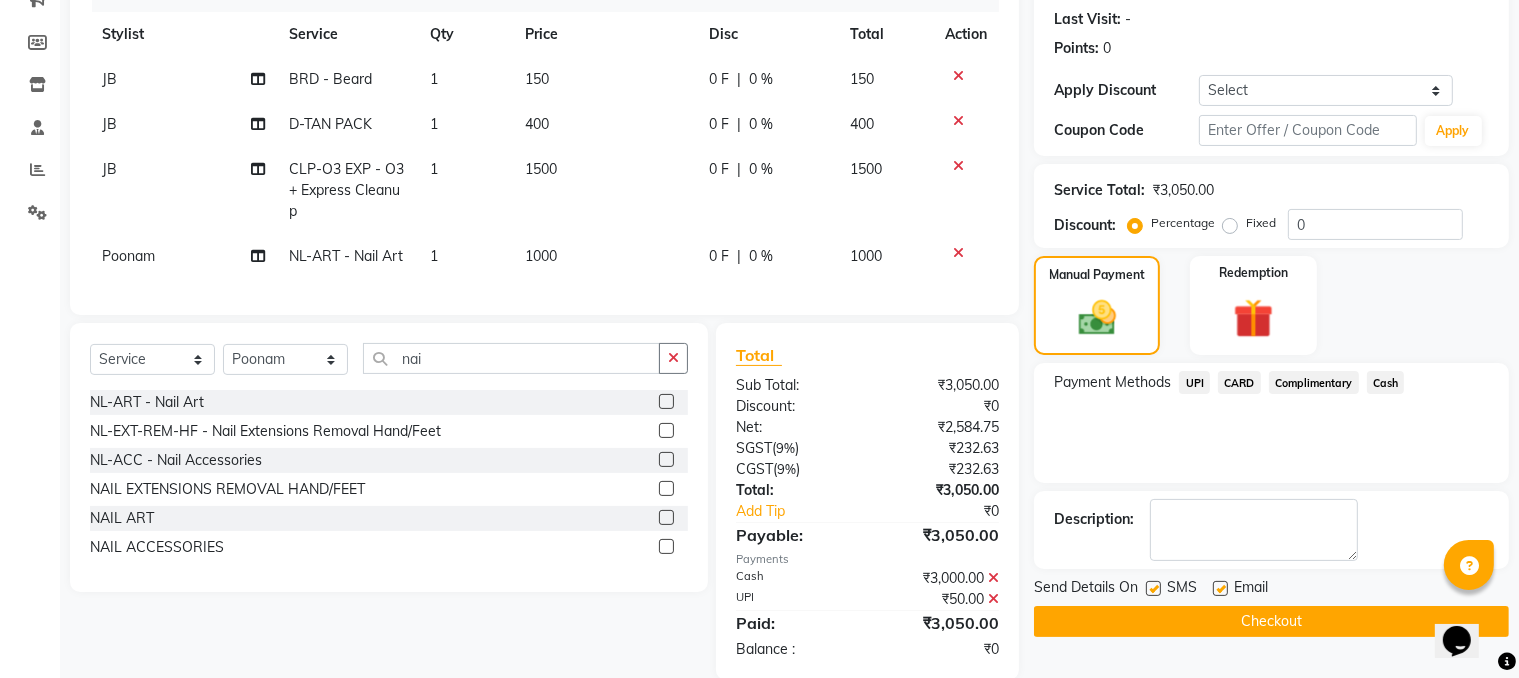 scroll, scrollTop: 321, scrollLeft: 0, axis: vertical 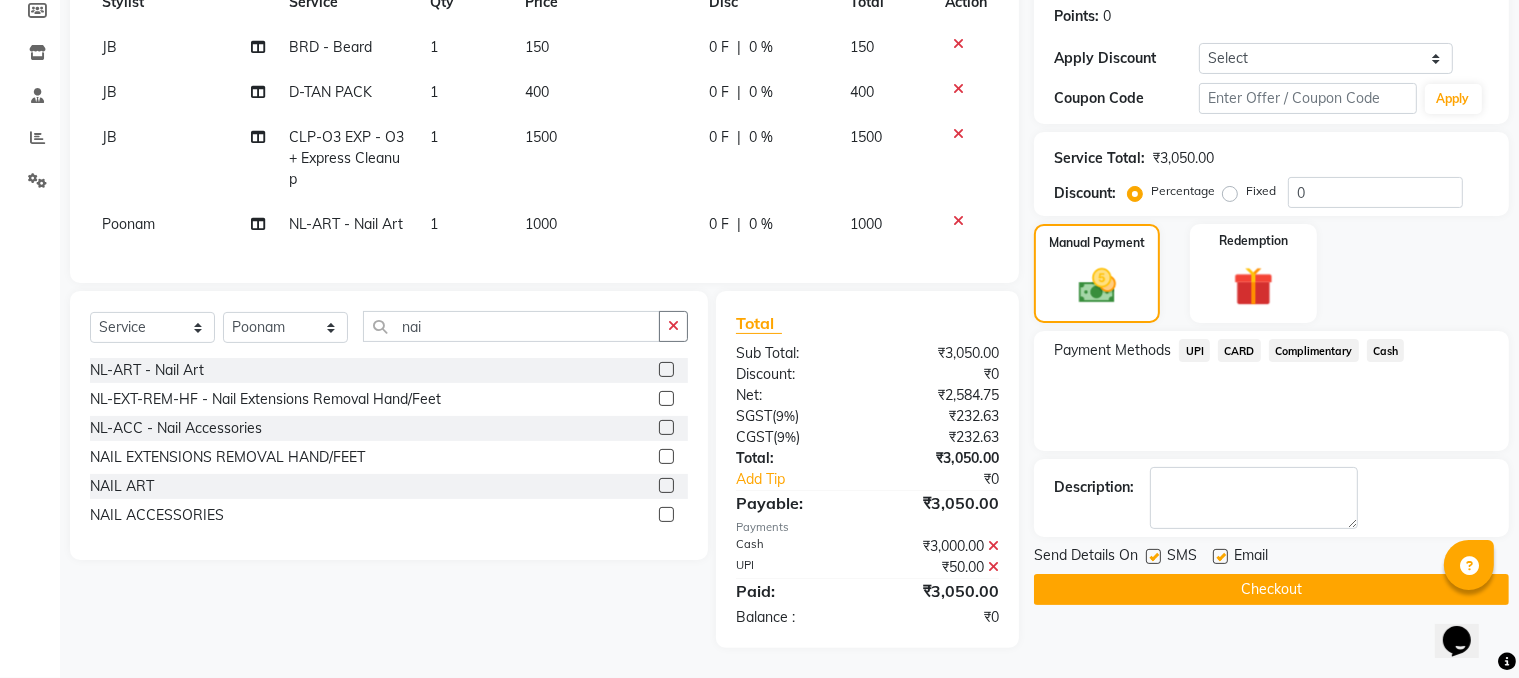 click on "Checkout" 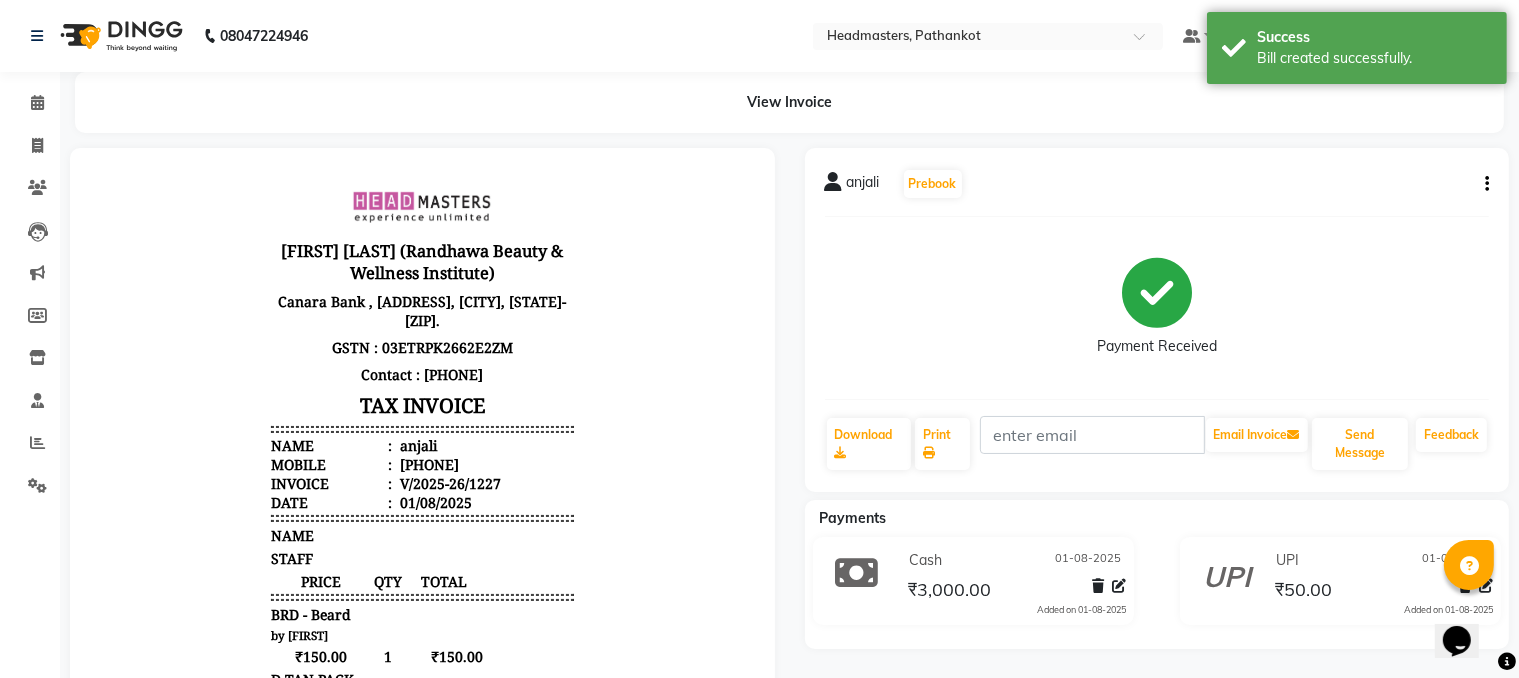 scroll, scrollTop: 0, scrollLeft: 0, axis: both 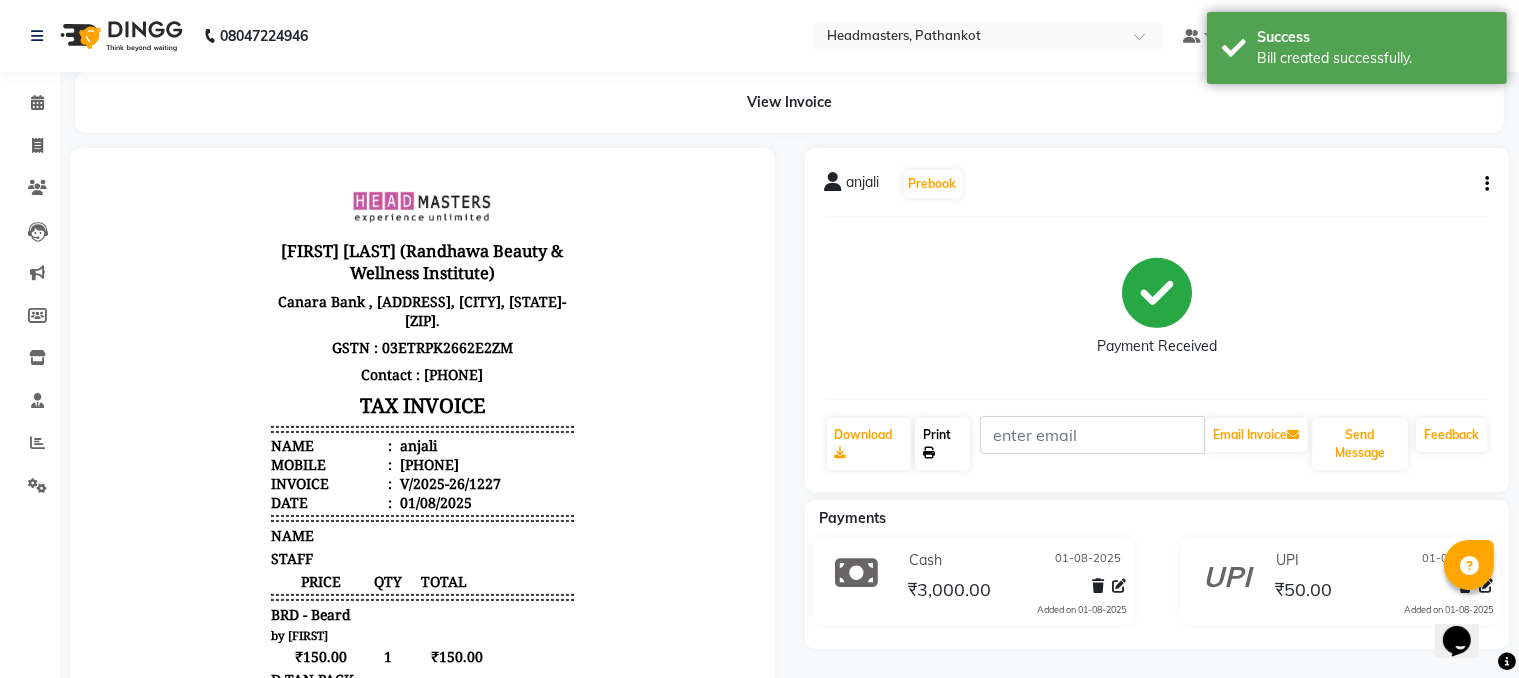click on "Print" 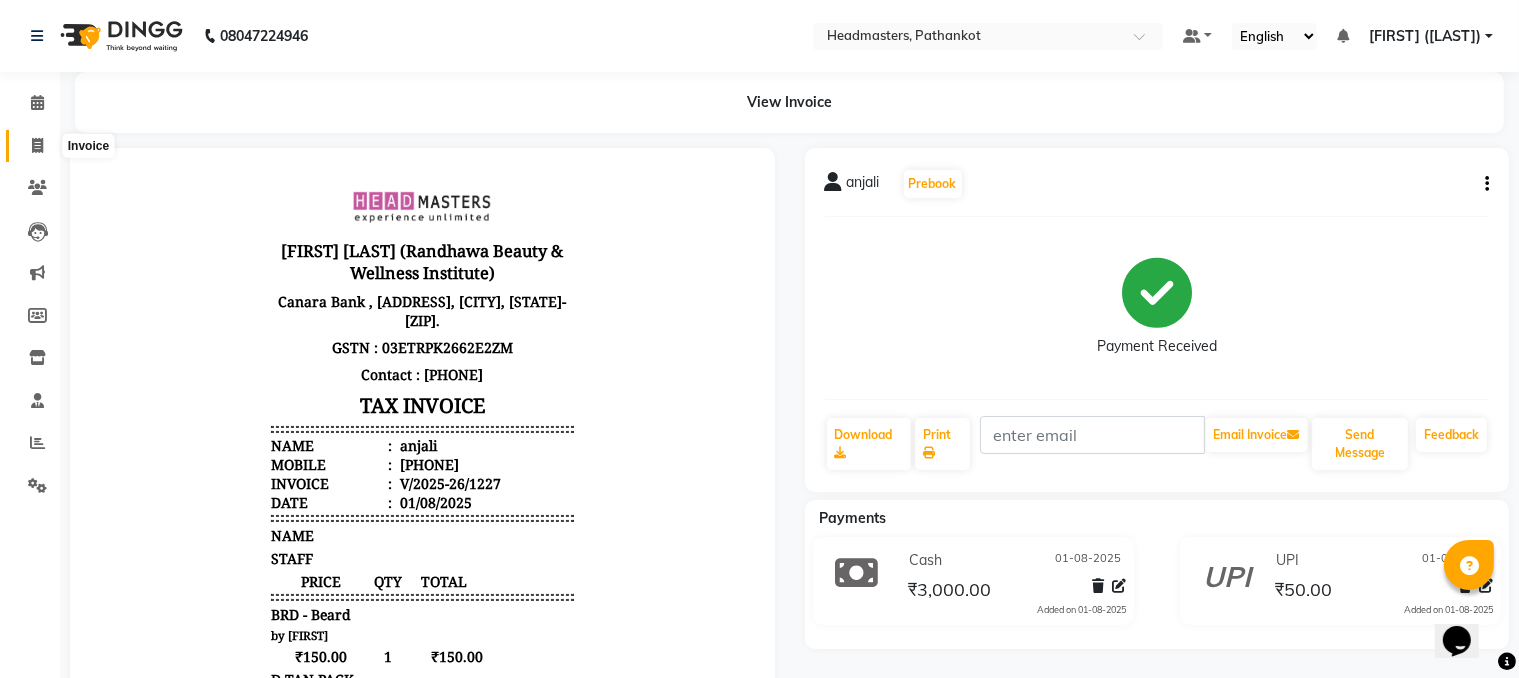 click 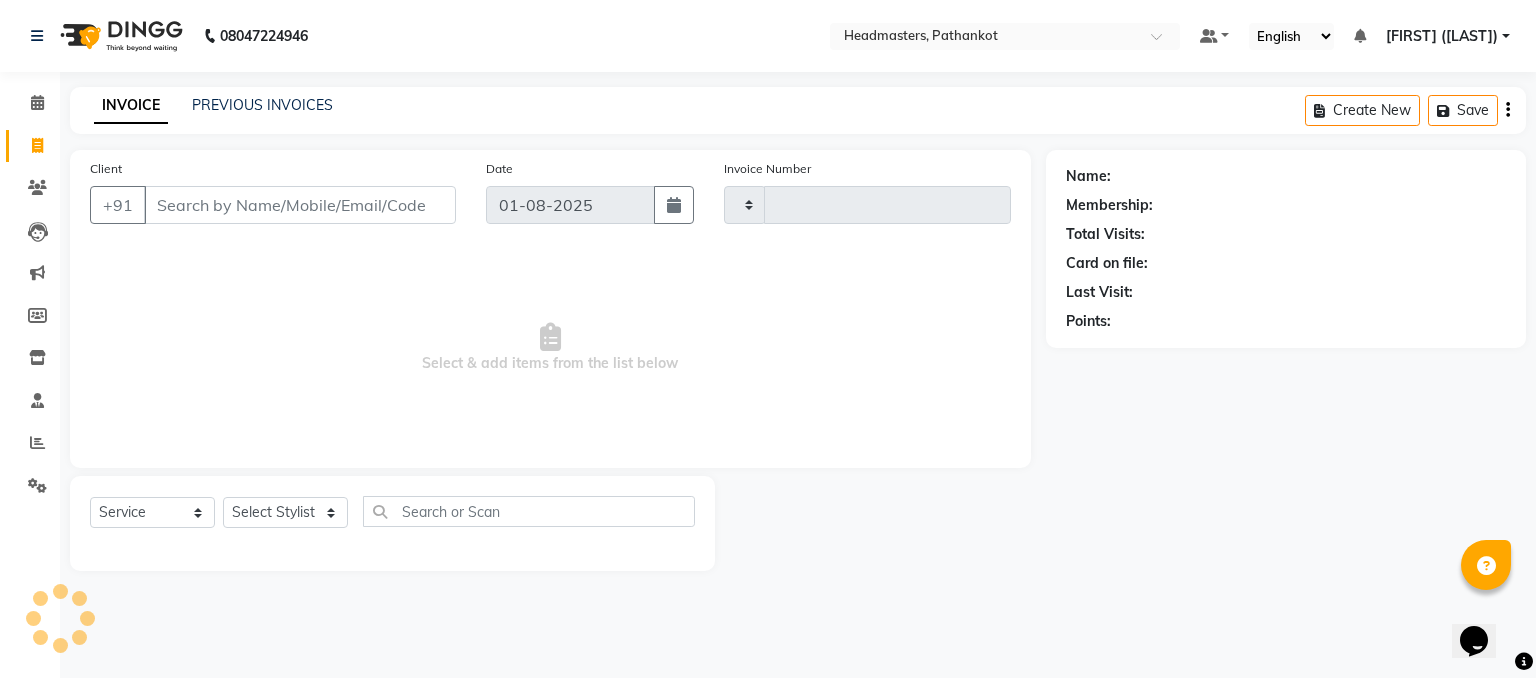 type on "1228" 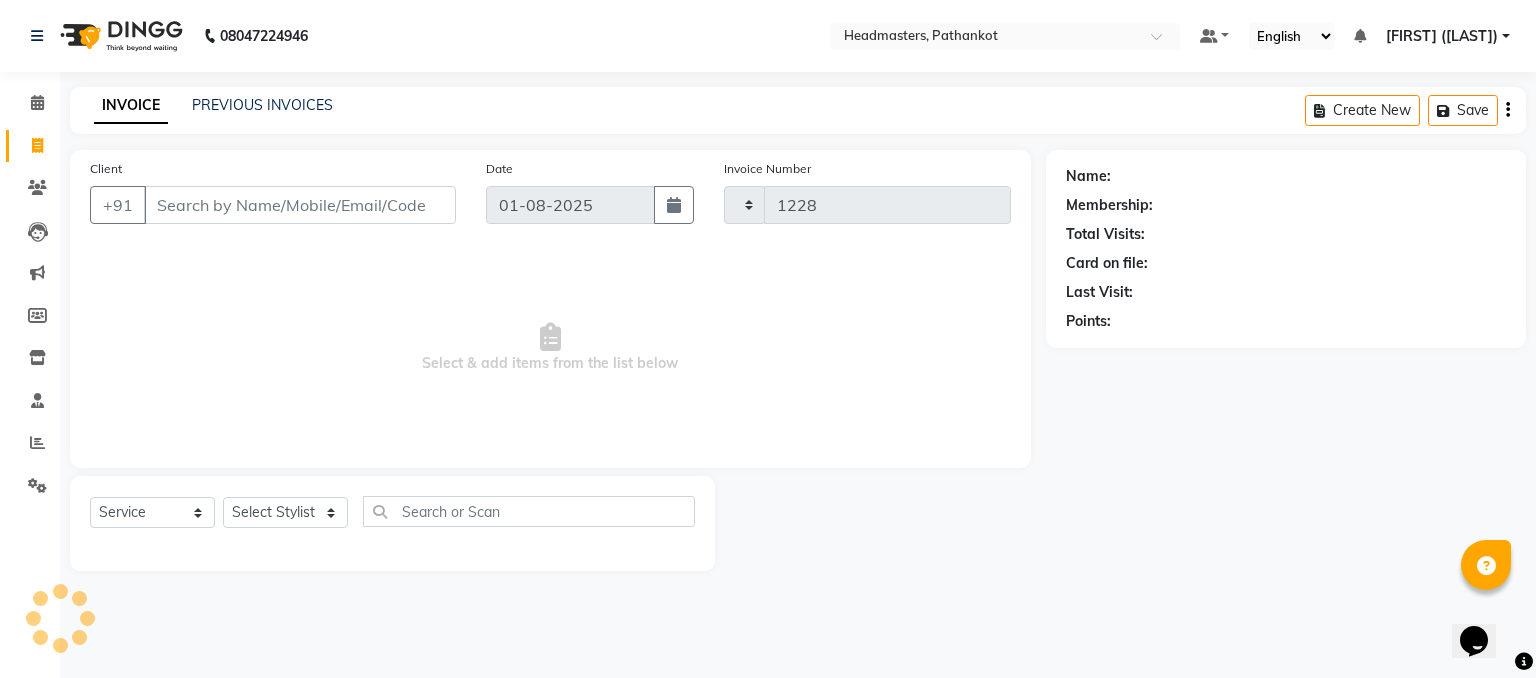 select on "7530" 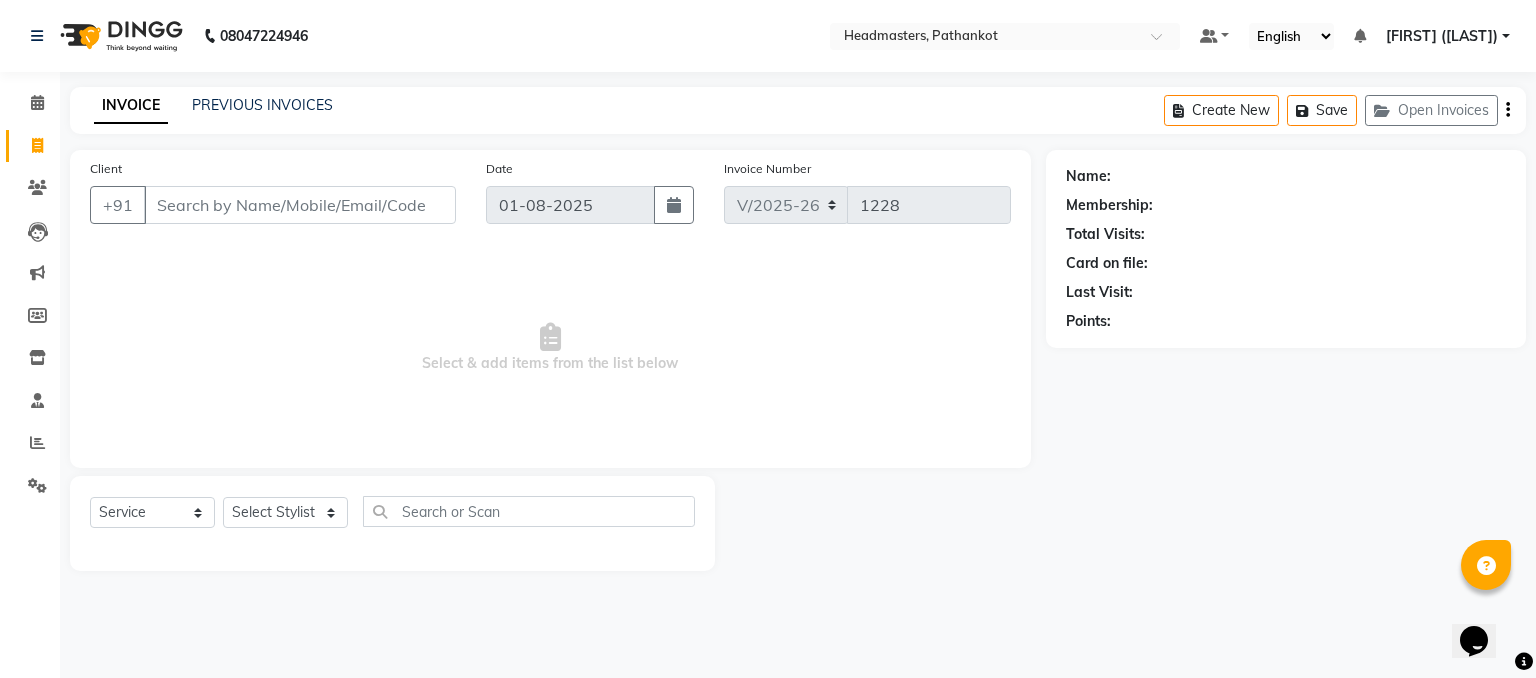click on "Client" at bounding box center (300, 205) 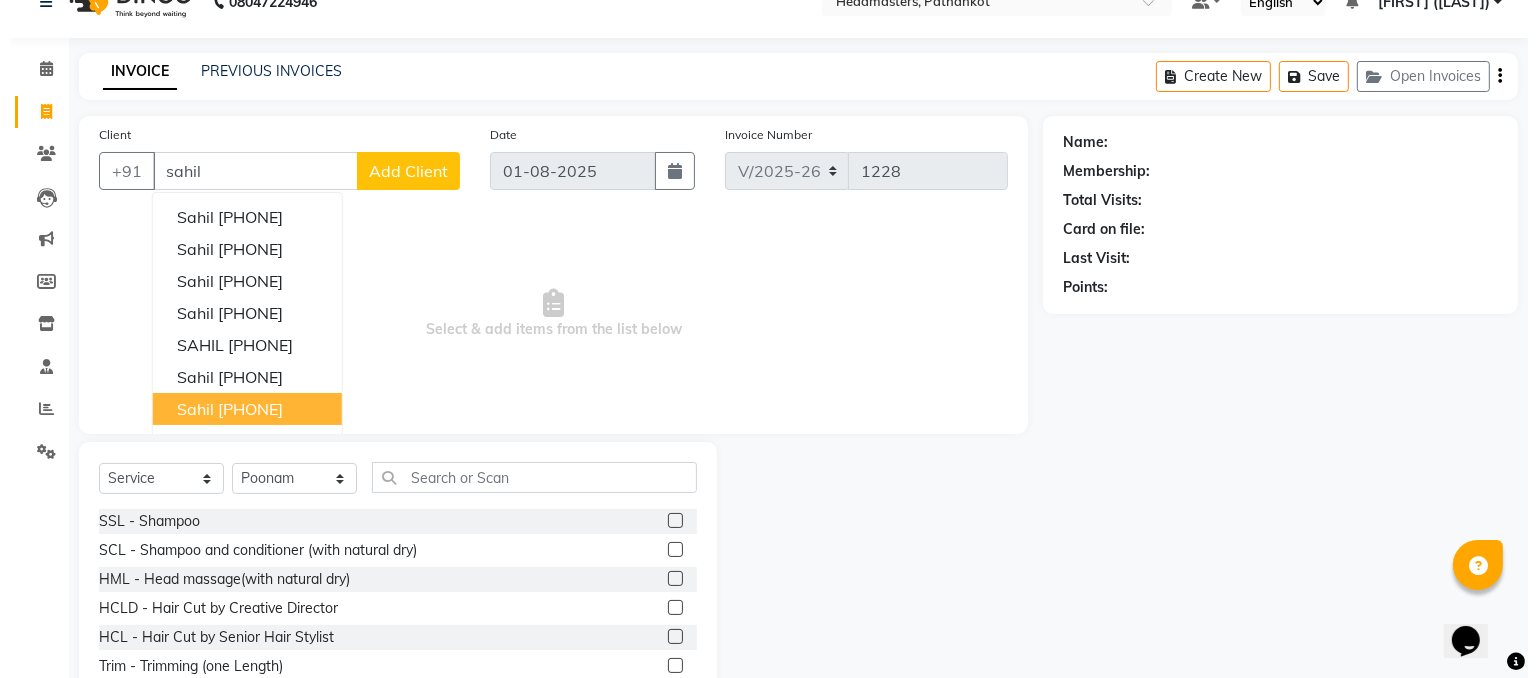 scroll, scrollTop: 0, scrollLeft: 0, axis: both 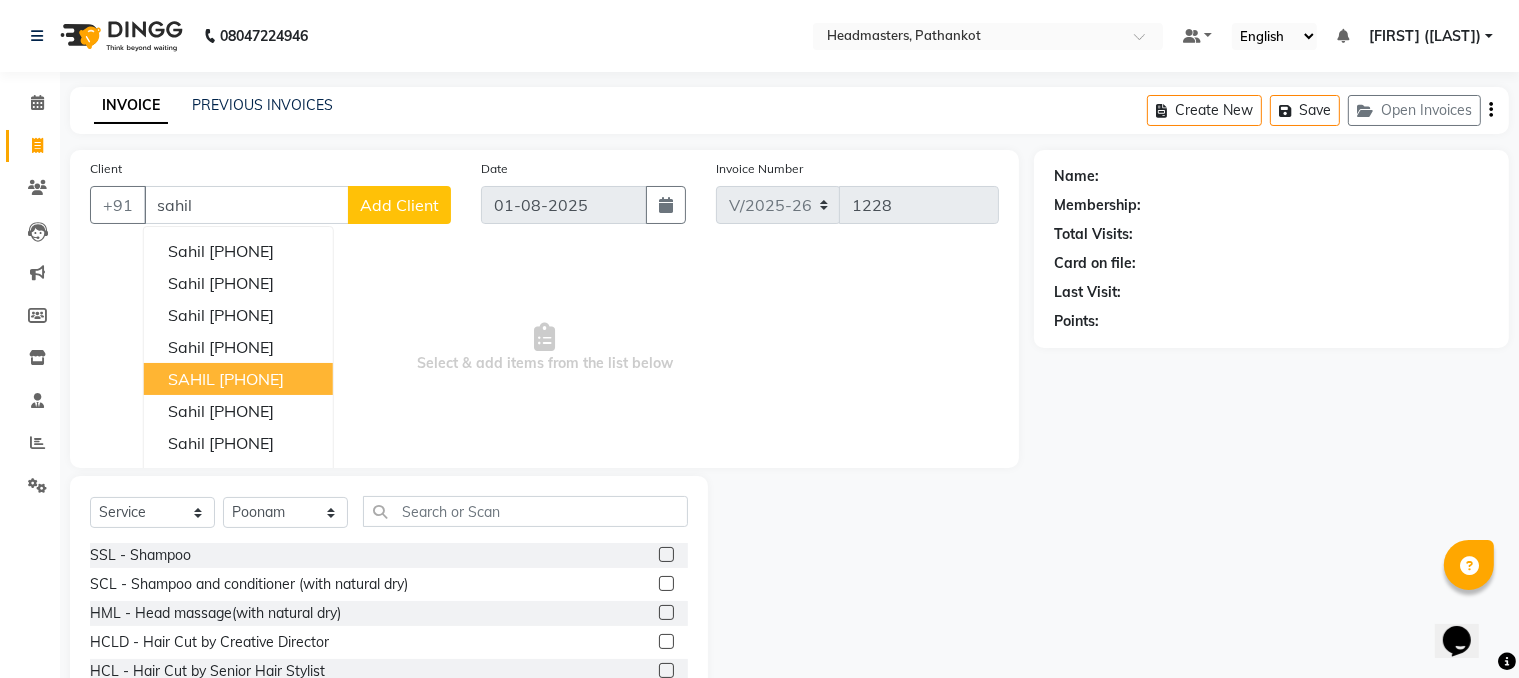 type on "sahil" 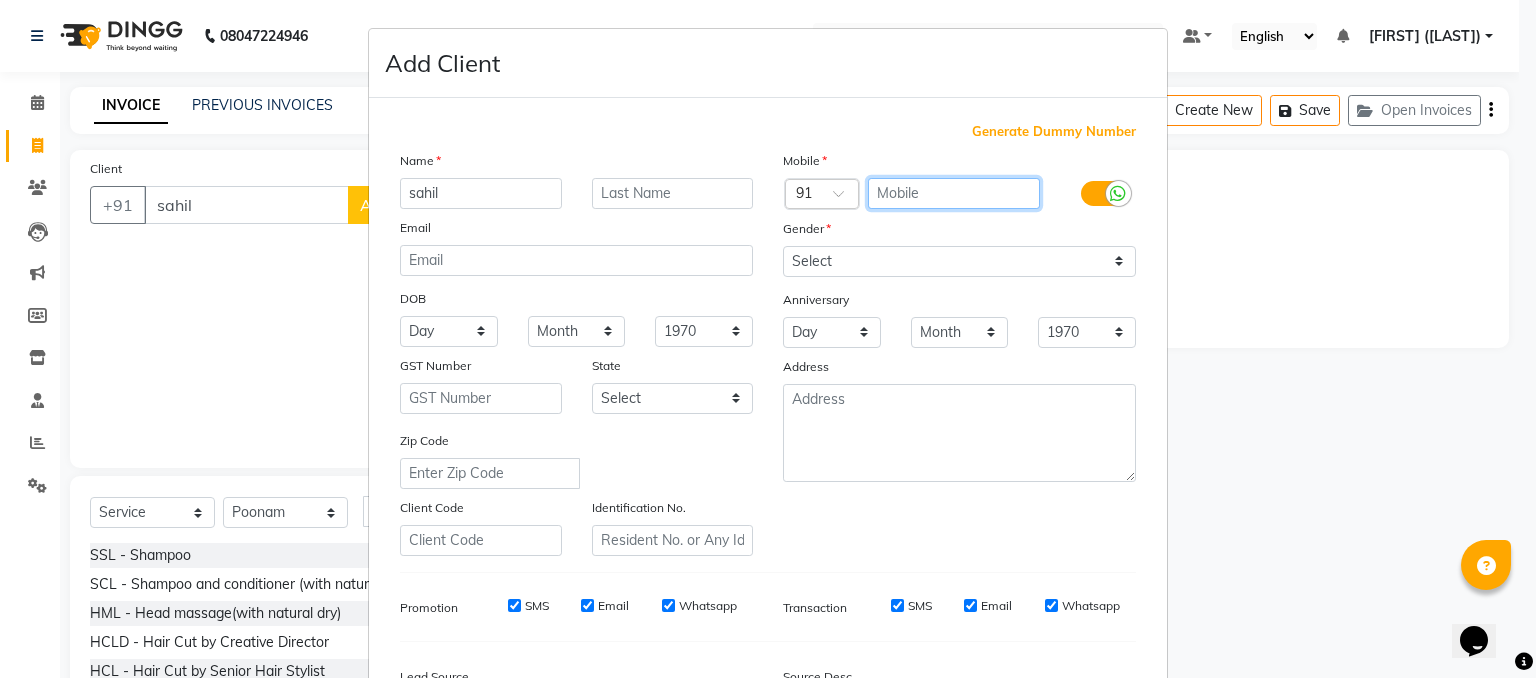click at bounding box center [954, 193] 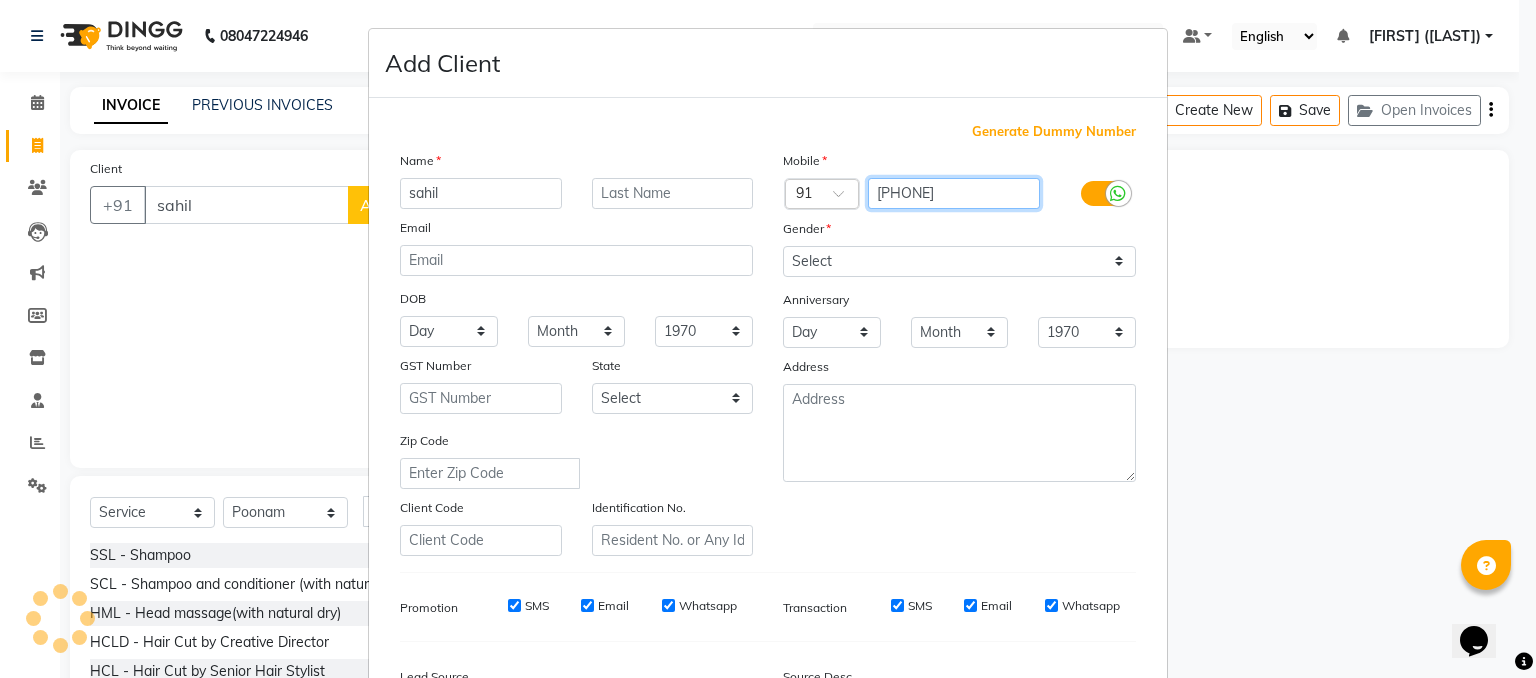 type on "[PHONE]" 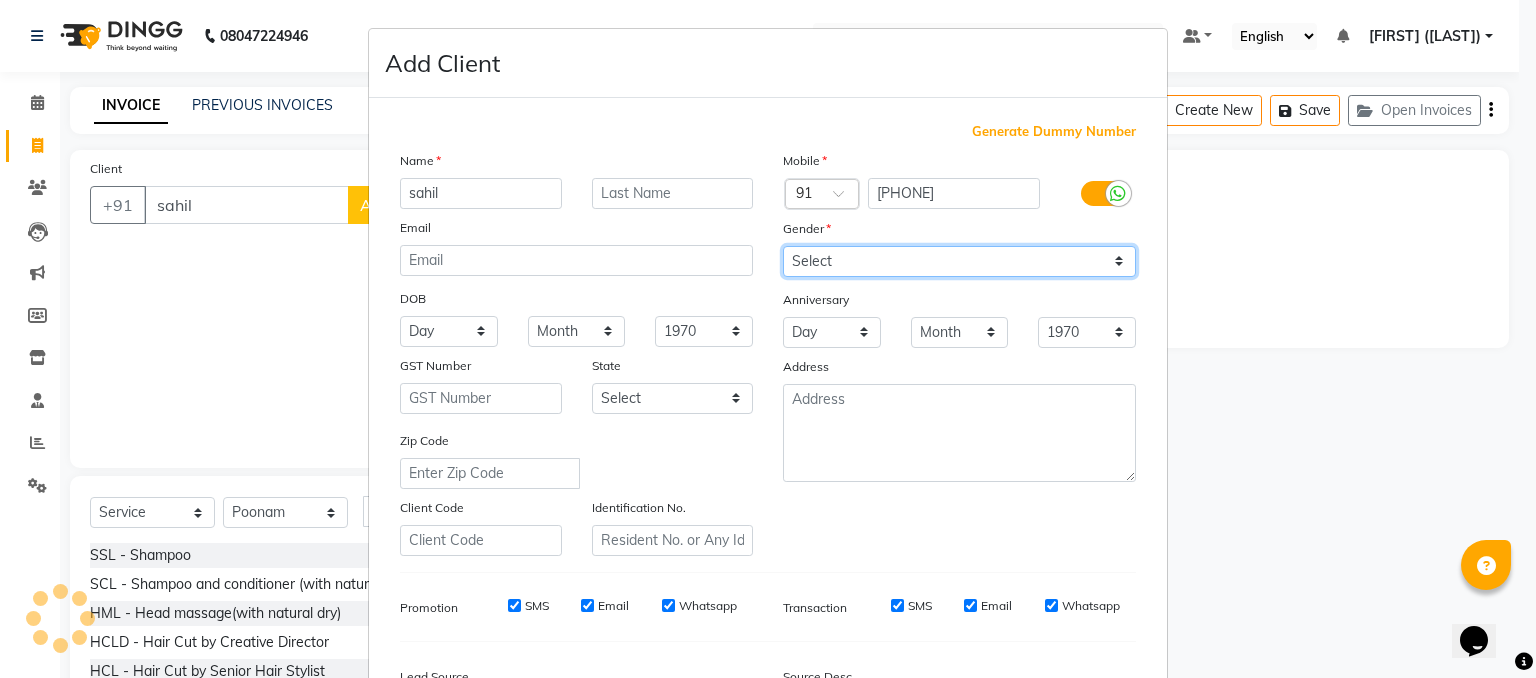 click on "Select Male Female Other Prefer Not To Say" at bounding box center (959, 261) 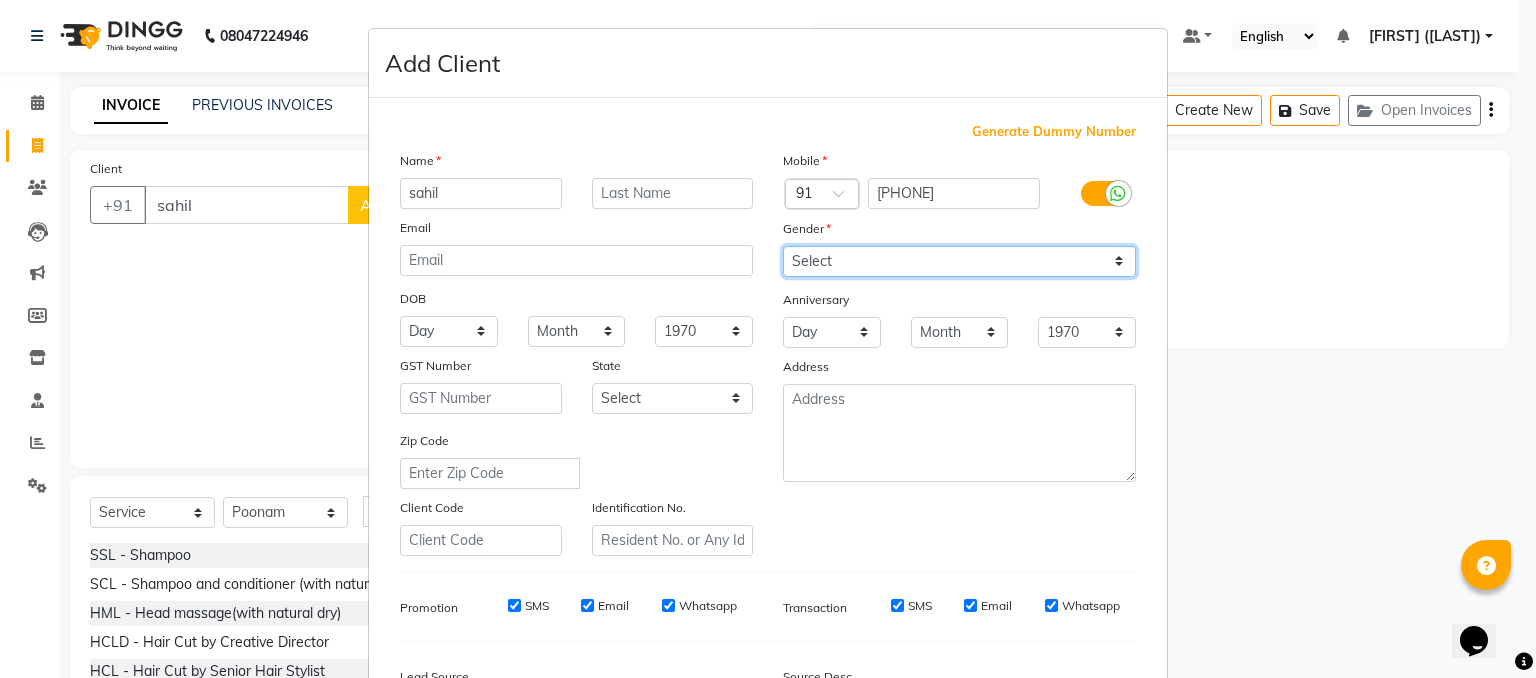 select on "male" 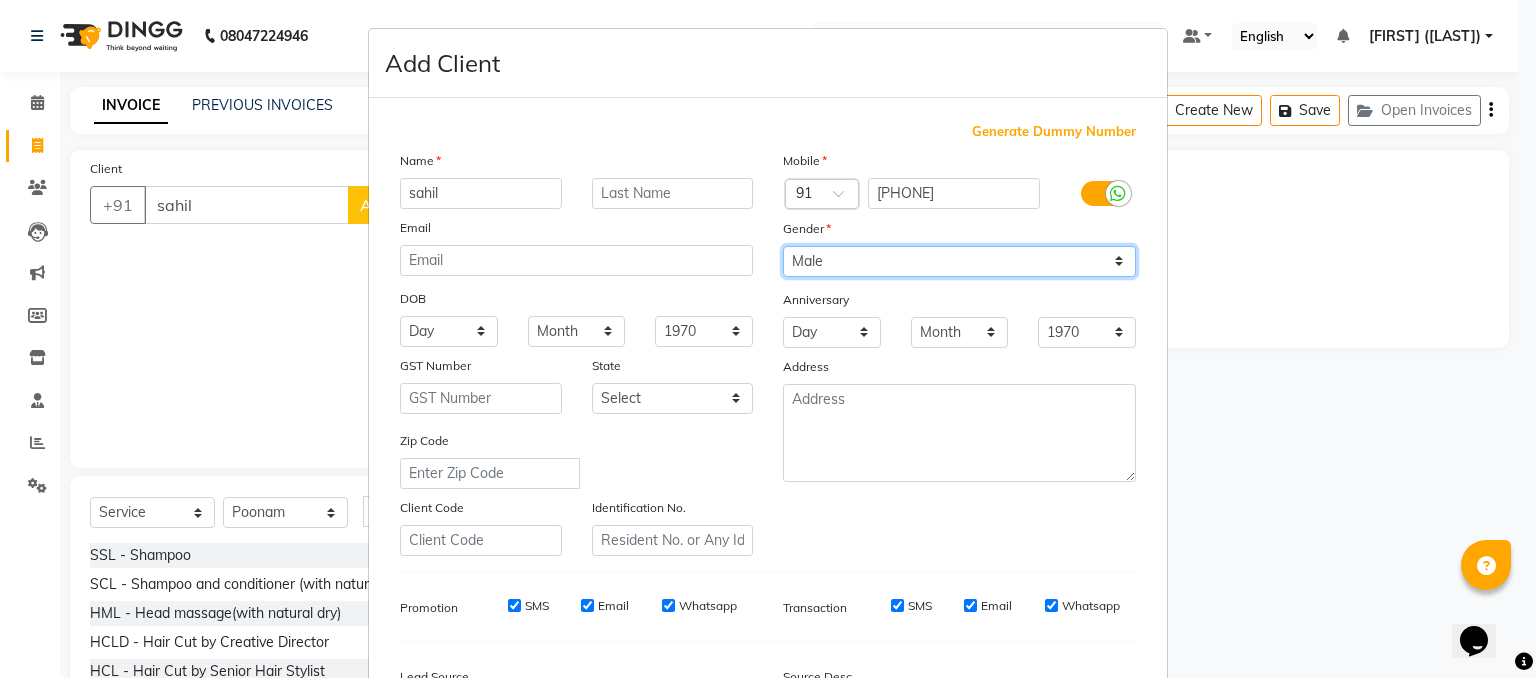click on "Select Male Female Other Prefer Not To Say" at bounding box center (959, 261) 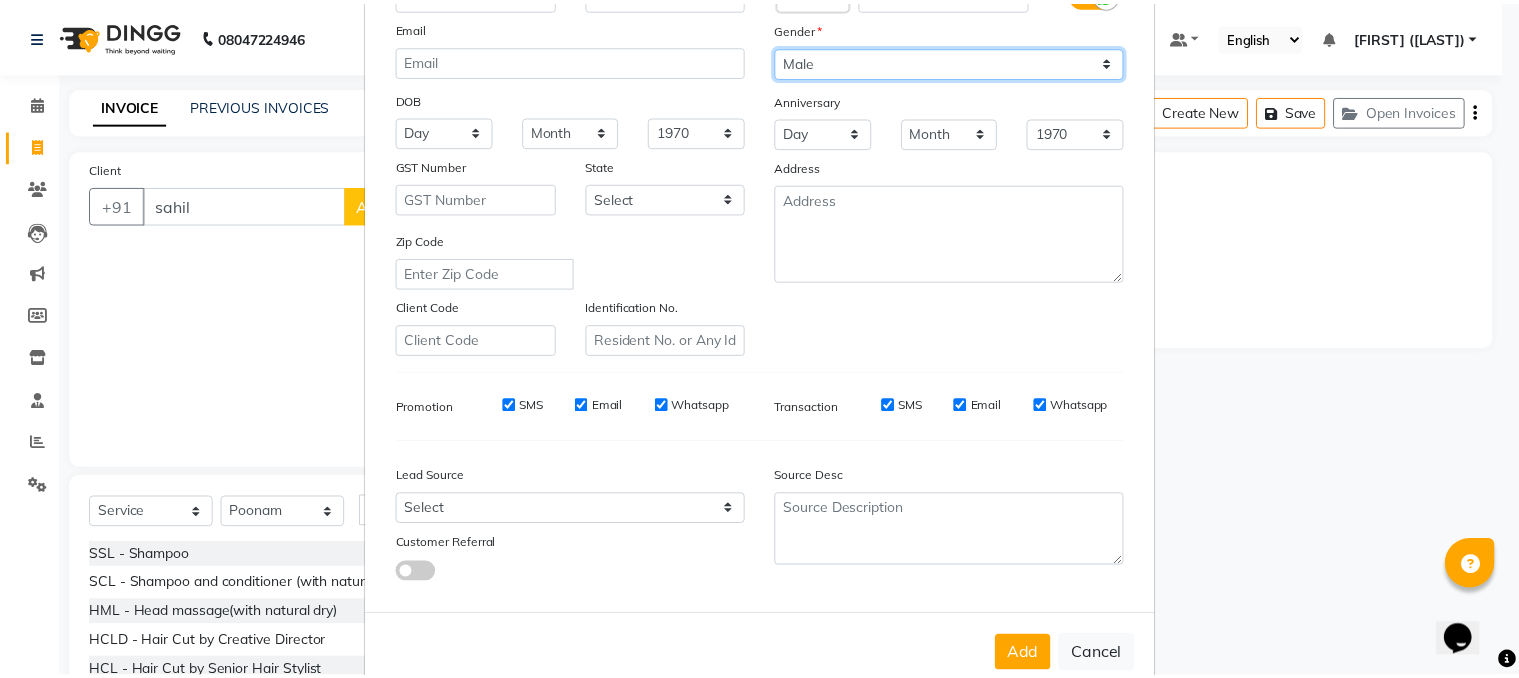 scroll, scrollTop: 254, scrollLeft: 0, axis: vertical 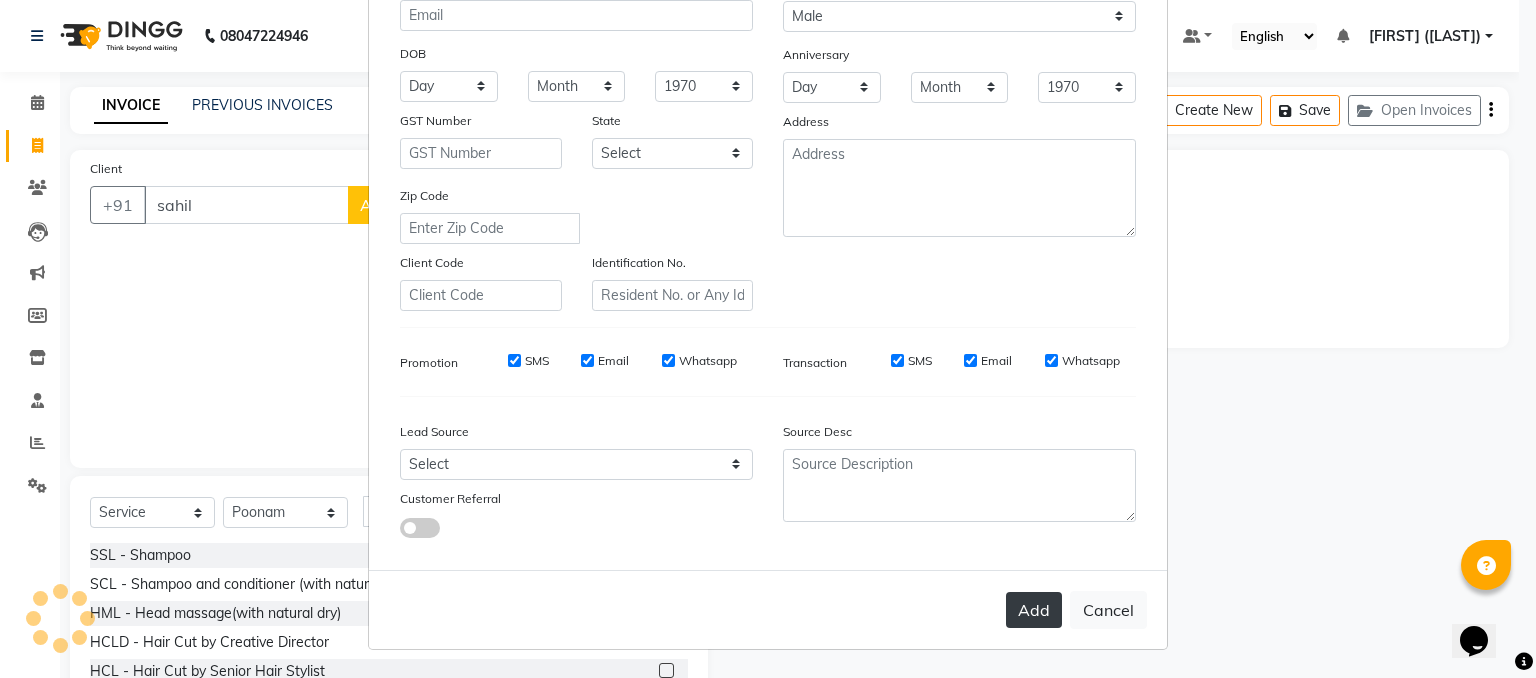 click on "Add" at bounding box center [1034, 610] 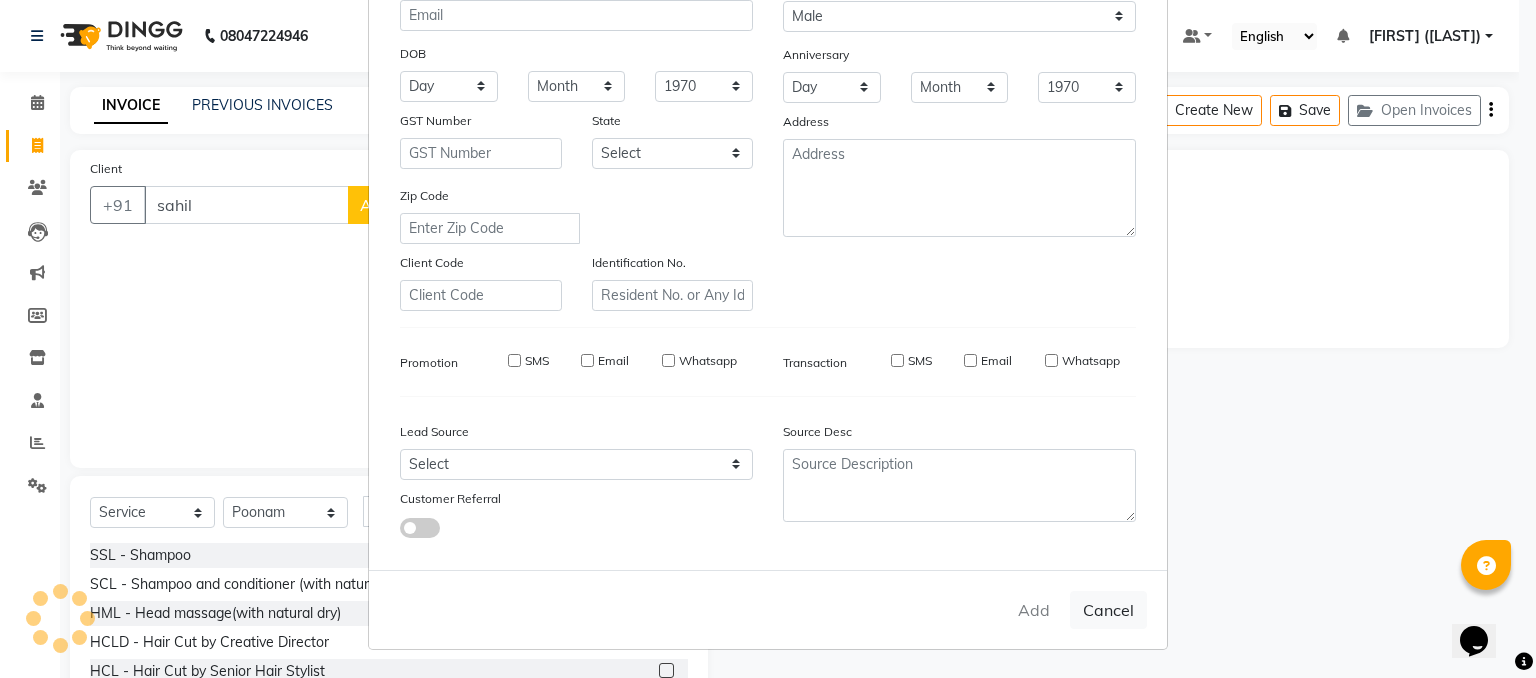 type on "[PHONE]" 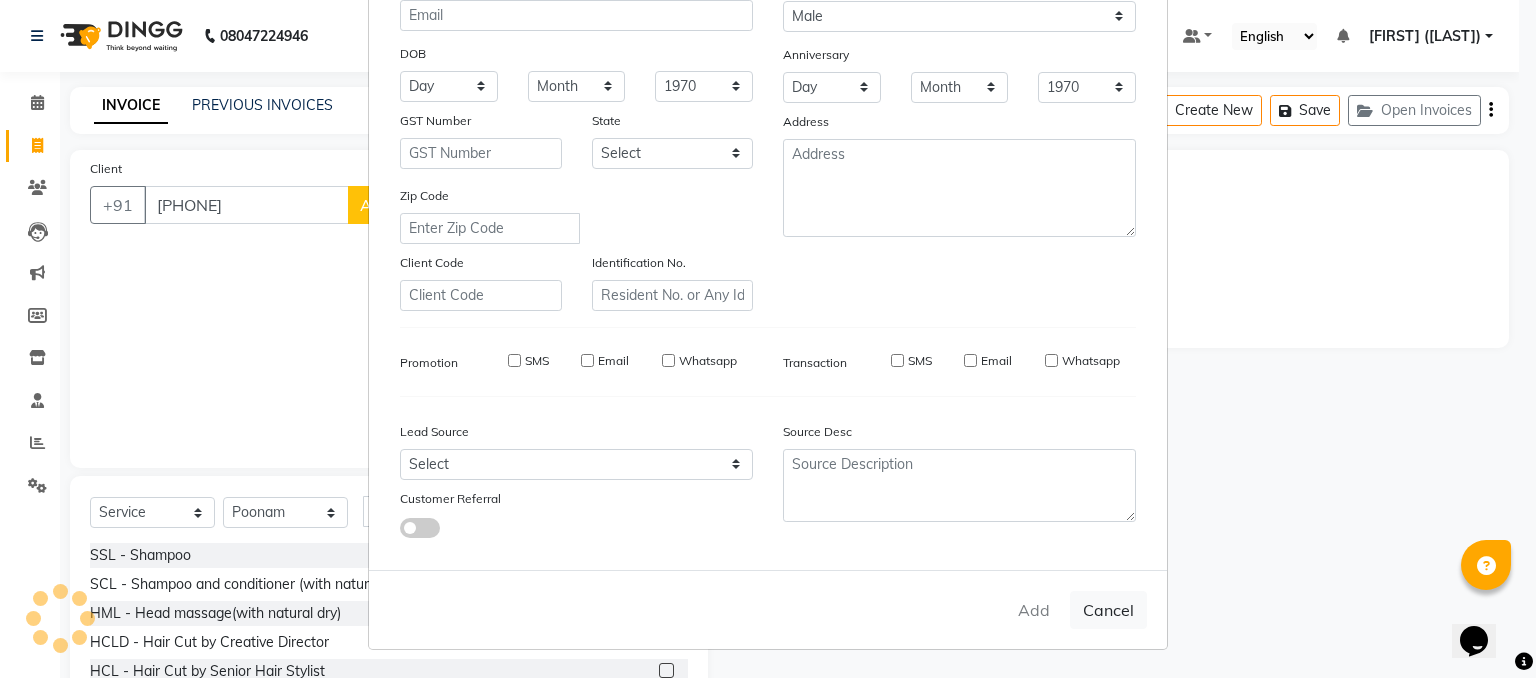select 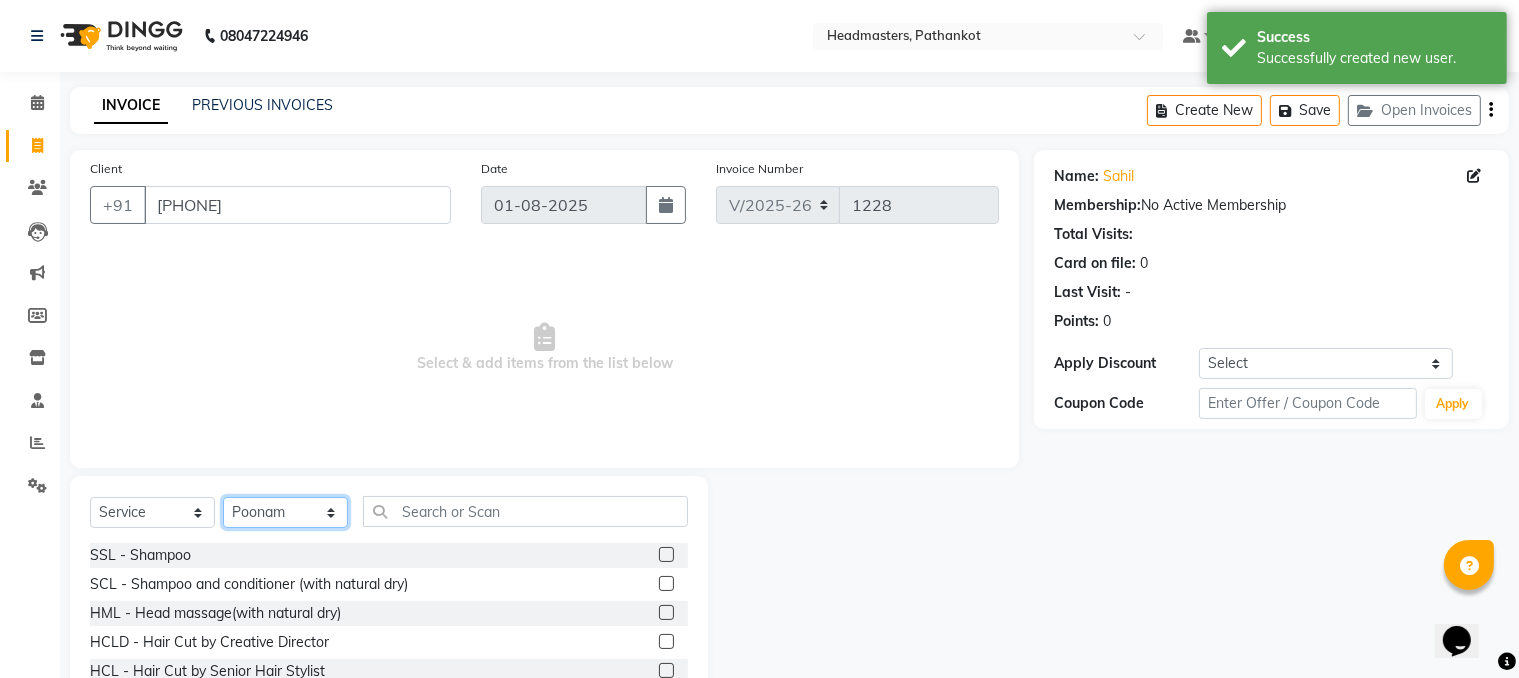 click on "Select Stylist Amir HEAD MASTERS jassi jasvir [FIRST]  [FIRST]  Monika sharma Monika Yoseph  nakul NITIN Poonam puja roop Sumit Teji" 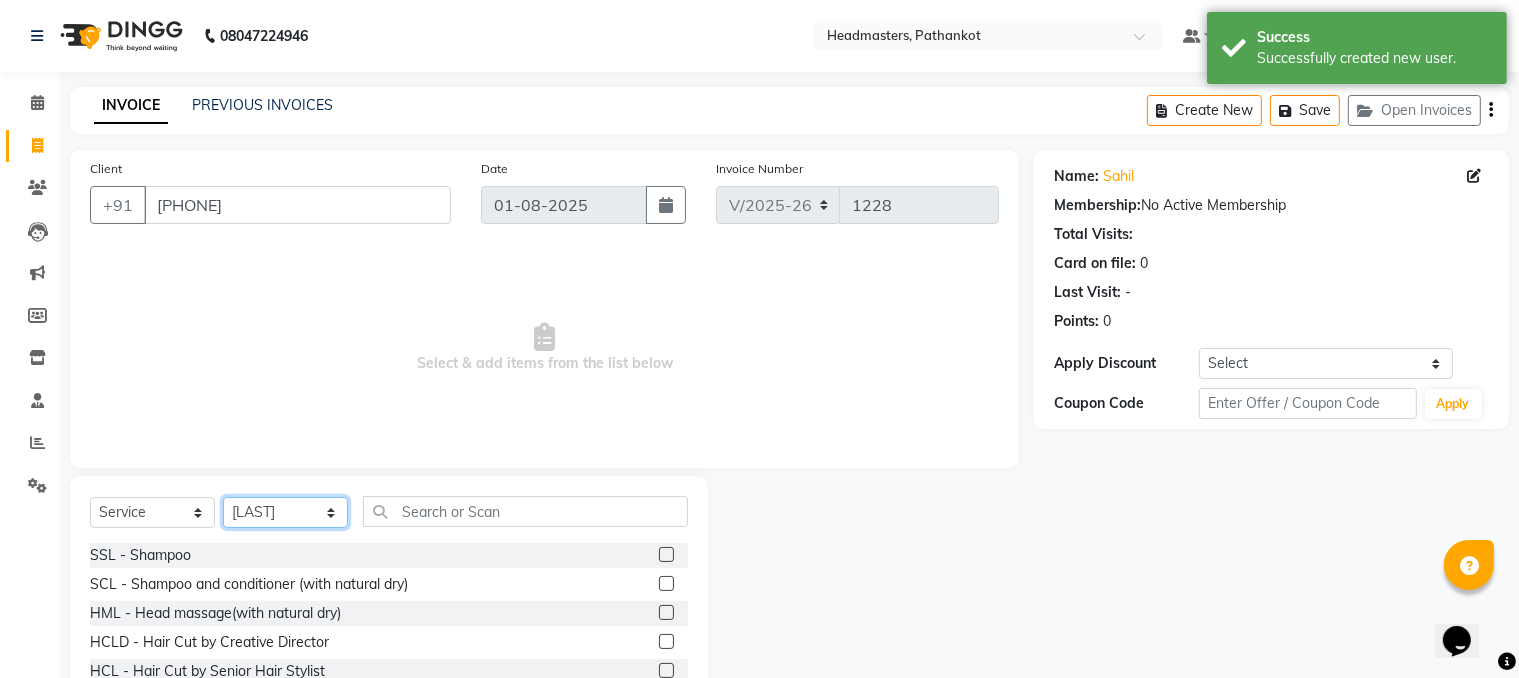 click on "Select Stylist Amir HEAD MASTERS jassi jasvir [FIRST]  [FIRST]  Monika sharma Monika Yoseph  nakul NITIN Poonam puja roop Sumit Teji" 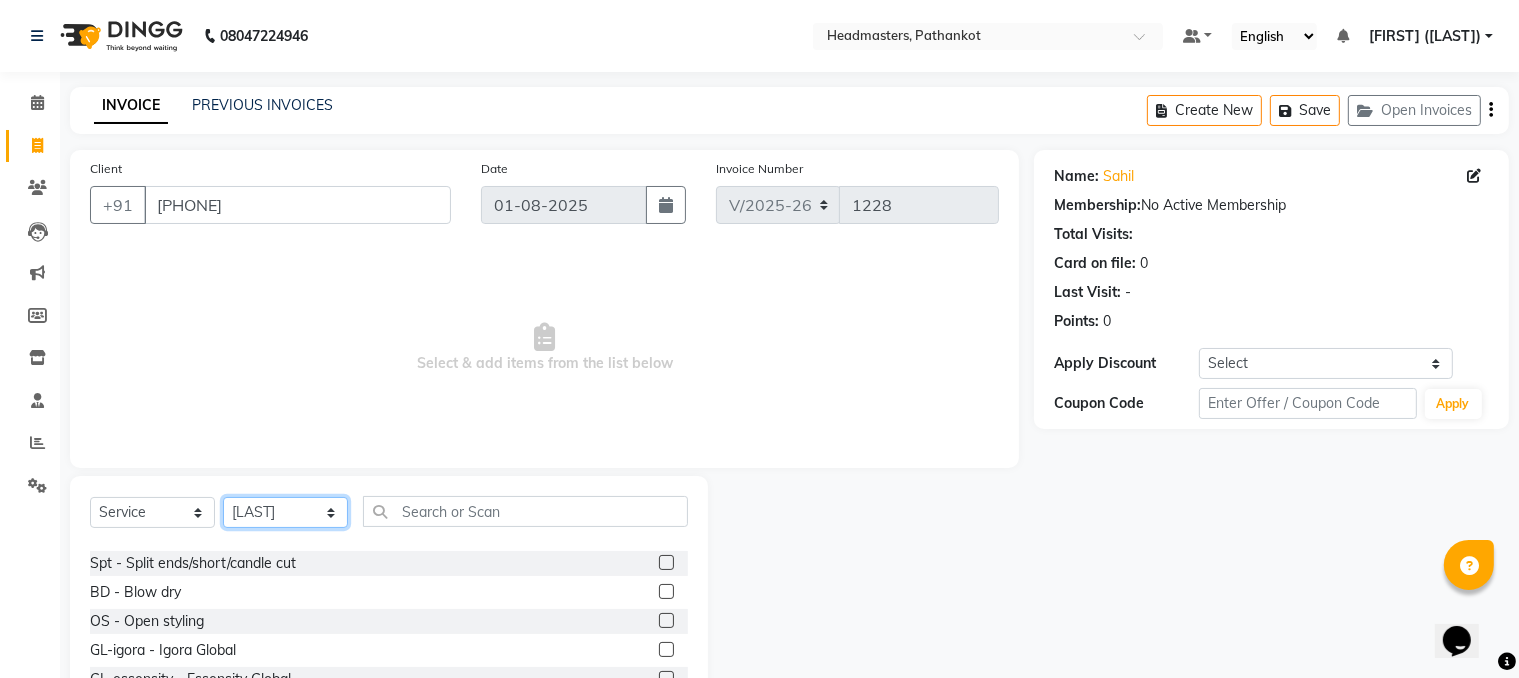 scroll, scrollTop: 200, scrollLeft: 0, axis: vertical 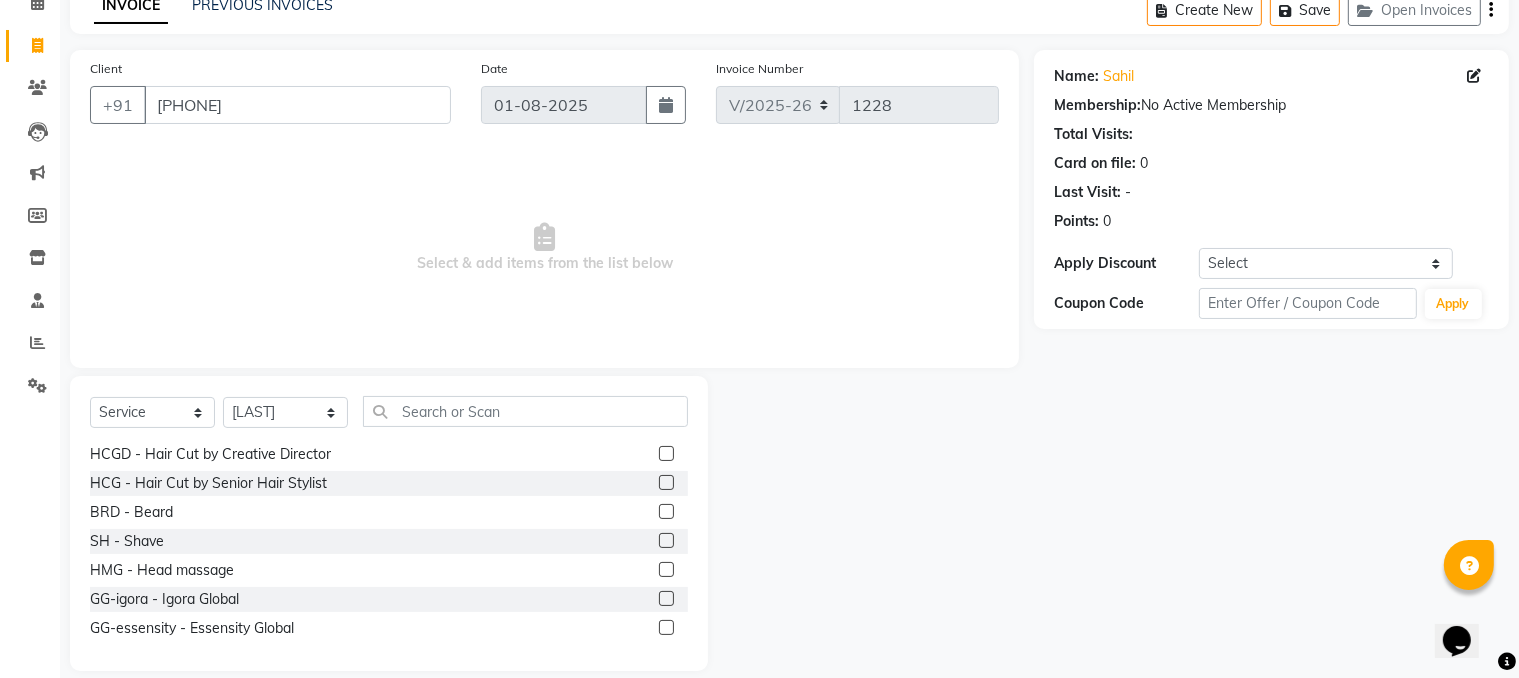 click 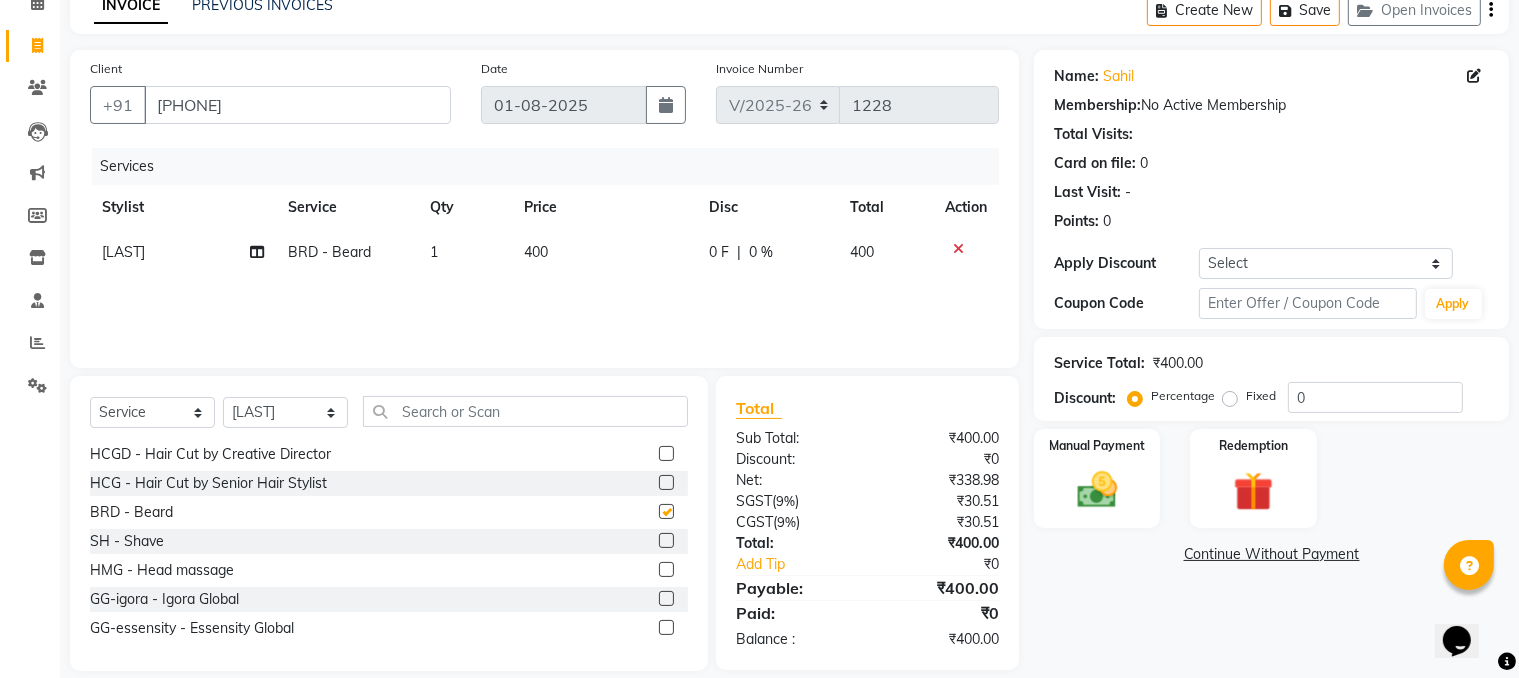 checkbox on "false" 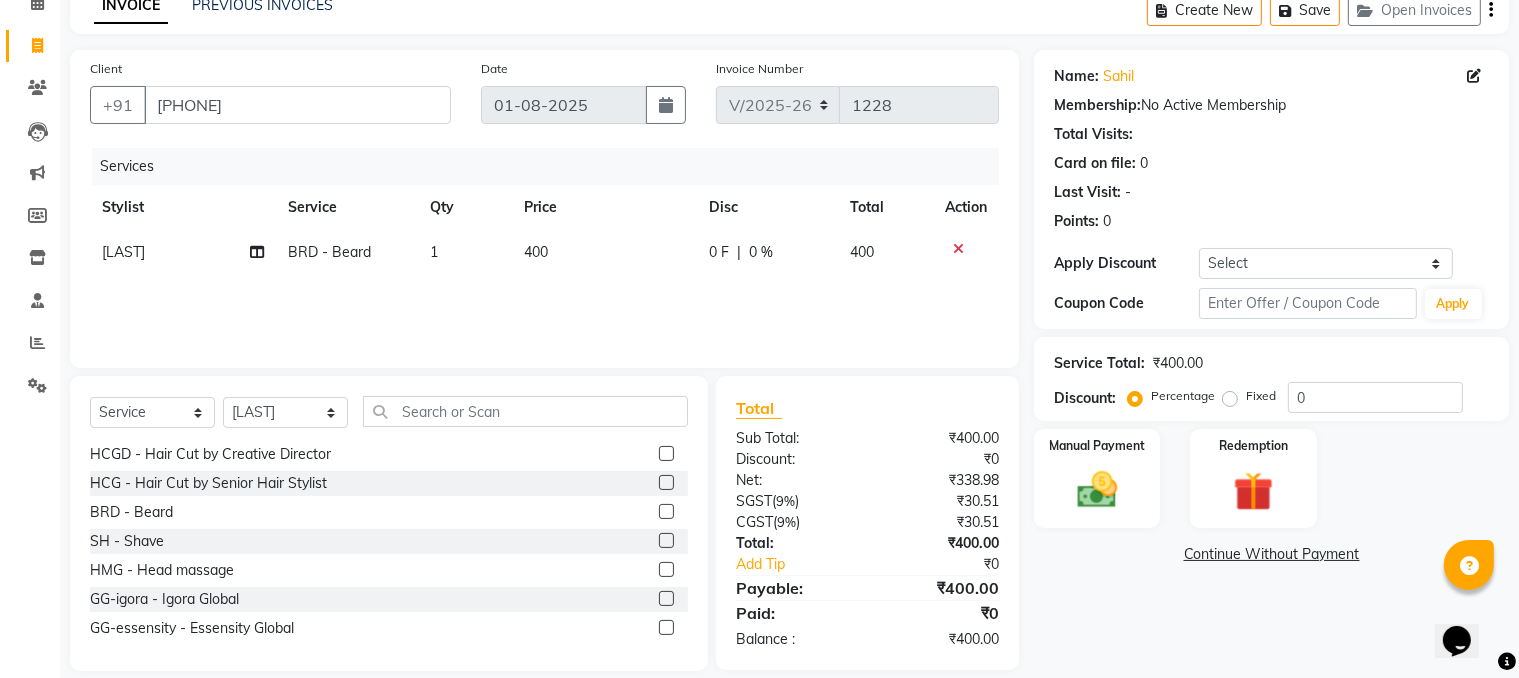 click on "400" 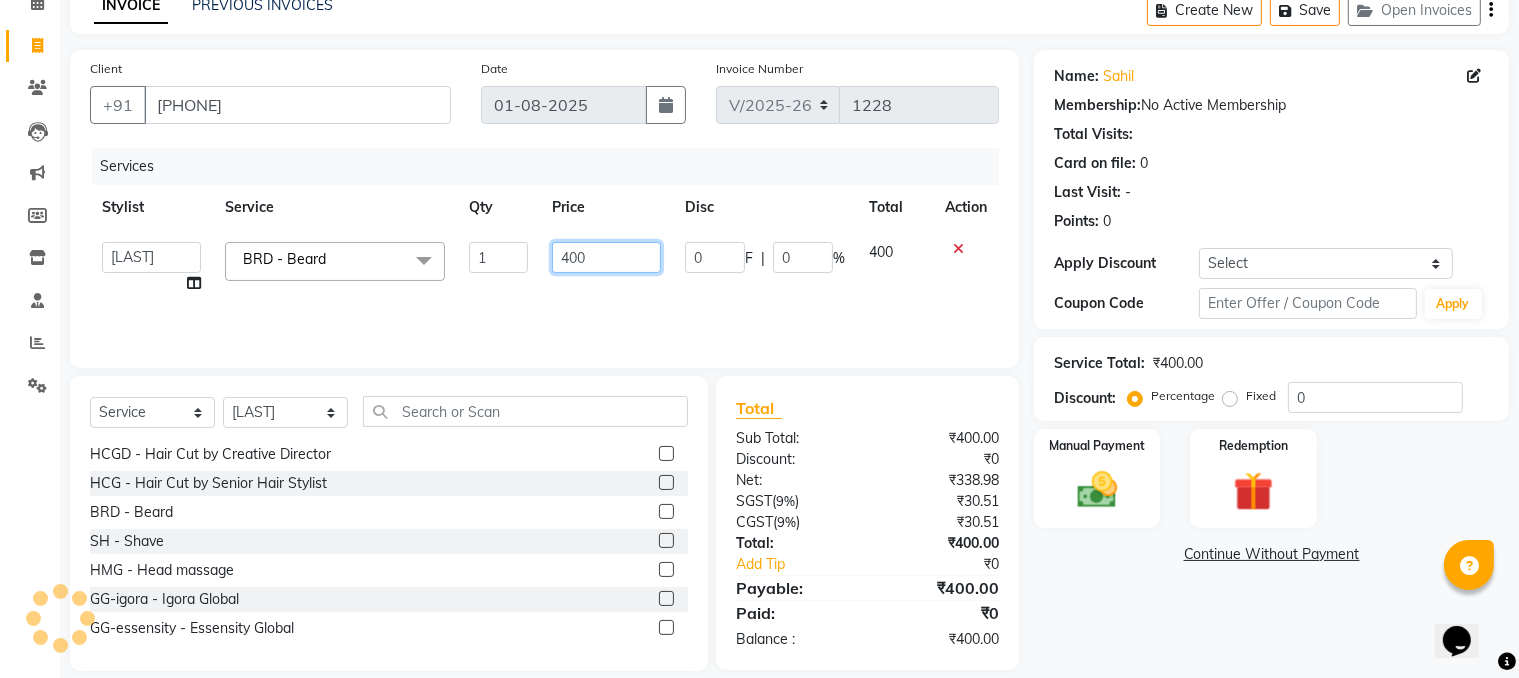 click on "400" 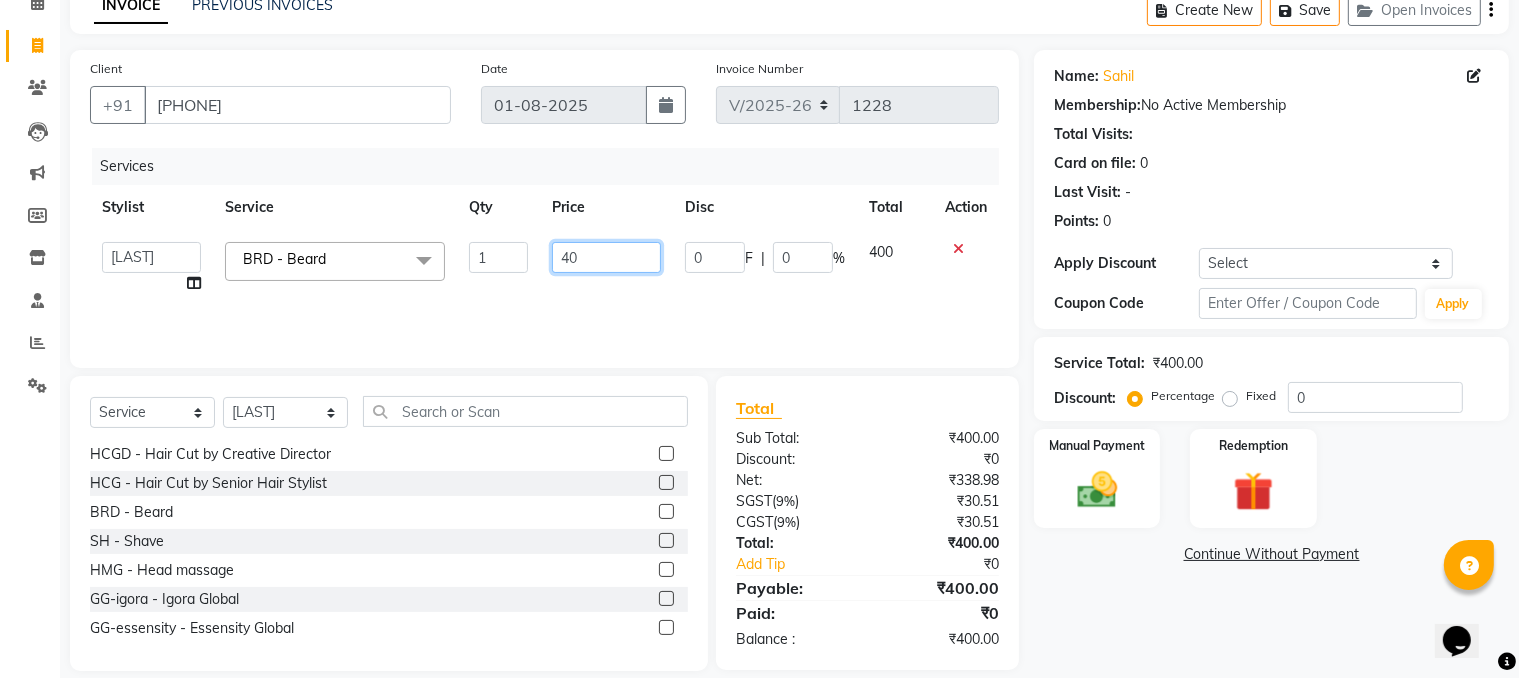 type on "4" 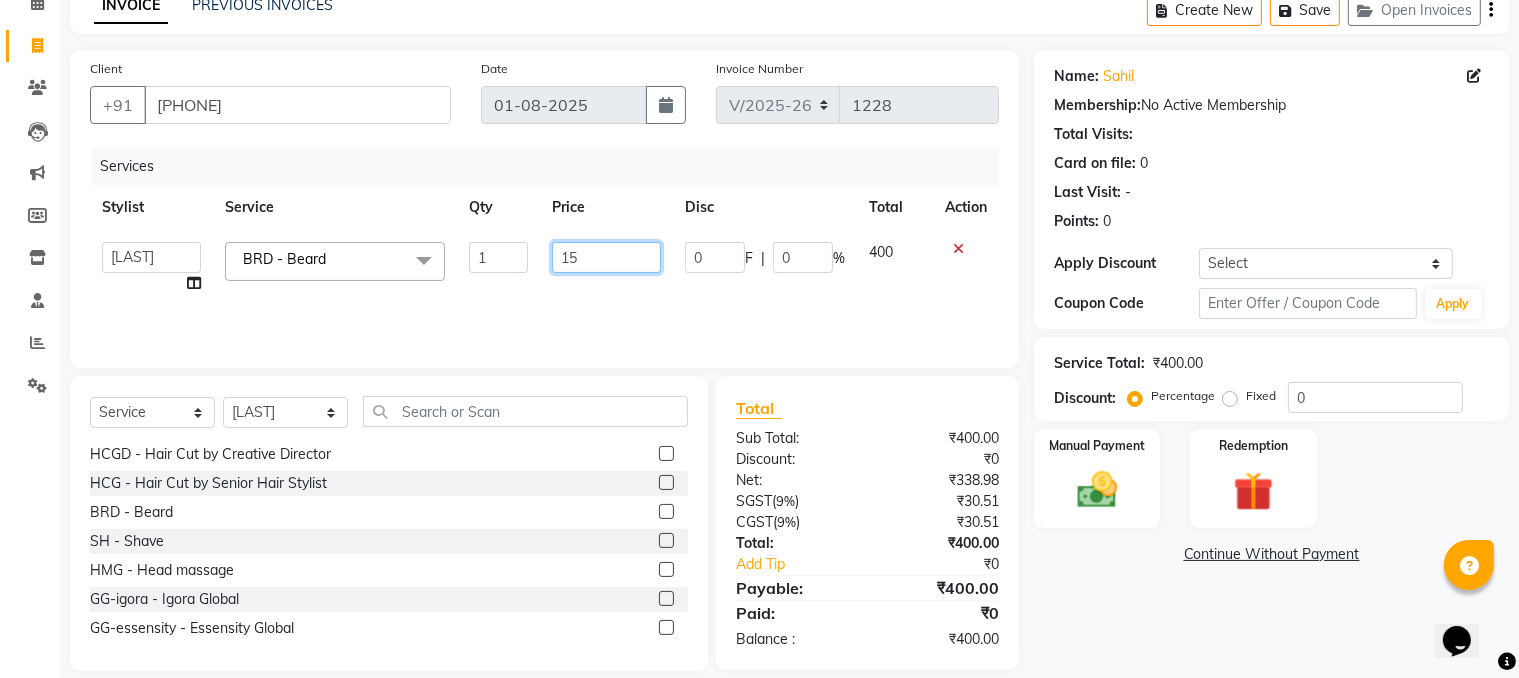 type on "150" 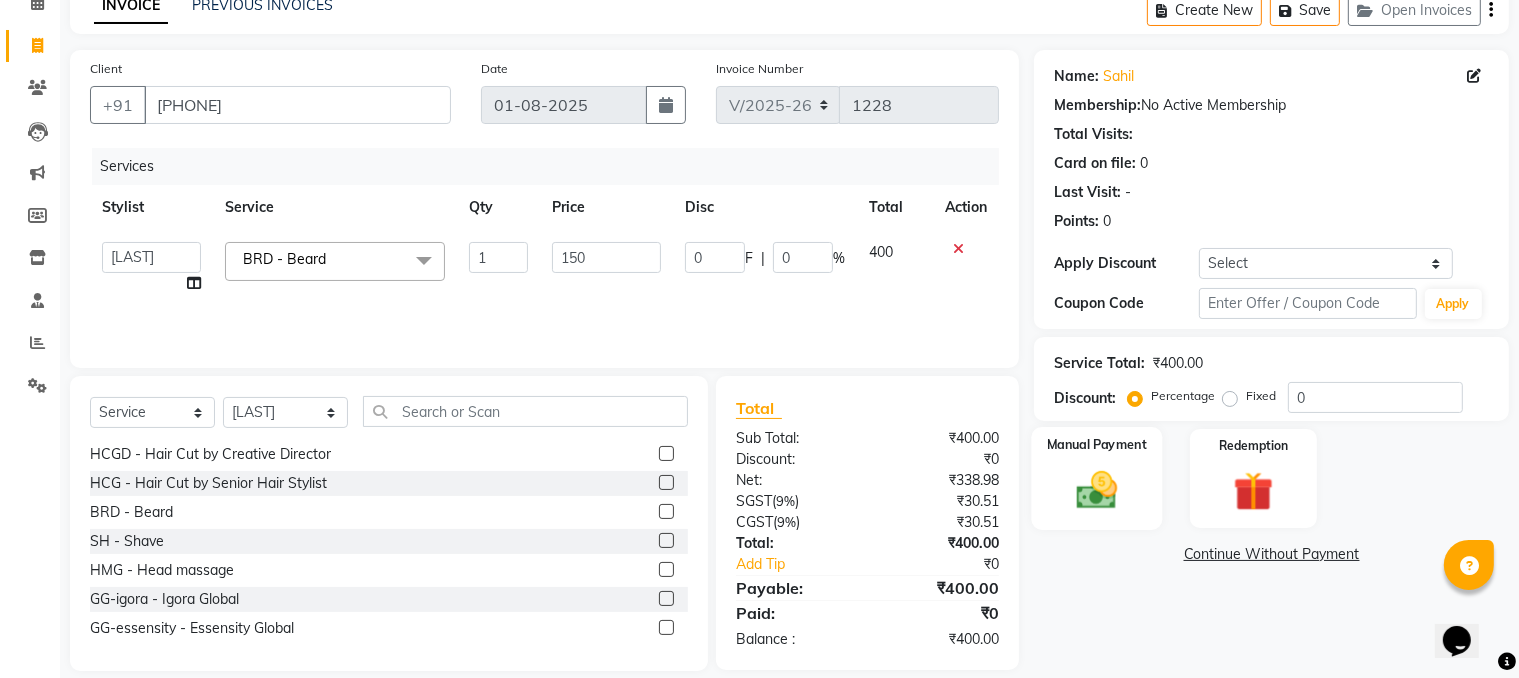 click 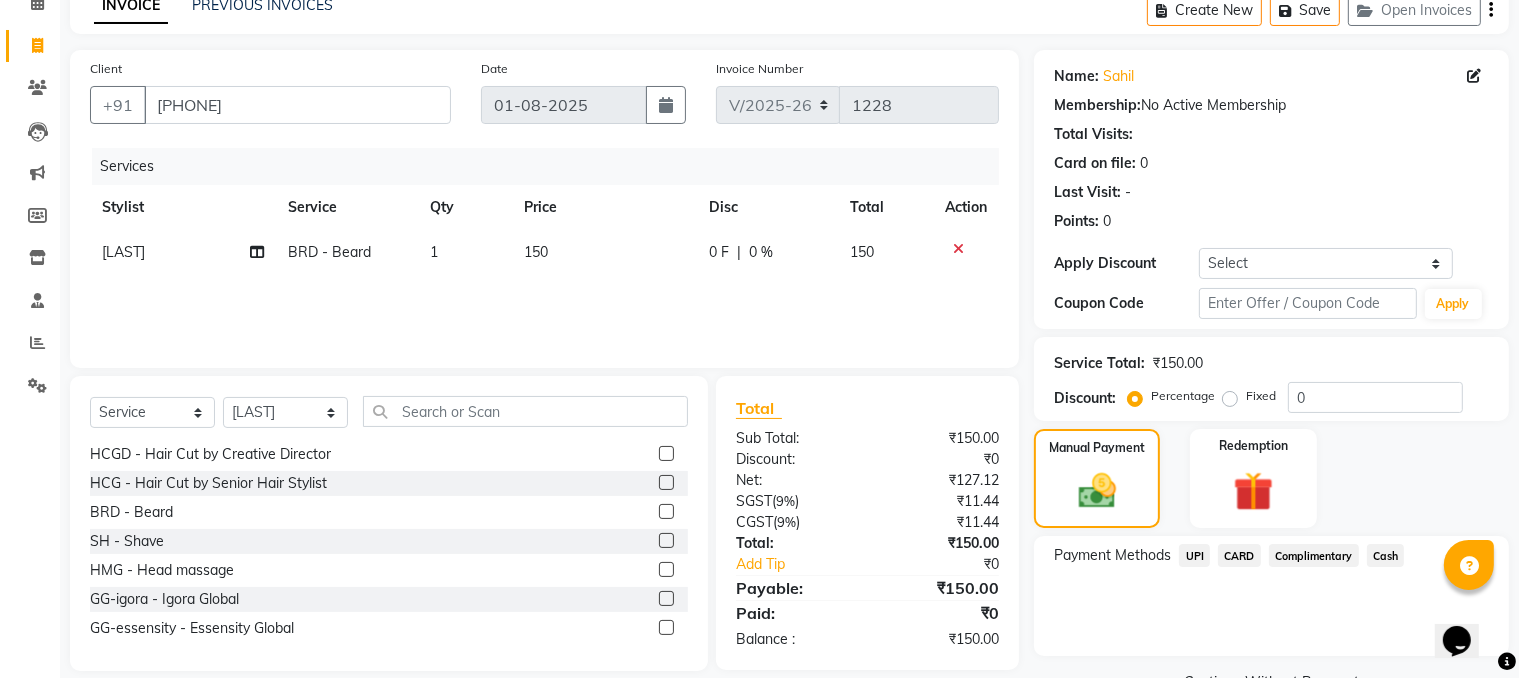 click on "UPI" 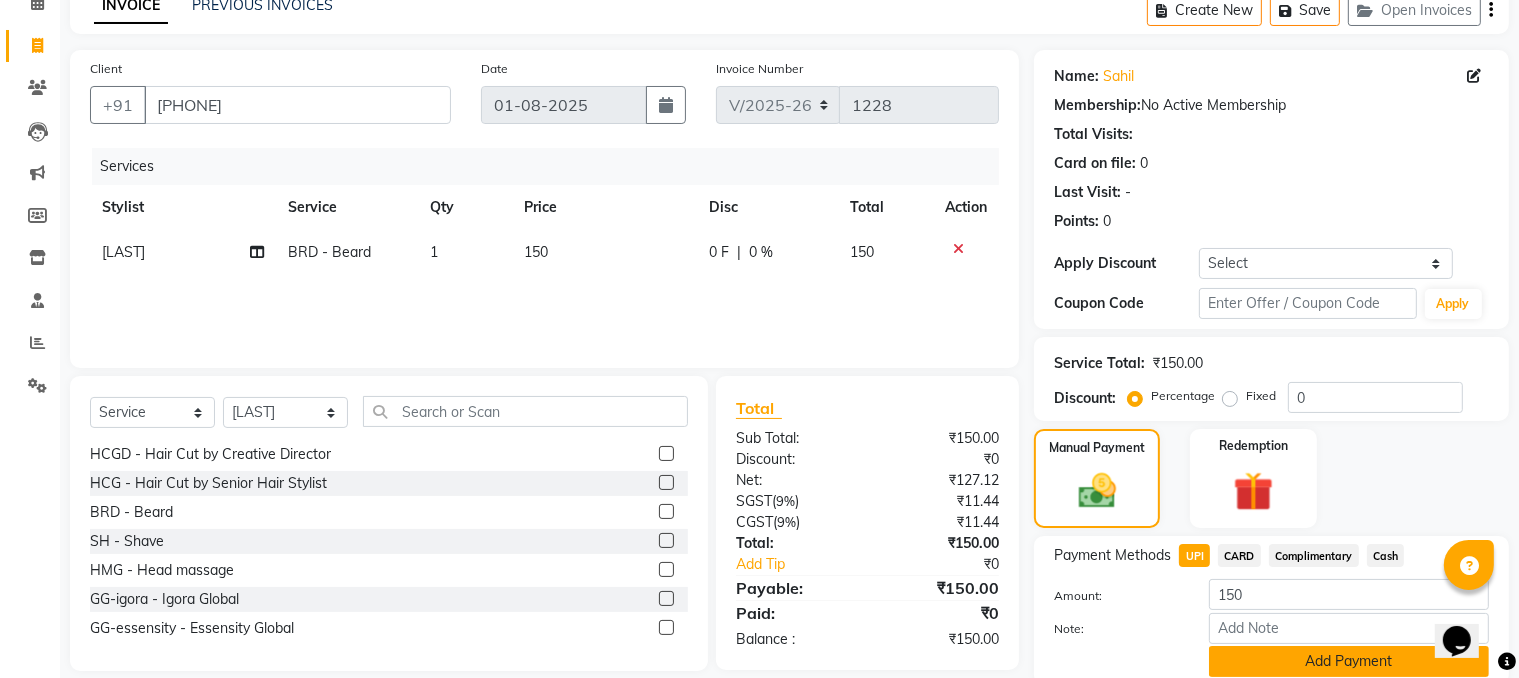 click on "Add Payment" 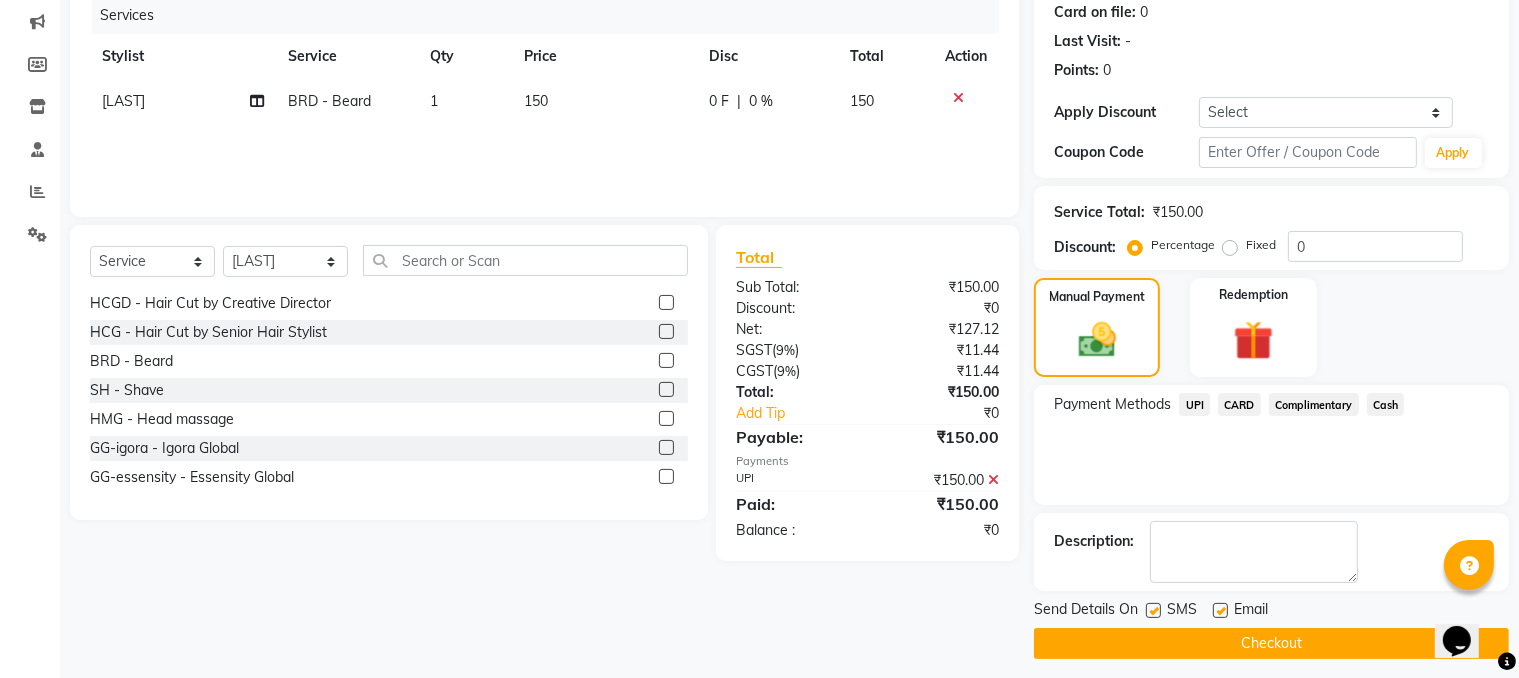 scroll, scrollTop: 260, scrollLeft: 0, axis: vertical 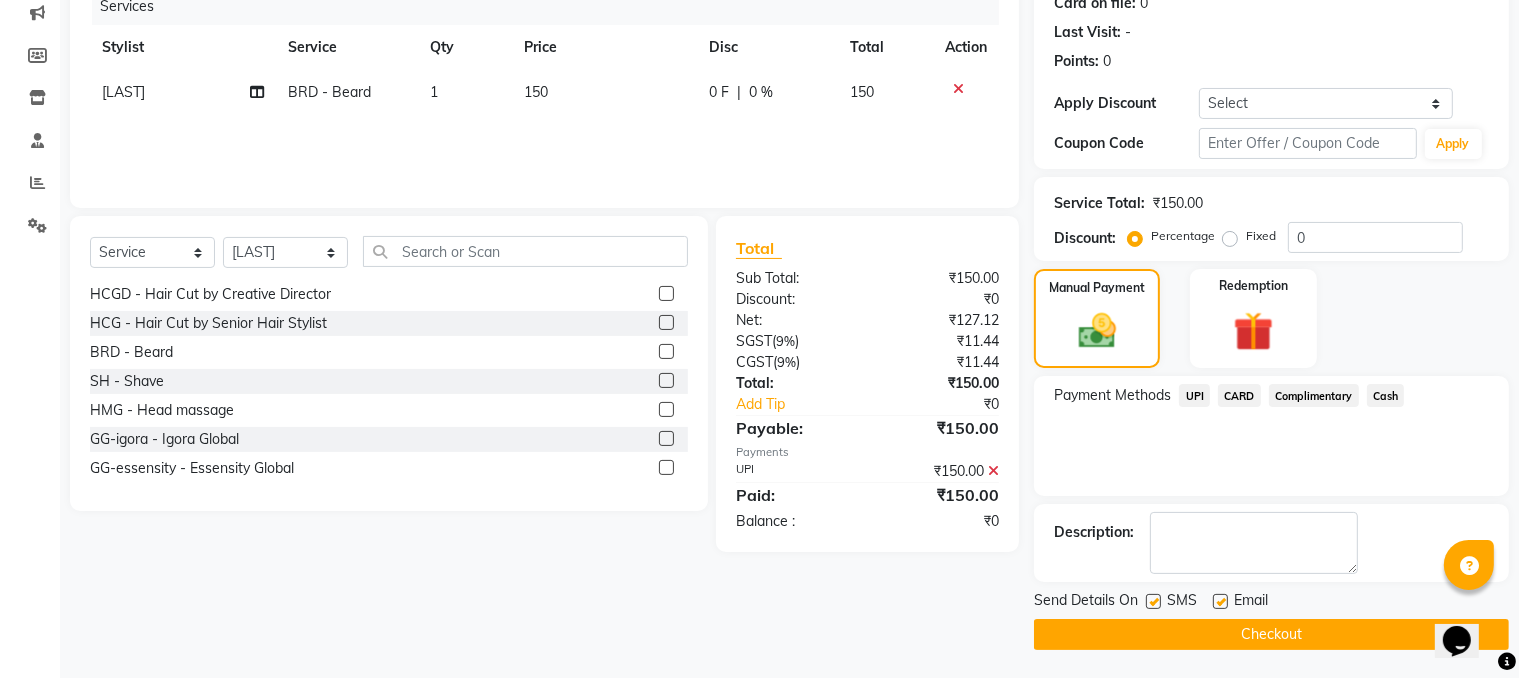 click on "Checkout" 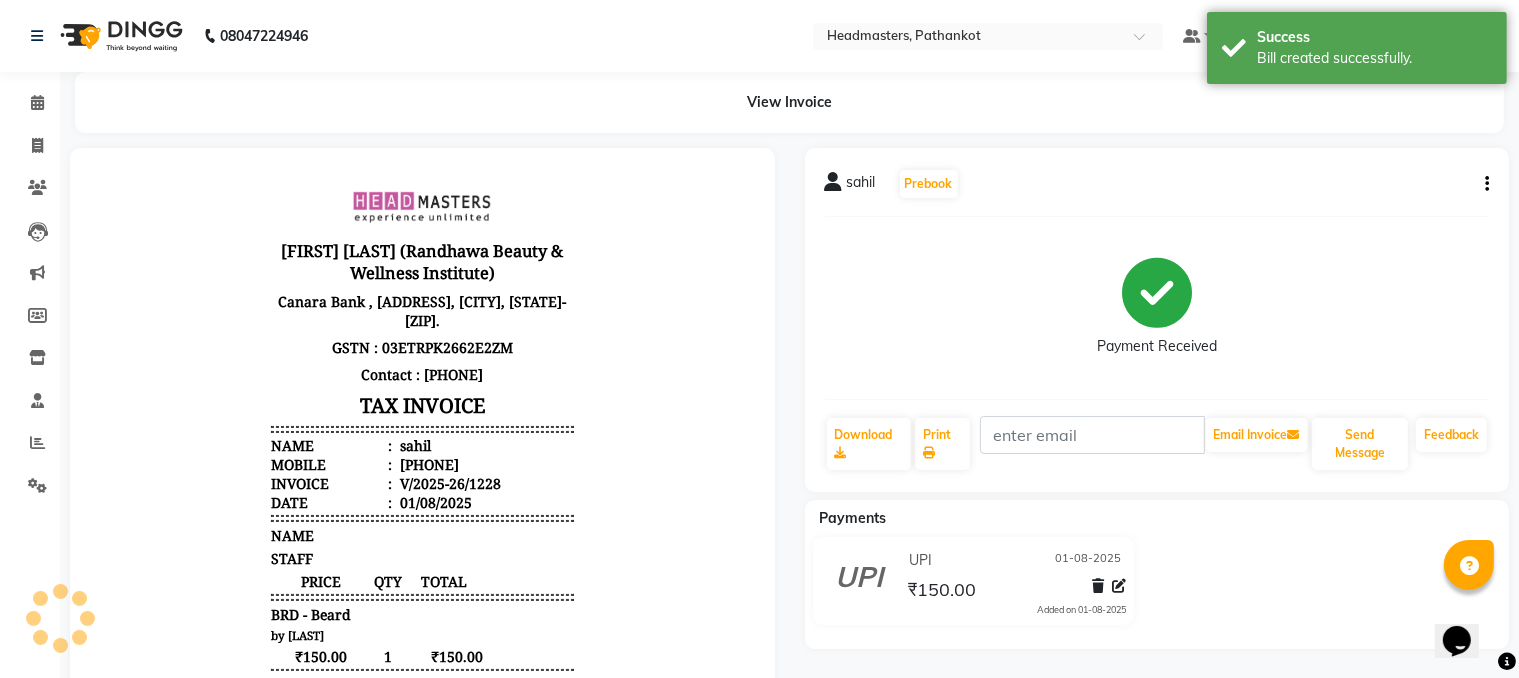scroll, scrollTop: 0, scrollLeft: 0, axis: both 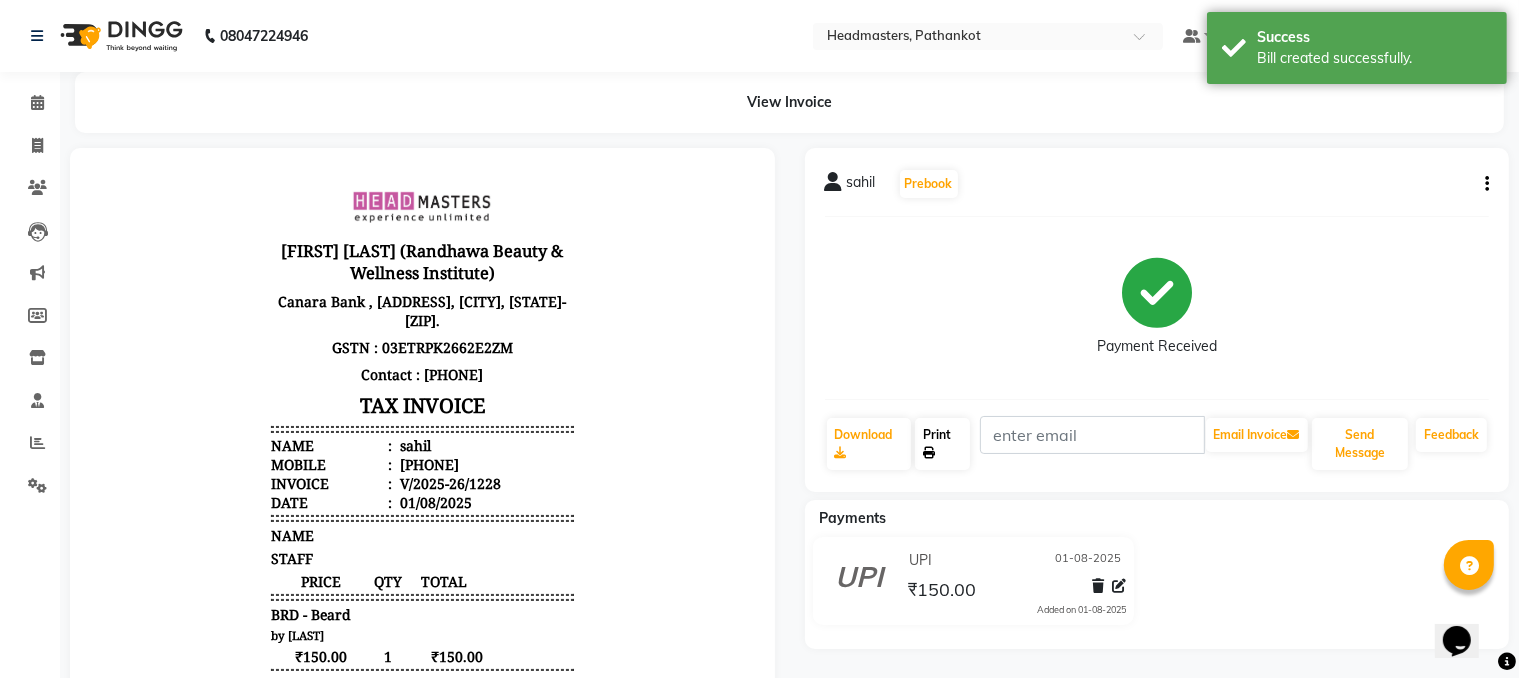 click on "Print" 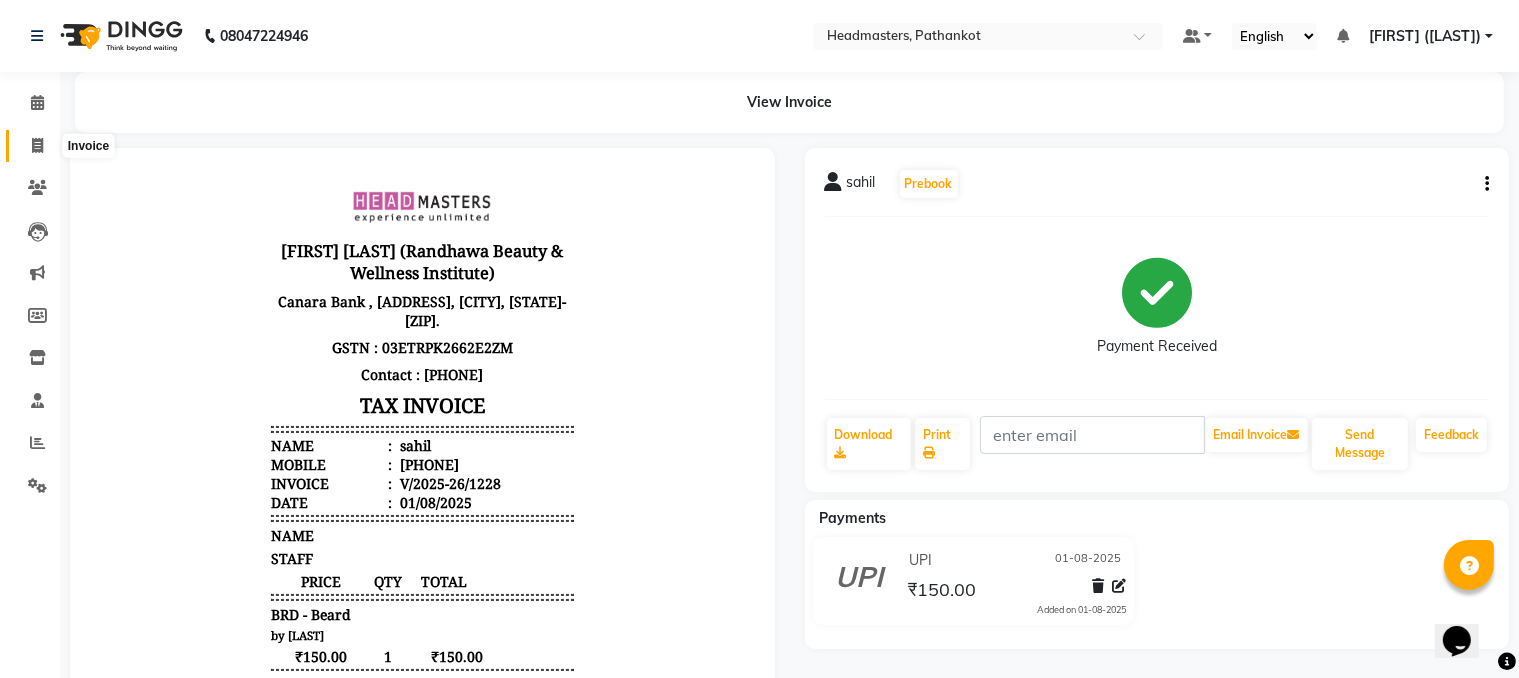 click 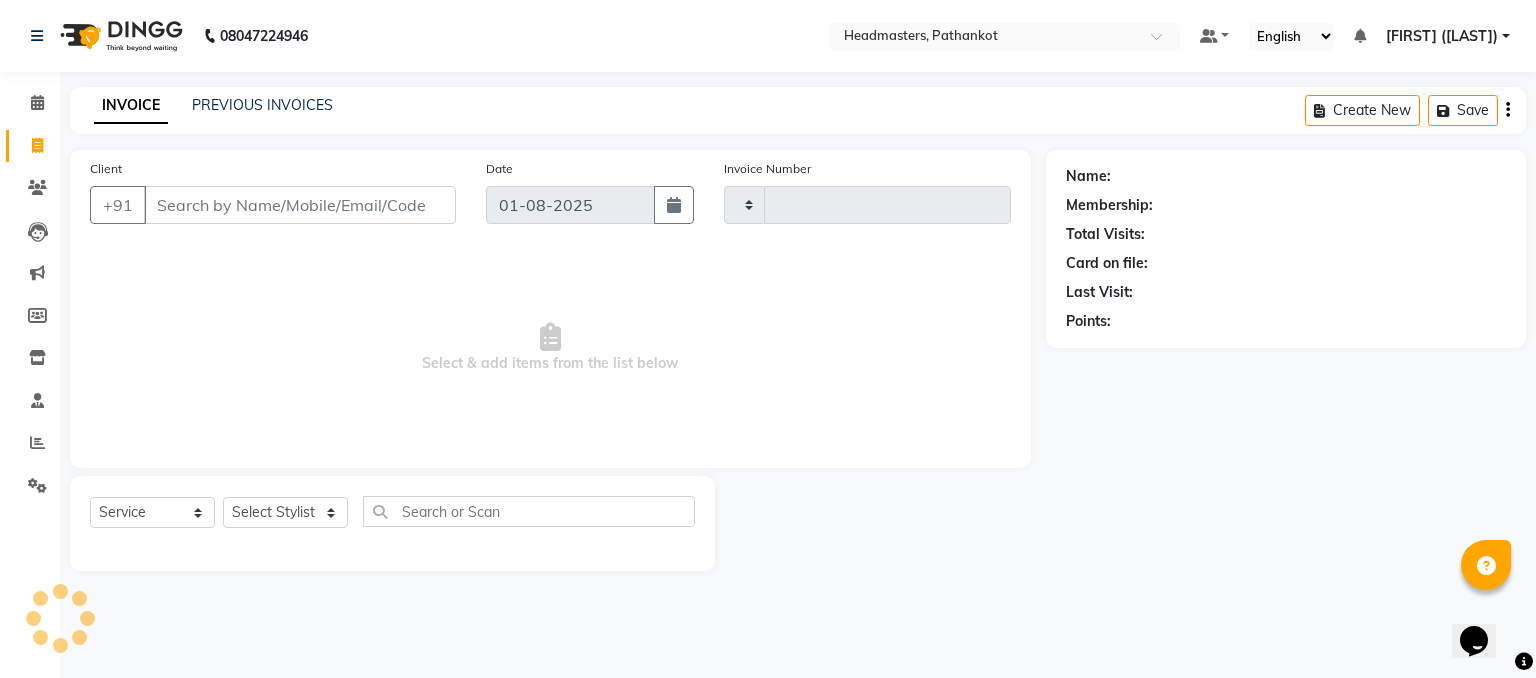 type on "1229" 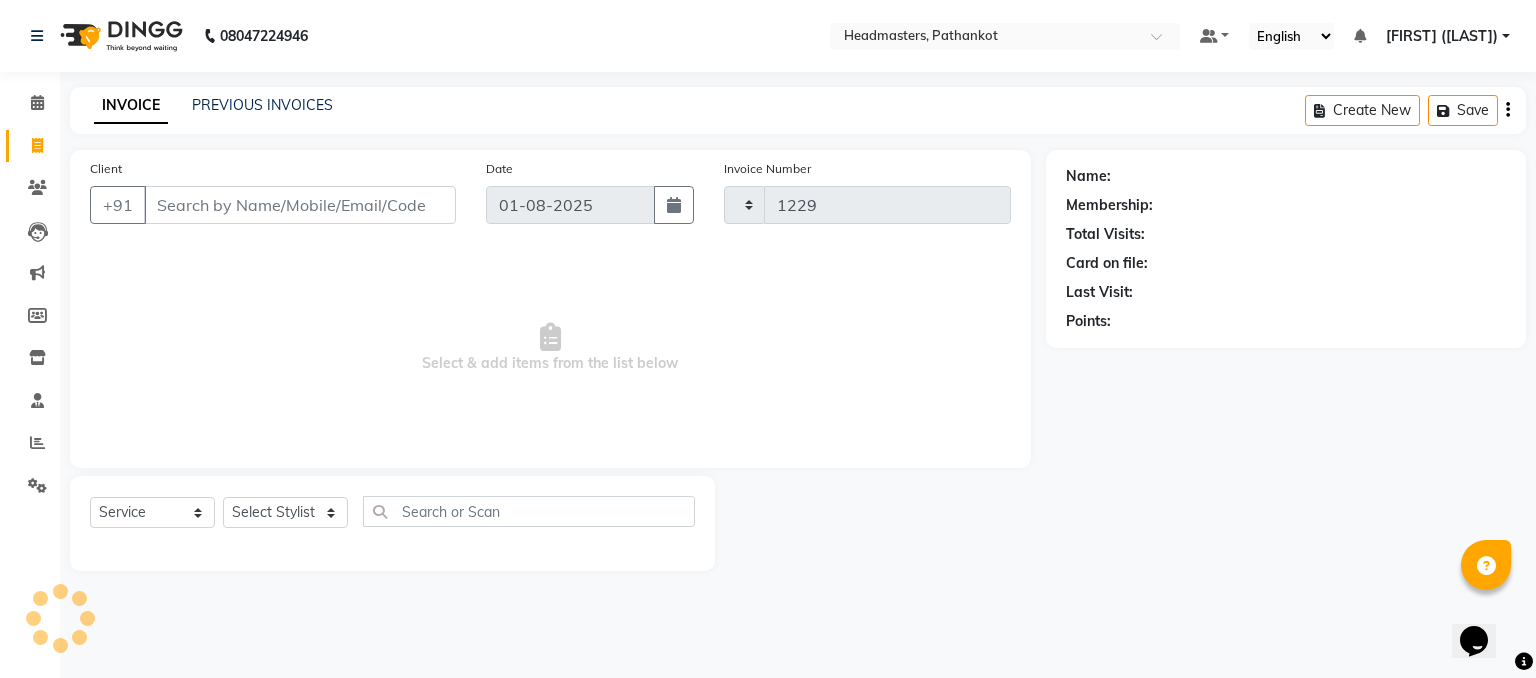 select on "7530" 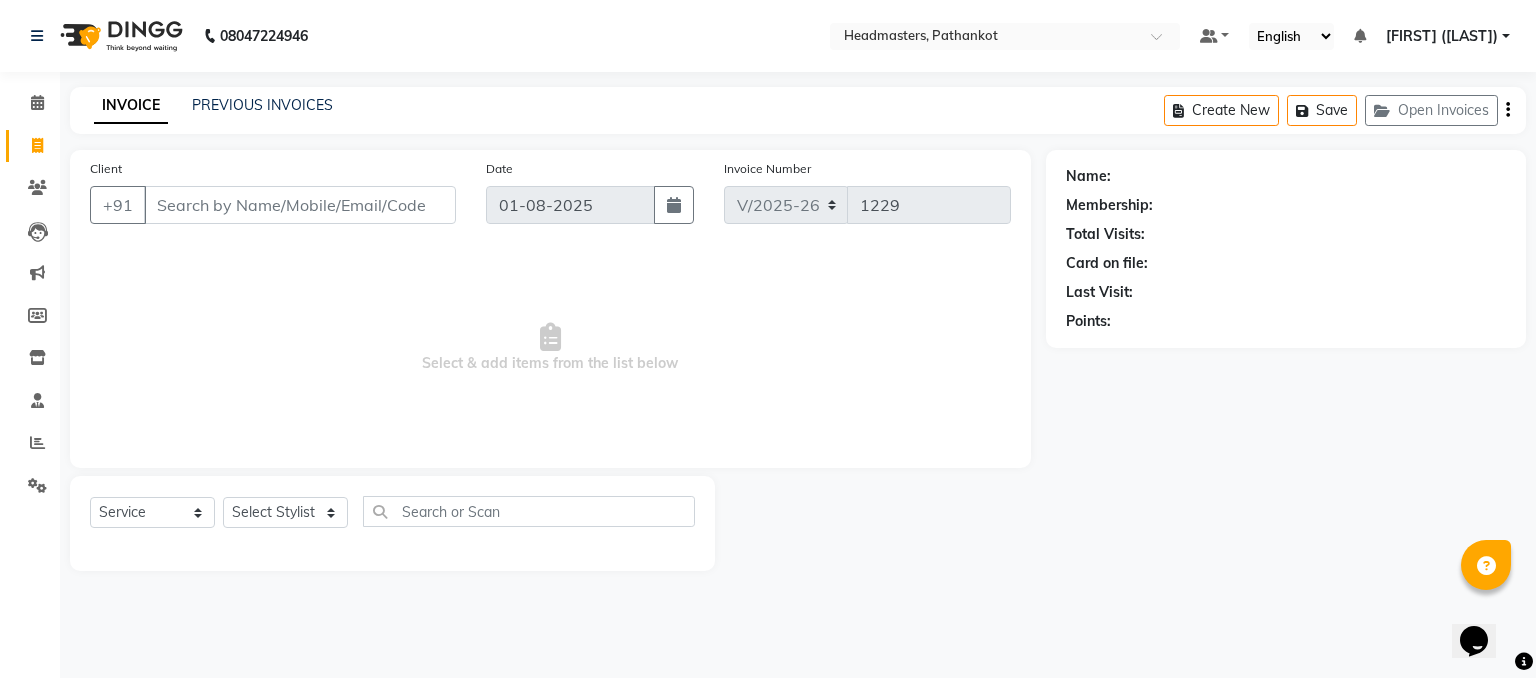 select on "66904" 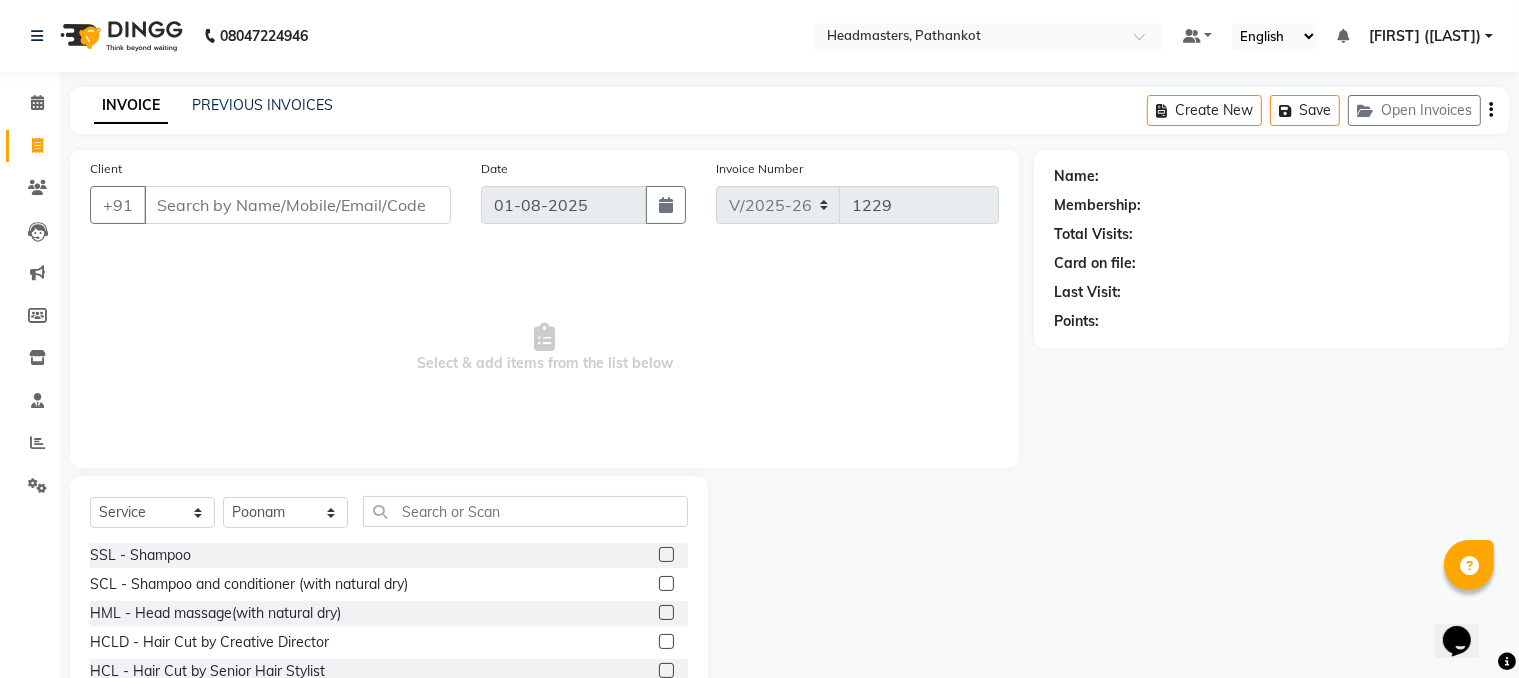 click on "Client" at bounding box center [297, 205] 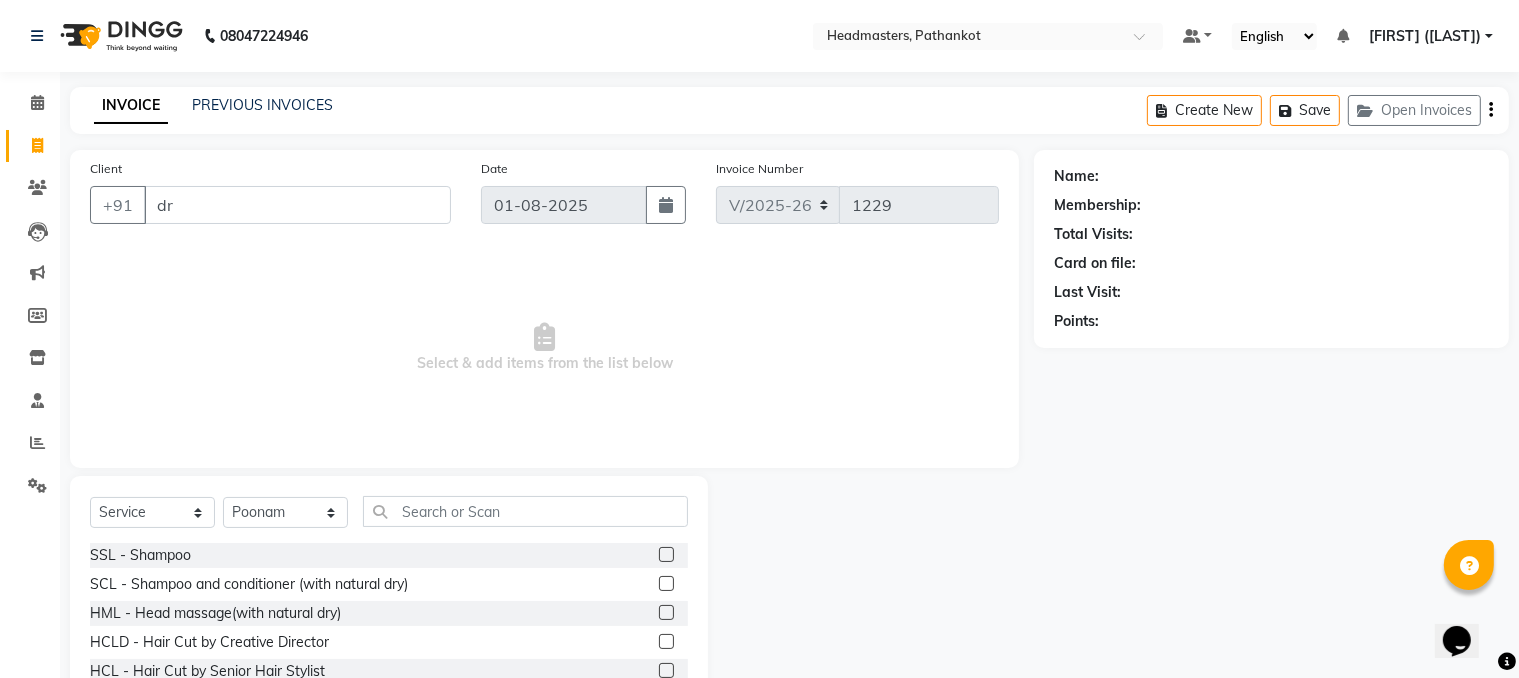type on "d" 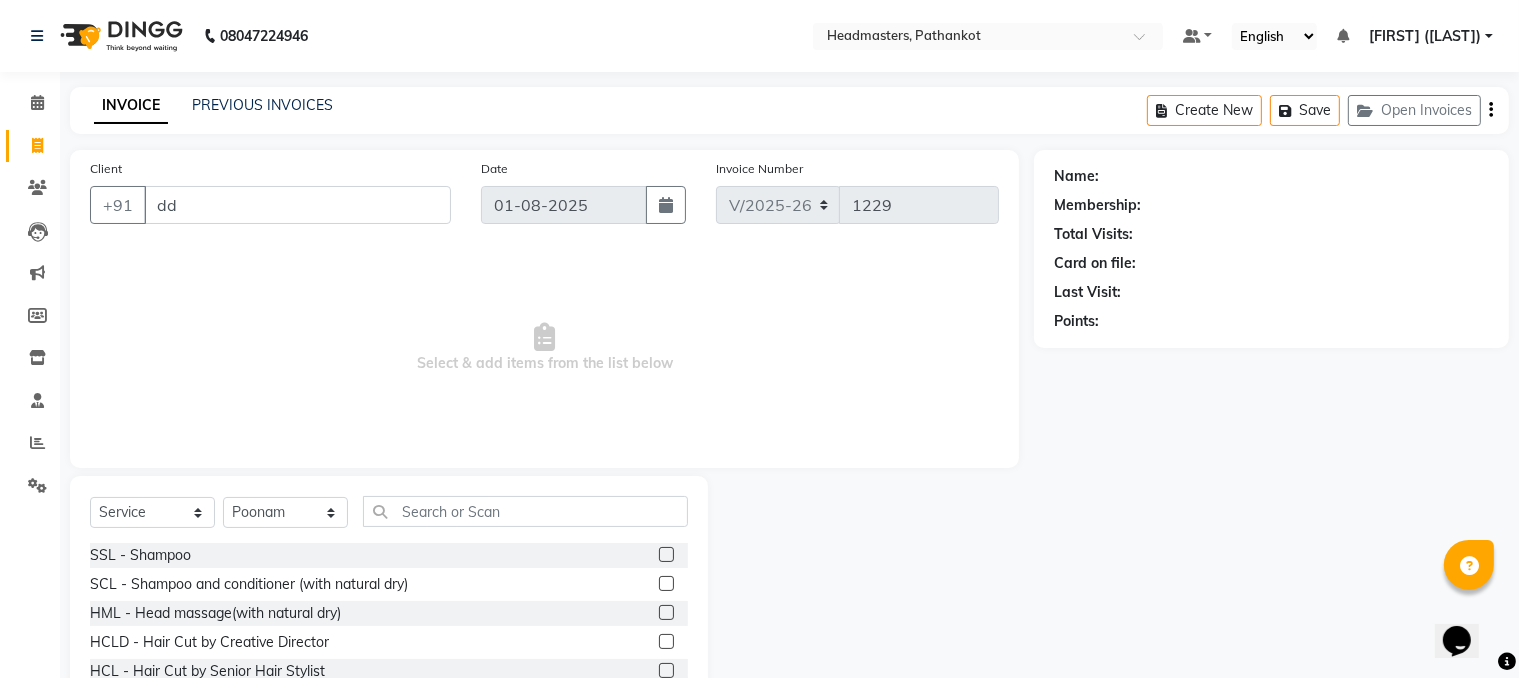 type 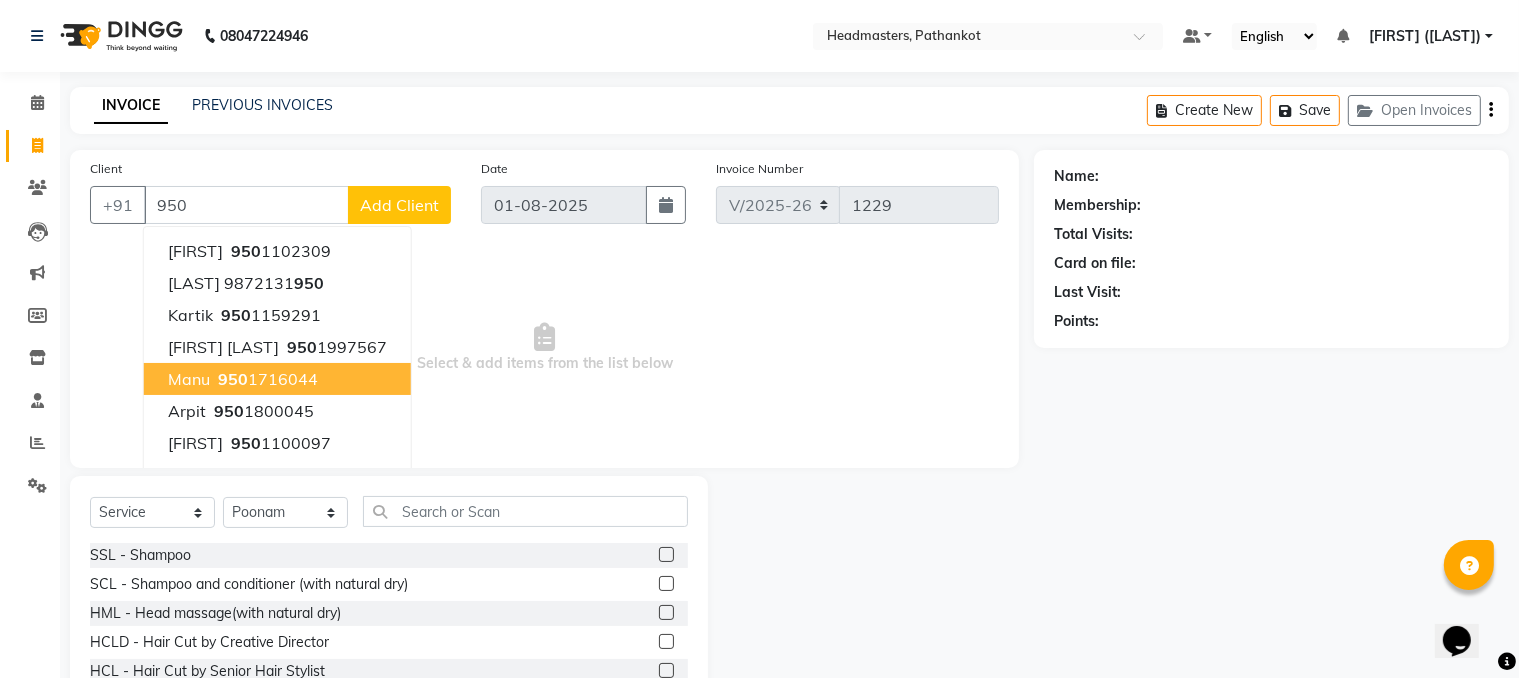 click on "[FIRST] [PHONE]" at bounding box center [277, 379] 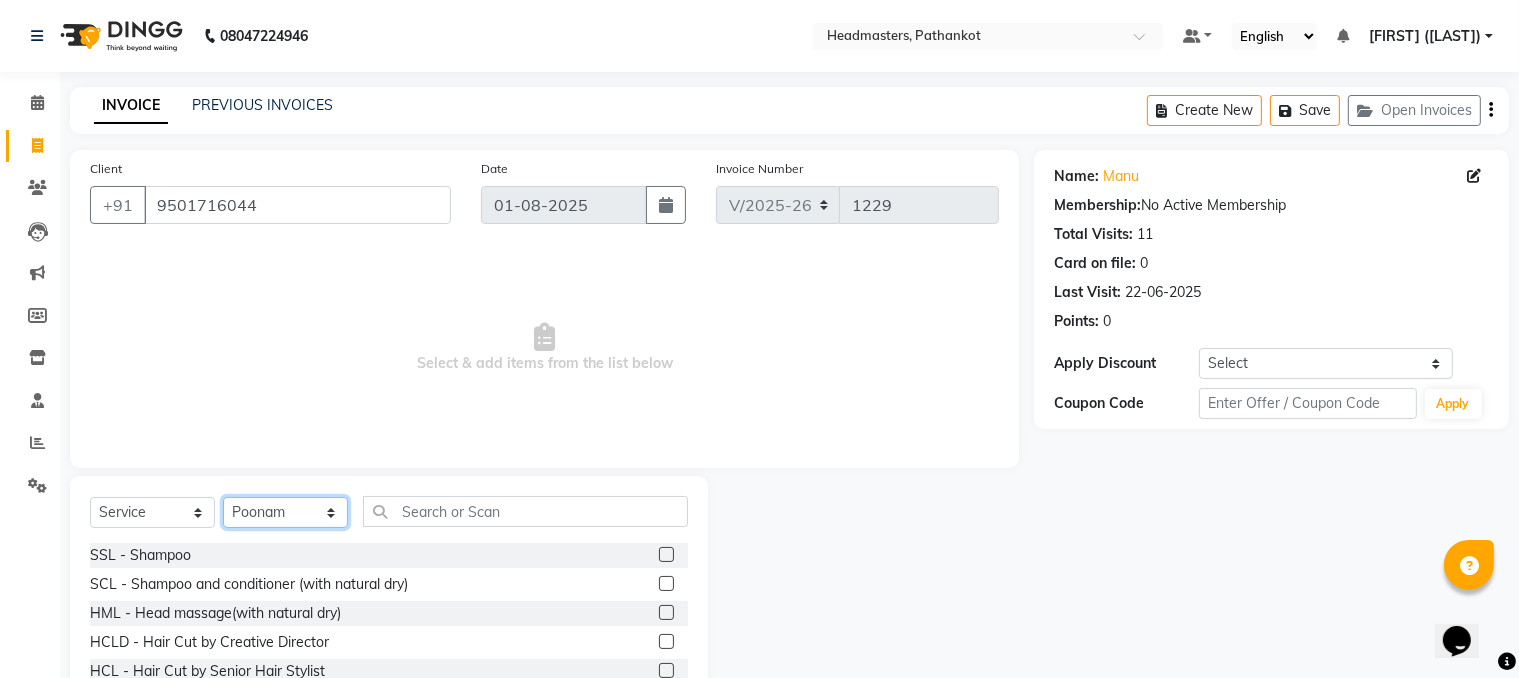 click on "Select Stylist Amir HEAD MASTERS jassi jasvir [FIRST]  [FIRST]  Monika sharma Monika Yoseph  nakul NITIN Poonam puja roop Sumit Teji" 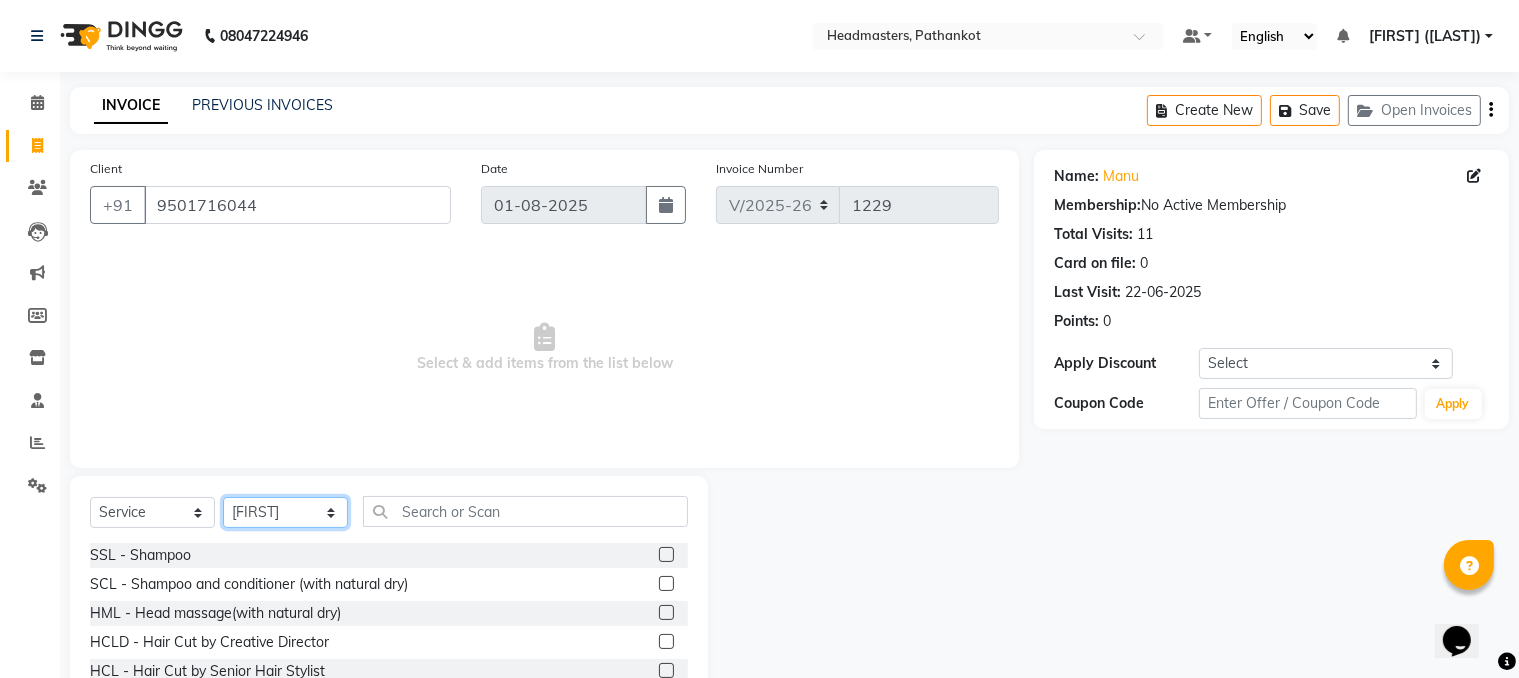 click on "Select Stylist Amir HEAD MASTERS jassi jasvir [FIRST]  [FIRST]  Monika sharma Monika Yoseph  nakul NITIN Poonam puja roop Sumit Teji" 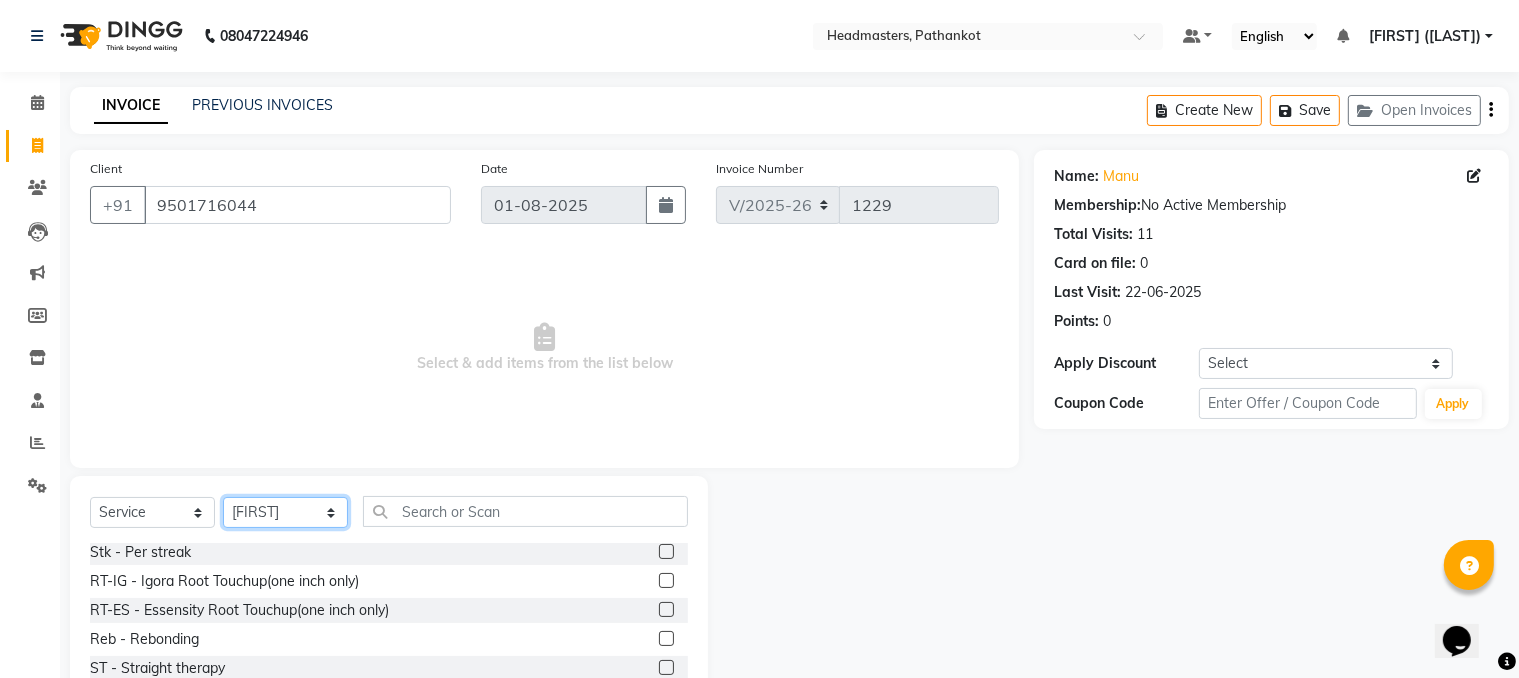 scroll, scrollTop: 500, scrollLeft: 0, axis: vertical 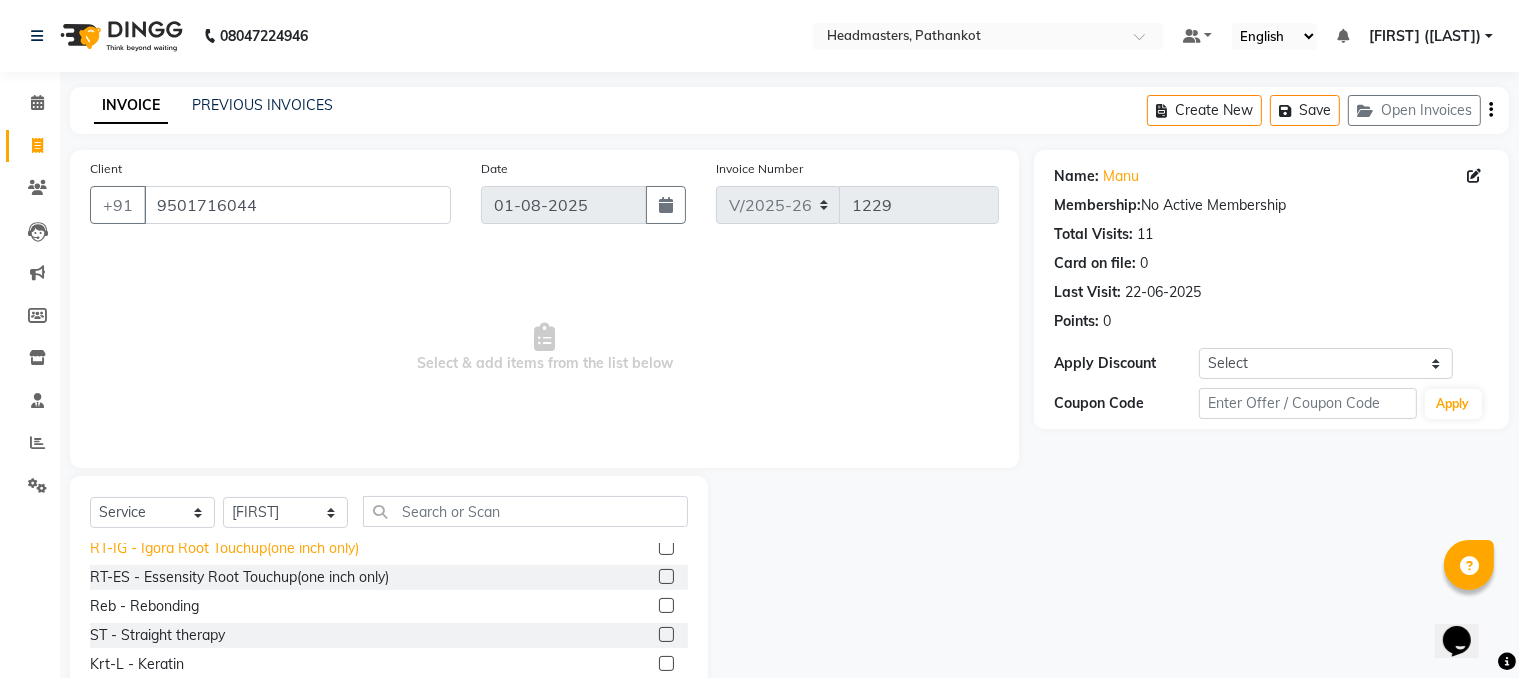 click on "RT-IG - Igora Root Touchup(one inch only)" 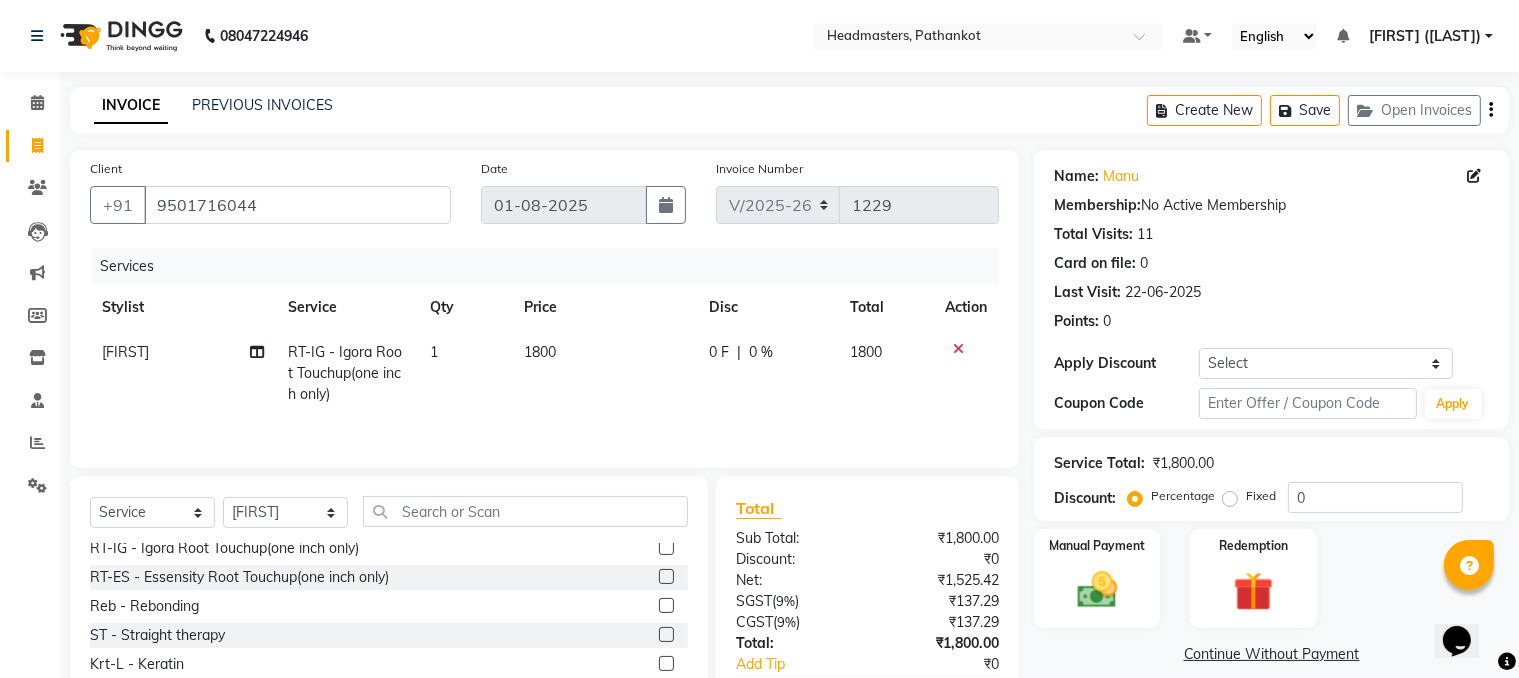 click on "1800" 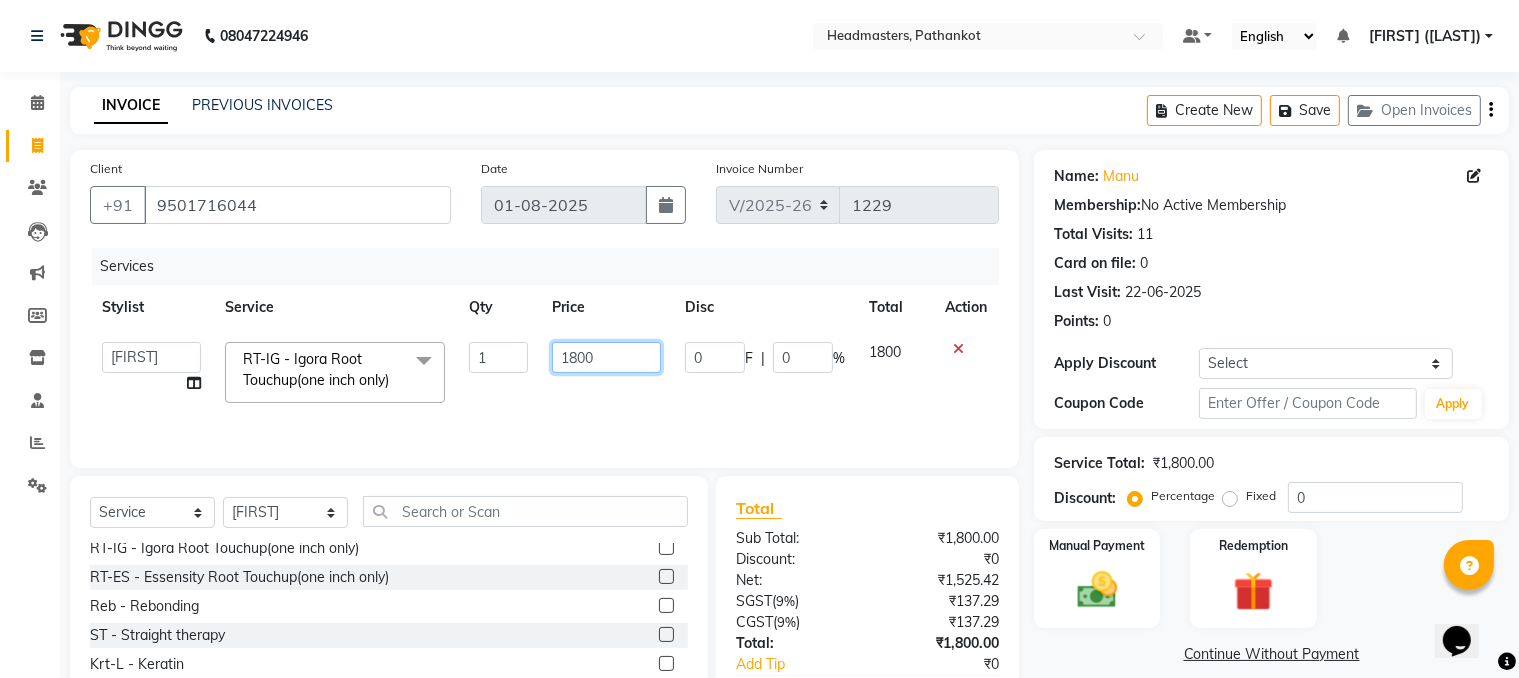 click on "1800" 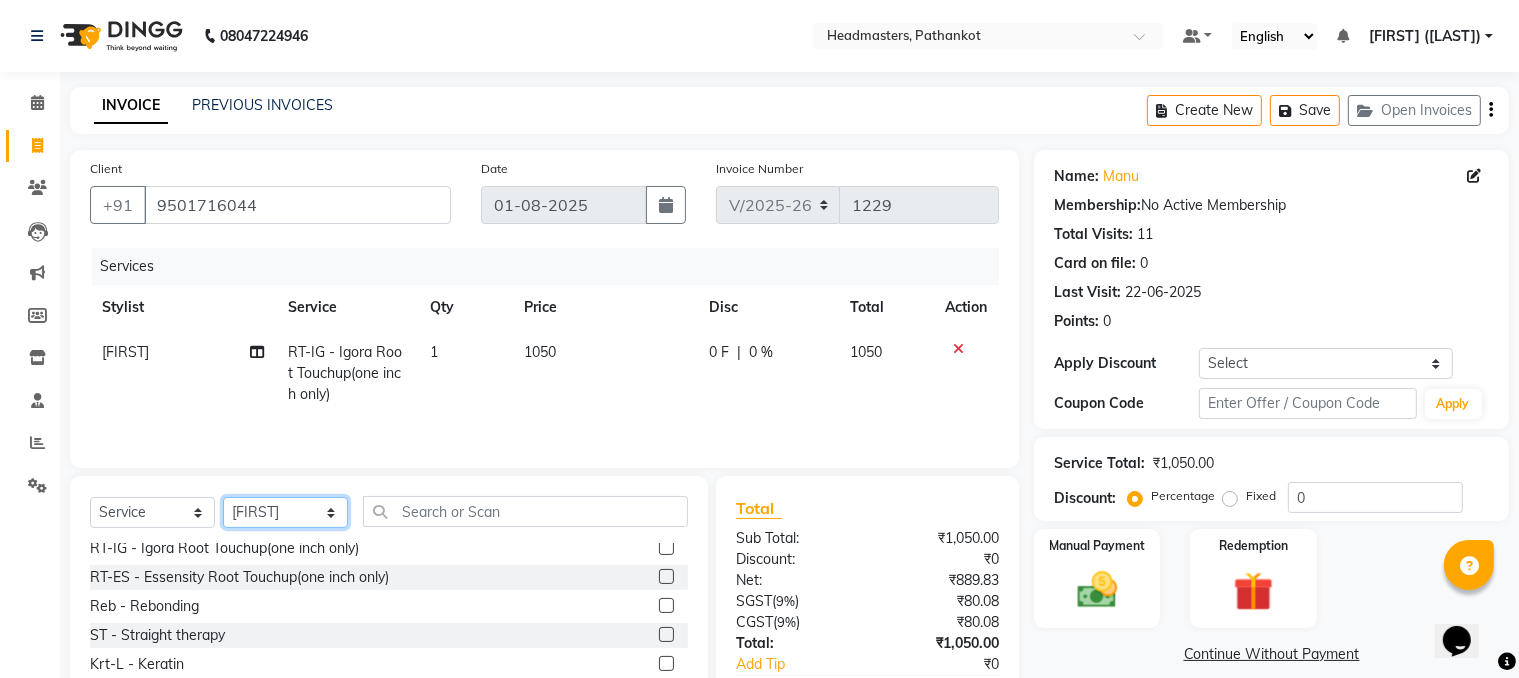 click on "Select Stylist Amir HEAD MASTERS jassi jasvir [FIRST]  [FIRST]  Monika sharma Monika Yoseph  nakul NITIN Poonam puja roop Sumit Teji" 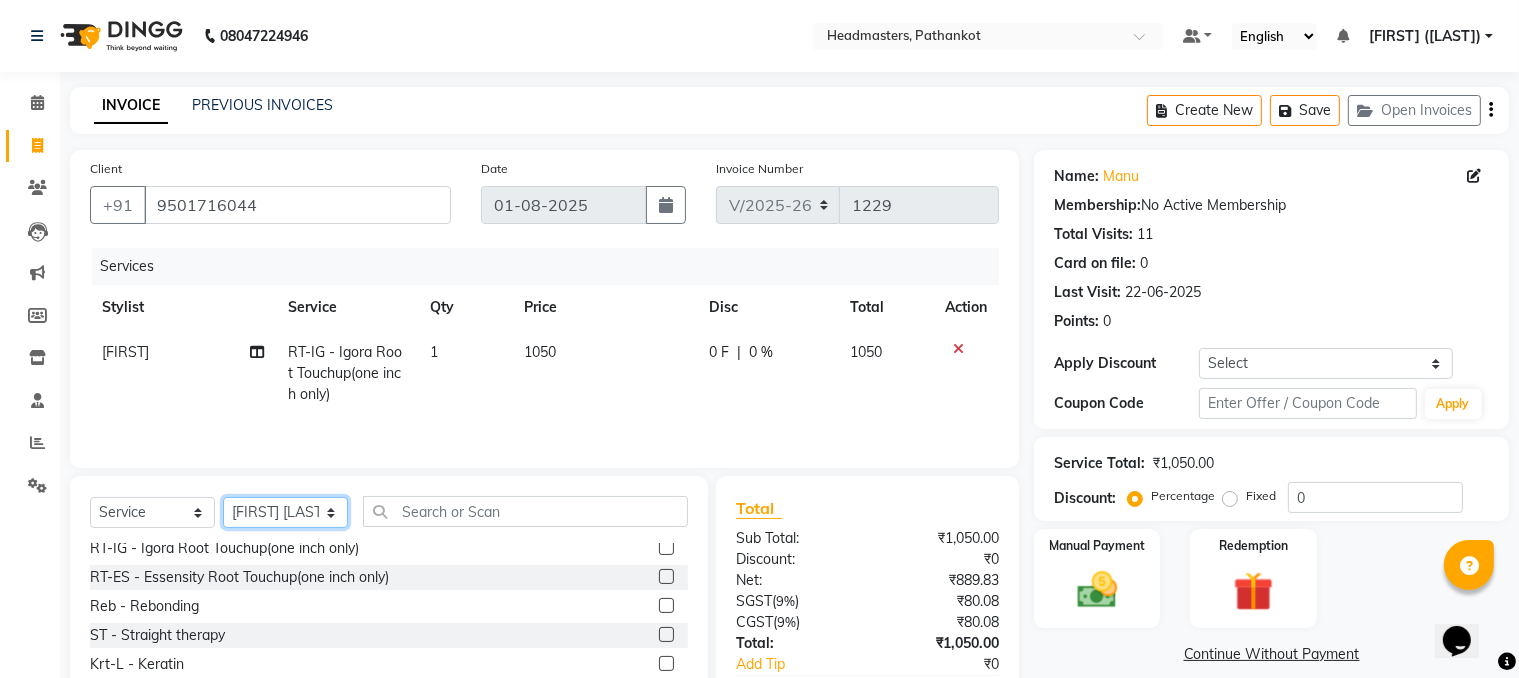 click on "Select Stylist Amir HEAD MASTERS jassi jasvir [FIRST]  [FIRST]  Monika sharma Monika Yoseph  nakul NITIN Poonam puja roop Sumit Teji" 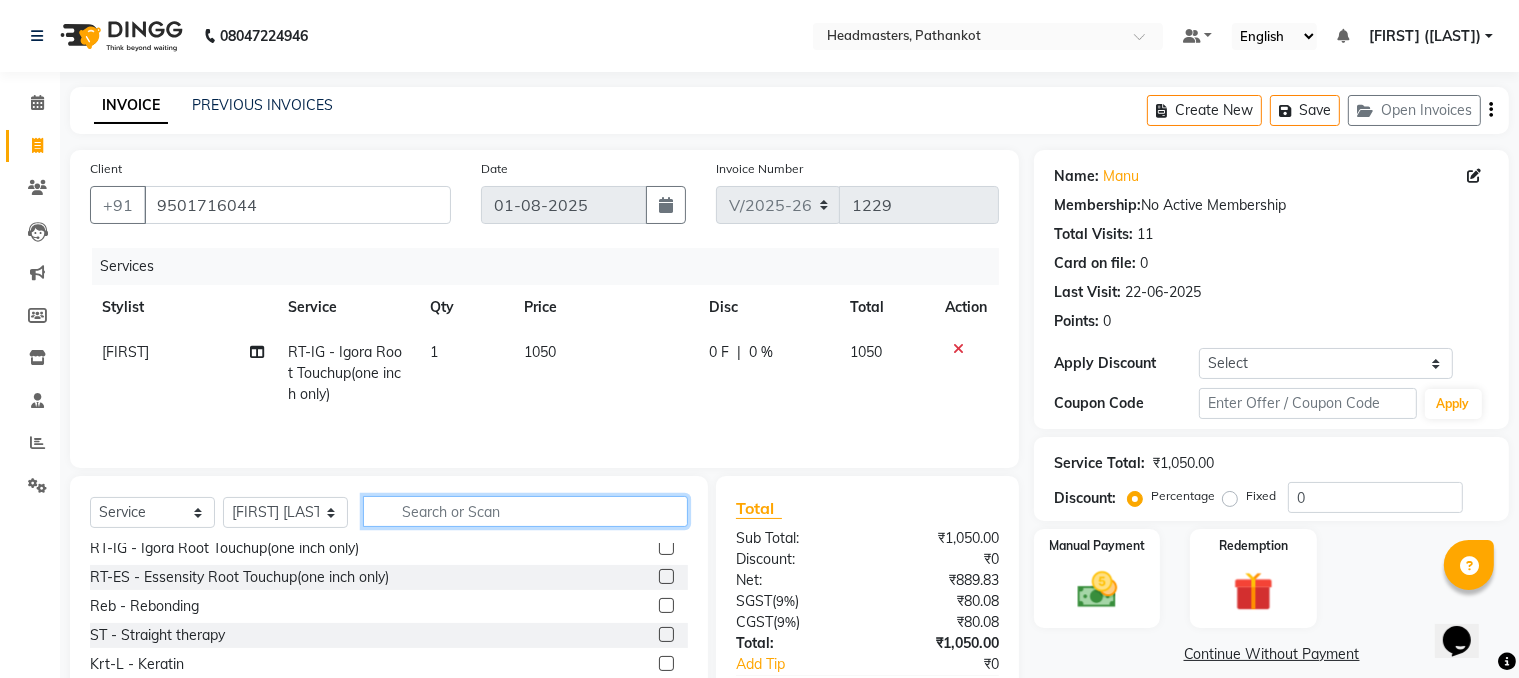 click 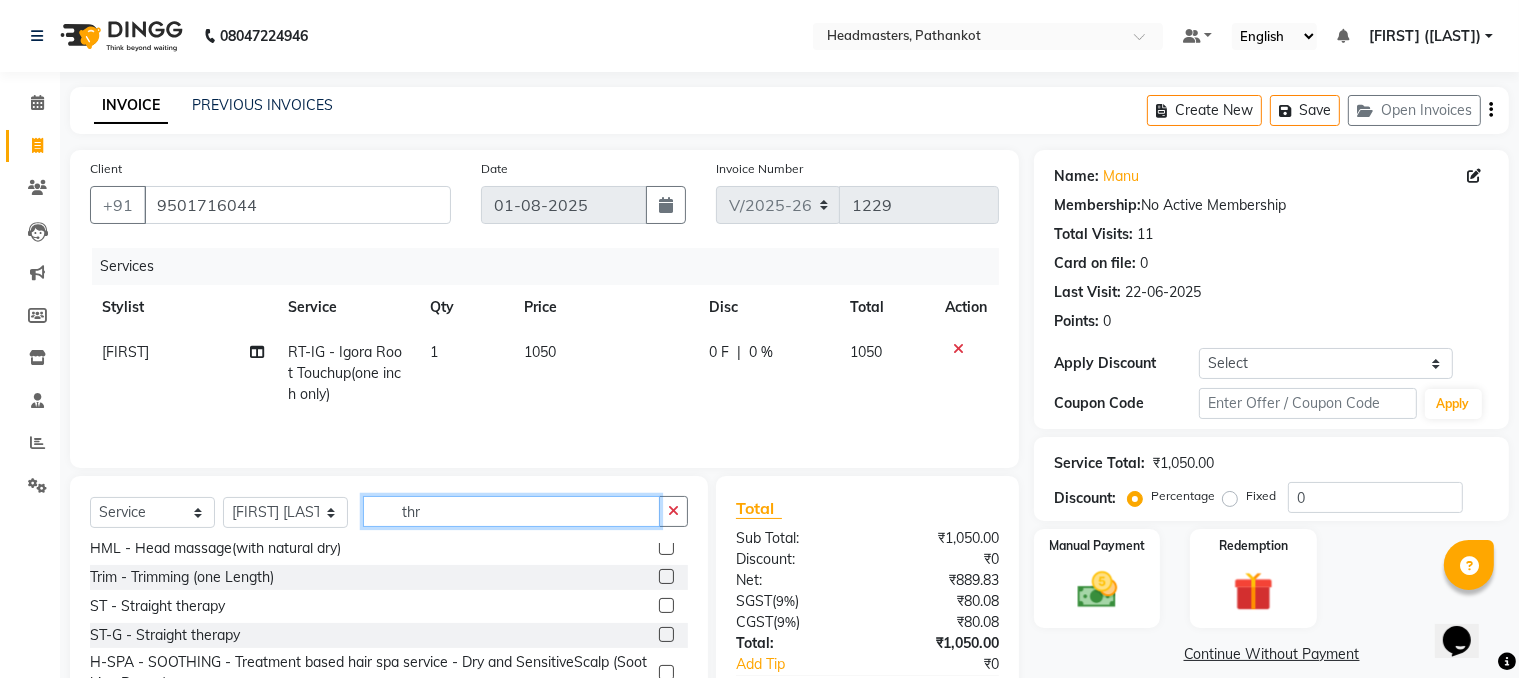 scroll, scrollTop: 32, scrollLeft: 0, axis: vertical 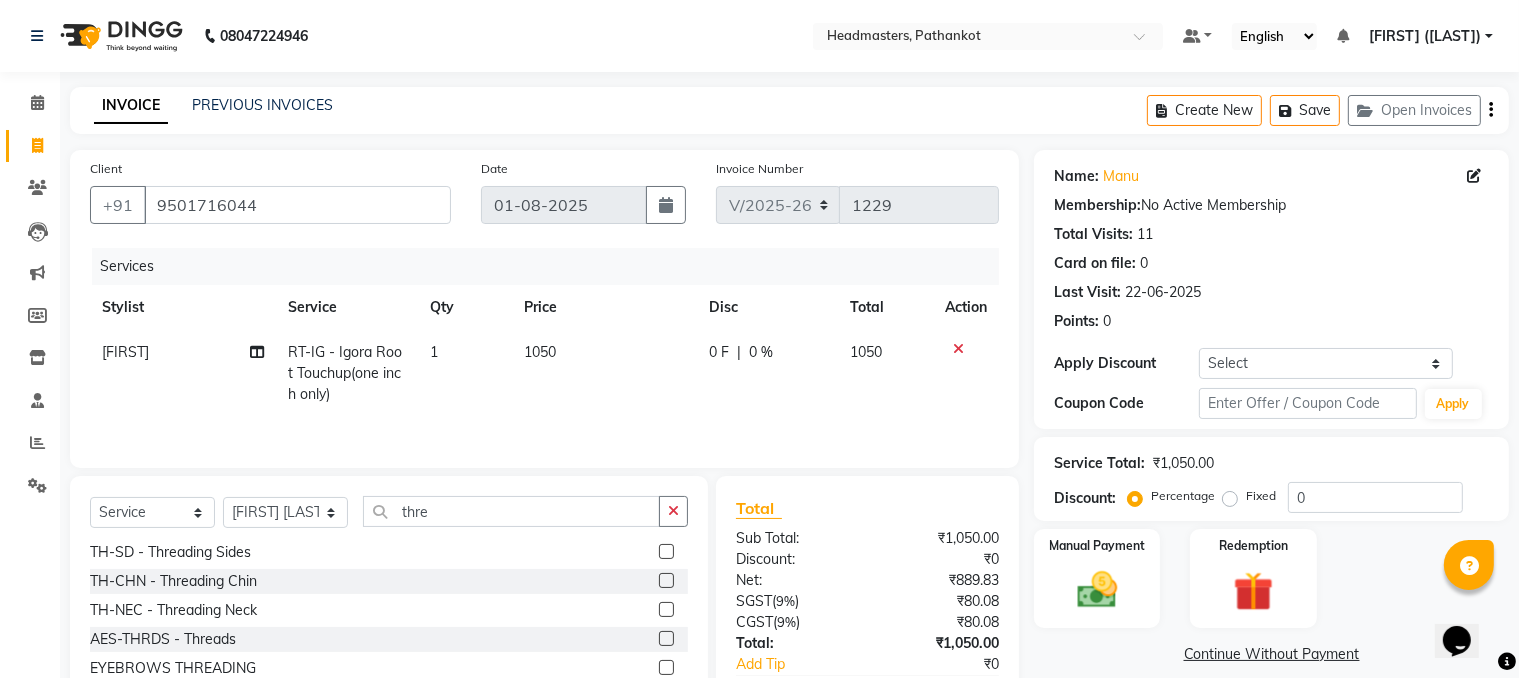 click on "EYEBROWS THREADING" 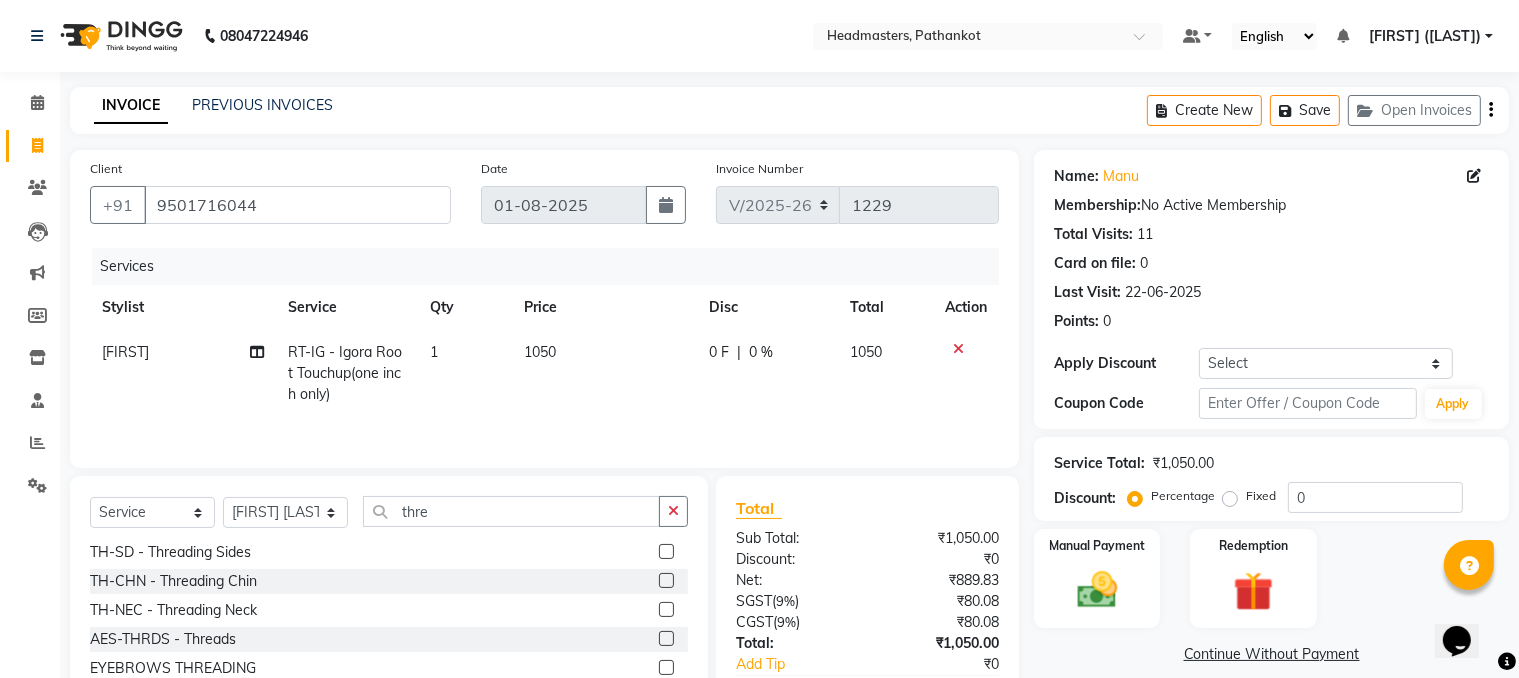 click 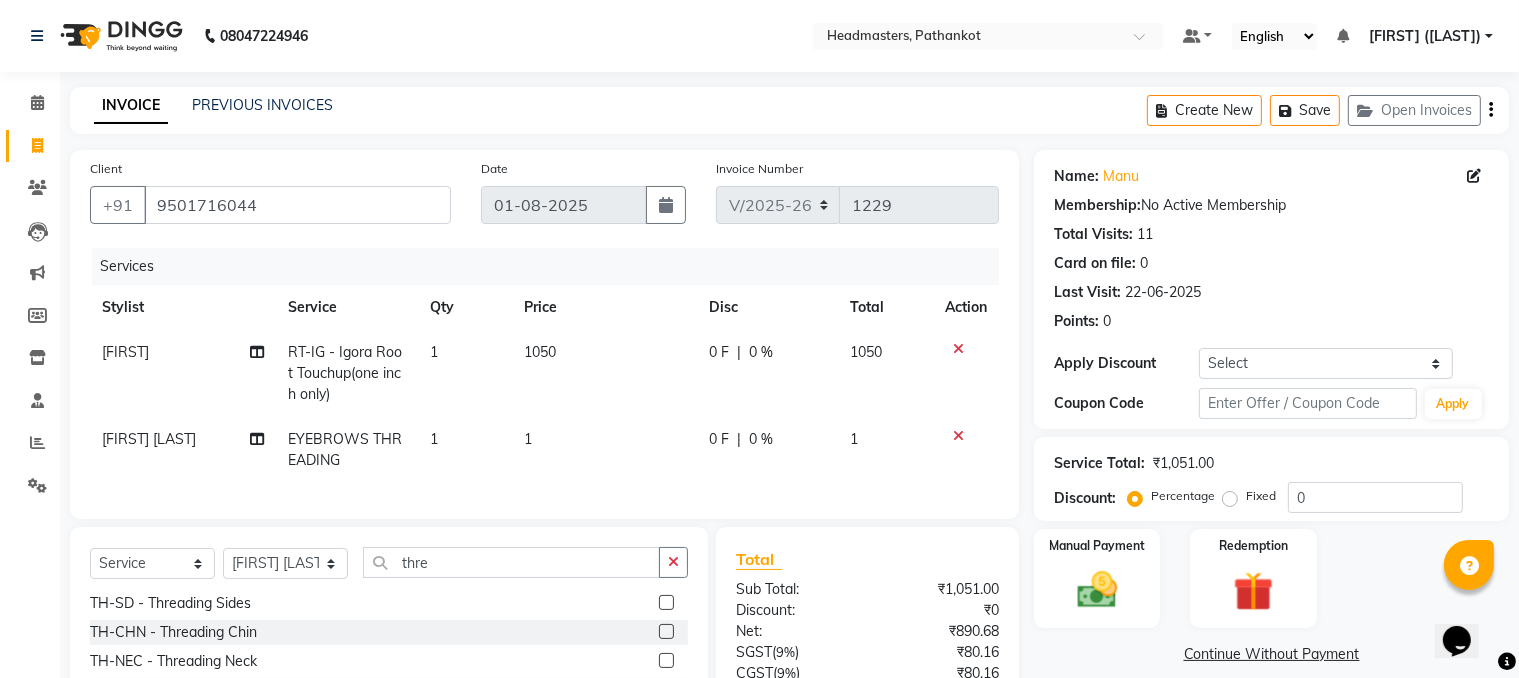 click on "1" 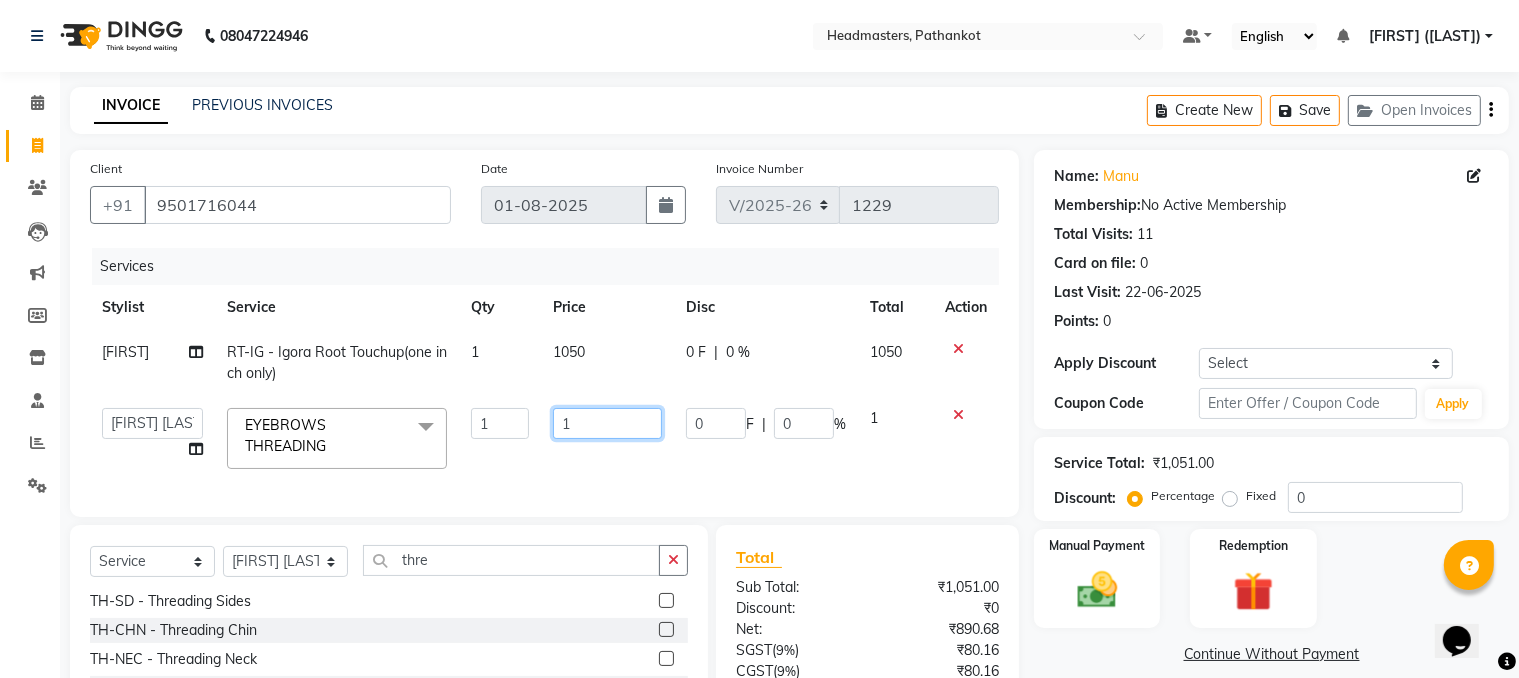 click on "1" 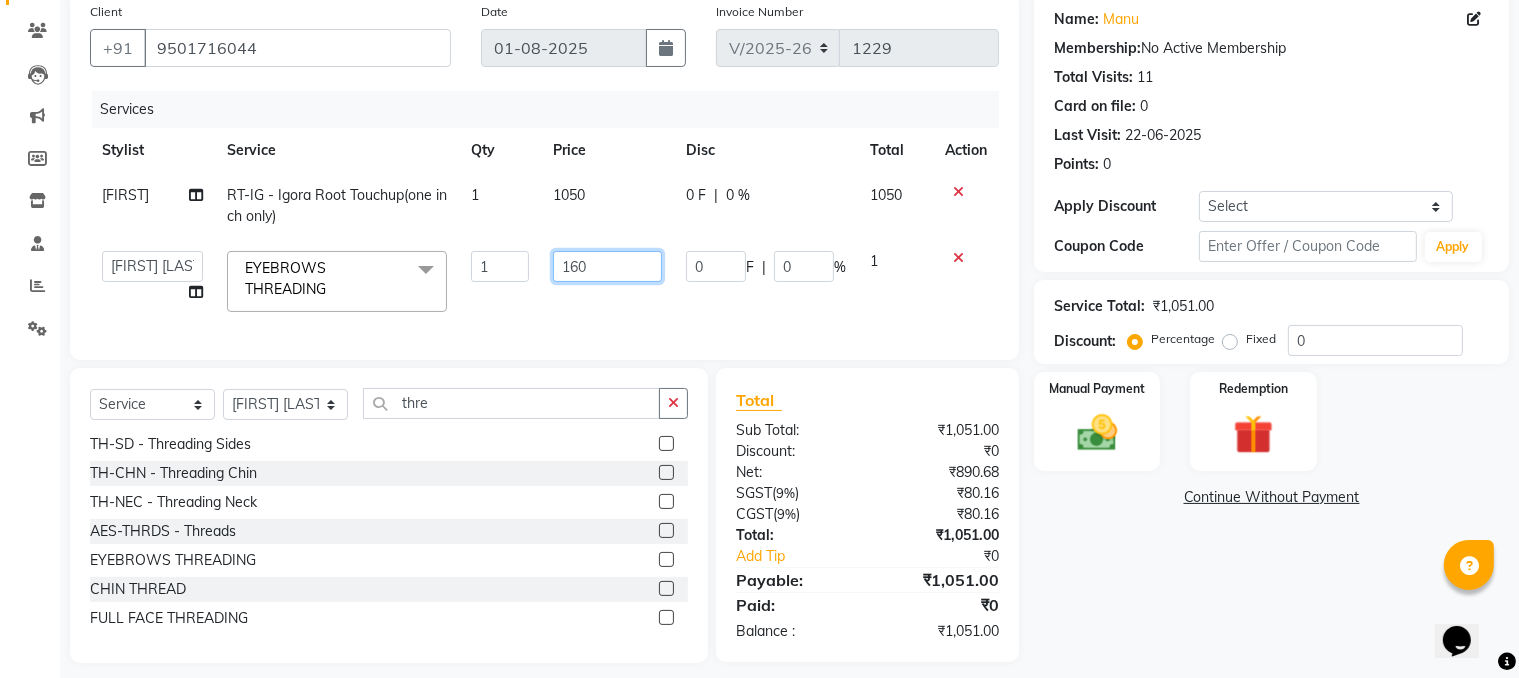 scroll, scrollTop: 188, scrollLeft: 0, axis: vertical 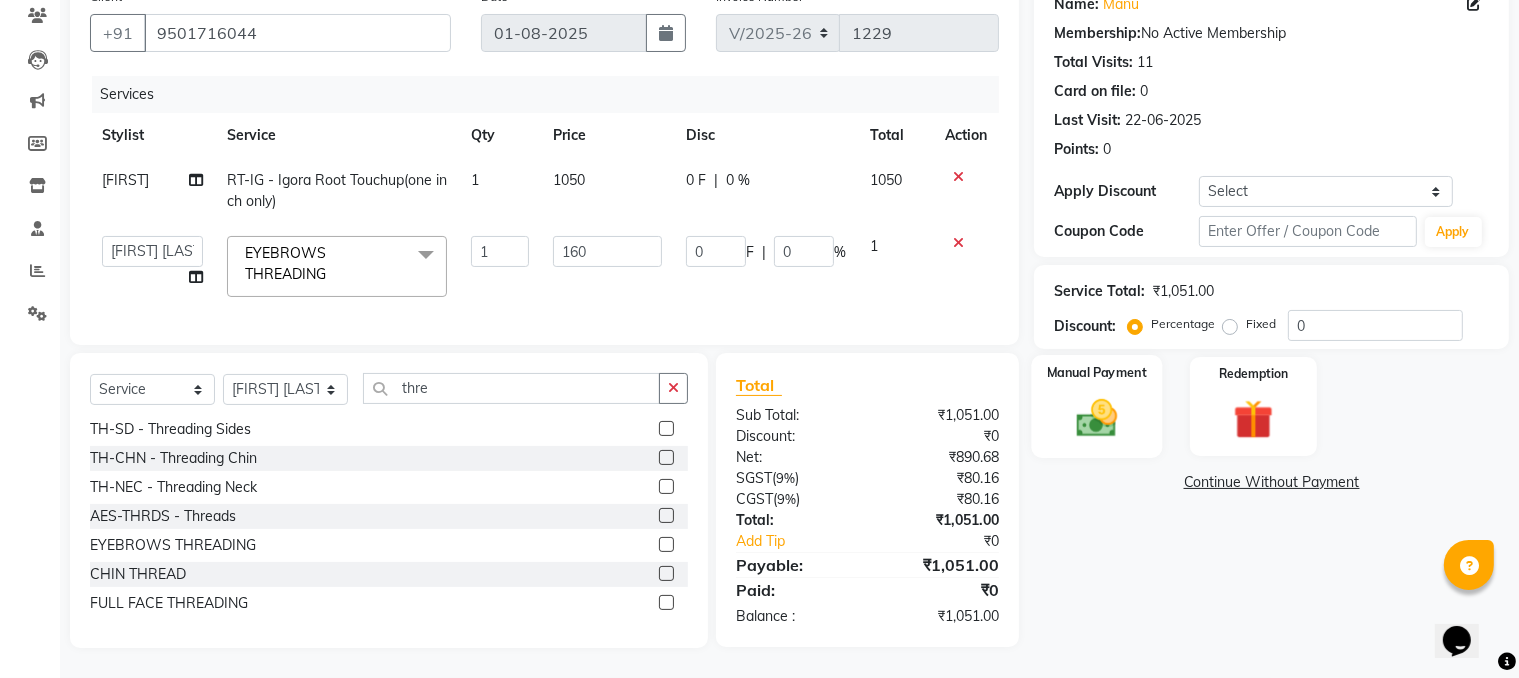 click on "Manual Payment" 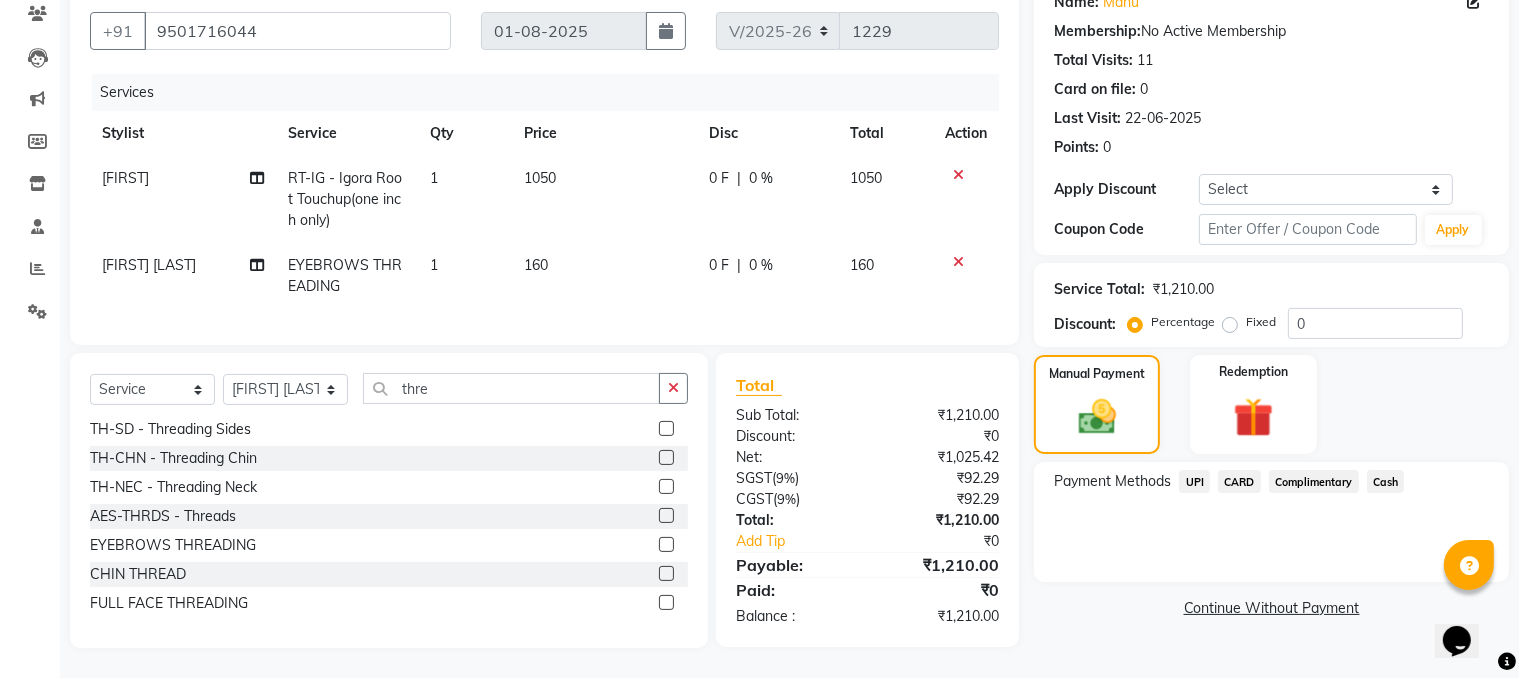 click on "UPI" 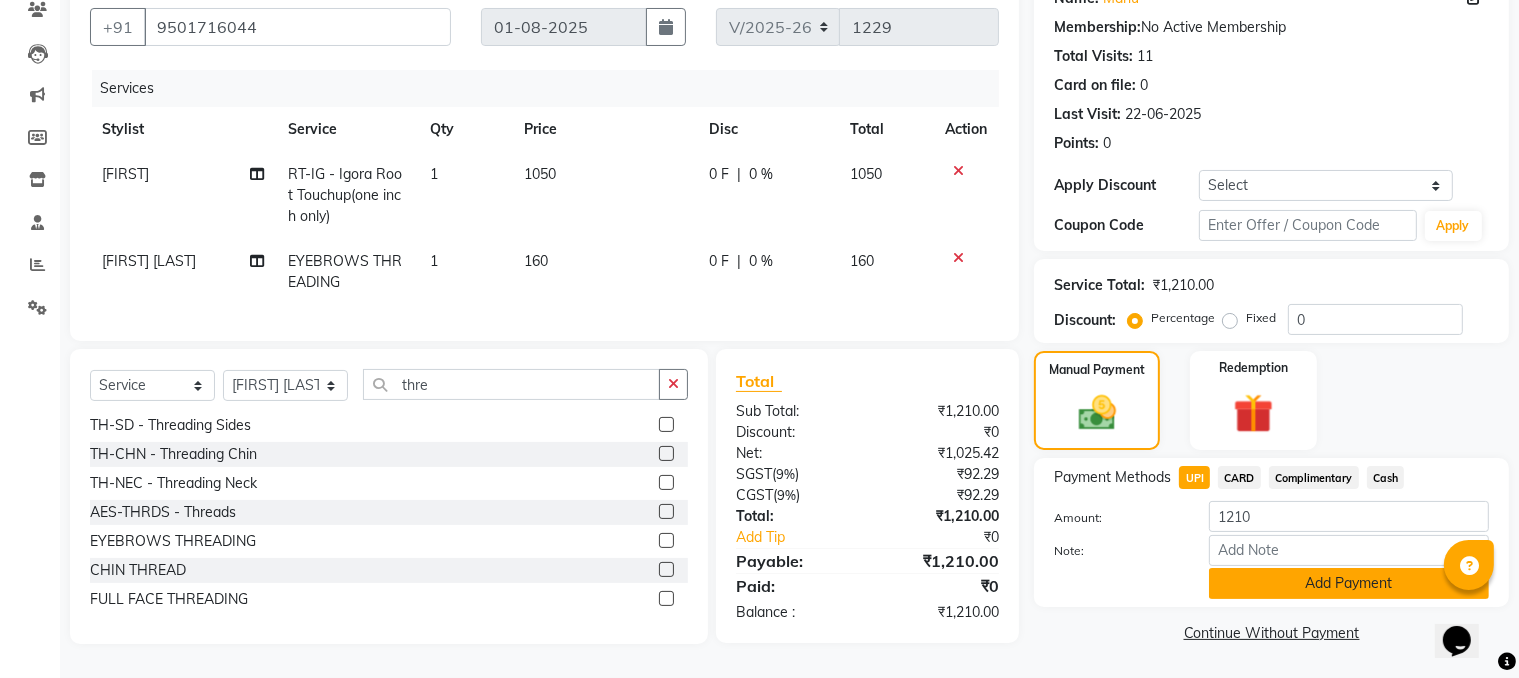 click on "Add Payment" 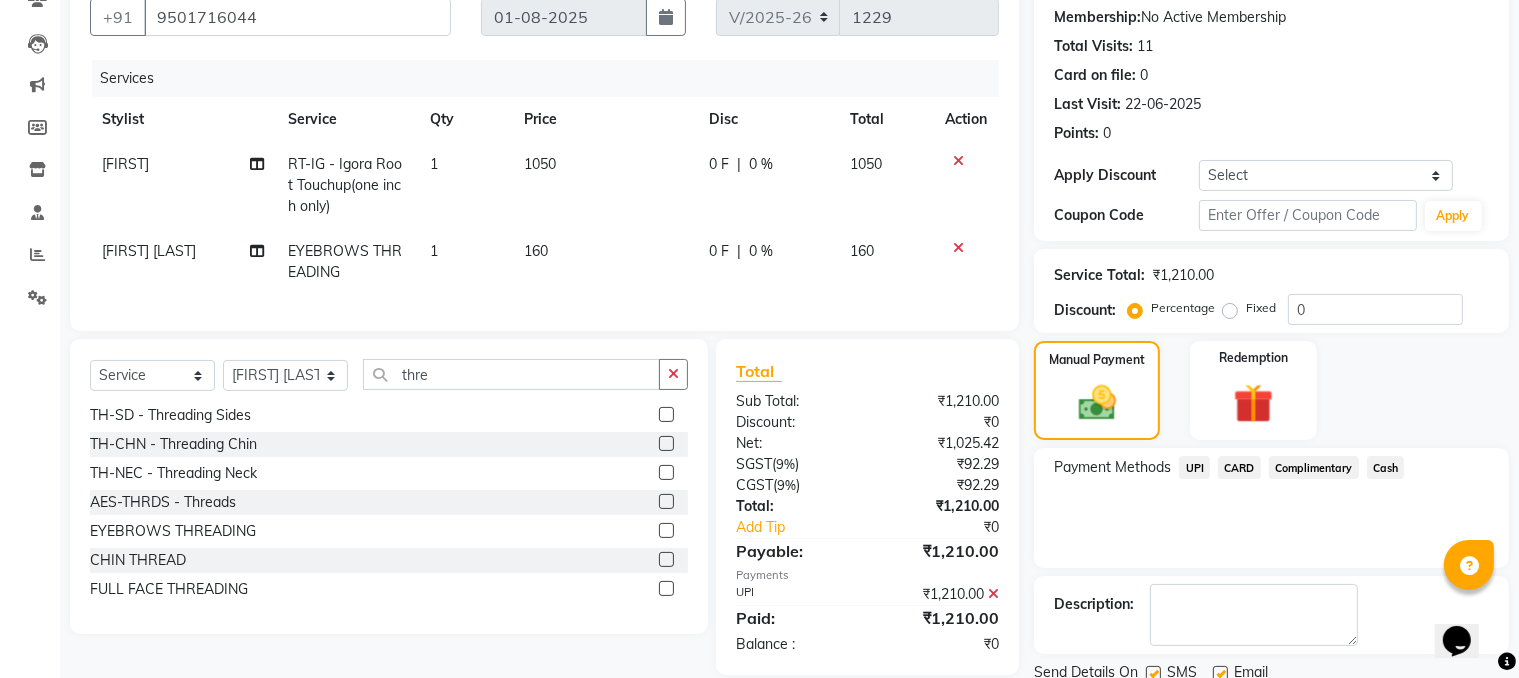 scroll, scrollTop: 260, scrollLeft: 0, axis: vertical 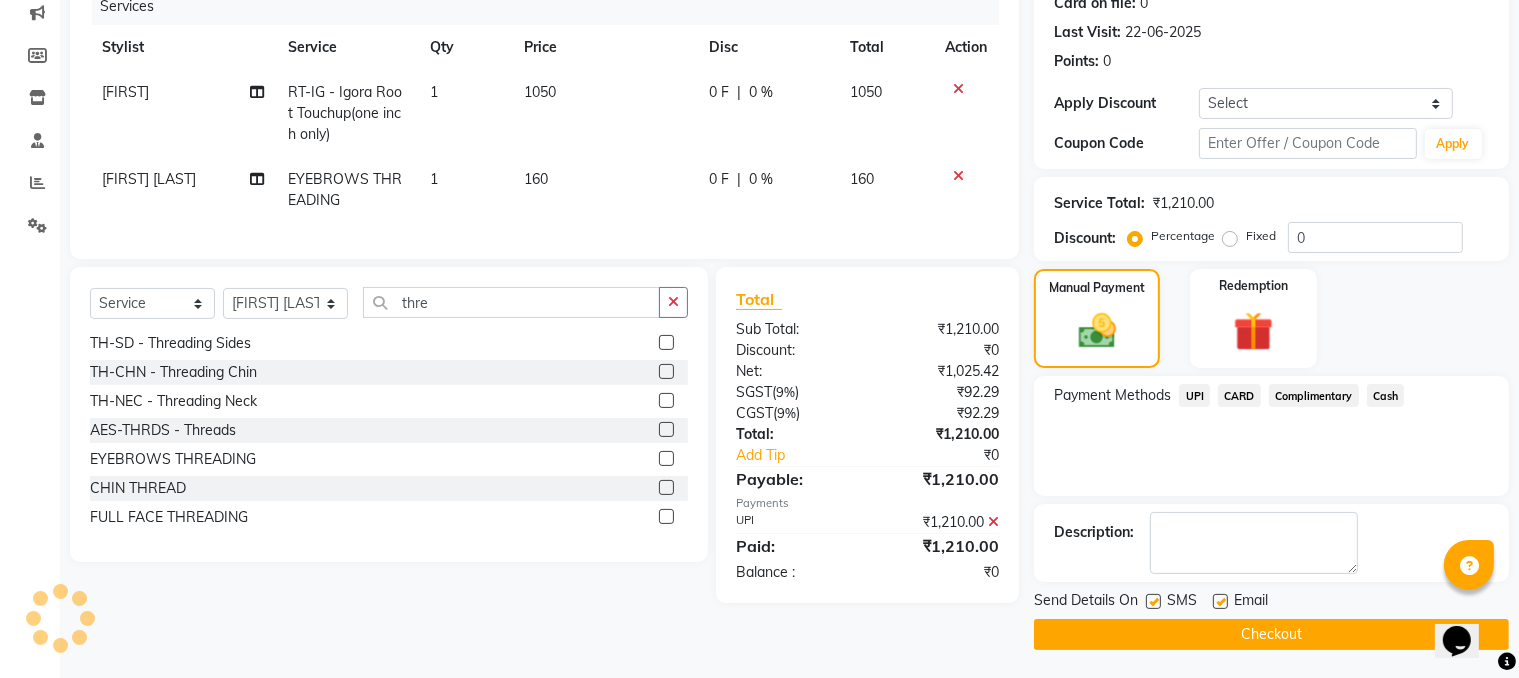 click on "Checkout" 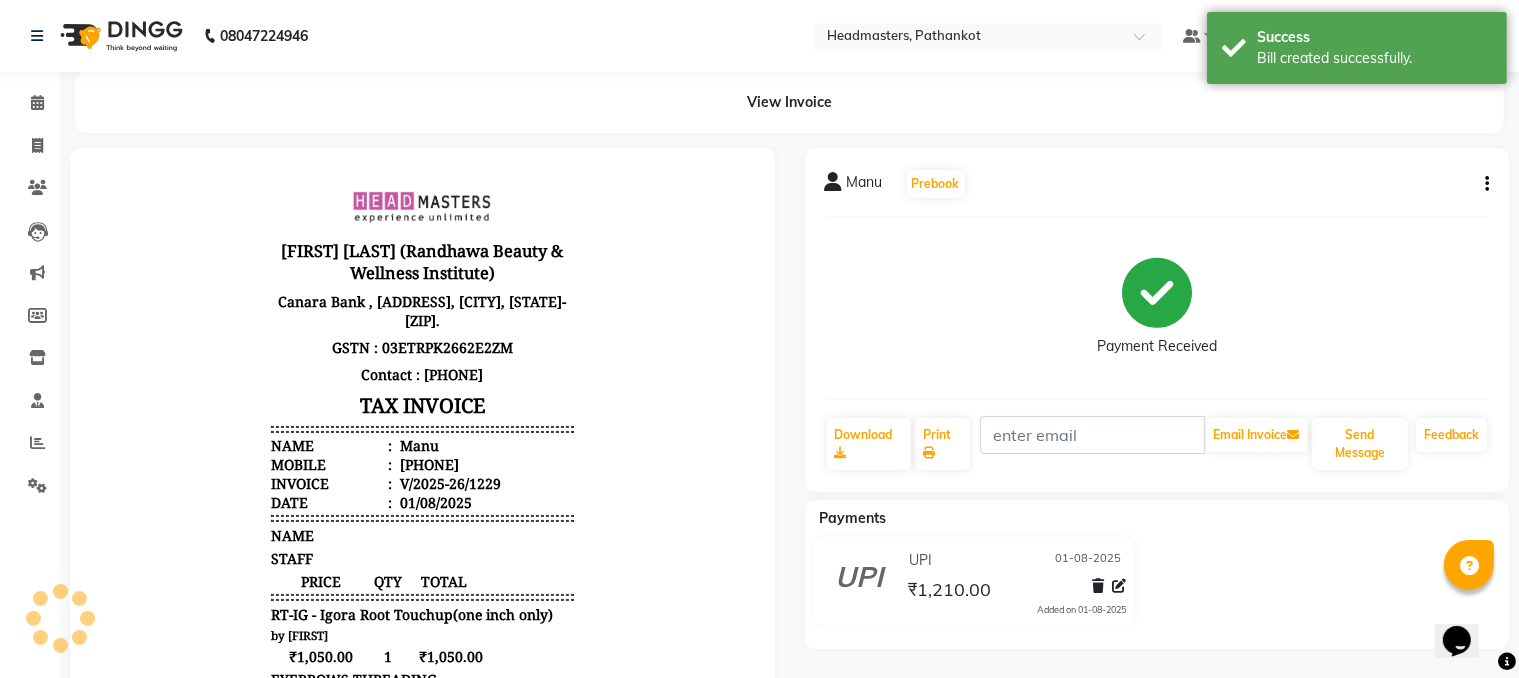 scroll, scrollTop: 0, scrollLeft: 0, axis: both 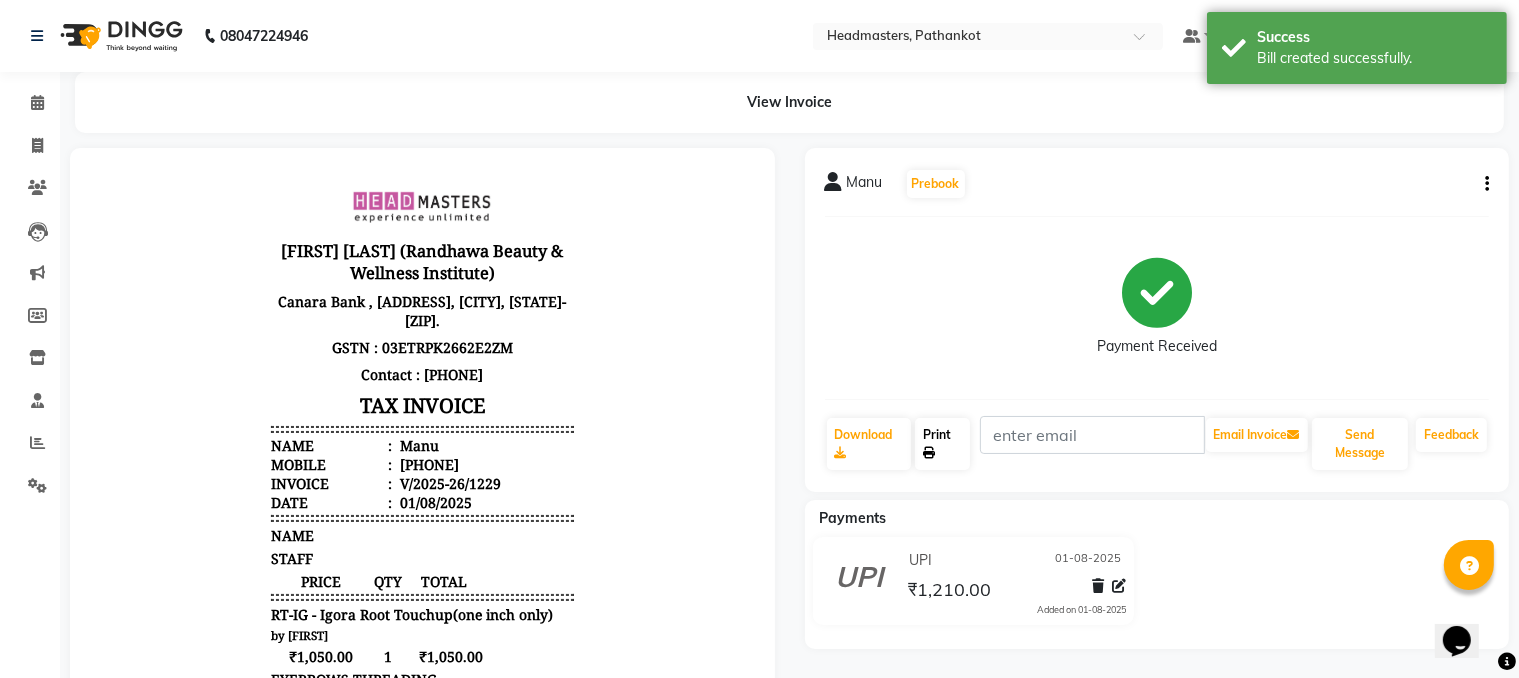 click on "Print" 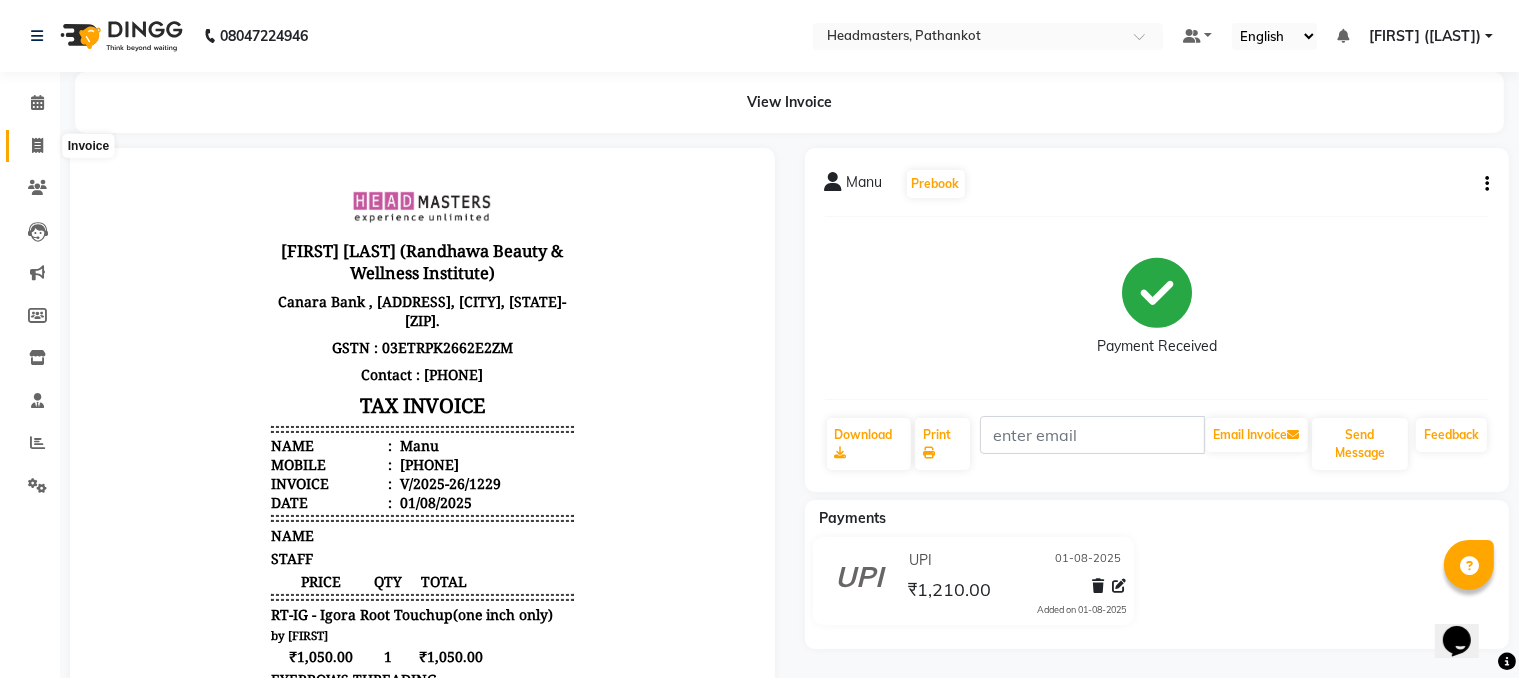 click 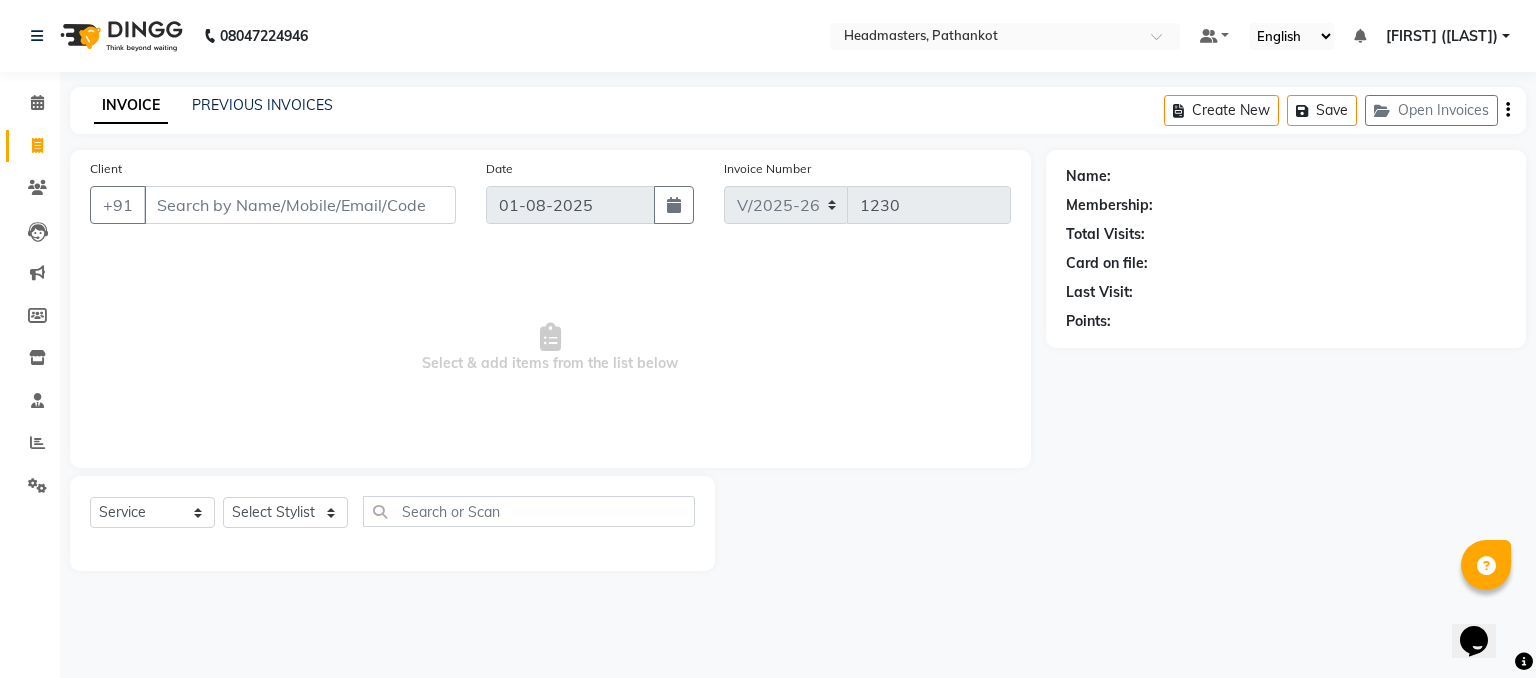 click on "Client" at bounding box center (300, 205) 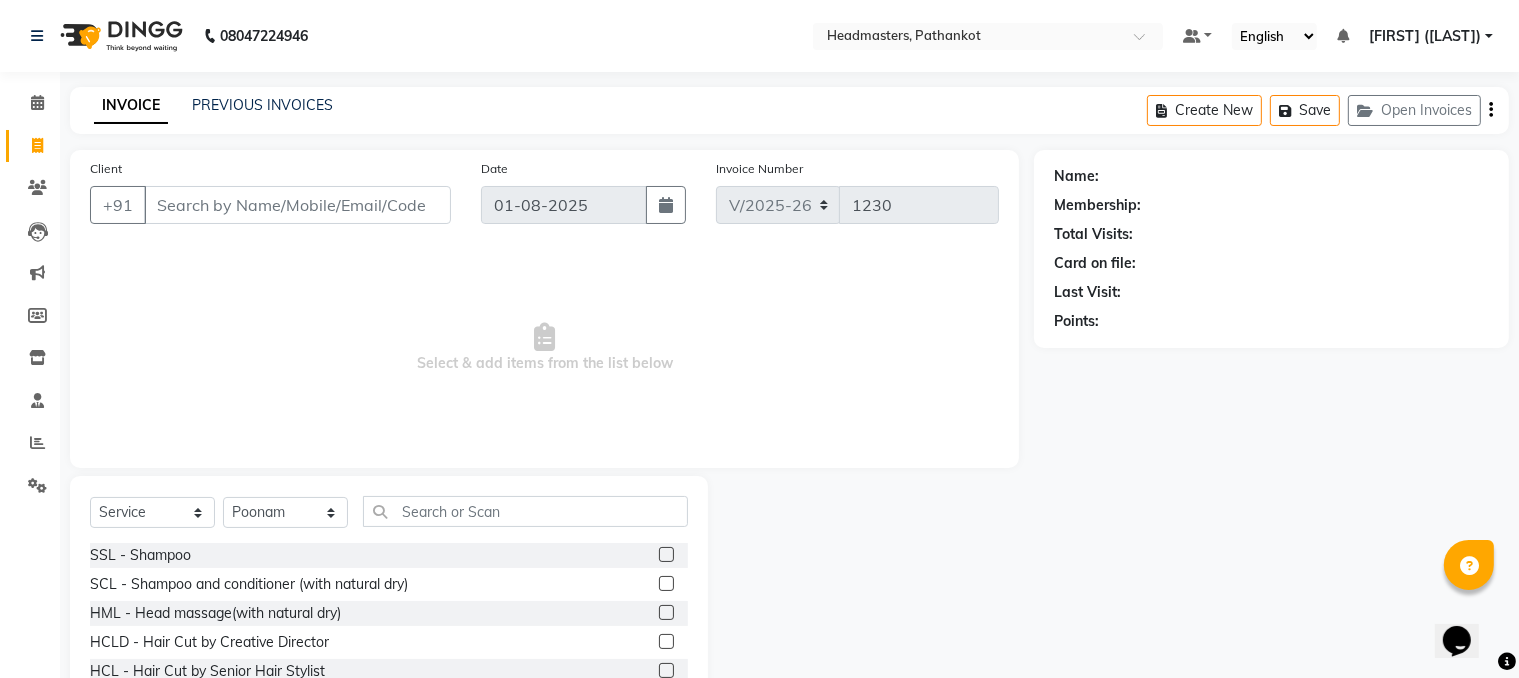 click on "Client" at bounding box center (297, 205) 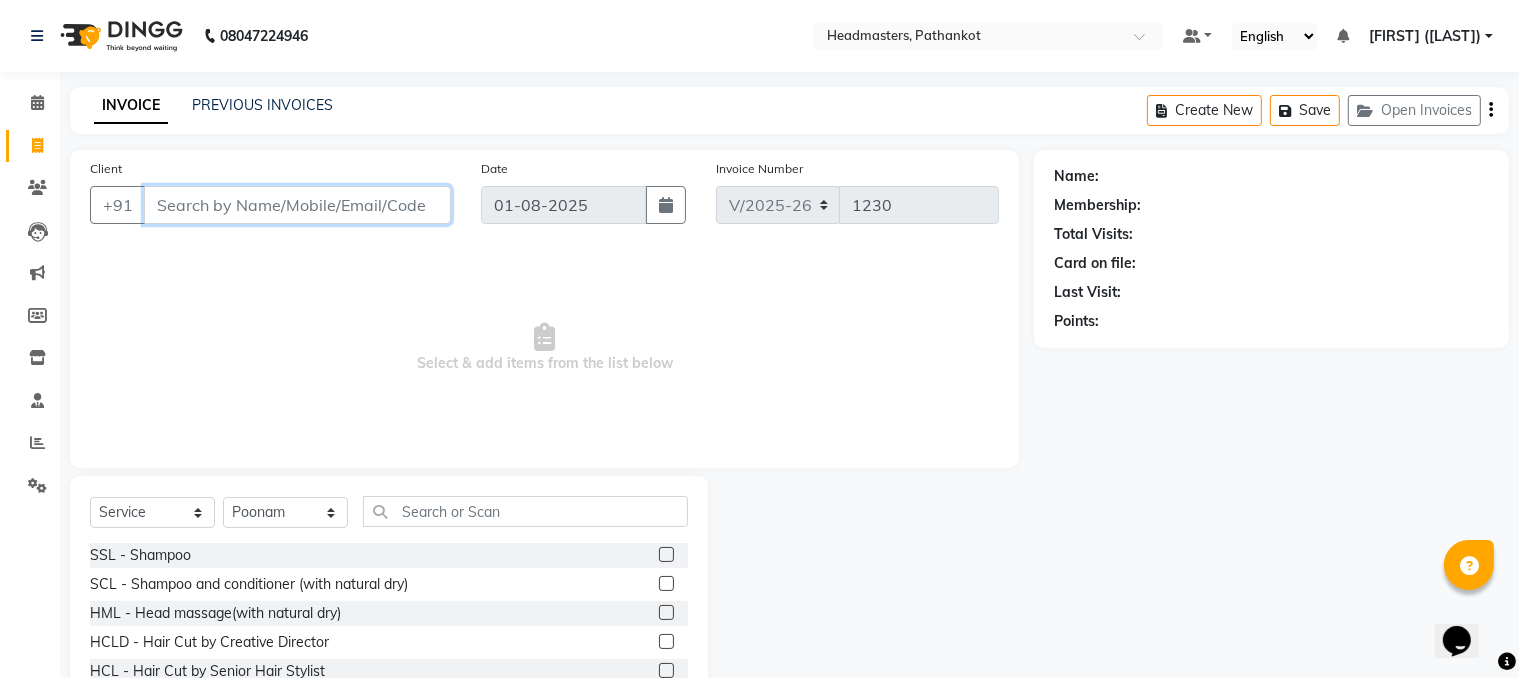 click on "Client" at bounding box center (297, 205) 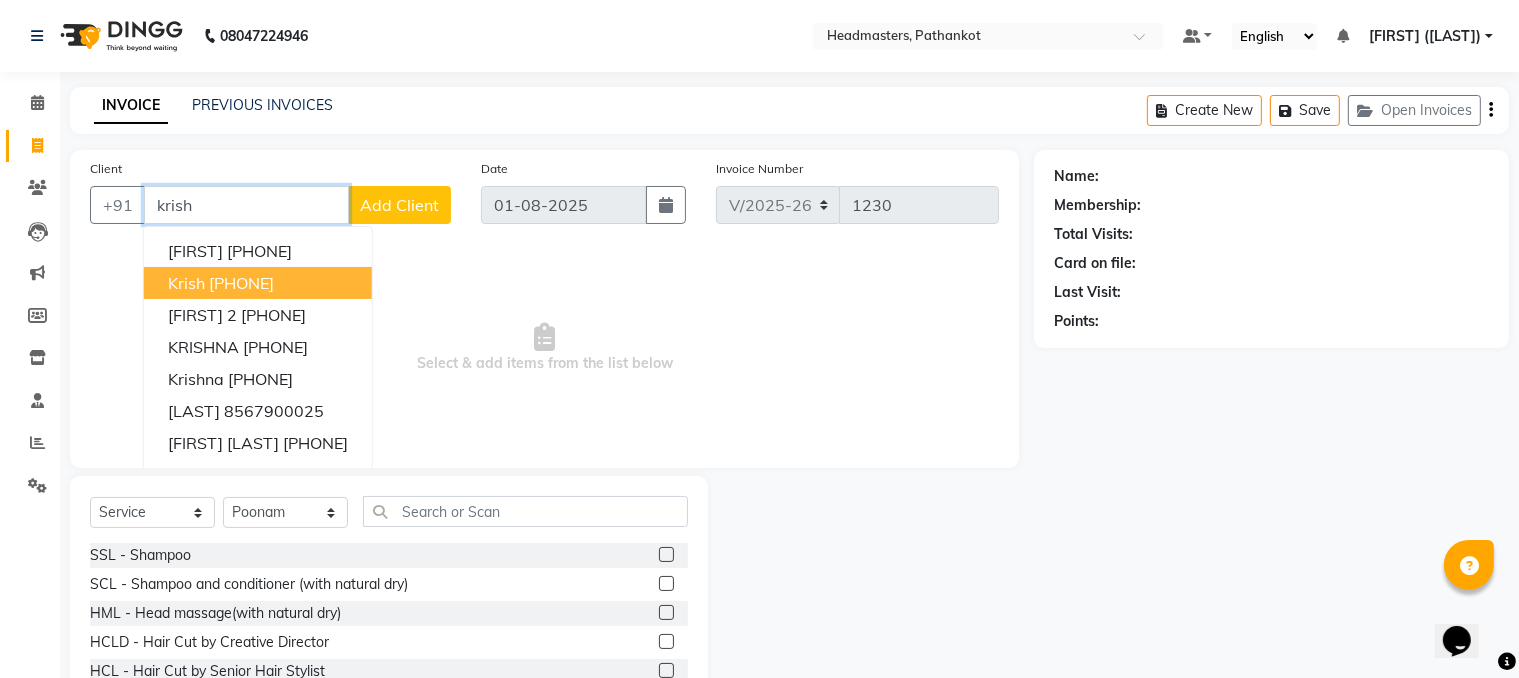click on "[PHONE]" at bounding box center [241, 283] 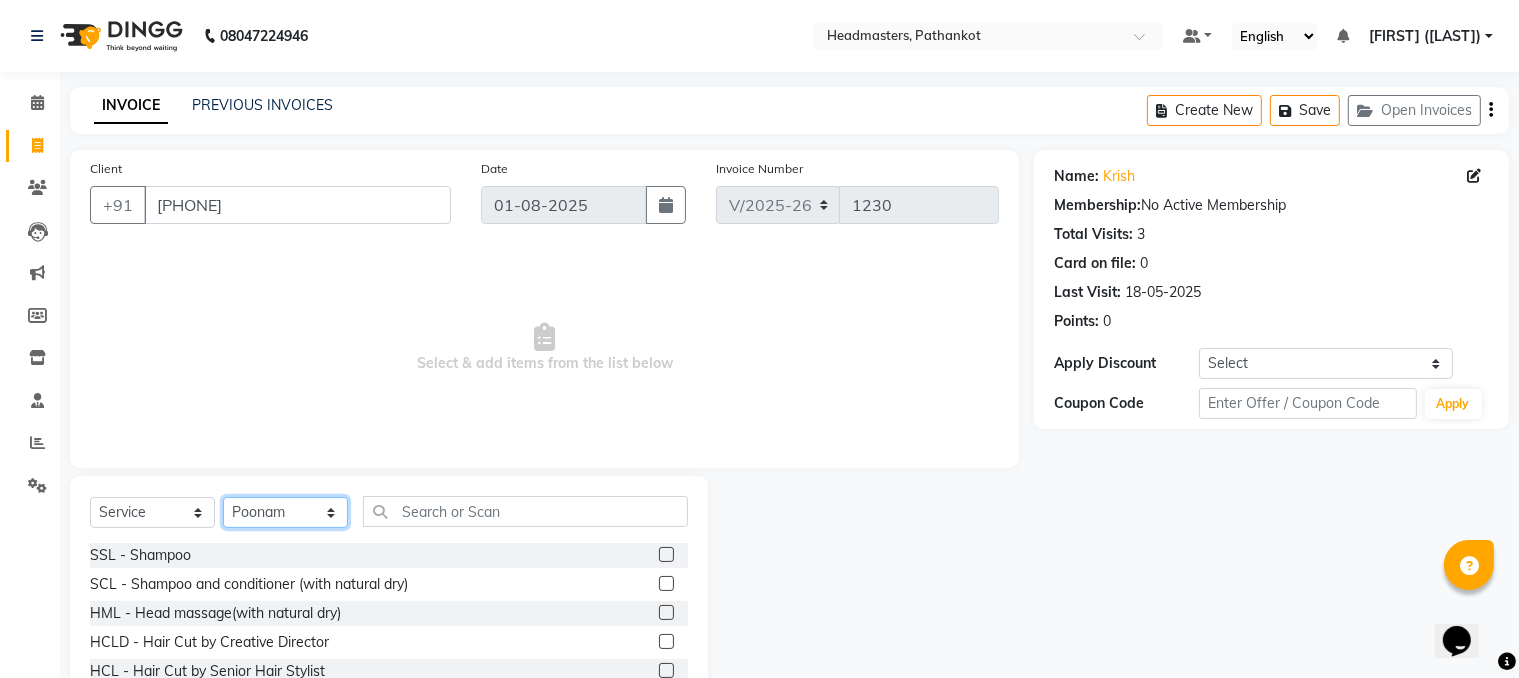 click on "Select Stylist Amir HEAD MASTERS jassi jasvir [FIRST]  [FIRST]  Monika sharma Monika Yoseph  nakul NITIN Poonam puja roop Sumit Teji" 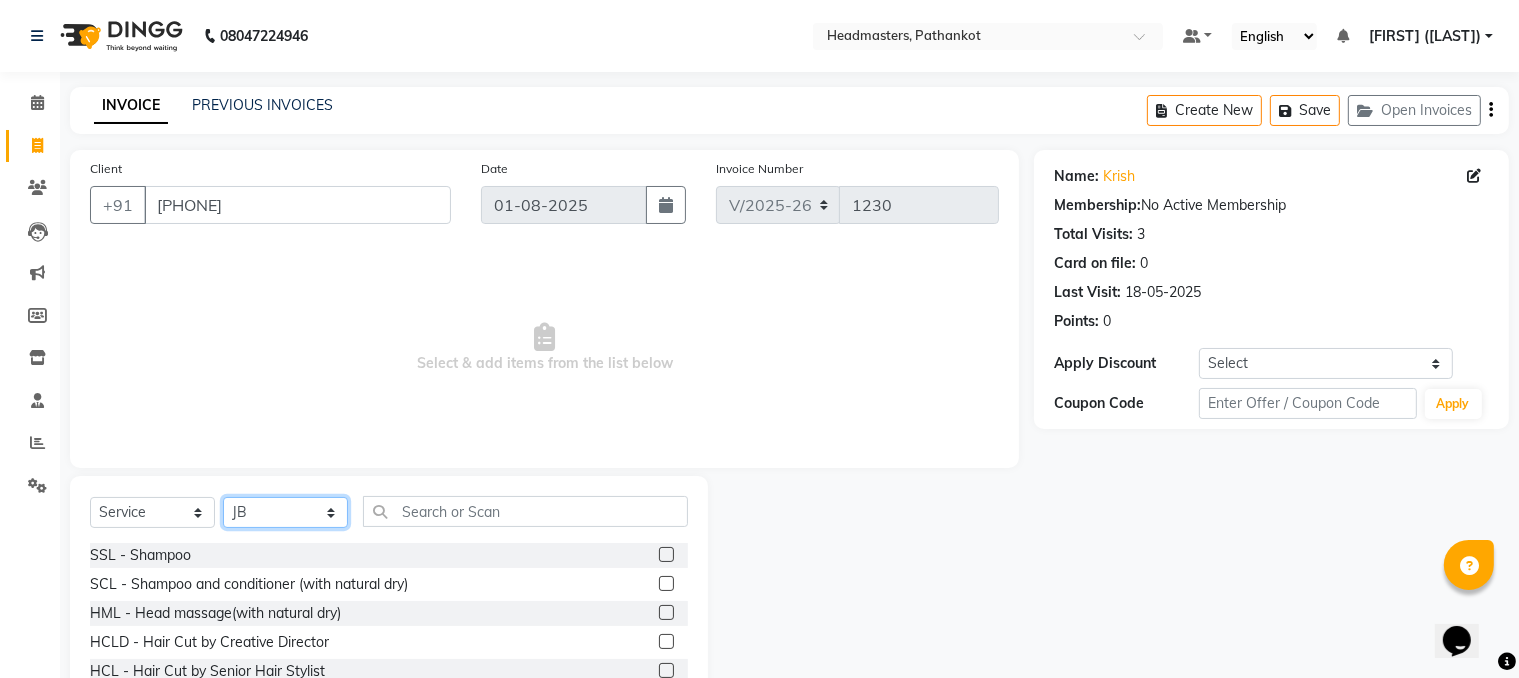 click on "Select Stylist Amir HEAD MASTERS jassi jasvir [FIRST]  [FIRST]  Monika sharma Monika Yoseph  nakul NITIN Poonam puja roop Sumit Teji" 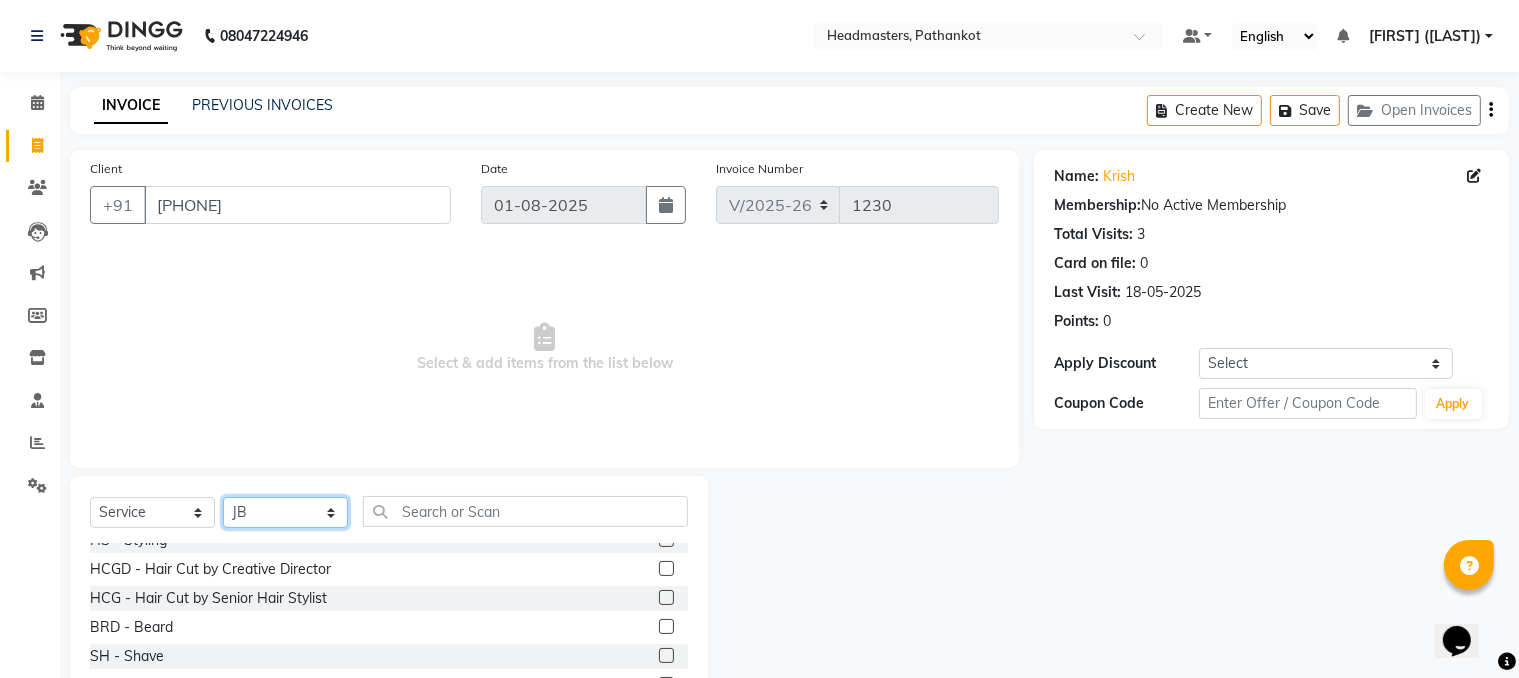 scroll, scrollTop: 900, scrollLeft: 0, axis: vertical 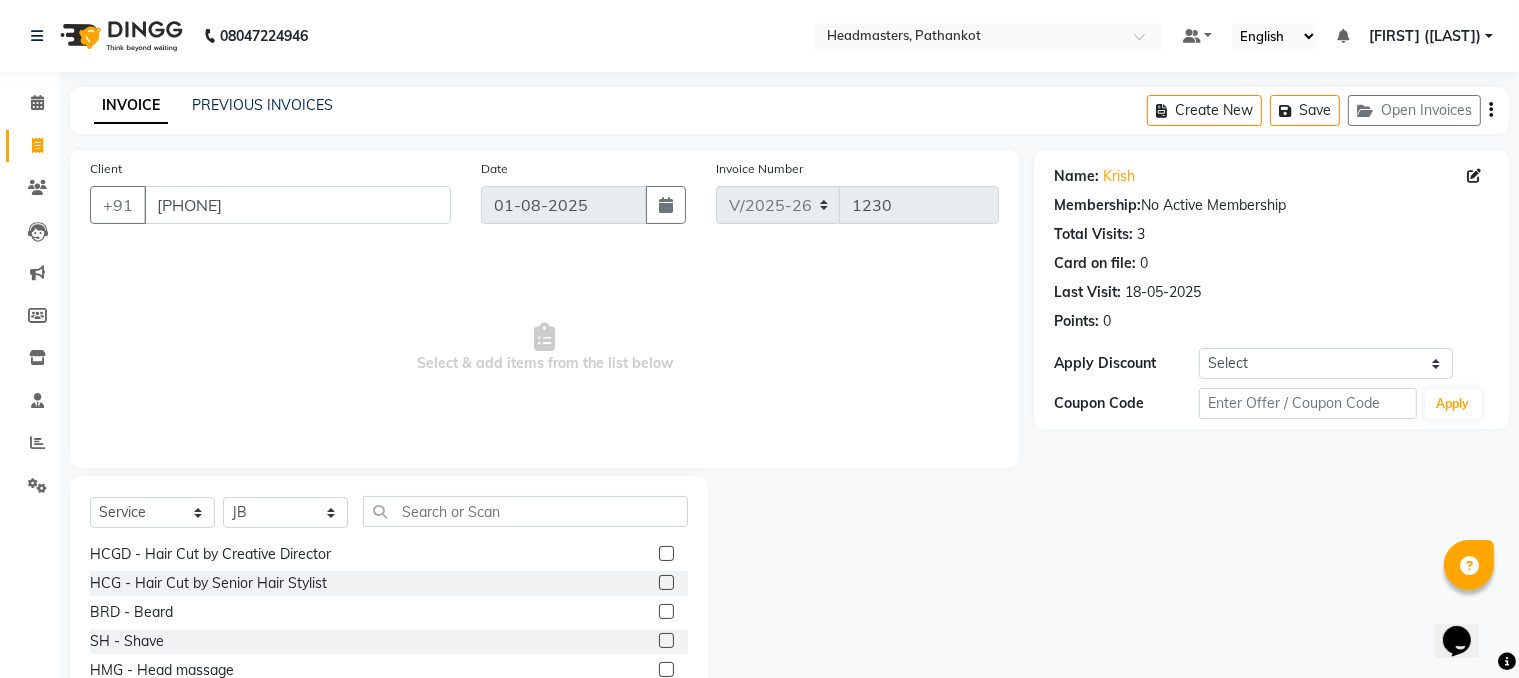 click 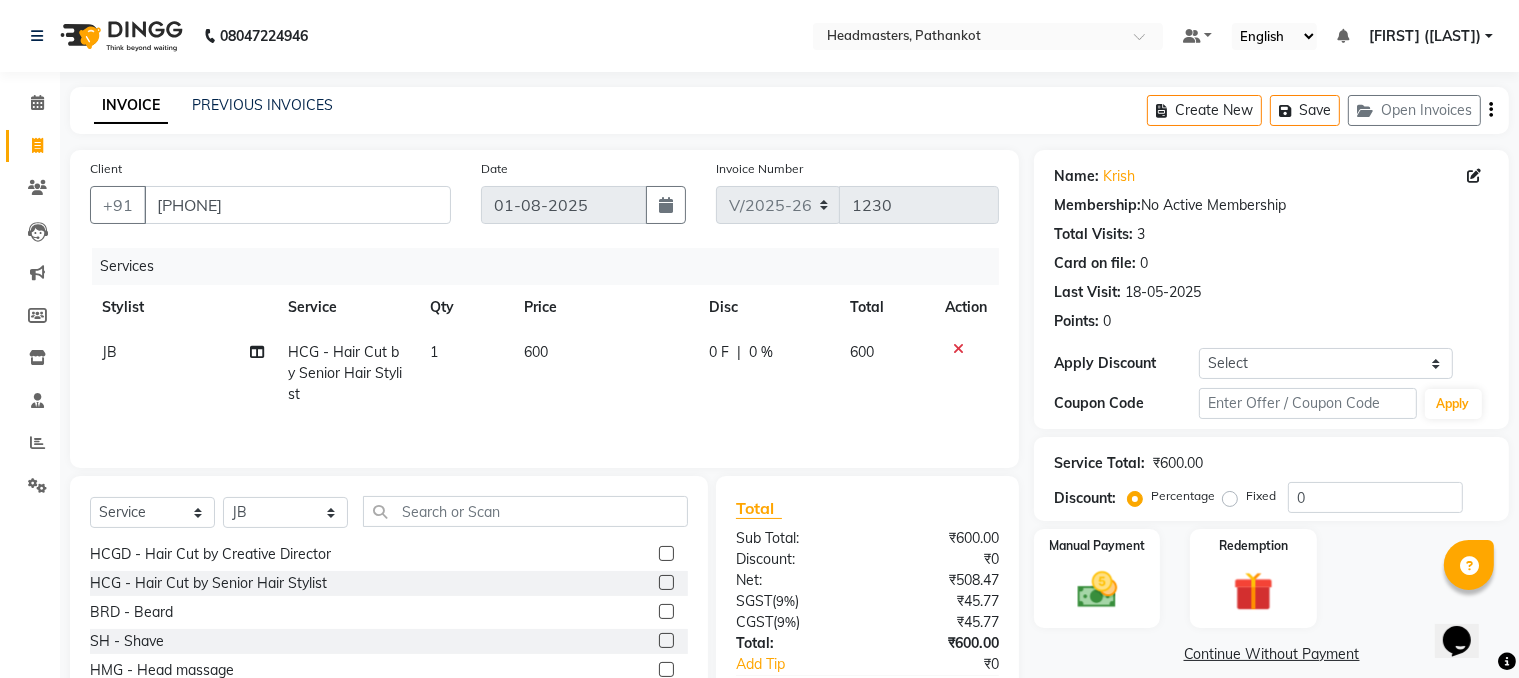 click 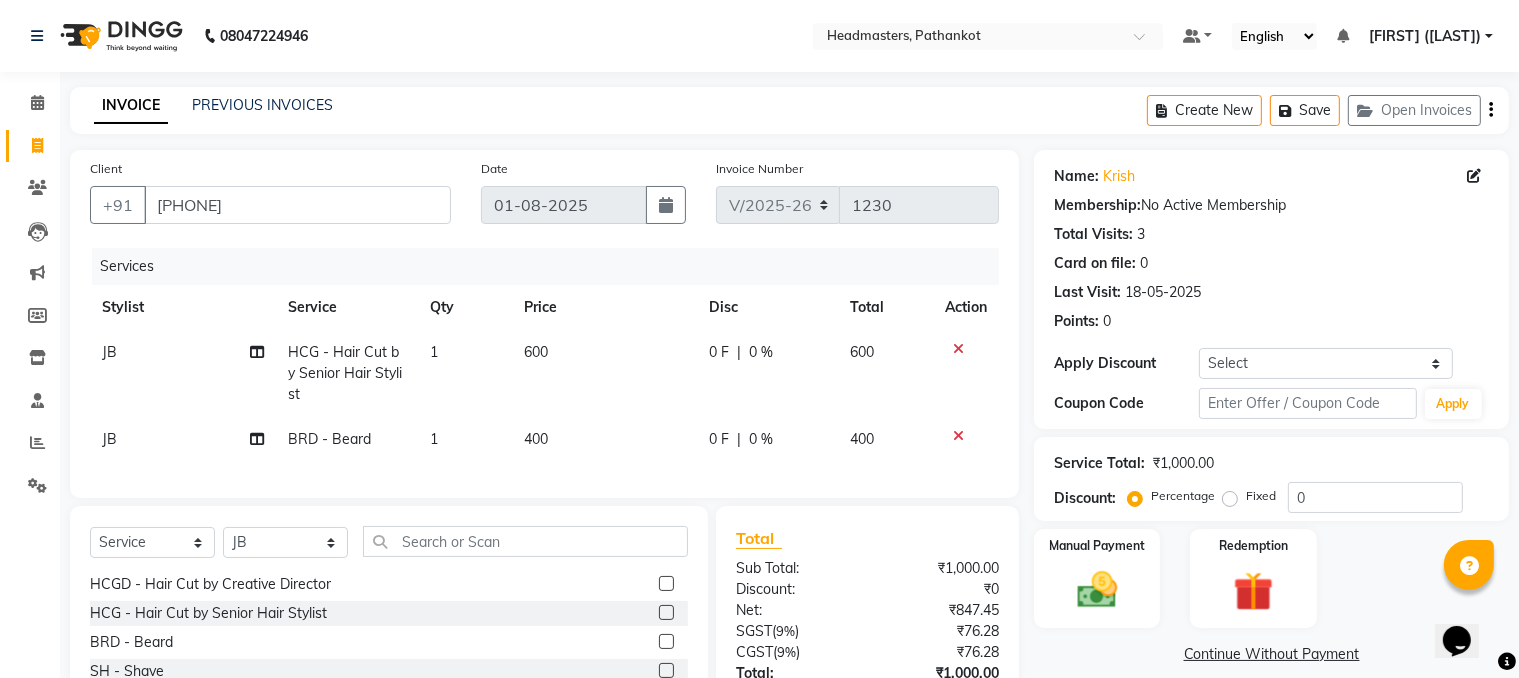 click on "600" 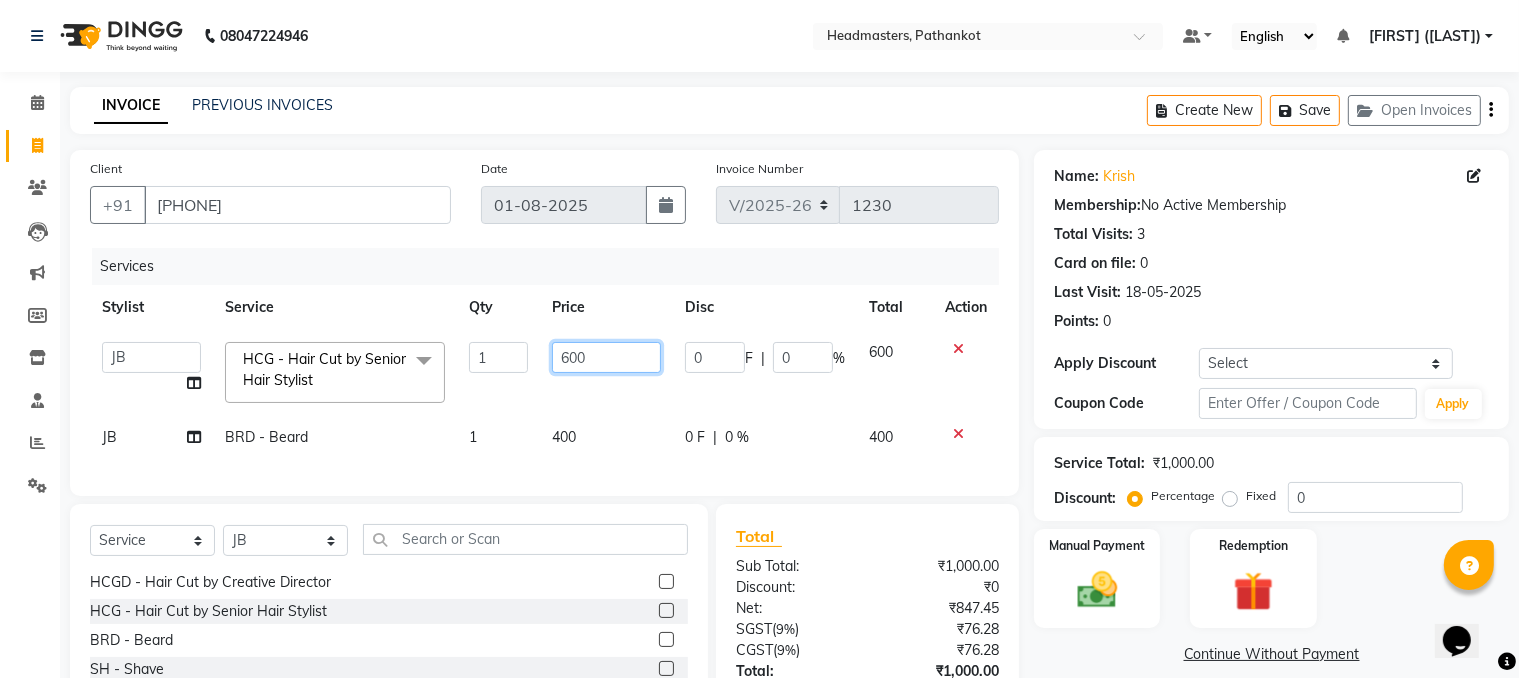 click on "600" 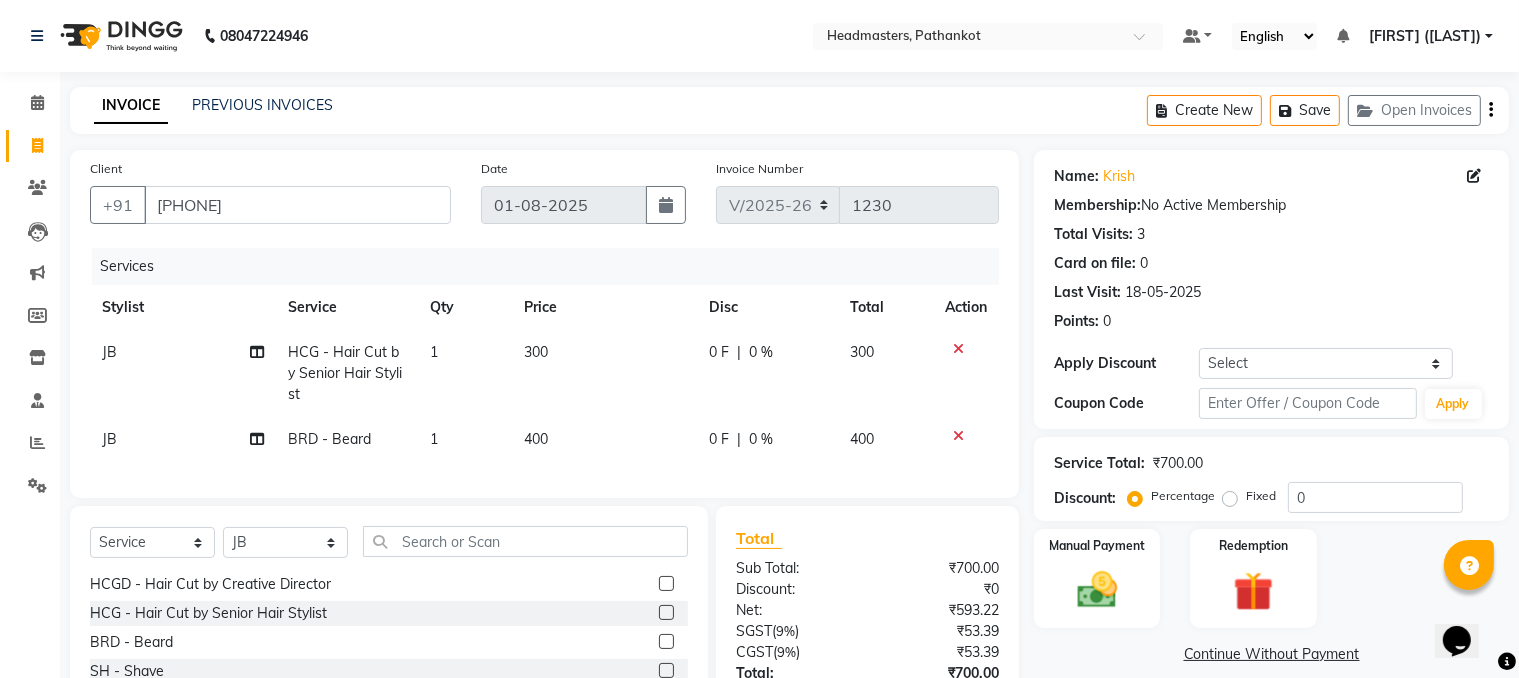 click on "400" 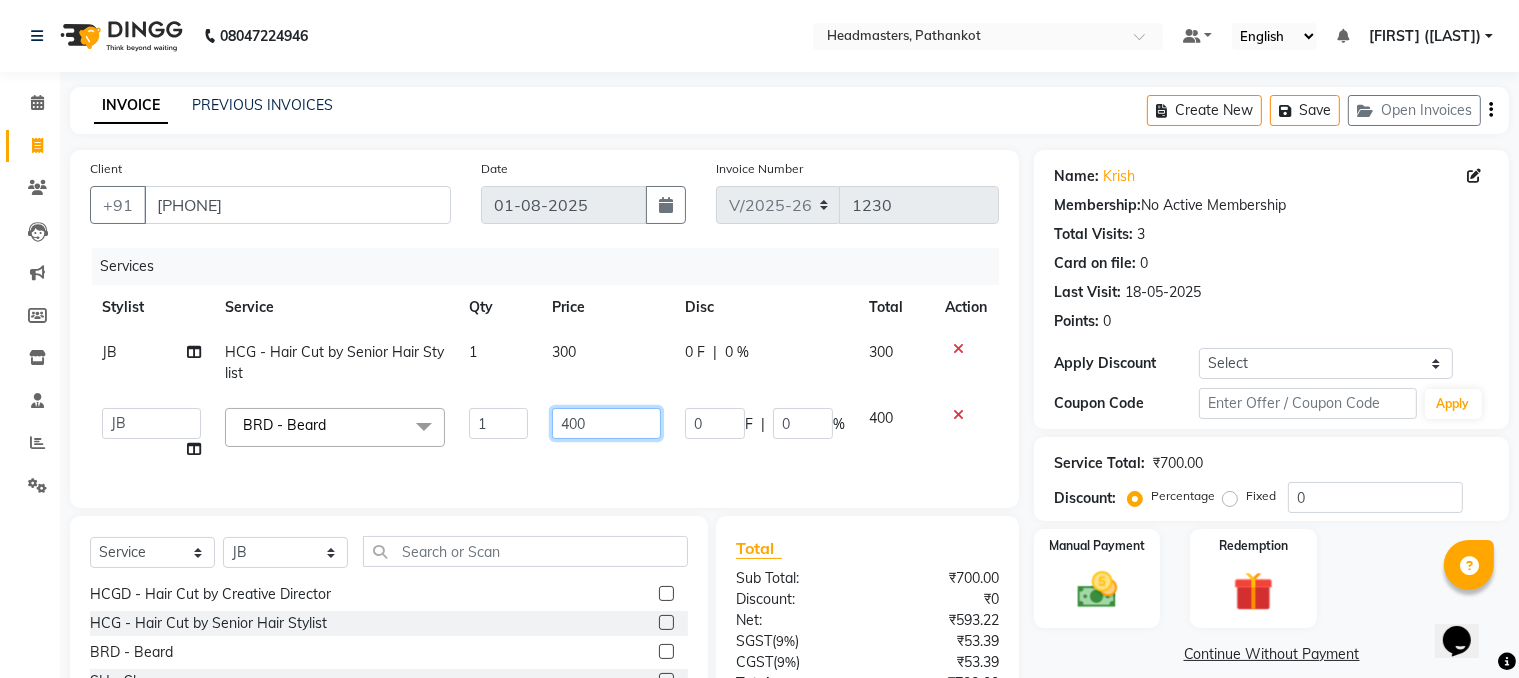 click on "400" 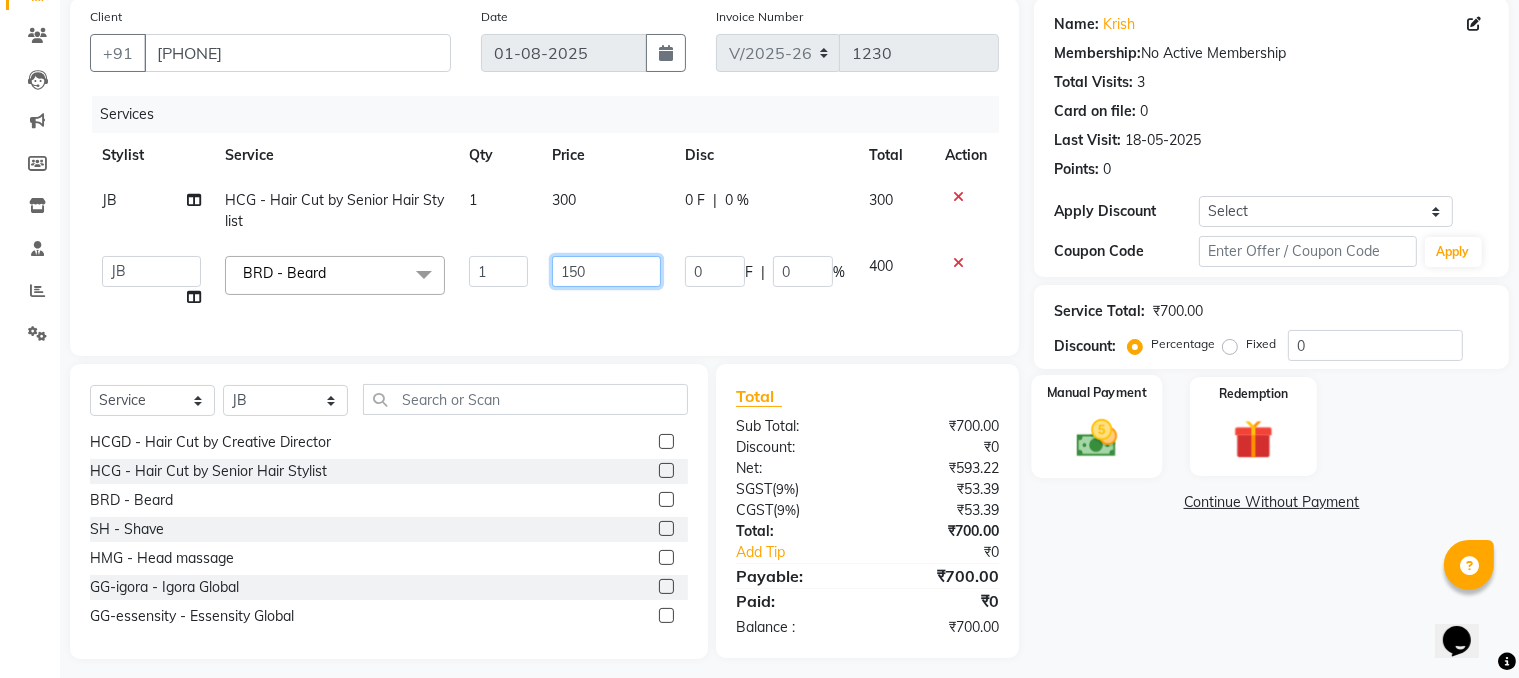 scroll, scrollTop: 180, scrollLeft: 0, axis: vertical 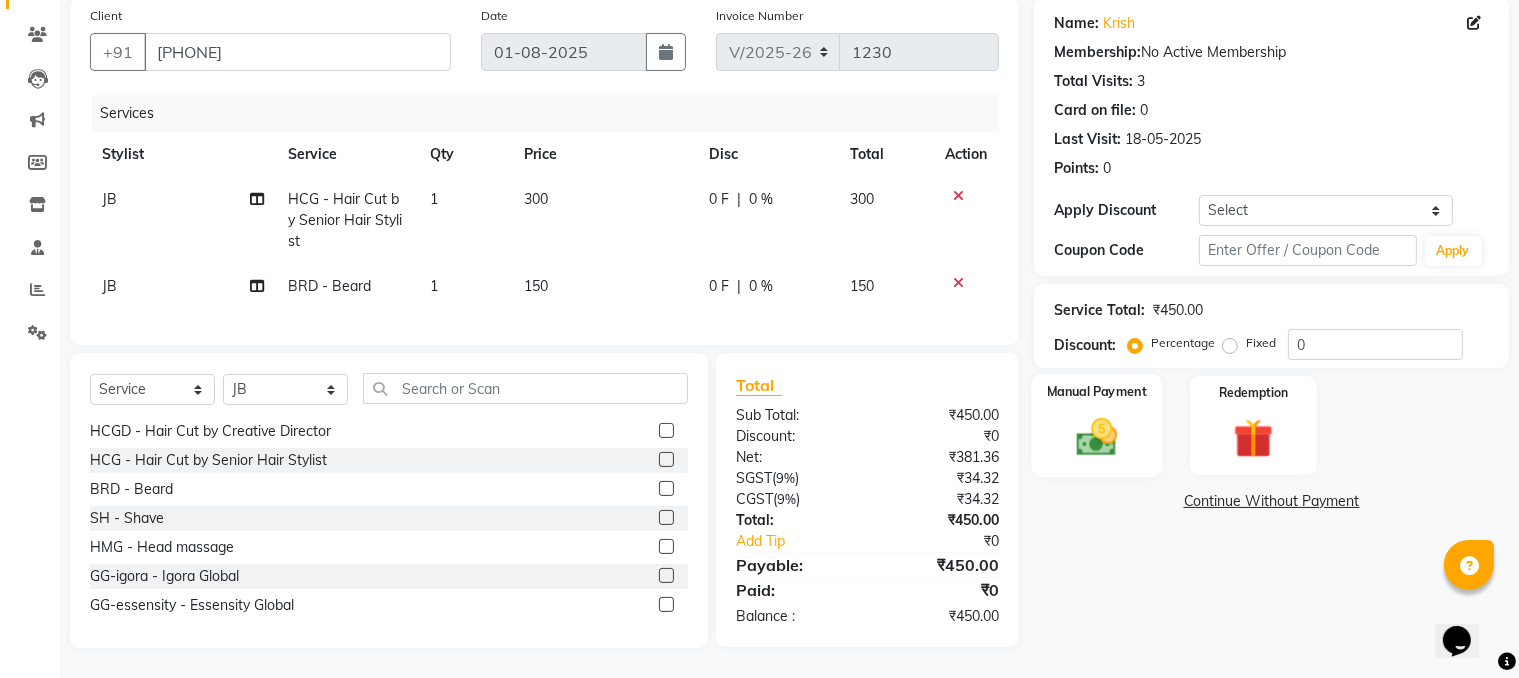 click 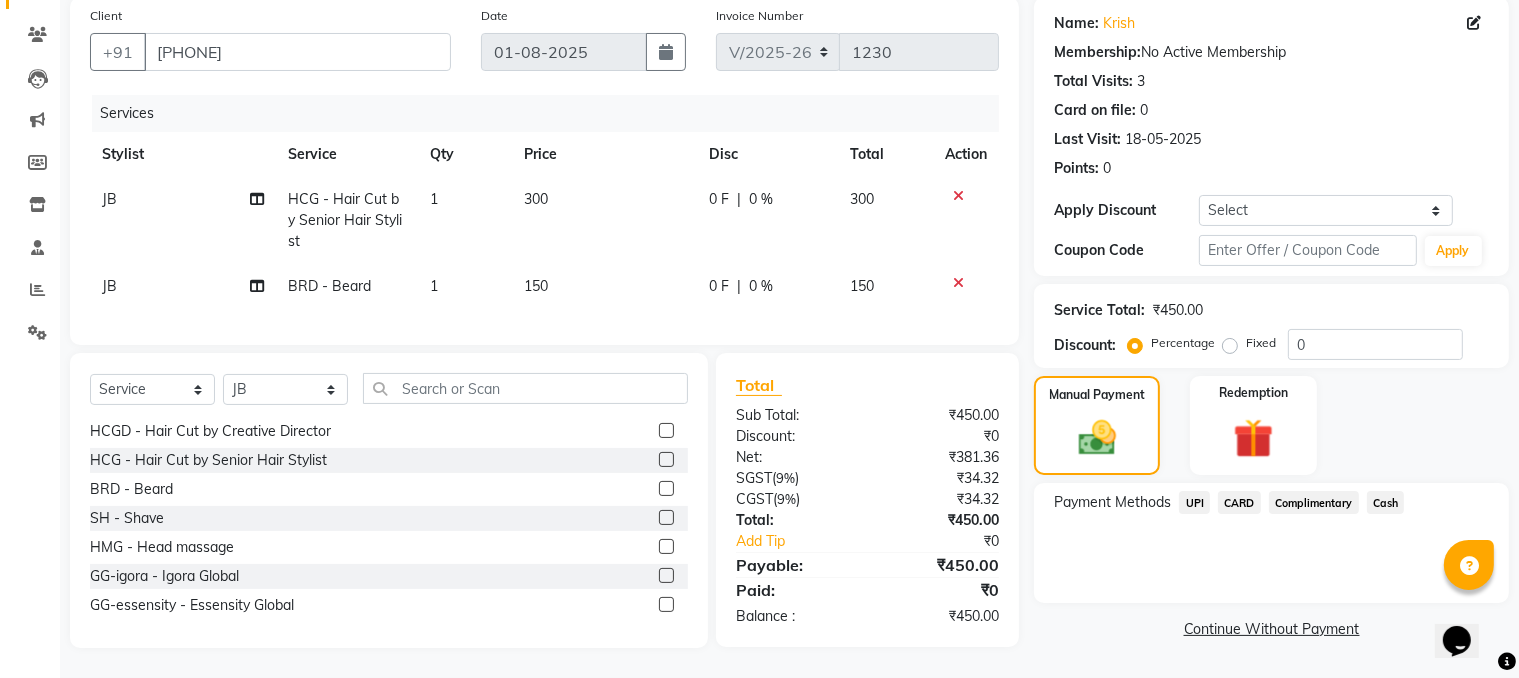 click on "Cash" 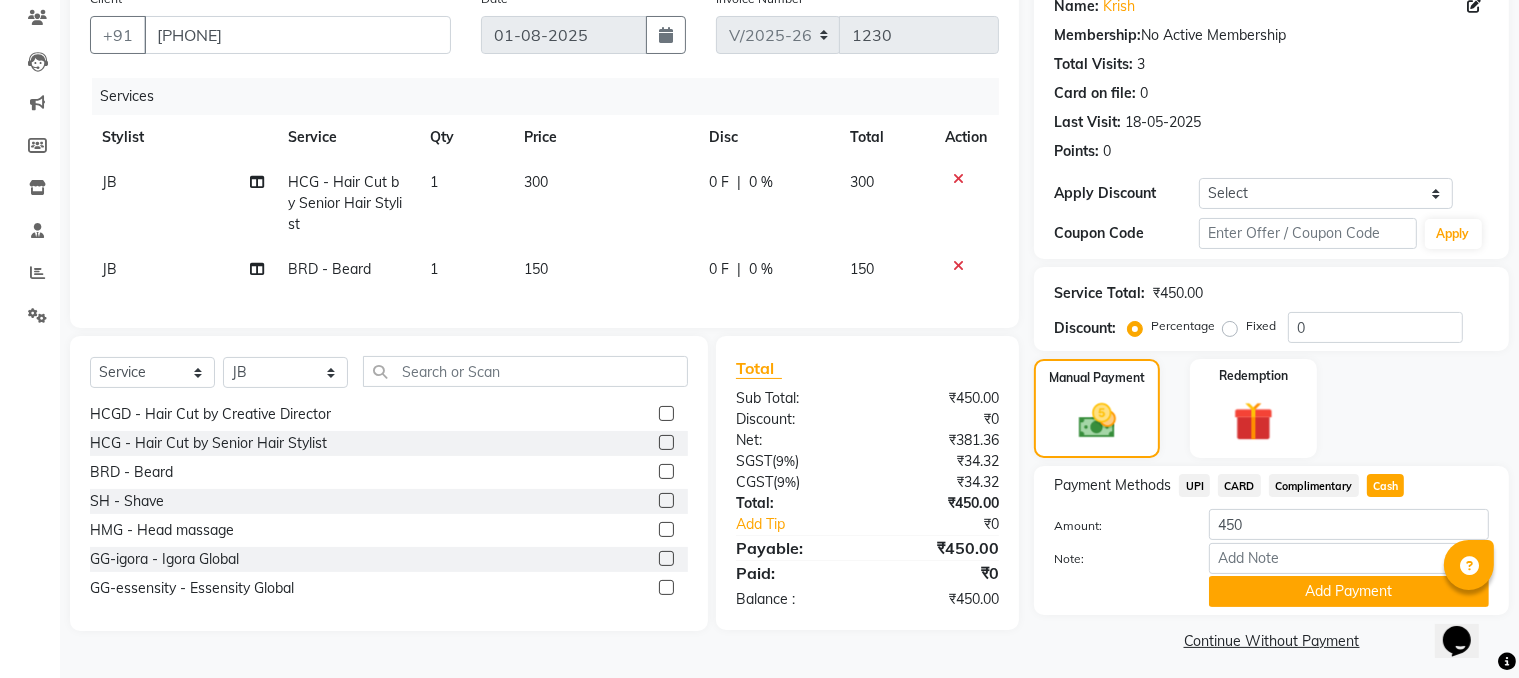 scroll, scrollTop: 180, scrollLeft: 0, axis: vertical 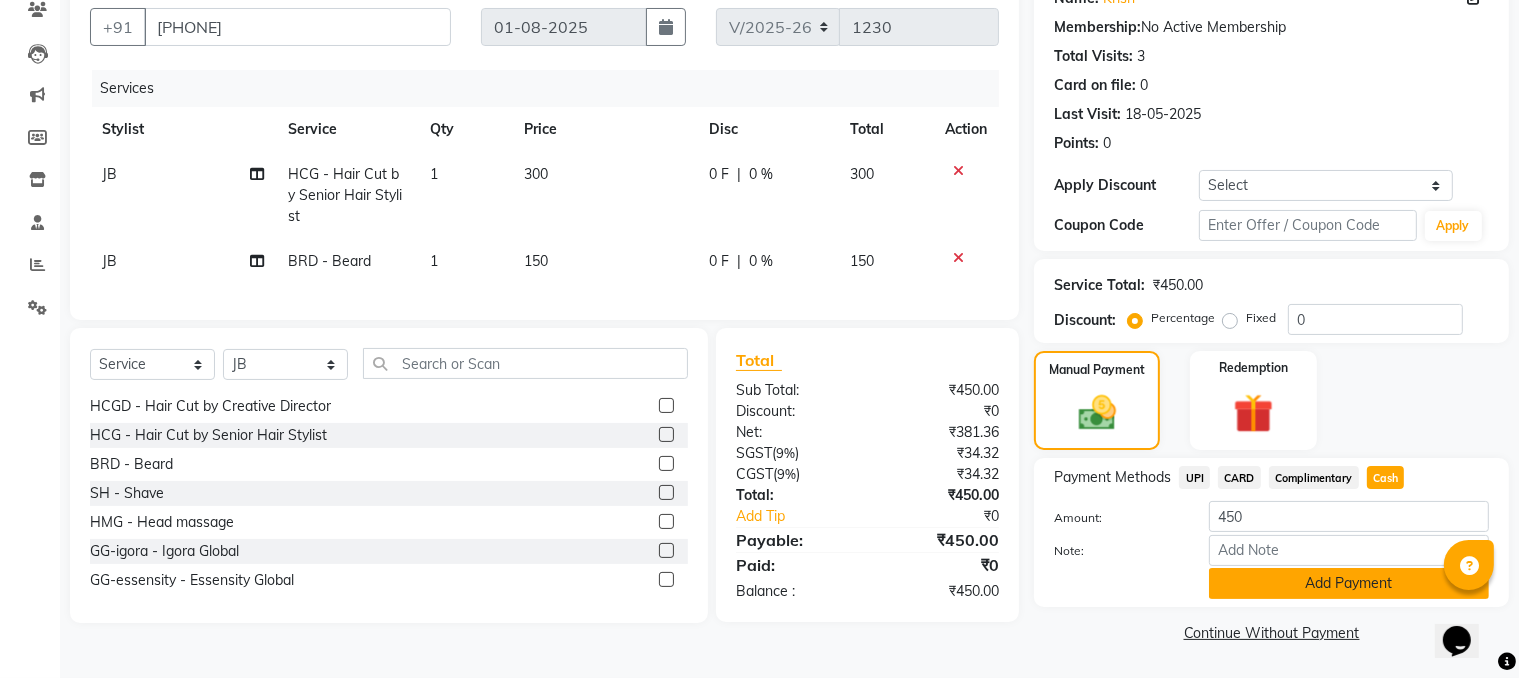 click on "Add Payment" 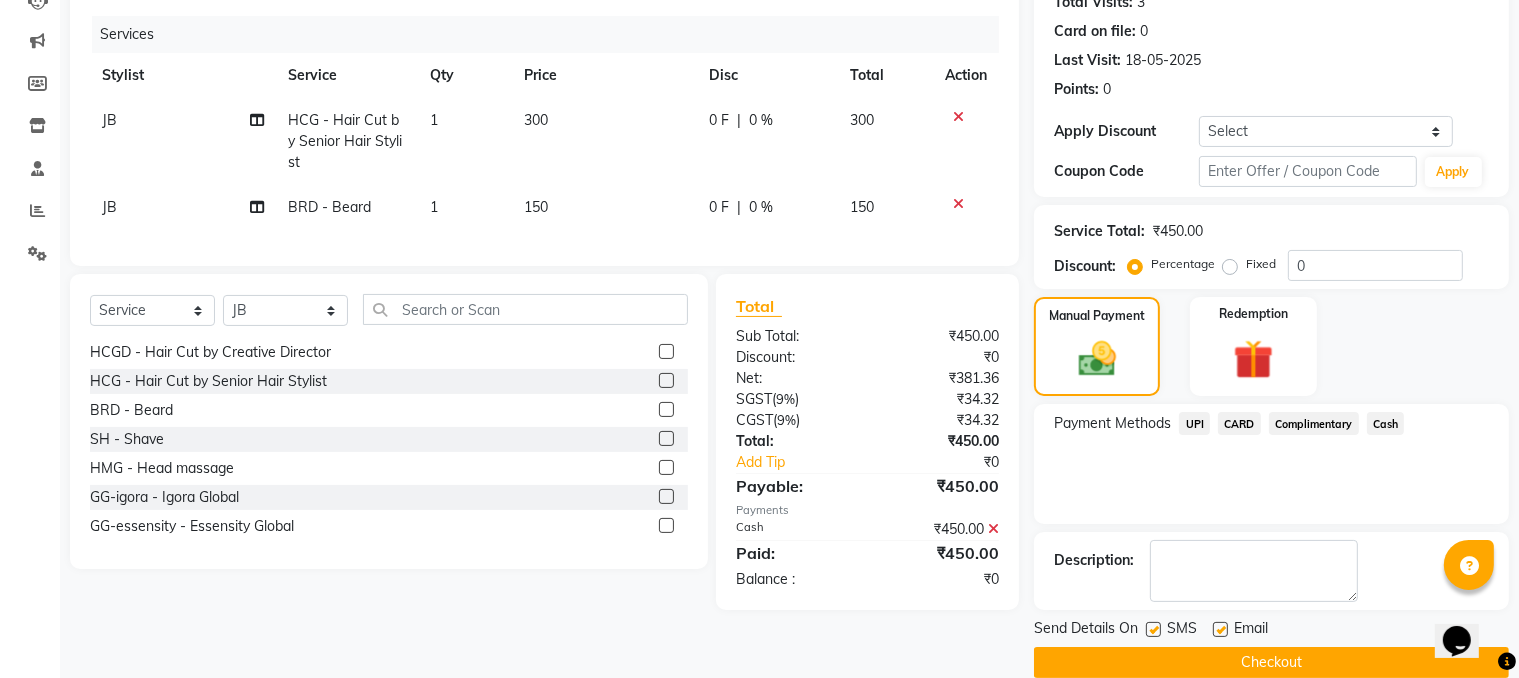 scroll, scrollTop: 260, scrollLeft: 0, axis: vertical 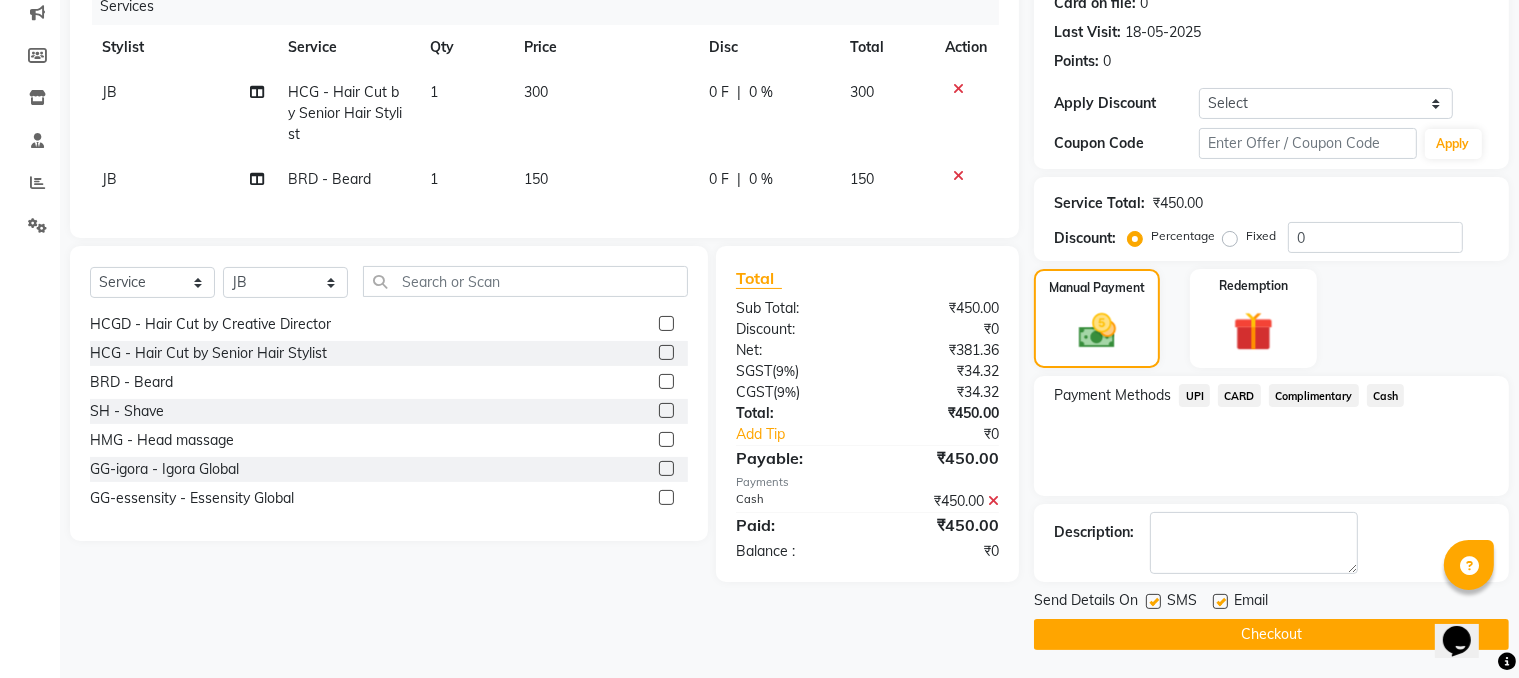 click on "Checkout" 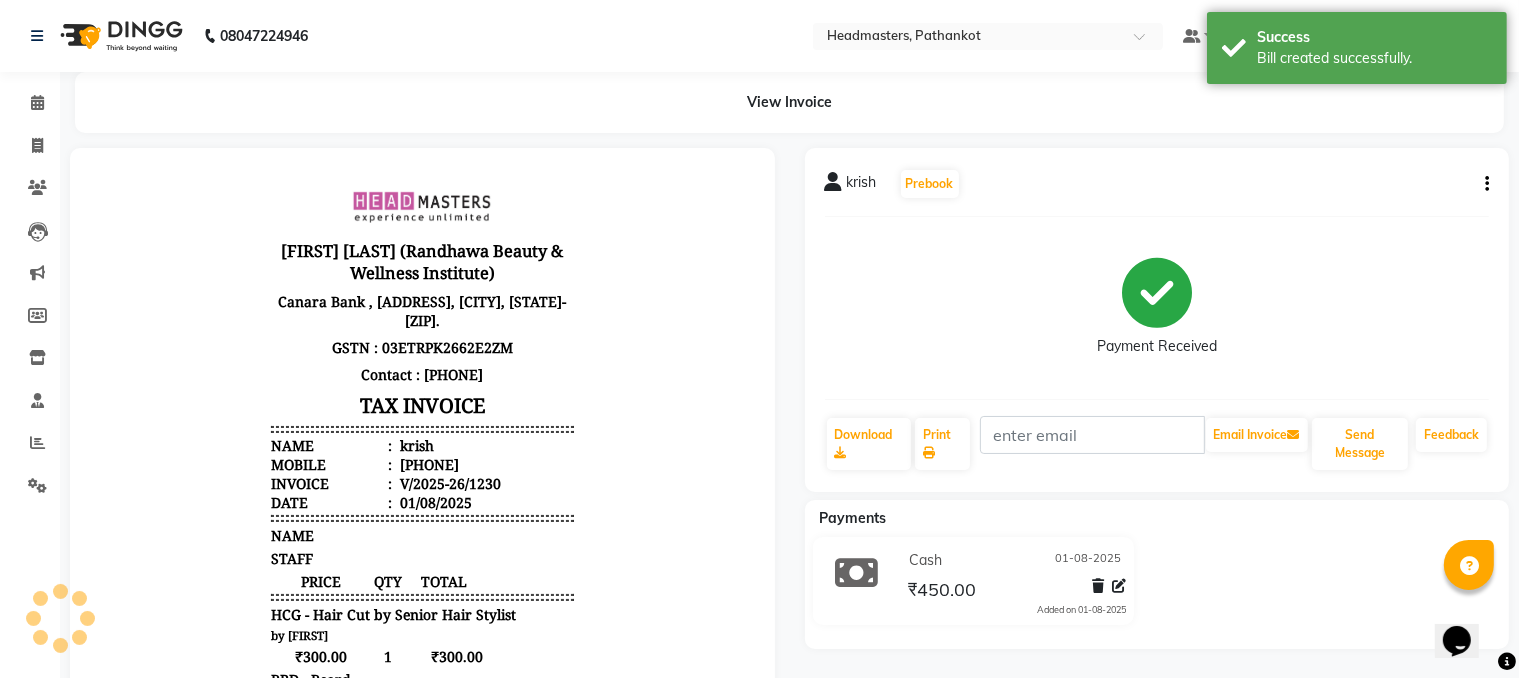 scroll, scrollTop: 0, scrollLeft: 0, axis: both 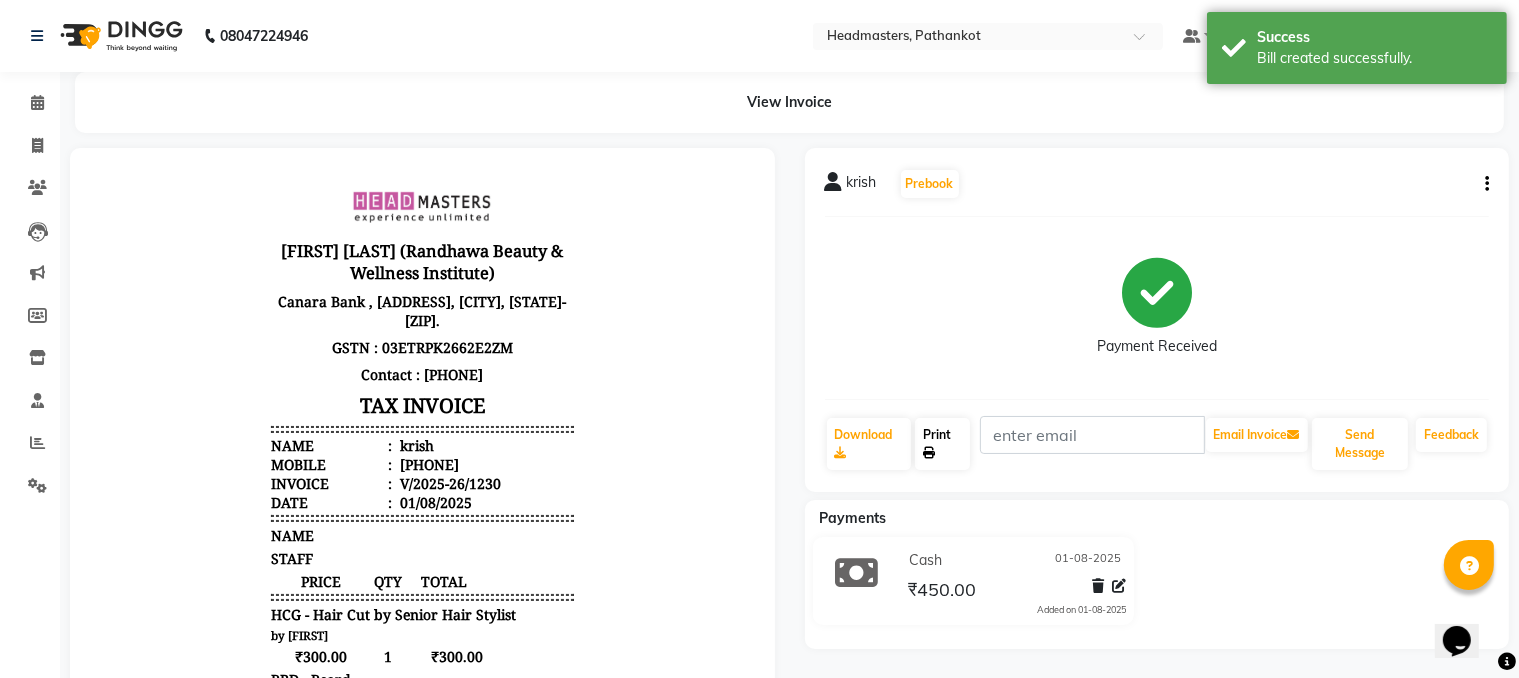 click on "Print" 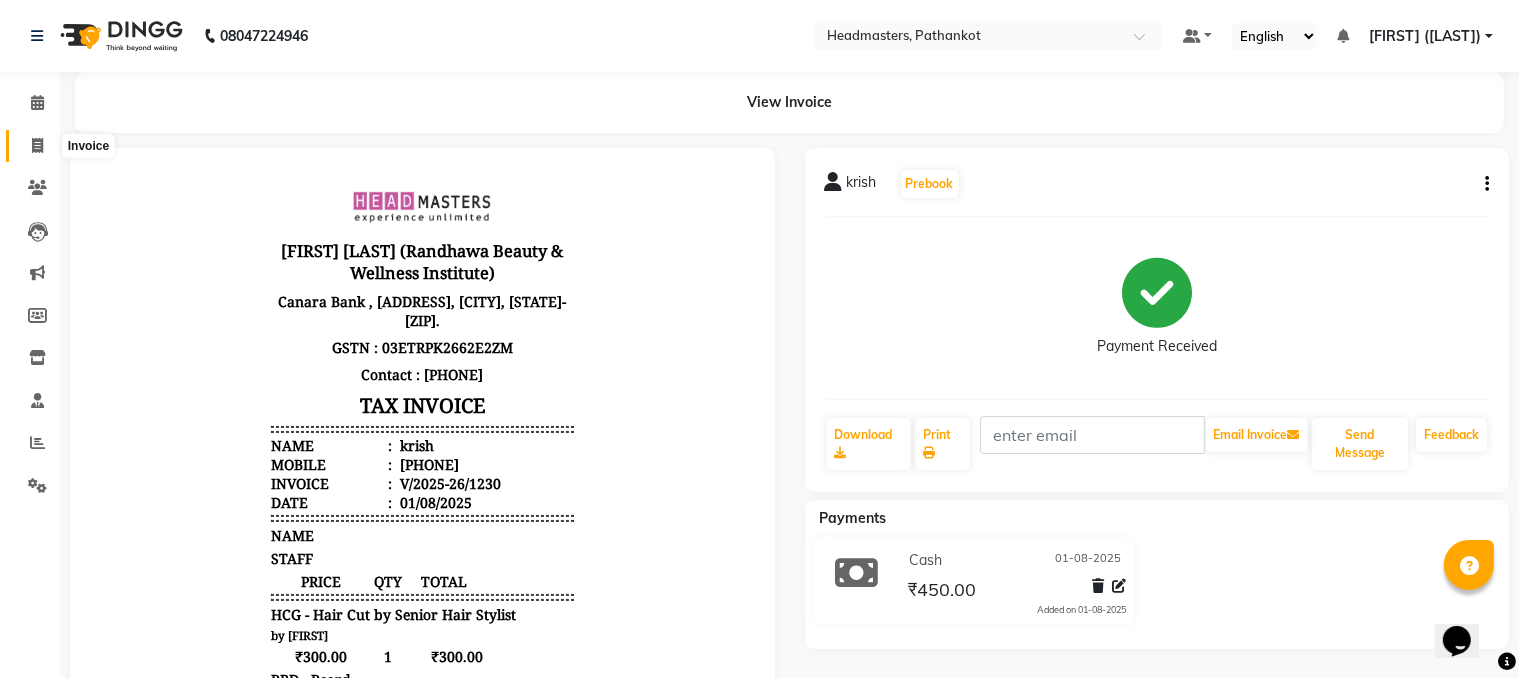 click 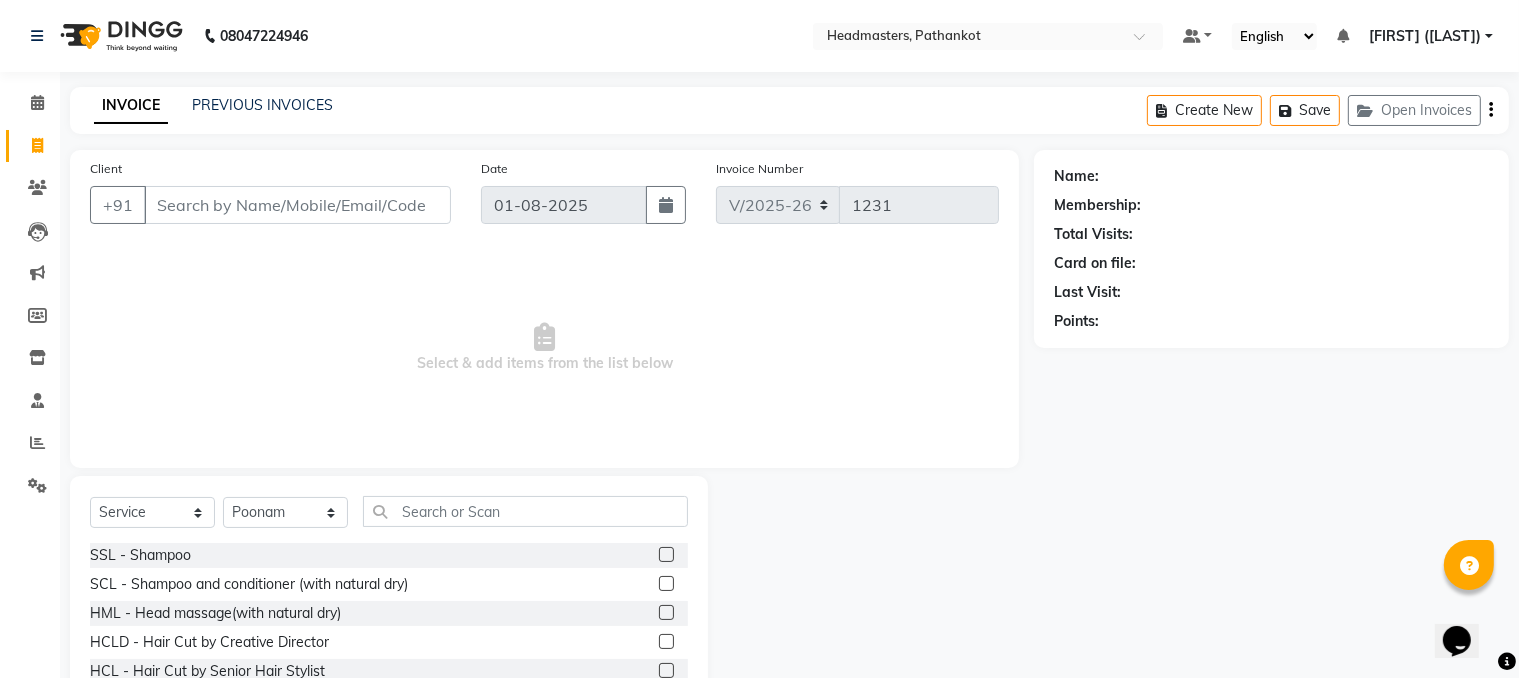 click on "Client" at bounding box center [297, 205] 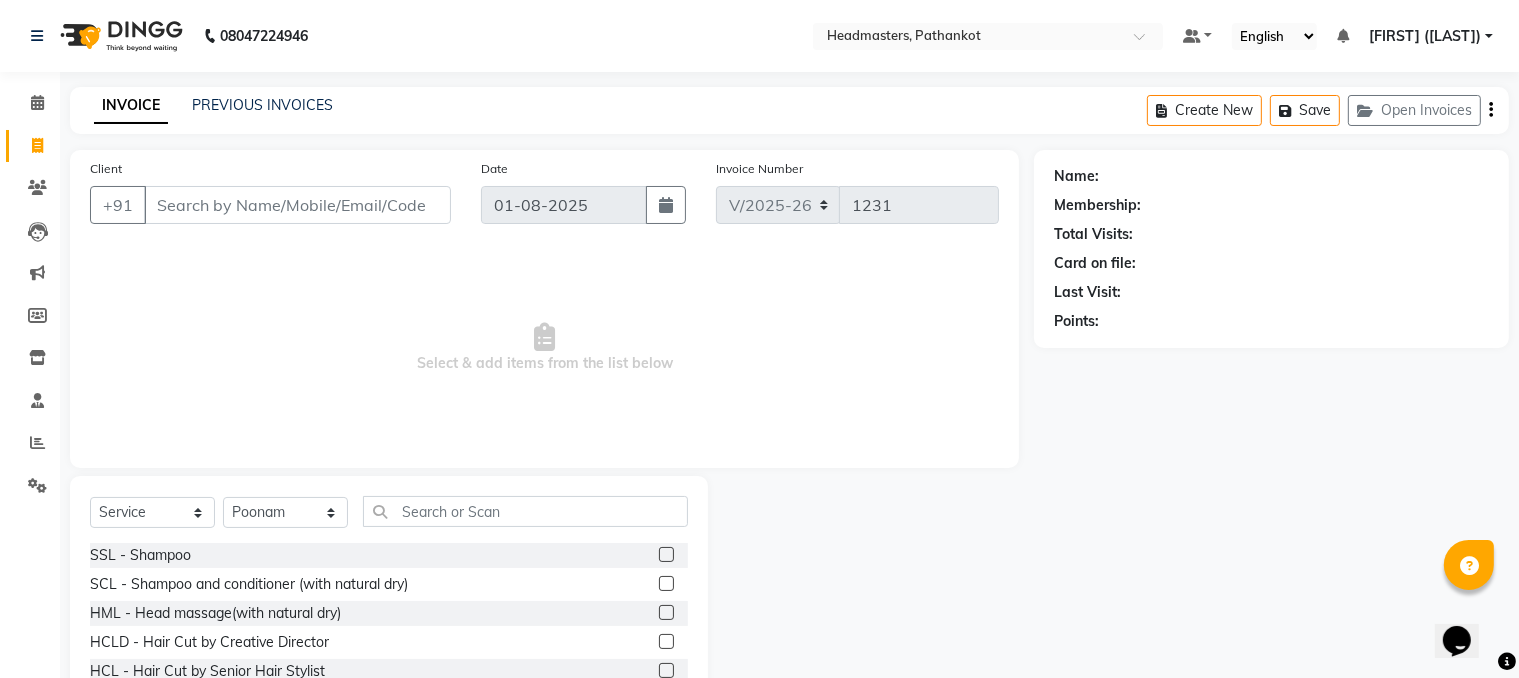 click on "Client" at bounding box center [297, 205] 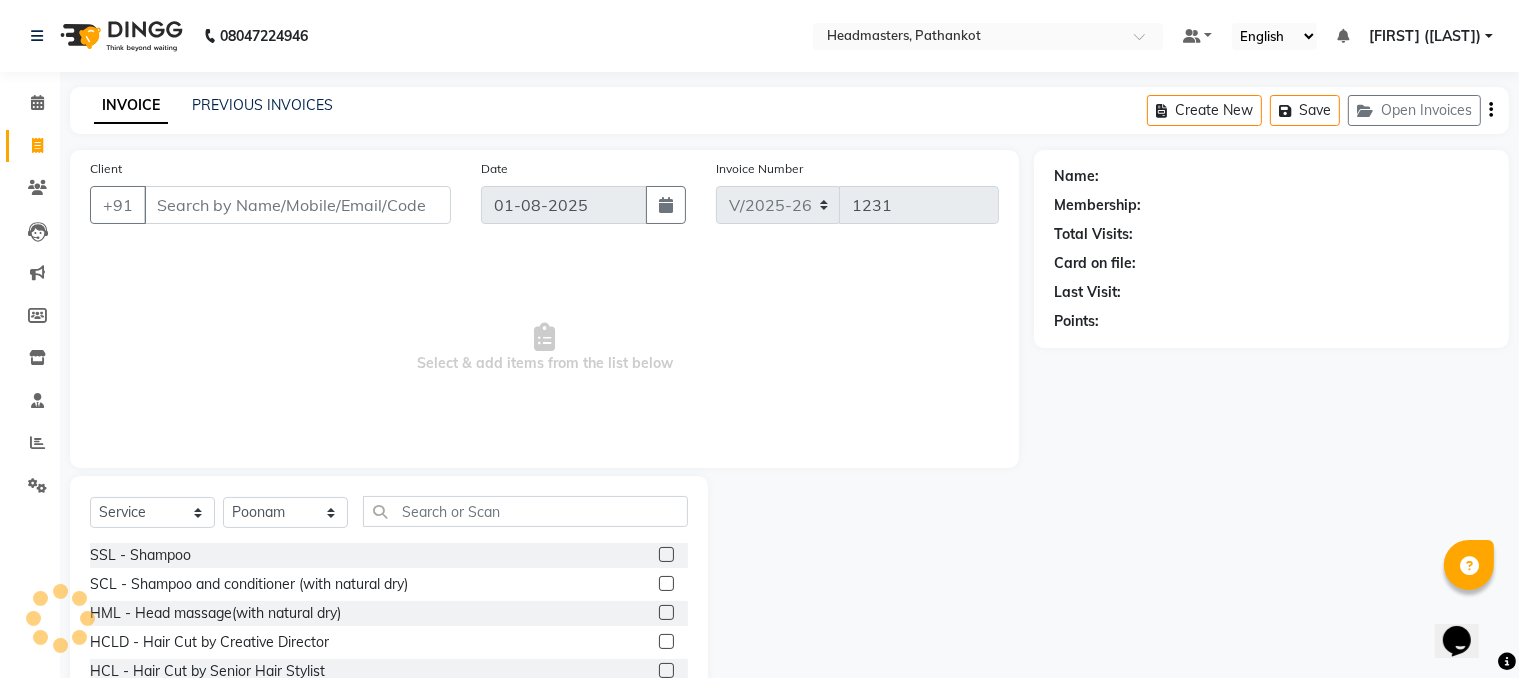 click on "Client" at bounding box center [297, 205] 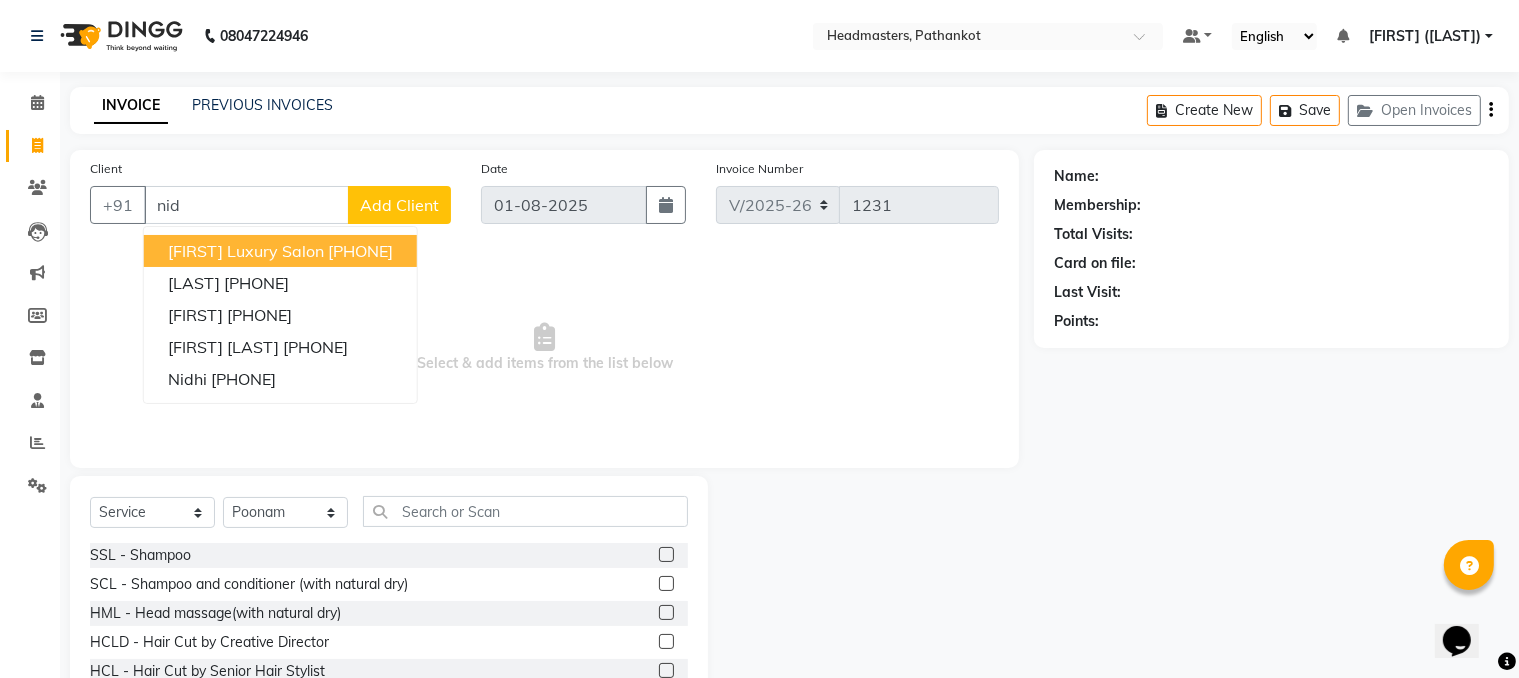click on "[PHONE]" at bounding box center [360, 251] 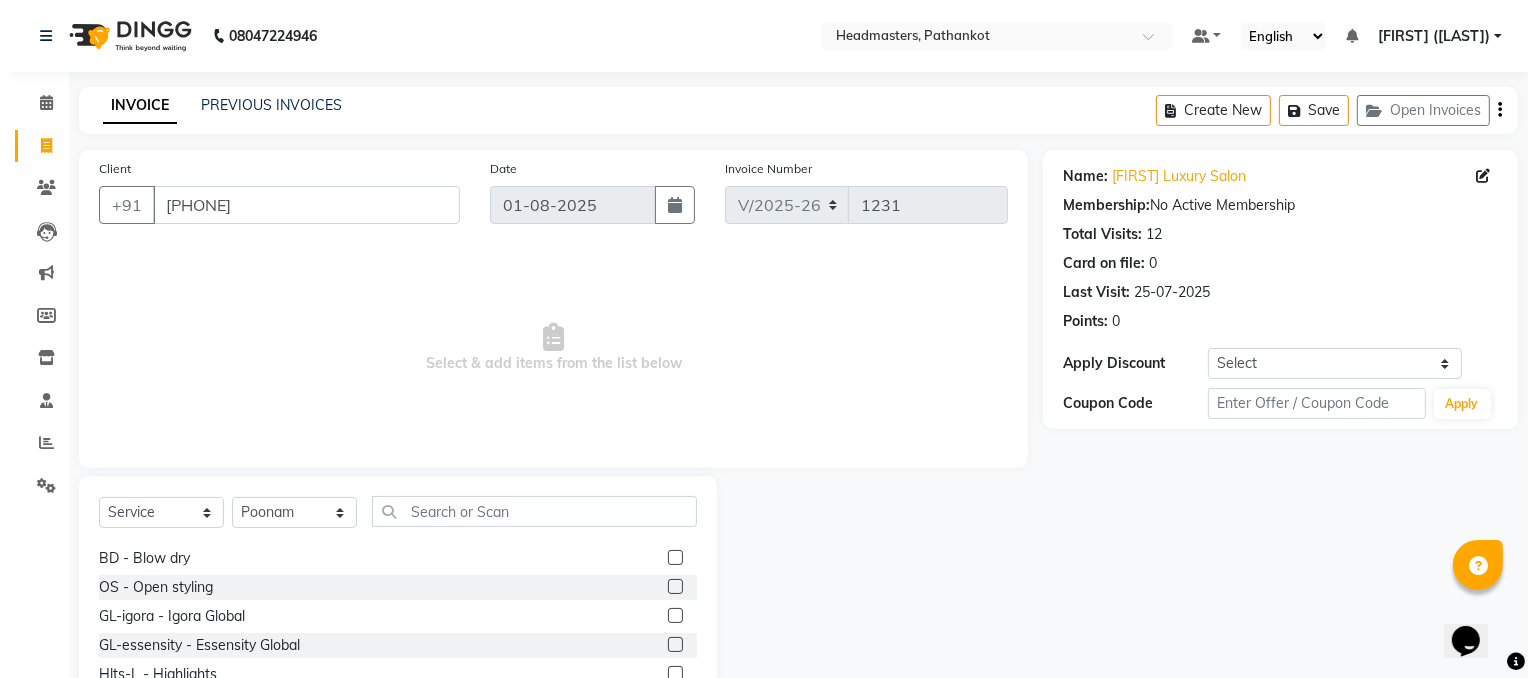 scroll, scrollTop: 100, scrollLeft: 0, axis: vertical 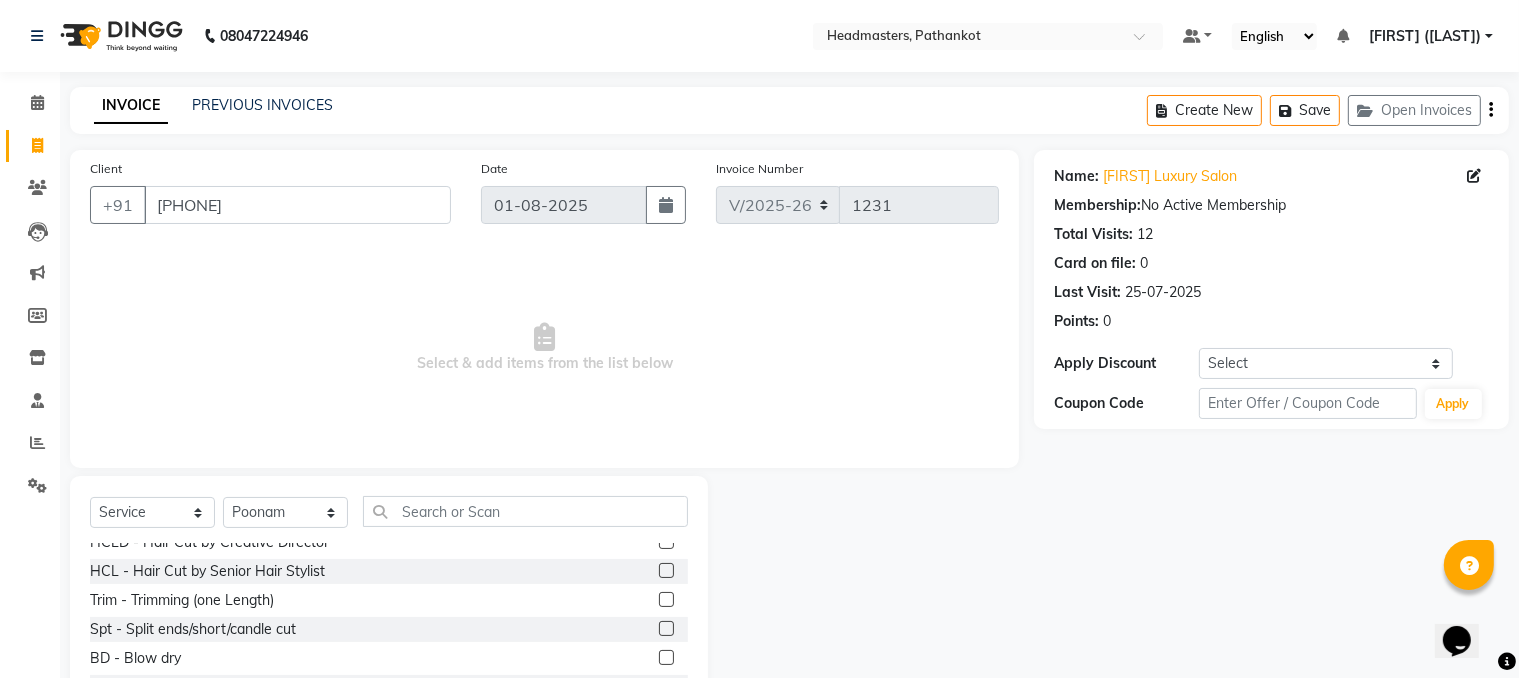 click on "BD - Blow dry" 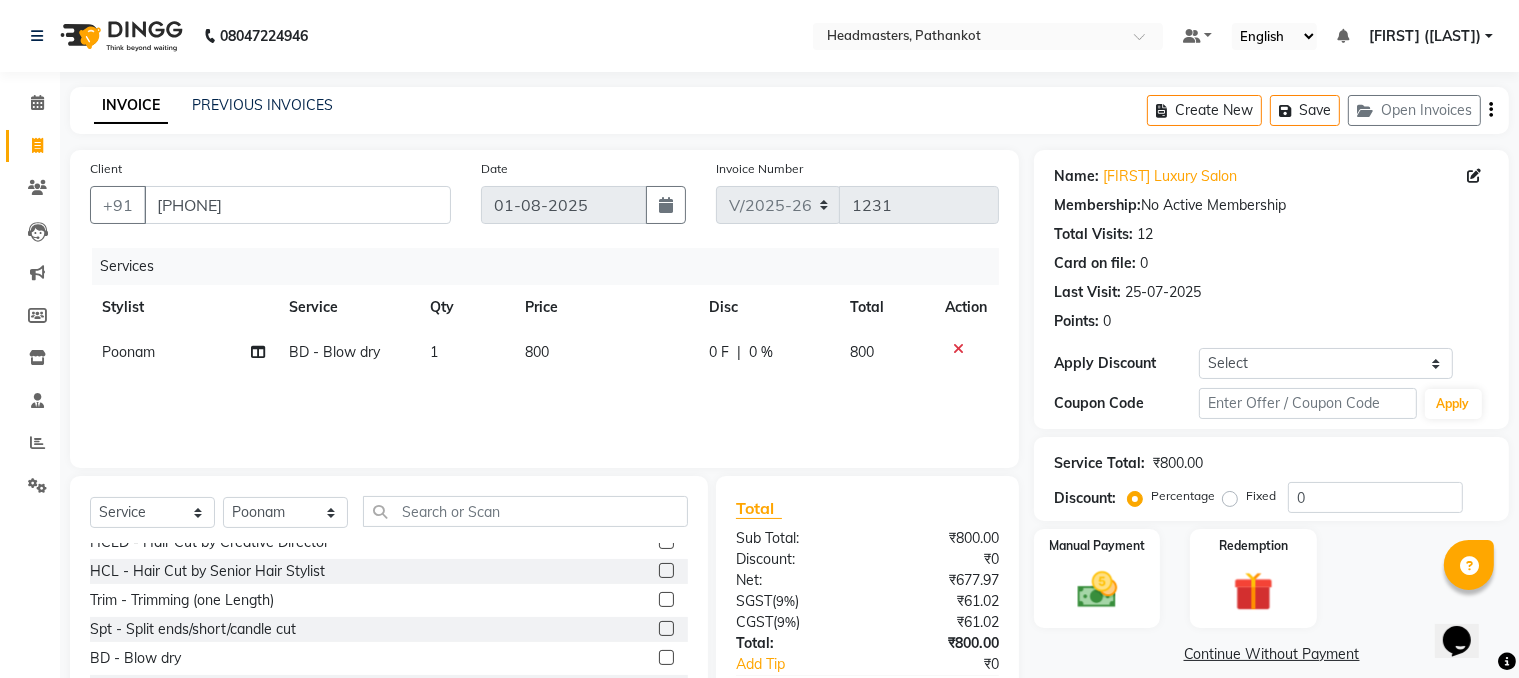 click on "800" 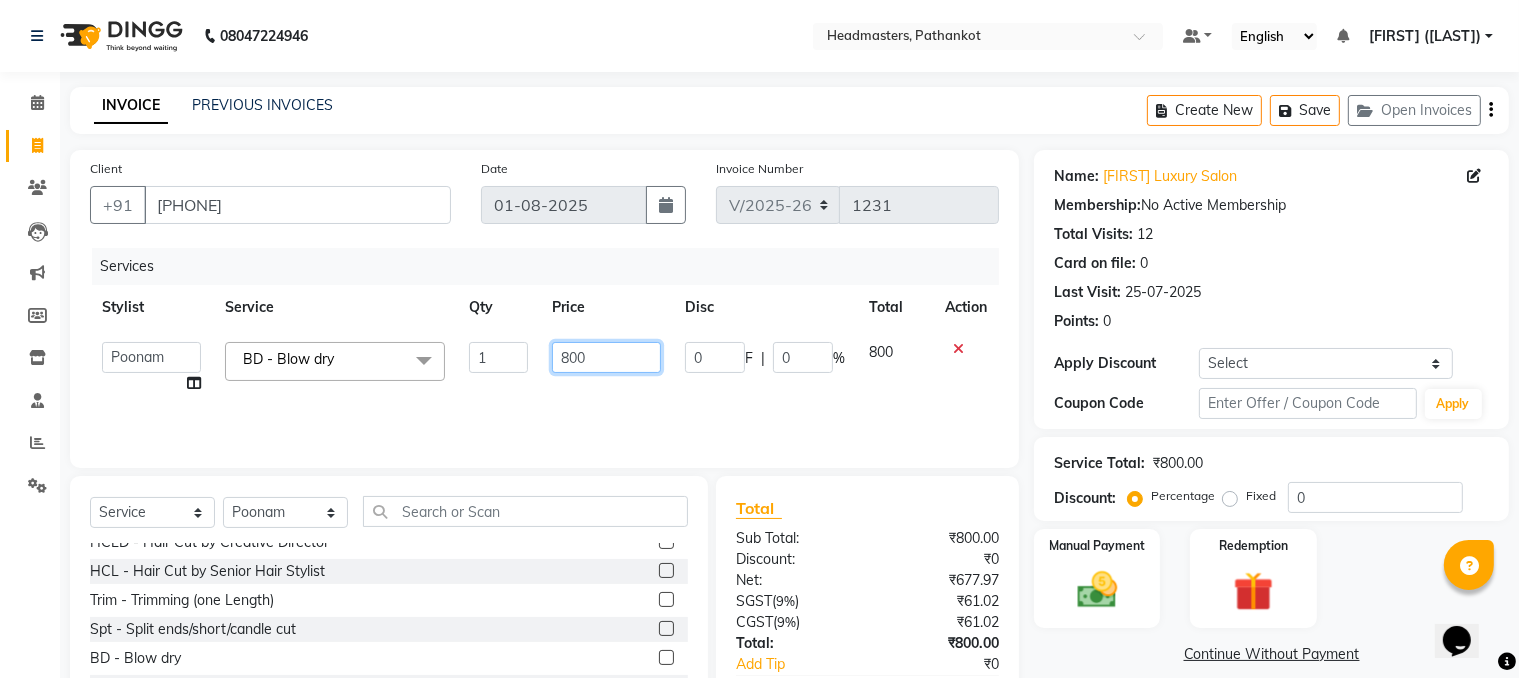 click on "800" 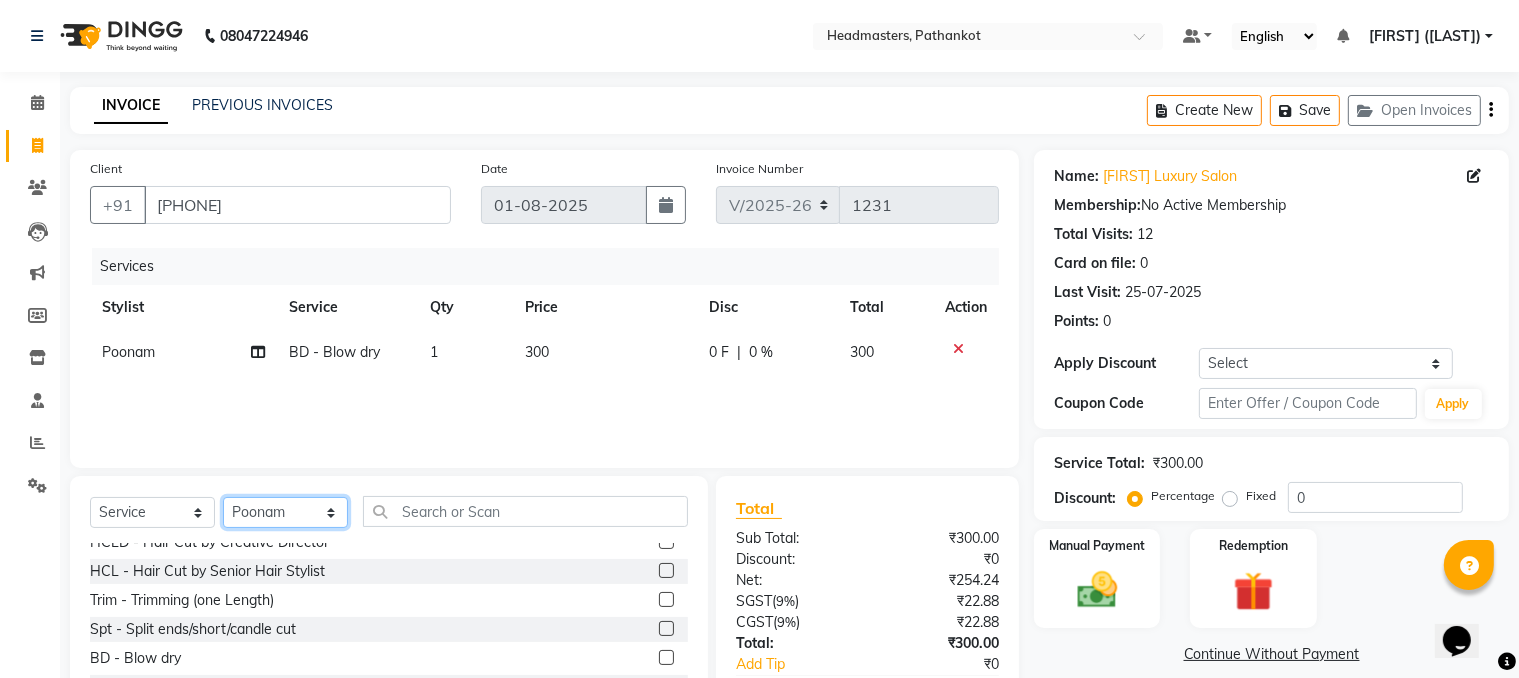 click on "Select Stylist Amir HEAD MASTERS jassi jasvir [FIRST]  [FIRST]  Monika sharma Monika Yoseph  nakul NITIN Poonam puja roop Sumit Teji" 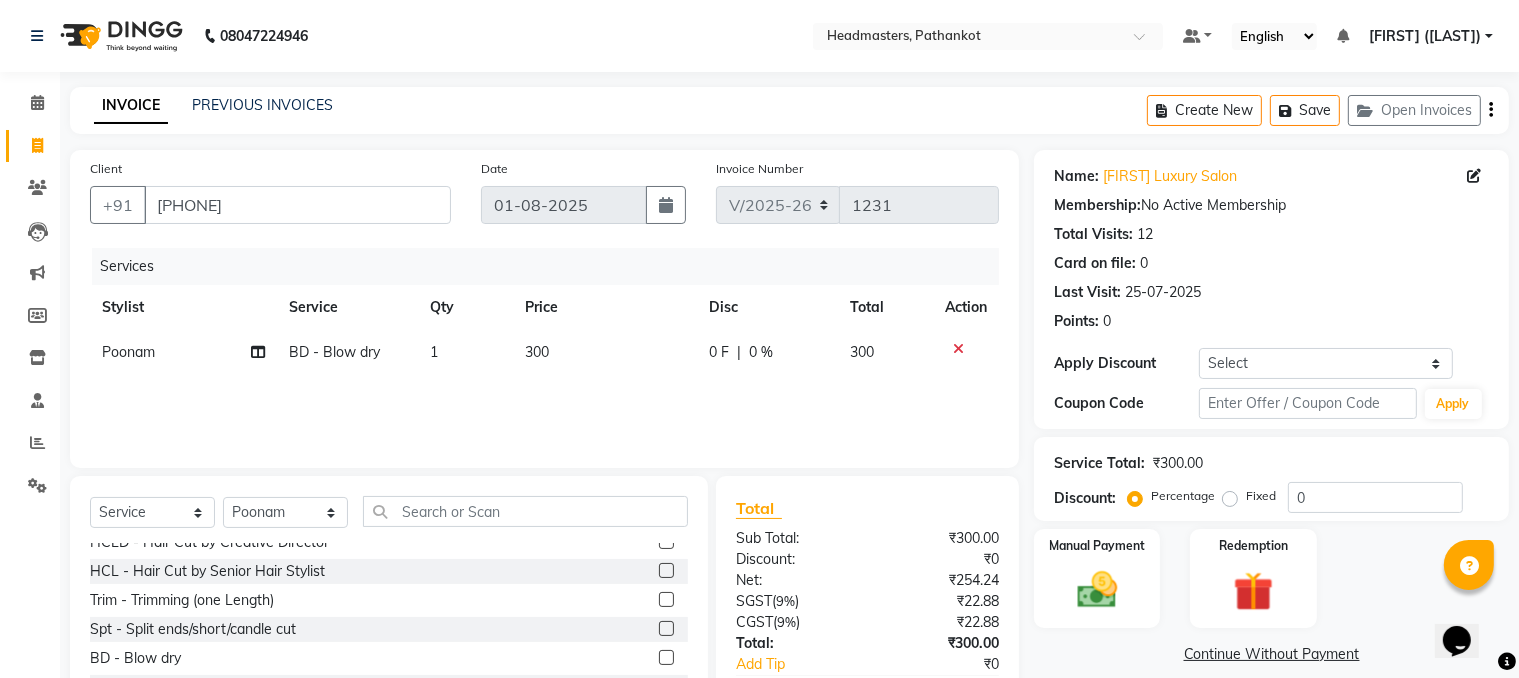 click on "Services Stylist Service Qty Price Disc Total Action [FIRST] BD - Blow dry 1 300 0 F | 0 % 300" 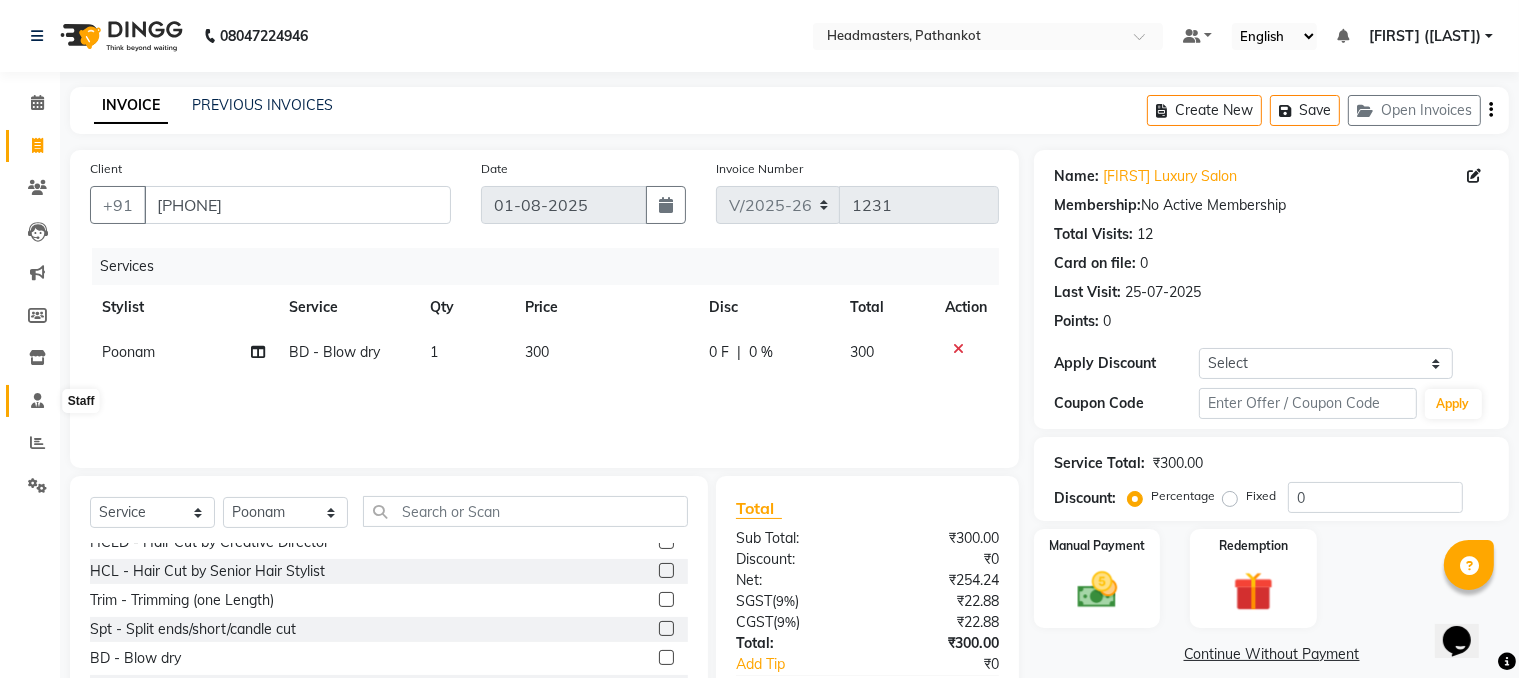 click 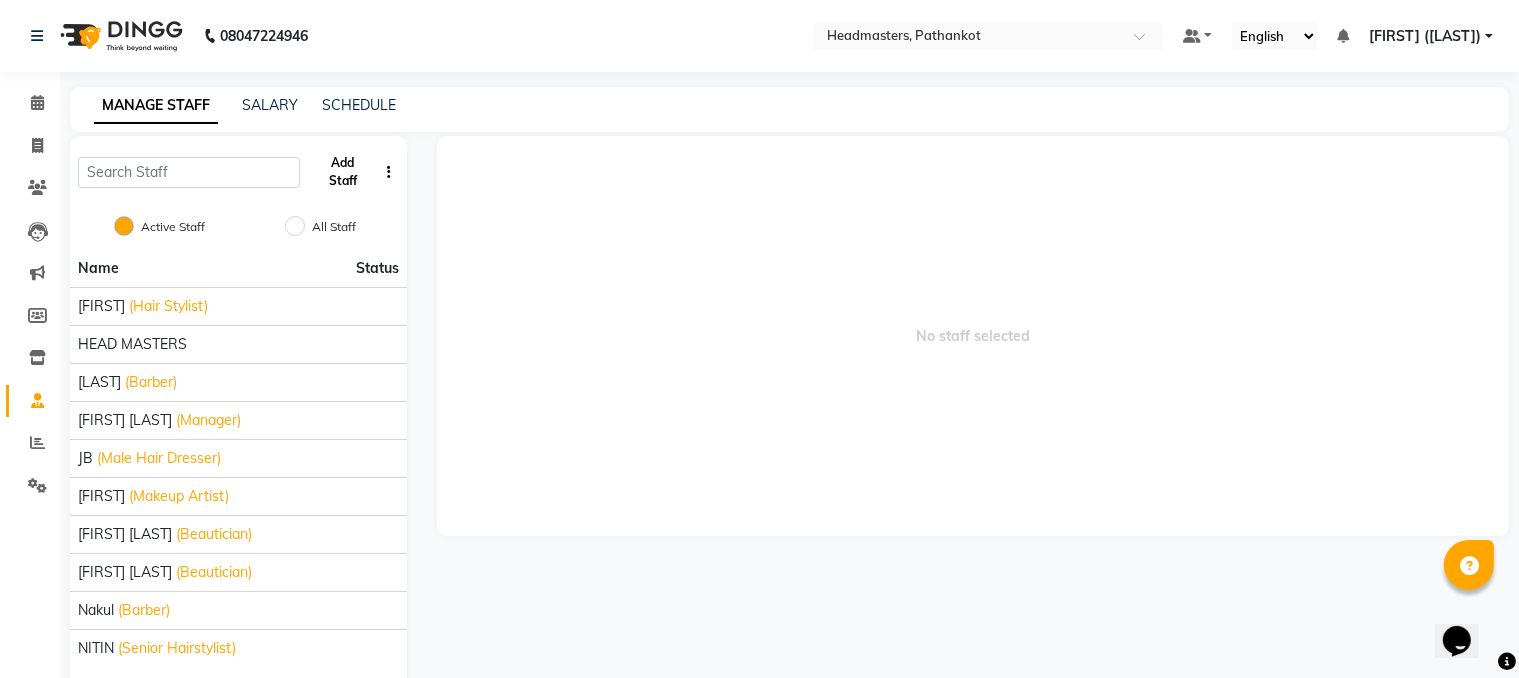 click on "Add Staff" 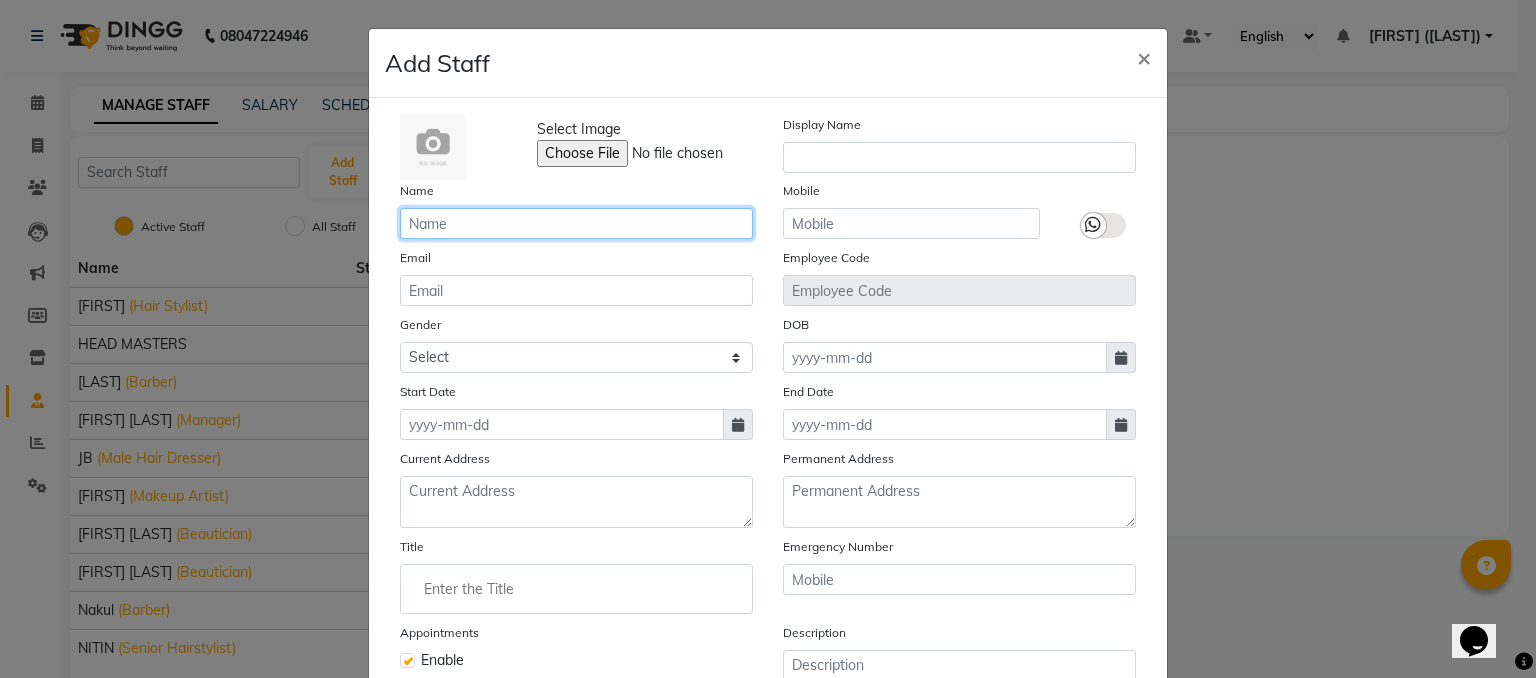 click 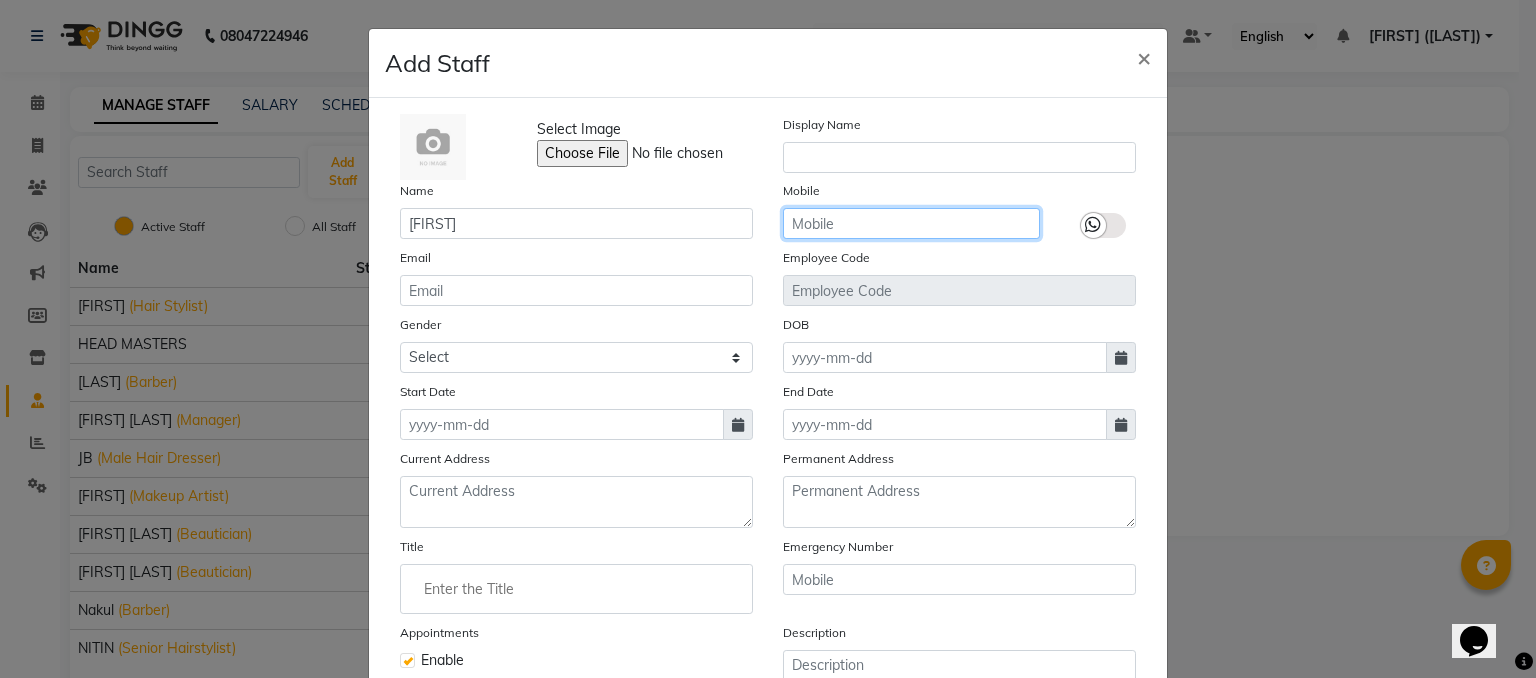 click 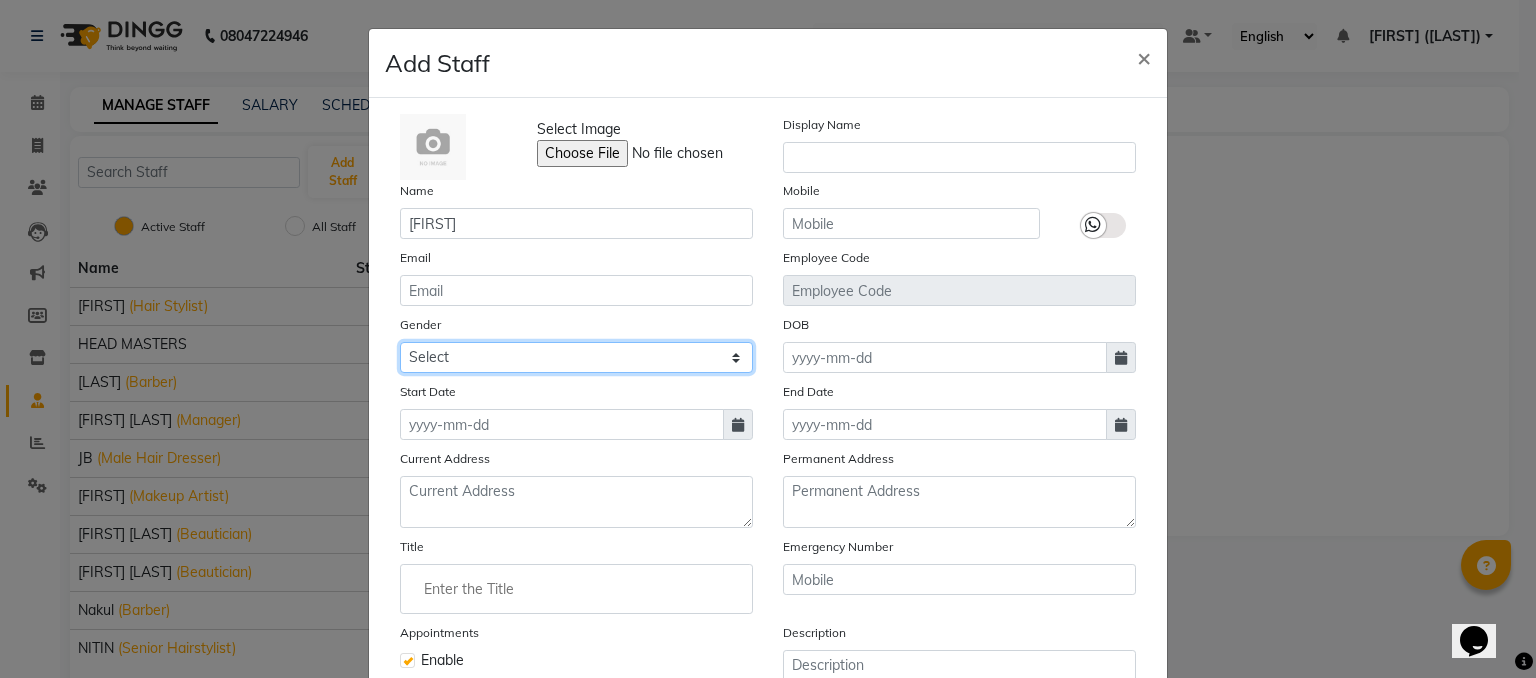 click on "Select Male Female Other Prefer Not To Say" 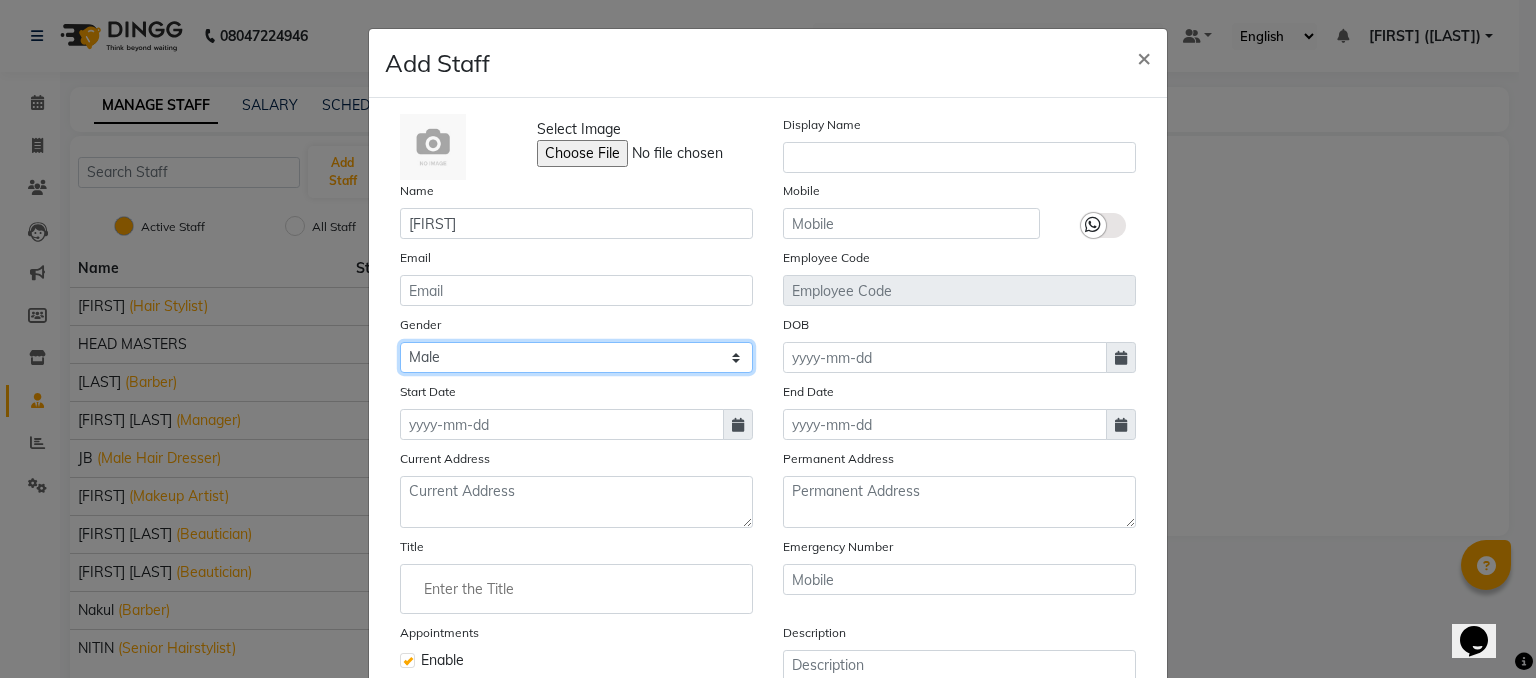 click on "Select Male Female Other Prefer Not To Say" 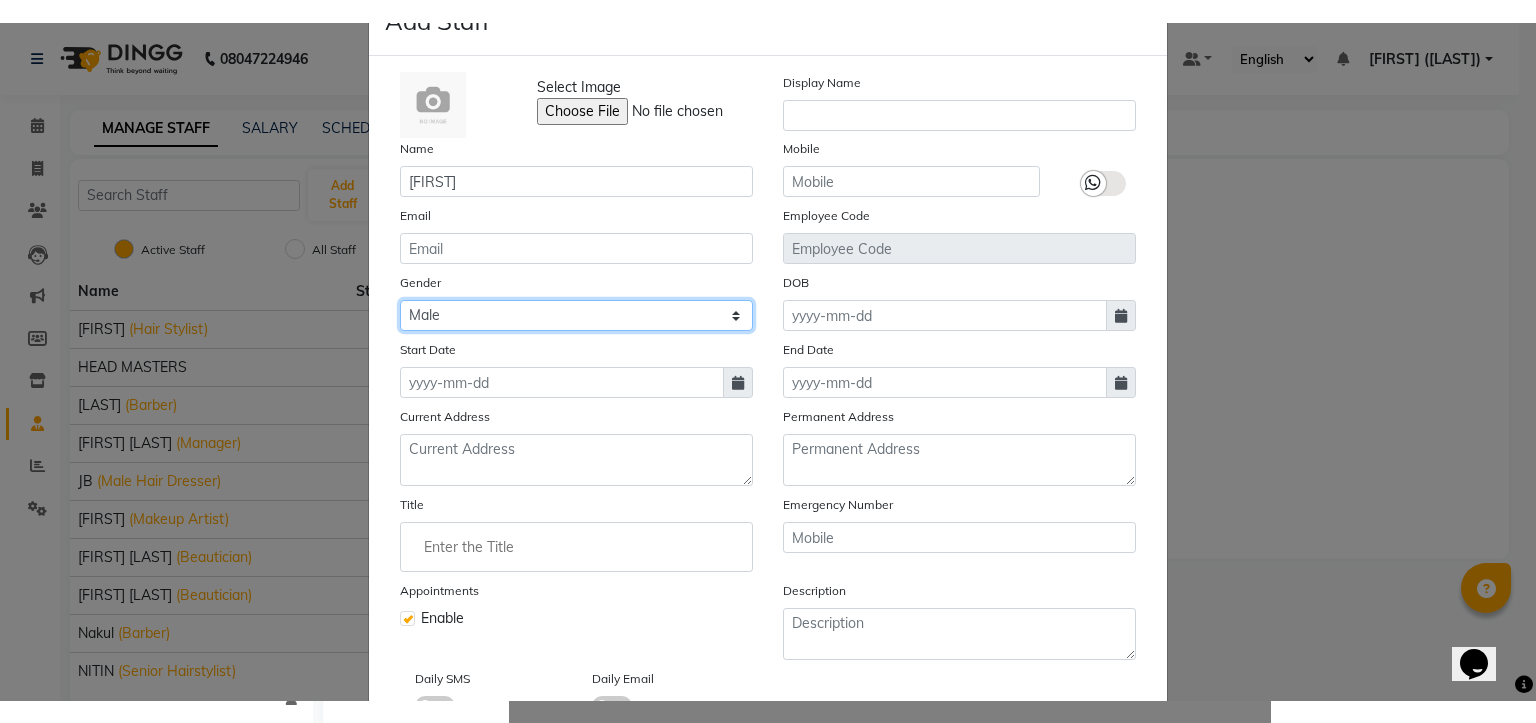 scroll, scrollTop: 200, scrollLeft: 0, axis: vertical 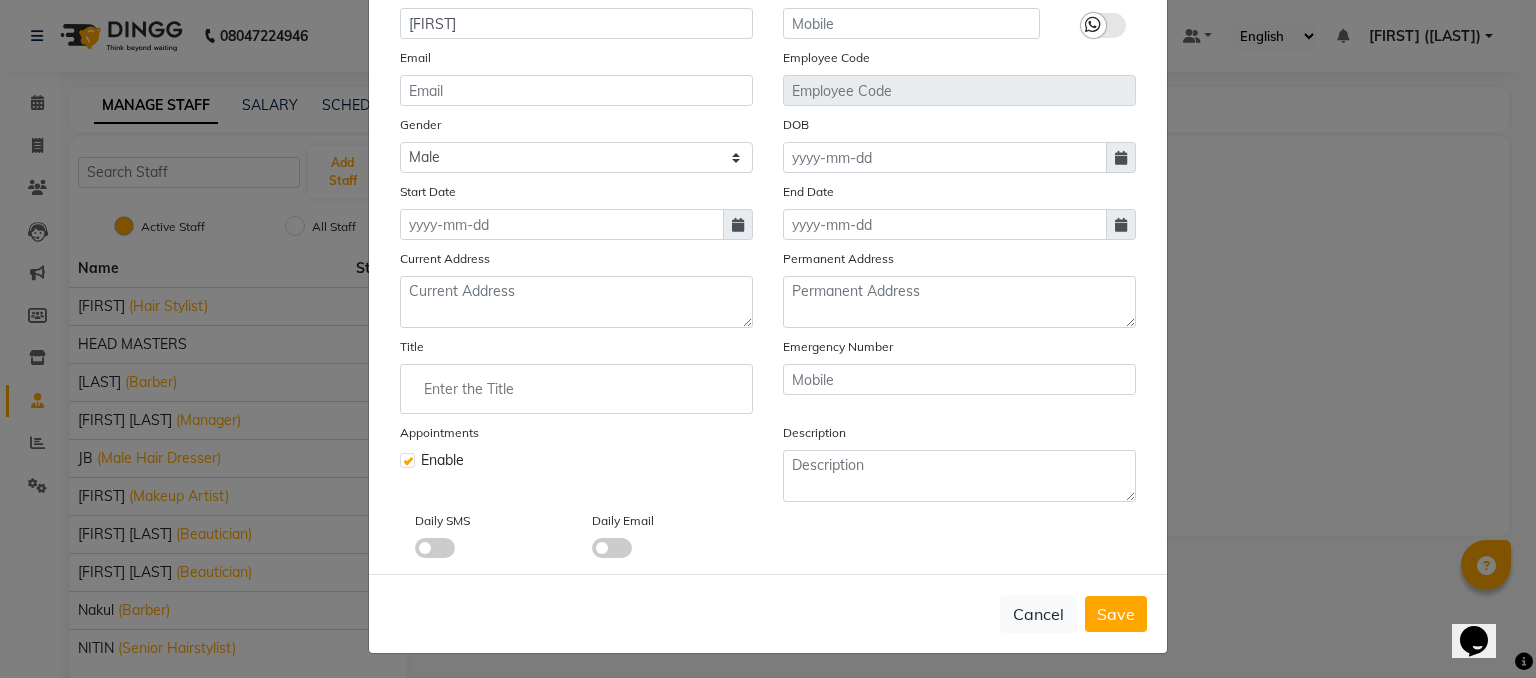 click 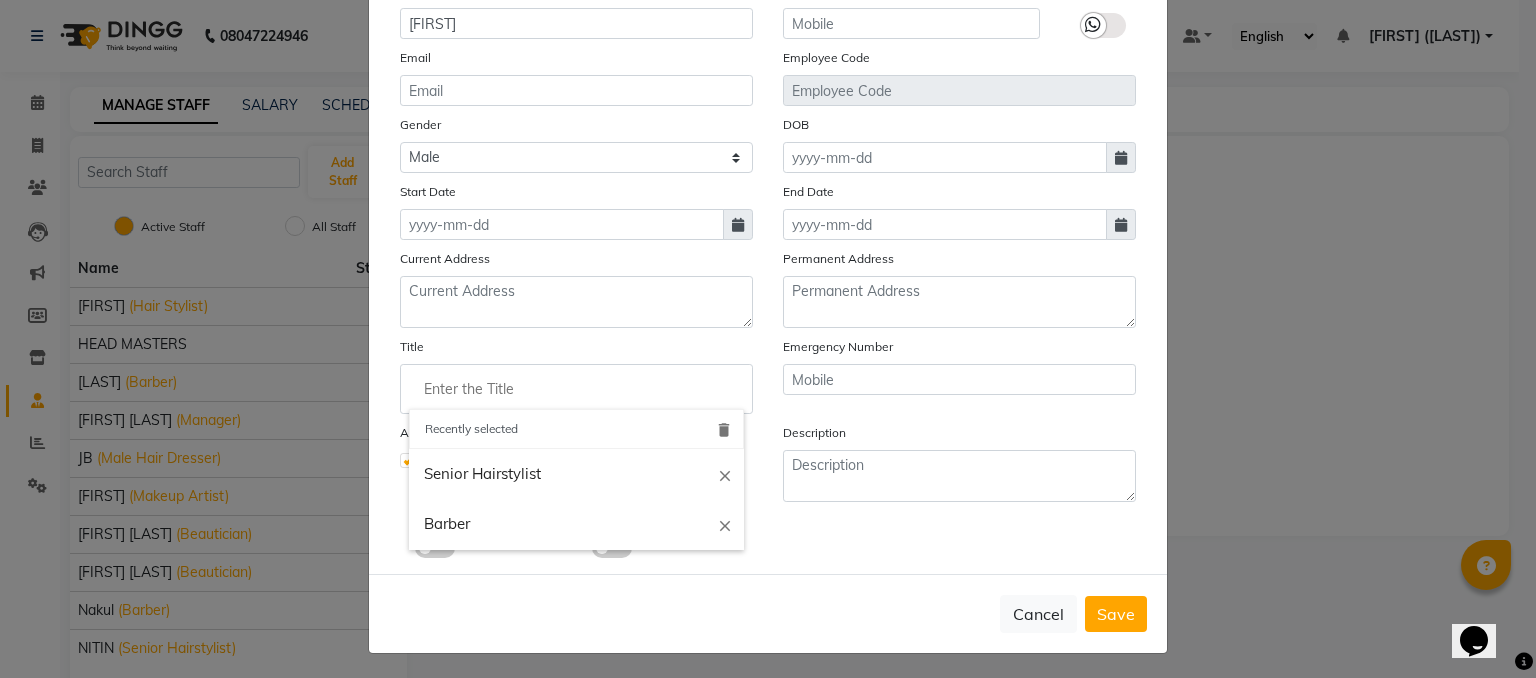 click on "Senior Hairstylist" at bounding box center (576, 474) 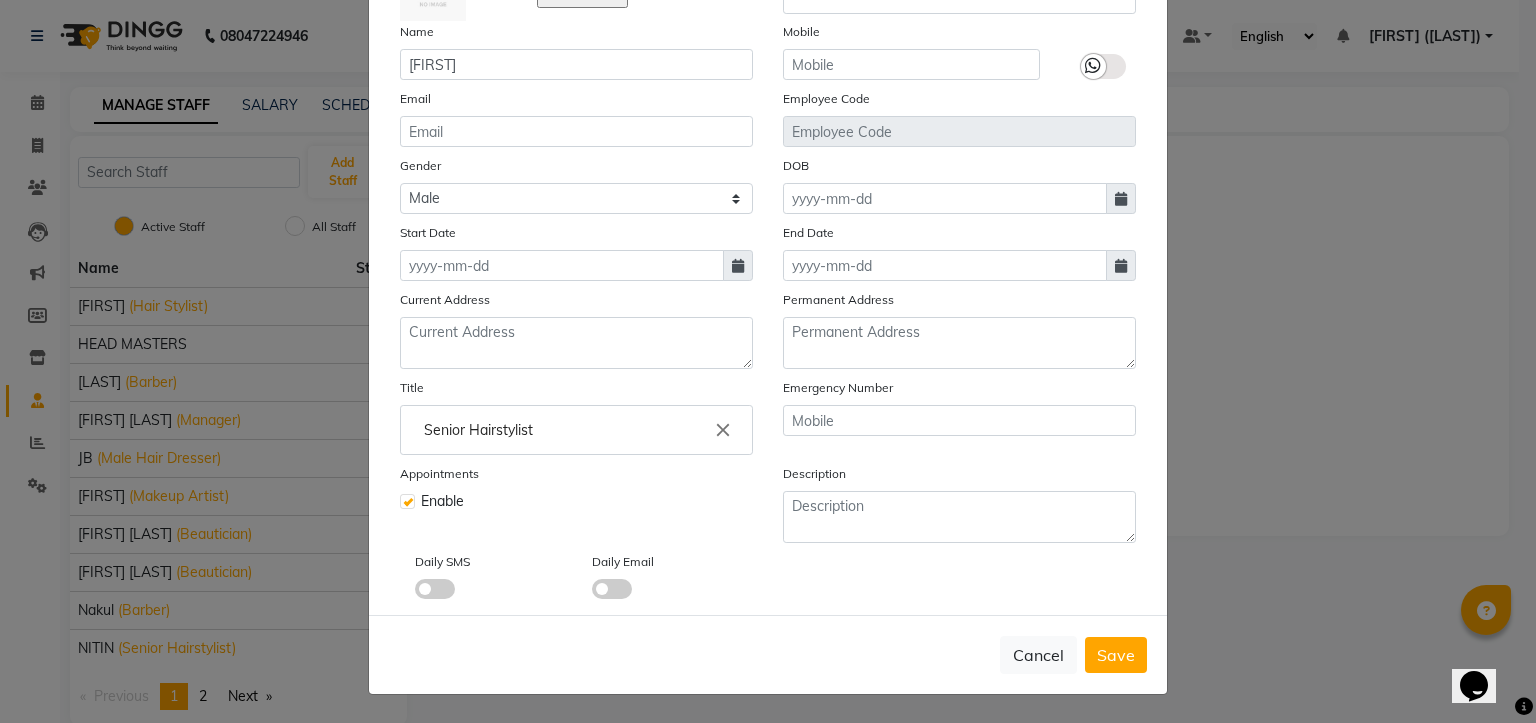 scroll, scrollTop: 166, scrollLeft: 0, axis: vertical 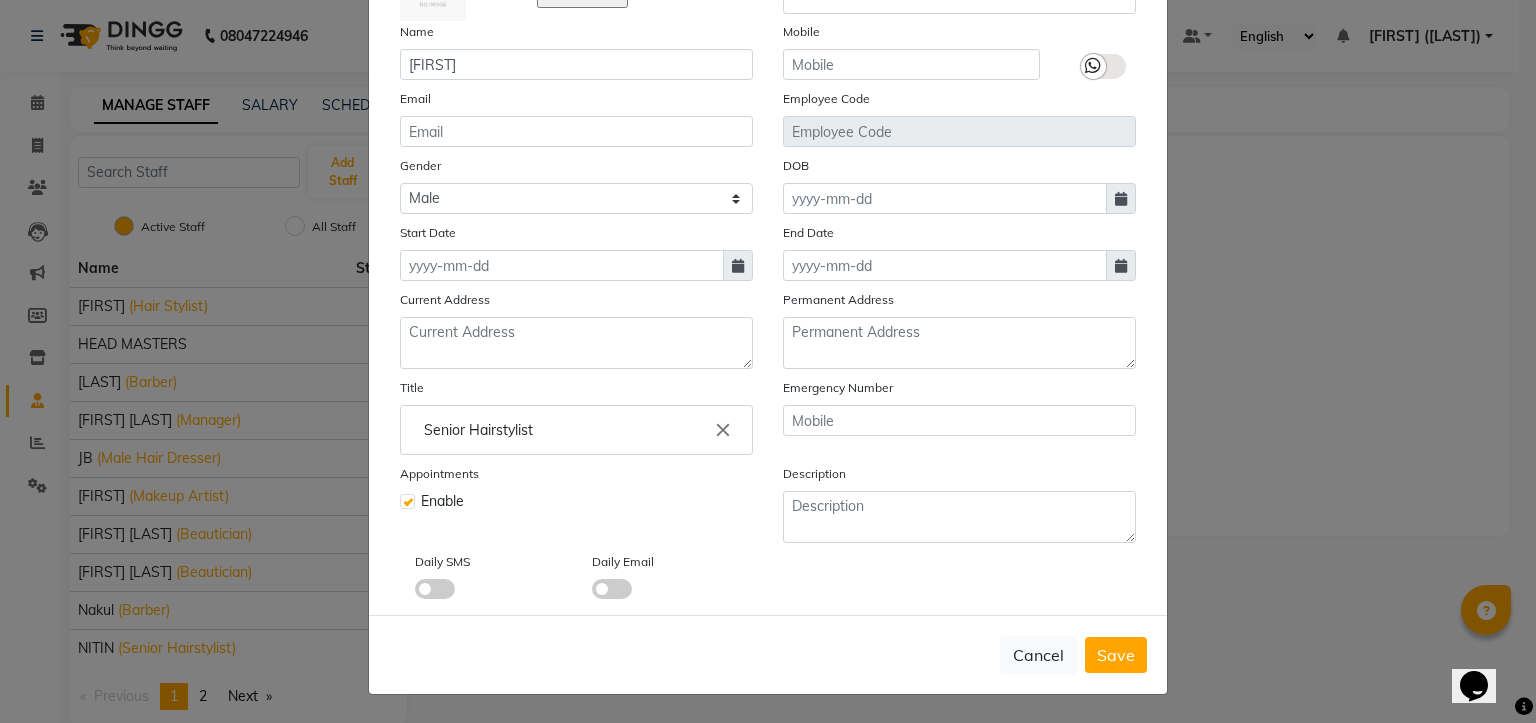 click on "Add Staff × Select Image  Display Name Name sh ubham Mobile Email Employee Code Gender Select Male Female Other Prefer Not To Say DOB Start Date End Date Current Address Permanent Address Title Senior Hairstylist close Recently selected delete Senior Hairstylist close Barber close Emergency Number Appointments Enable Description Daily SMS Daily Email  Cancel   Save" 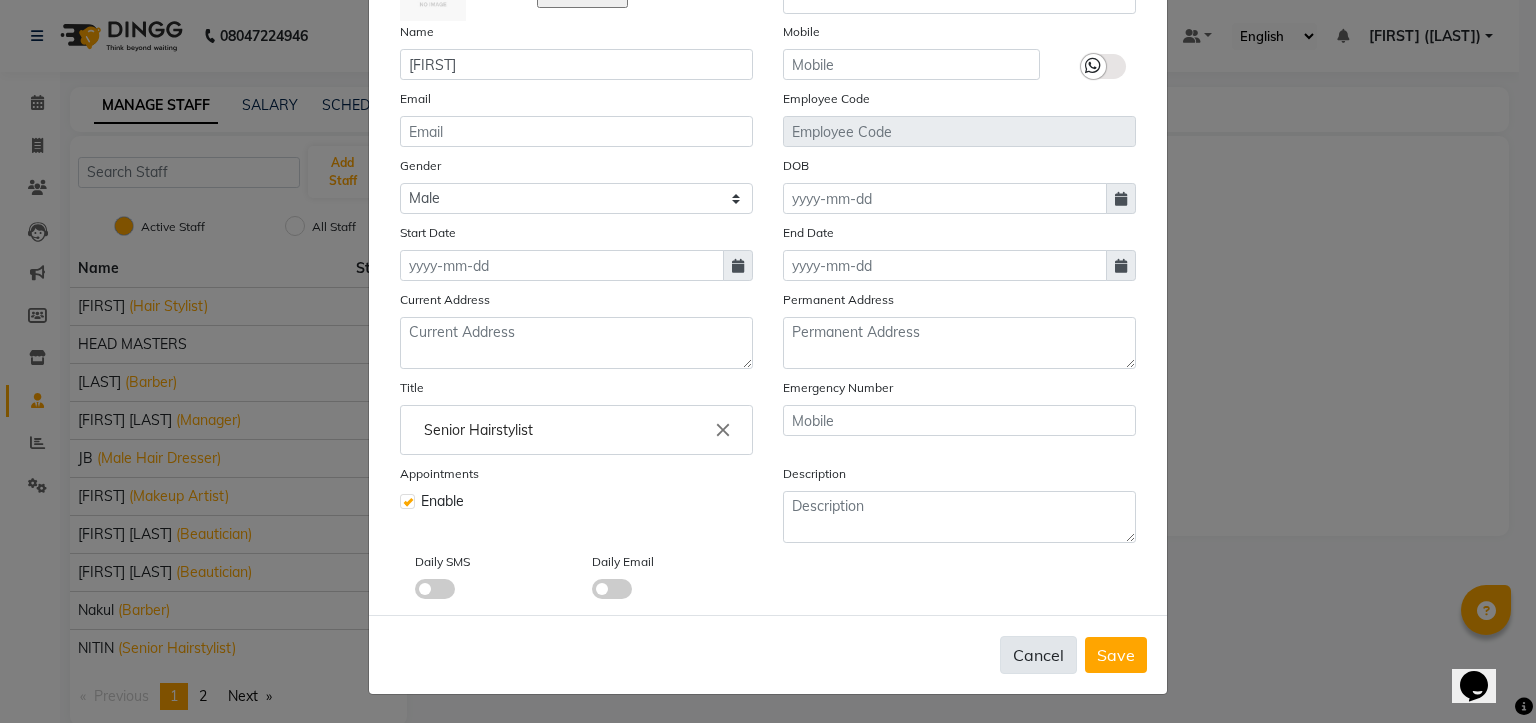 click on "Cancel" 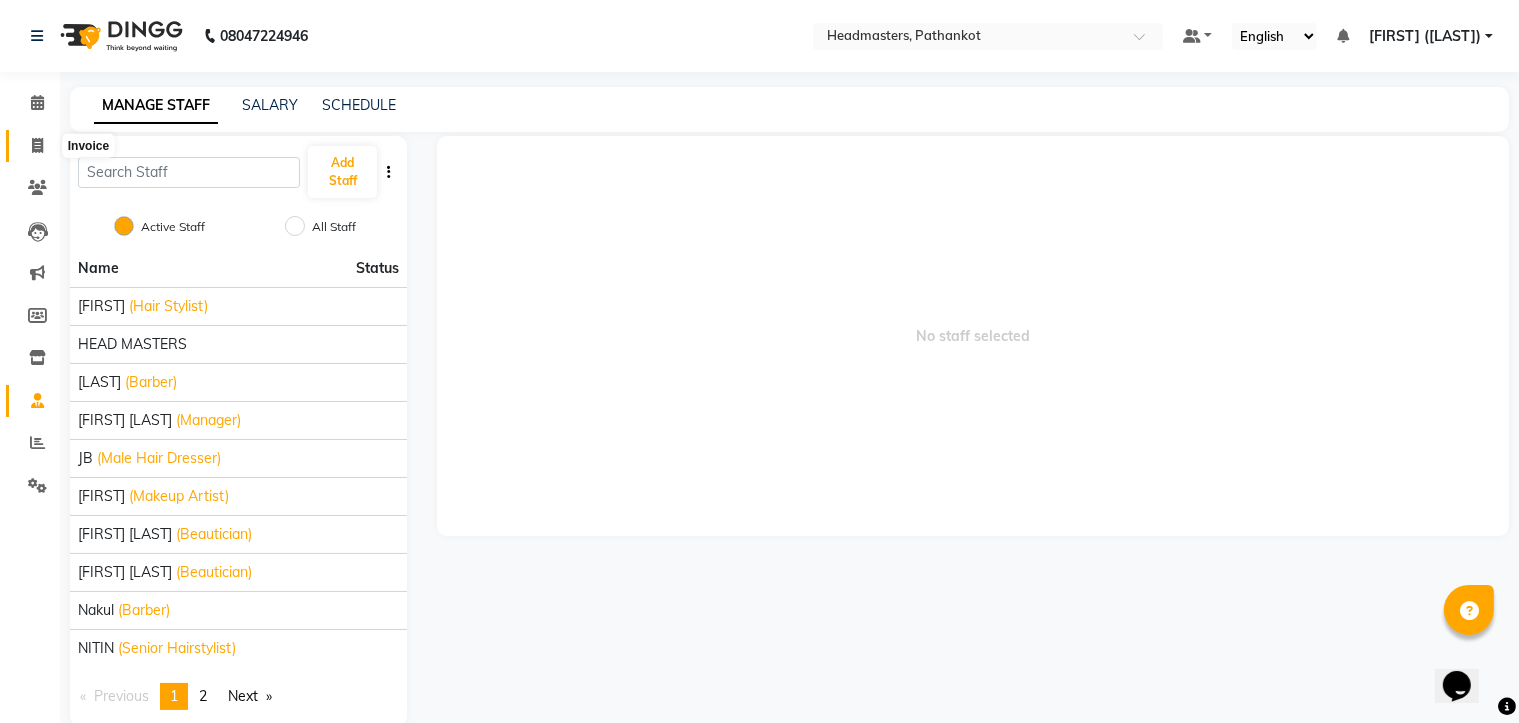 click 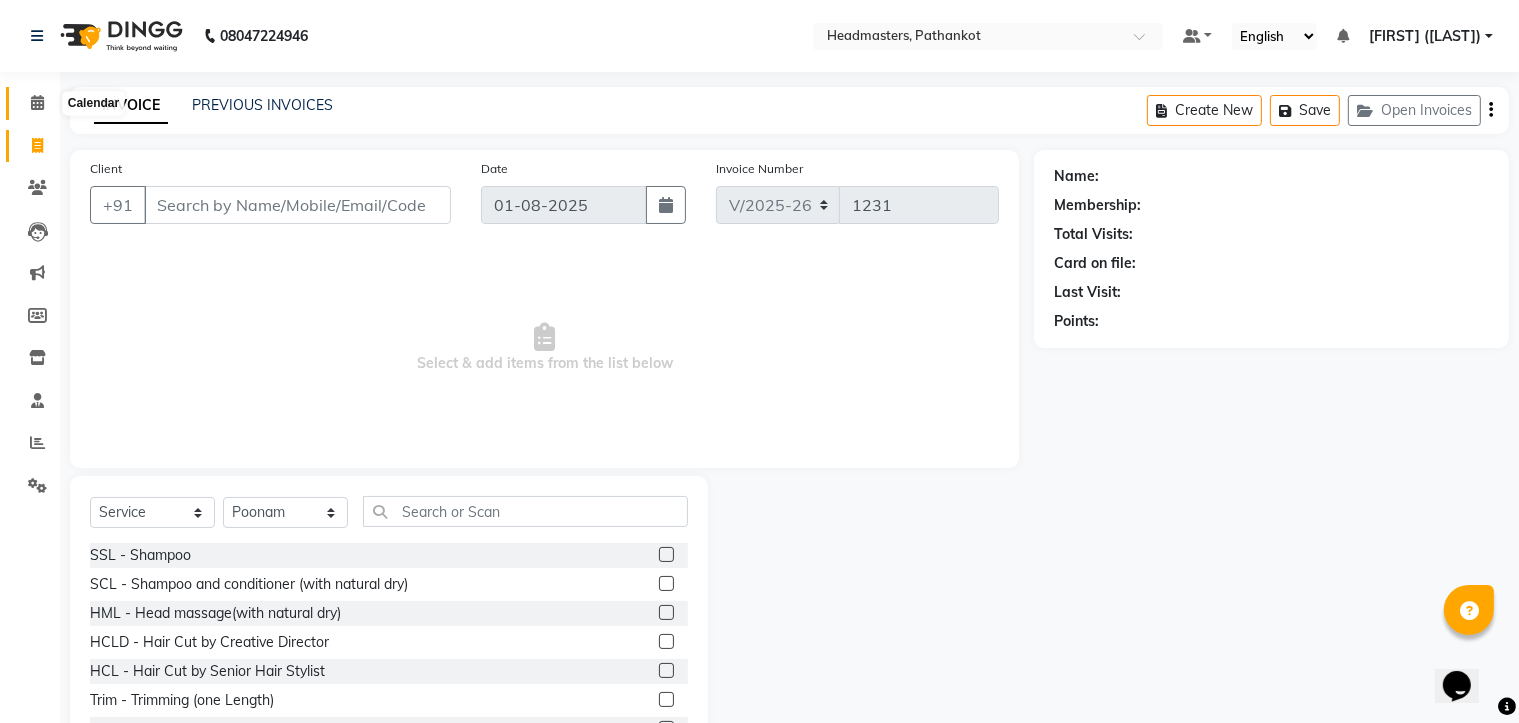 click 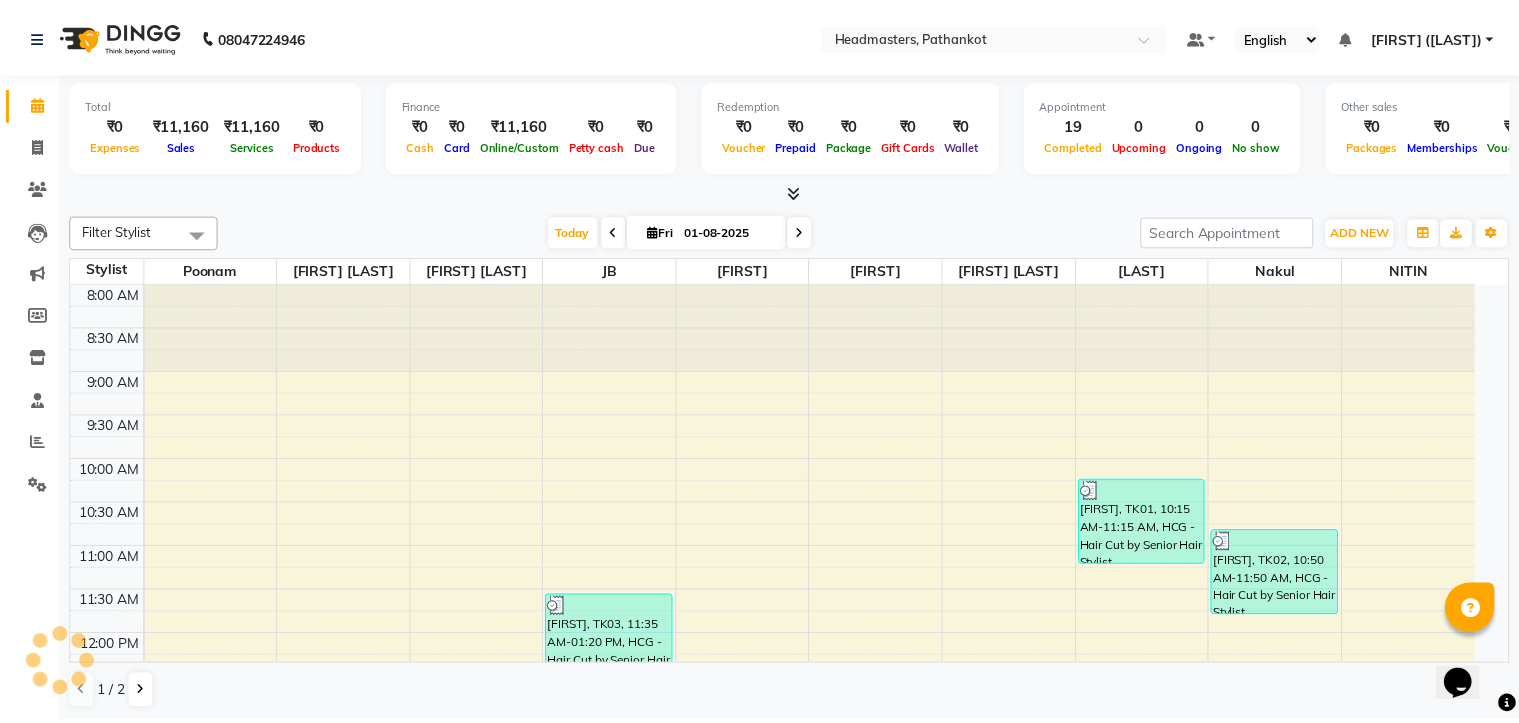 scroll, scrollTop: 698, scrollLeft: 0, axis: vertical 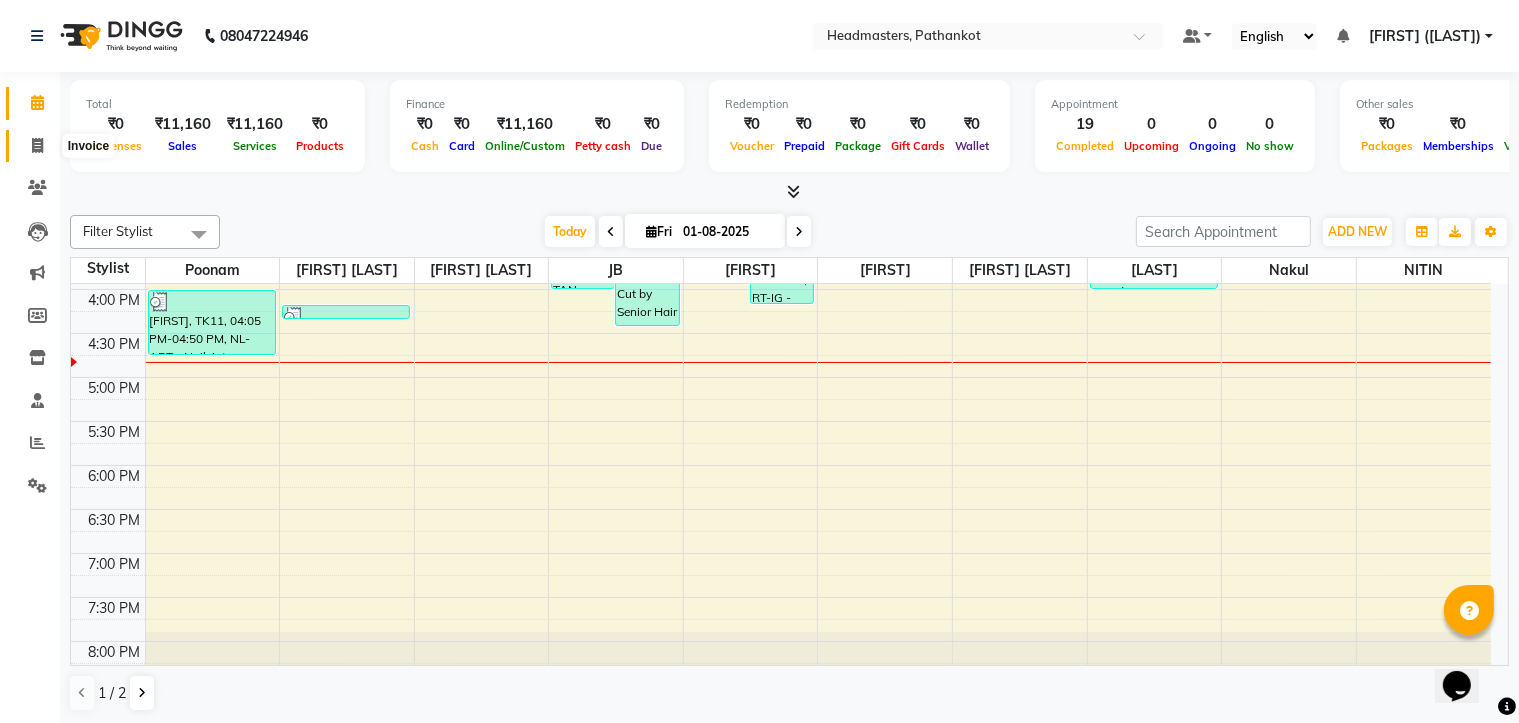 click 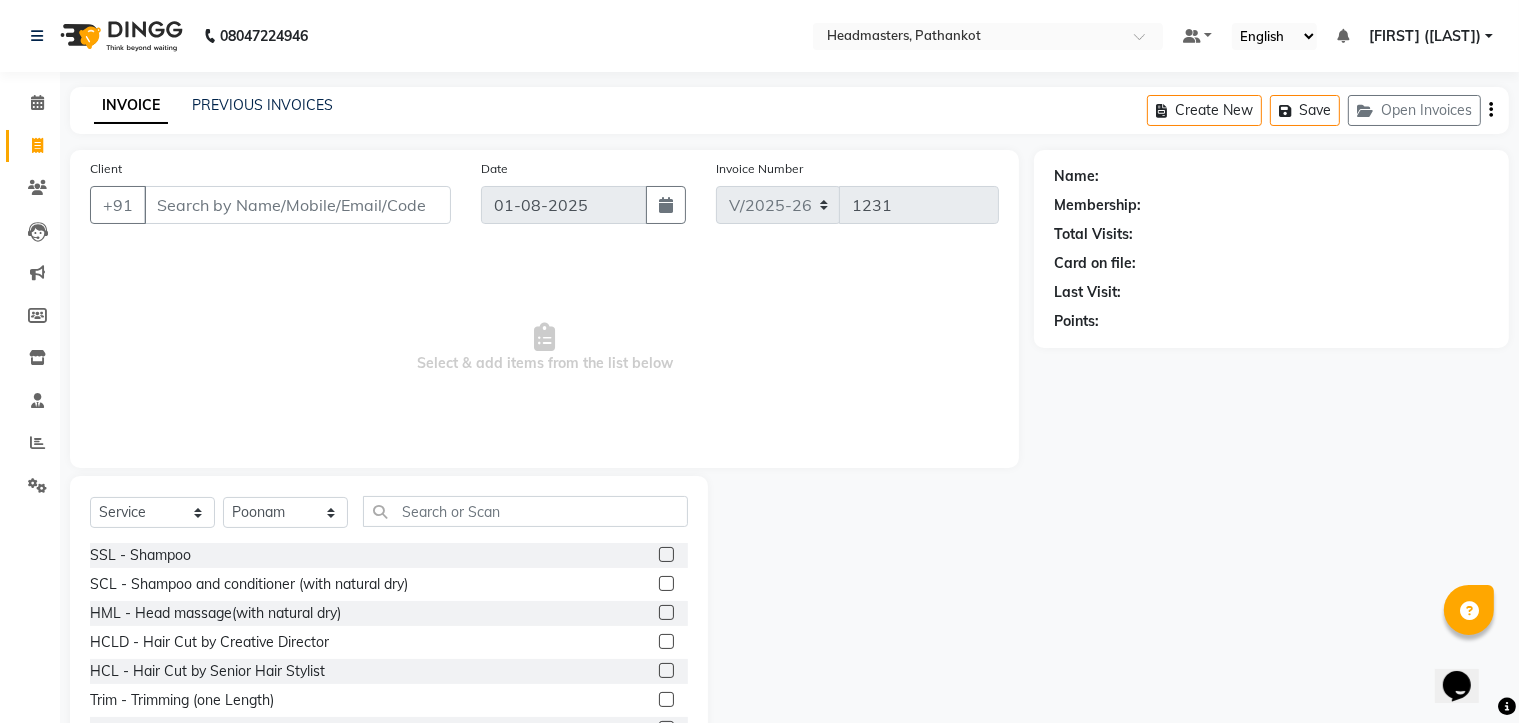click on "Client" at bounding box center (297, 205) 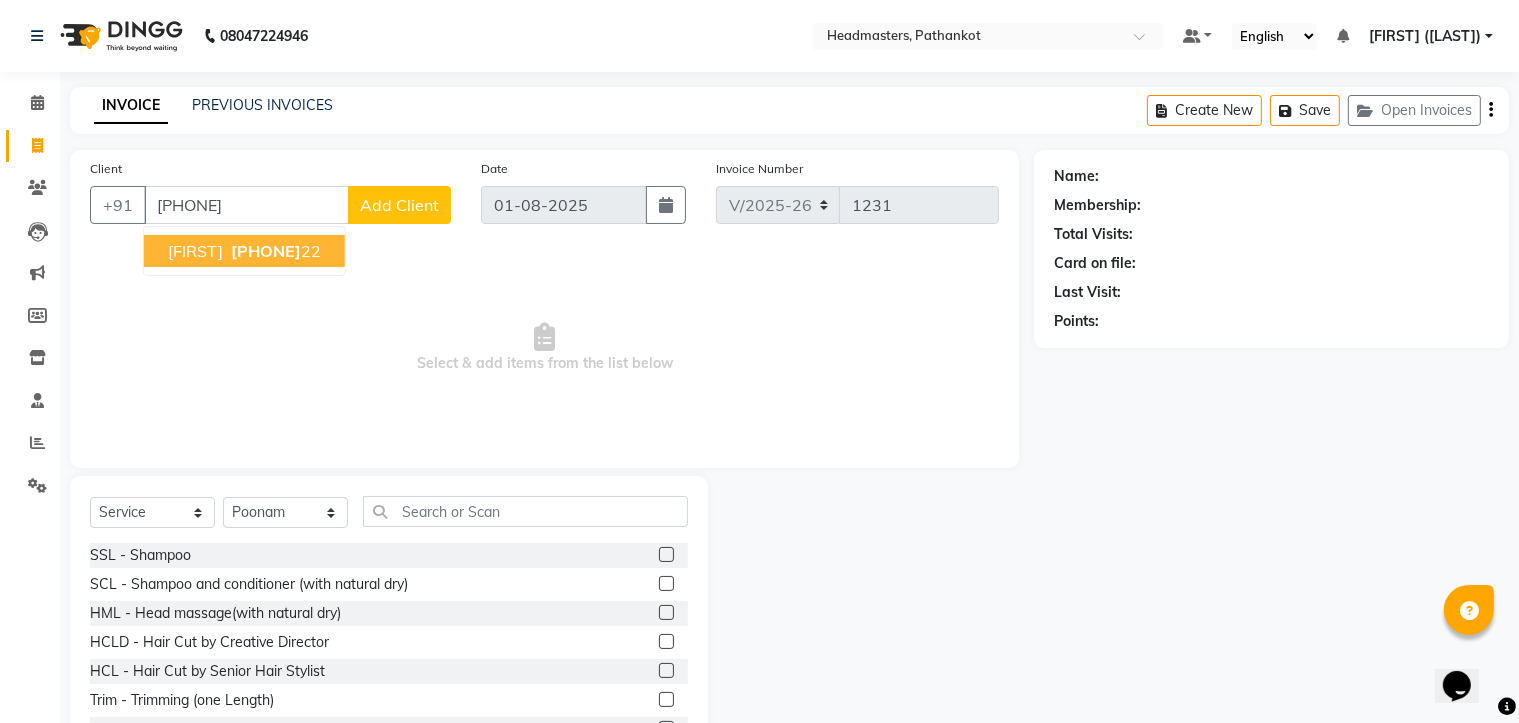 click on "[FIRST]" at bounding box center [195, 251] 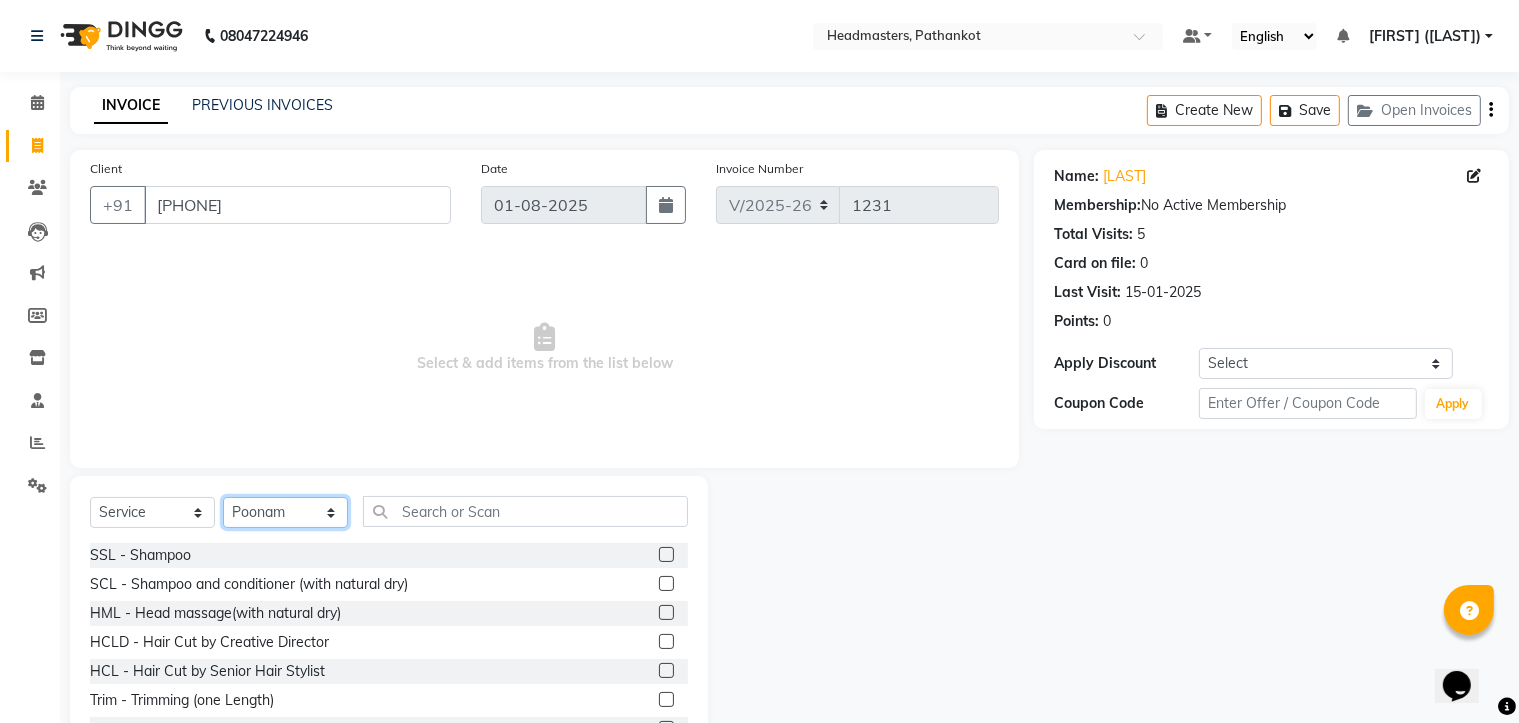 click on "Select Stylist Amir HEAD MASTERS jassi jasvir [FIRST]  [FIRST]  Monika sharma Monika Yoseph  nakul NITIN Poonam puja roop Sumit Teji" 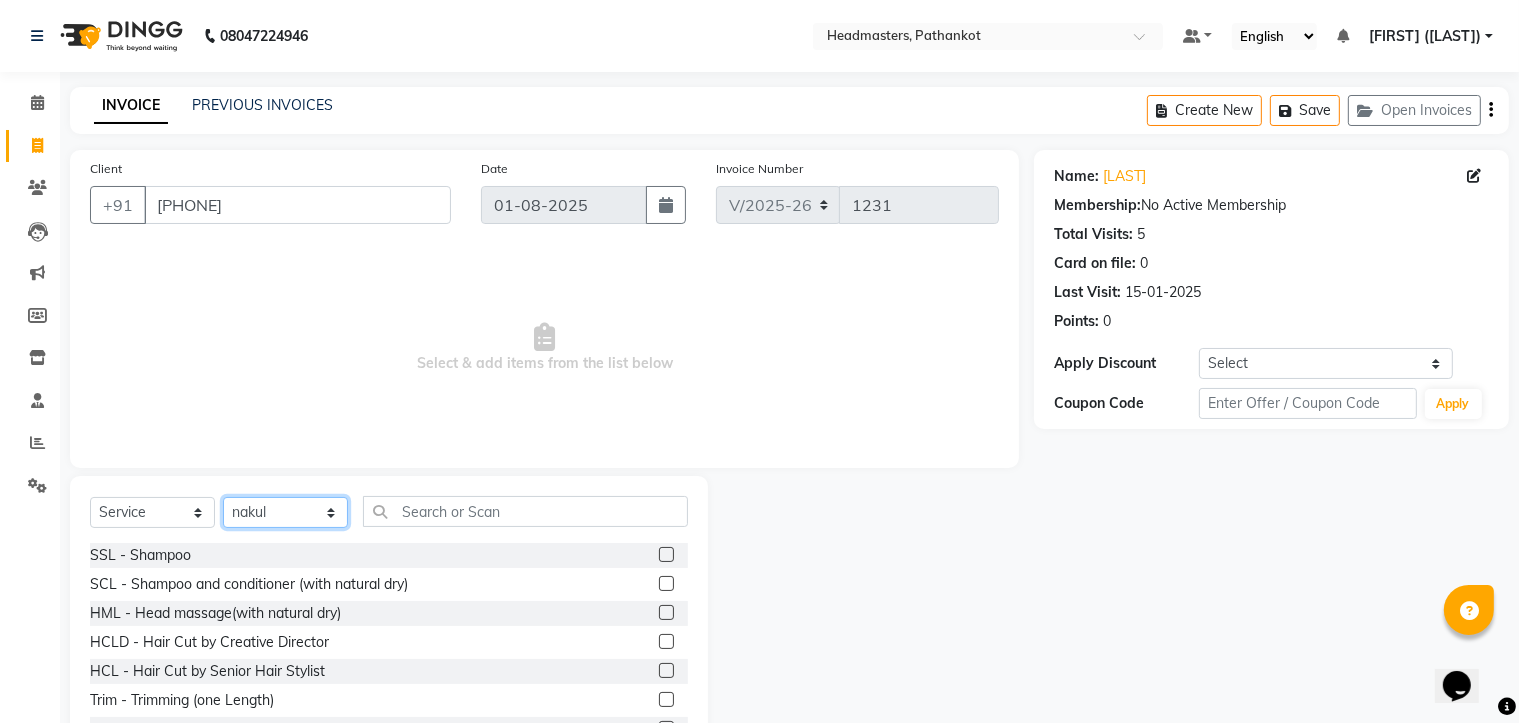click on "Select Stylist Amir HEAD MASTERS jassi jasvir [FIRST]  [FIRST]  Monika sharma Monika Yoseph  nakul NITIN Poonam puja roop Sumit Teji" 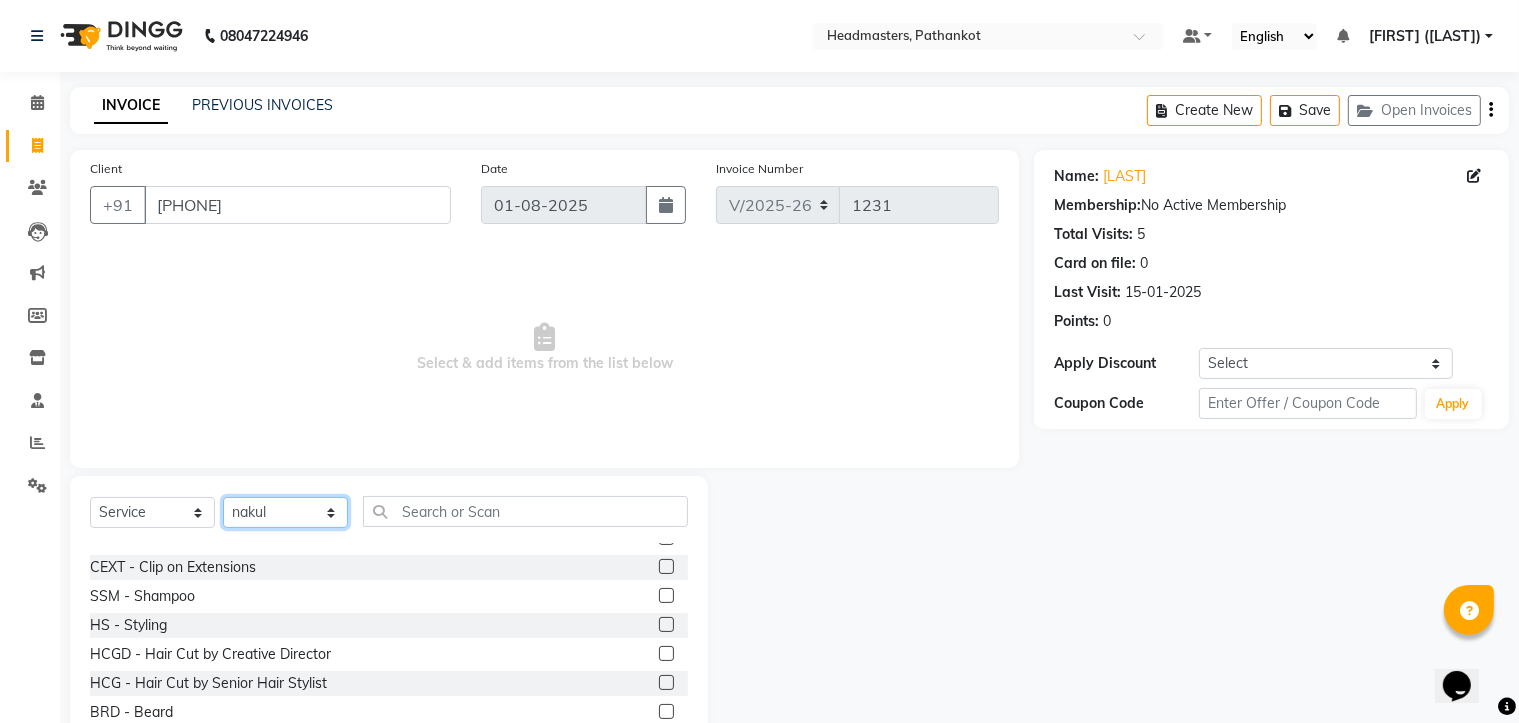scroll, scrollTop: 900, scrollLeft: 0, axis: vertical 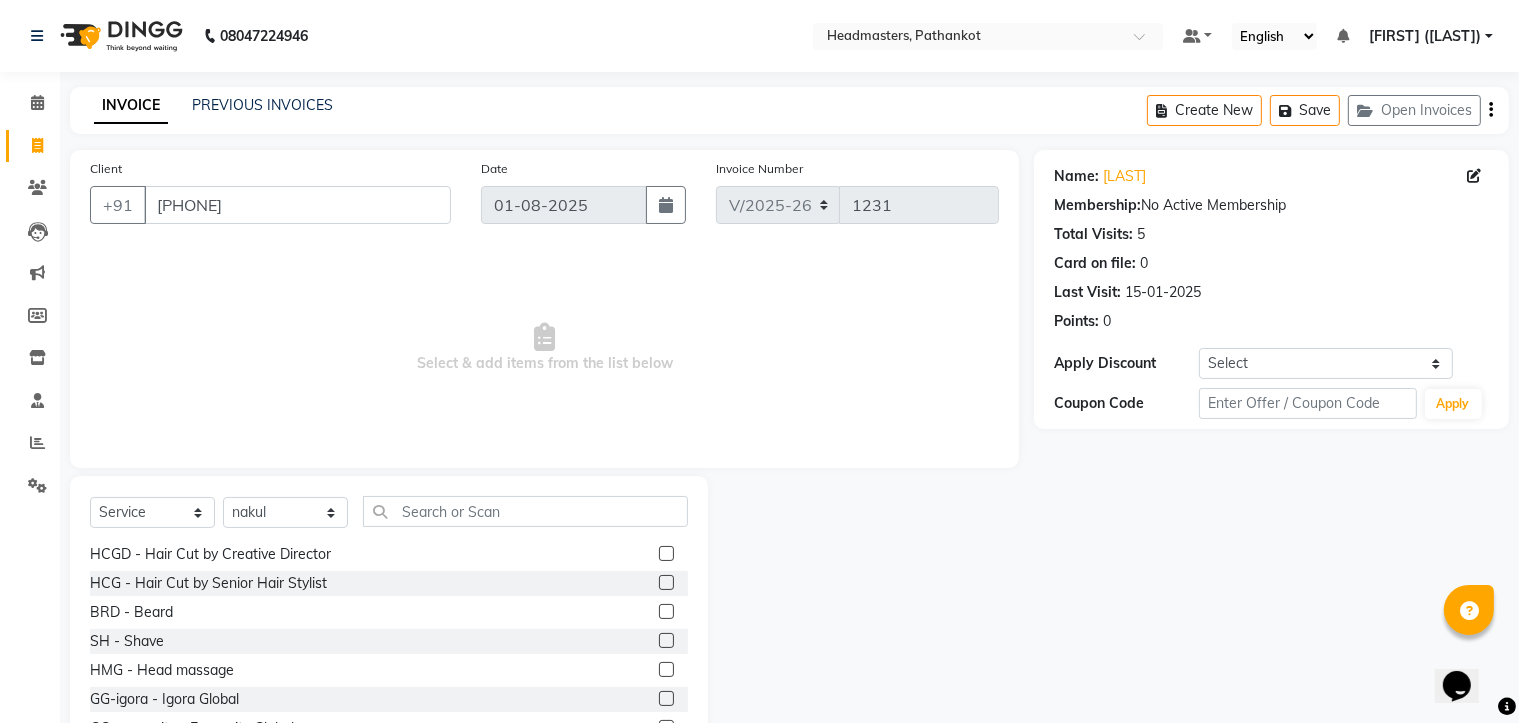 click 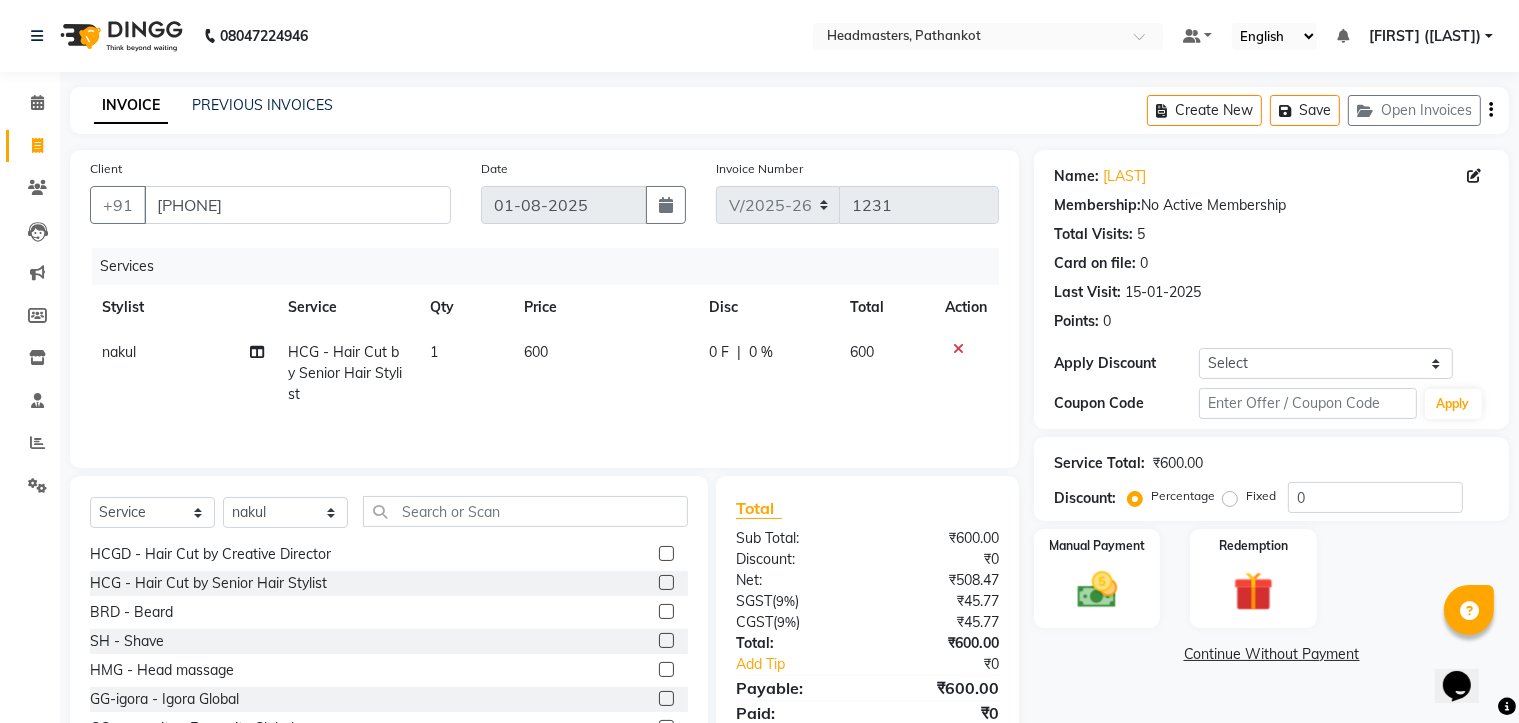 click 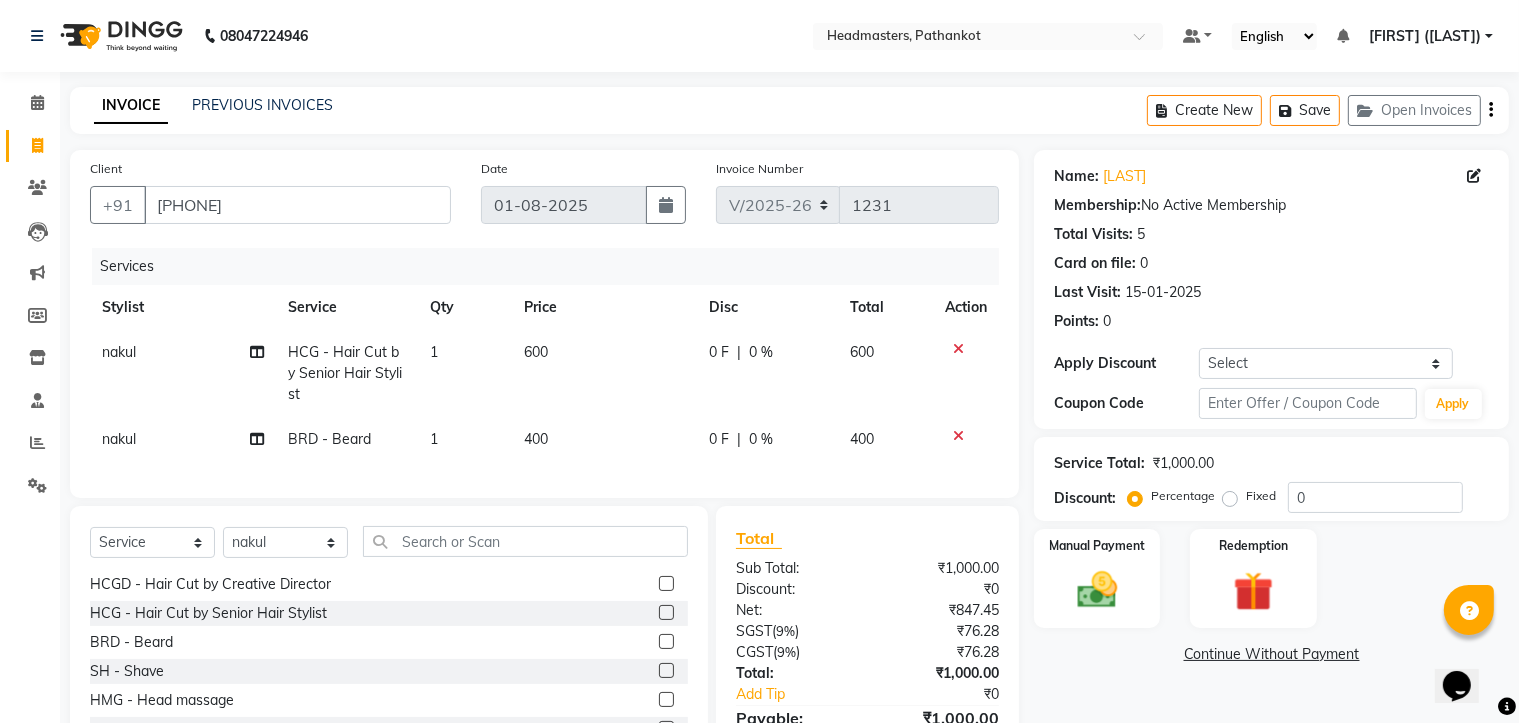 click on "600" 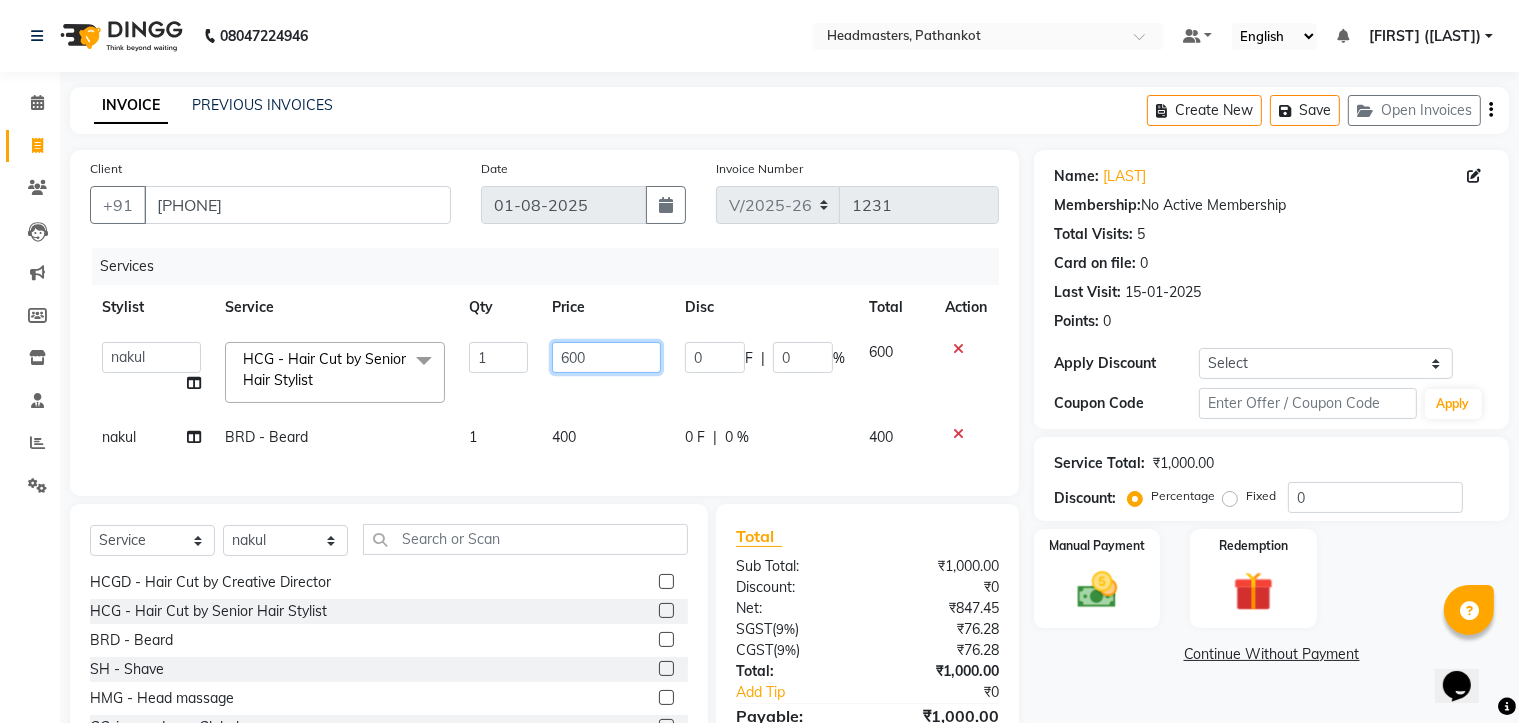 click on "600" 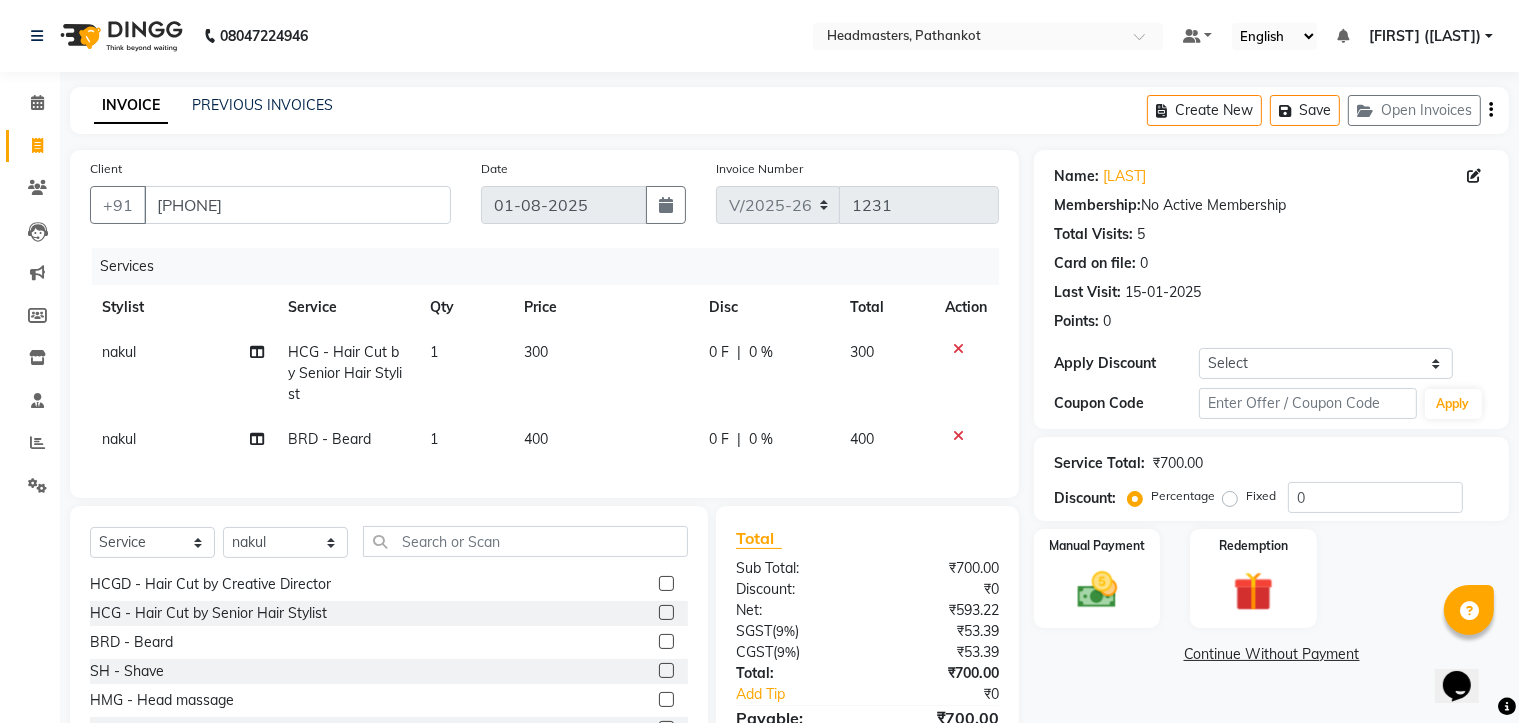 drag, startPoint x: 577, startPoint y: 431, endPoint x: 593, endPoint y: 435, distance: 16.492422 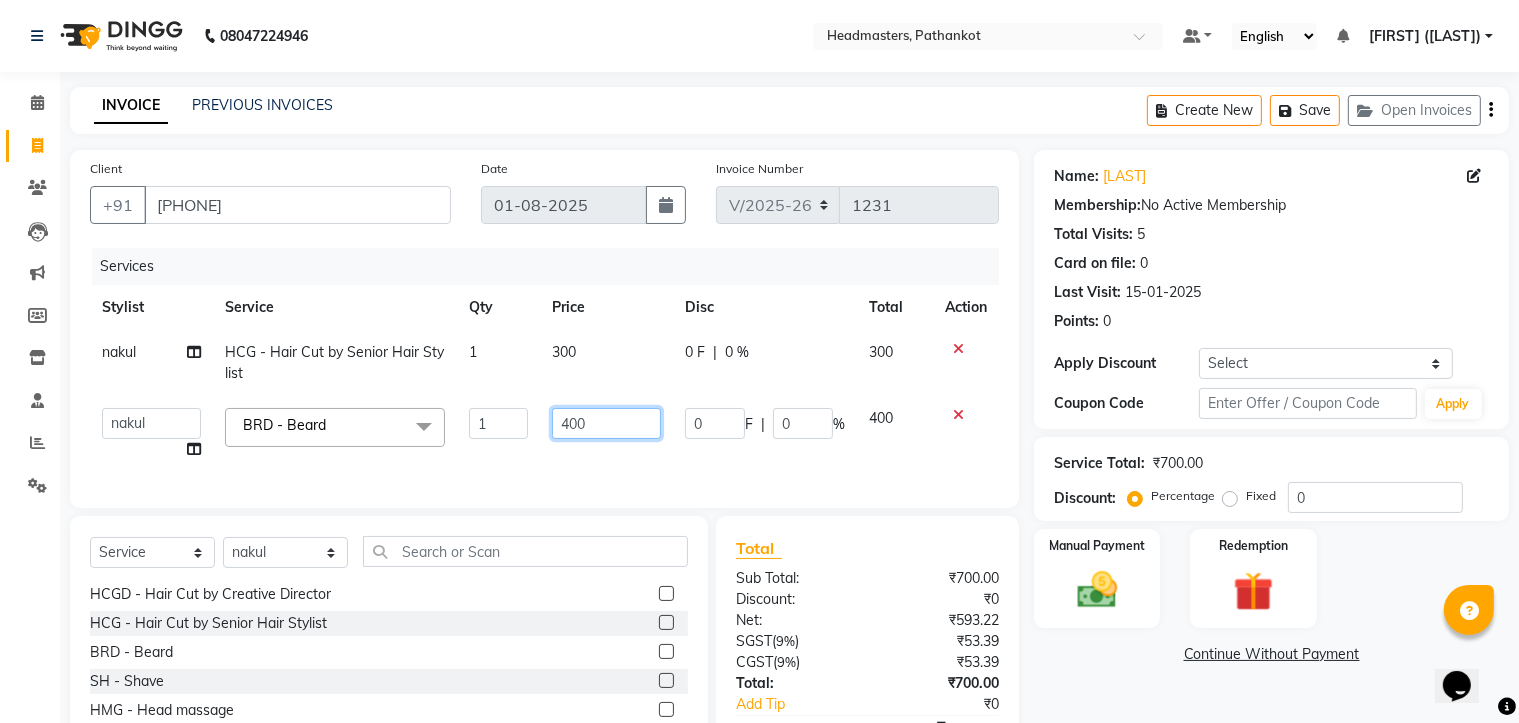 click on "400" 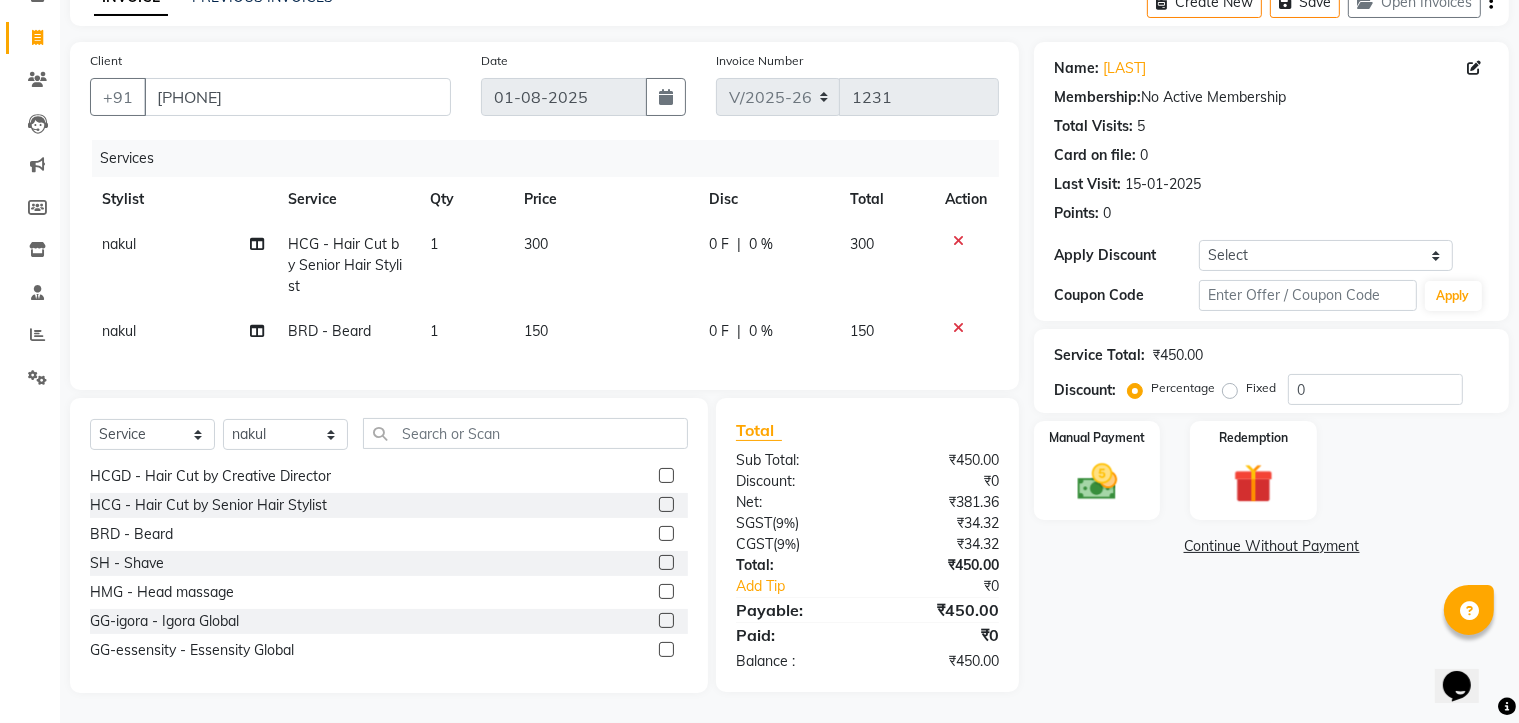 scroll, scrollTop: 125, scrollLeft: 0, axis: vertical 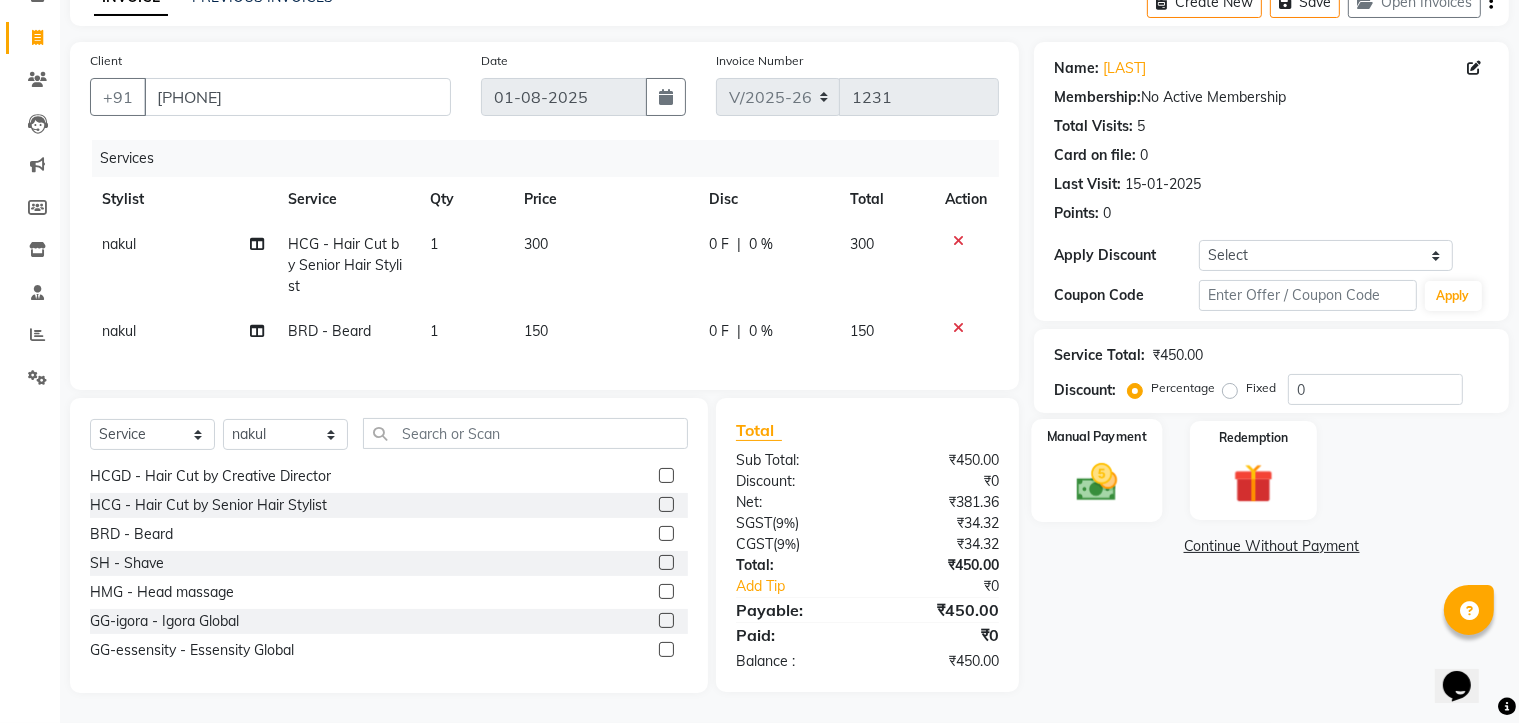 click 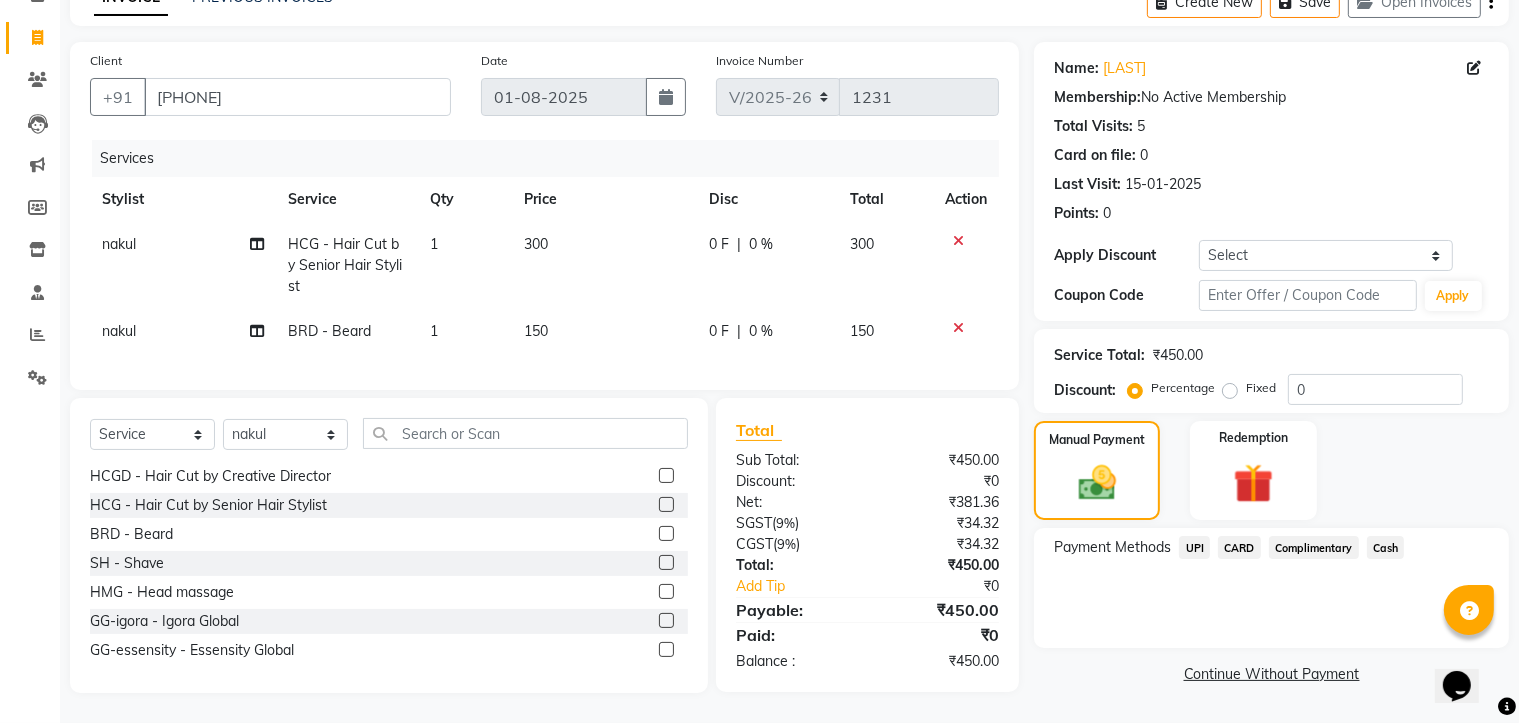click on "Cash" 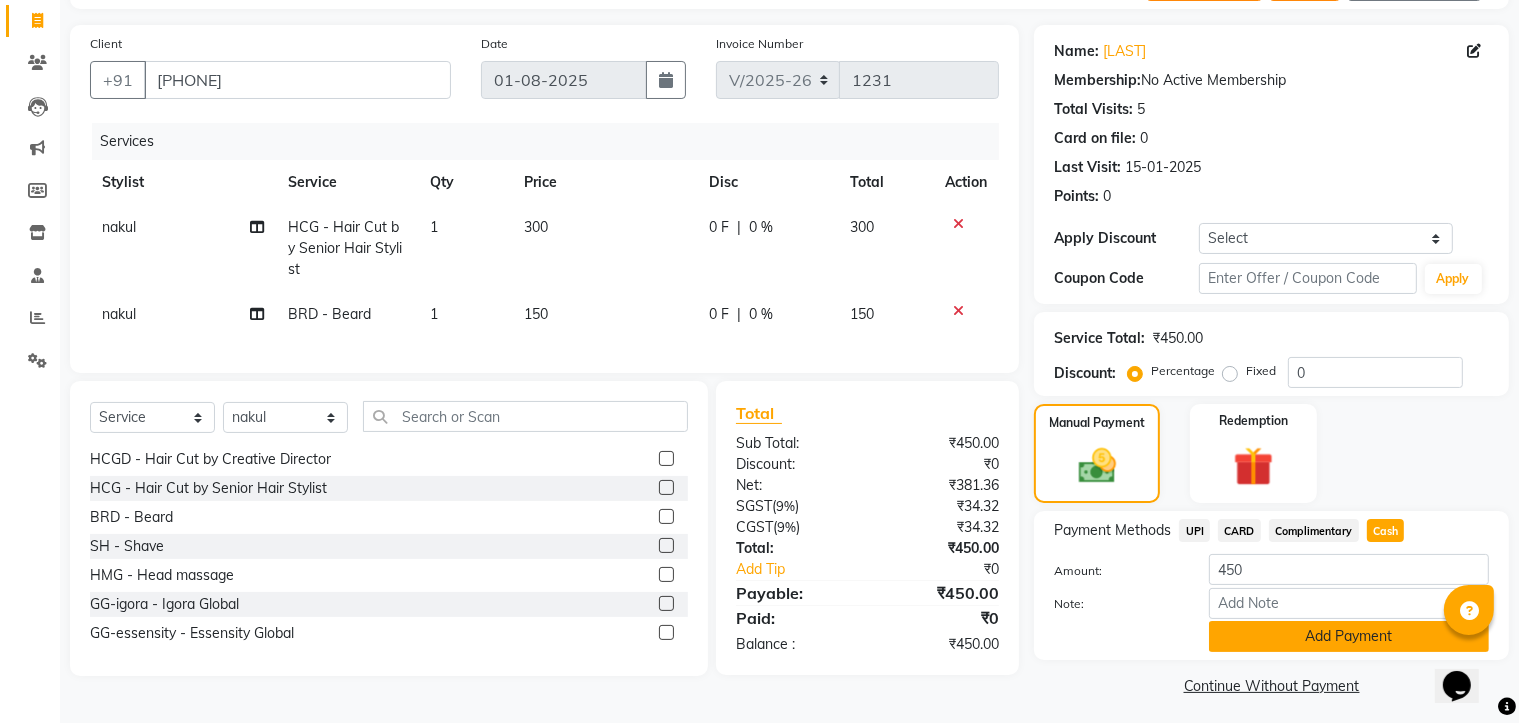 click on "Add Payment" 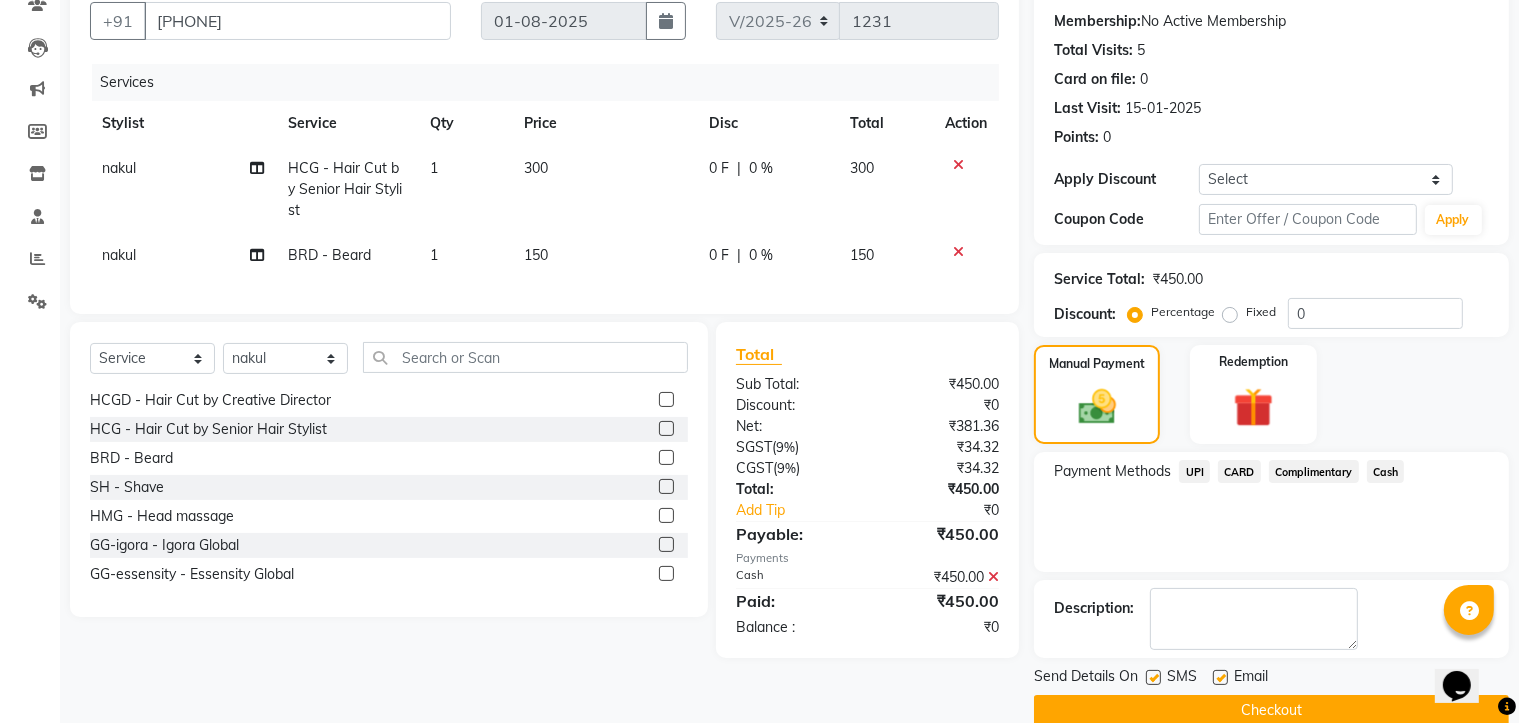 scroll, scrollTop: 216, scrollLeft: 0, axis: vertical 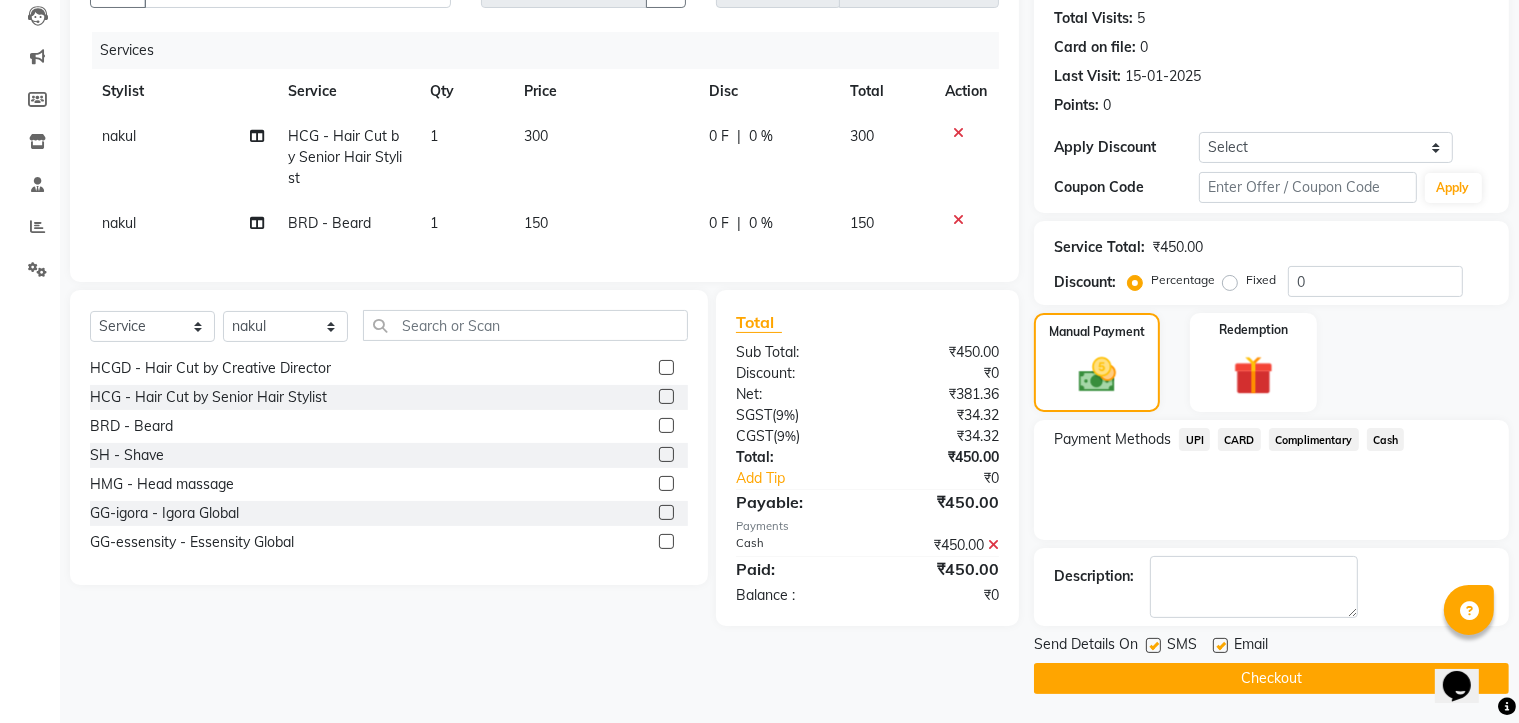 click on "Checkout" 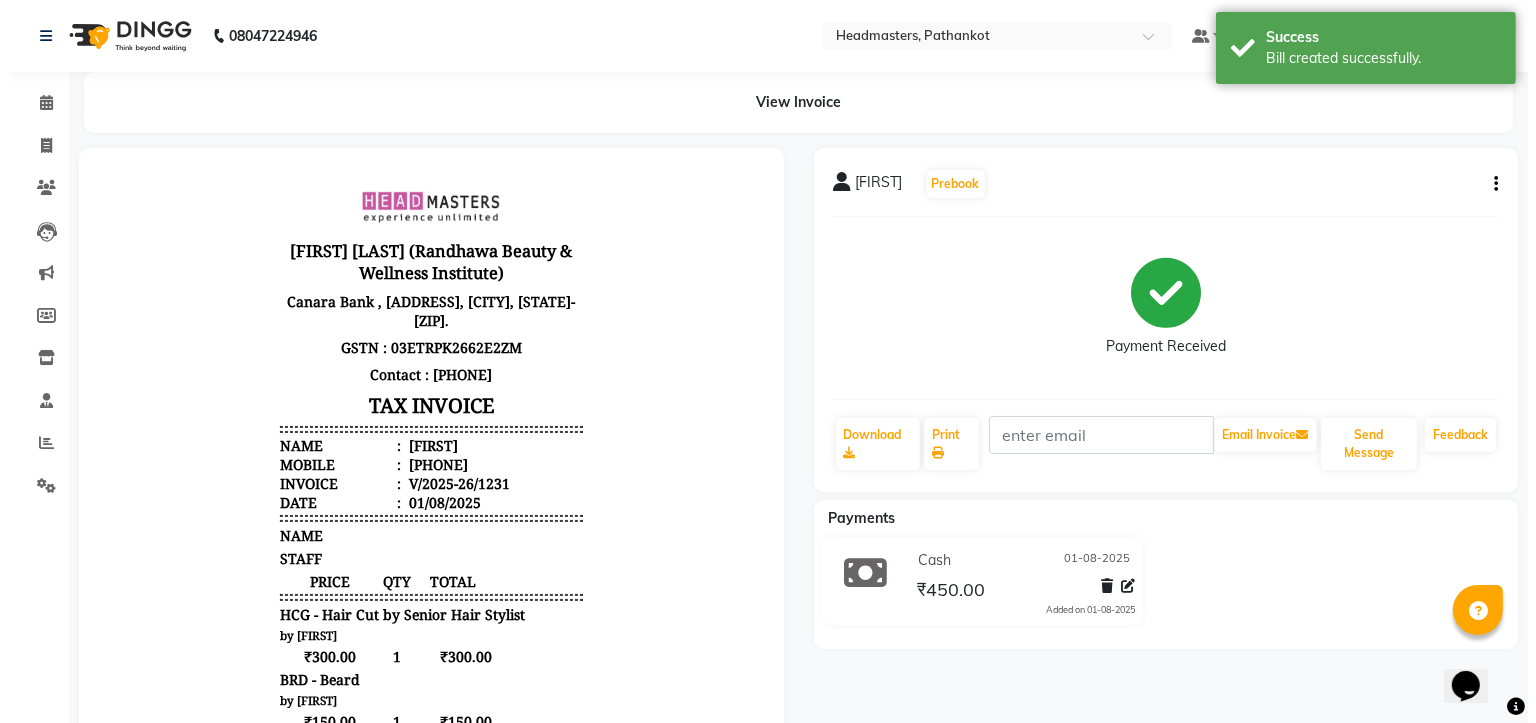 scroll, scrollTop: 0, scrollLeft: 0, axis: both 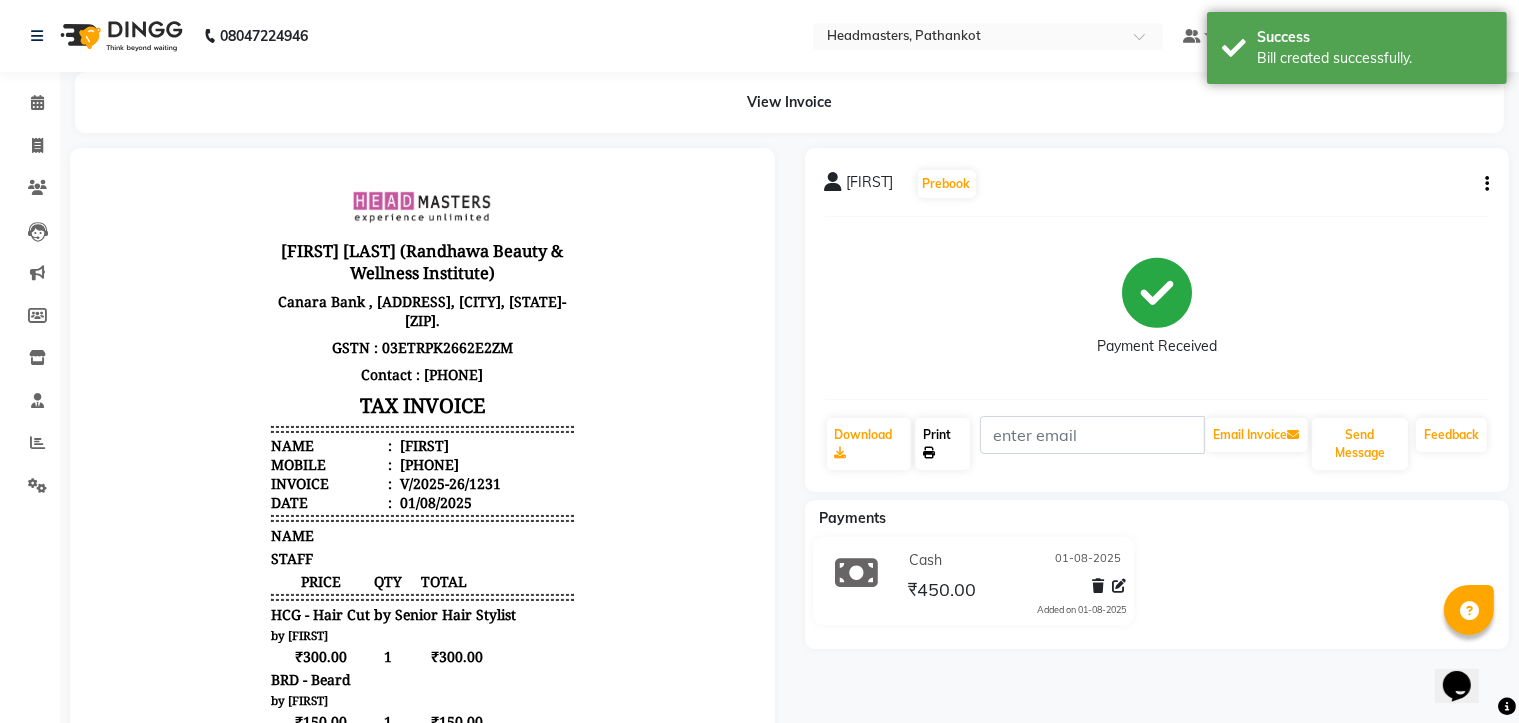 click on "Print" 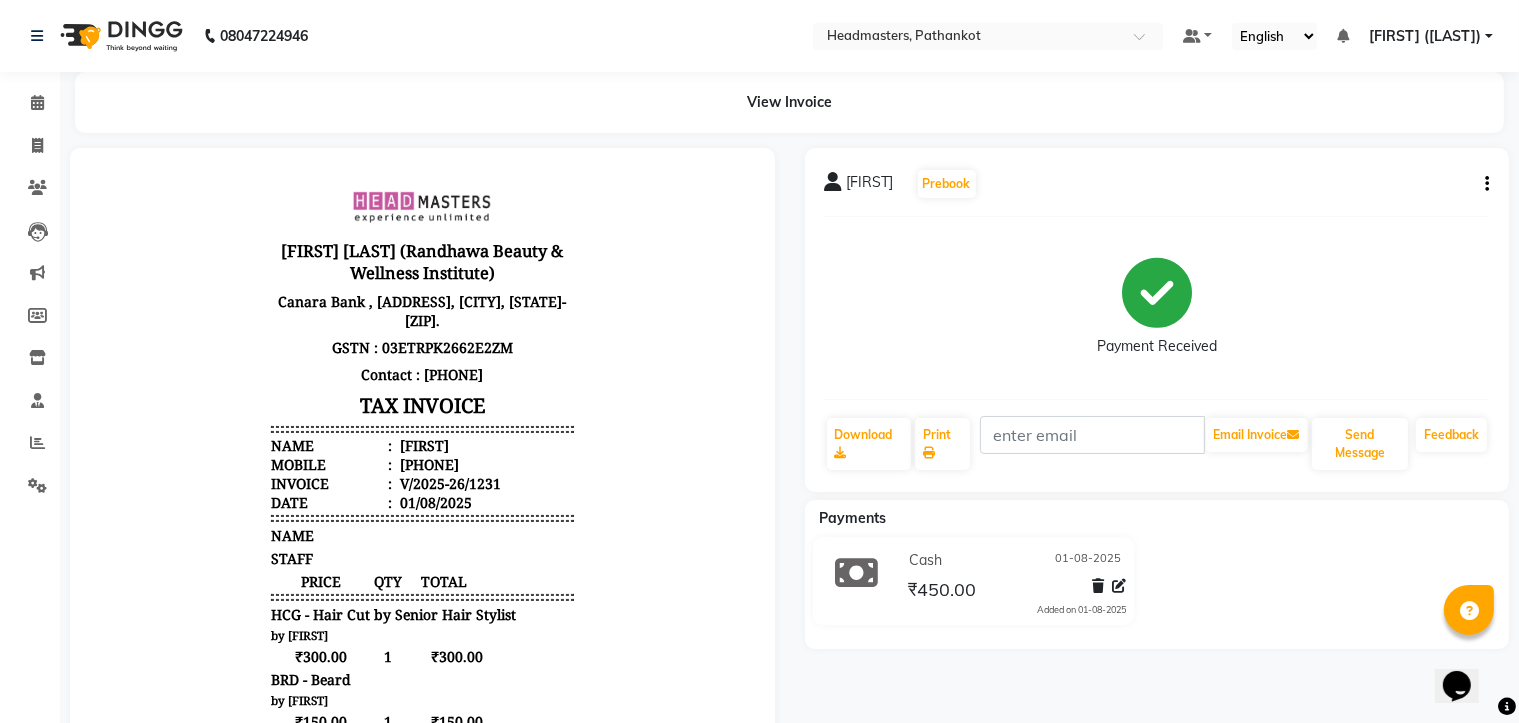 click on "Payment Received" 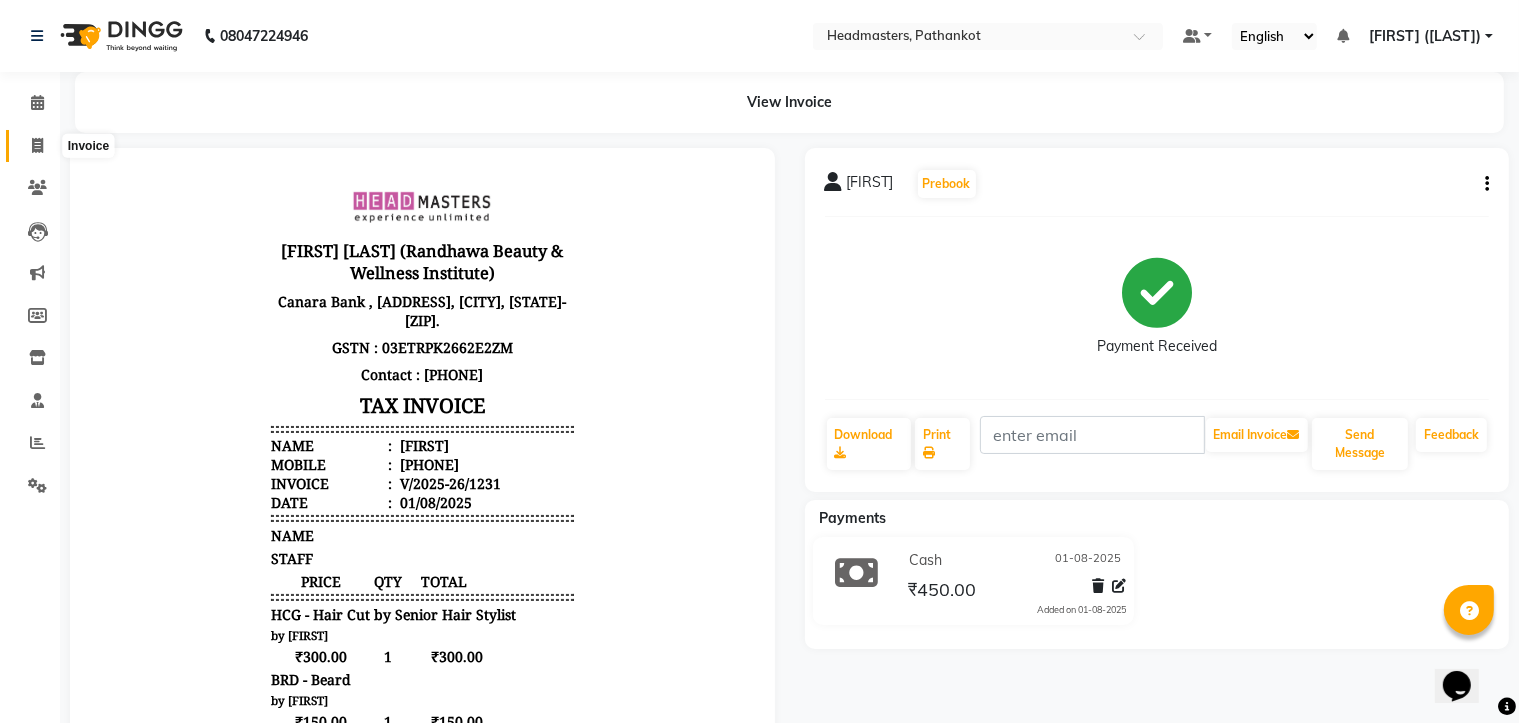 click 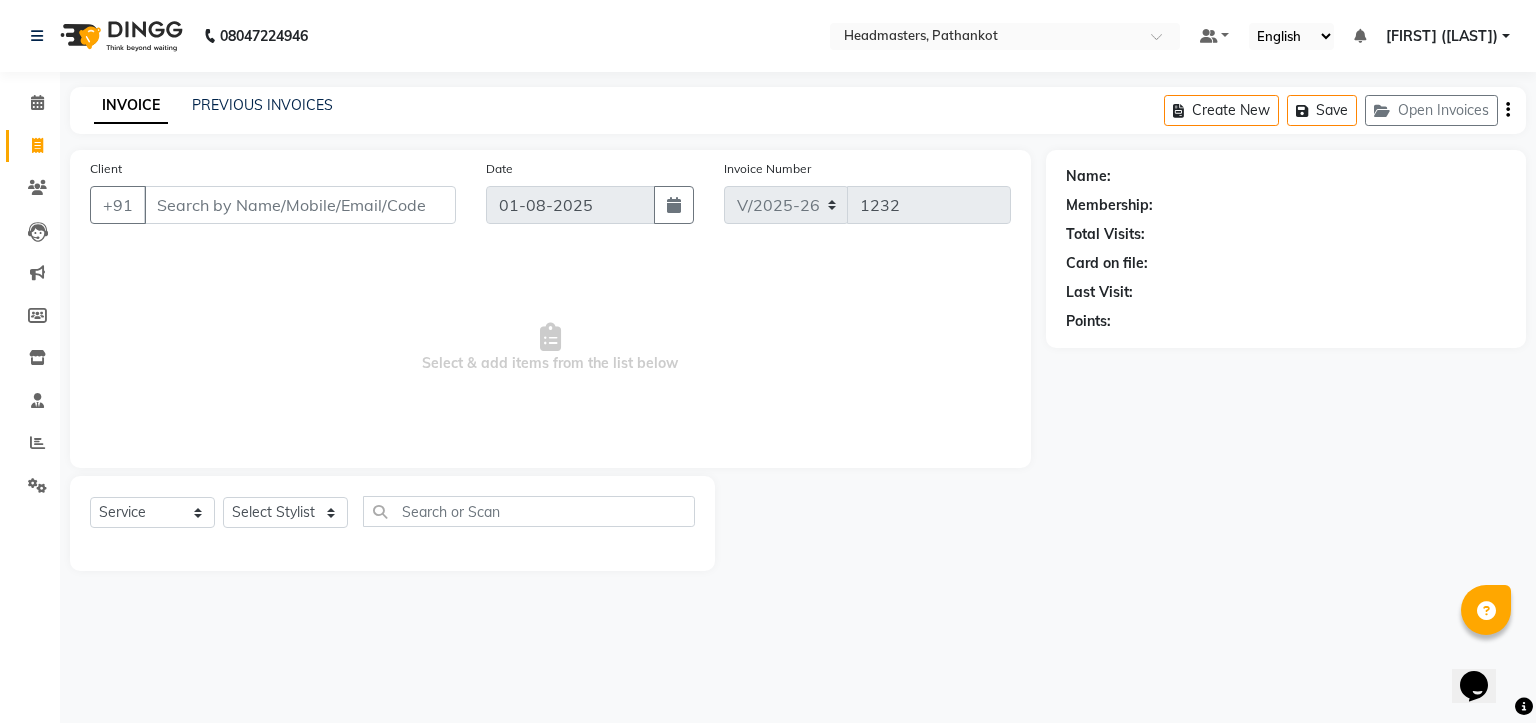 click on "Client" at bounding box center [300, 205] 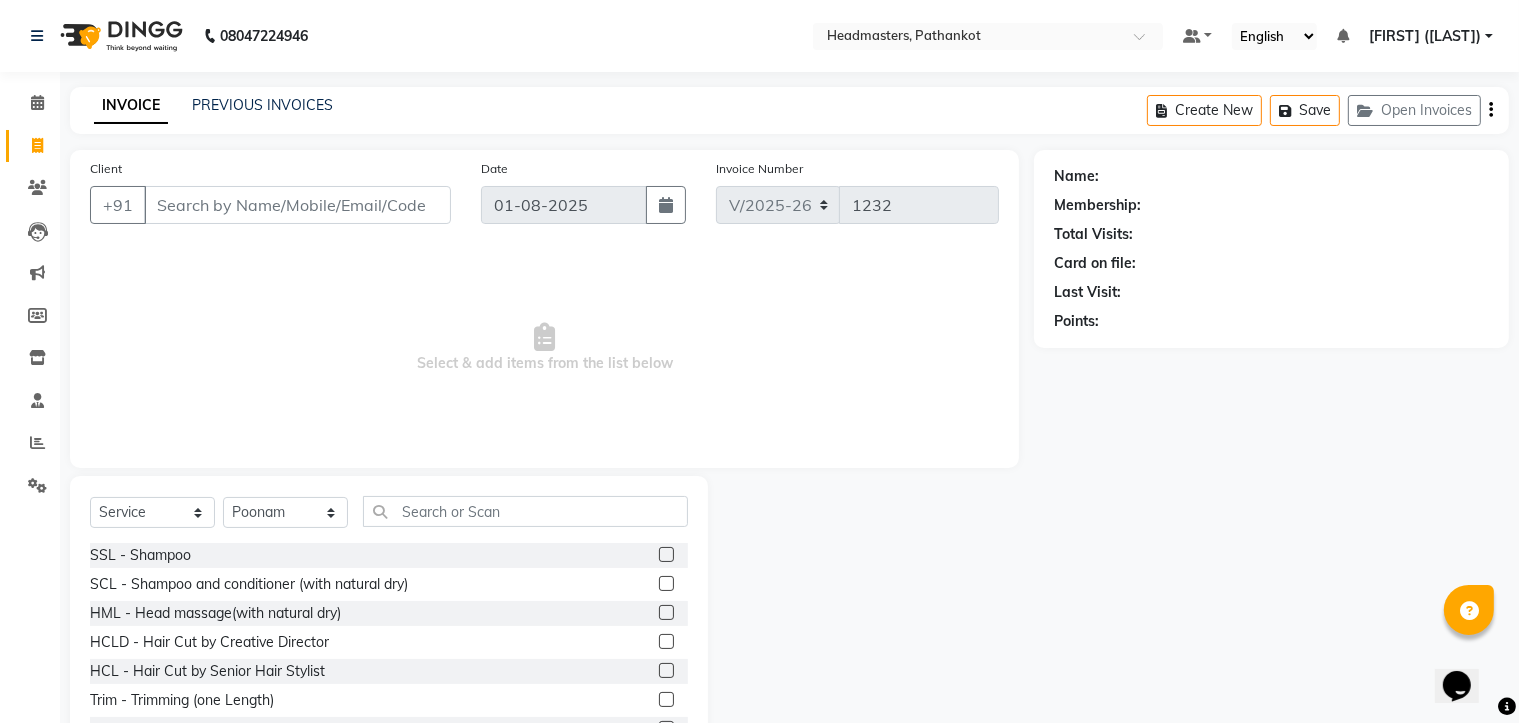 click on "Client" at bounding box center (297, 205) 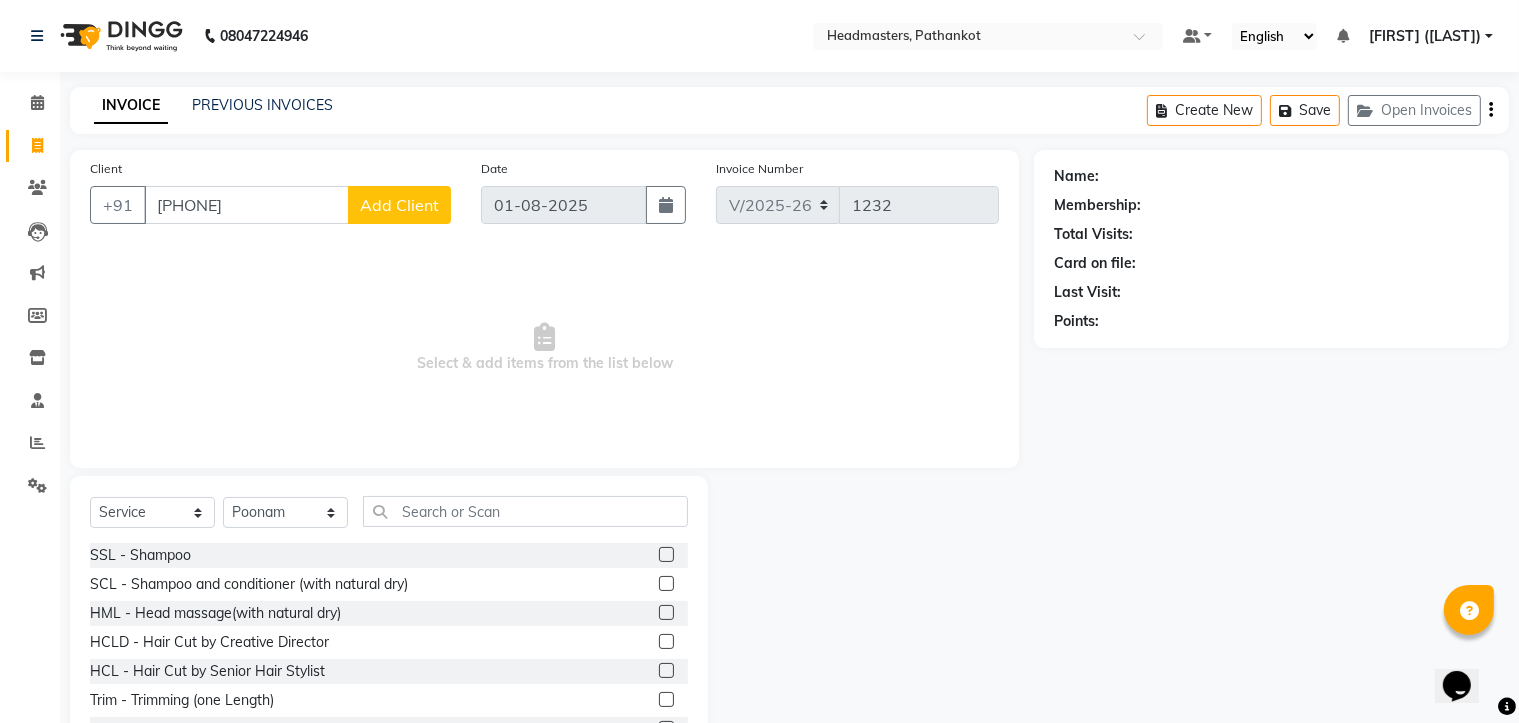 click on "Add Client" 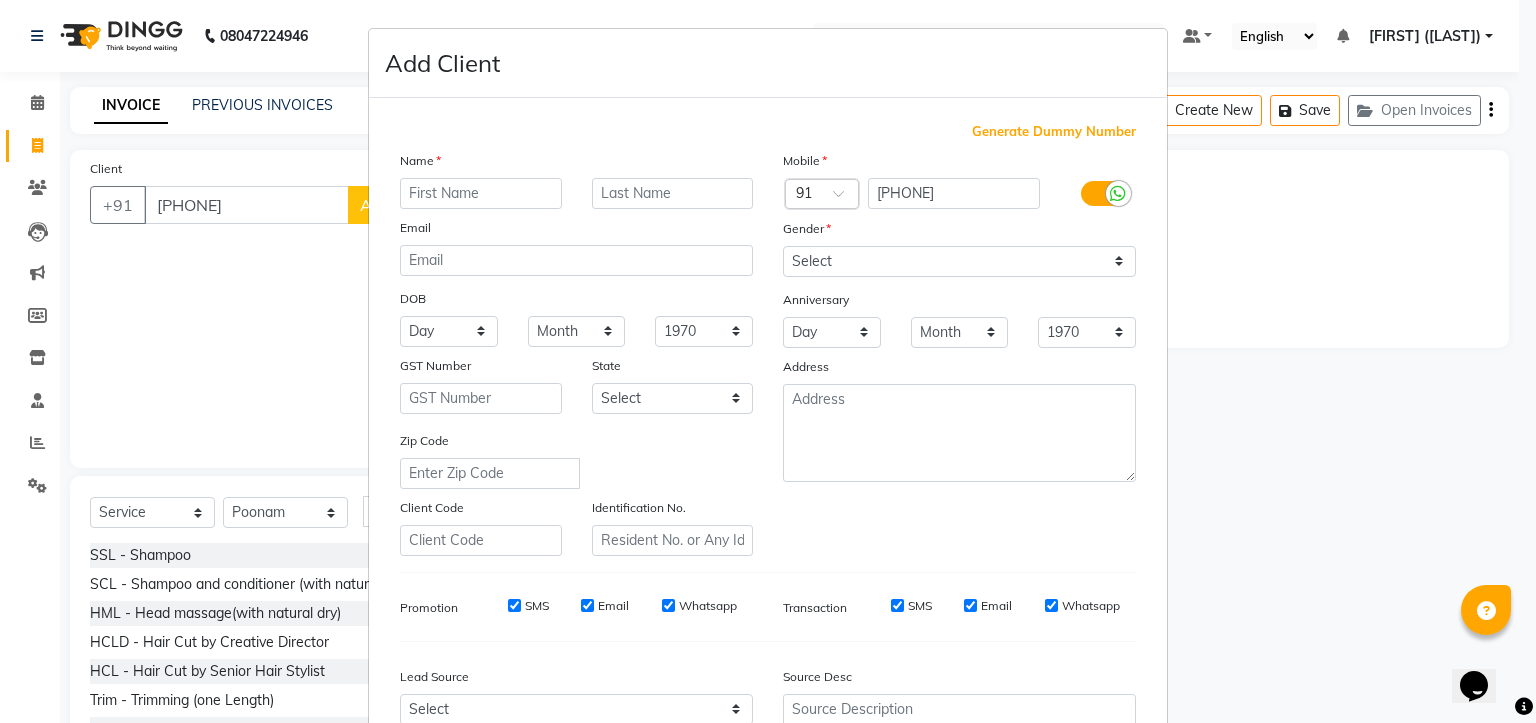 click at bounding box center (481, 193) 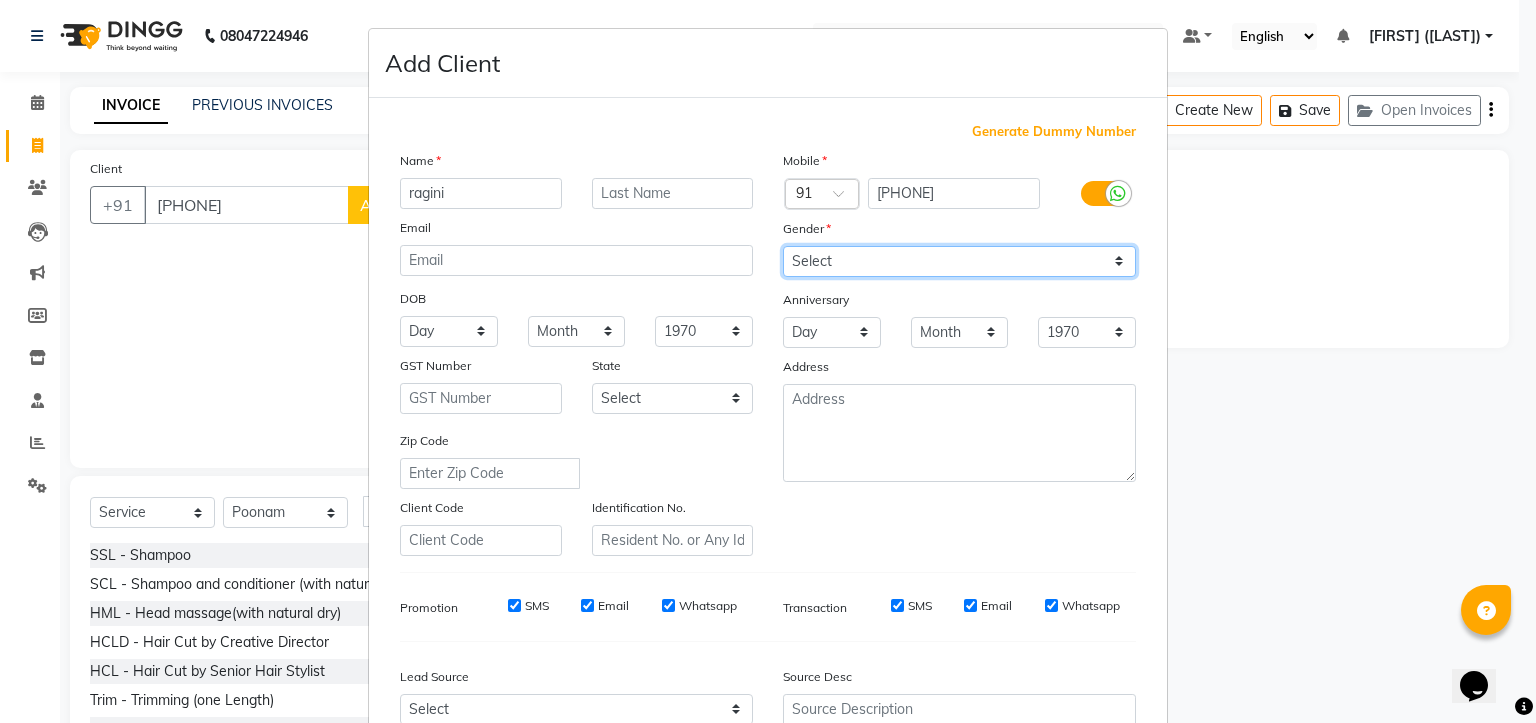 click on "Select Male Female Other Prefer Not To Say" at bounding box center [959, 261] 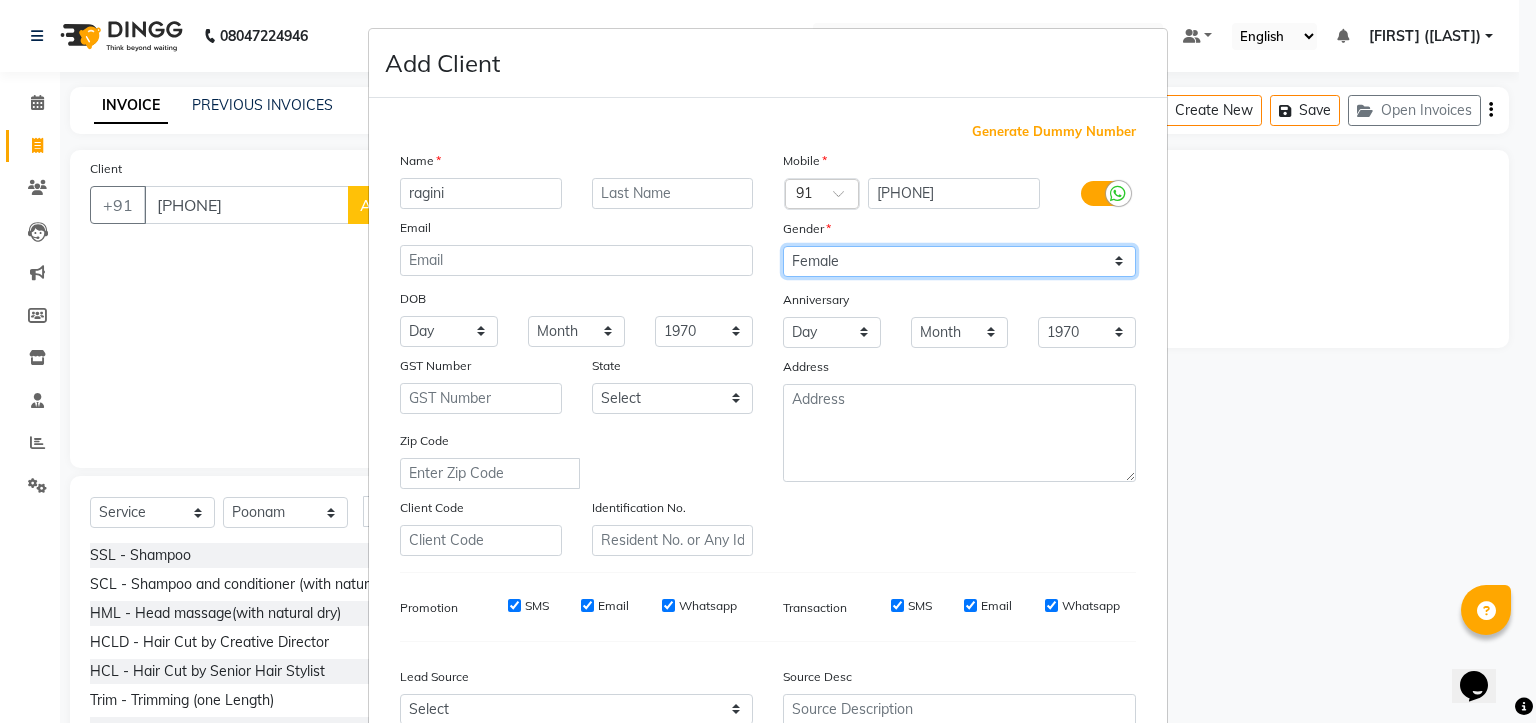 click on "Select Male Female Other Prefer Not To Say" at bounding box center [959, 261] 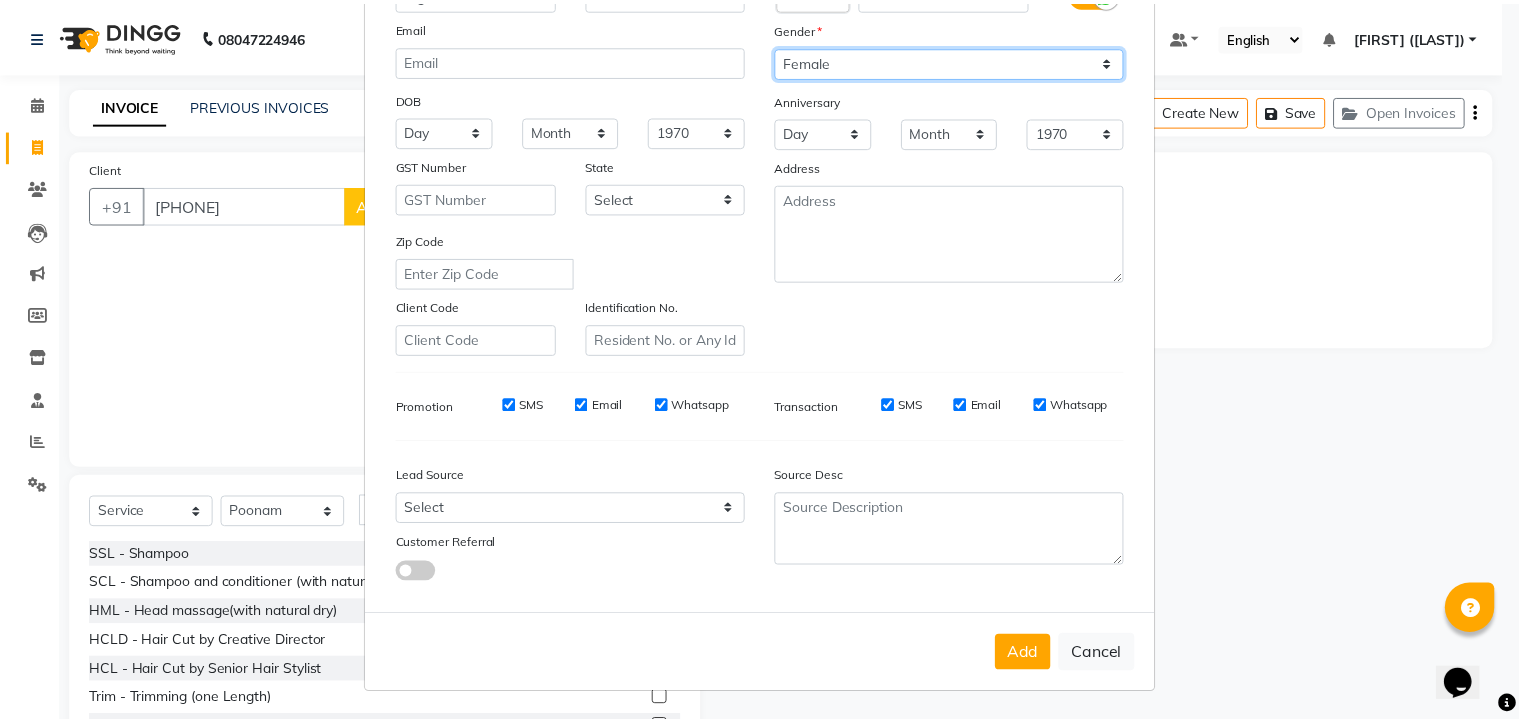 scroll, scrollTop: 209, scrollLeft: 0, axis: vertical 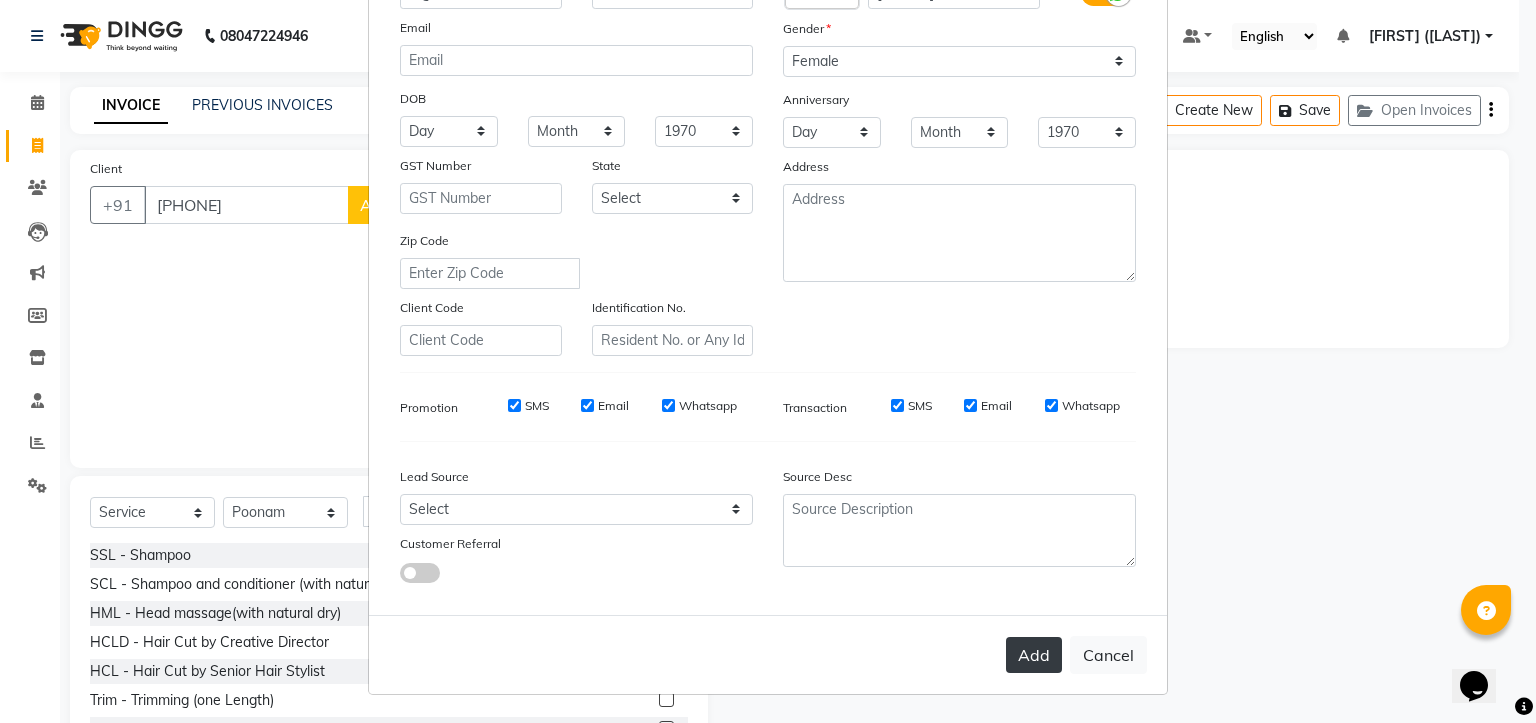 click on "Add" at bounding box center (1034, 655) 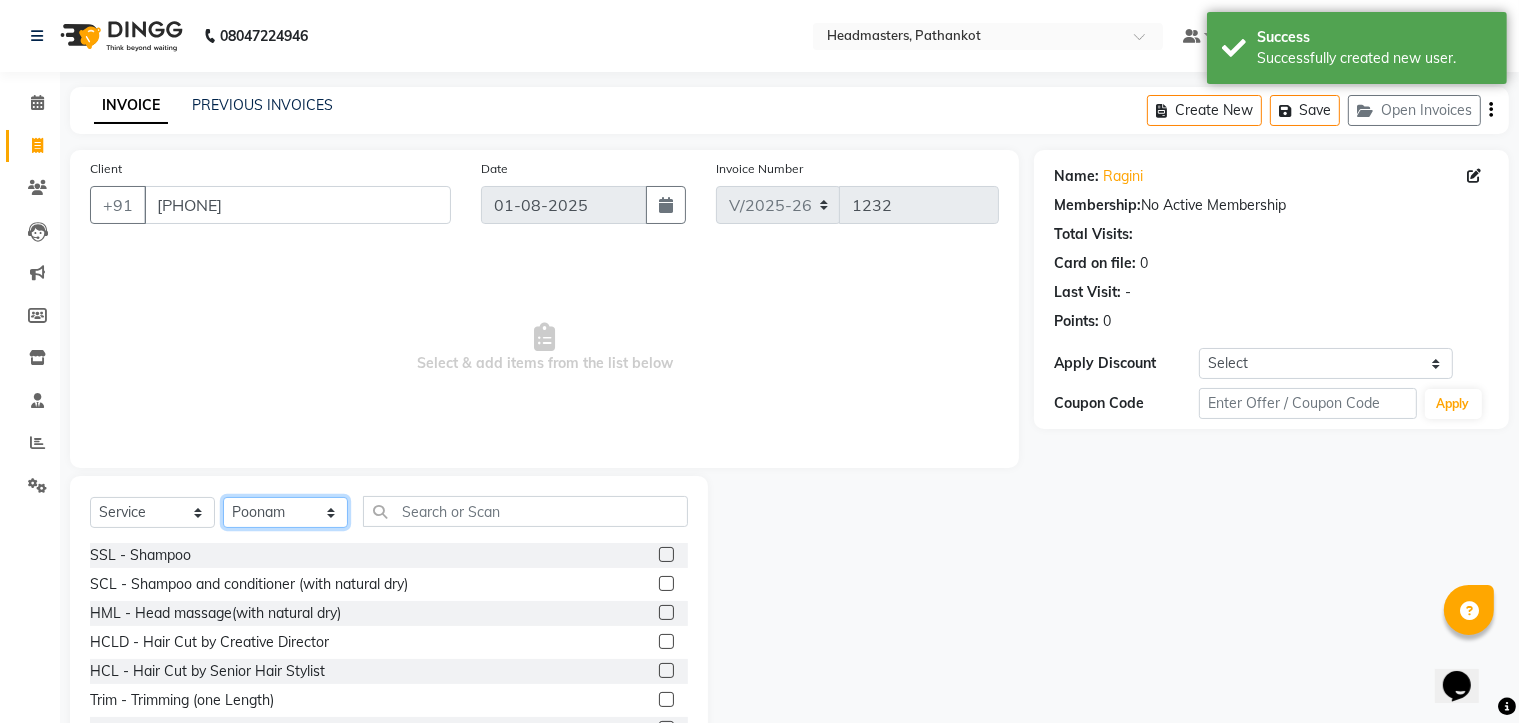 click on "Select Stylist Amir HEAD MASTERS jassi jasvir [FIRST]  [FIRST]  Monika sharma Monika Yoseph  nakul NITIN Poonam puja roop Sumit Teji" 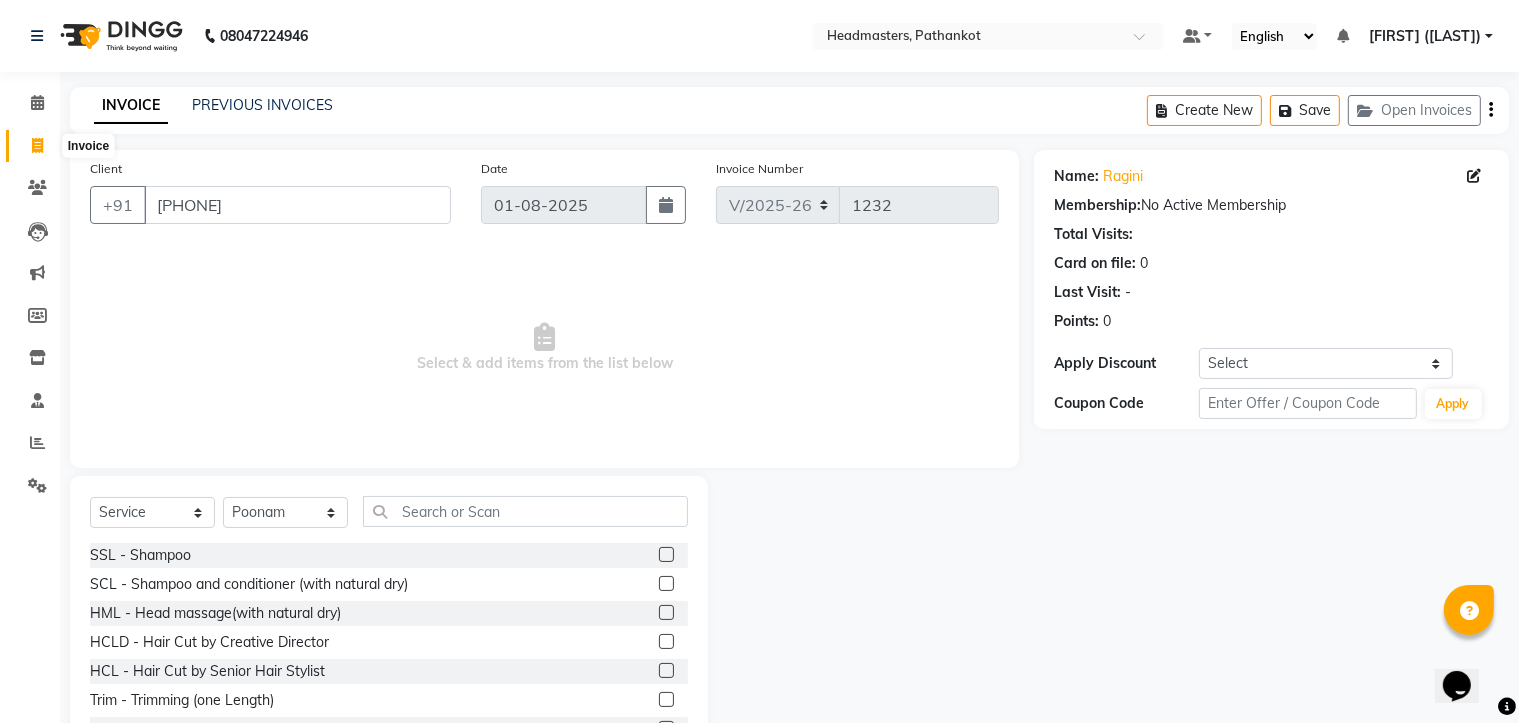 click 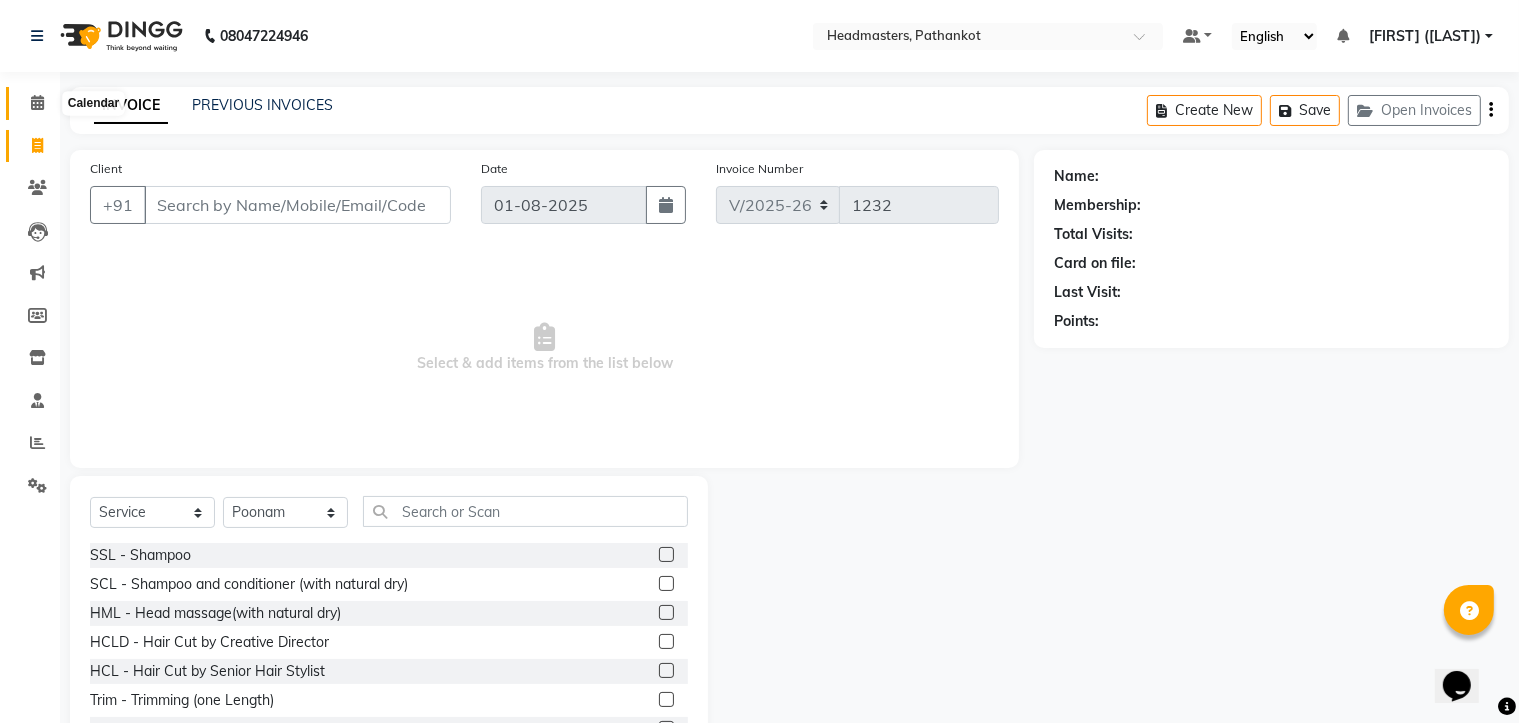click 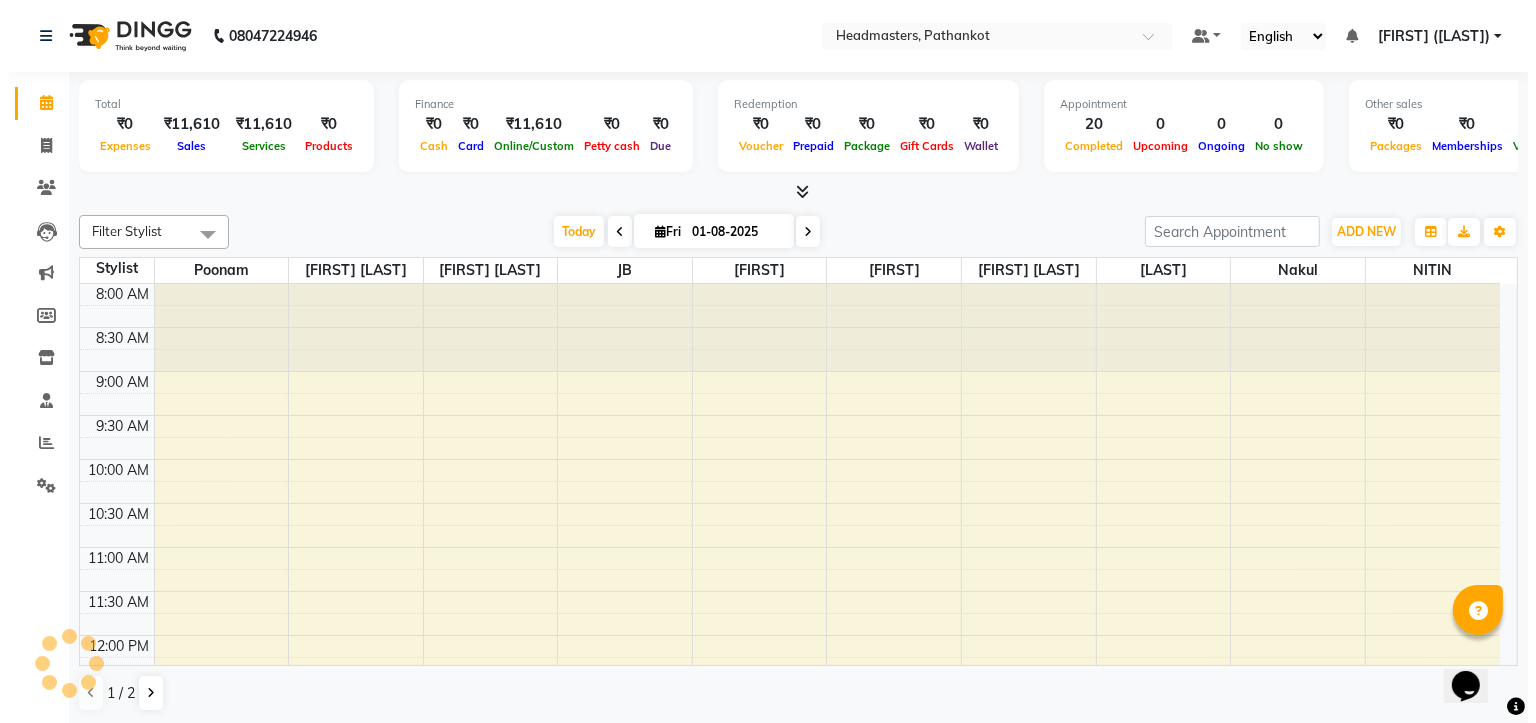 scroll, scrollTop: 712, scrollLeft: 0, axis: vertical 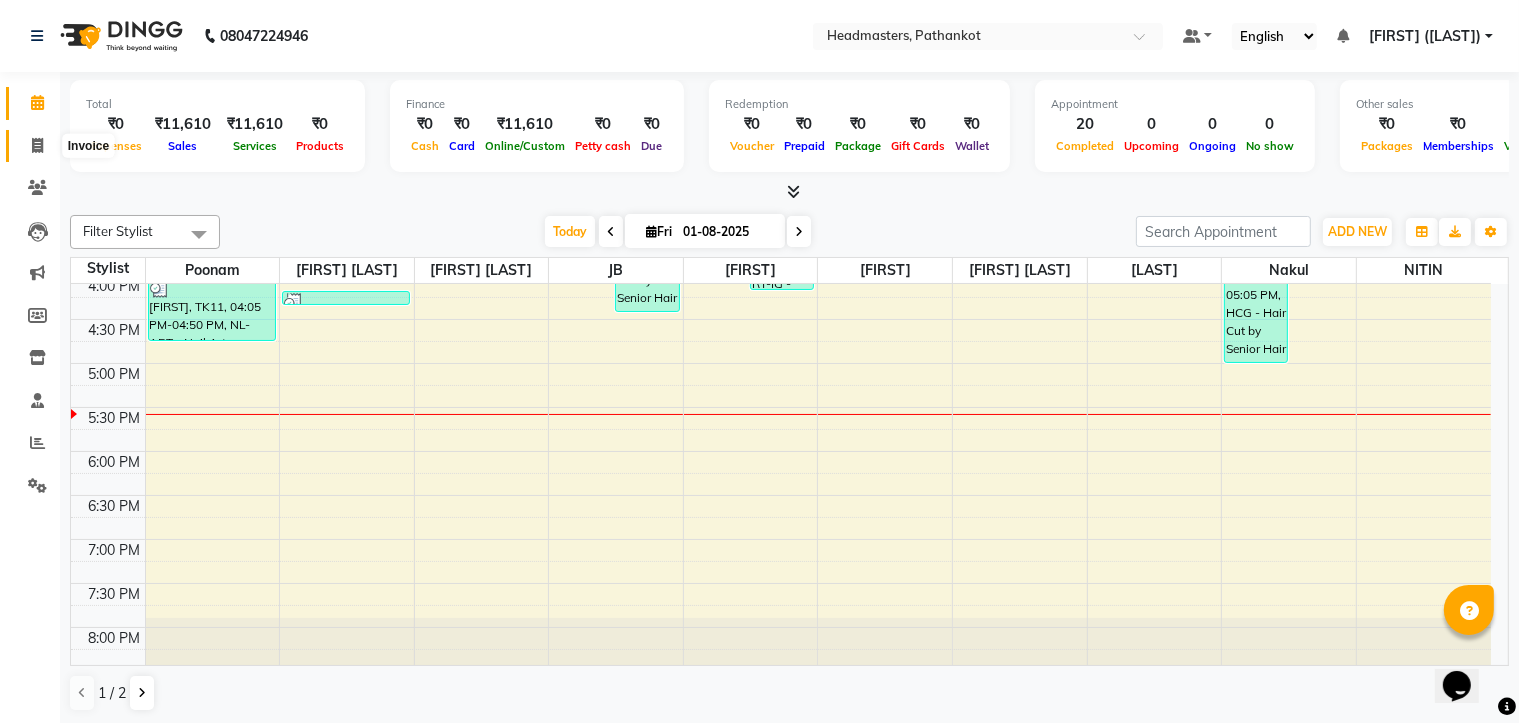 click 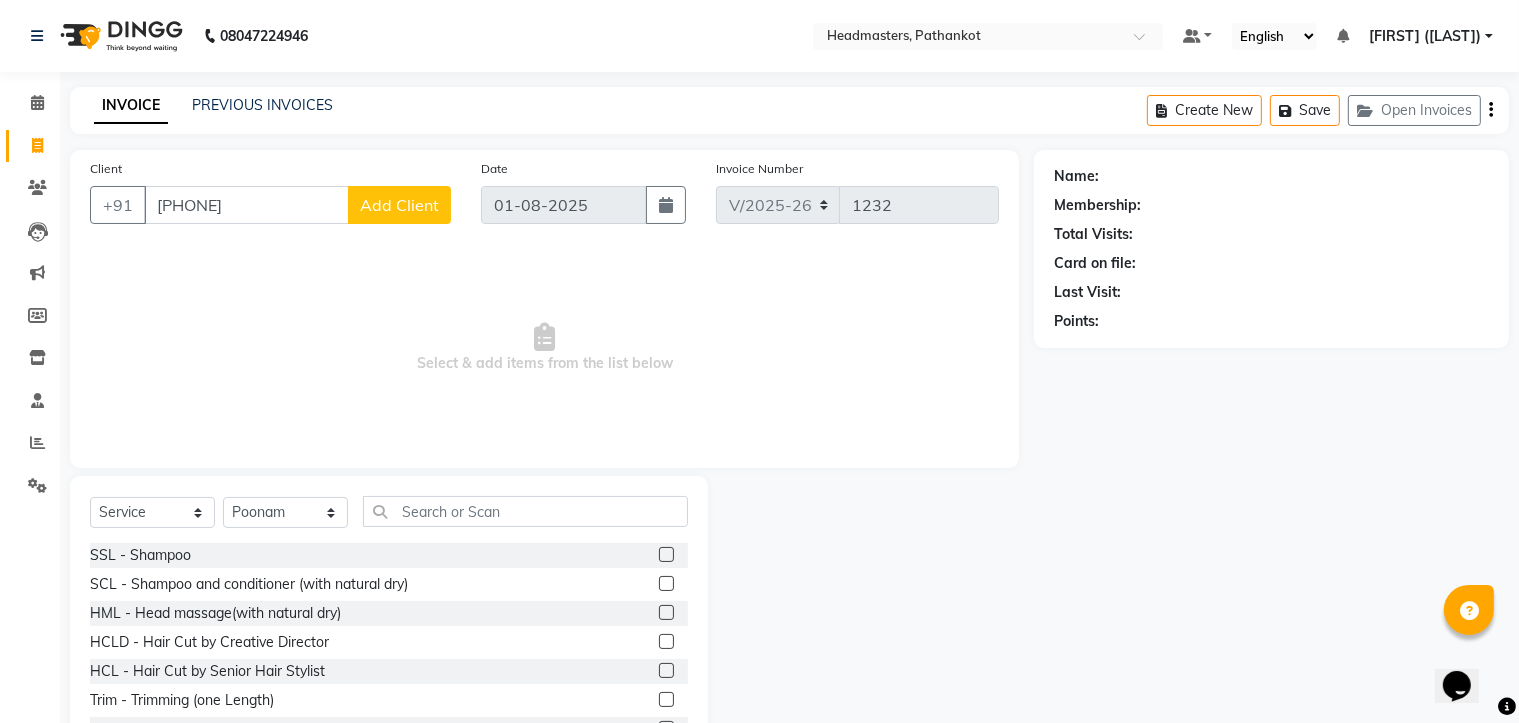 click on "Add Client" 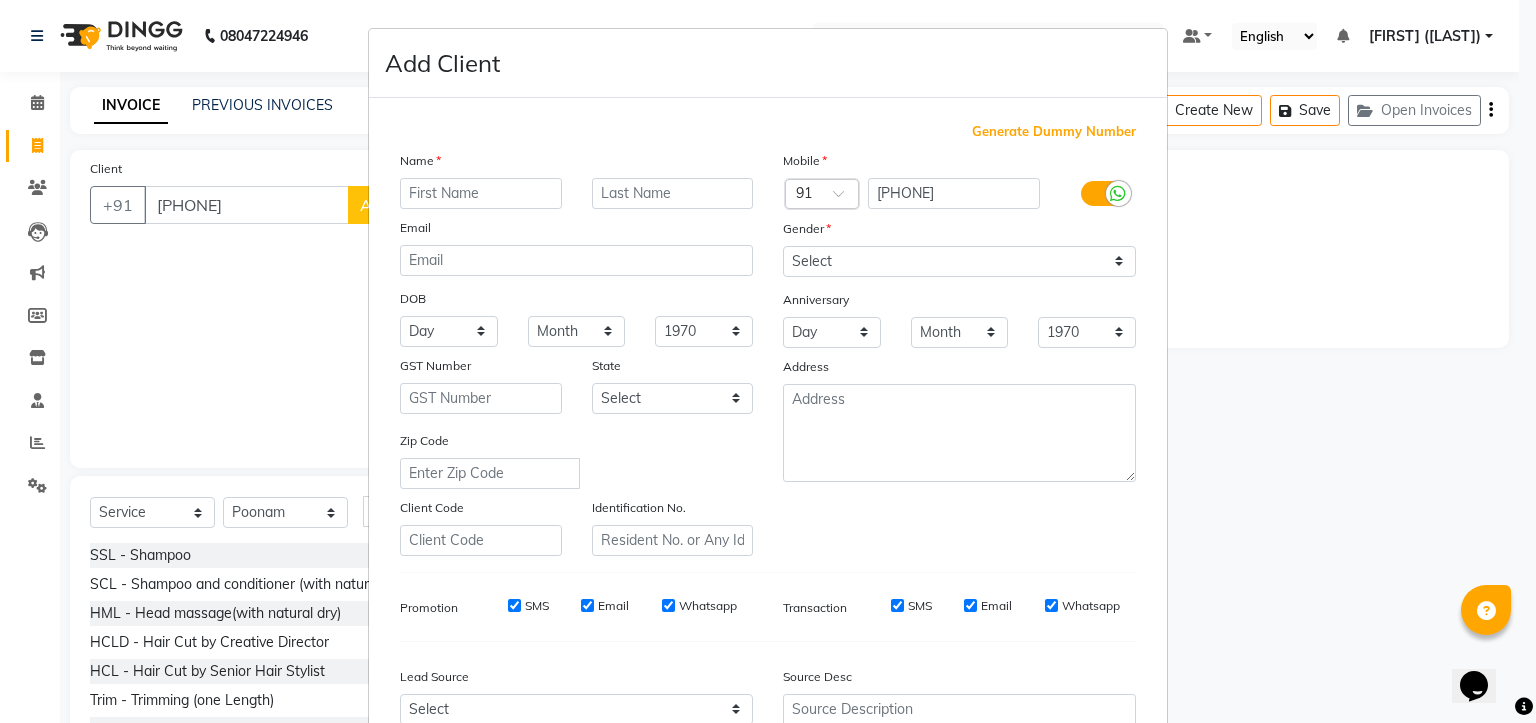 click at bounding box center [481, 193] 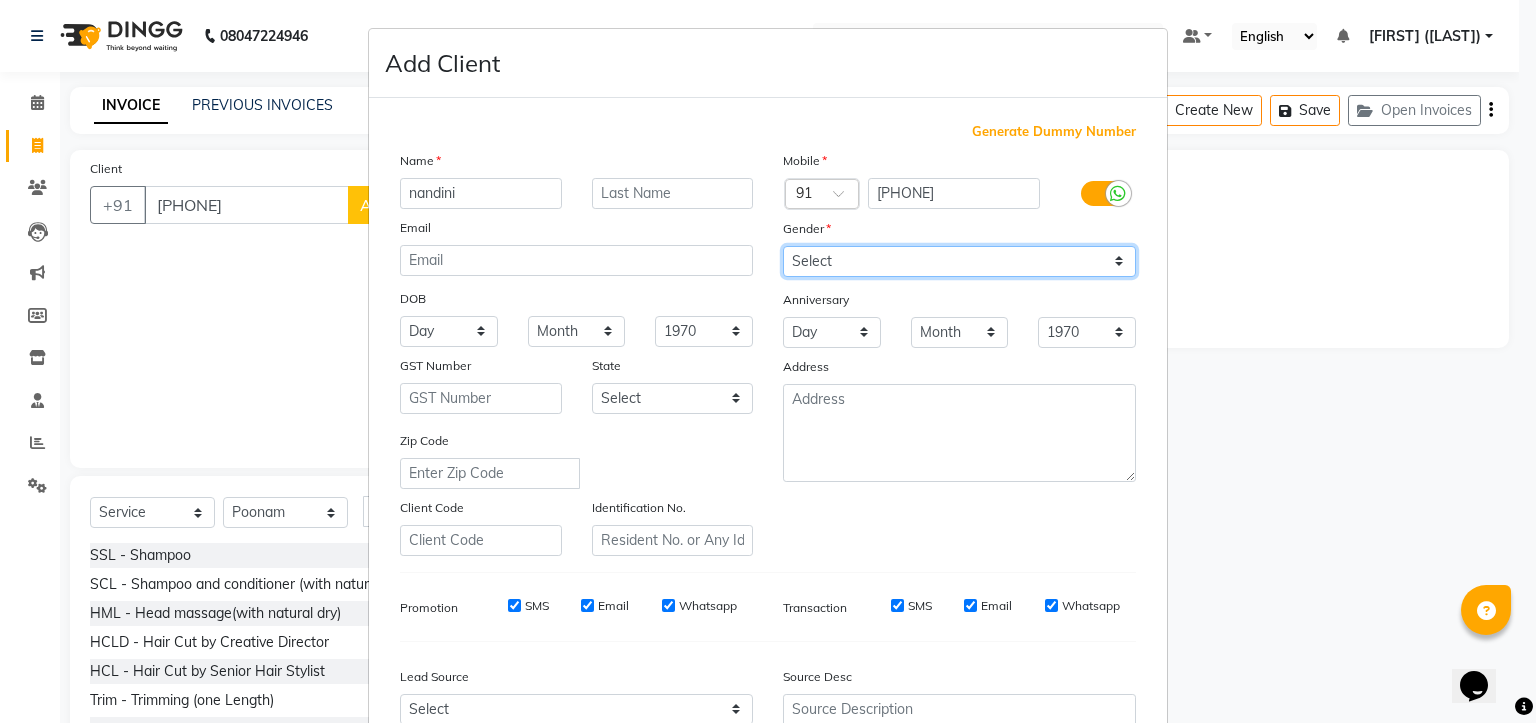 click on "Select Male Female Other Prefer Not To Say" at bounding box center (959, 261) 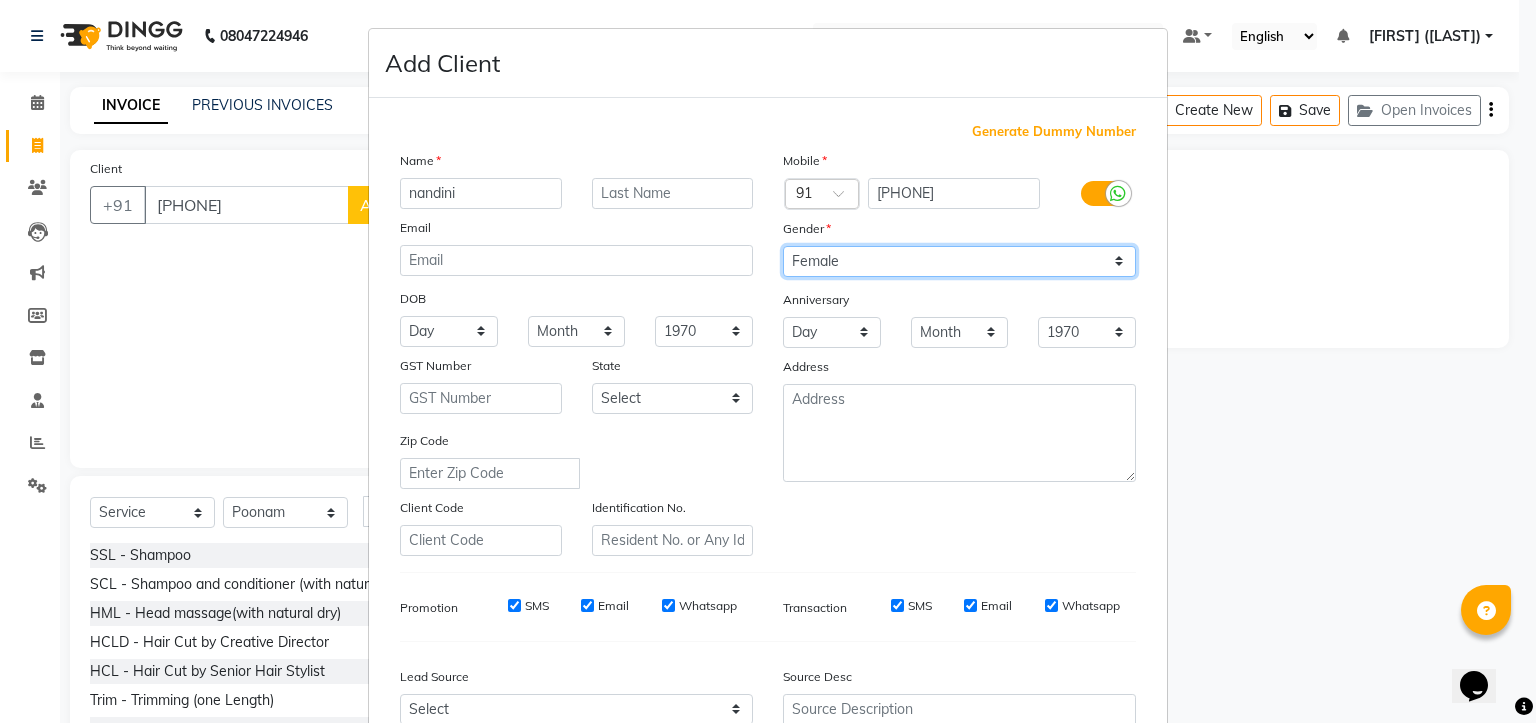 click on "Select Male Female Other Prefer Not To Say" at bounding box center (959, 261) 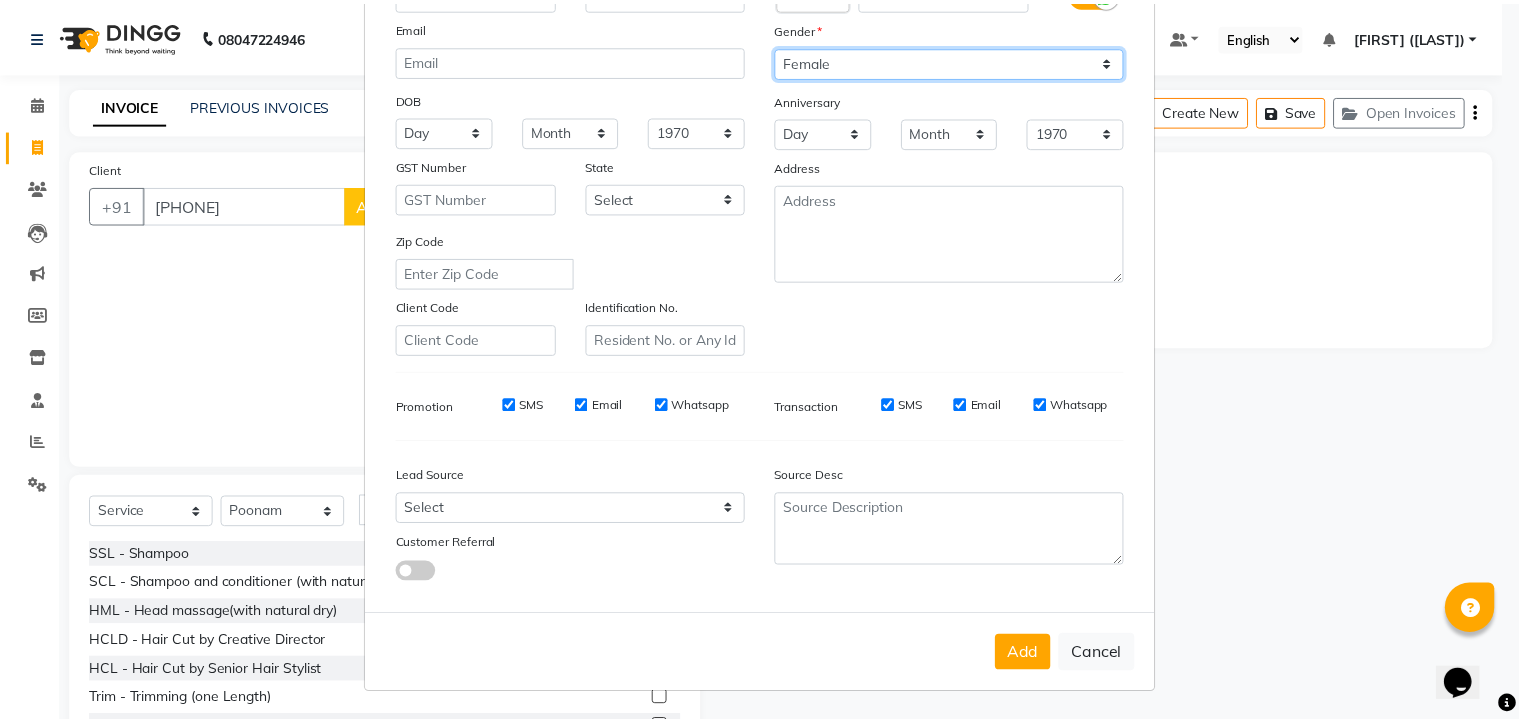 scroll, scrollTop: 209, scrollLeft: 0, axis: vertical 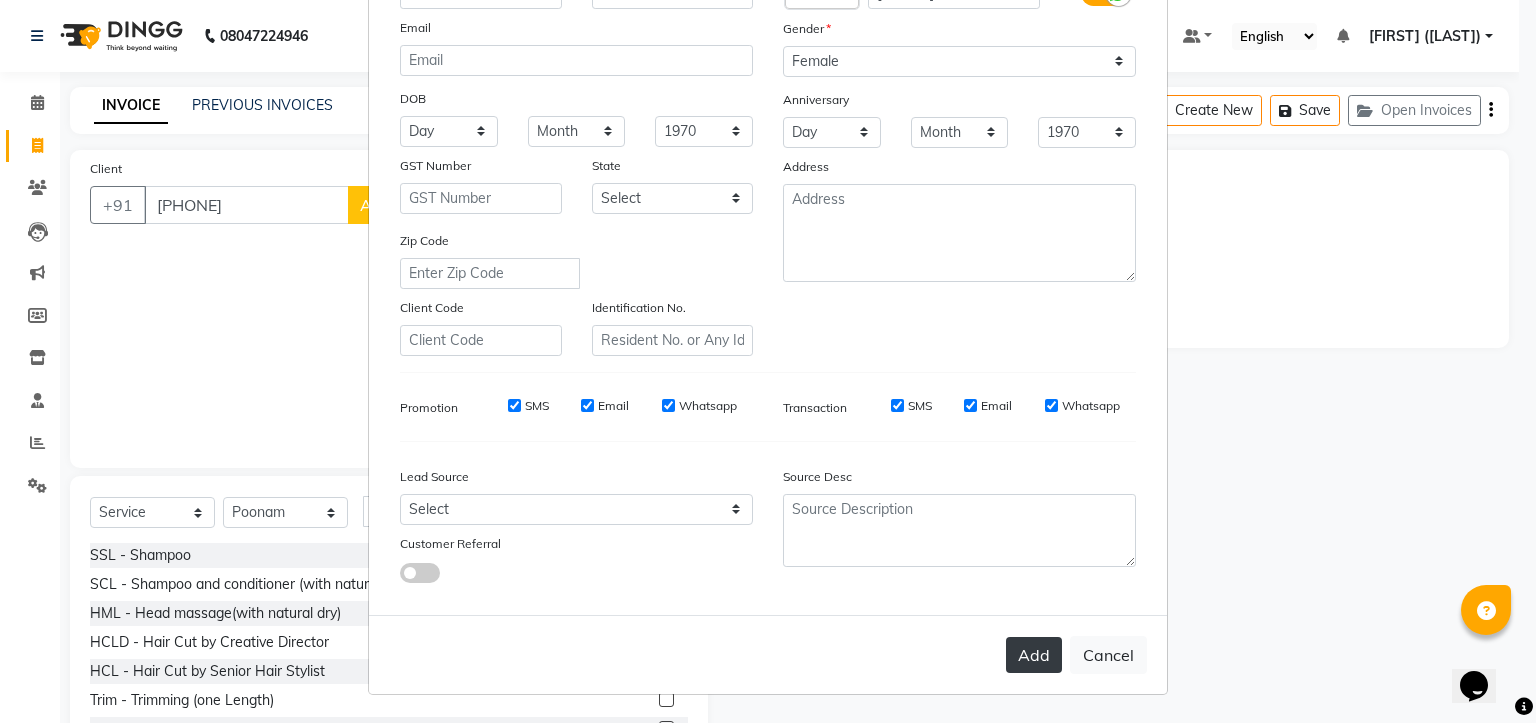 click on "Add" at bounding box center (1034, 655) 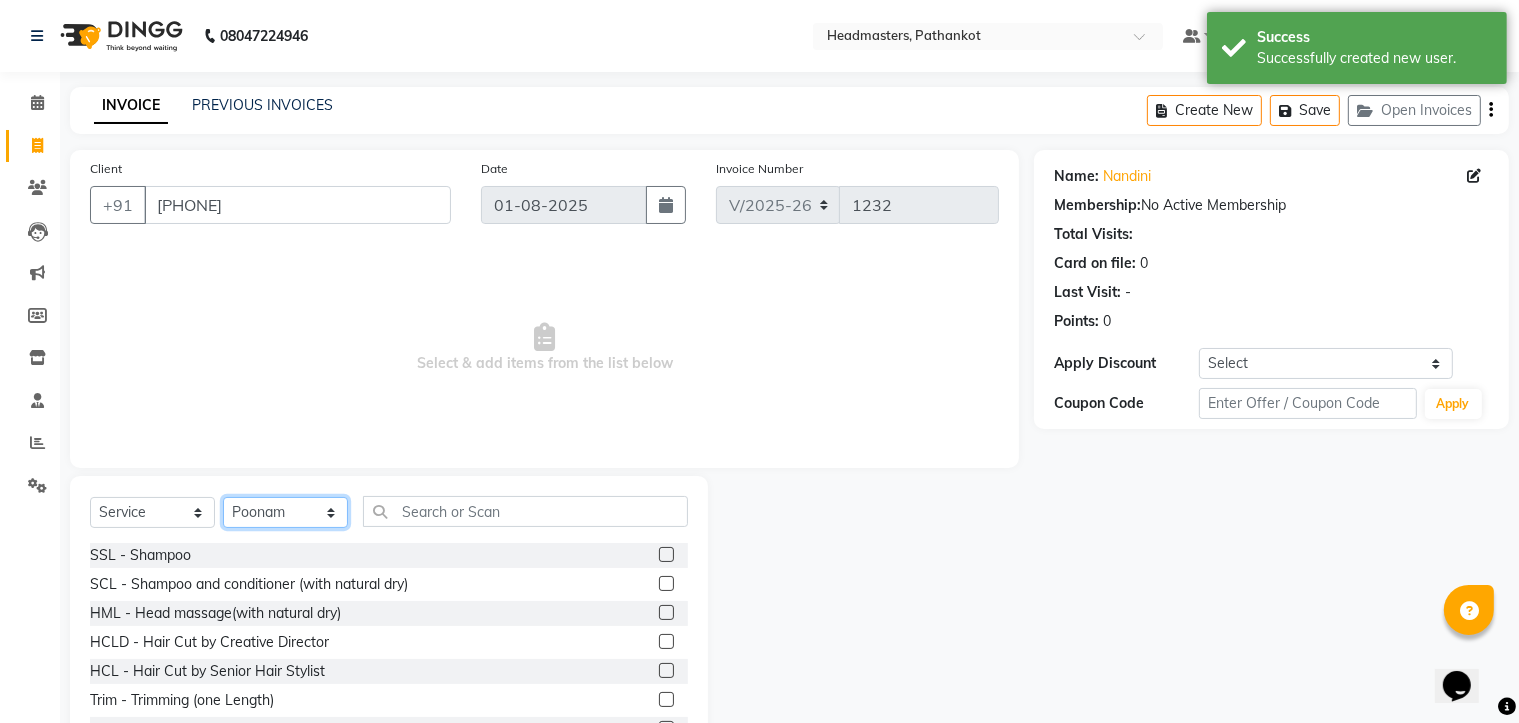 click on "Select Stylist Amir HEAD MASTERS jassi jasvir [FIRST]  [FIRST]  Monika sharma Monika Yoseph  nakul NITIN Poonam puja roop Sumit Teji" 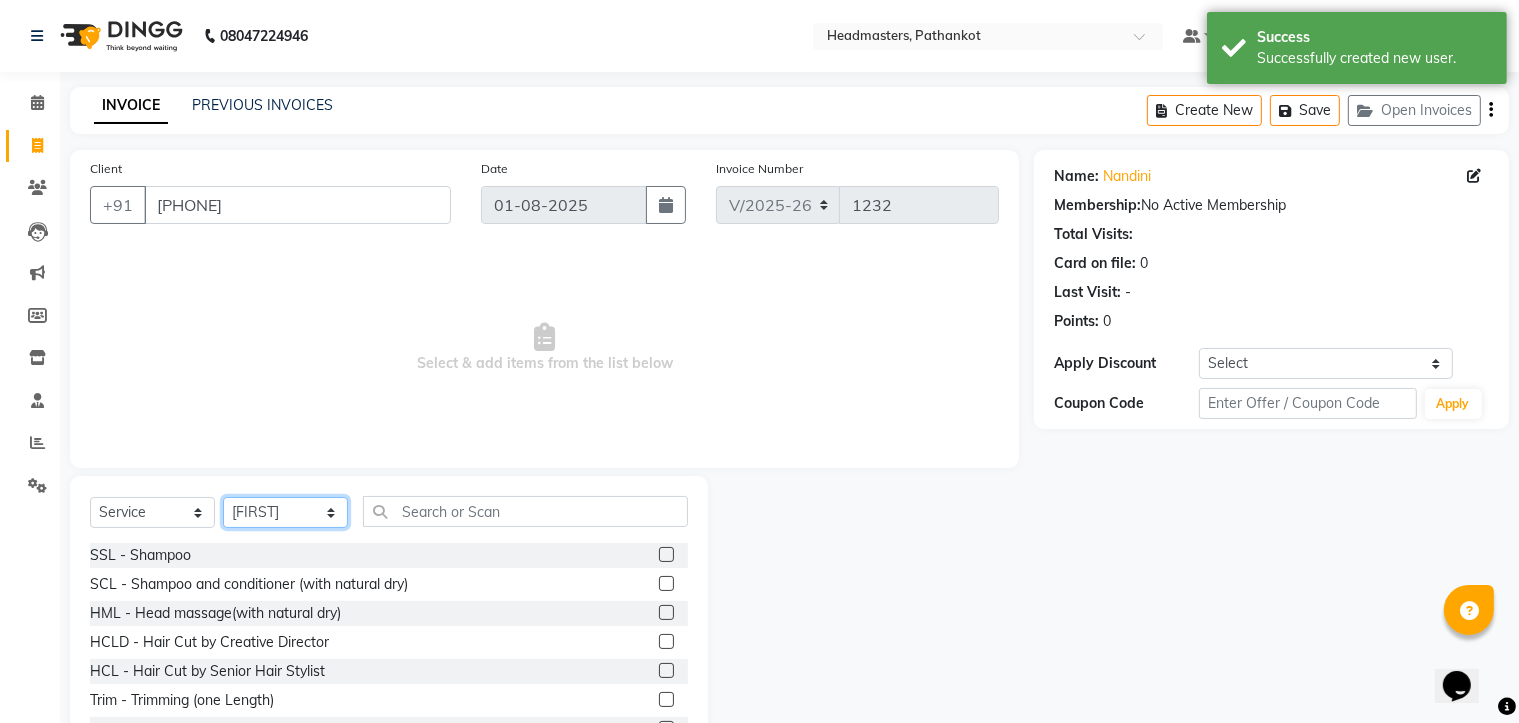 click on "Select Stylist Amir HEAD MASTERS jassi jasvir [FIRST]  [FIRST]  Monika sharma Monika Yoseph  nakul NITIN Poonam puja roop Sumit Teji" 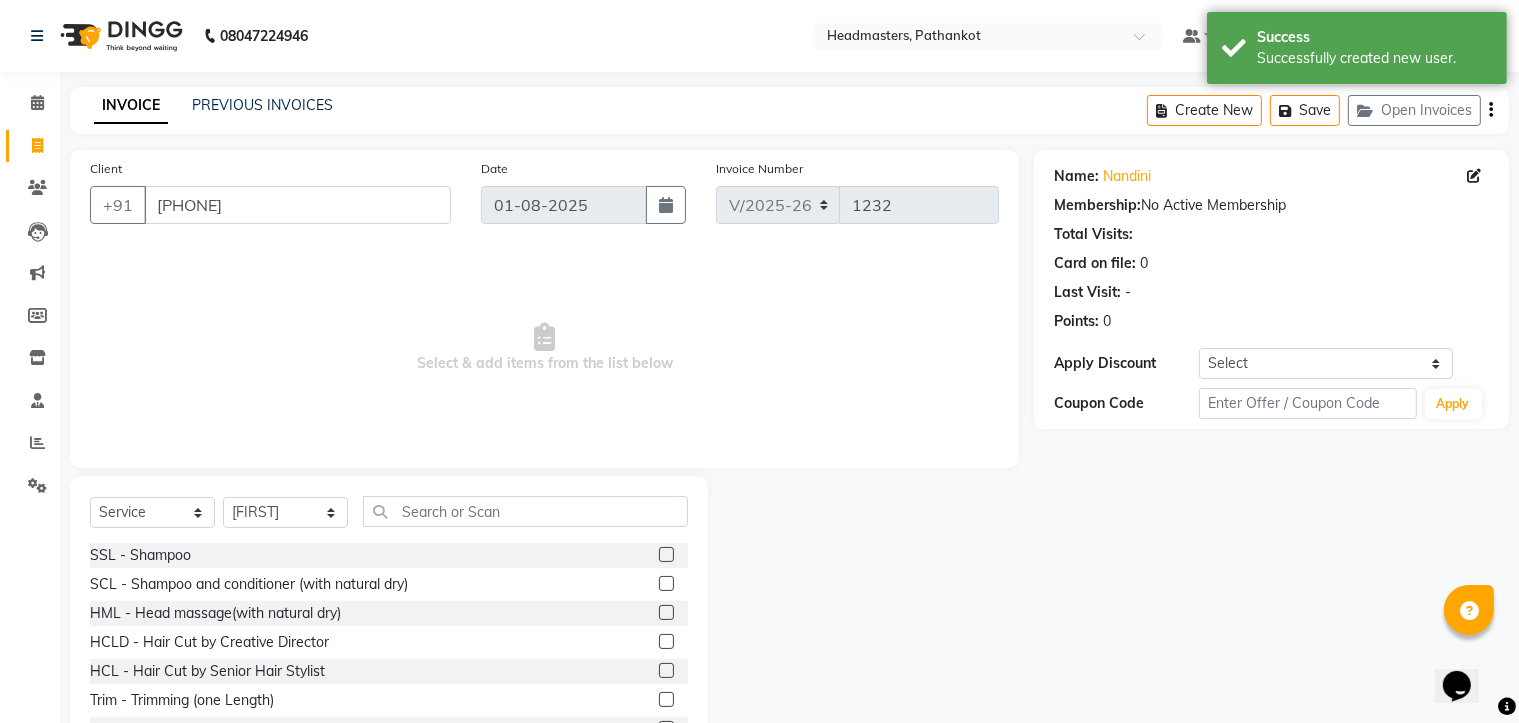 click 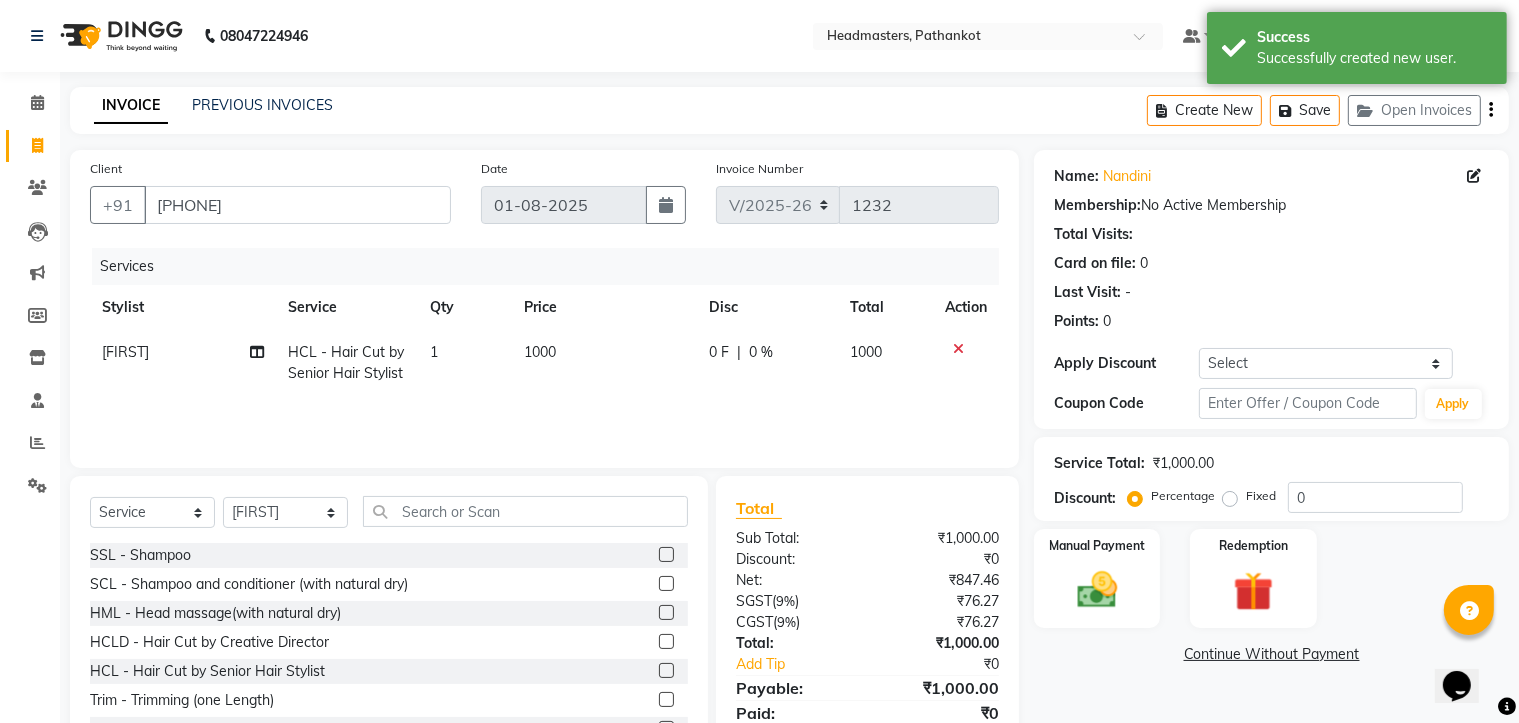 click on "1000" 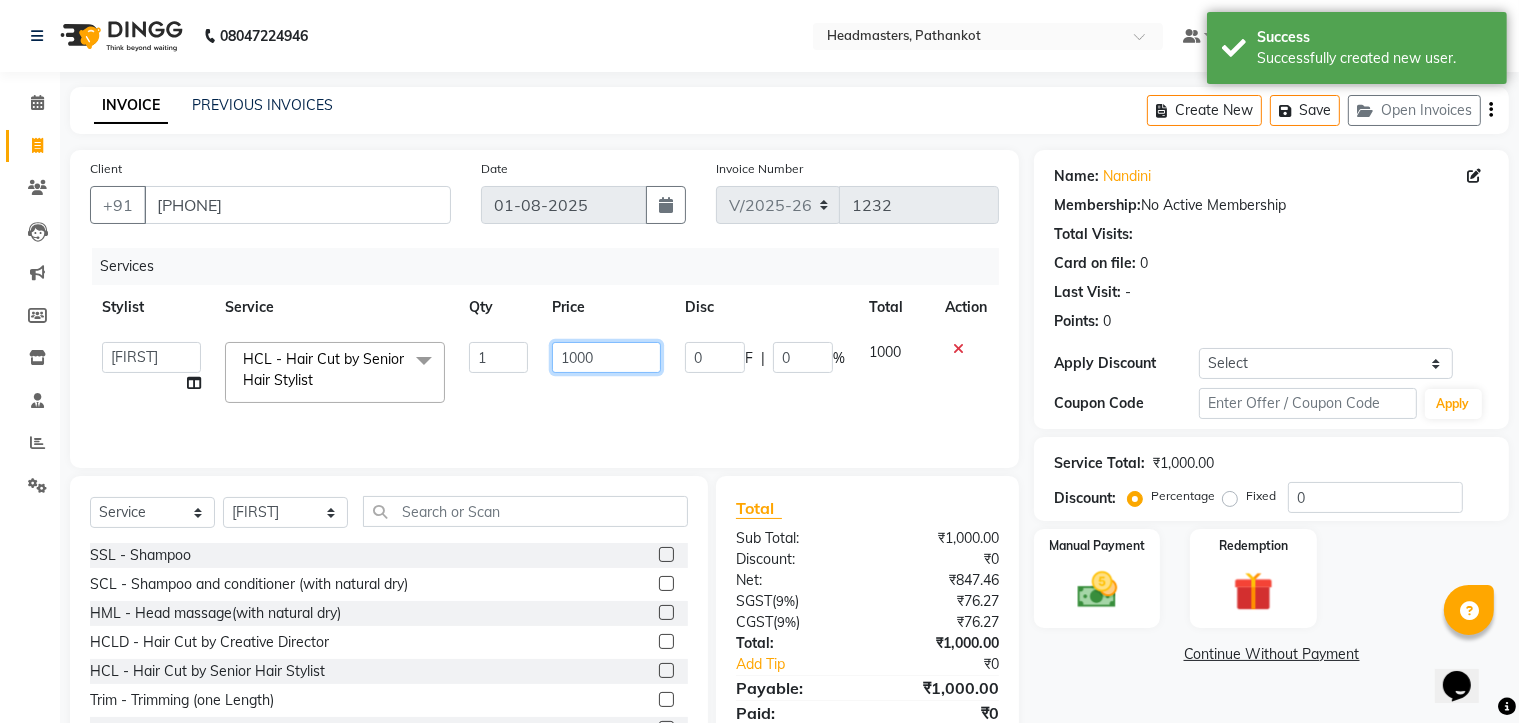 click on "1000" 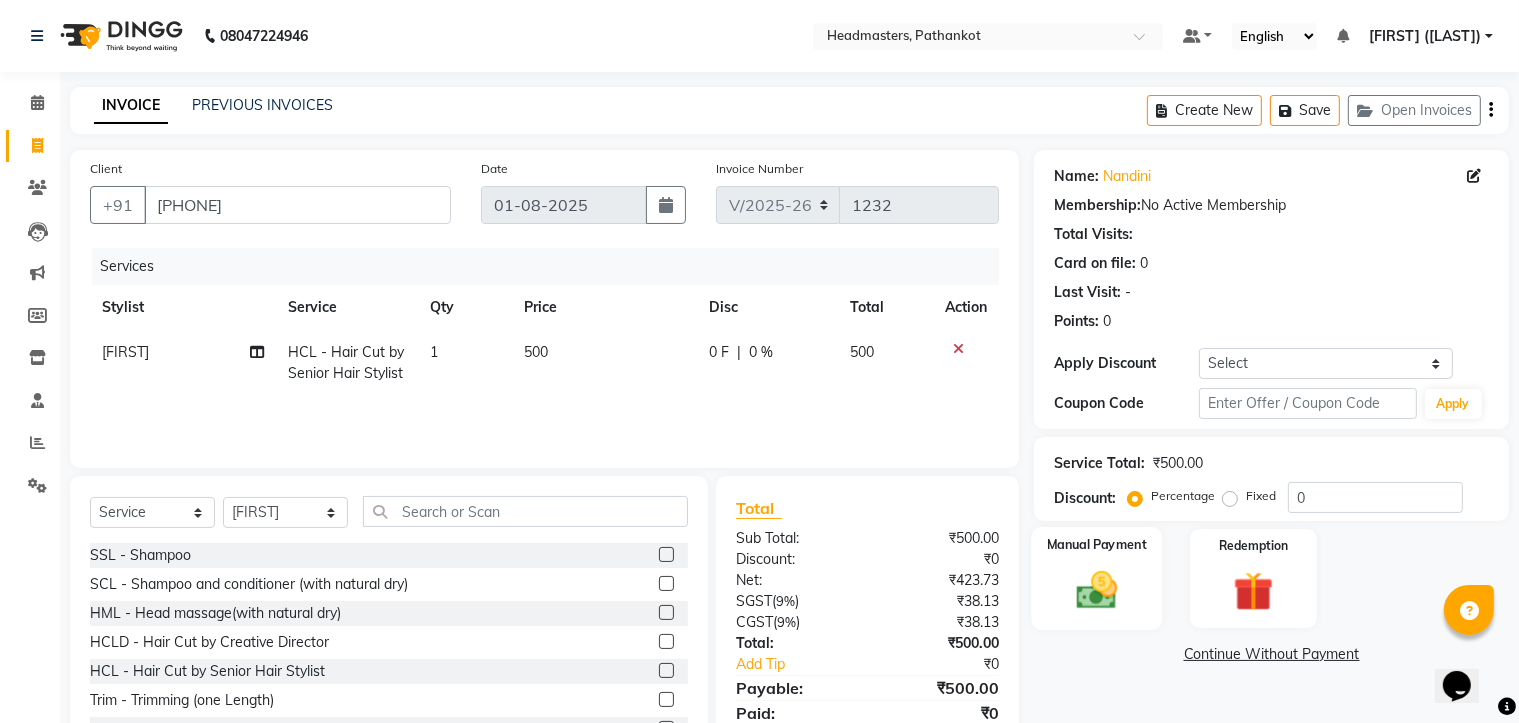 click on "Manual Payment" 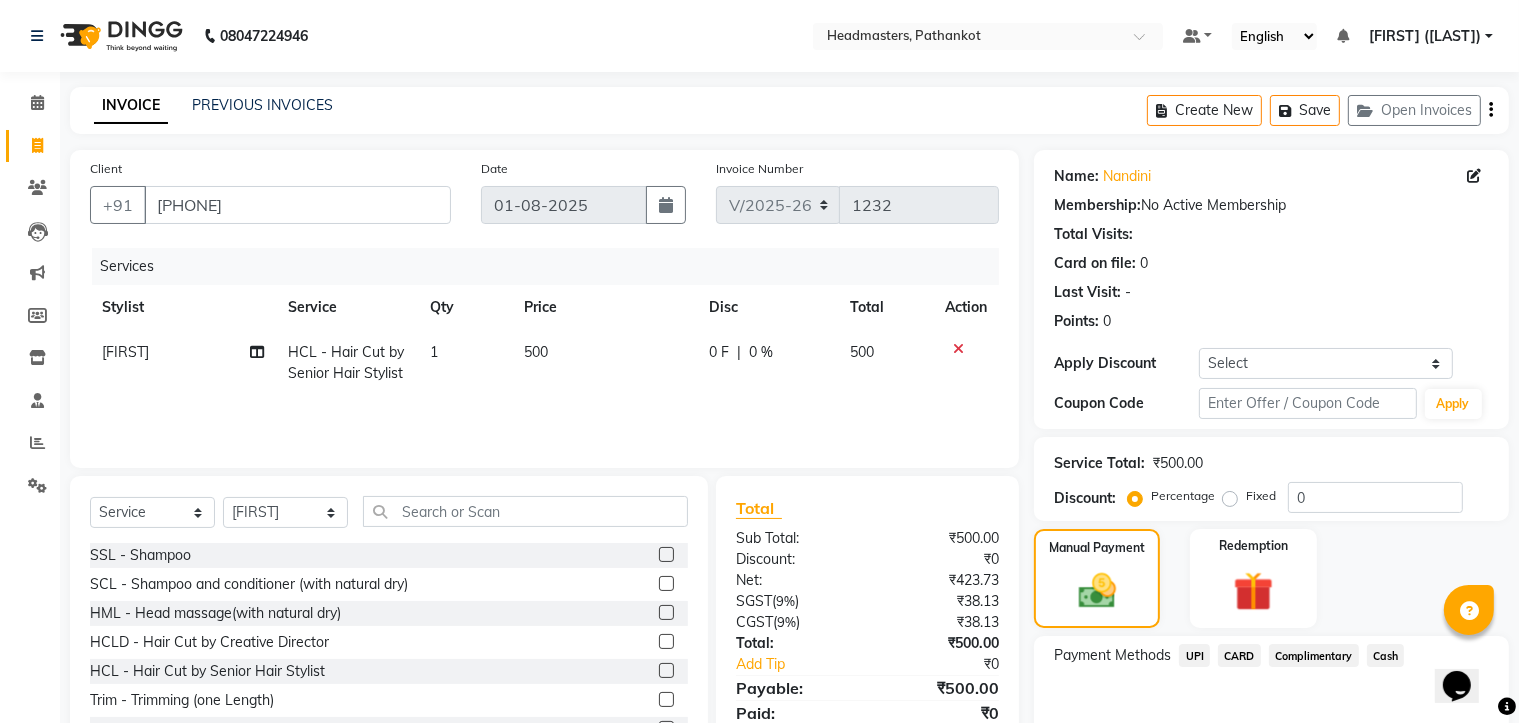 click on "Cash" 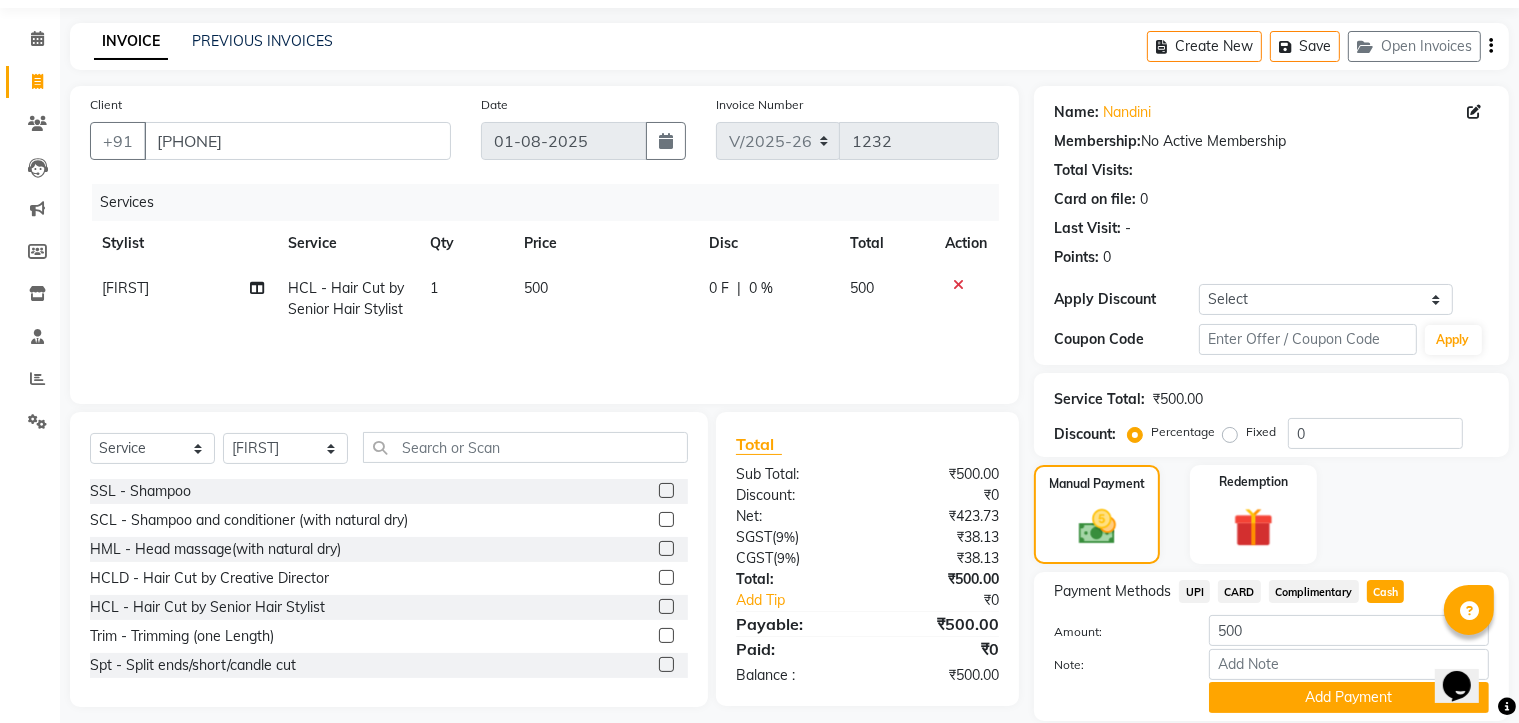 scroll, scrollTop: 135, scrollLeft: 0, axis: vertical 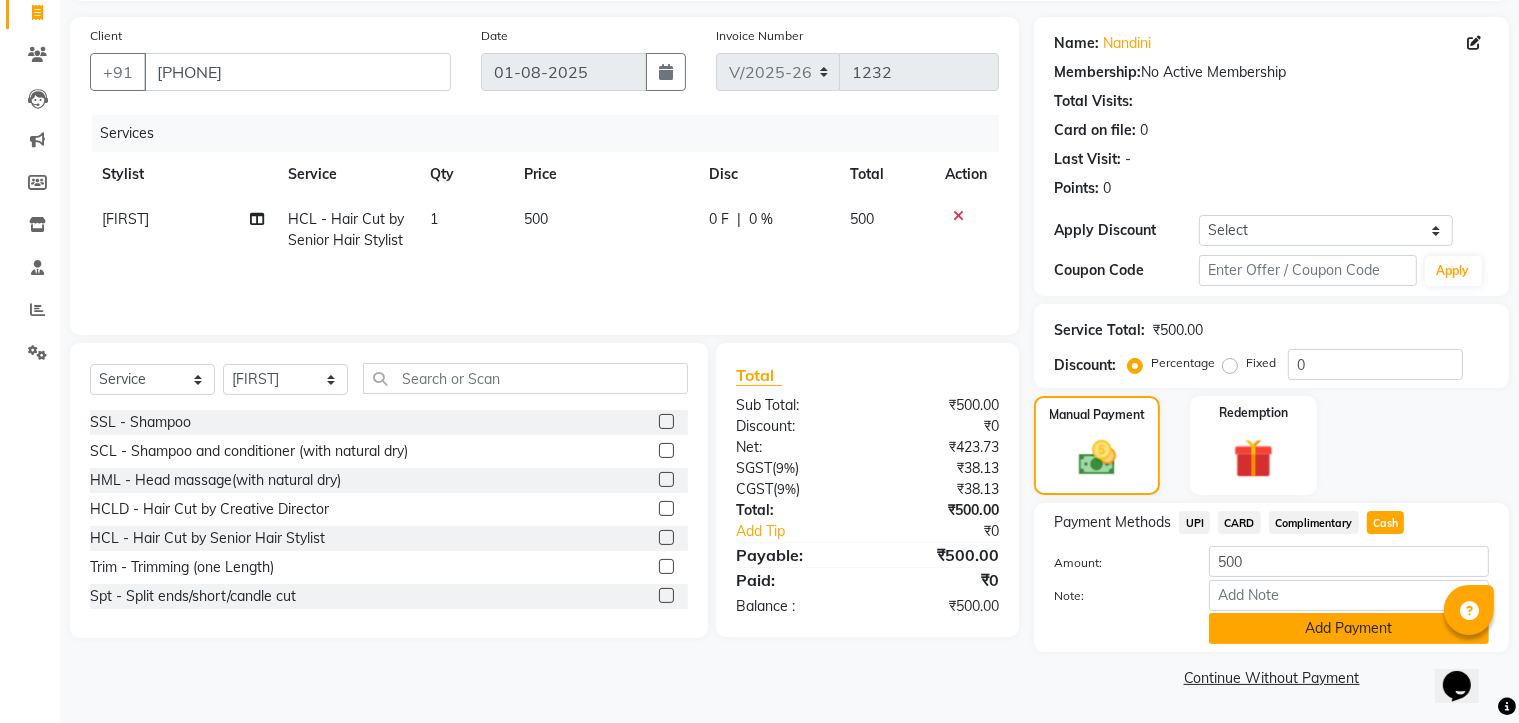 click on "Add Payment" 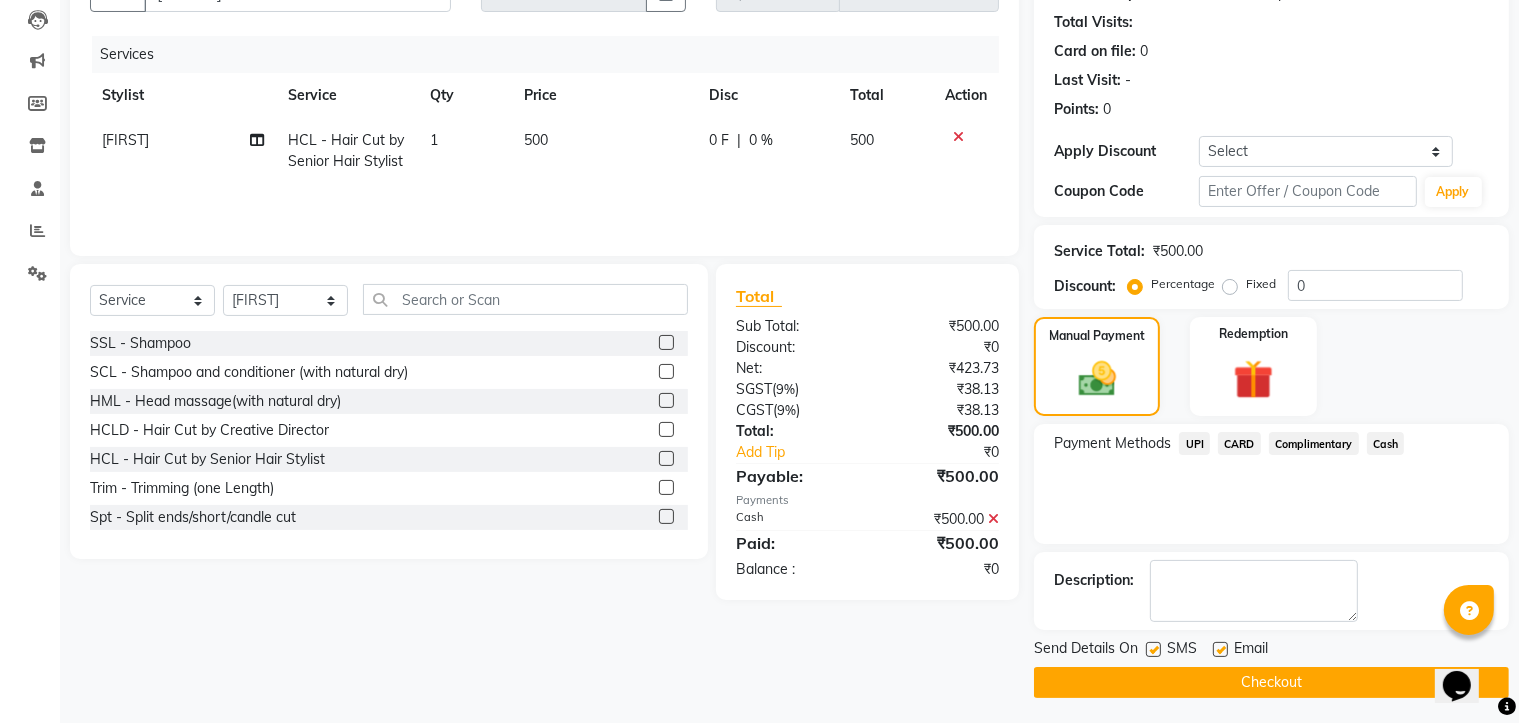 scroll, scrollTop: 216, scrollLeft: 0, axis: vertical 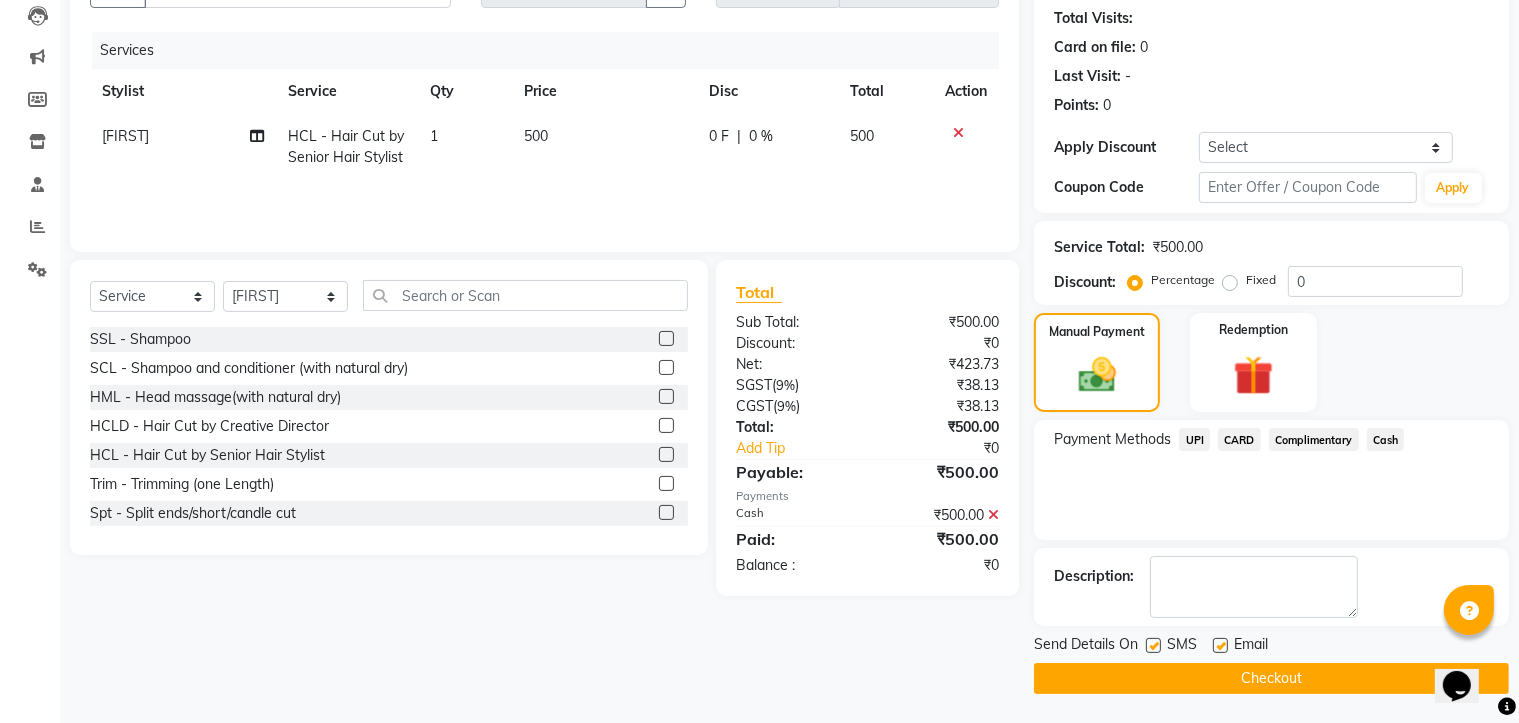 click on "Checkout" 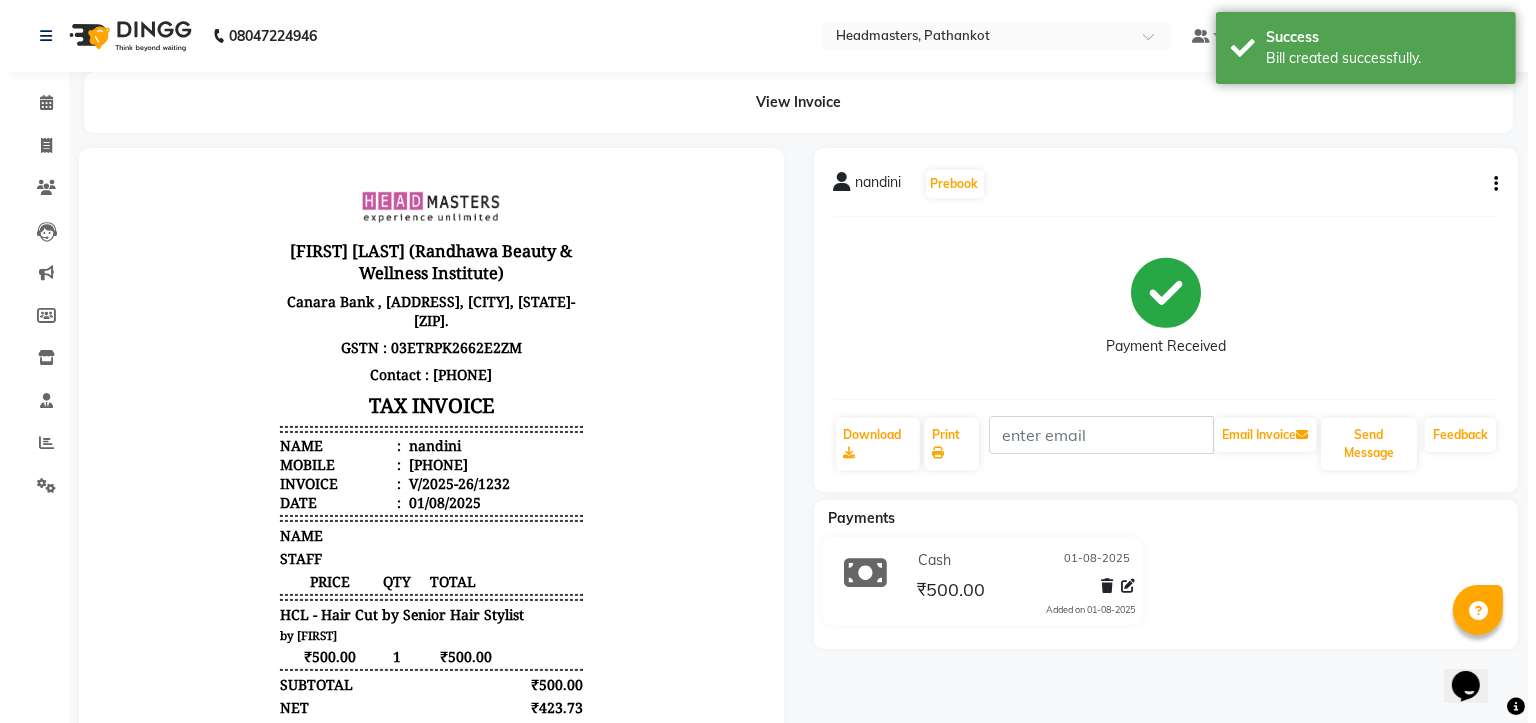 scroll, scrollTop: 0, scrollLeft: 0, axis: both 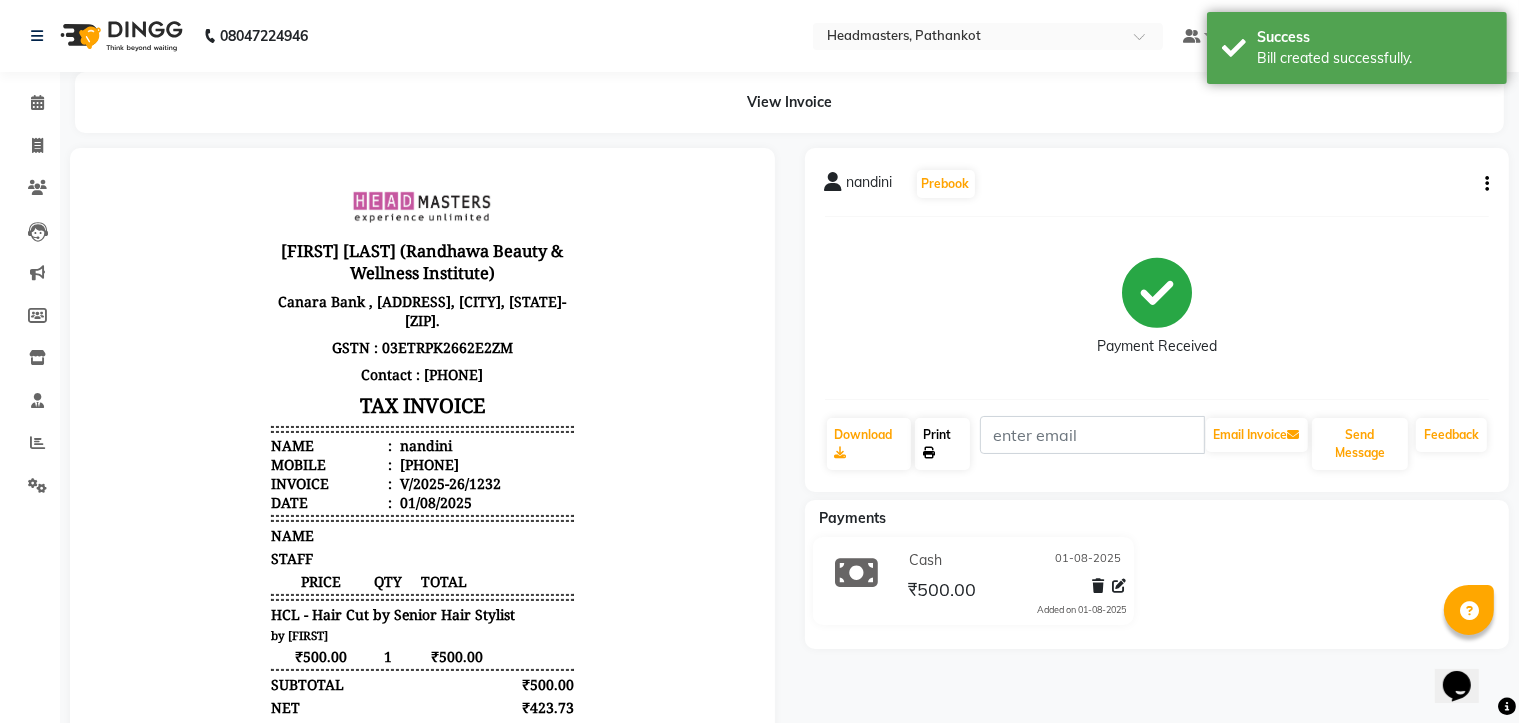 click on "Print" 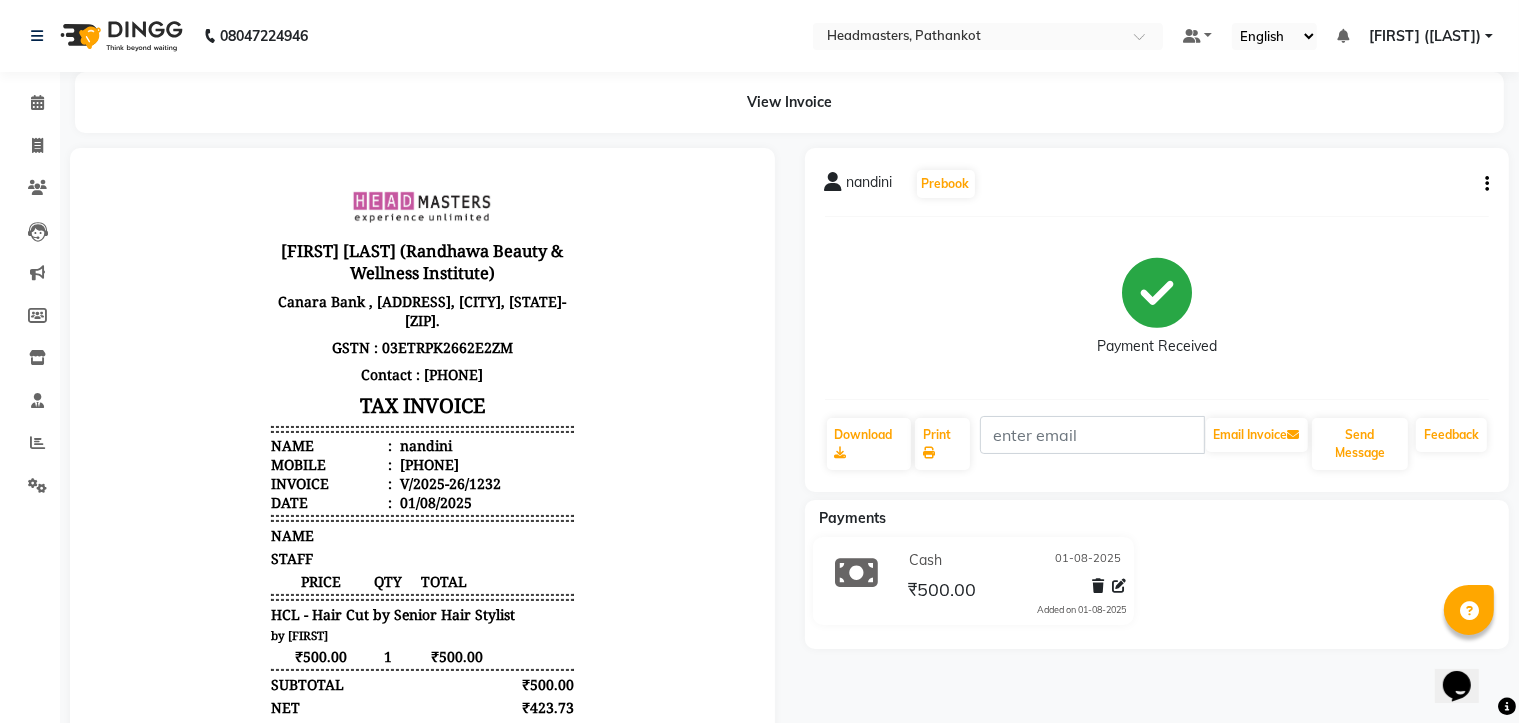 drag, startPoint x: 1327, startPoint y: 315, endPoint x: 1236, endPoint y: 355, distance: 99.40322 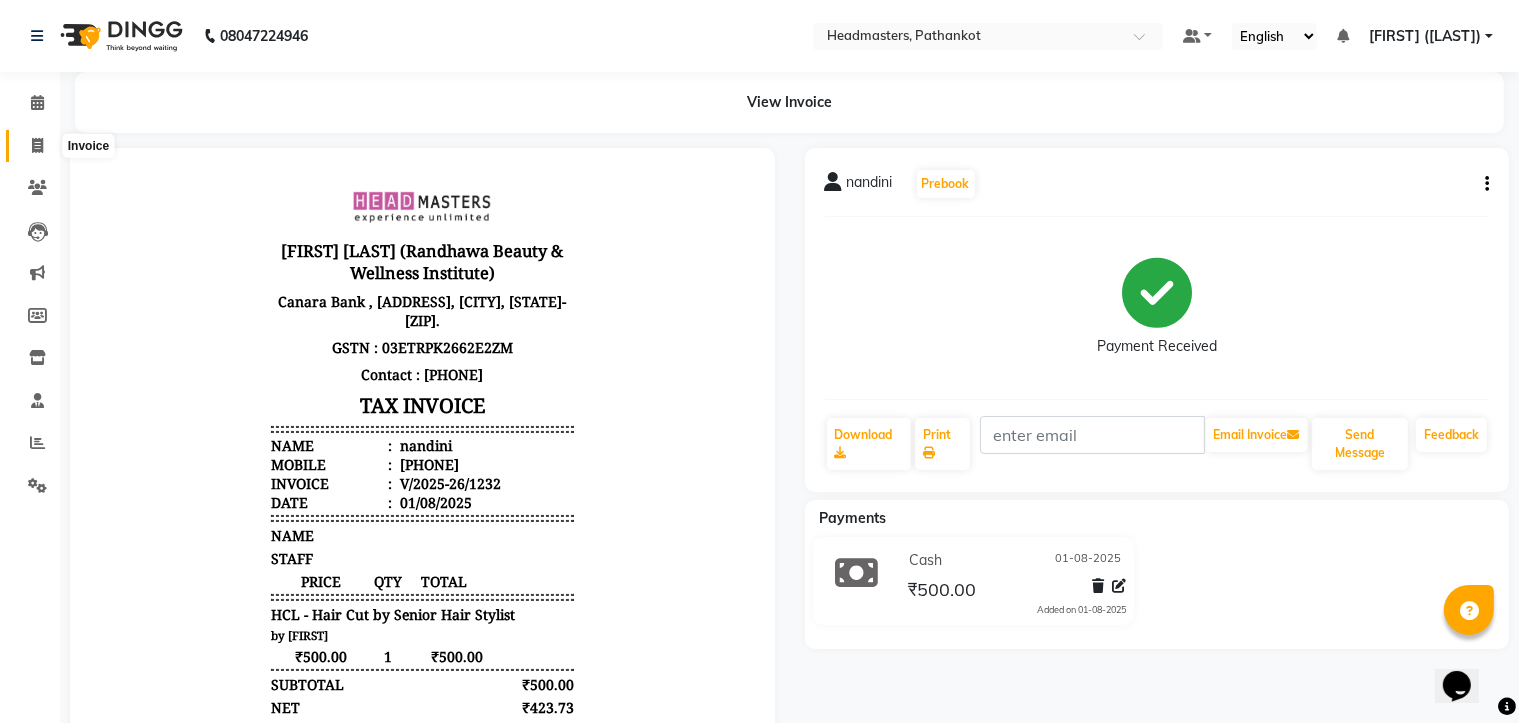 click 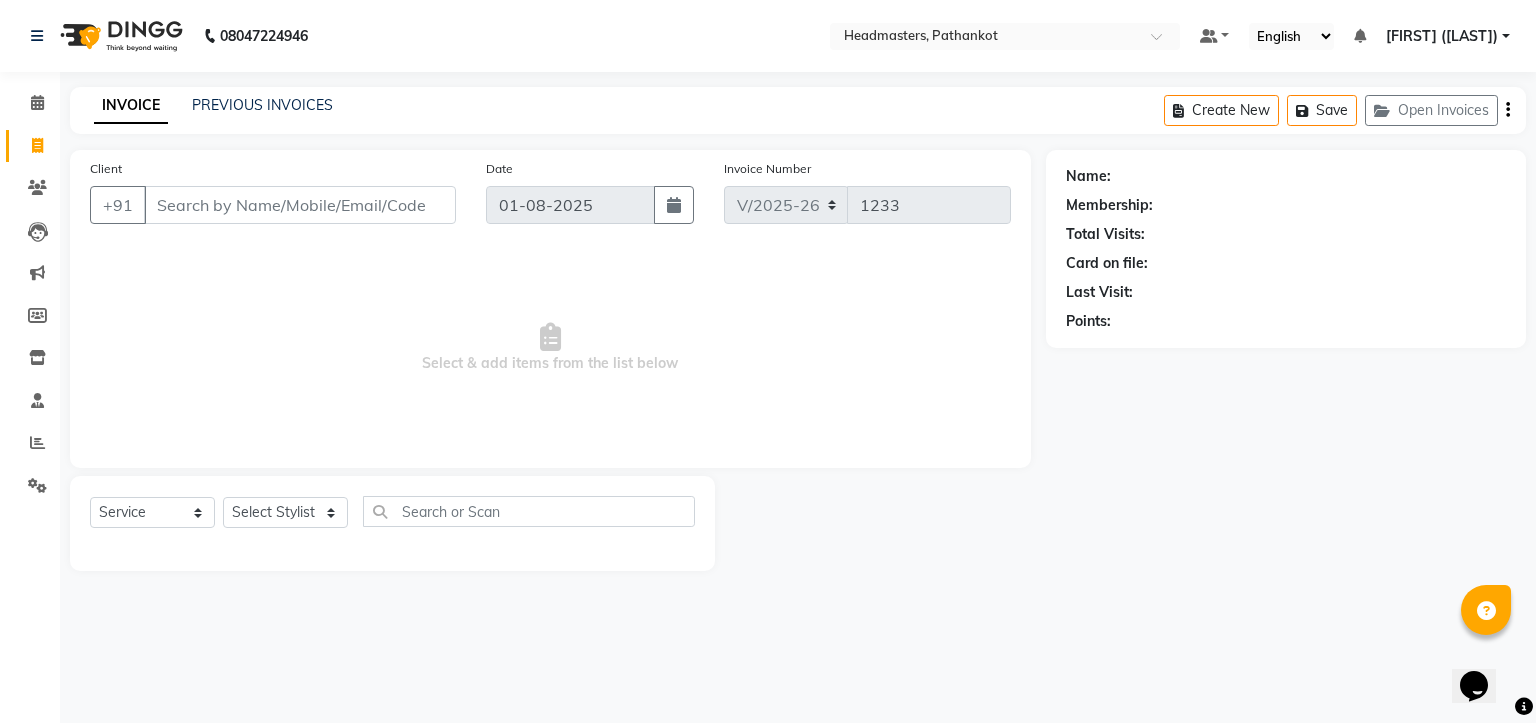 click on "Client" at bounding box center [300, 205] 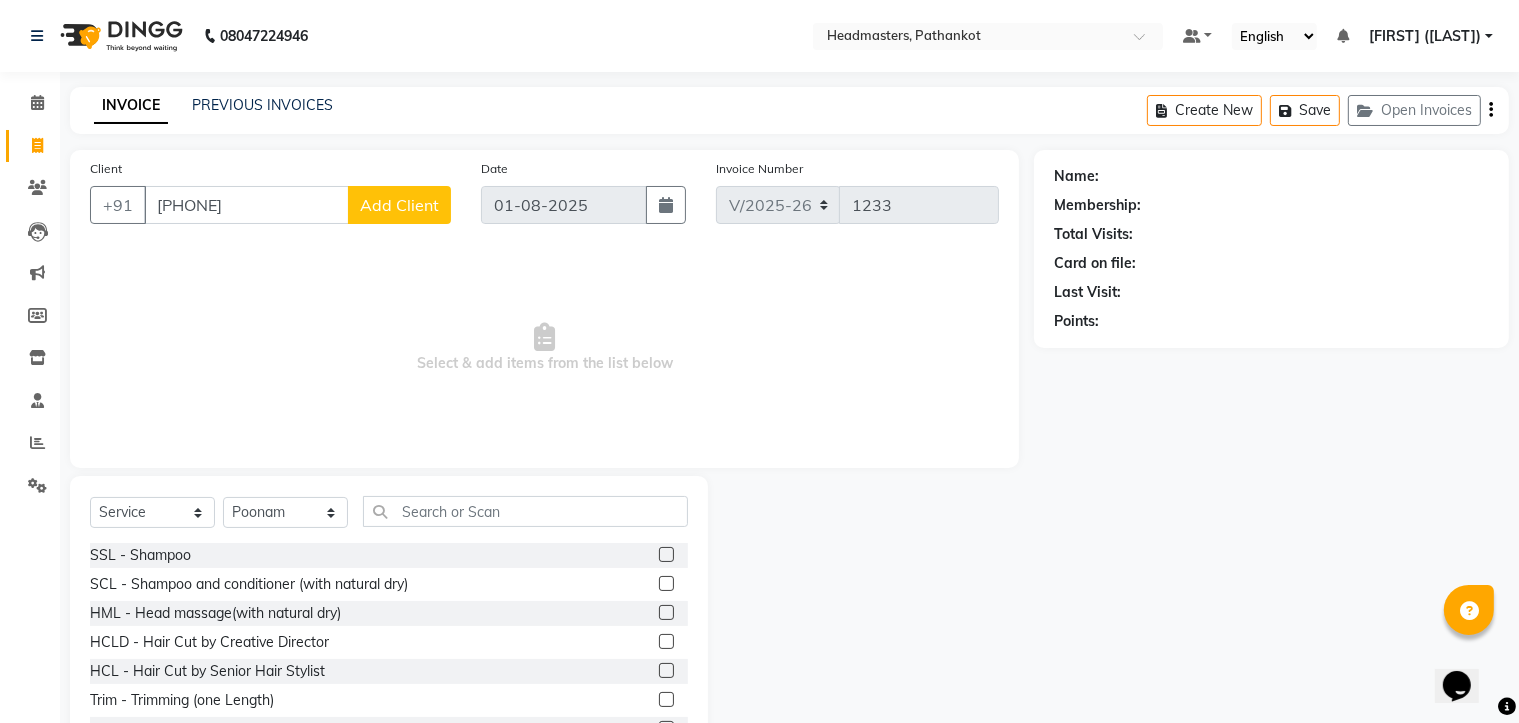 click on "Add Client" 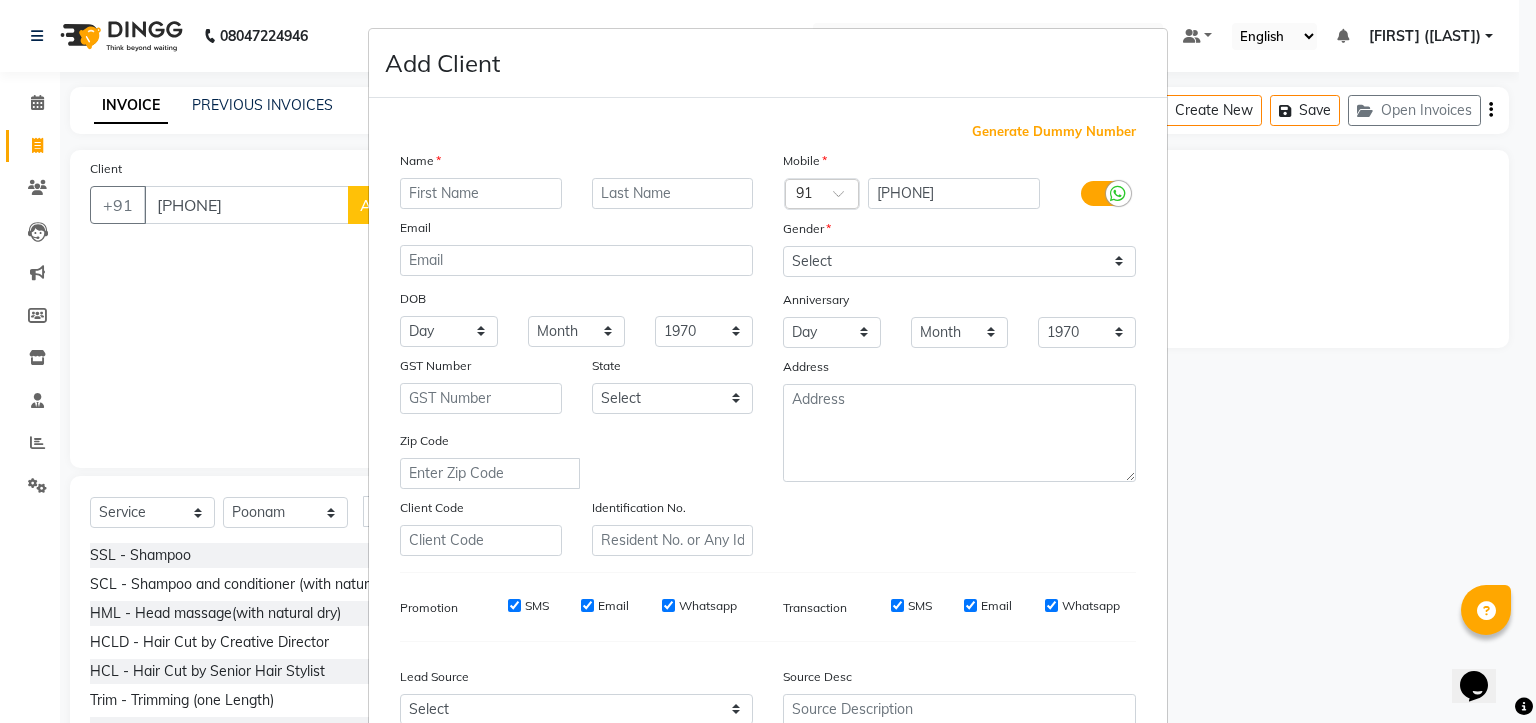 click at bounding box center [481, 193] 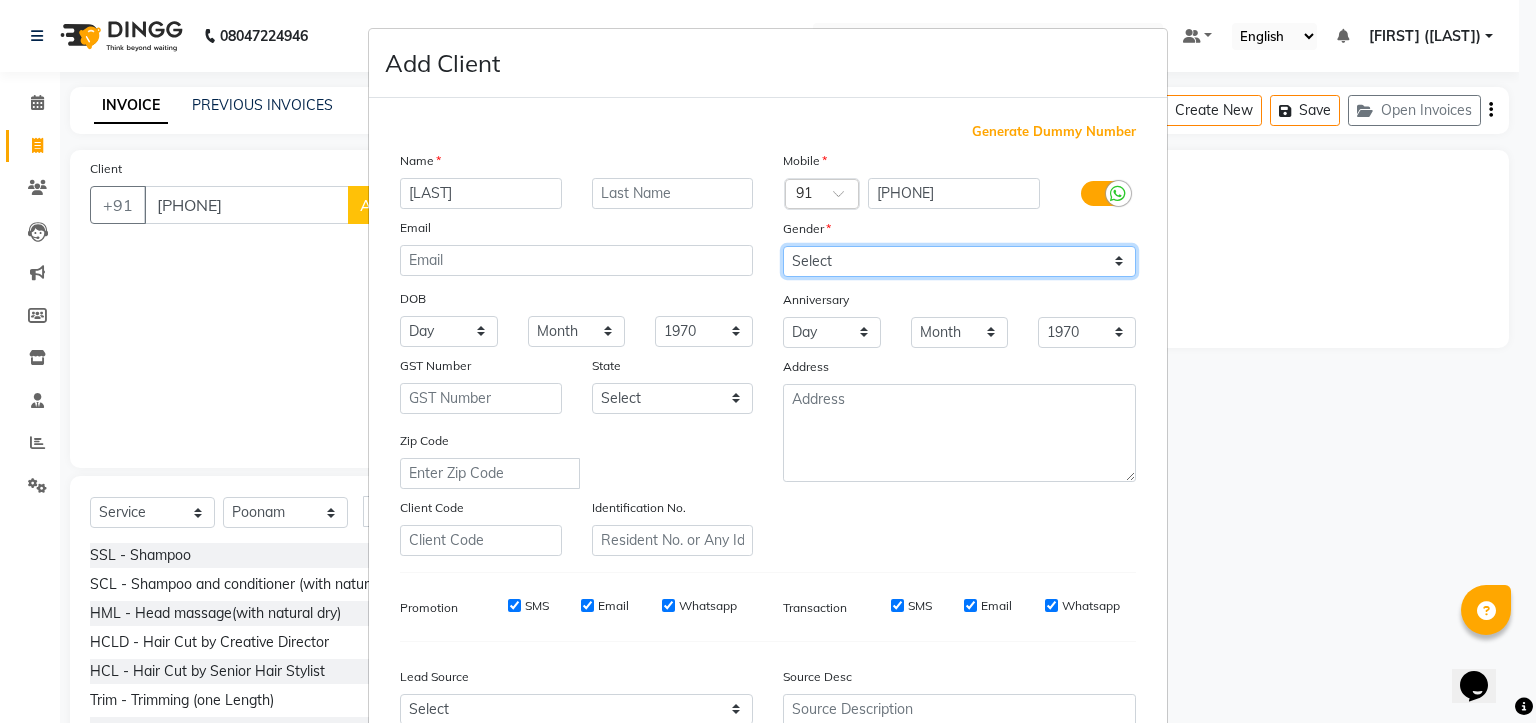 click on "Select Male Female Other Prefer Not To Say" at bounding box center [959, 261] 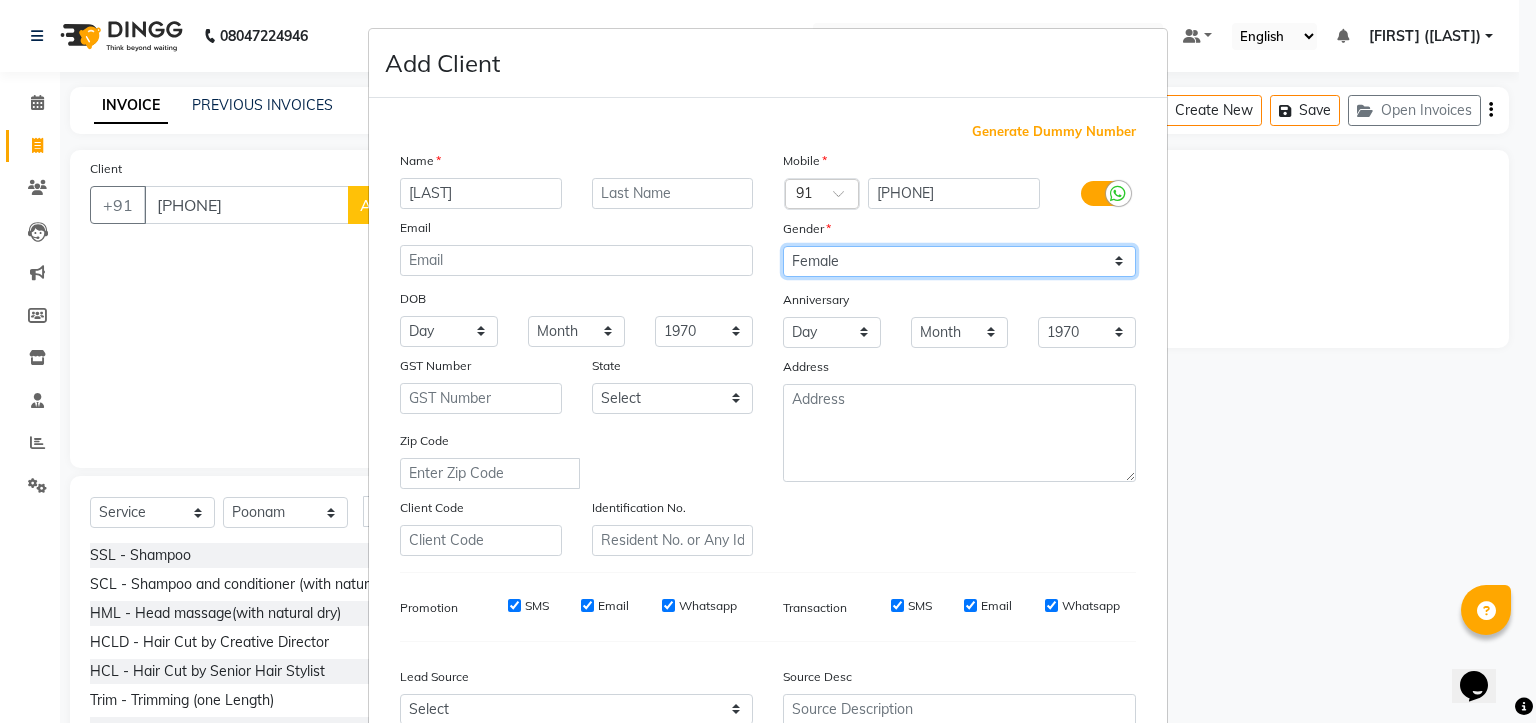 click on "Select Male Female Other Prefer Not To Say" at bounding box center (959, 261) 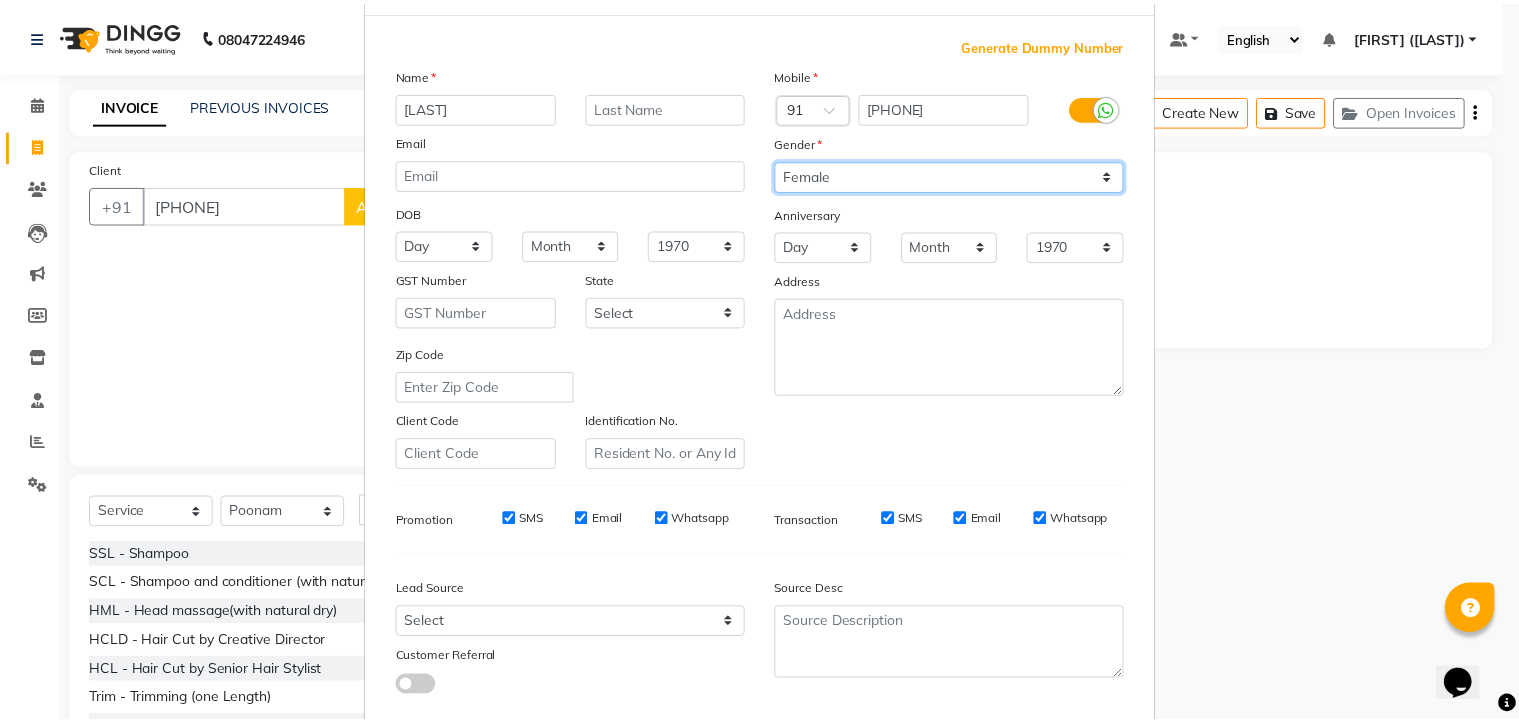 scroll, scrollTop: 209, scrollLeft: 0, axis: vertical 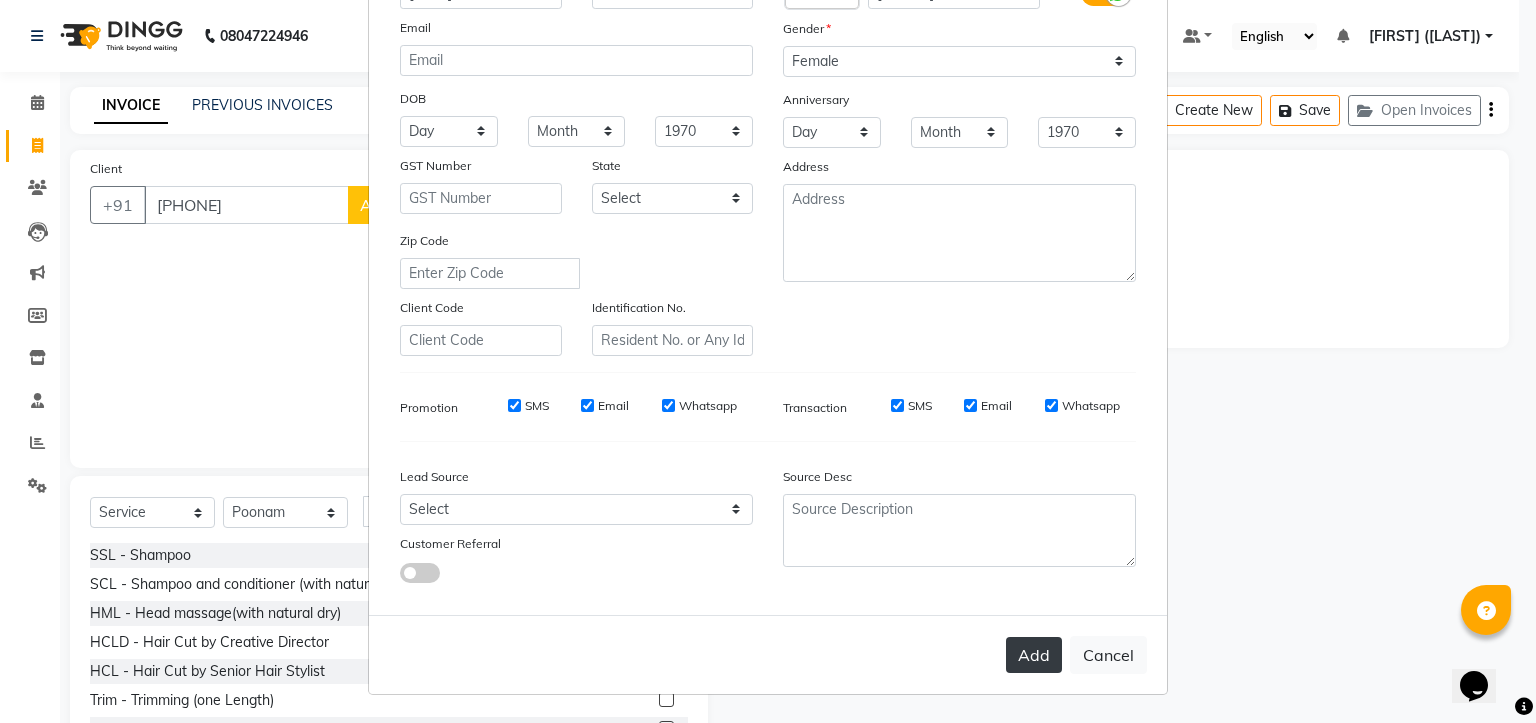 click on "Add" at bounding box center [1034, 655] 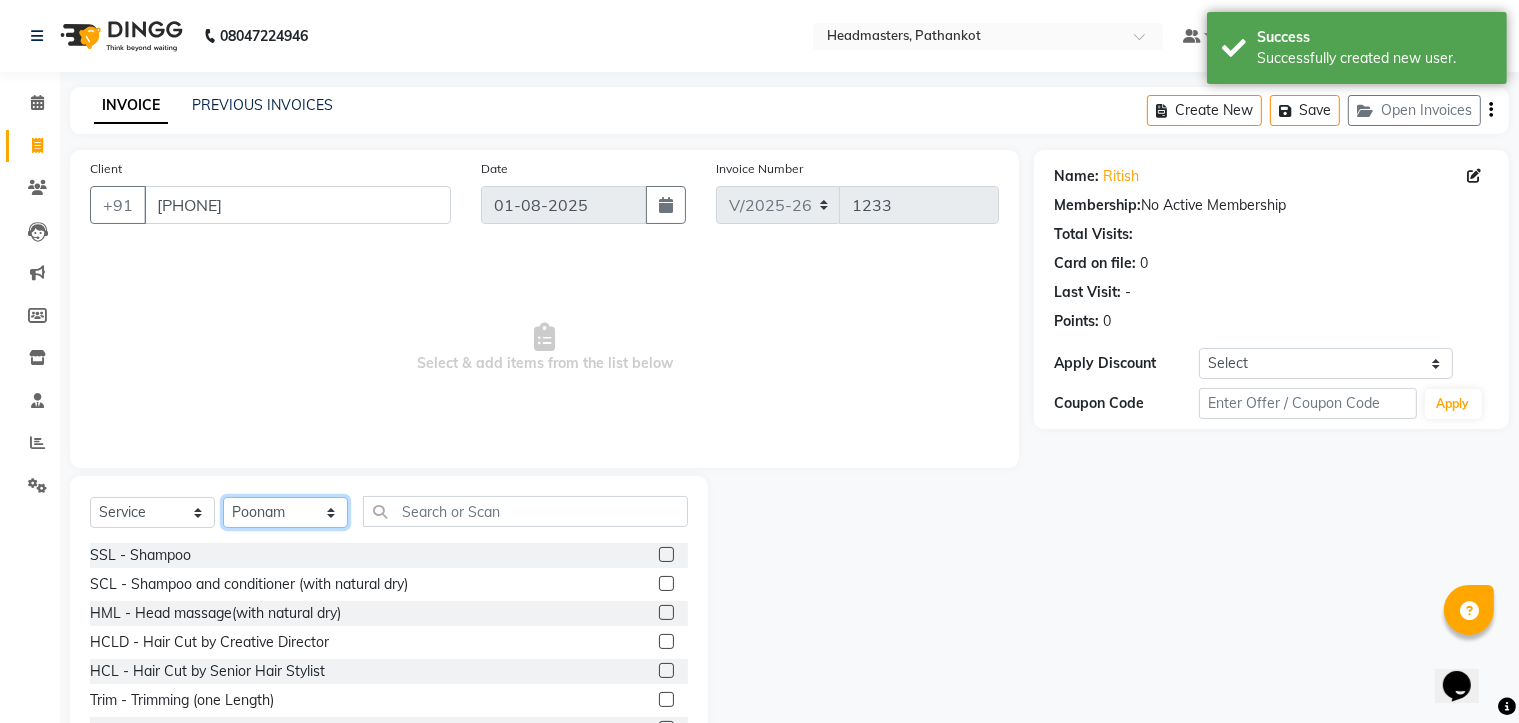 click on "Select Stylist Amir HEAD MASTERS jassi jasvir [FIRST]  [FIRST]  Monika sharma Monika Yoseph  nakul NITIN Poonam puja roop Sumit Teji" 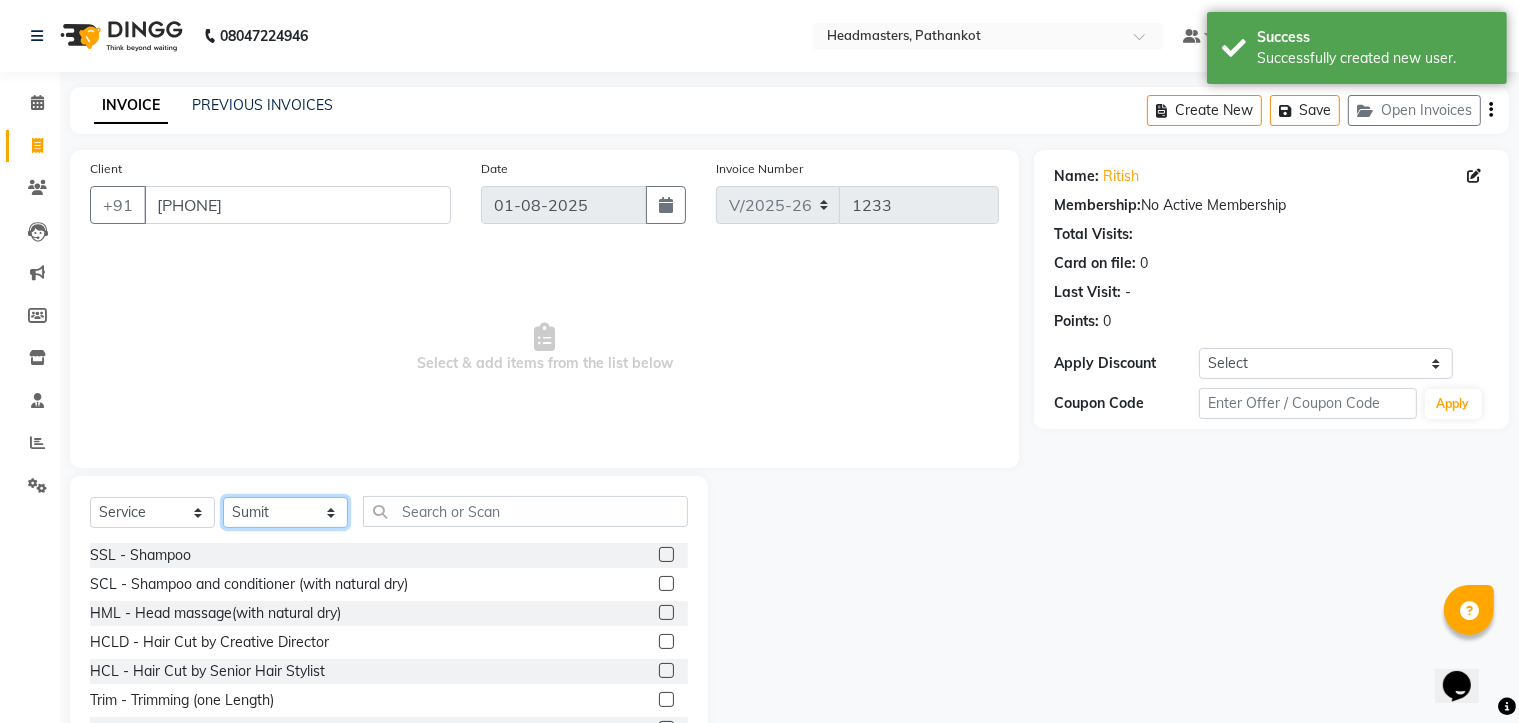 click on "Select Stylist Amir HEAD MASTERS jassi jasvir [FIRST]  [FIRST]  Monika sharma Monika Yoseph  nakul NITIN Poonam puja roop Sumit Teji" 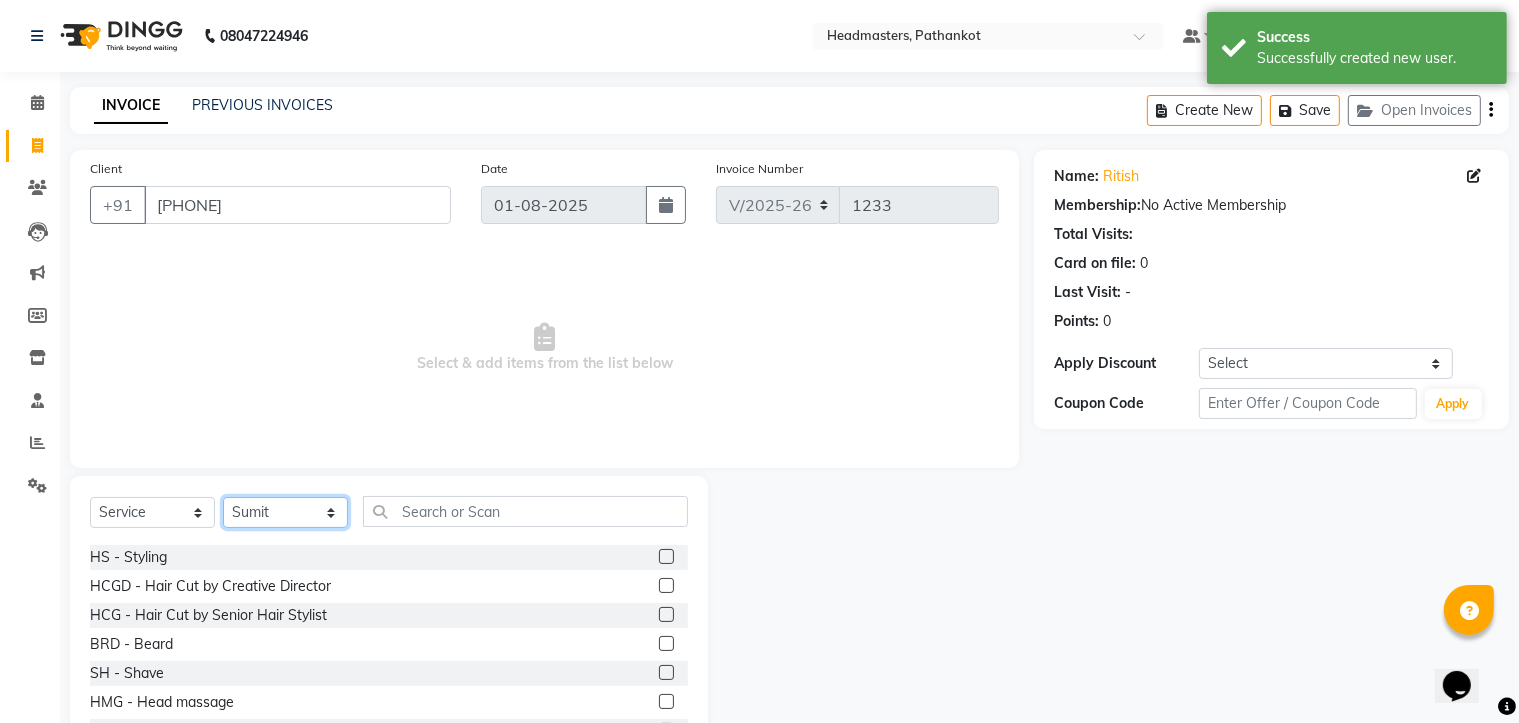 scroll, scrollTop: 900, scrollLeft: 0, axis: vertical 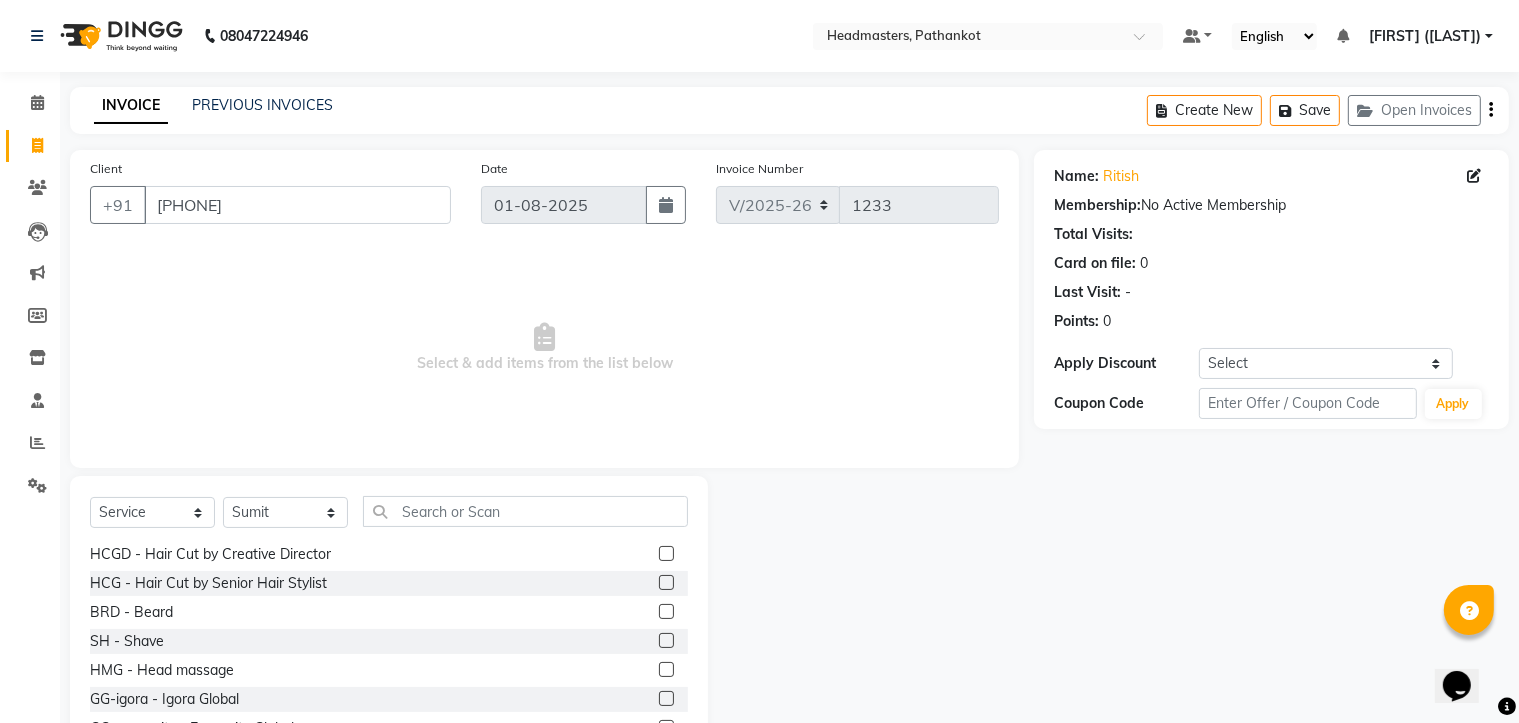 click 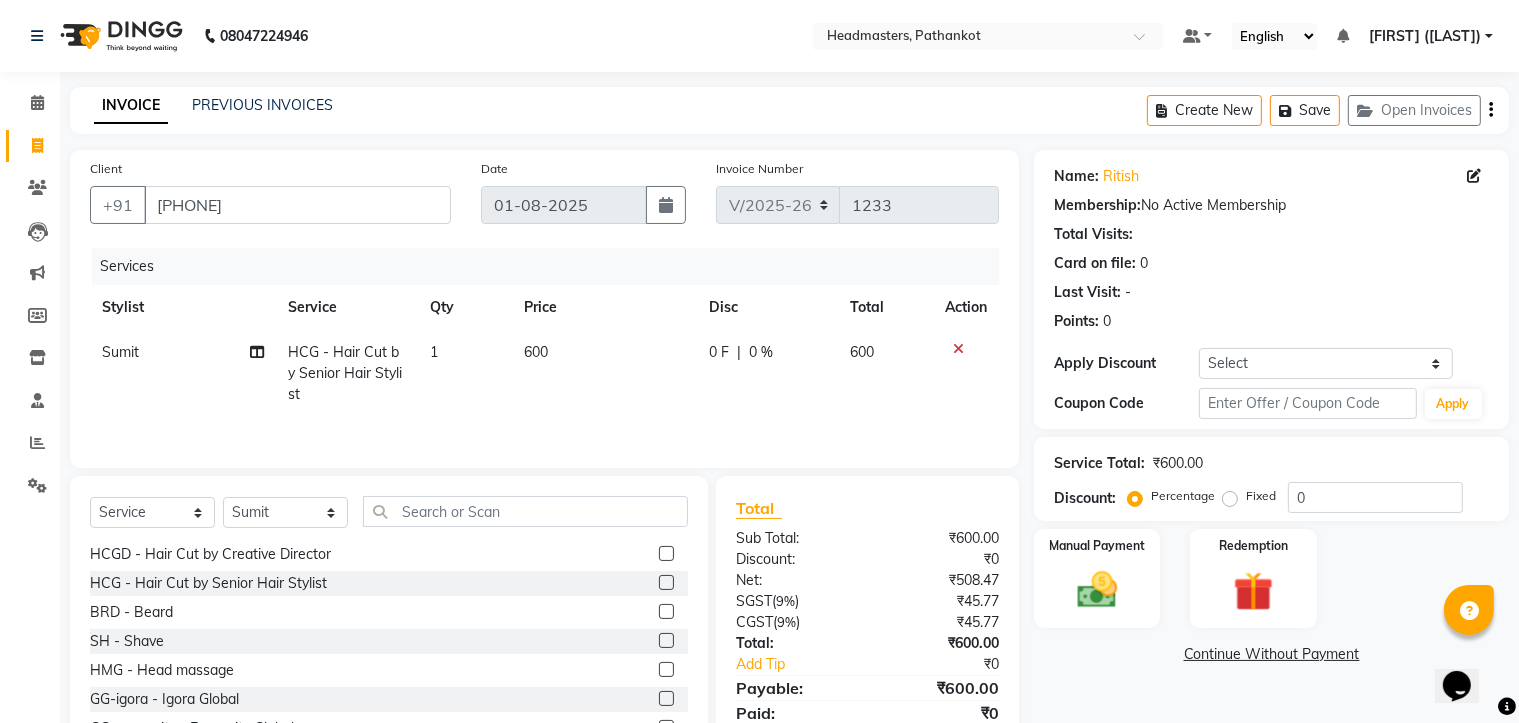 click 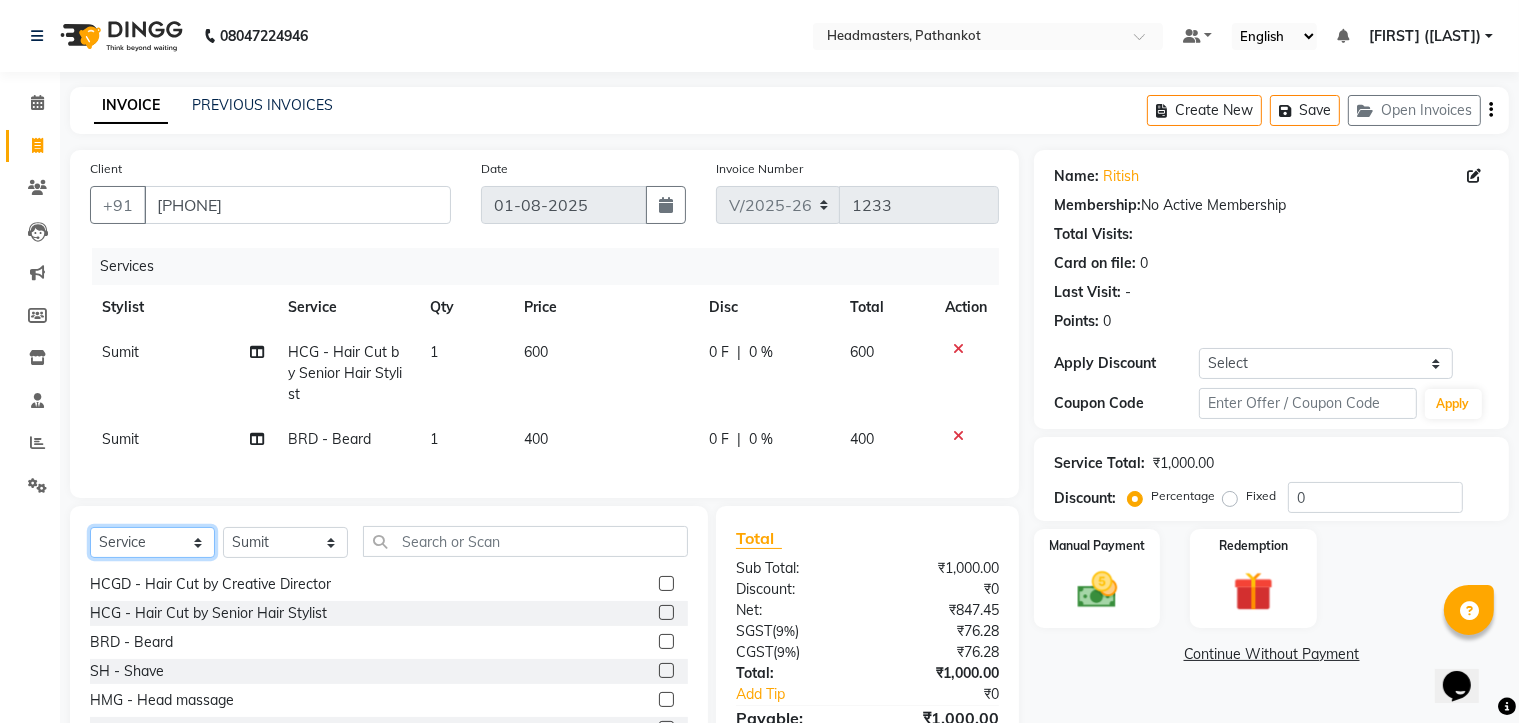 click on "Select  Service  Product  Membership  Package Voucher Prepaid Gift Card" 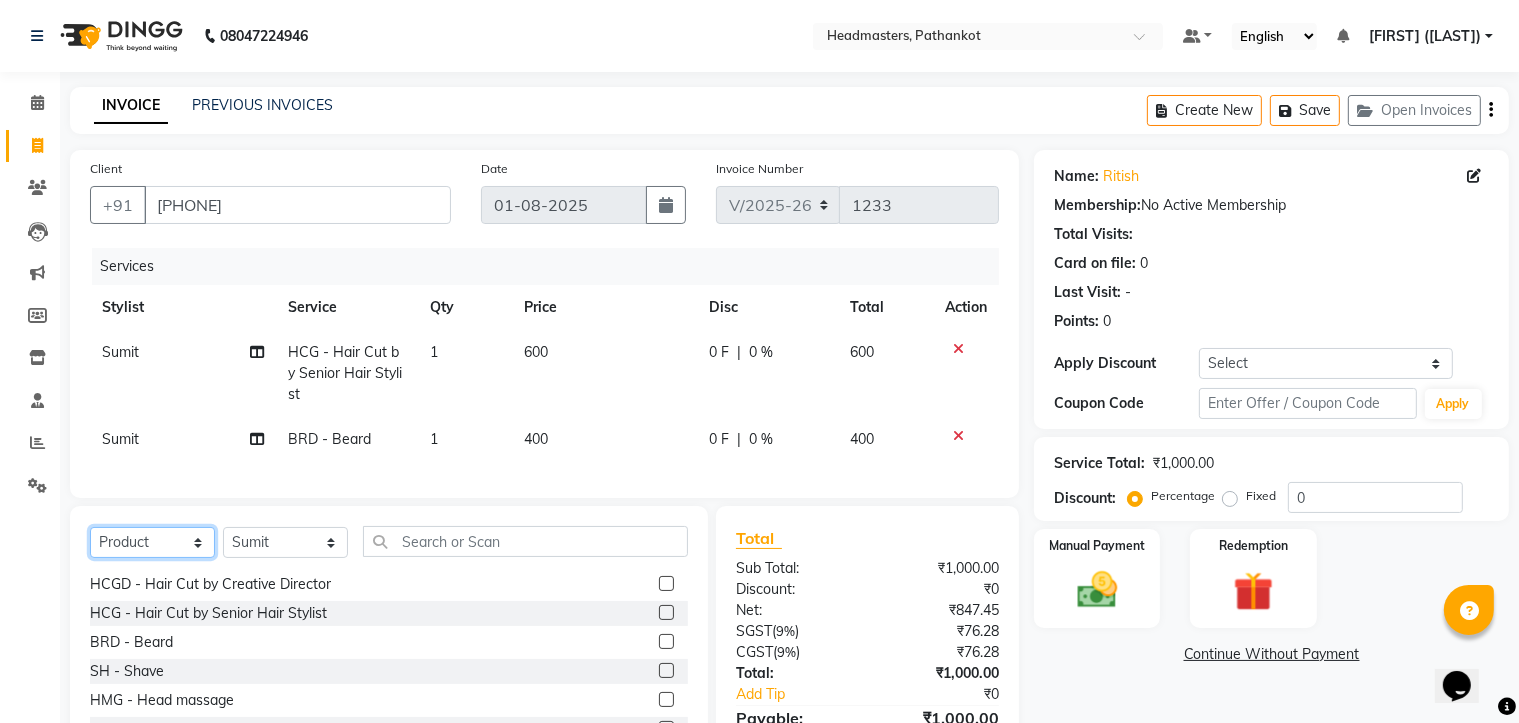 click on "Select  Service  Product  Membership  Package Voucher Prepaid Gift Card" 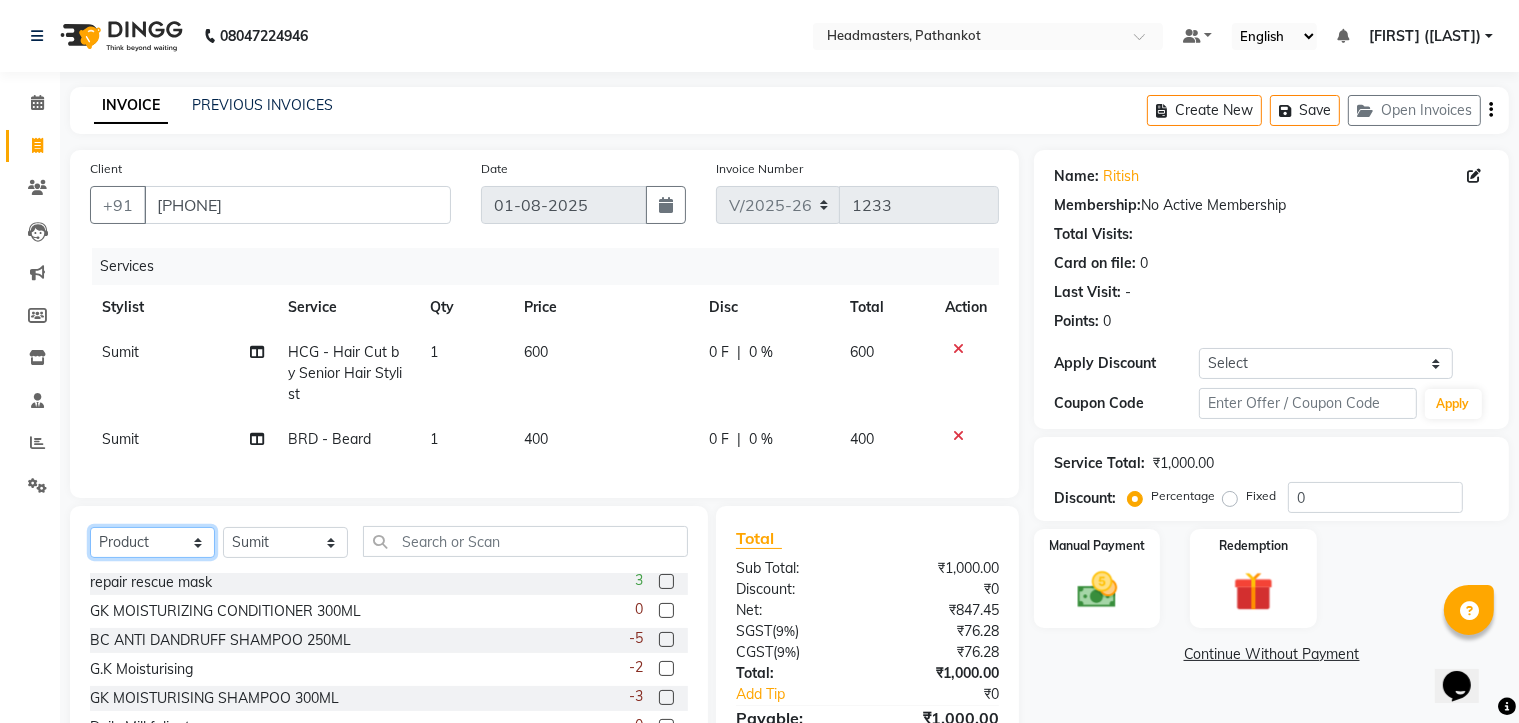 scroll, scrollTop: 872, scrollLeft: 0, axis: vertical 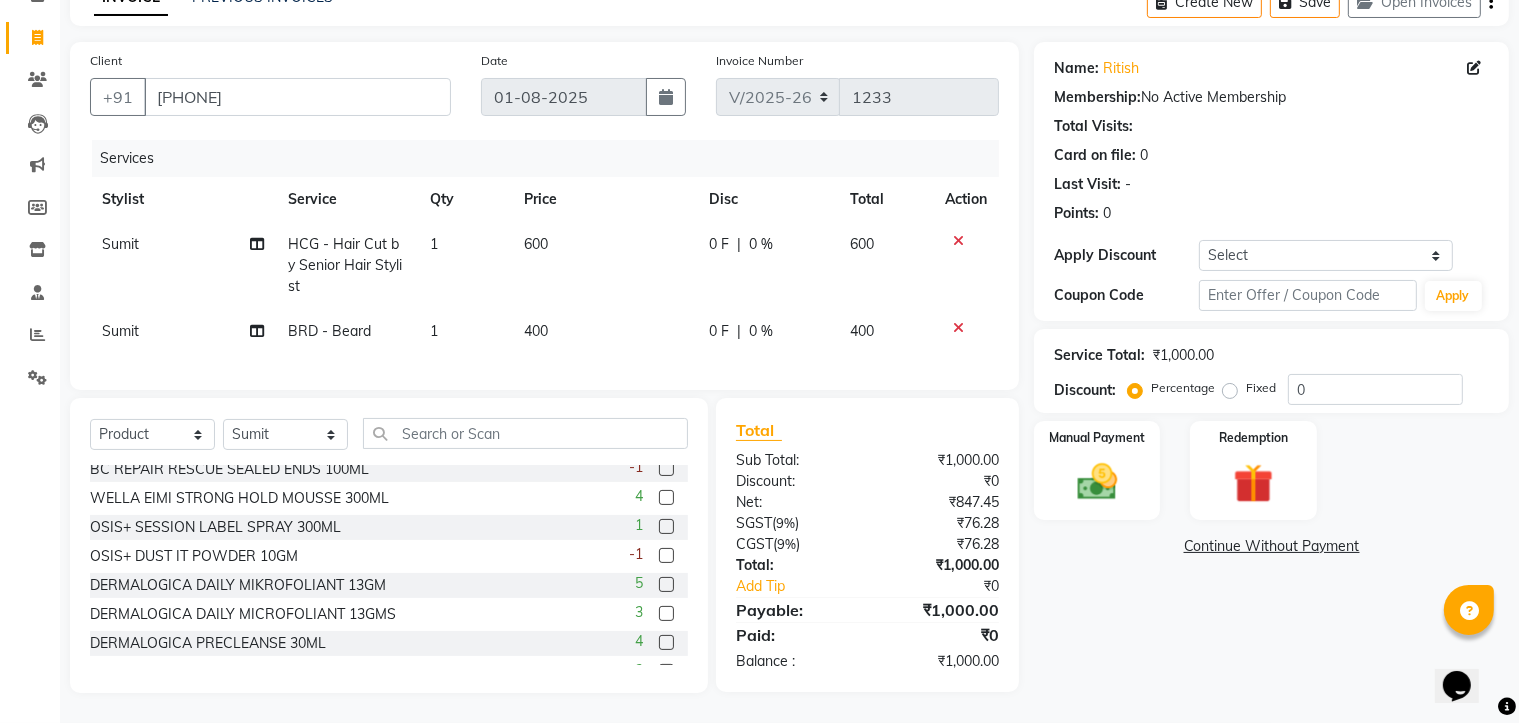 click 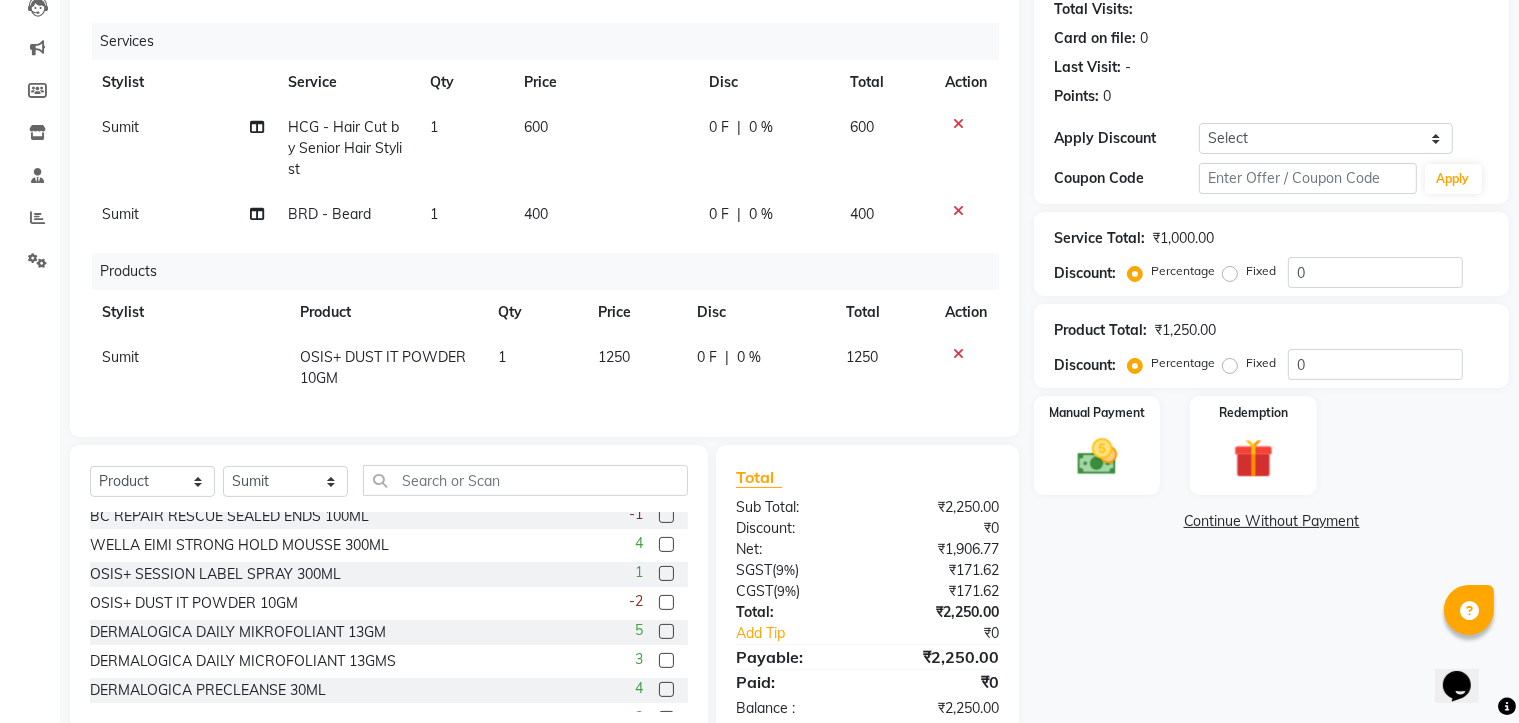 scroll, scrollTop: 289, scrollLeft: 0, axis: vertical 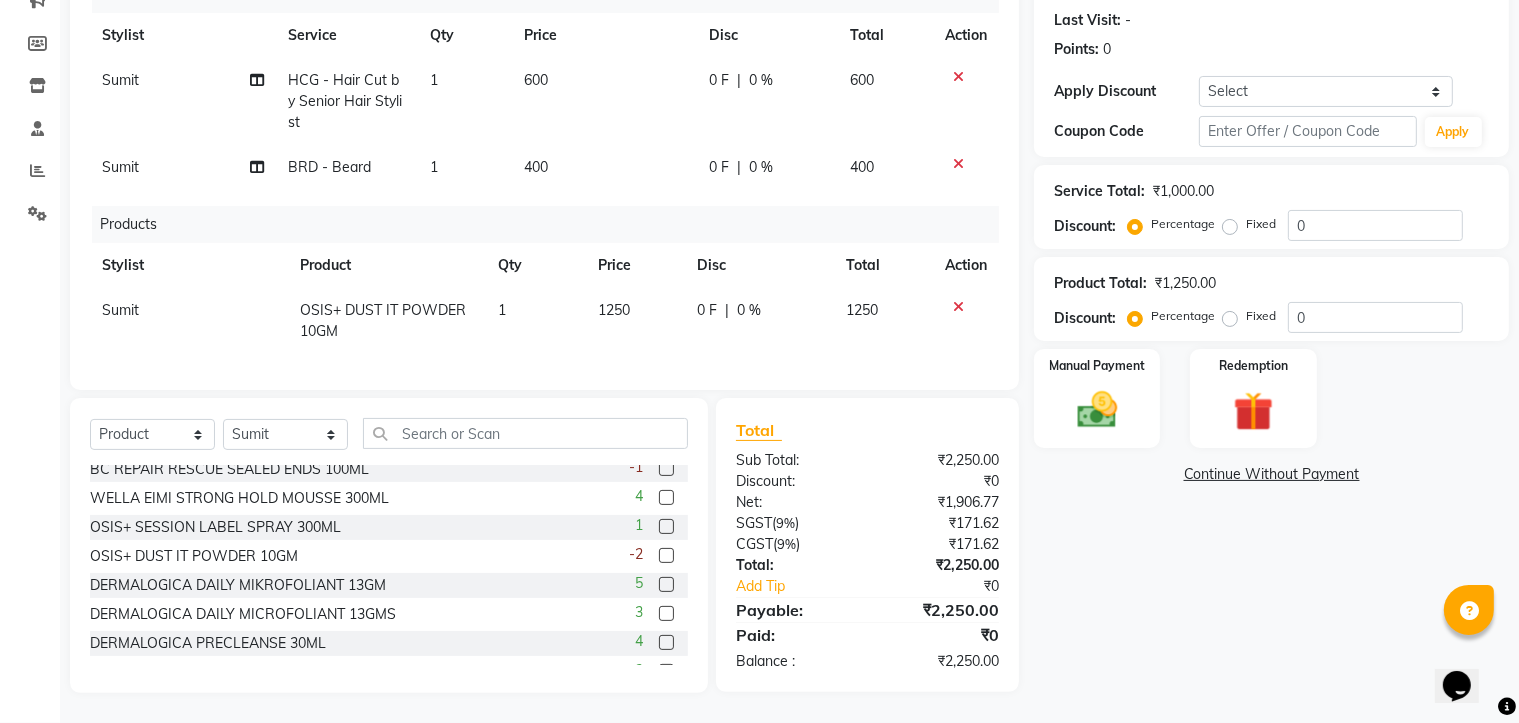 click 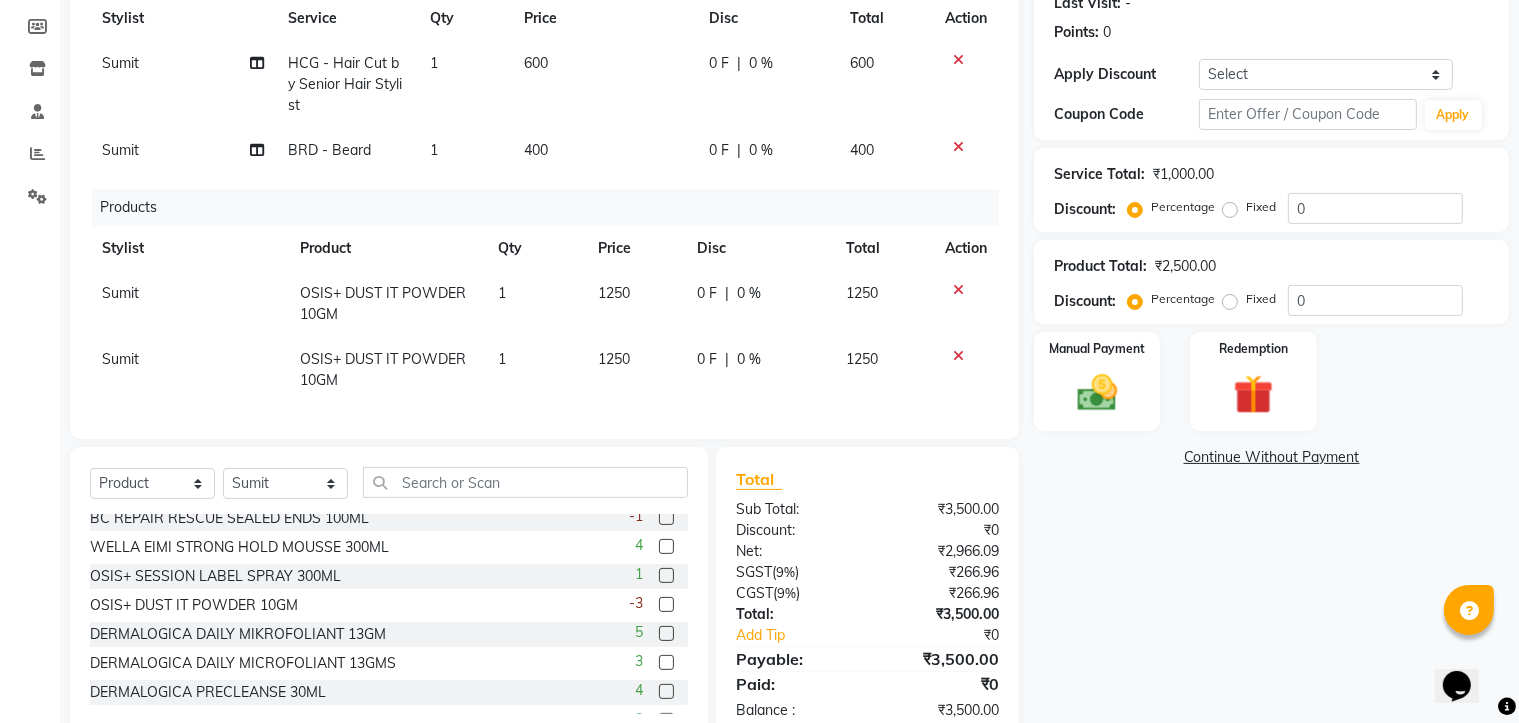 click 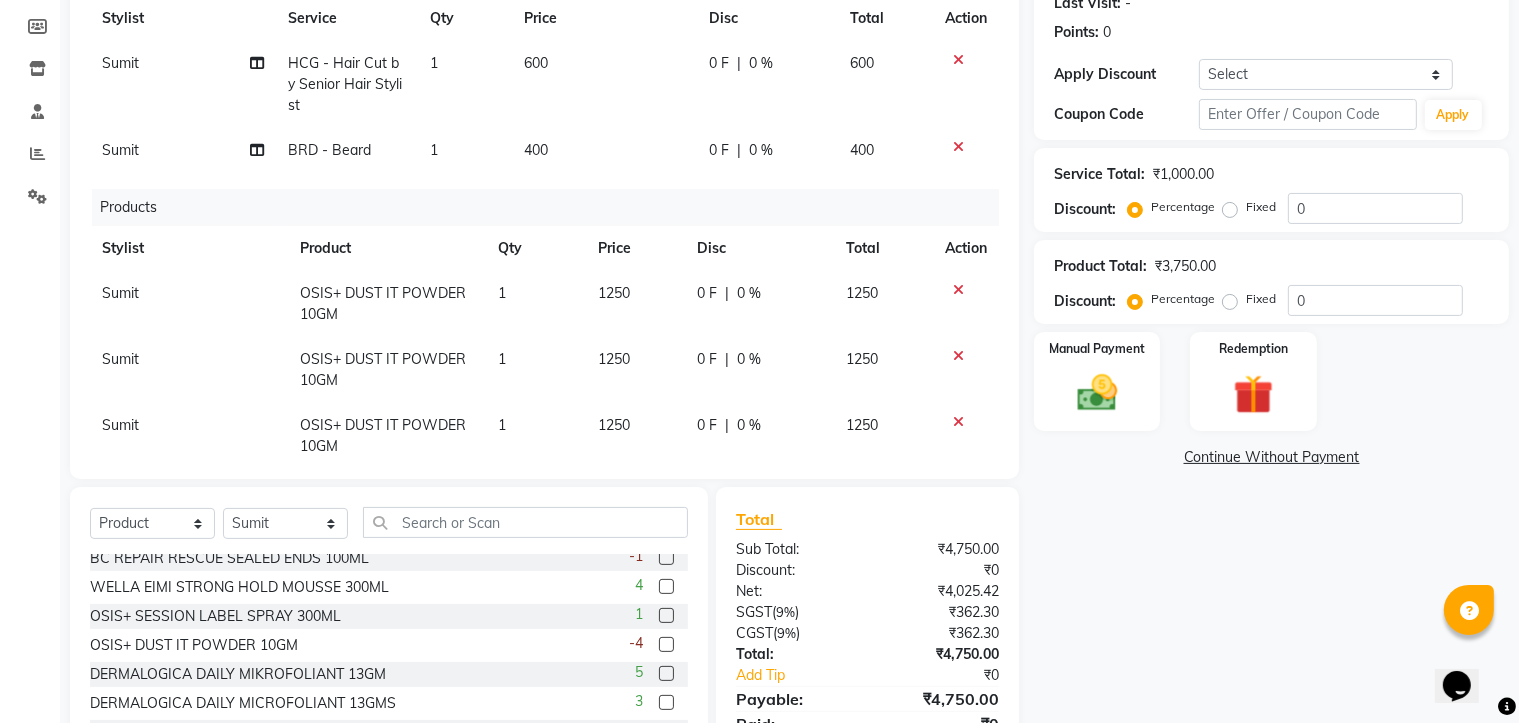 click 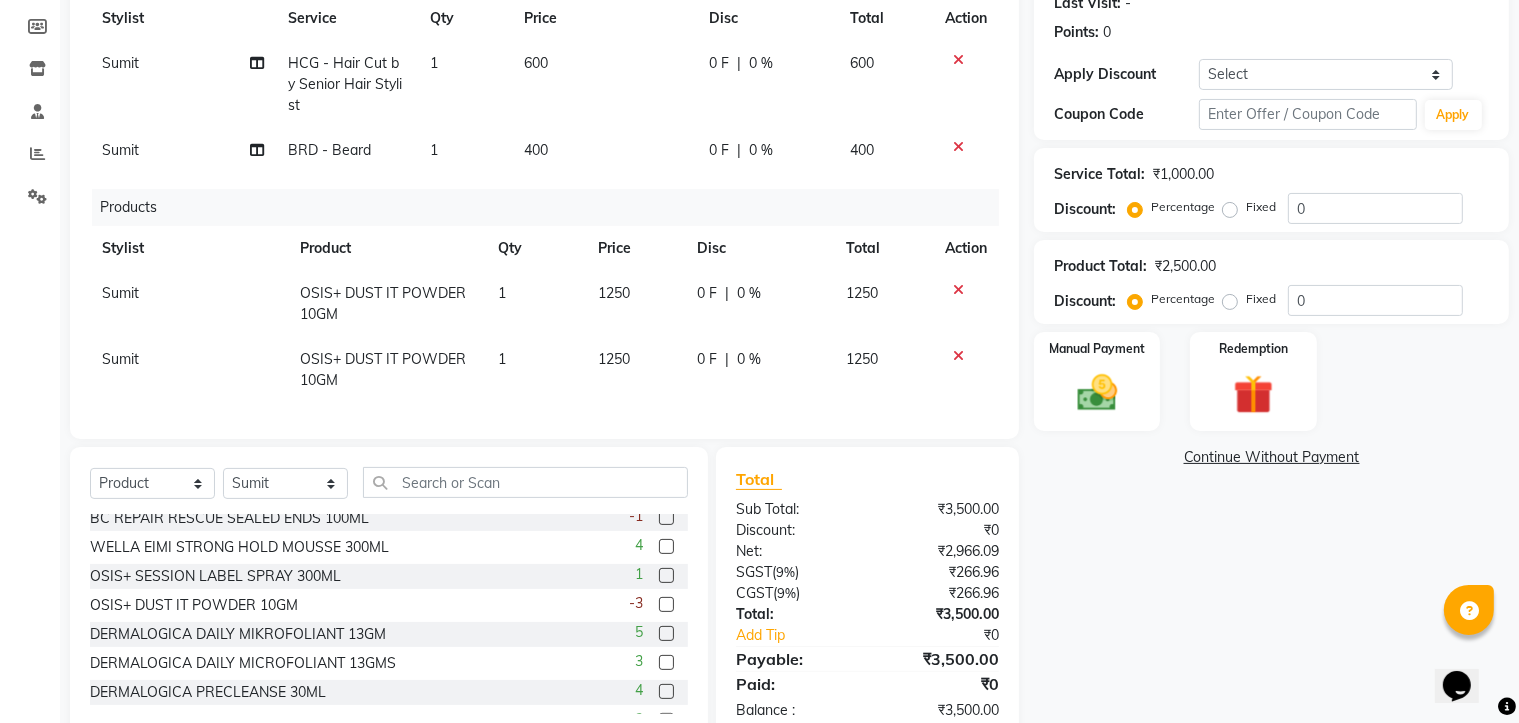 click 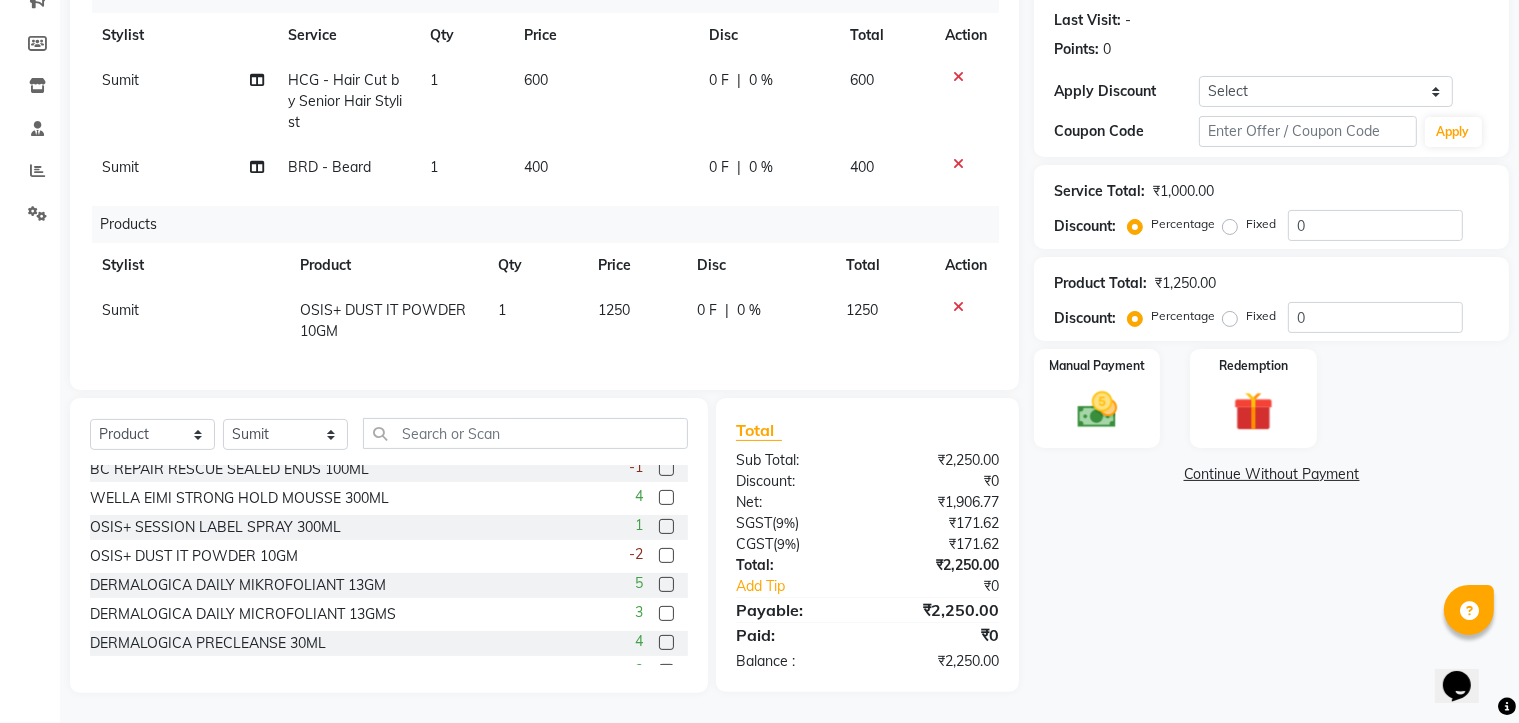 click on "1250" 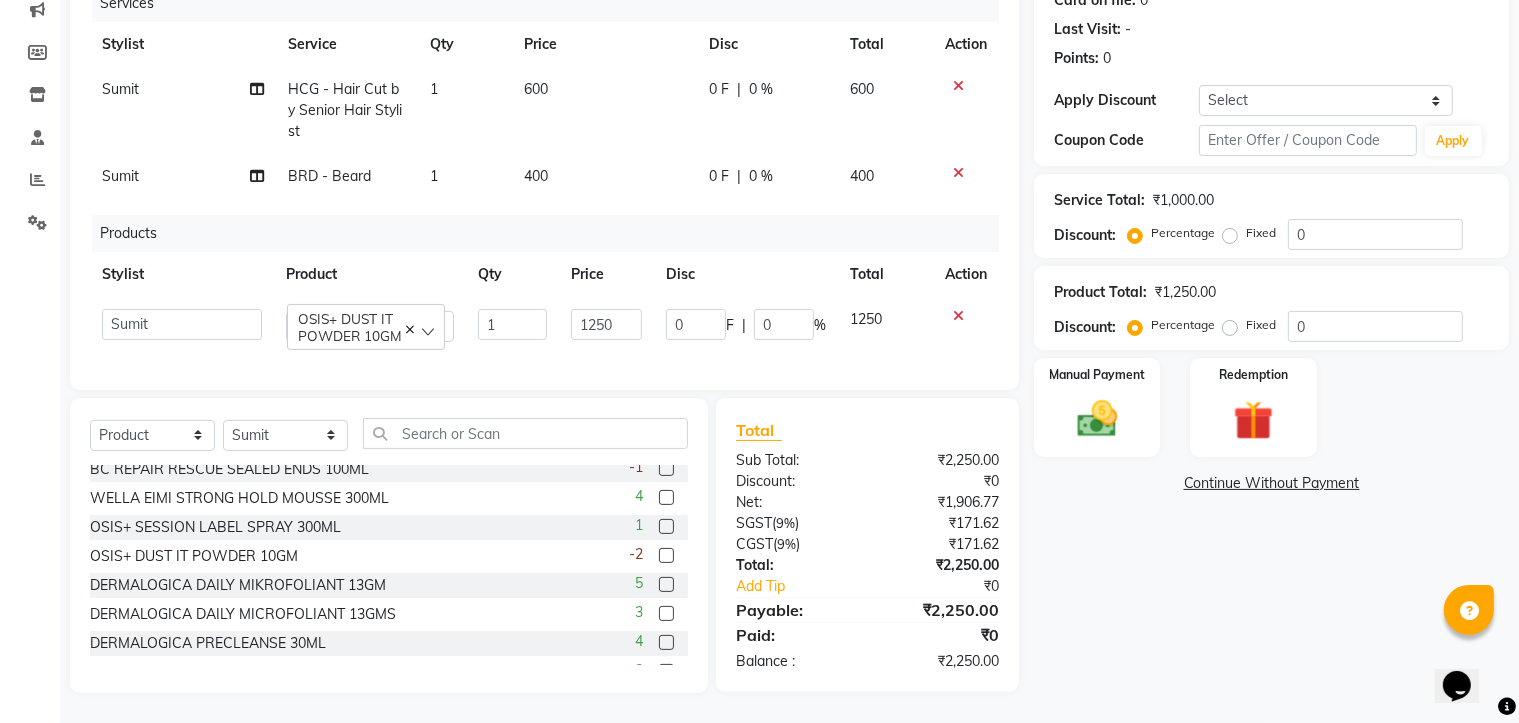 scroll, scrollTop: 282, scrollLeft: 0, axis: vertical 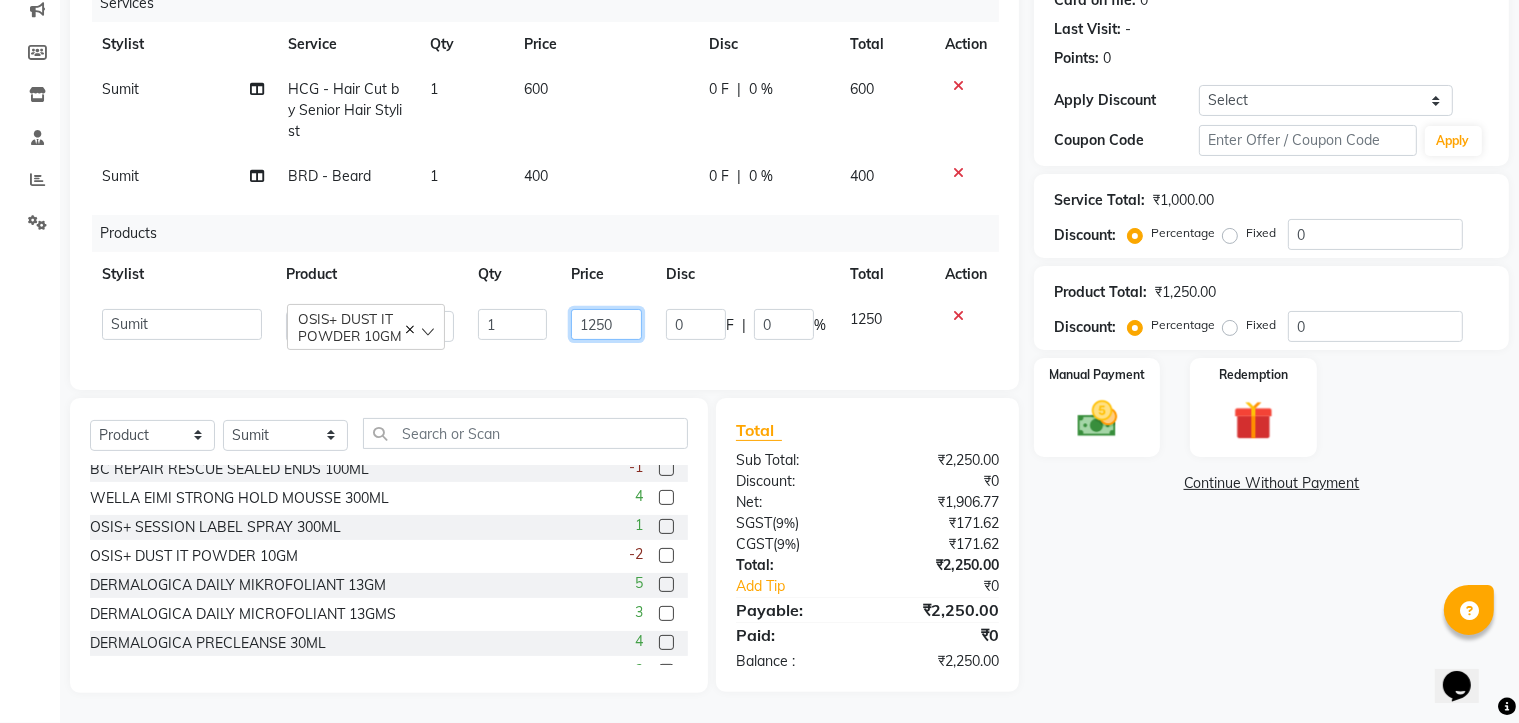 click on "1250" 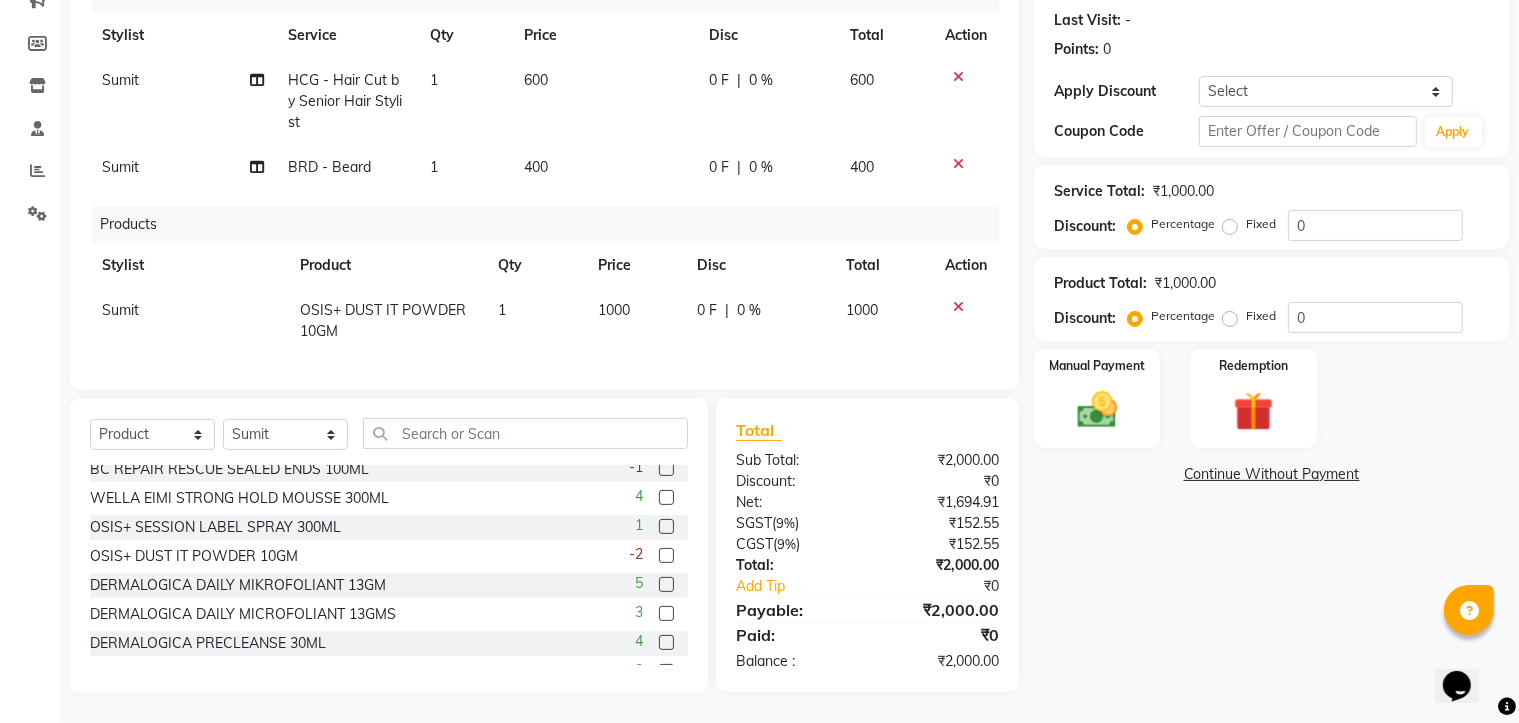 click on "400" 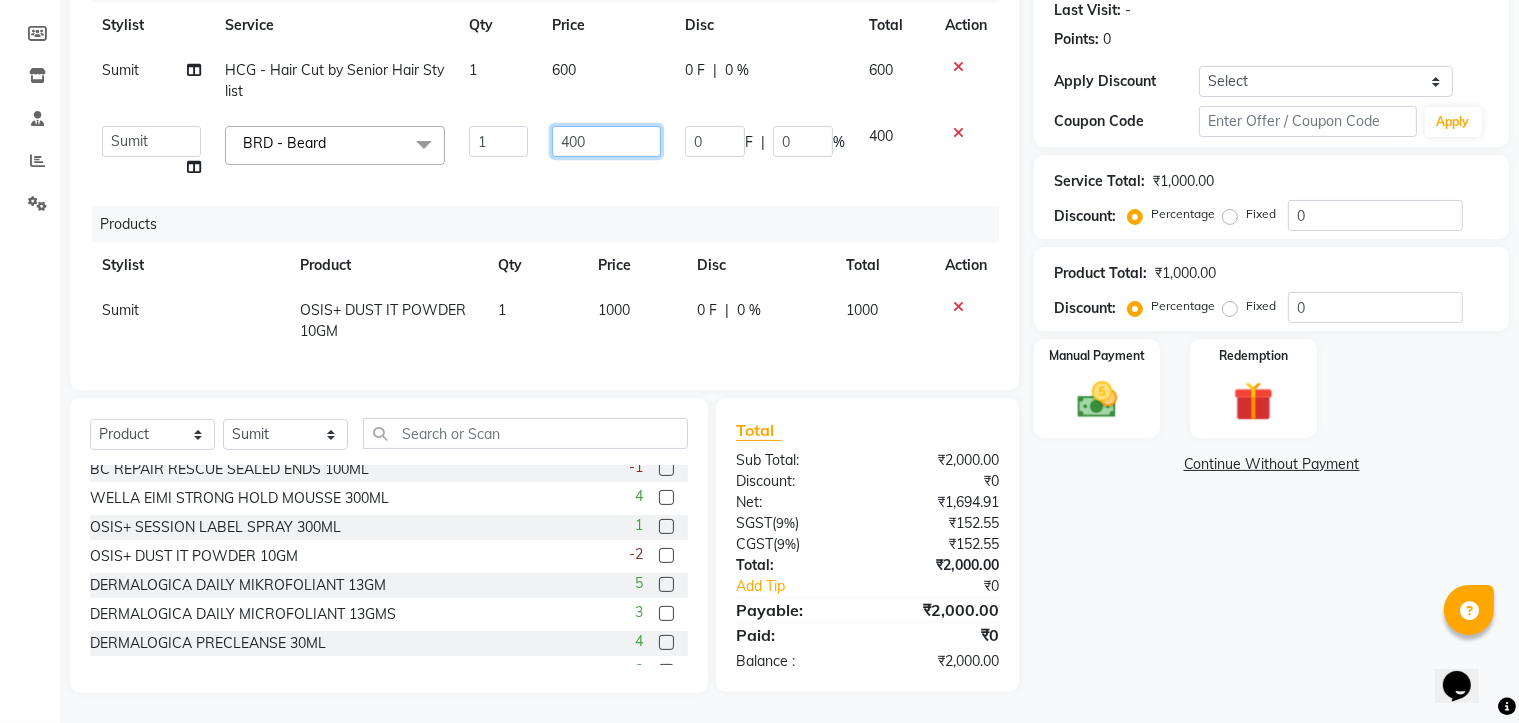 click on "400" 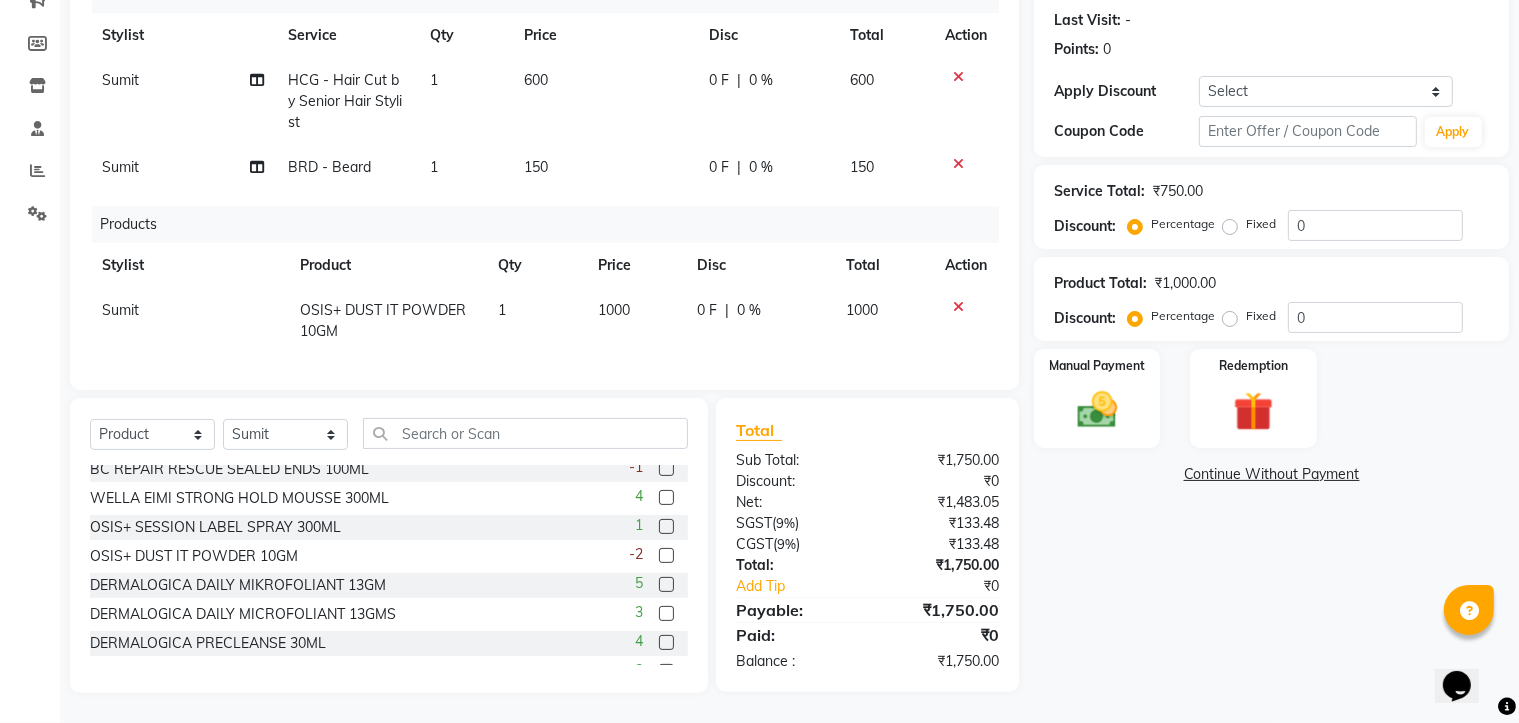 click on "600" 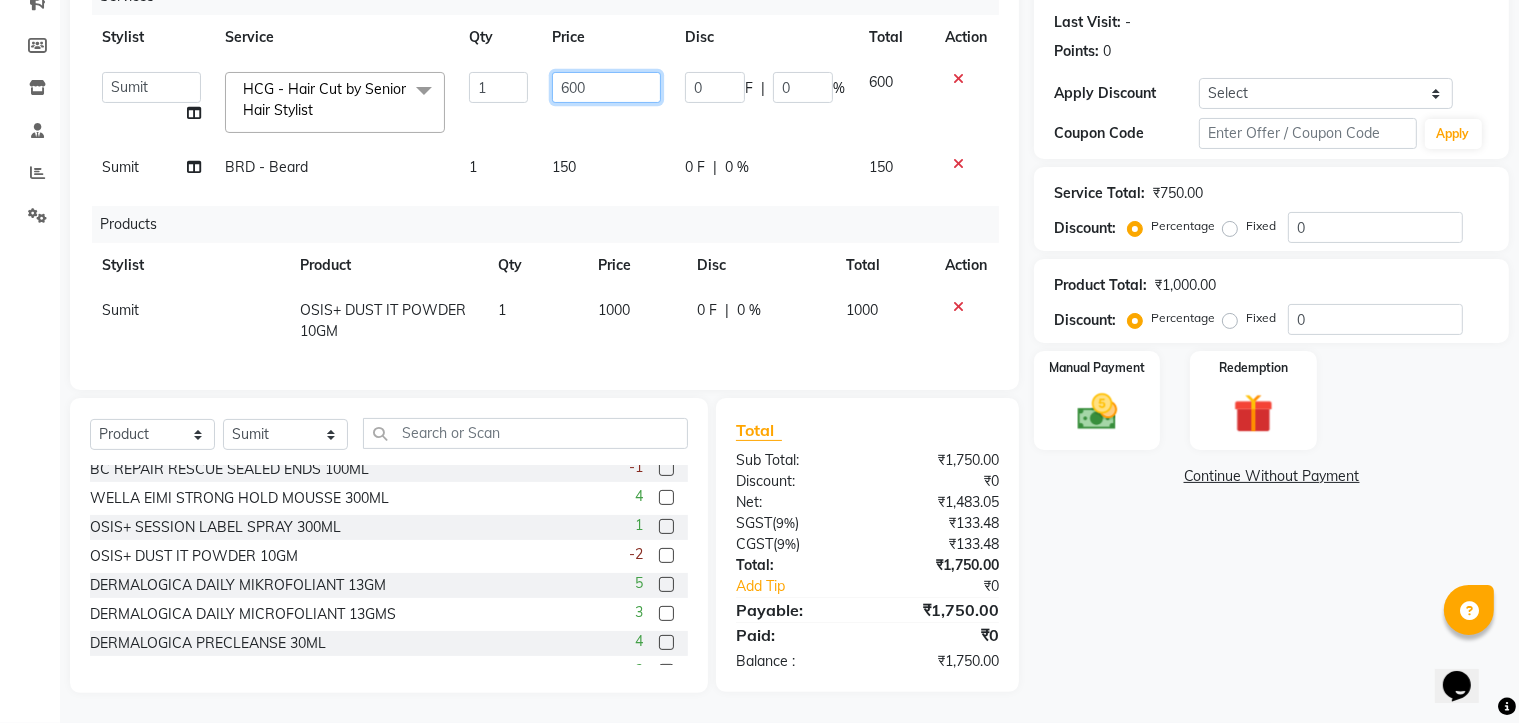click on "600" 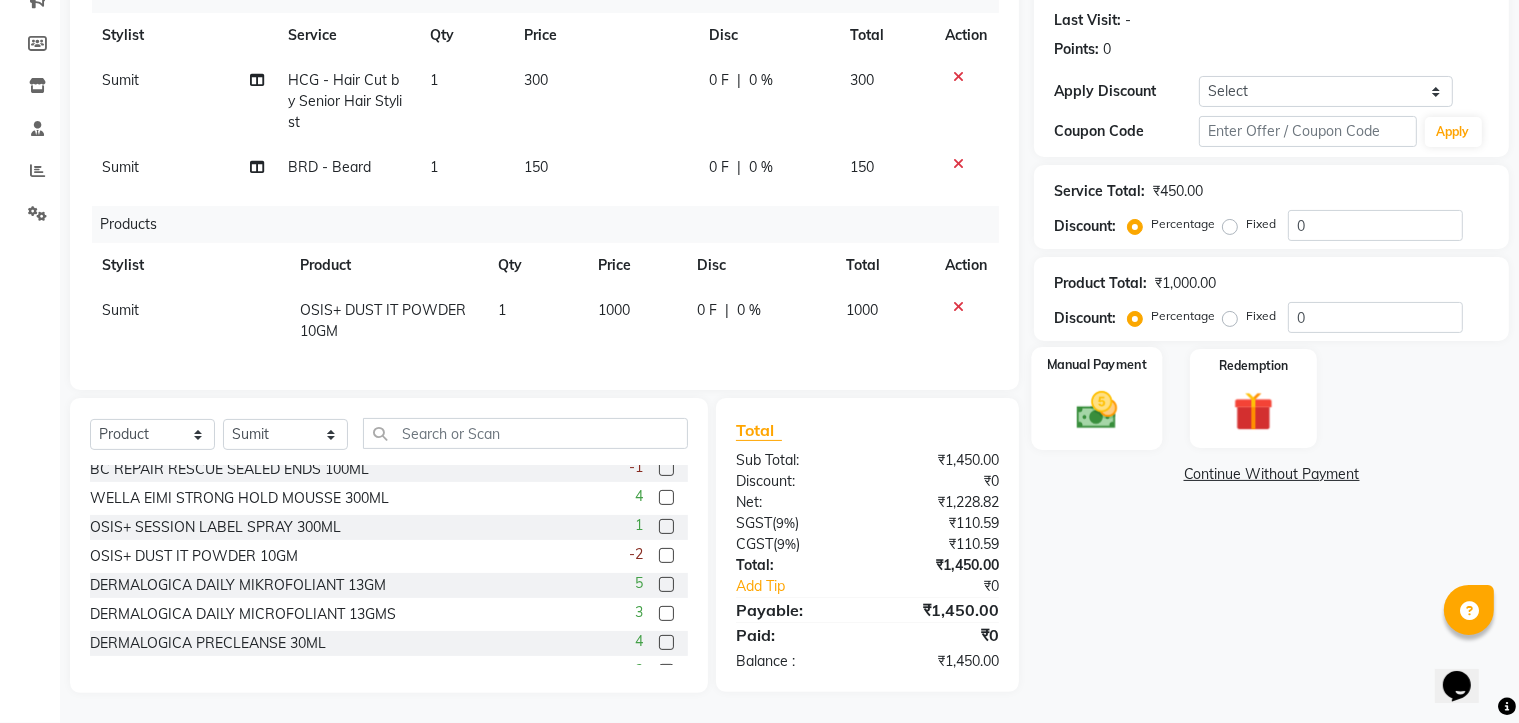 click on "Manual Payment" 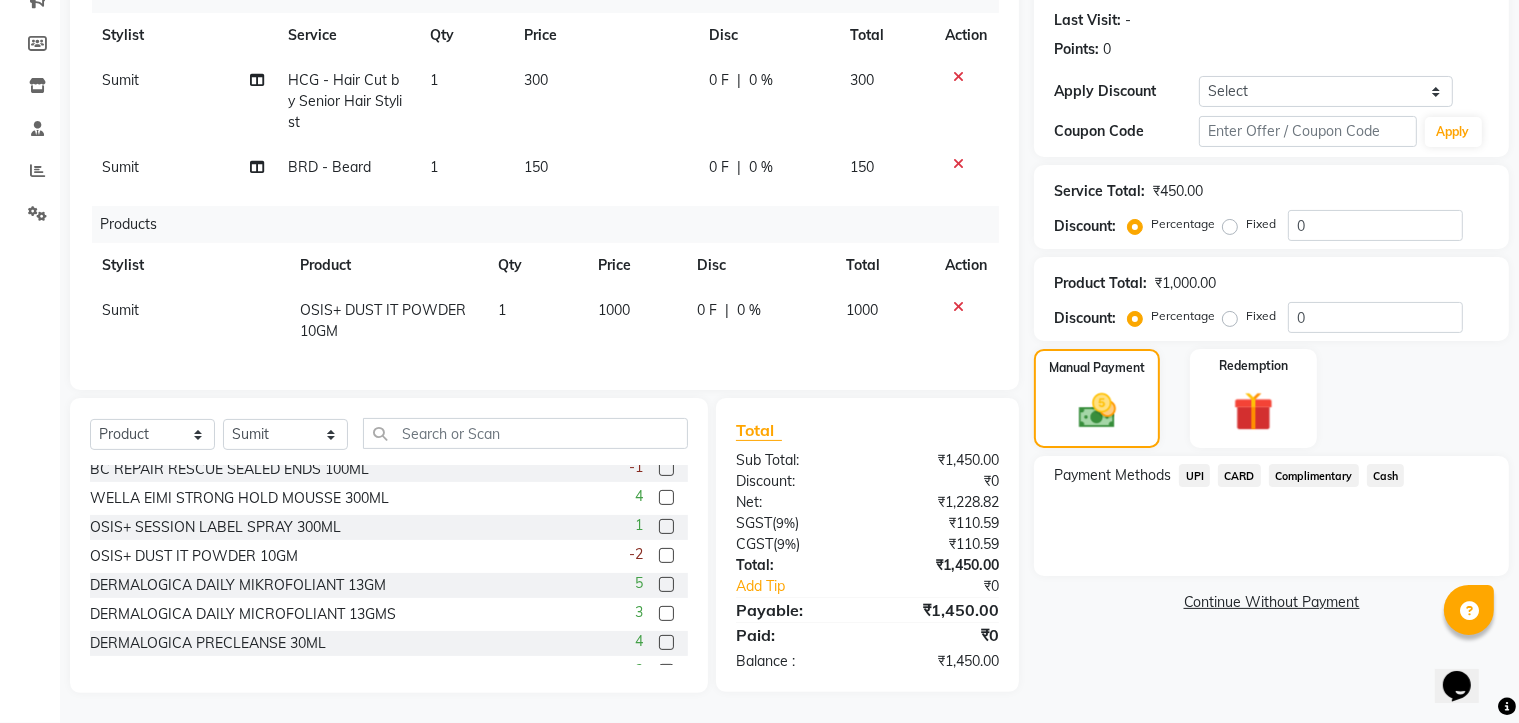 click on "UPI" 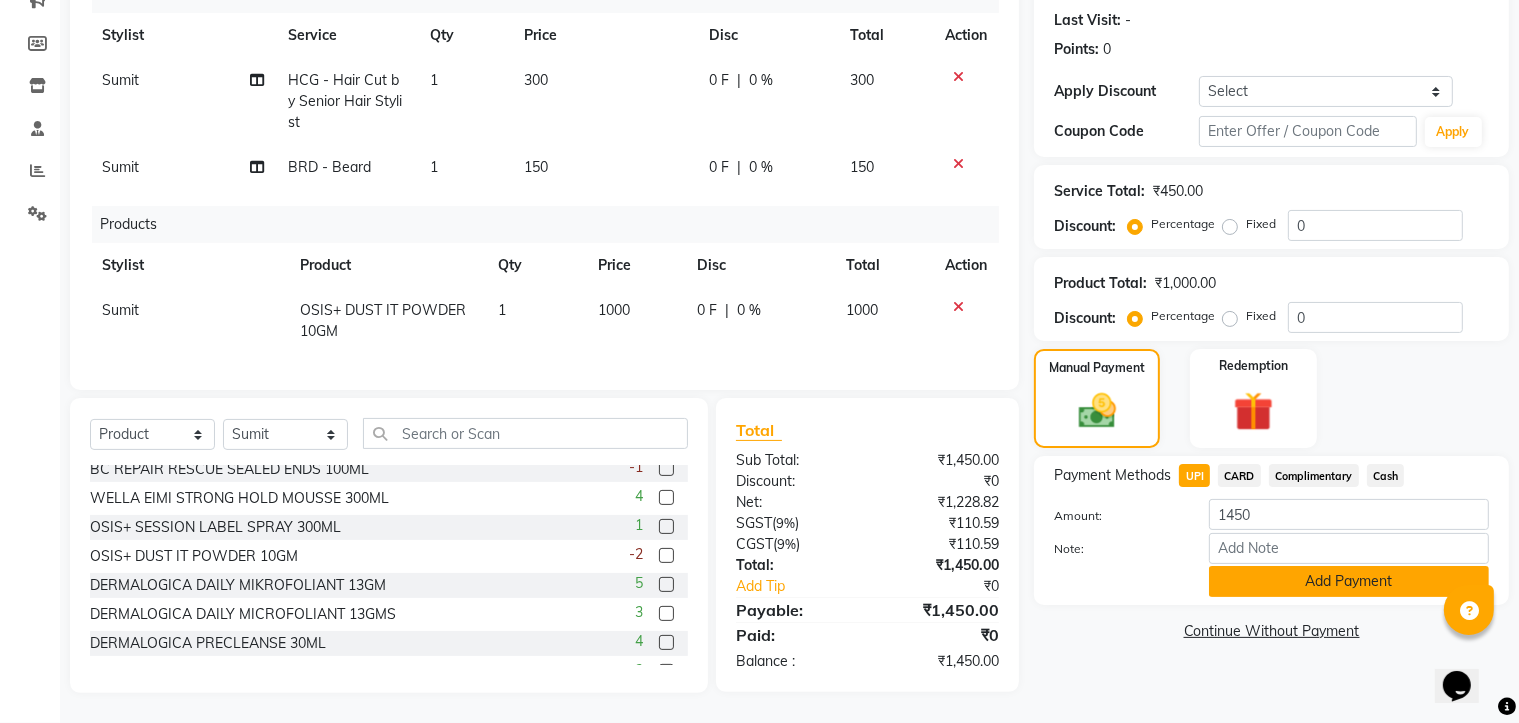 click on "Add Payment" 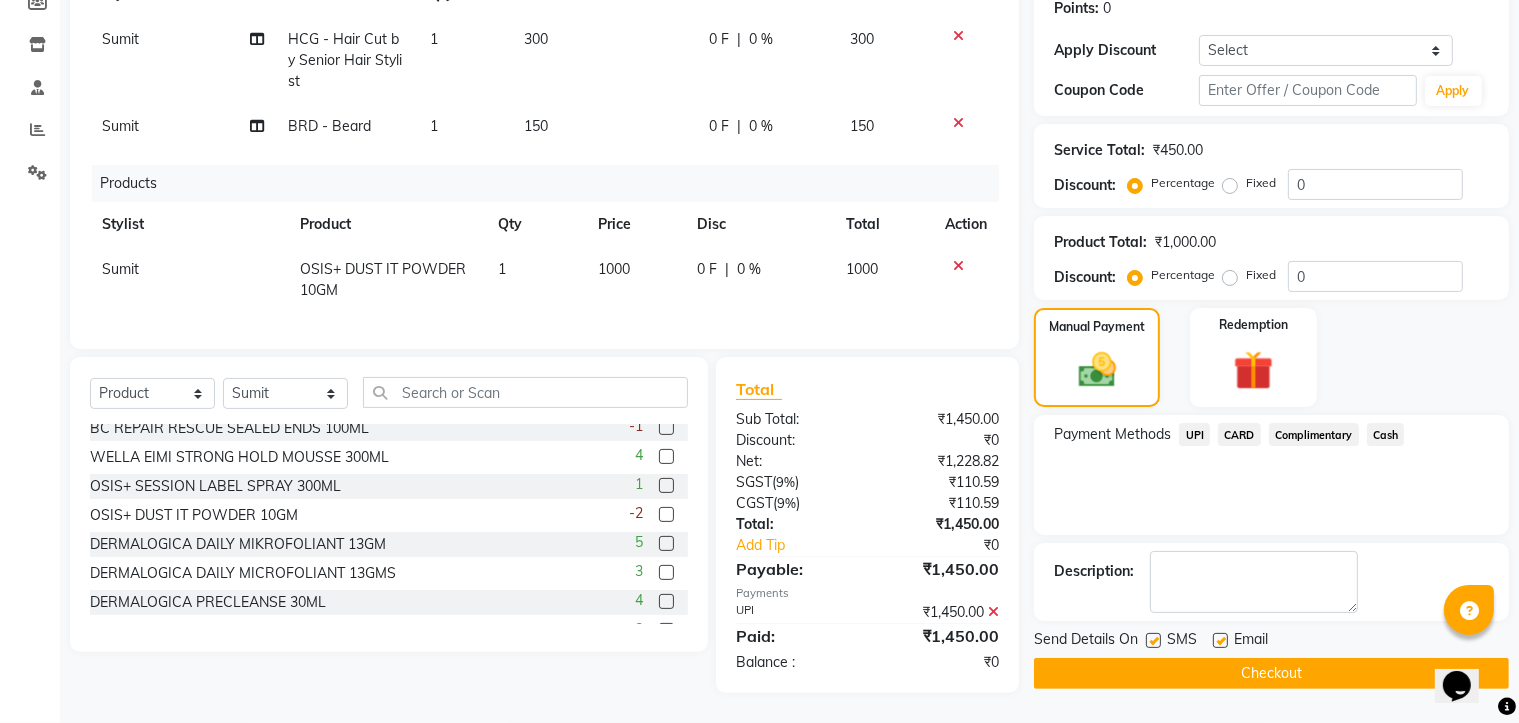 scroll, scrollTop: 330, scrollLeft: 0, axis: vertical 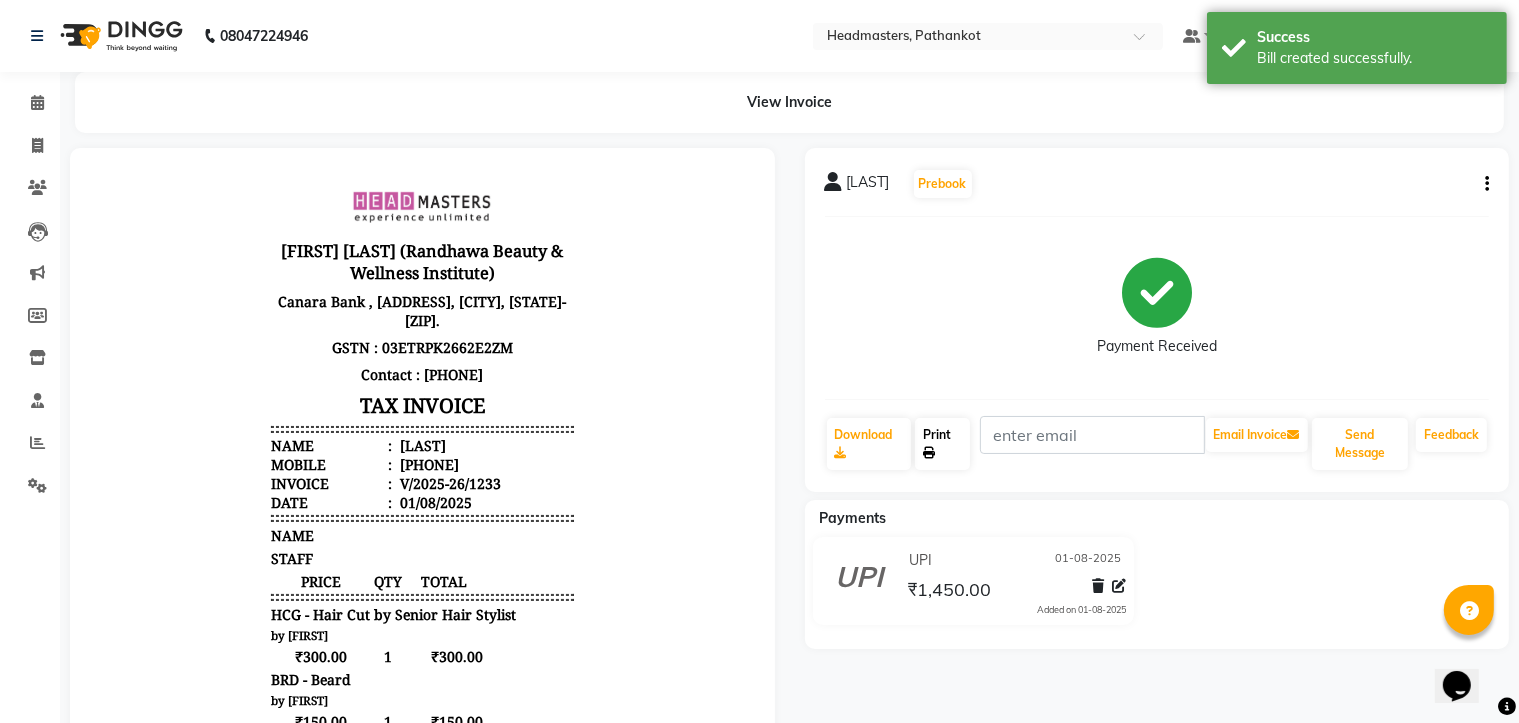 click on "Print" 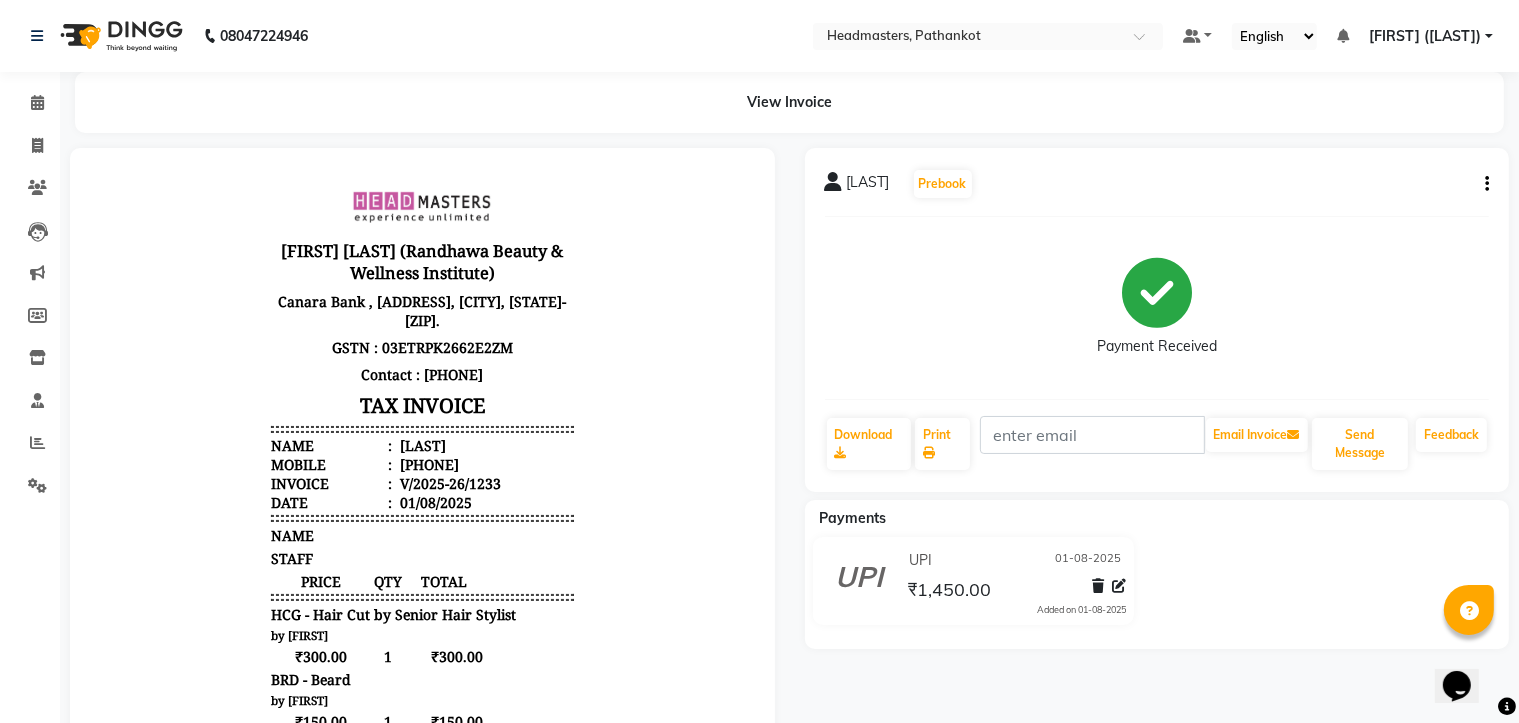 click on "Payment Received" 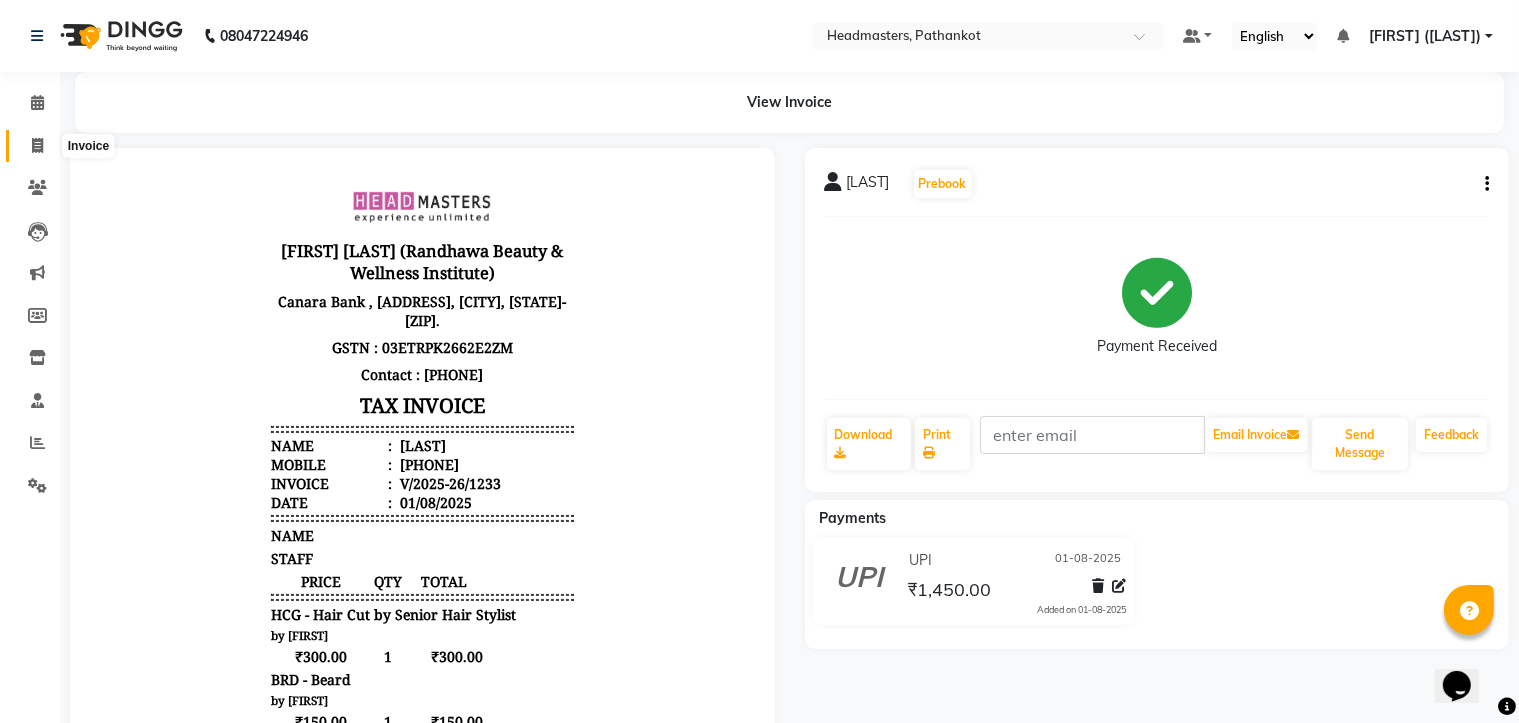 click 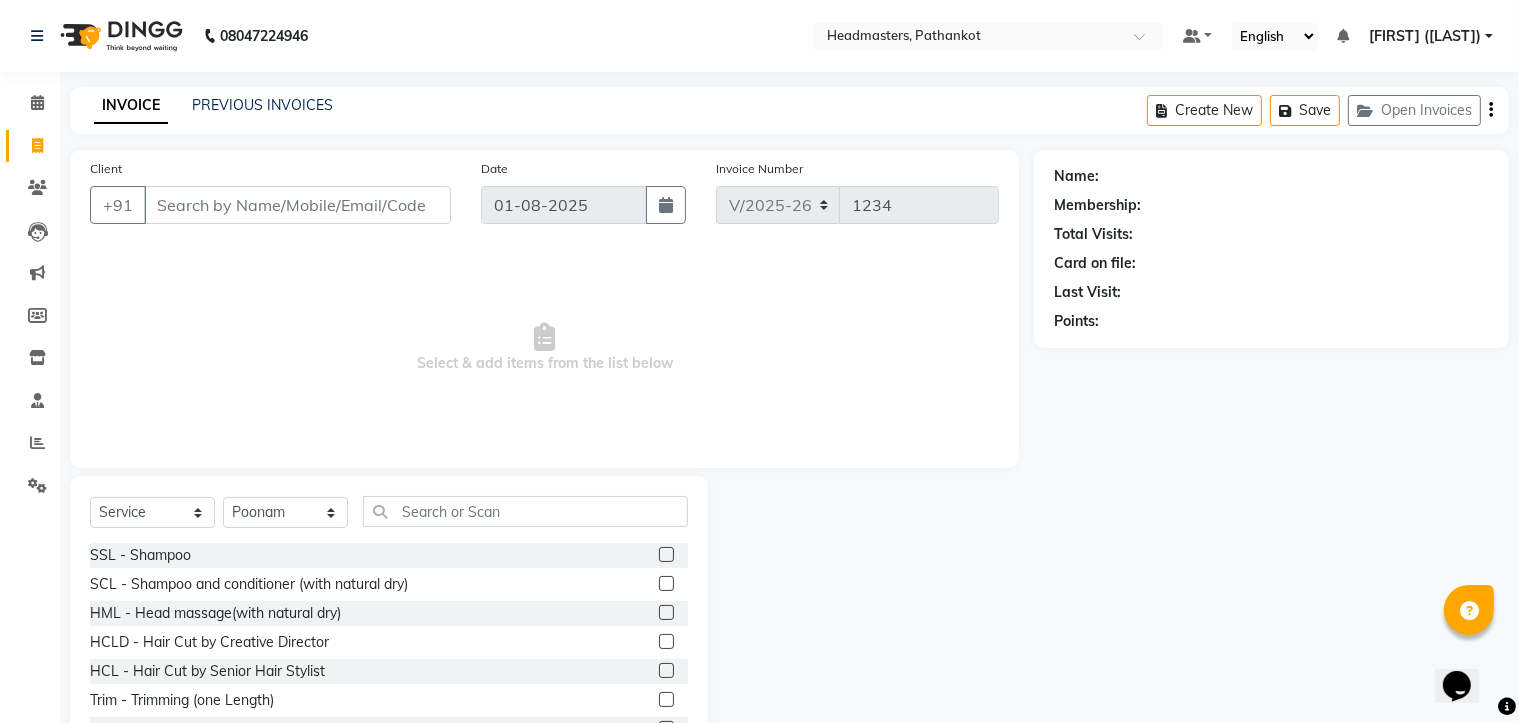 click on "Client" at bounding box center [297, 205] 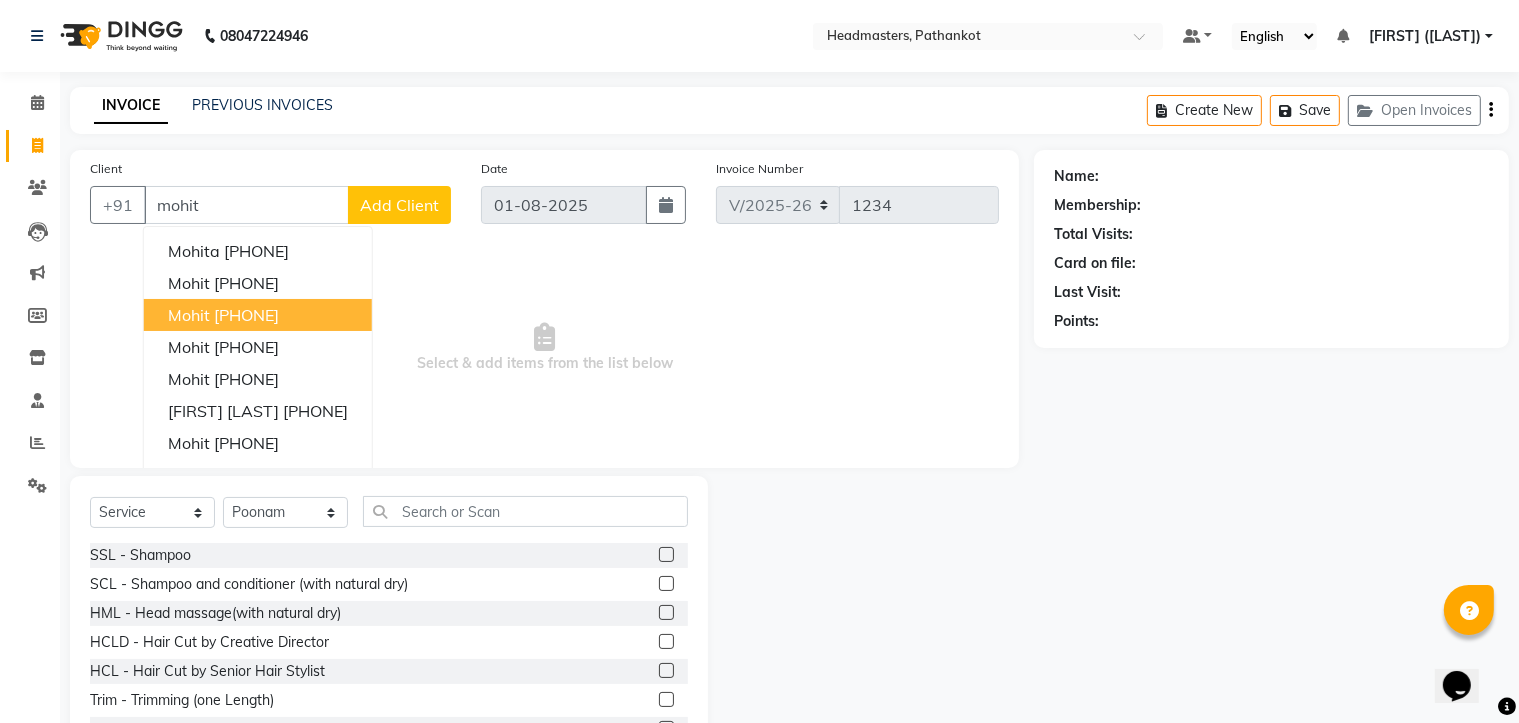 click on "[PHONE]" at bounding box center [246, 315] 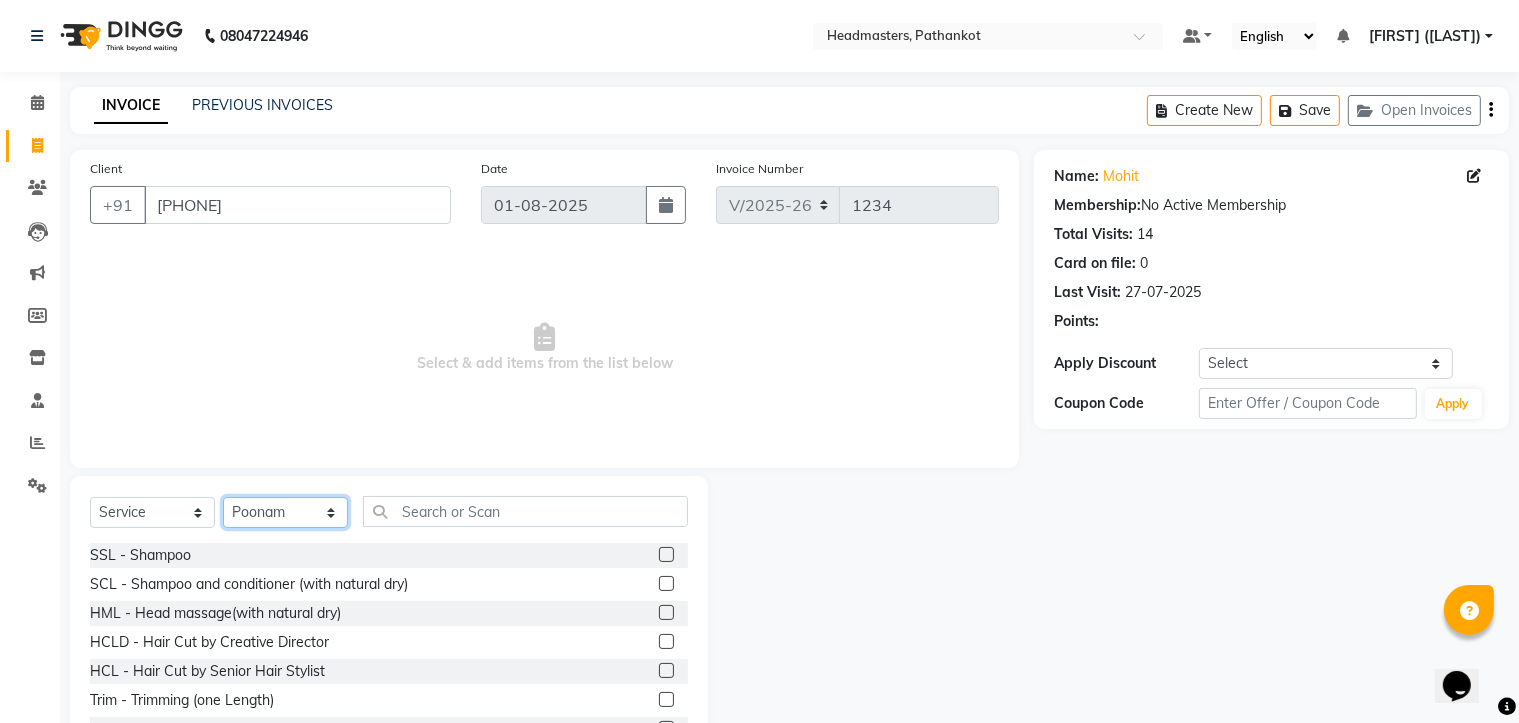 click on "Select Stylist Amir HEAD MASTERS jassi jasvir [FIRST]  [FIRST]  Monika sharma Monika Yoseph  nakul NITIN Poonam puja roop Sumit Teji" 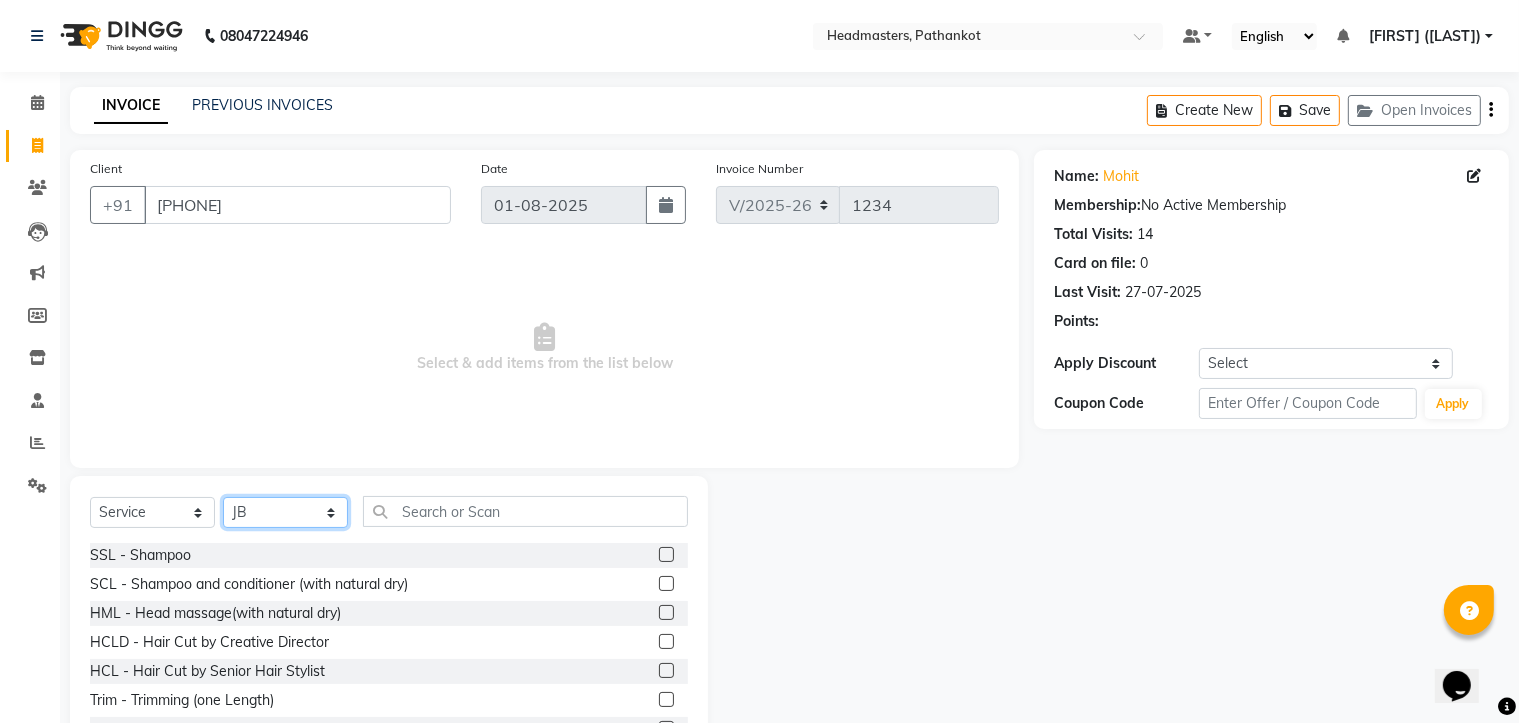 click on "Select Stylist Amir HEAD MASTERS jassi jasvir [FIRST]  [FIRST]  Monika sharma Monika Yoseph  nakul NITIN Poonam puja roop Sumit Teji" 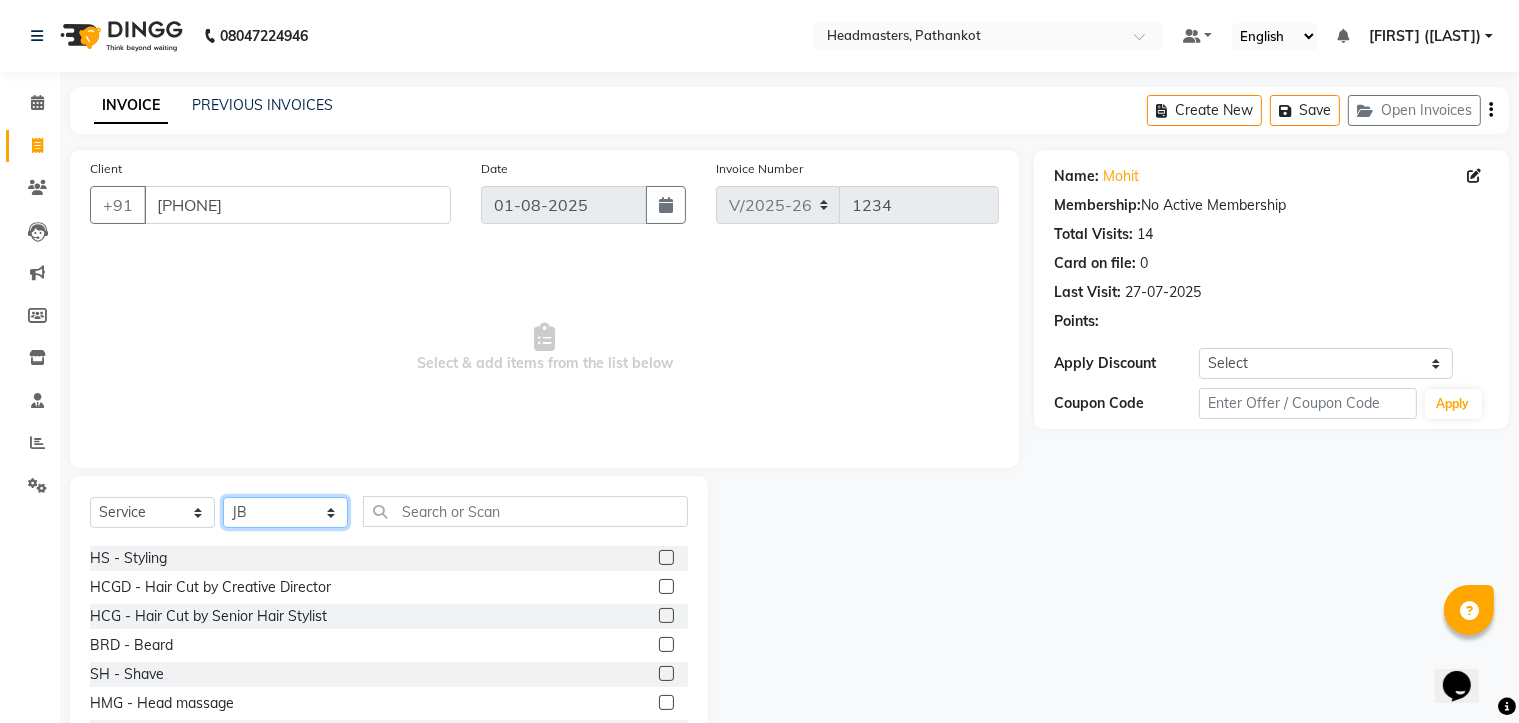 scroll, scrollTop: 900, scrollLeft: 0, axis: vertical 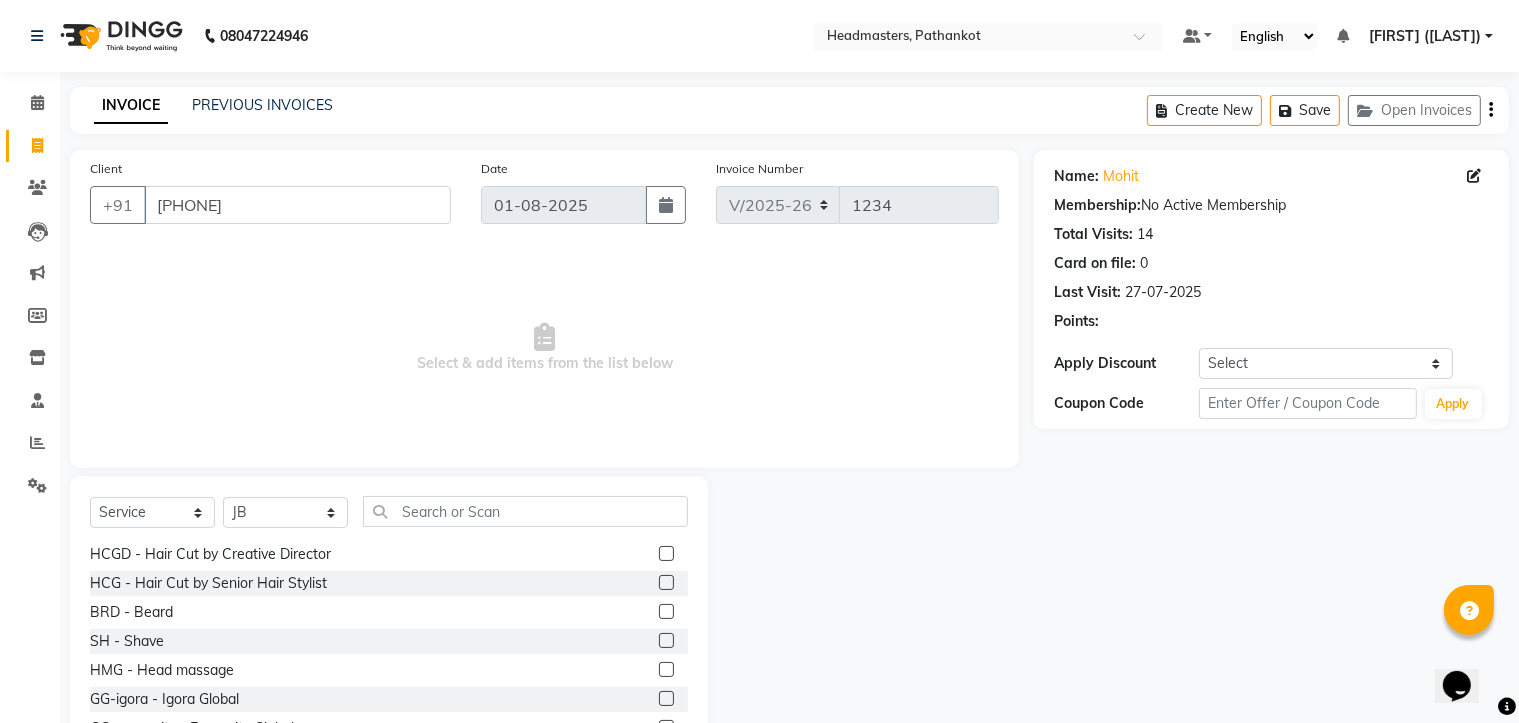 click 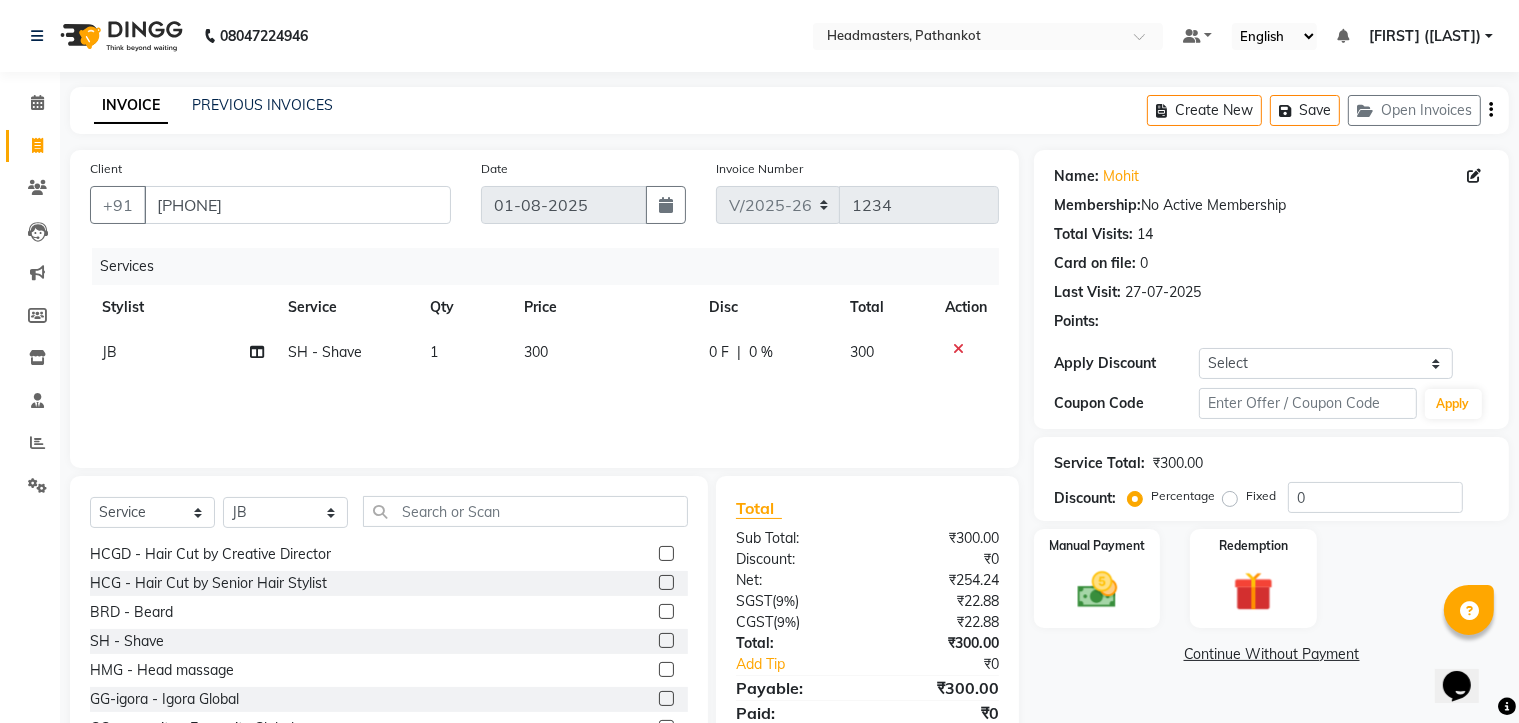 click on "300" 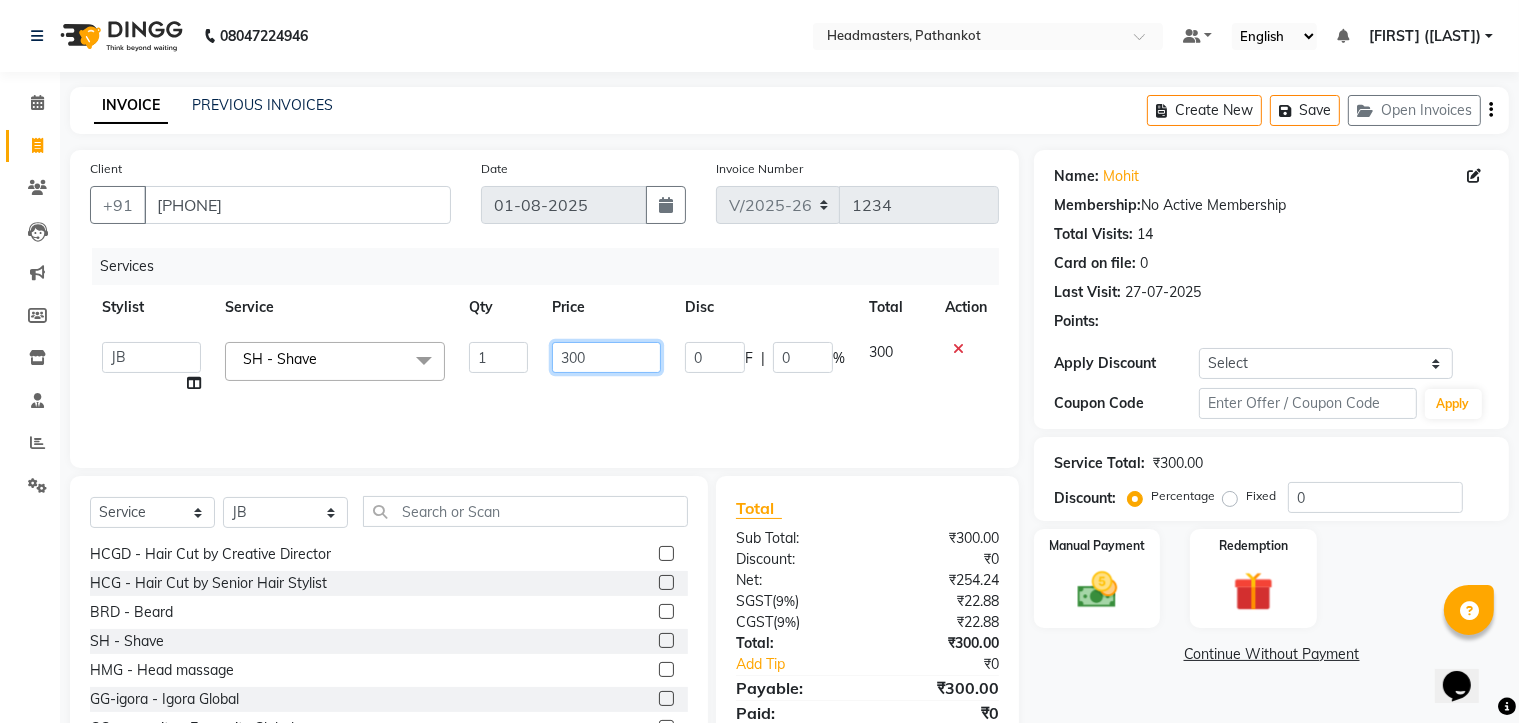 click on "300" 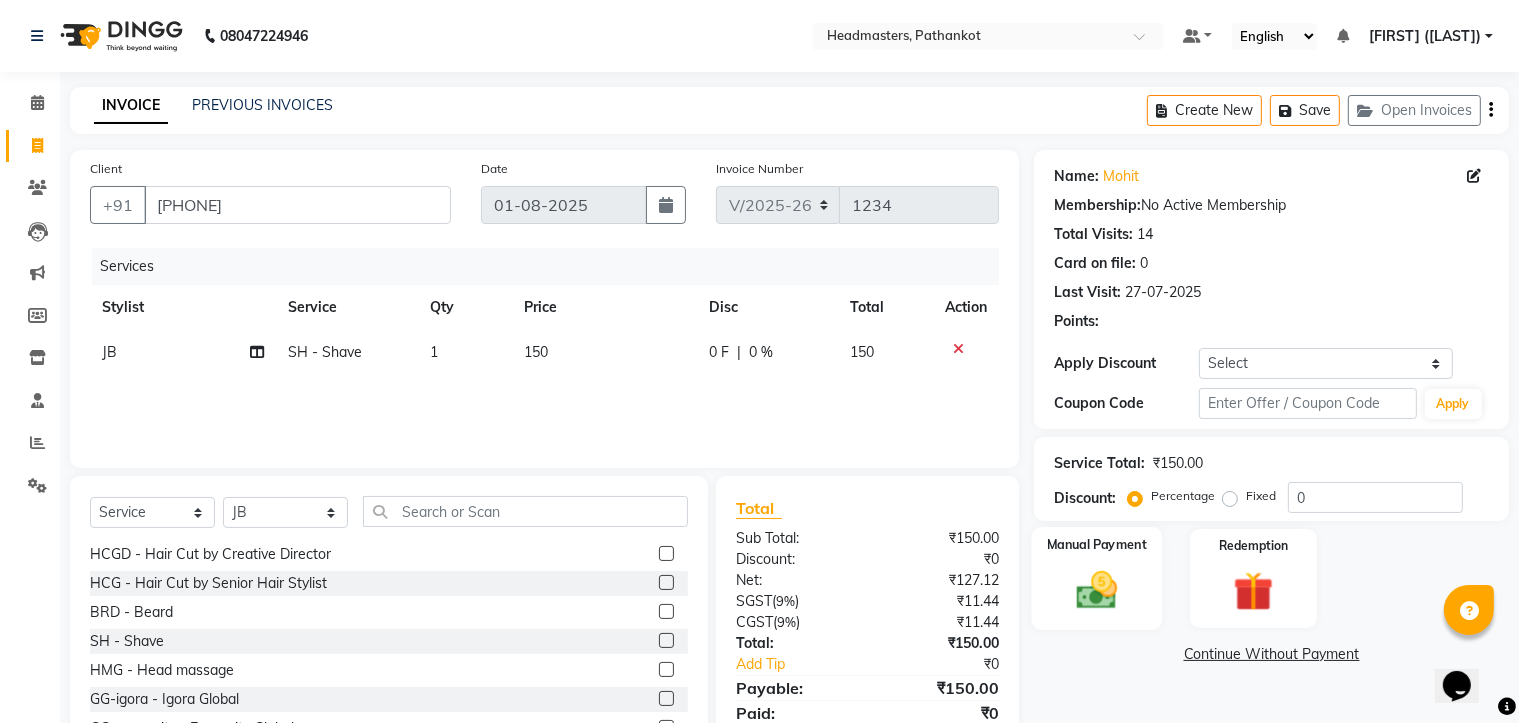 click on "Manual Payment" 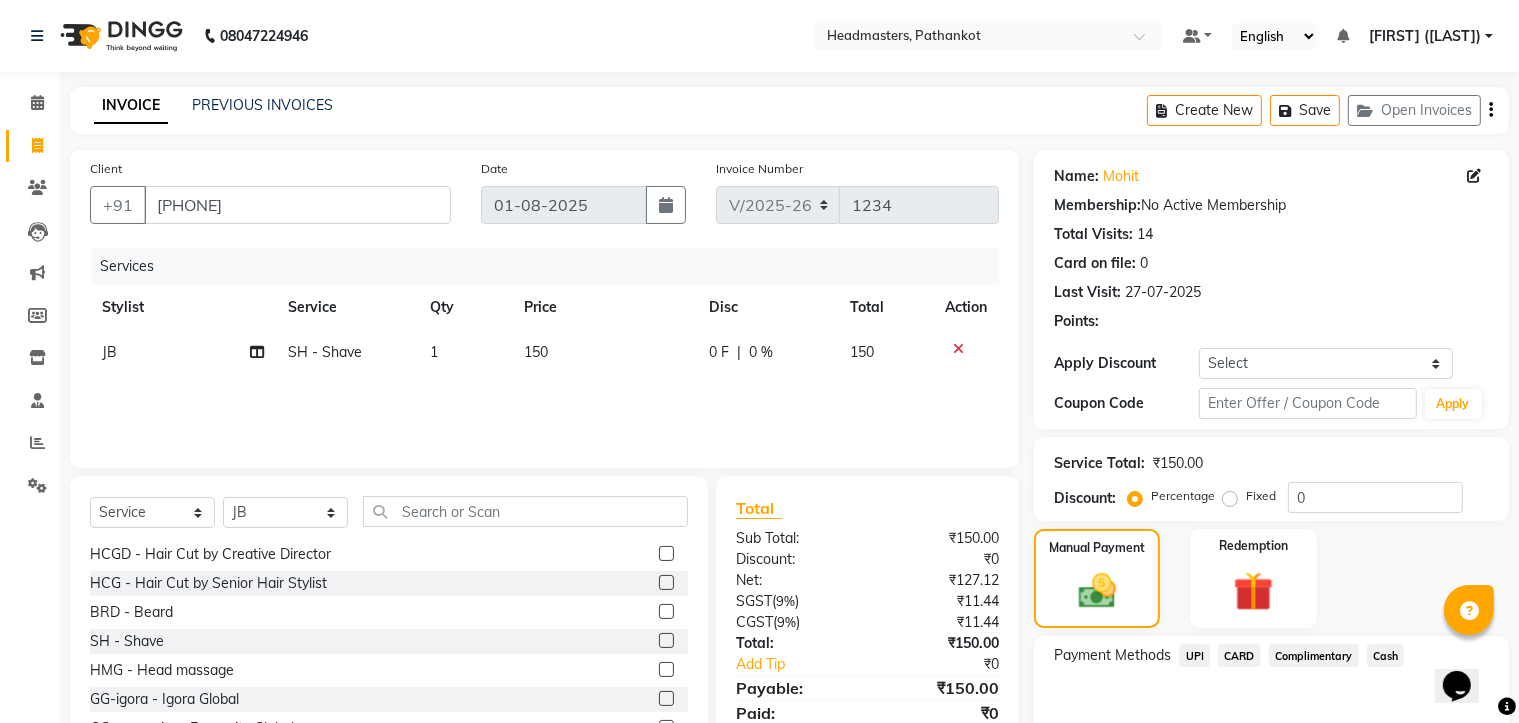 click on "UPI" 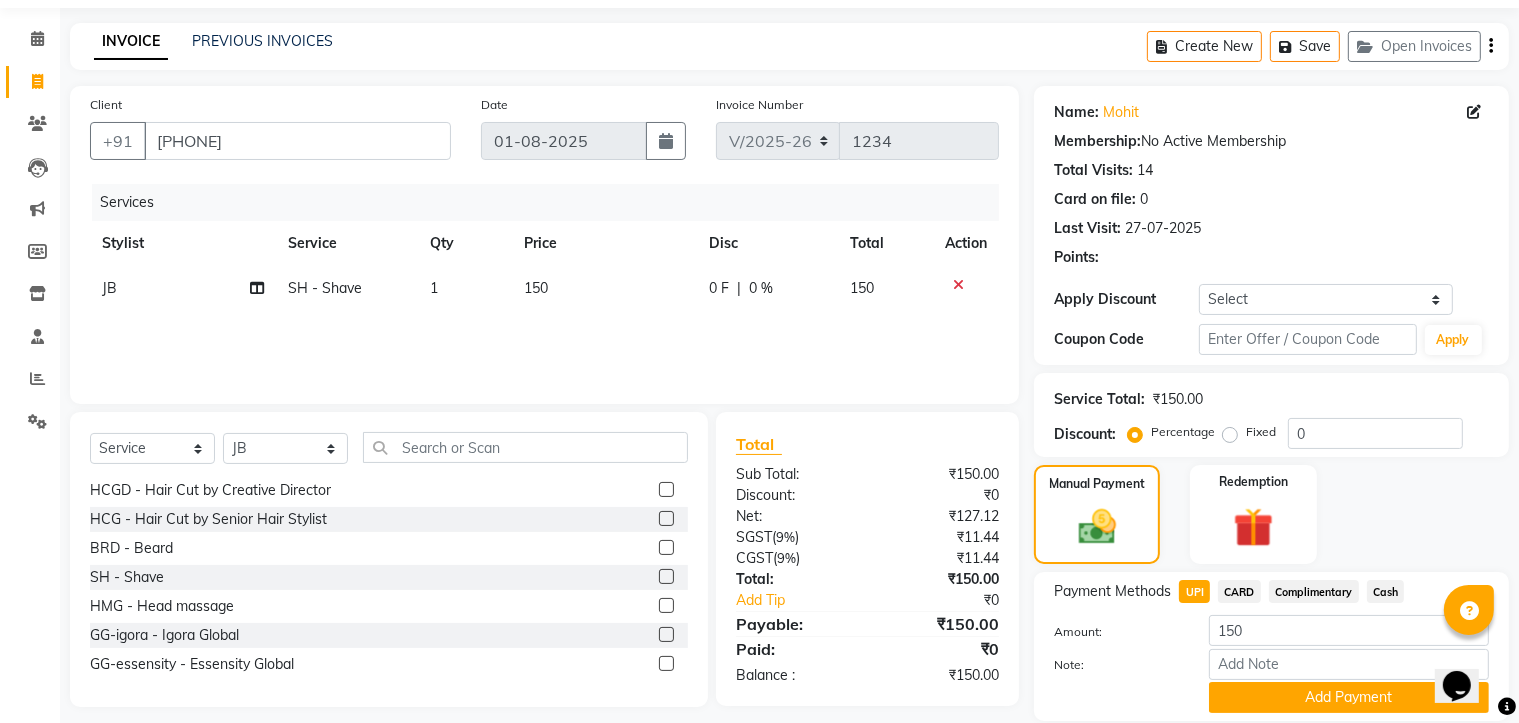 scroll, scrollTop: 135, scrollLeft: 0, axis: vertical 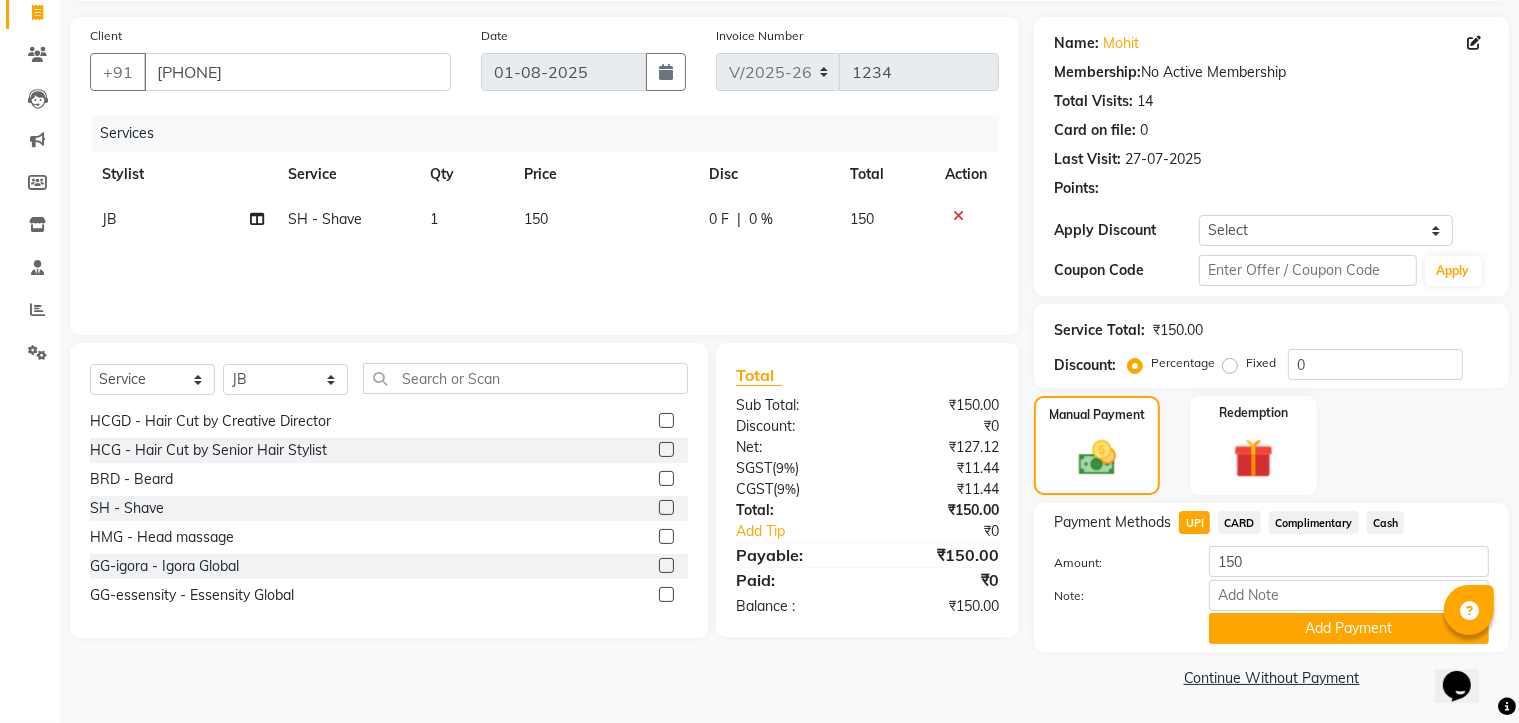 click on "Add Payment" 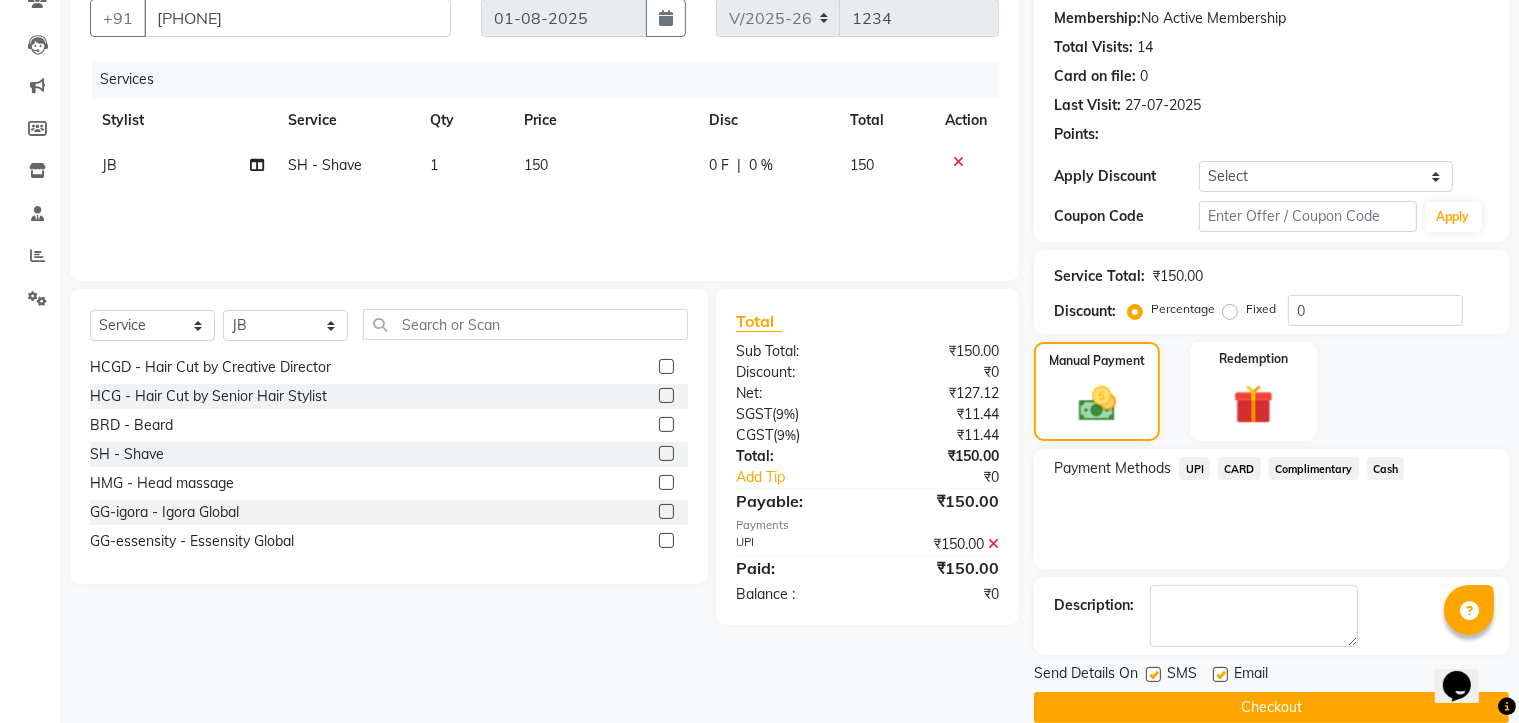 scroll, scrollTop: 216, scrollLeft: 0, axis: vertical 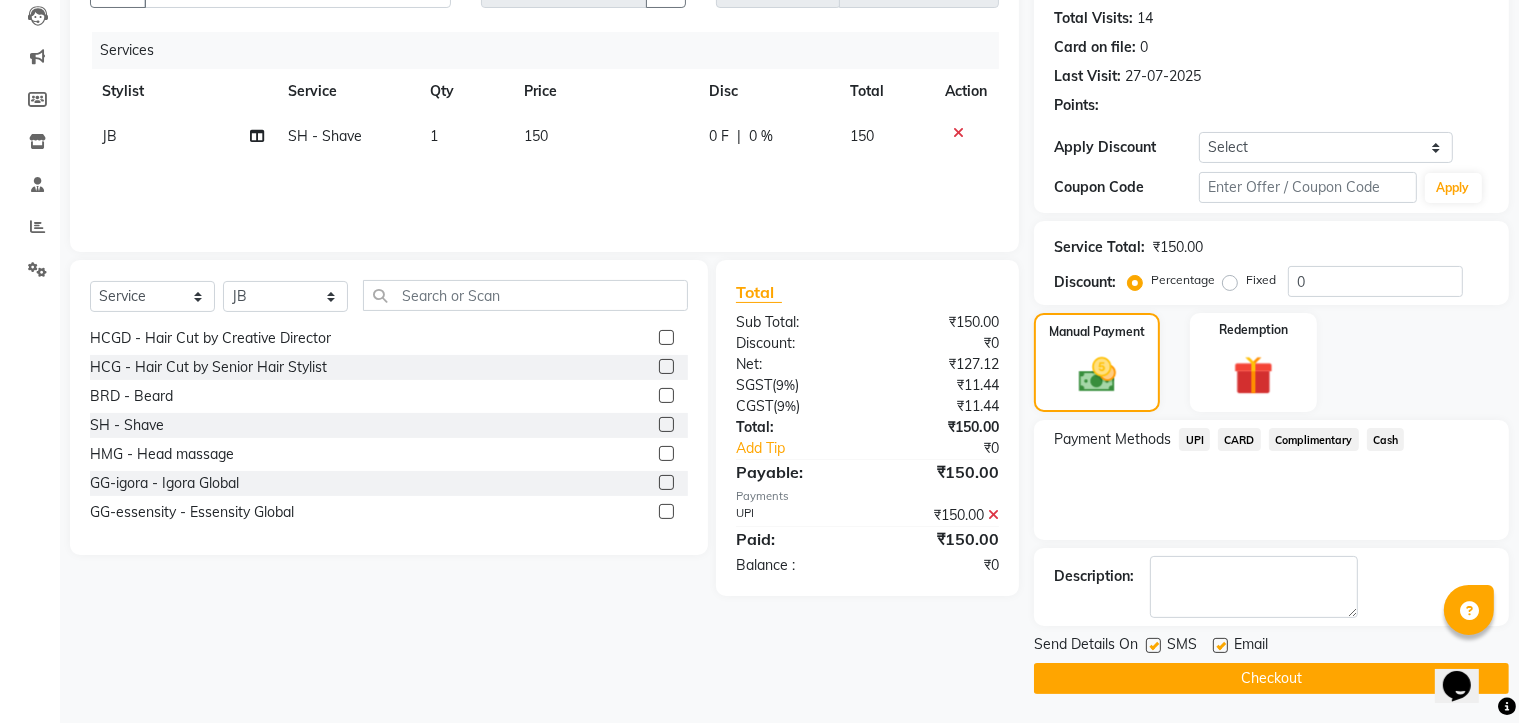 click on "Checkout" 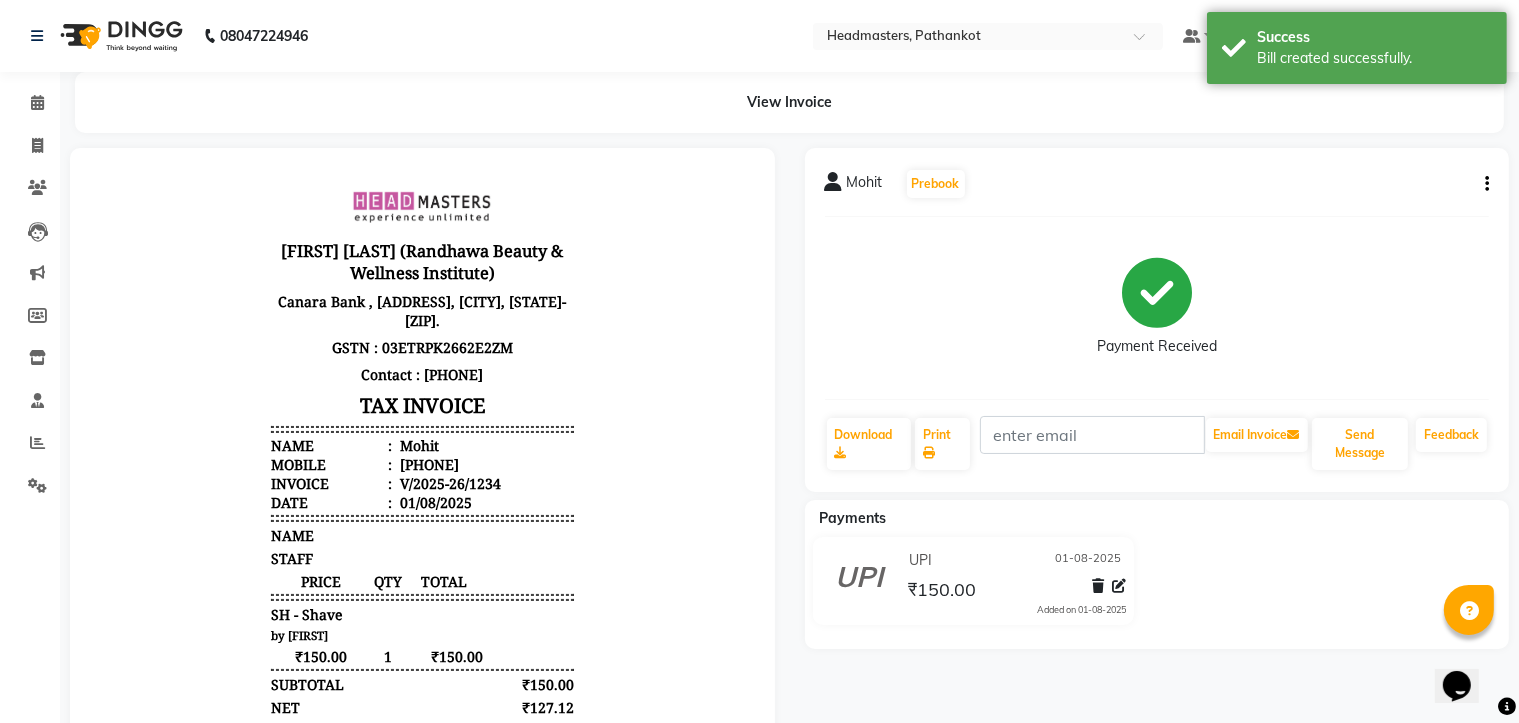 scroll, scrollTop: 0, scrollLeft: 0, axis: both 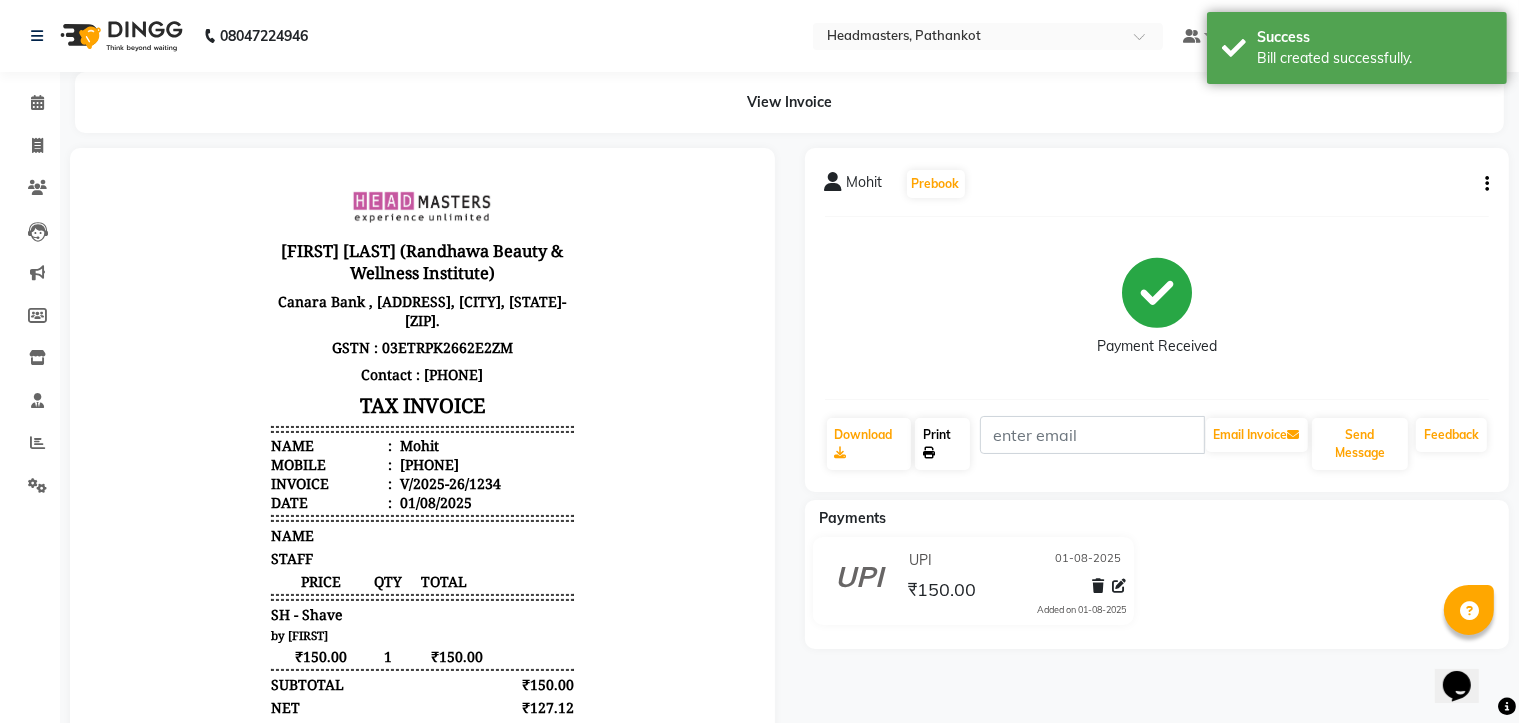 click on "Print" 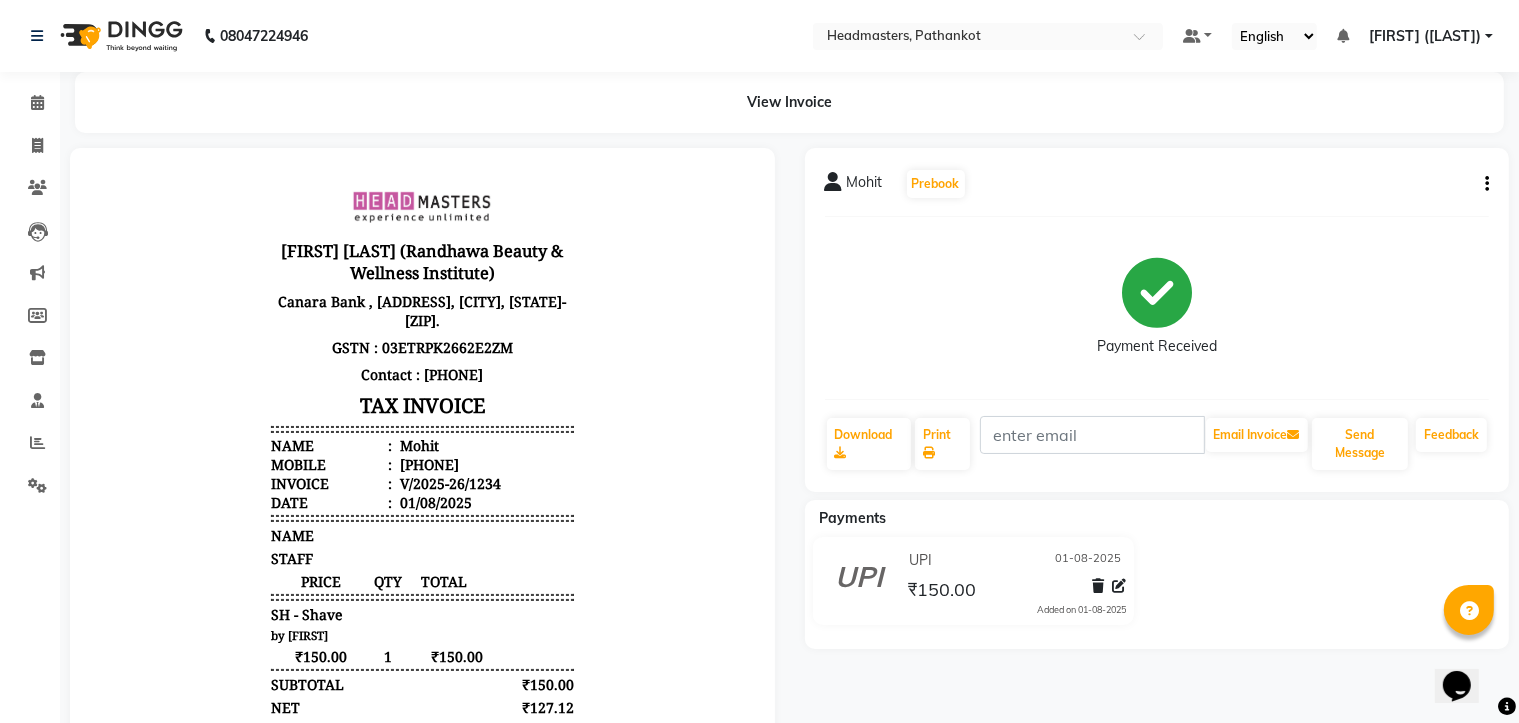 click on "Payment Received" 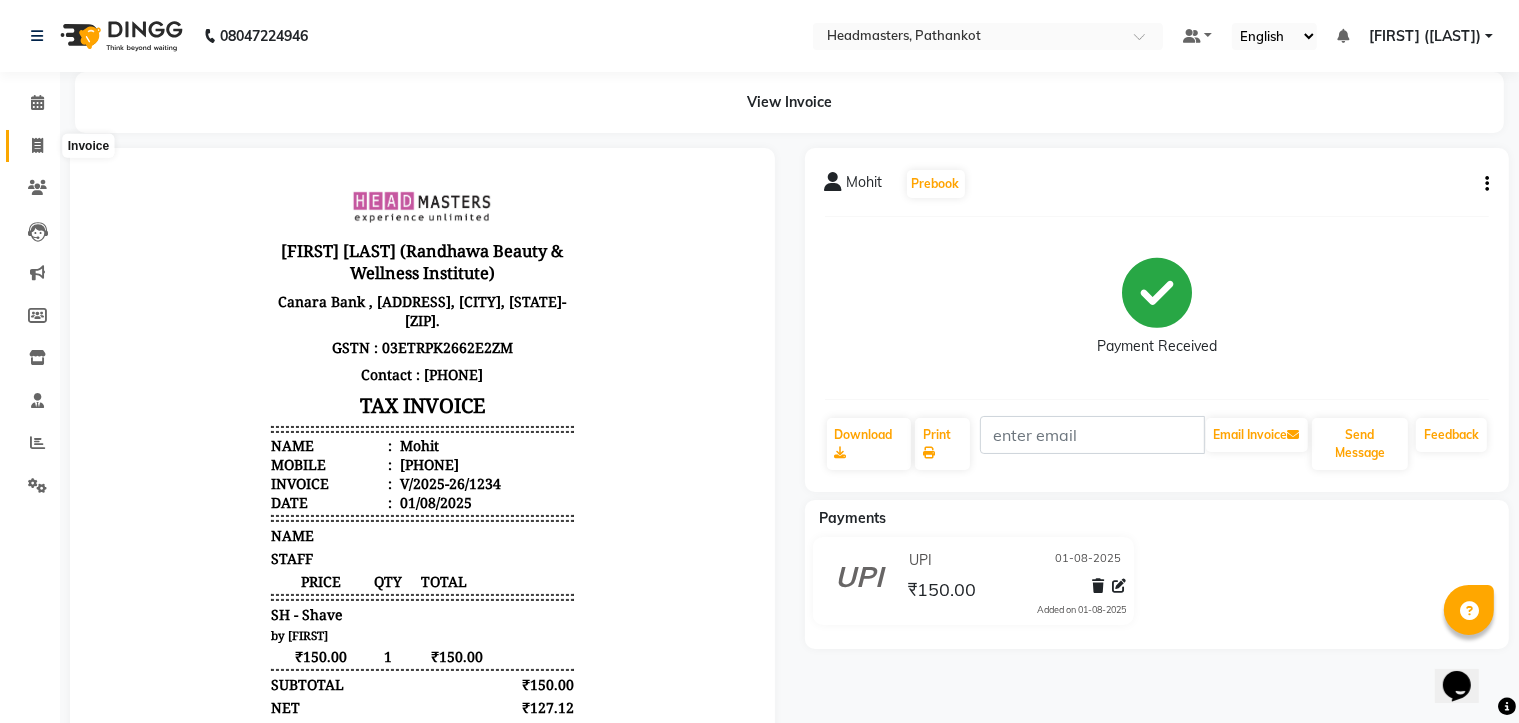 click 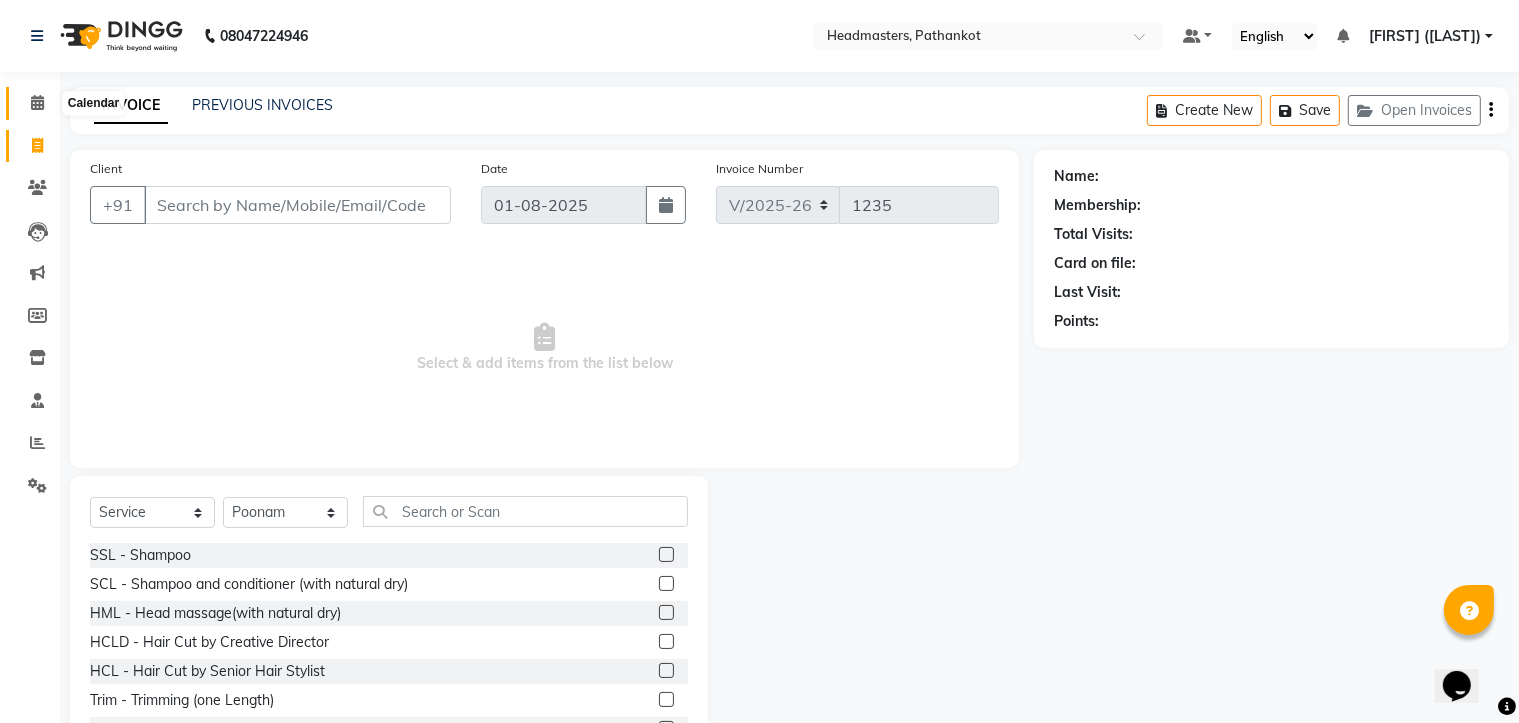 click 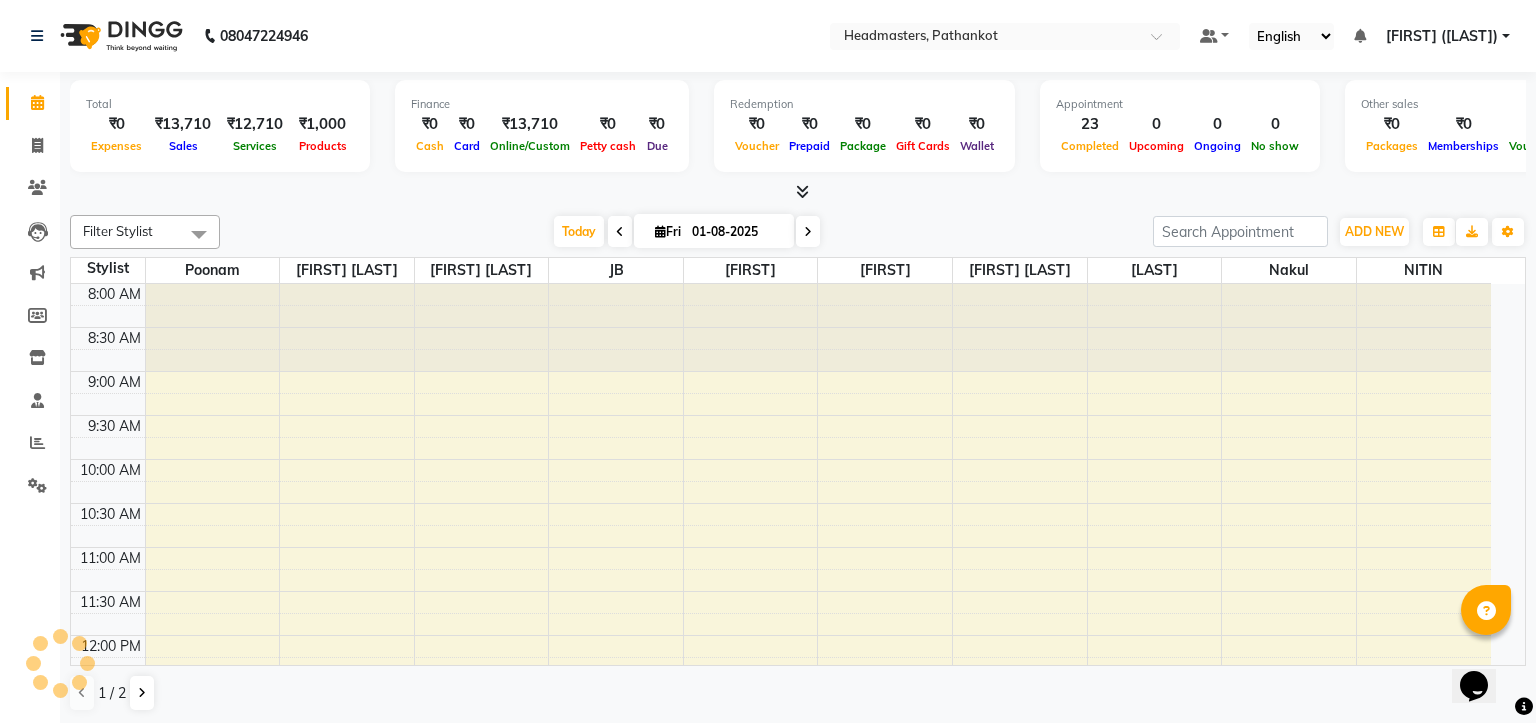 scroll, scrollTop: 0, scrollLeft: 0, axis: both 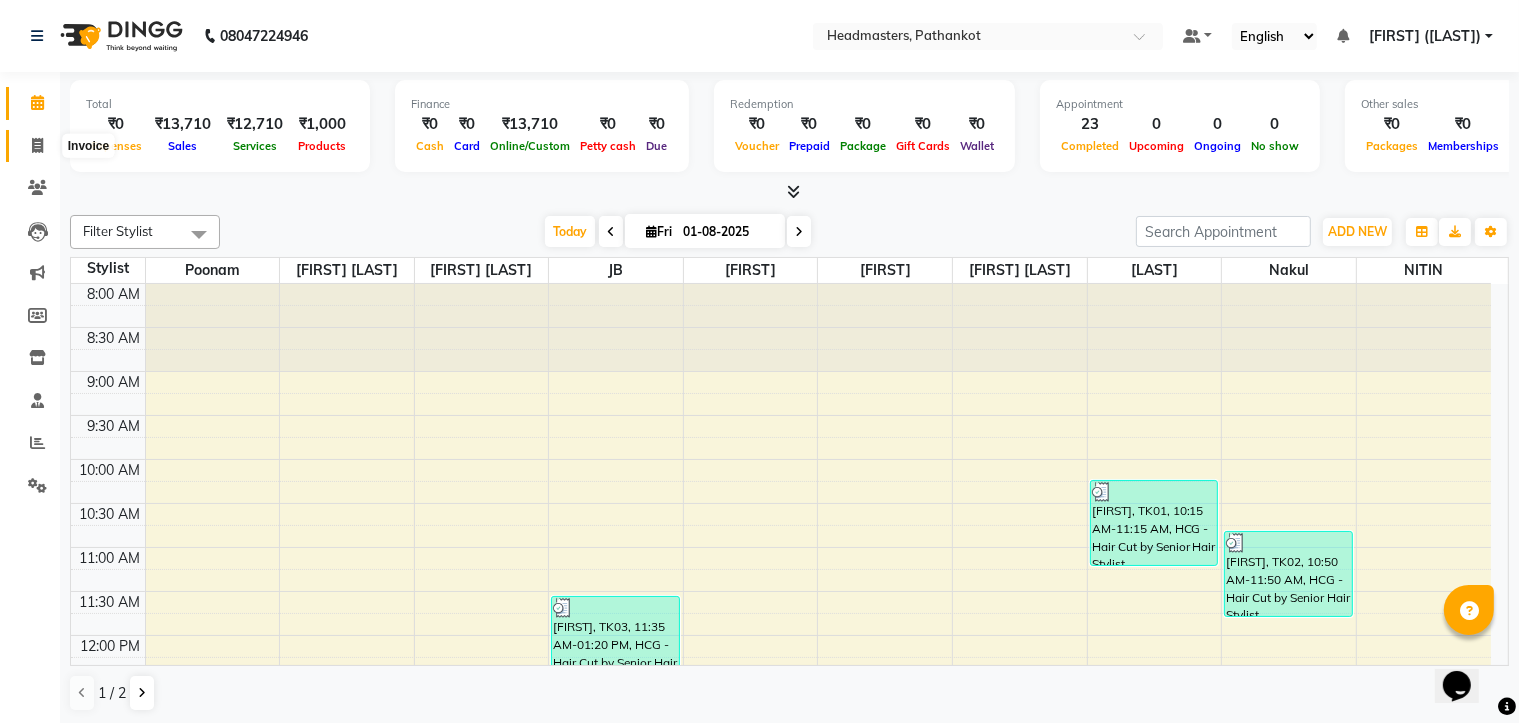 click 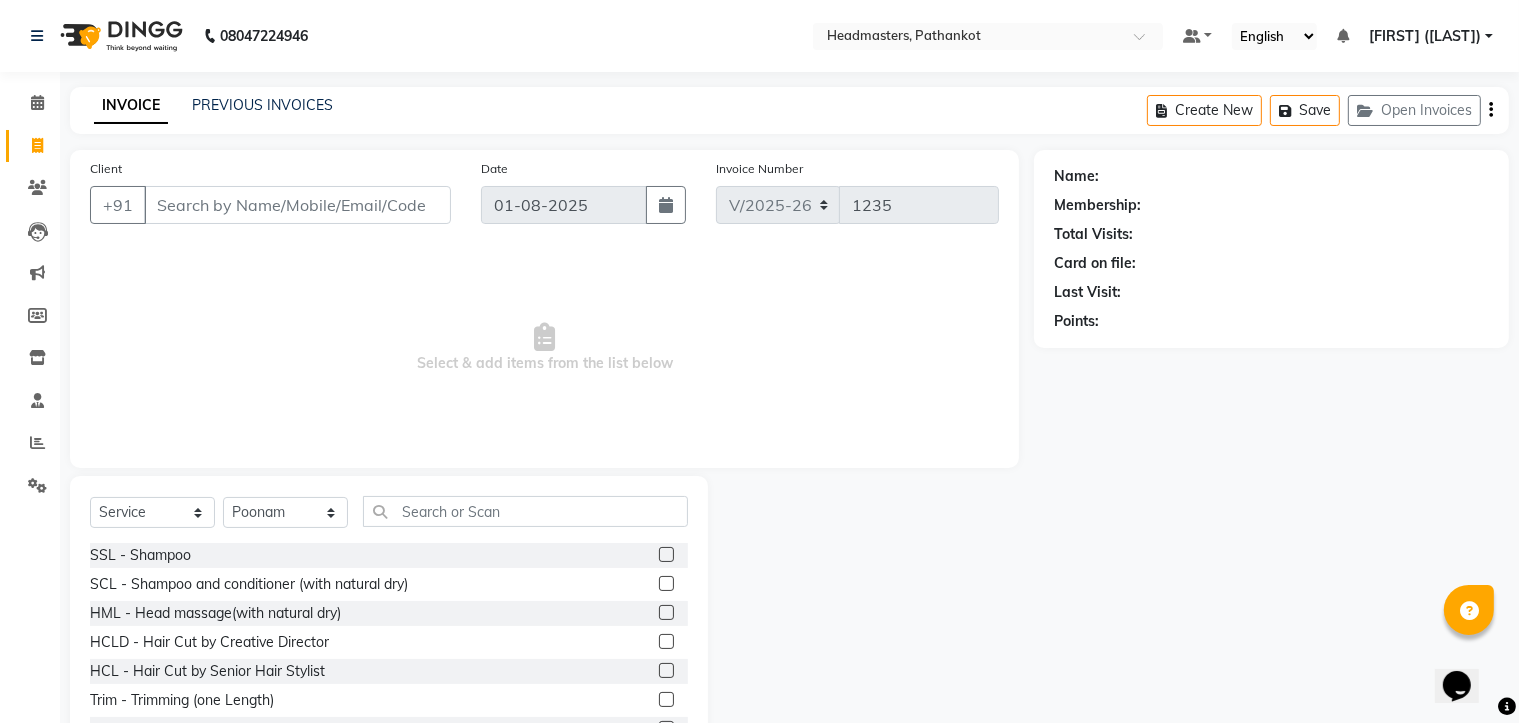 click on "Client" at bounding box center [297, 205] 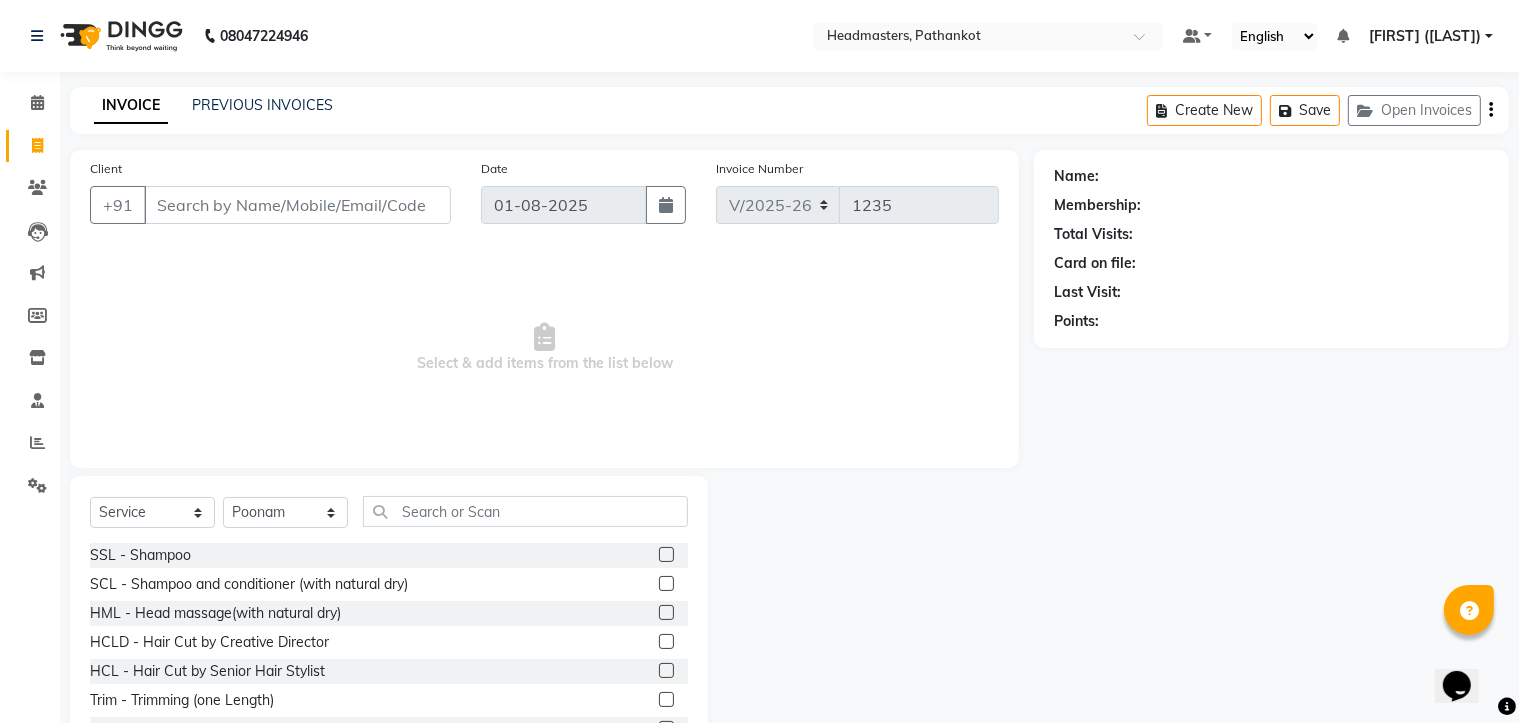click on "Client" at bounding box center [297, 205] 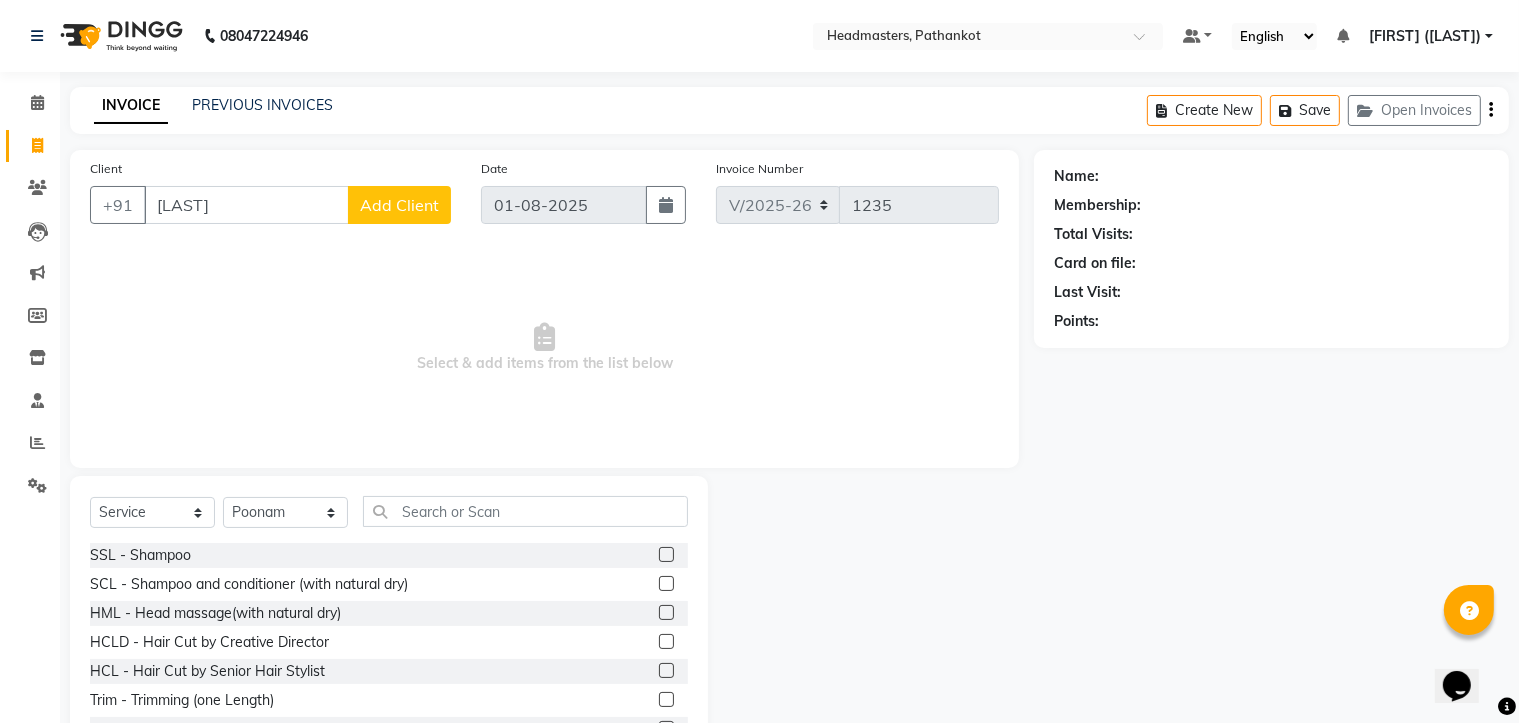 click on "Add Client" 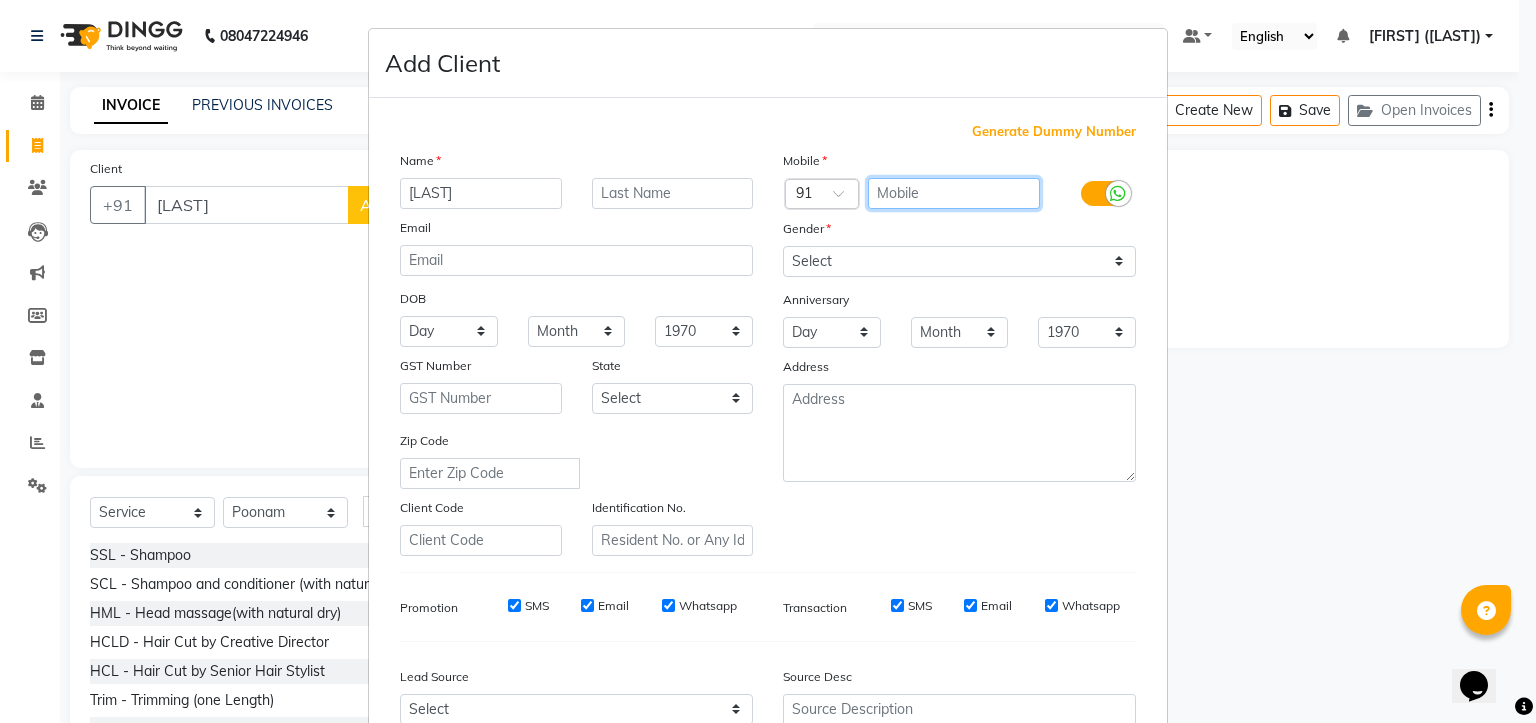 click at bounding box center [954, 193] 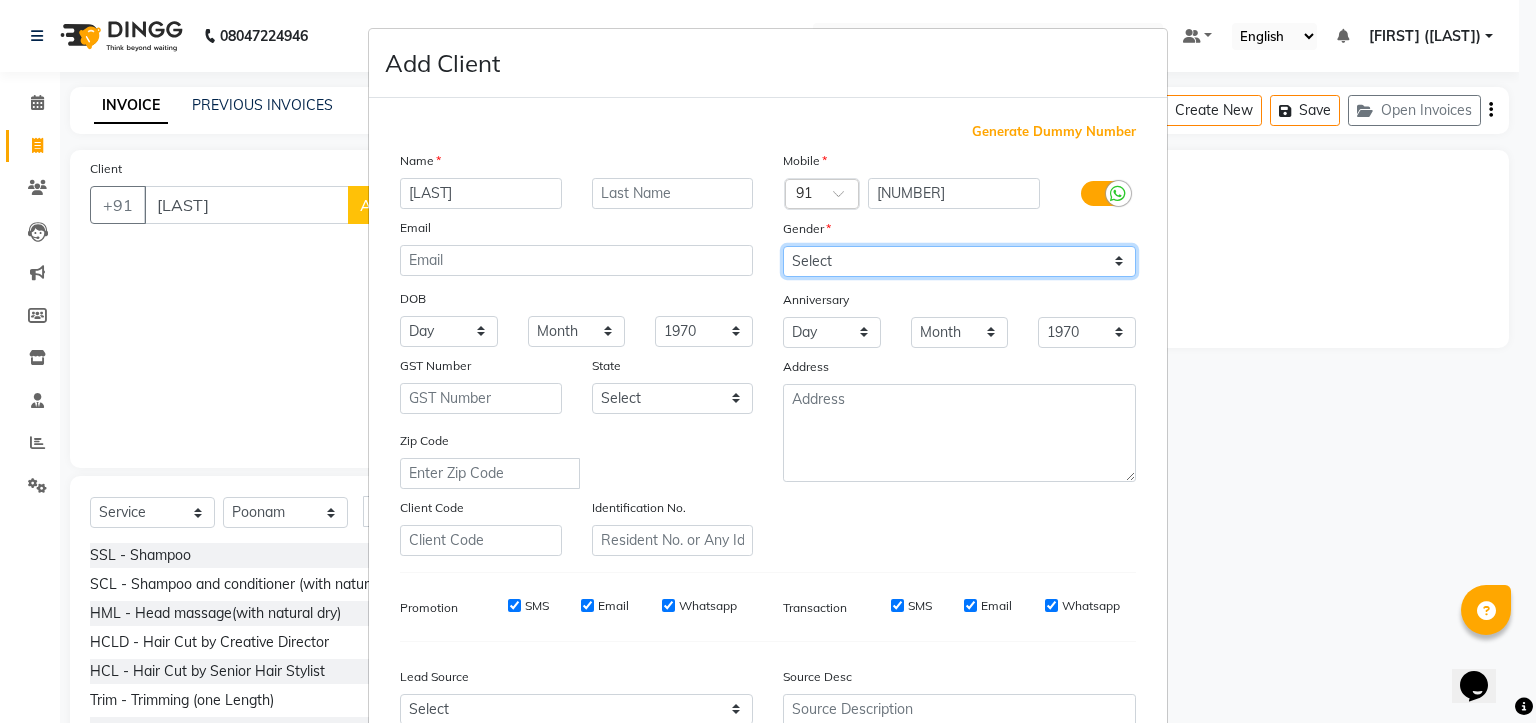 click on "Select Male Female Other Prefer Not To Say" at bounding box center (959, 261) 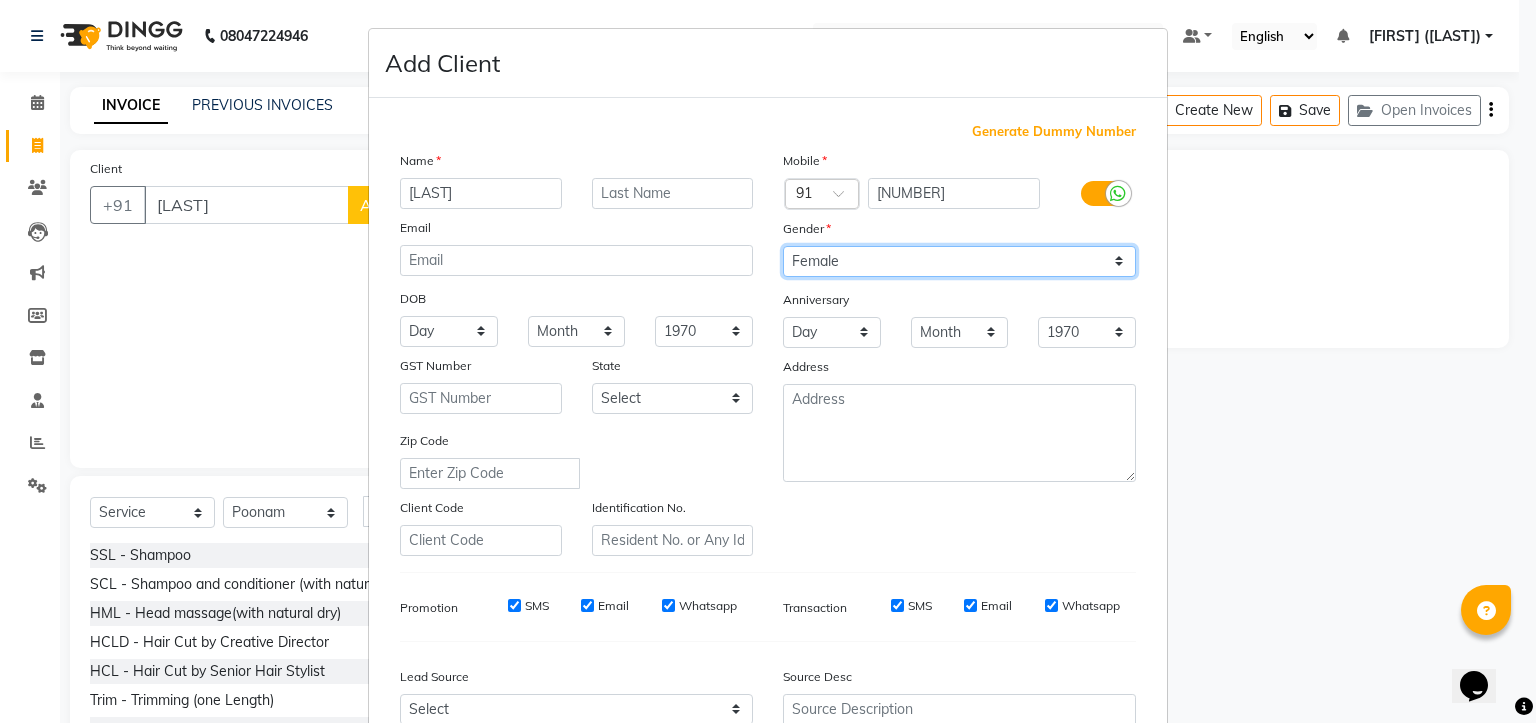 click on "Select Male Female Other Prefer Not To Say" at bounding box center [959, 261] 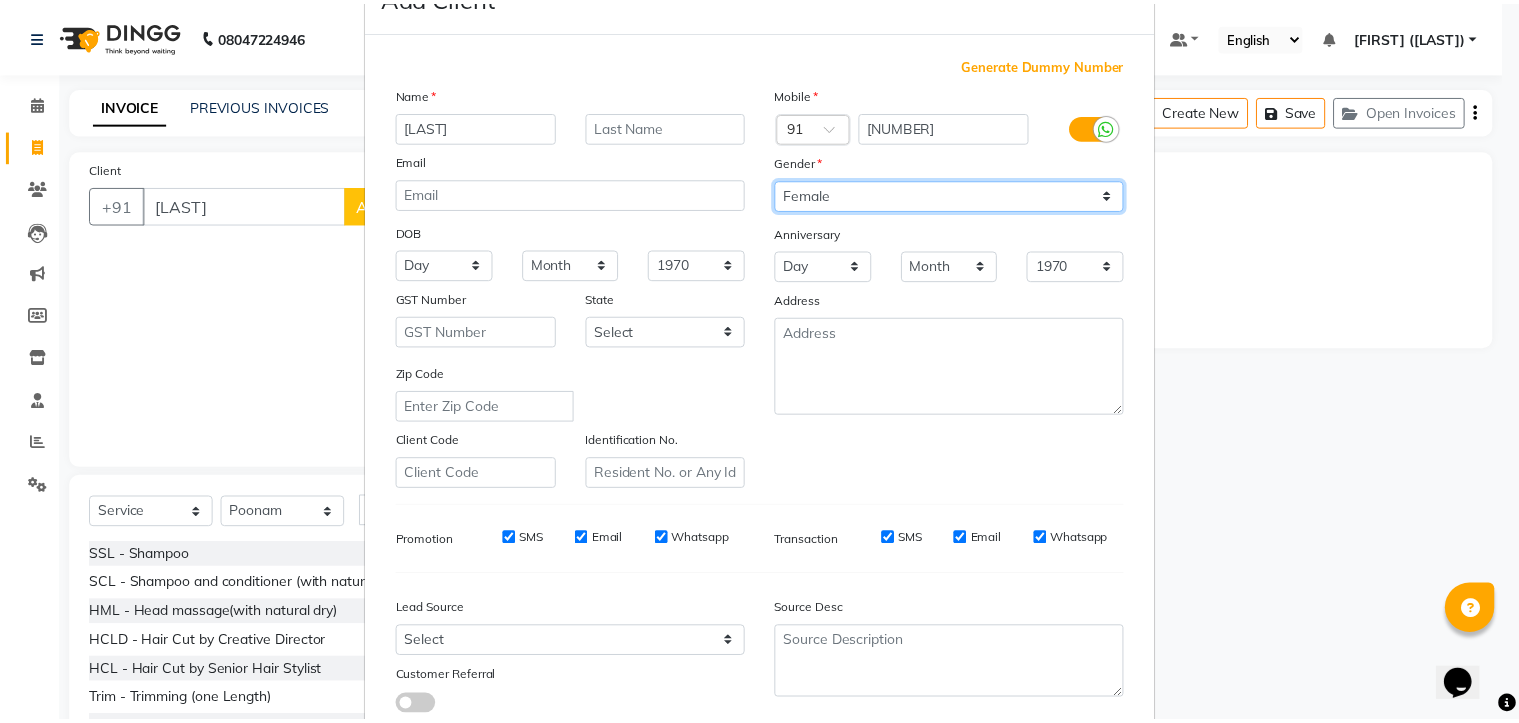 scroll, scrollTop: 209, scrollLeft: 0, axis: vertical 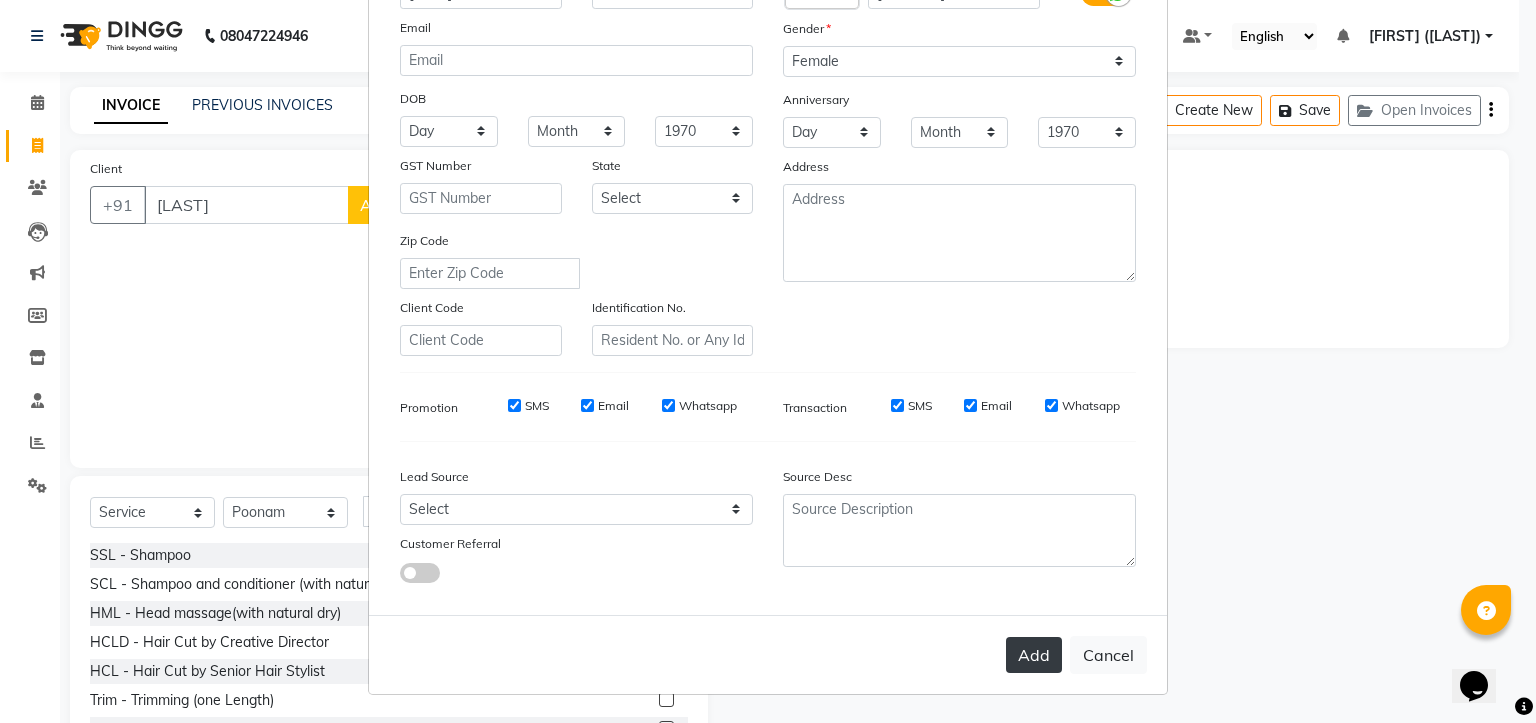 click on "Add" at bounding box center [1034, 655] 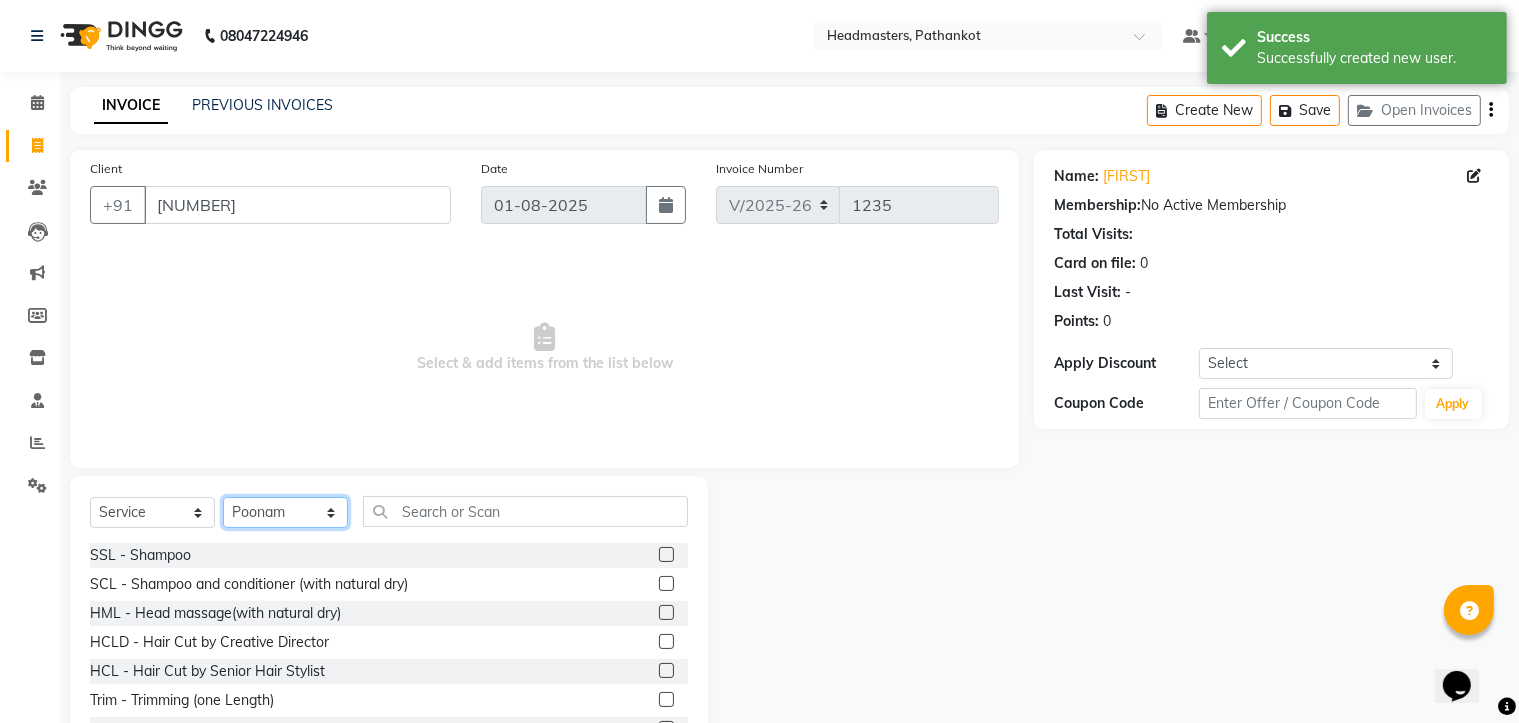 click on "Select Stylist Amir HEAD MASTERS jassi jasvir [FIRST]  [FIRST]  Monika sharma Monika Yoseph  nakul NITIN Poonam puja roop Sumit Teji" 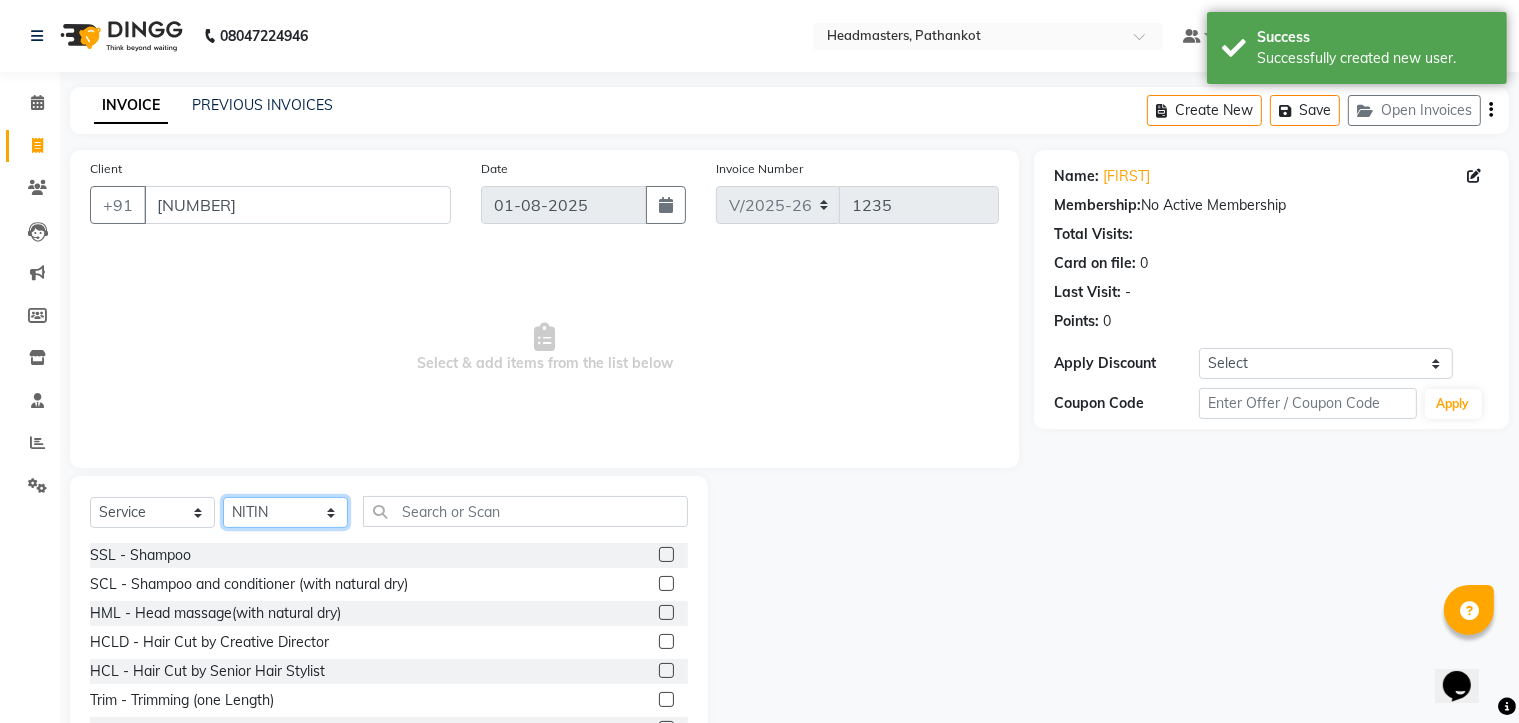 click on "Select Stylist Amir HEAD MASTERS jassi jasvir [FIRST]  [FIRST]  Monika sharma Monika Yoseph  nakul NITIN Poonam puja roop Sumit Teji" 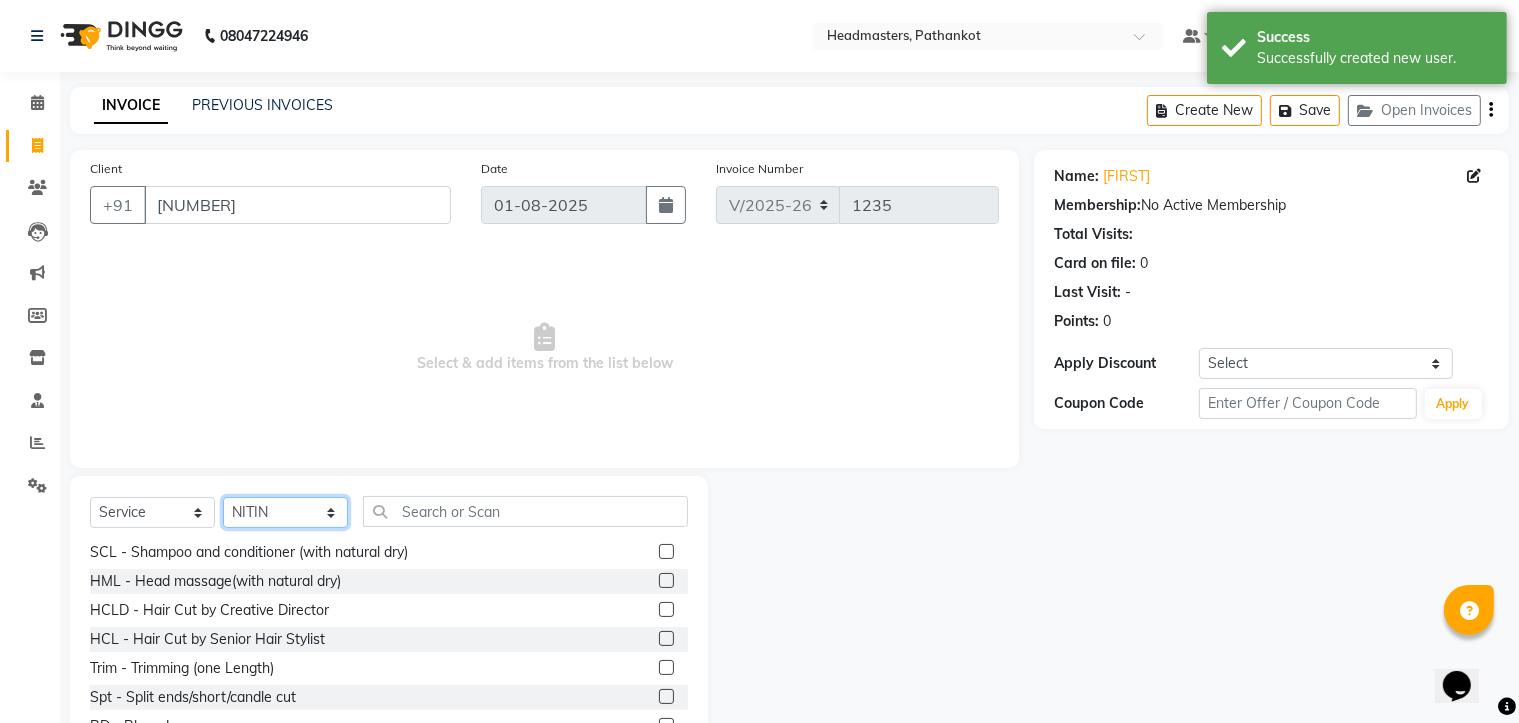 scroll, scrollTop: 0, scrollLeft: 0, axis: both 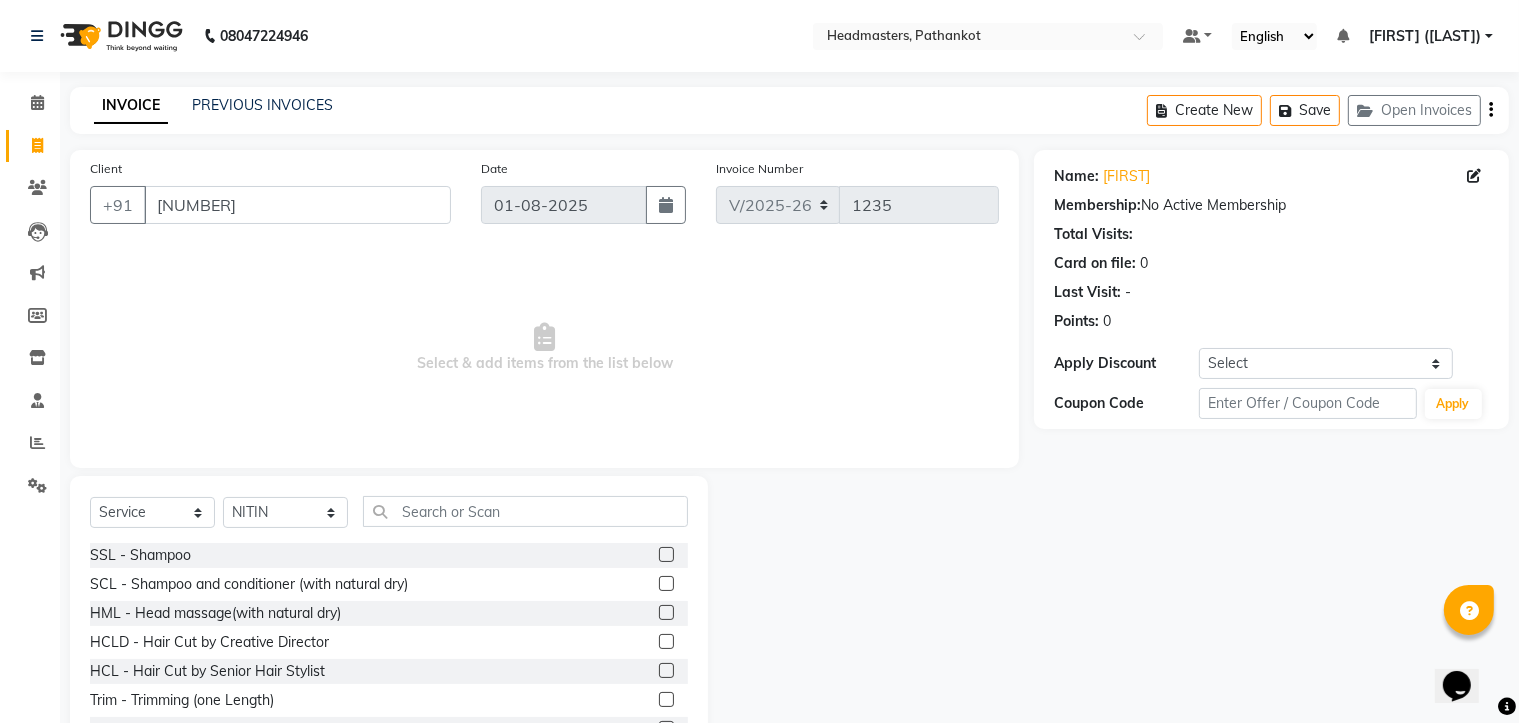 click on "HCL - Hair Cut by Senior Hair Stylist" 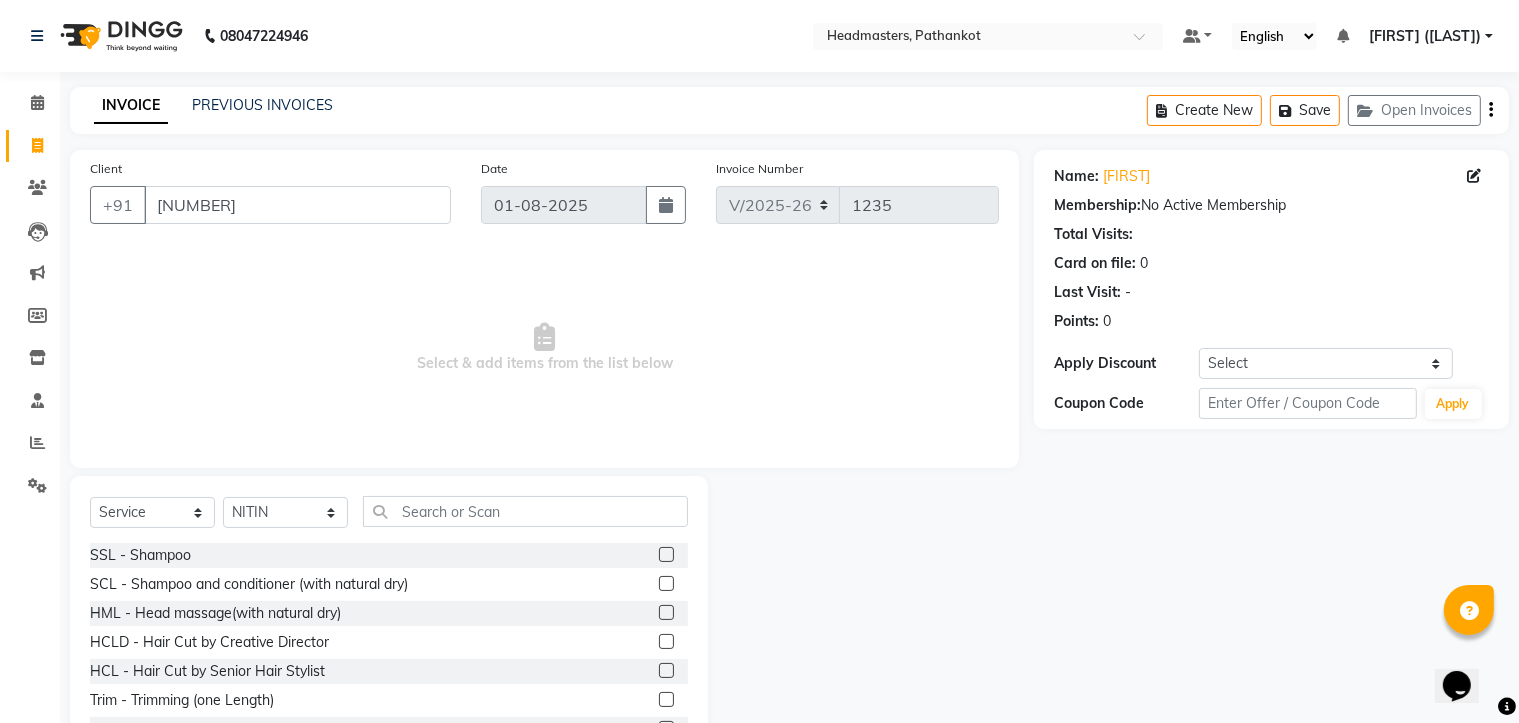 click 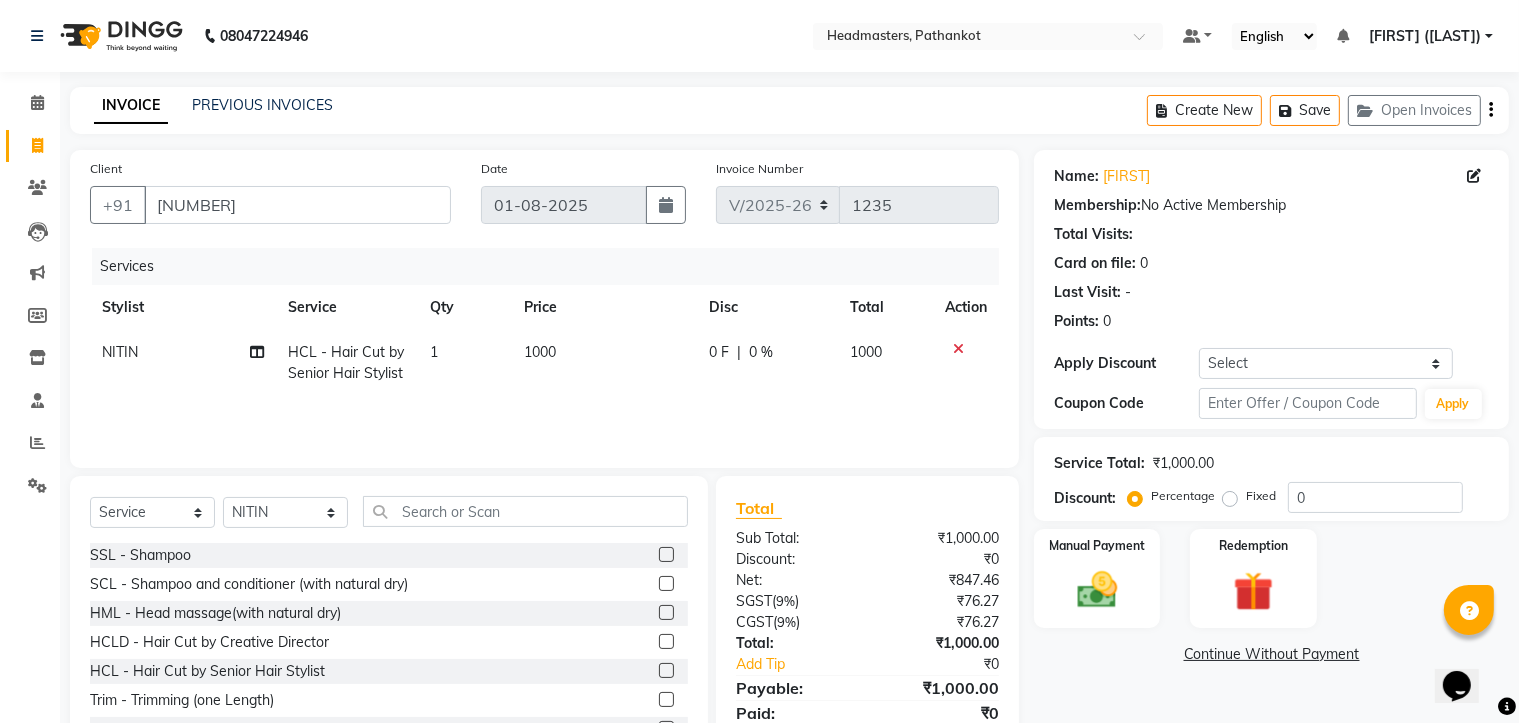 drag, startPoint x: 575, startPoint y: 344, endPoint x: 560, endPoint y: 359, distance: 21.213203 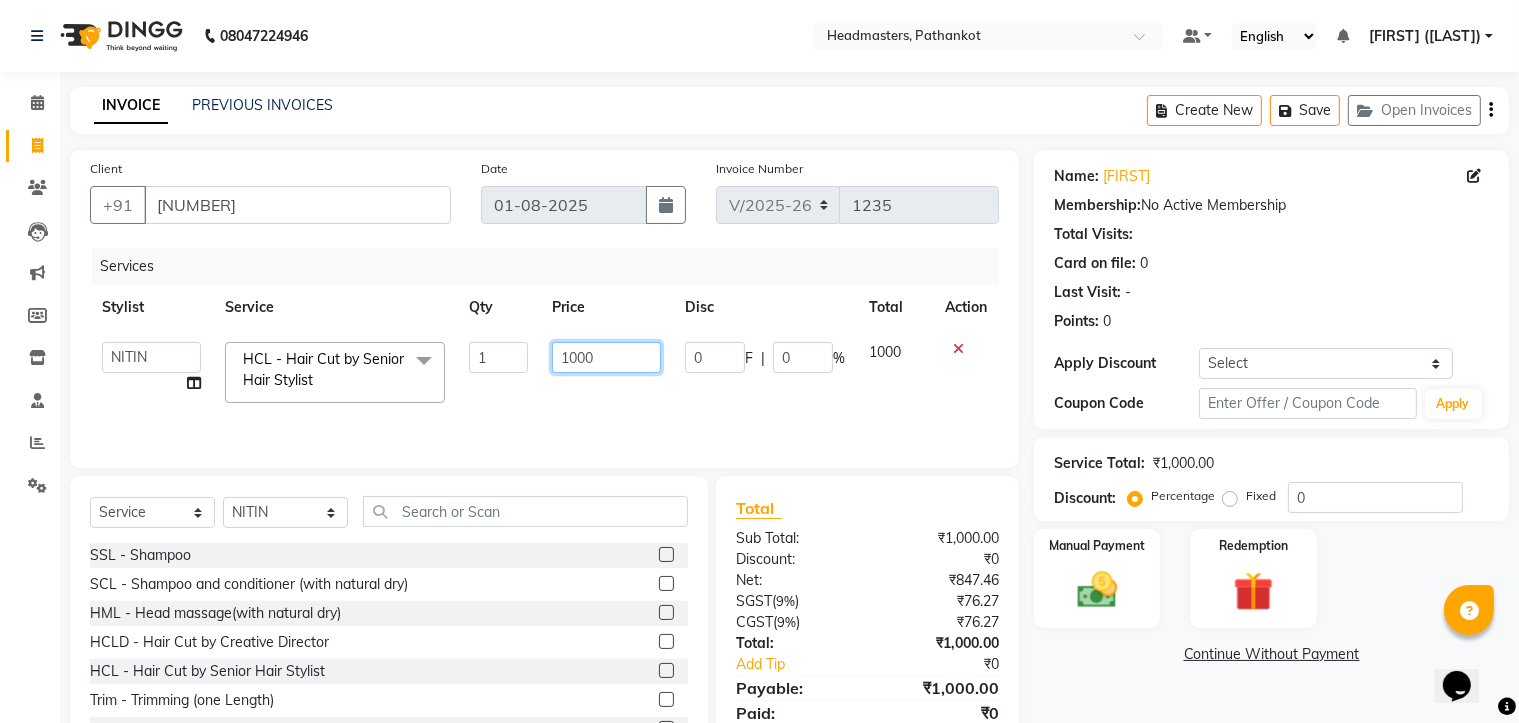 click on "1000" 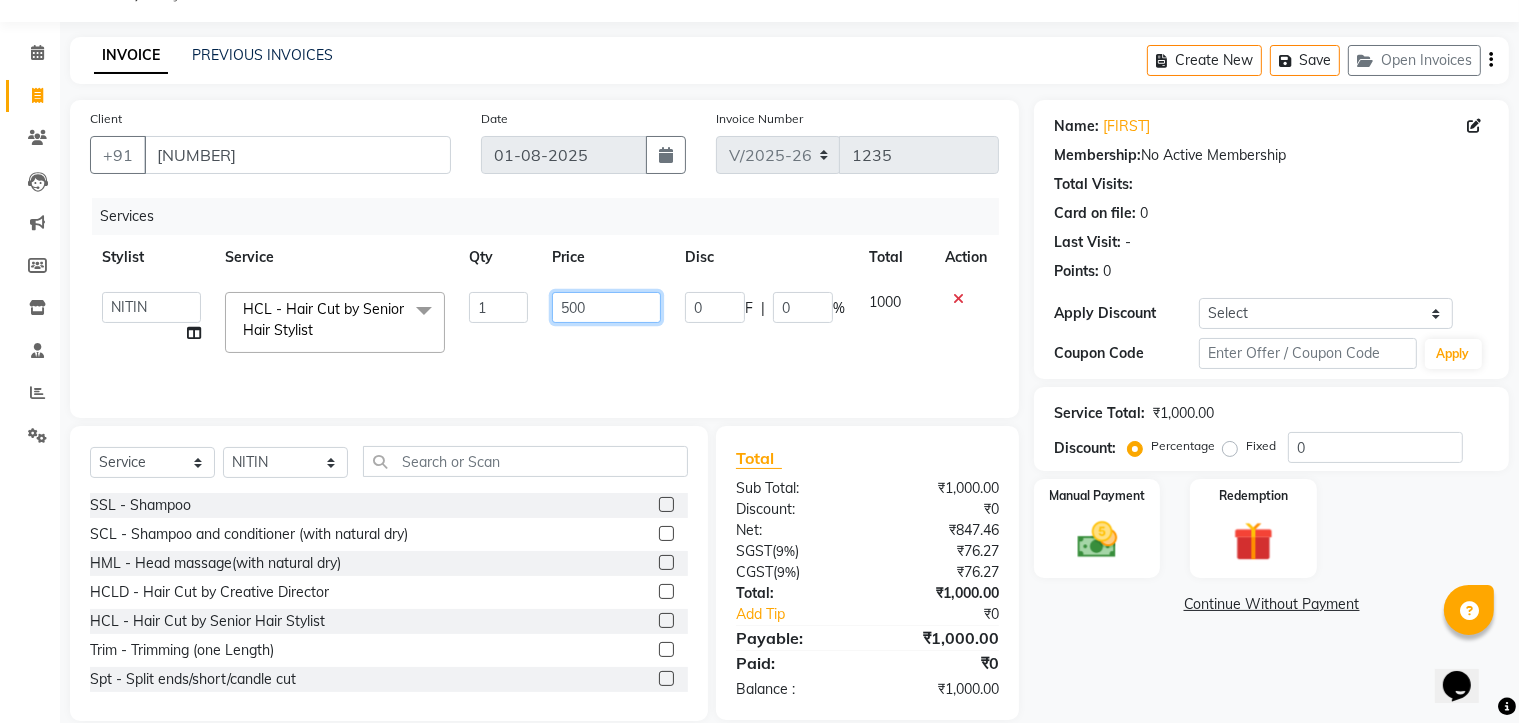 scroll, scrollTop: 78, scrollLeft: 0, axis: vertical 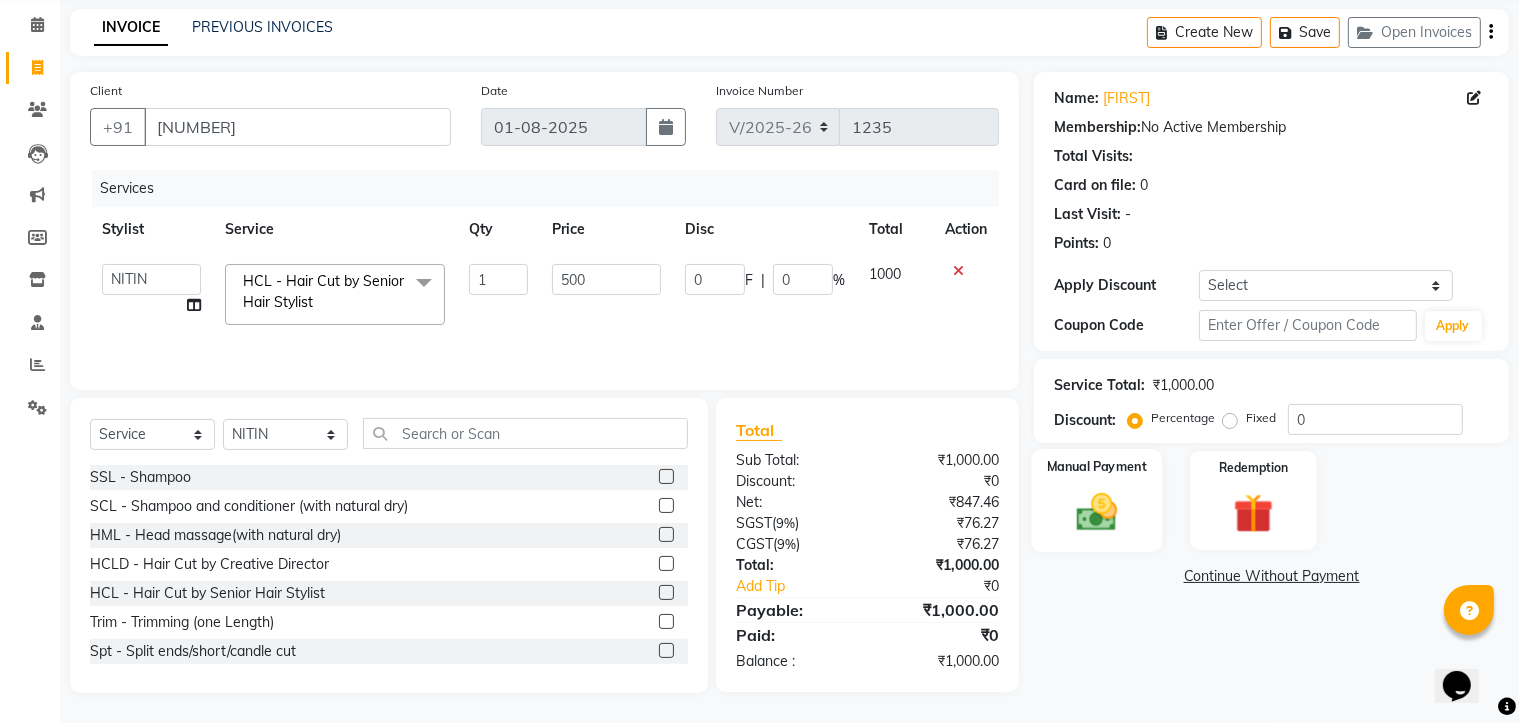 click 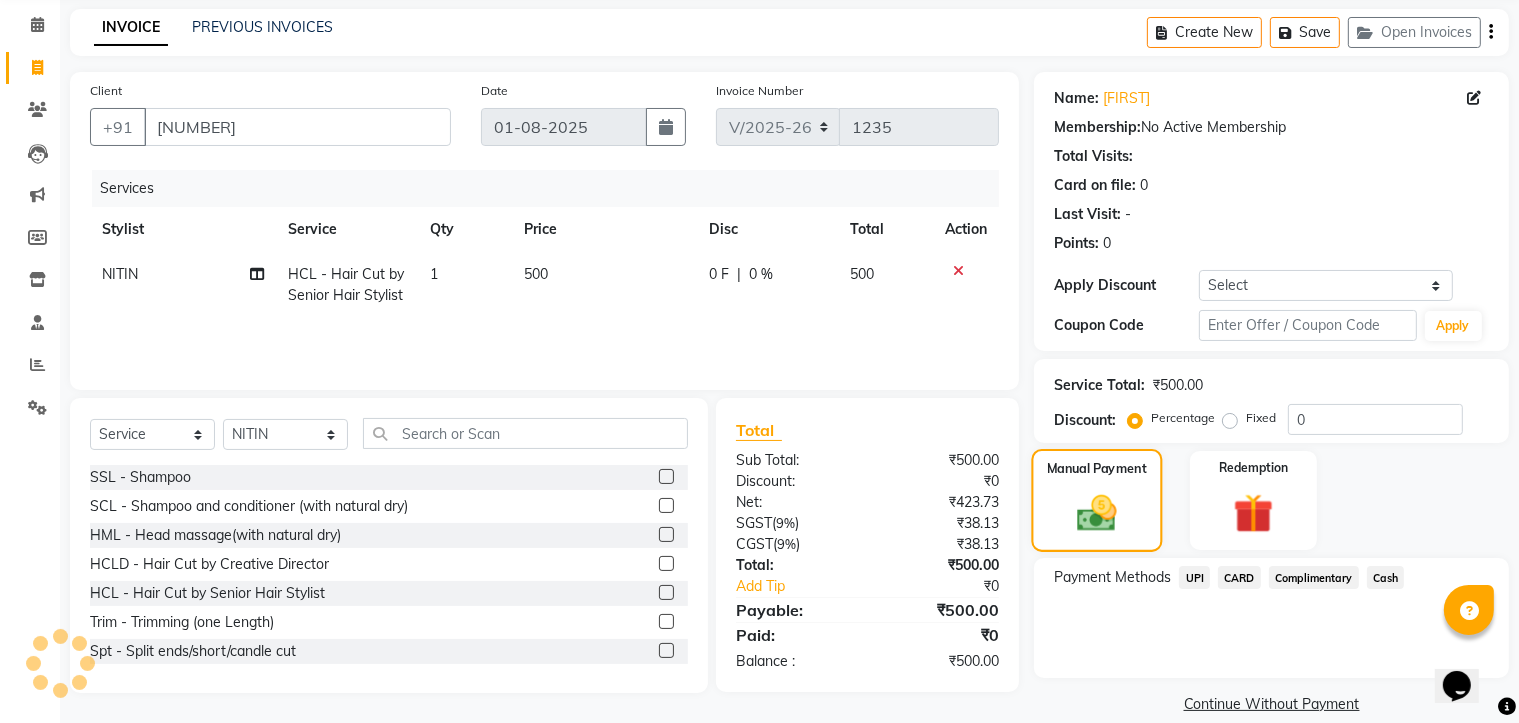 click 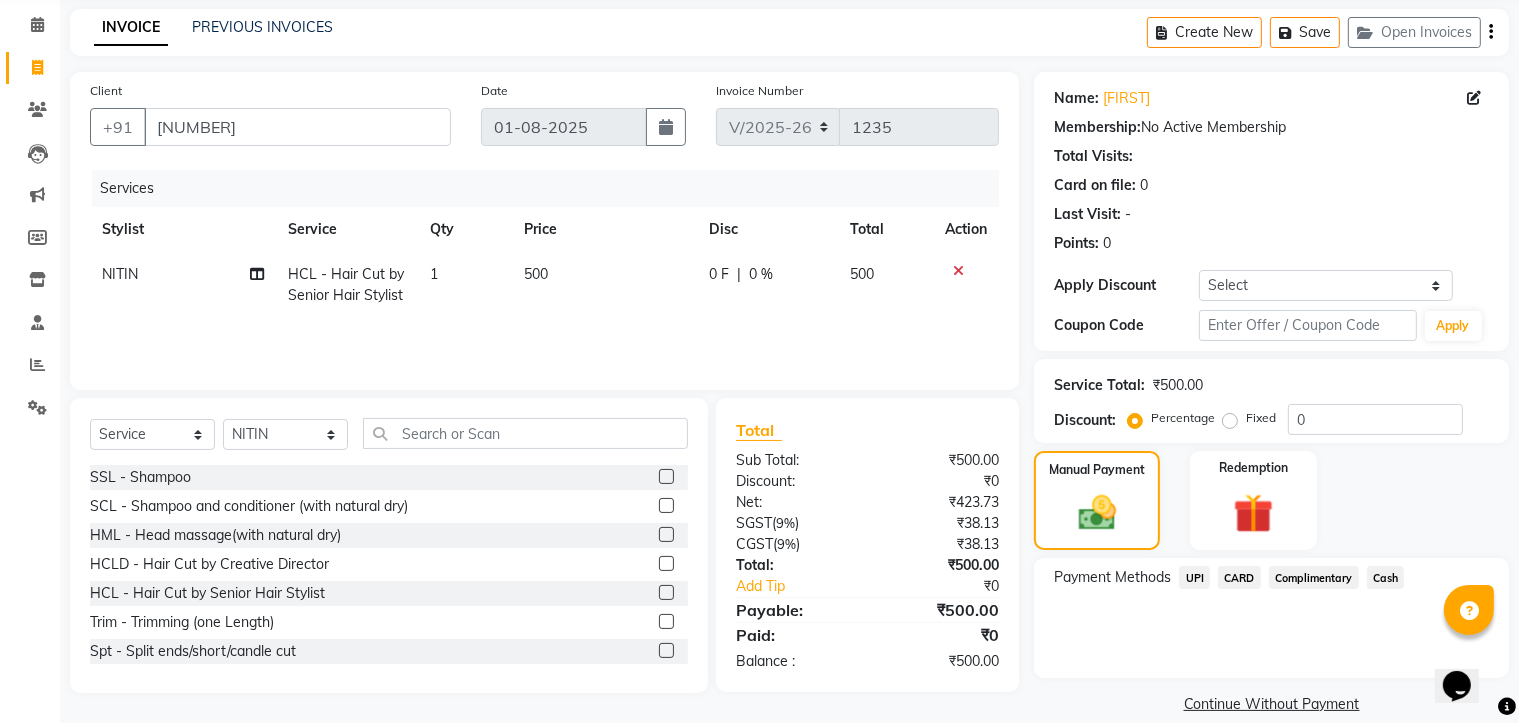 click on "Cash" 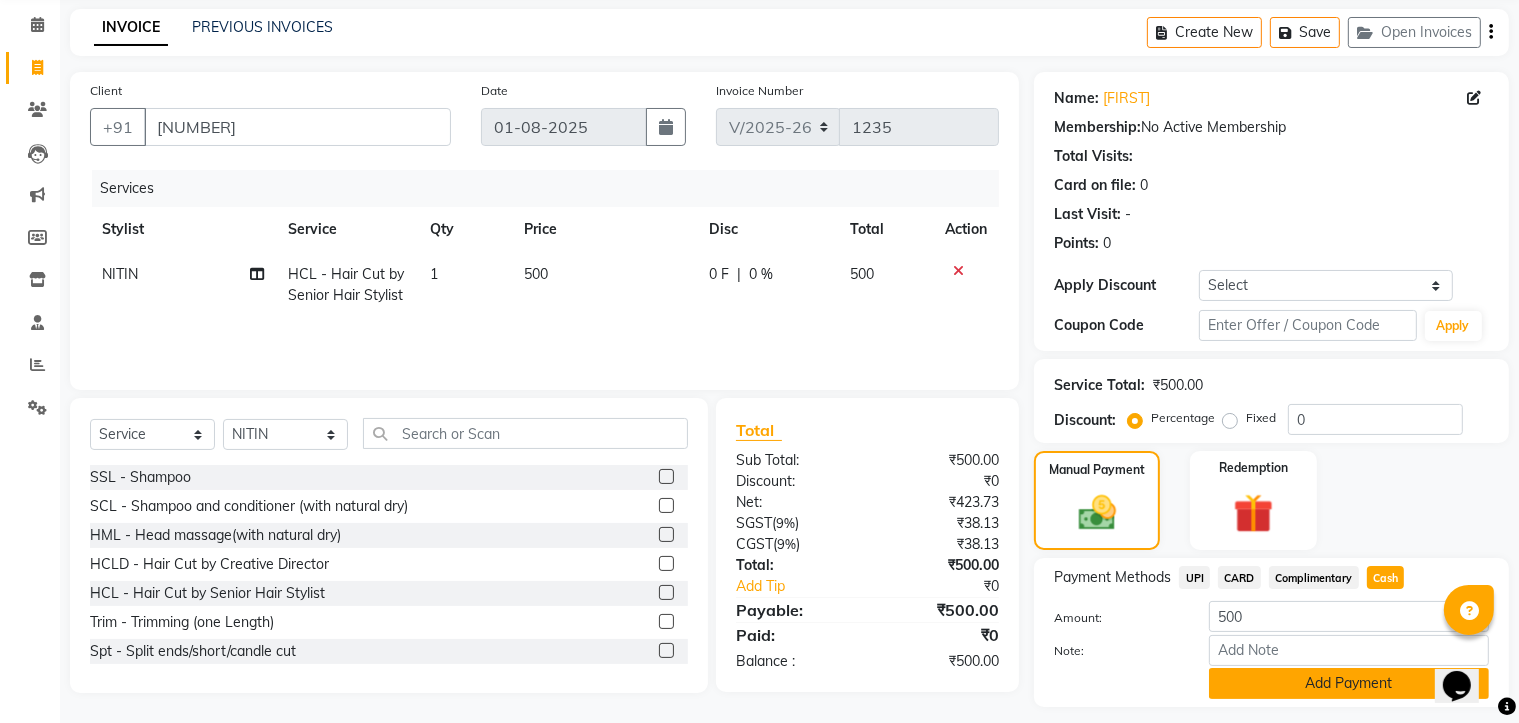 click on "Add Payment" 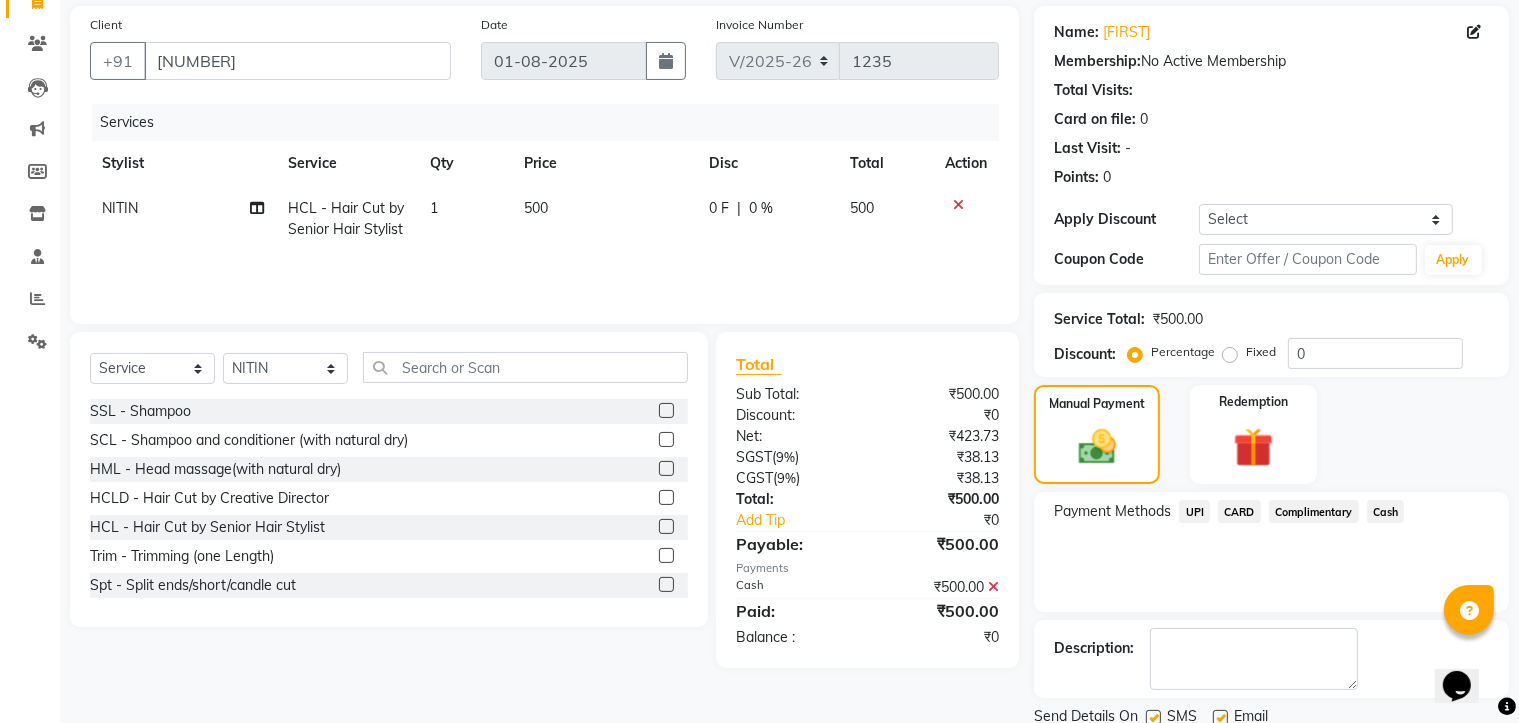 scroll, scrollTop: 216, scrollLeft: 0, axis: vertical 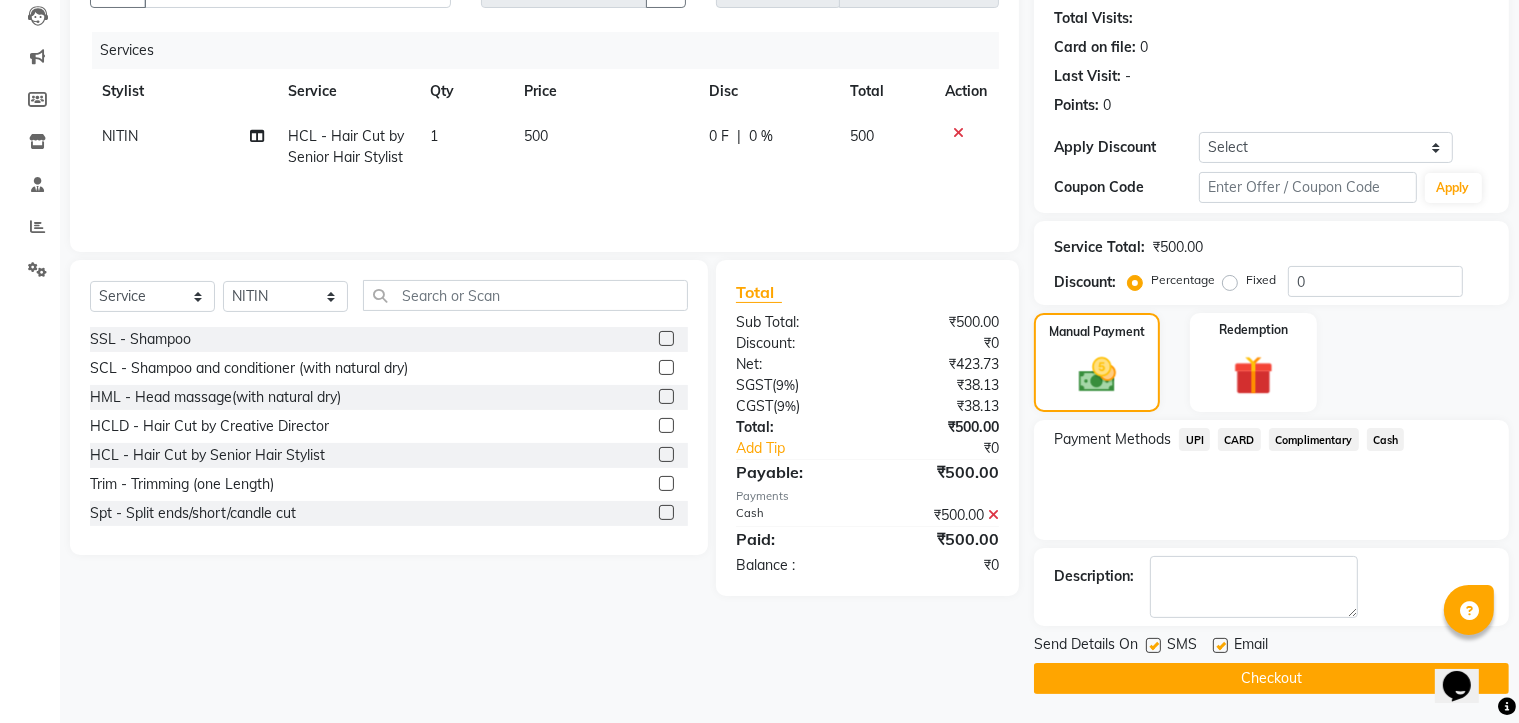 click on "Checkout" 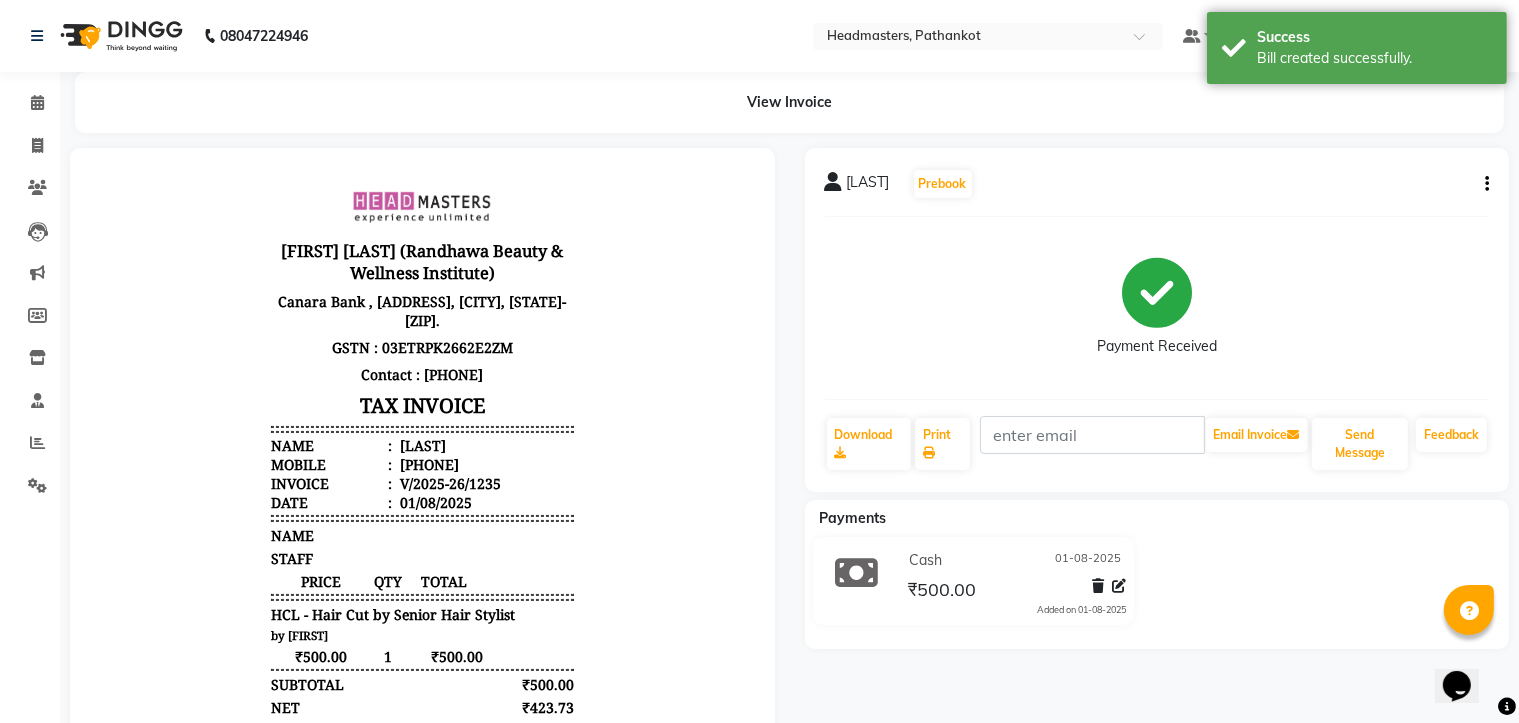 scroll, scrollTop: 0, scrollLeft: 0, axis: both 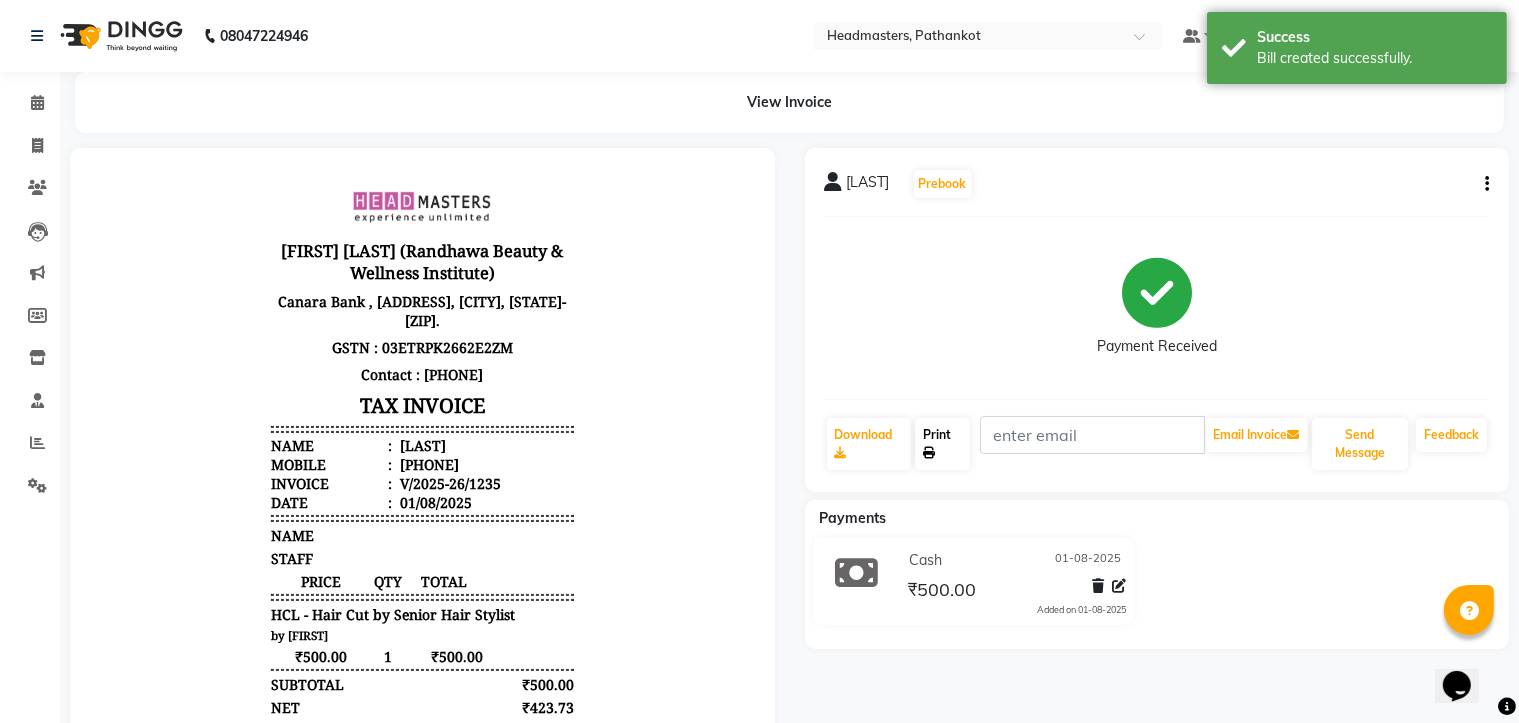 click on "Print" 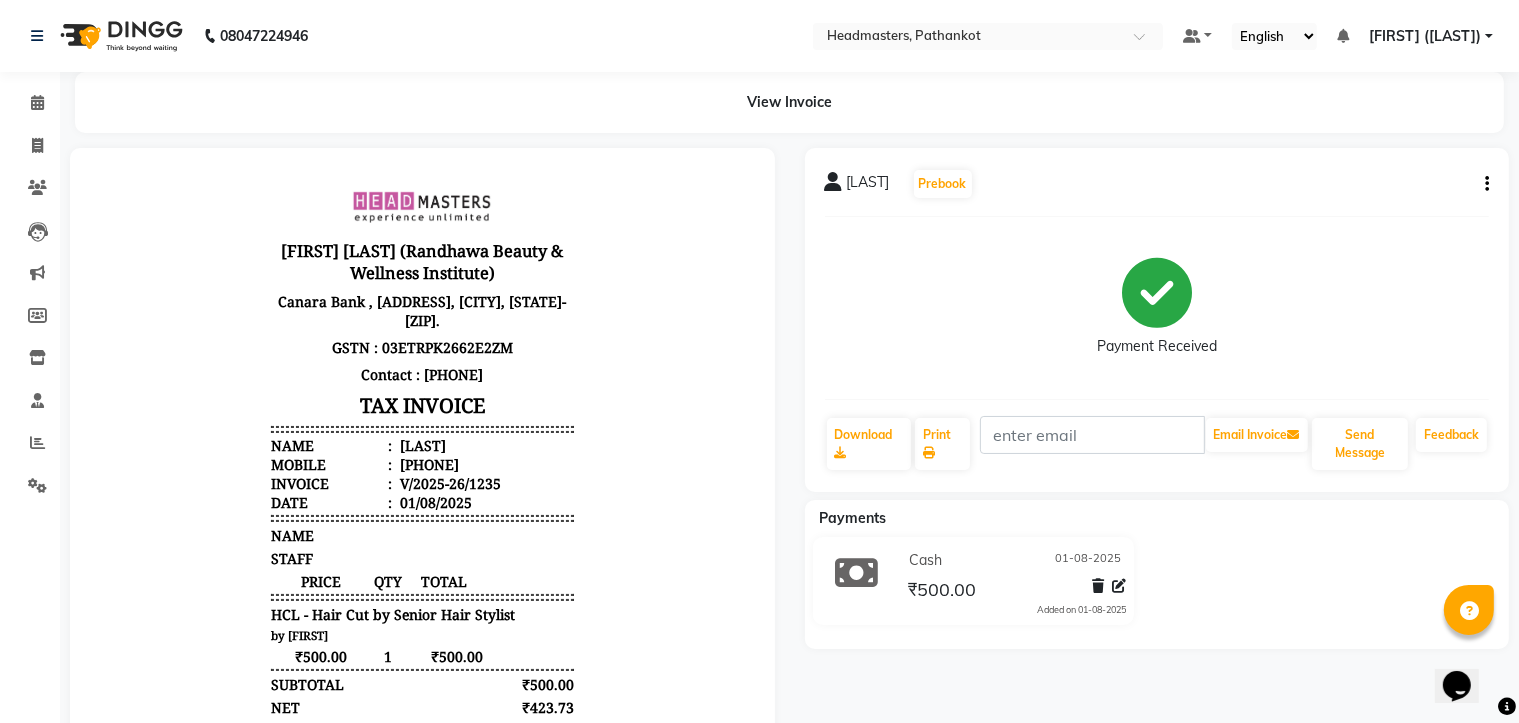 click on "Payment Received" 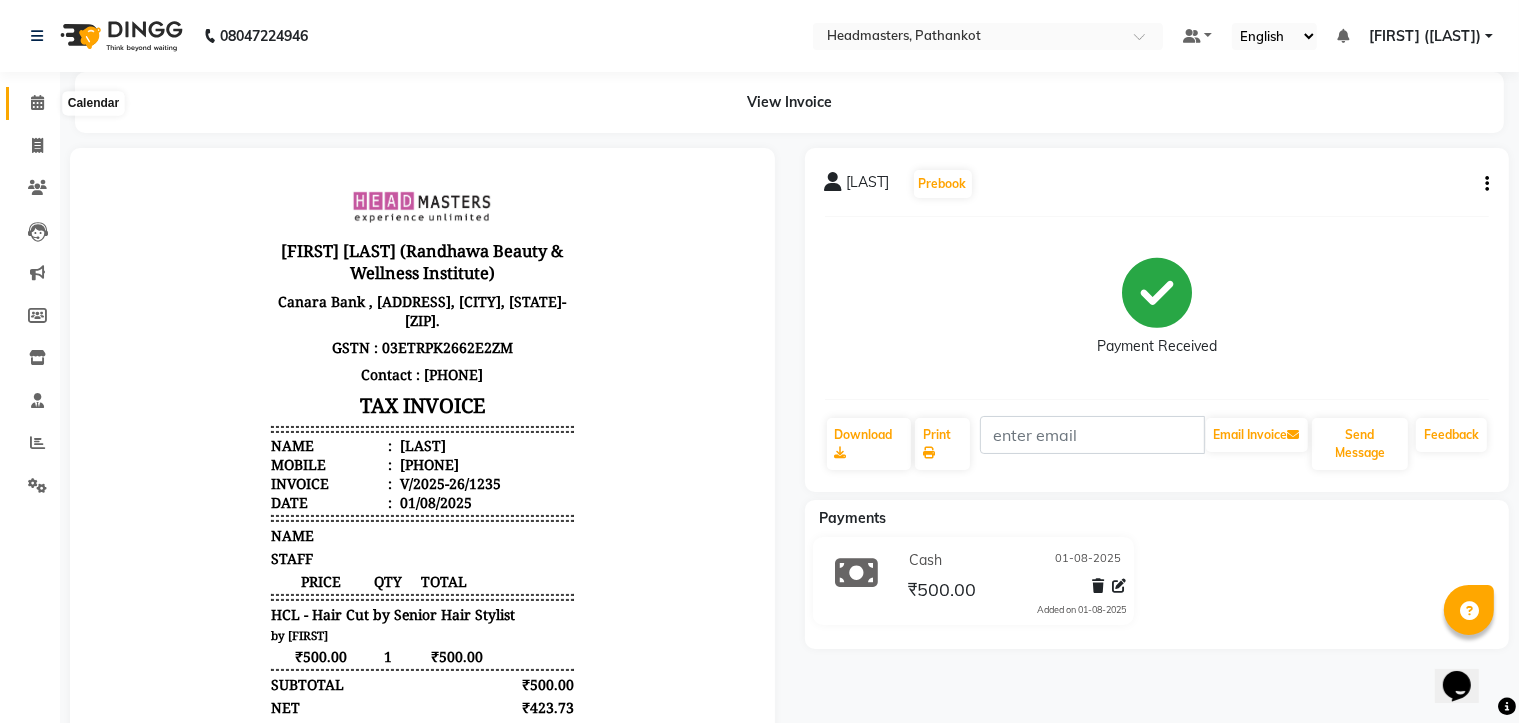click 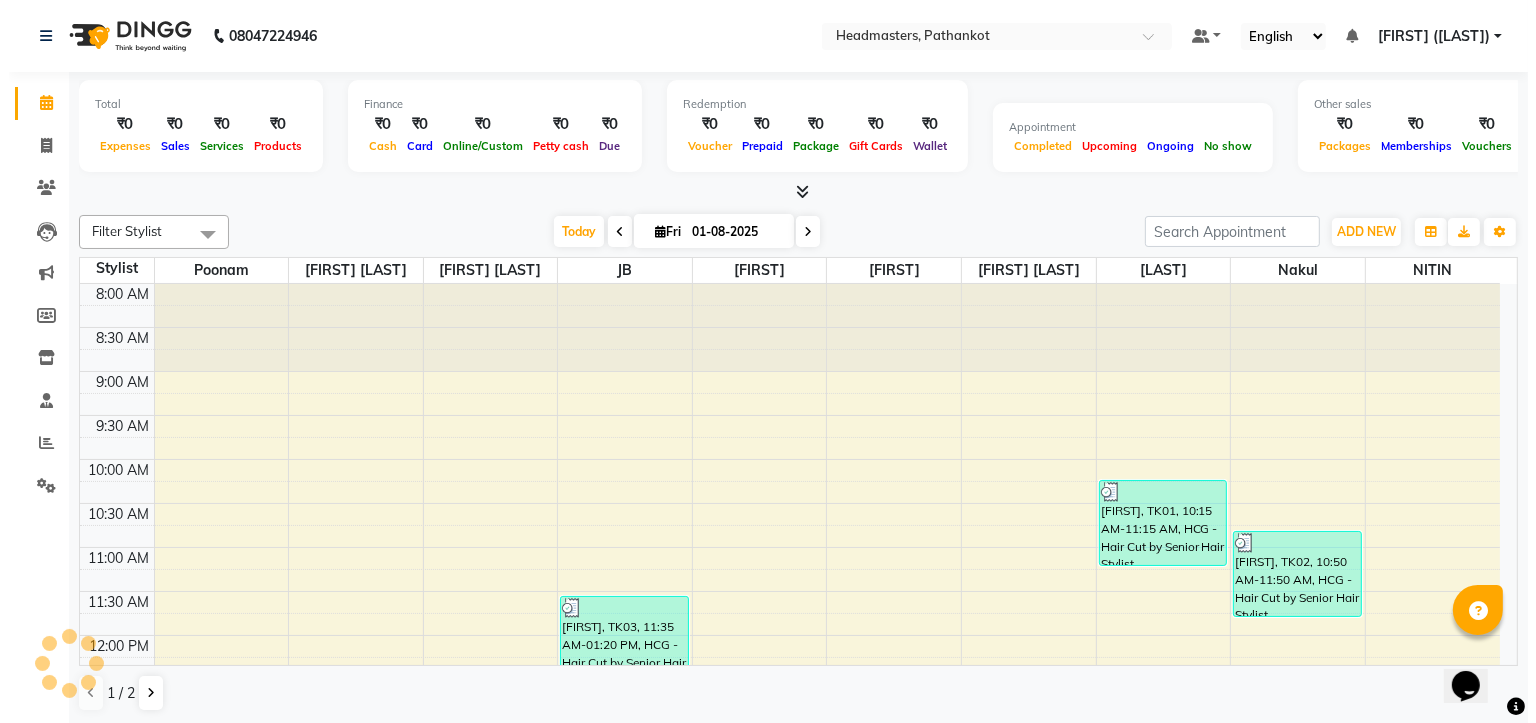 scroll, scrollTop: 0, scrollLeft: 0, axis: both 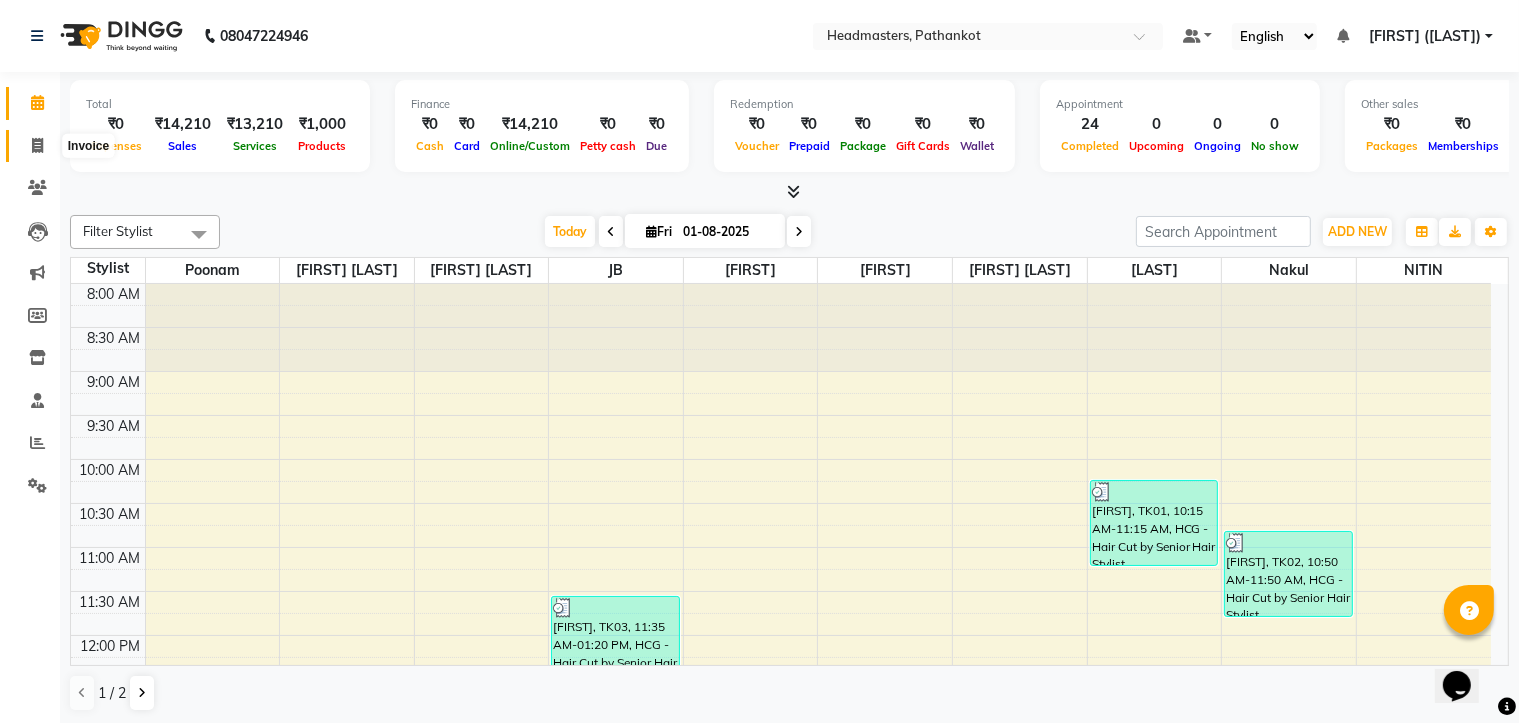 click 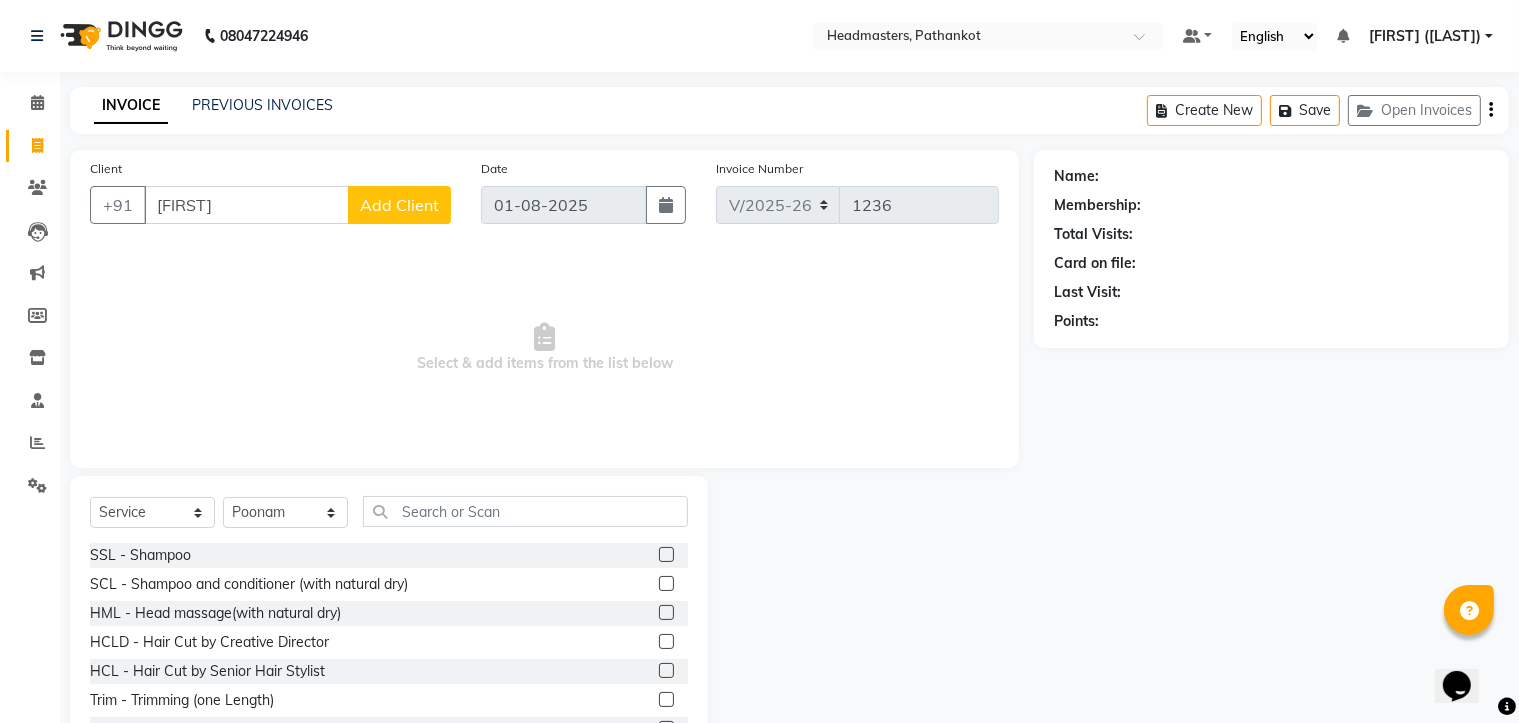 click on "Add Client" 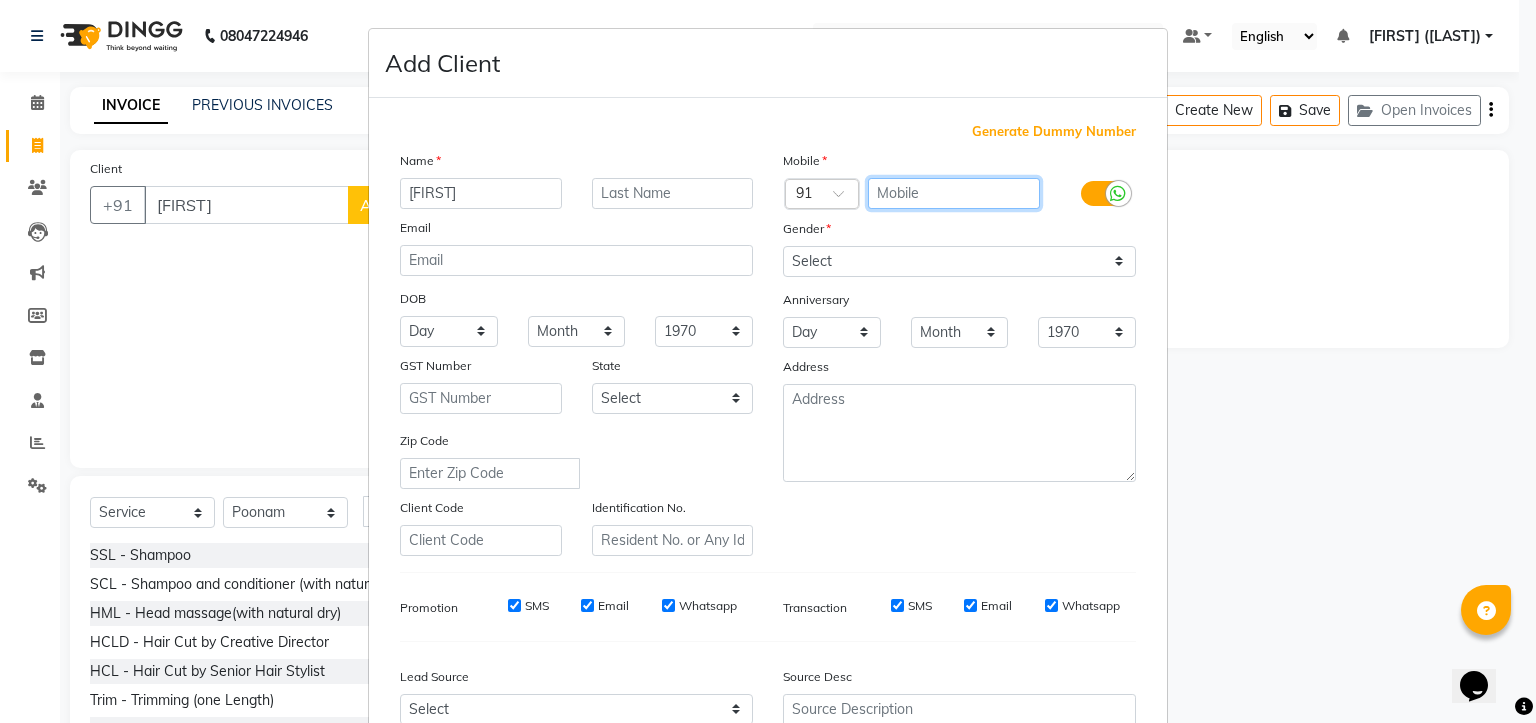 click at bounding box center [954, 193] 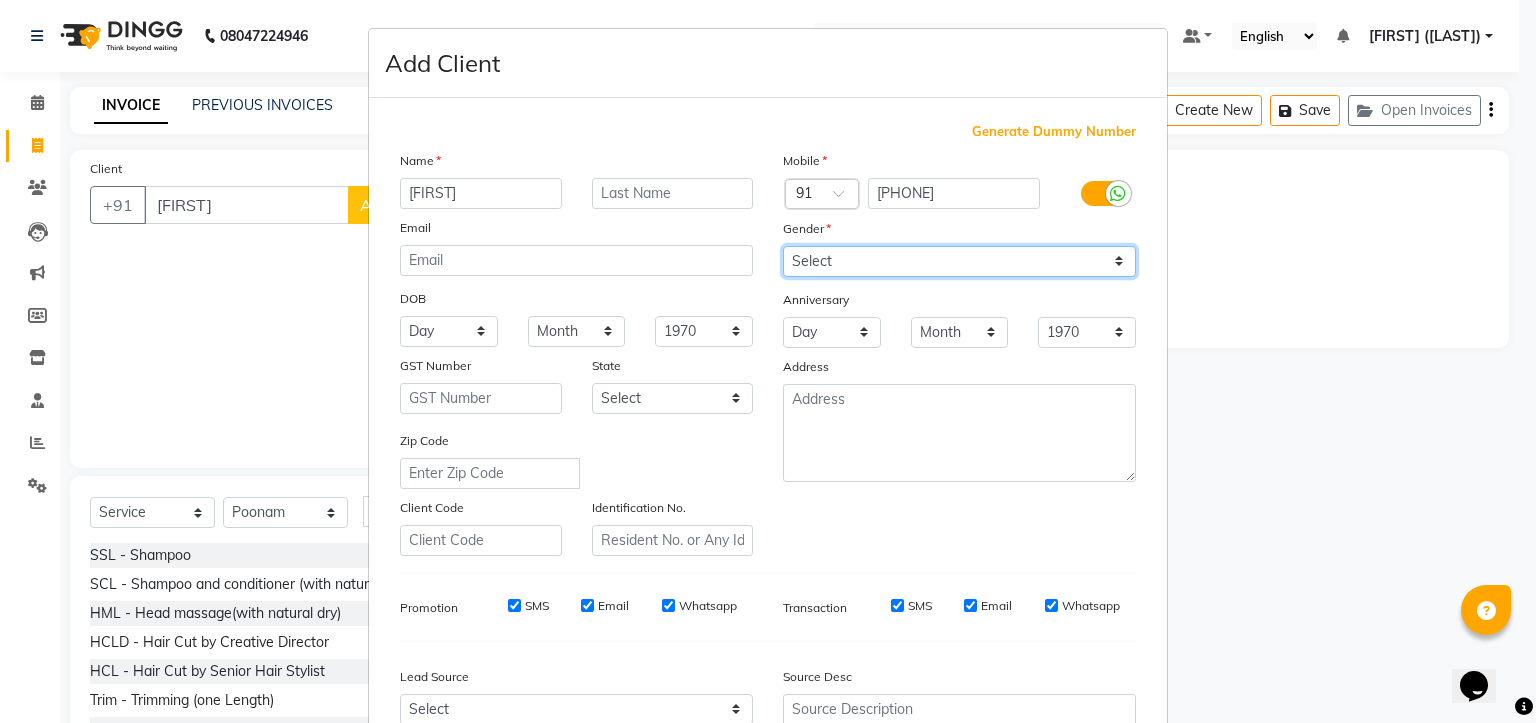 click on "Select Male Female Other Prefer Not To Say" at bounding box center [959, 261] 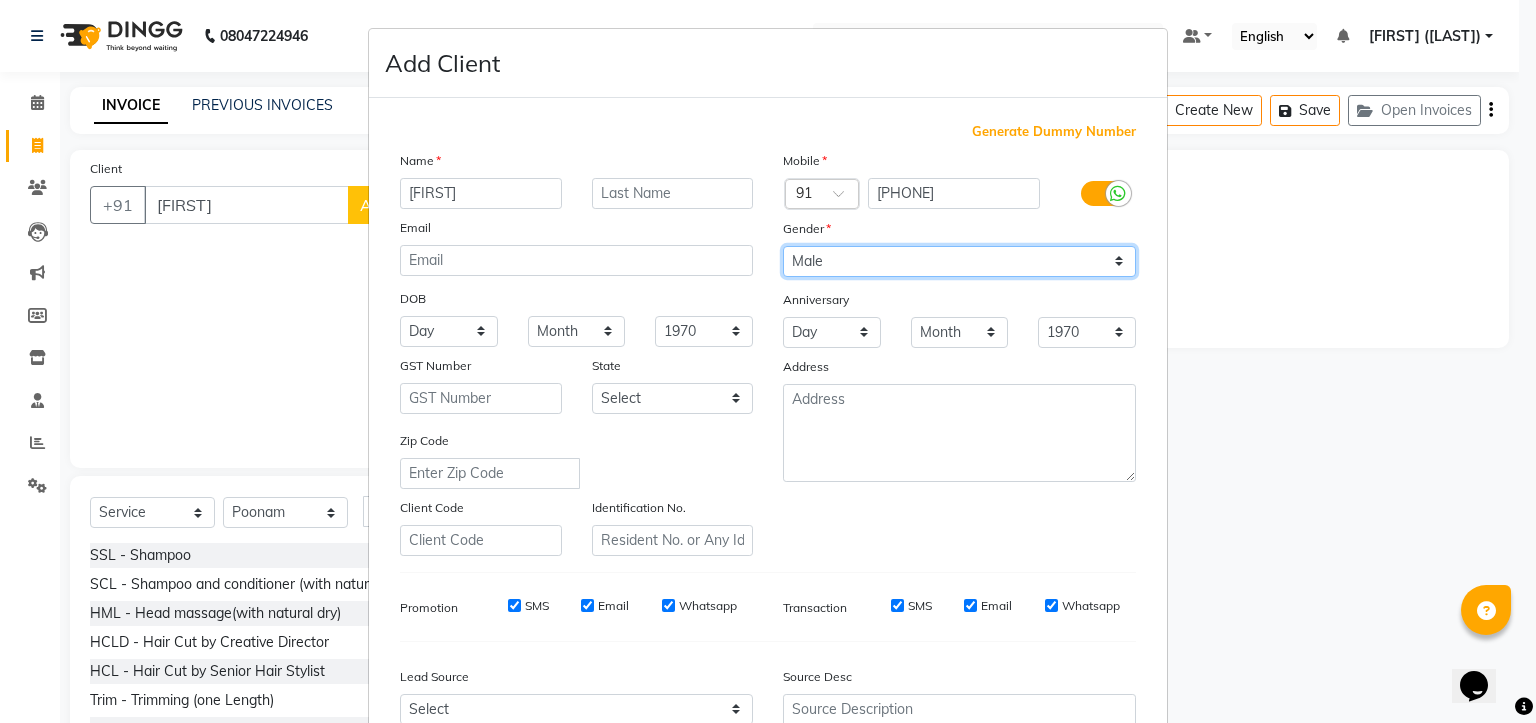click on "Select Male Female Other Prefer Not To Say" at bounding box center (959, 261) 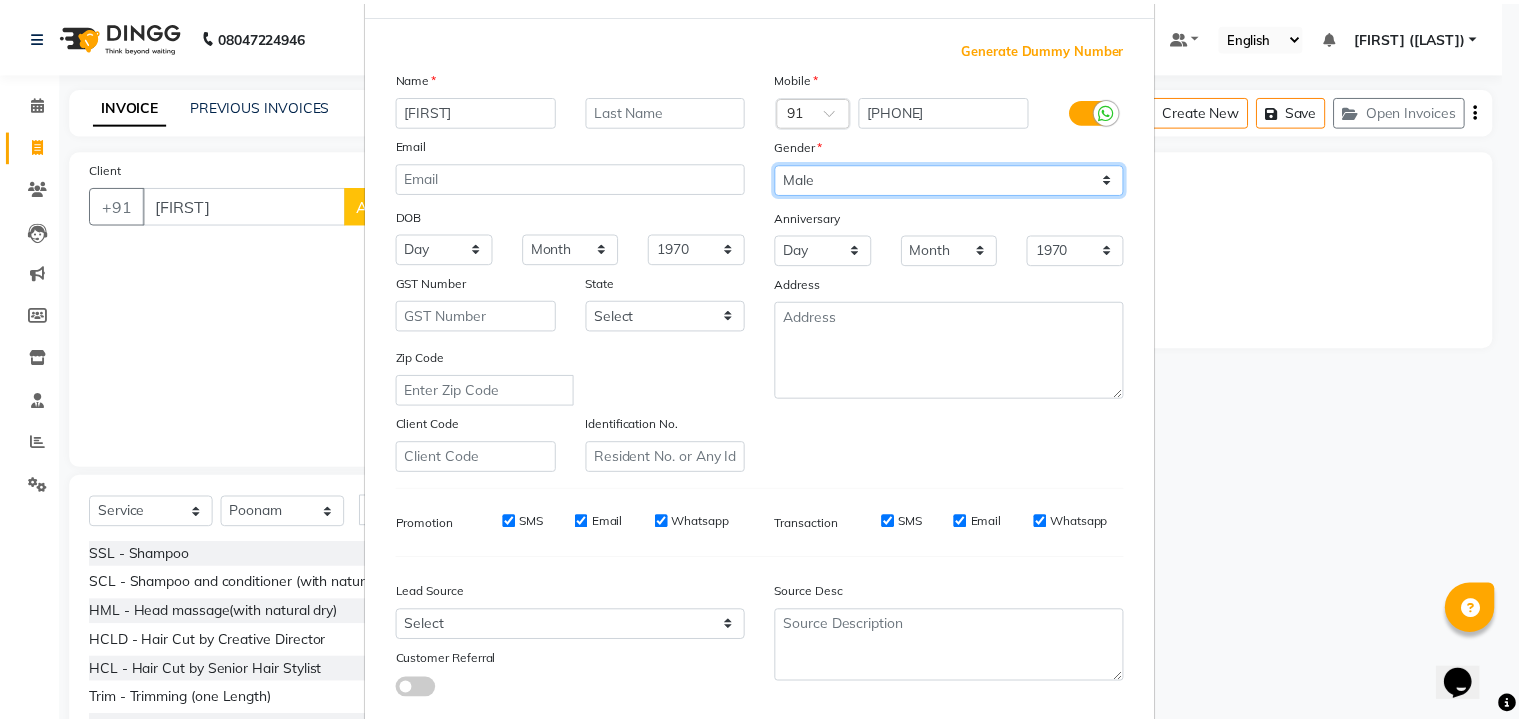 scroll, scrollTop: 209, scrollLeft: 0, axis: vertical 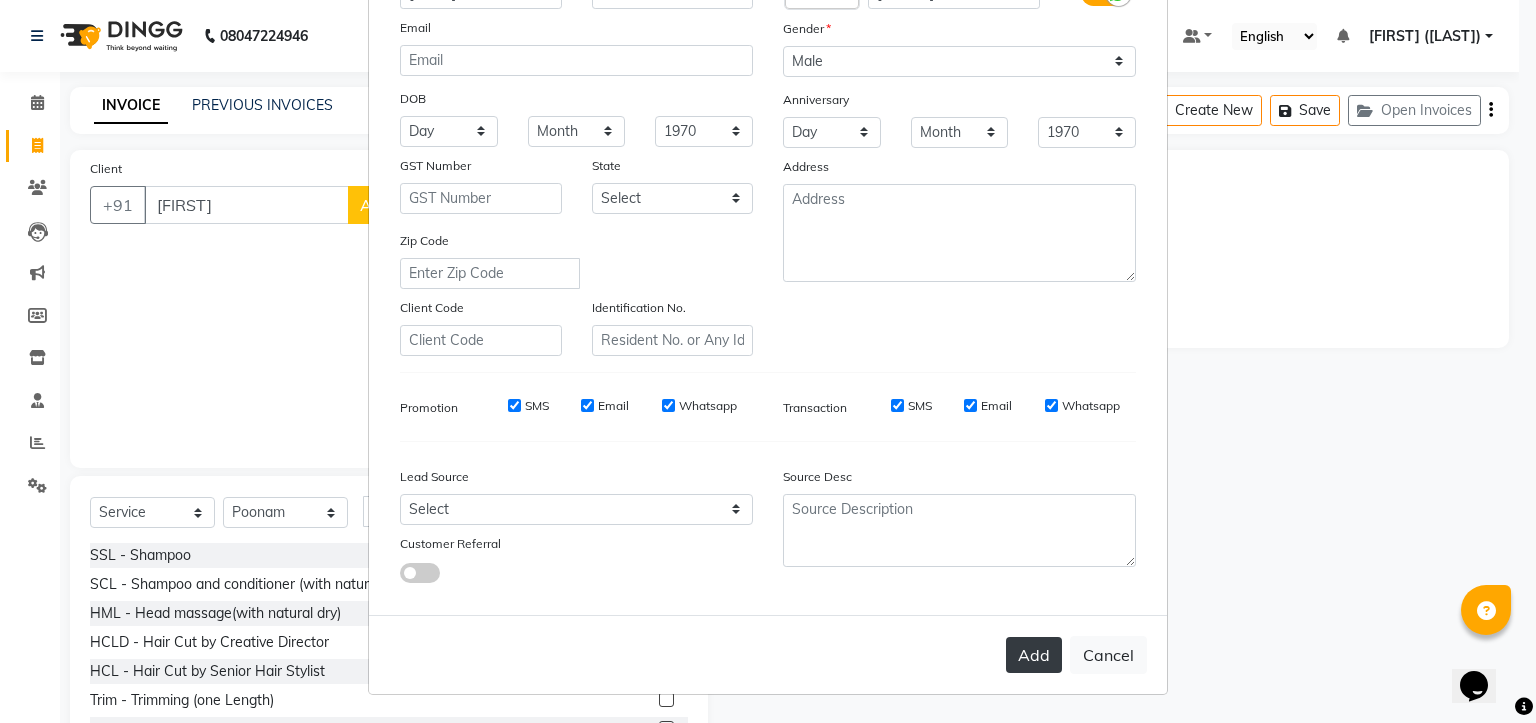 click on "Add" at bounding box center [1034, 655] 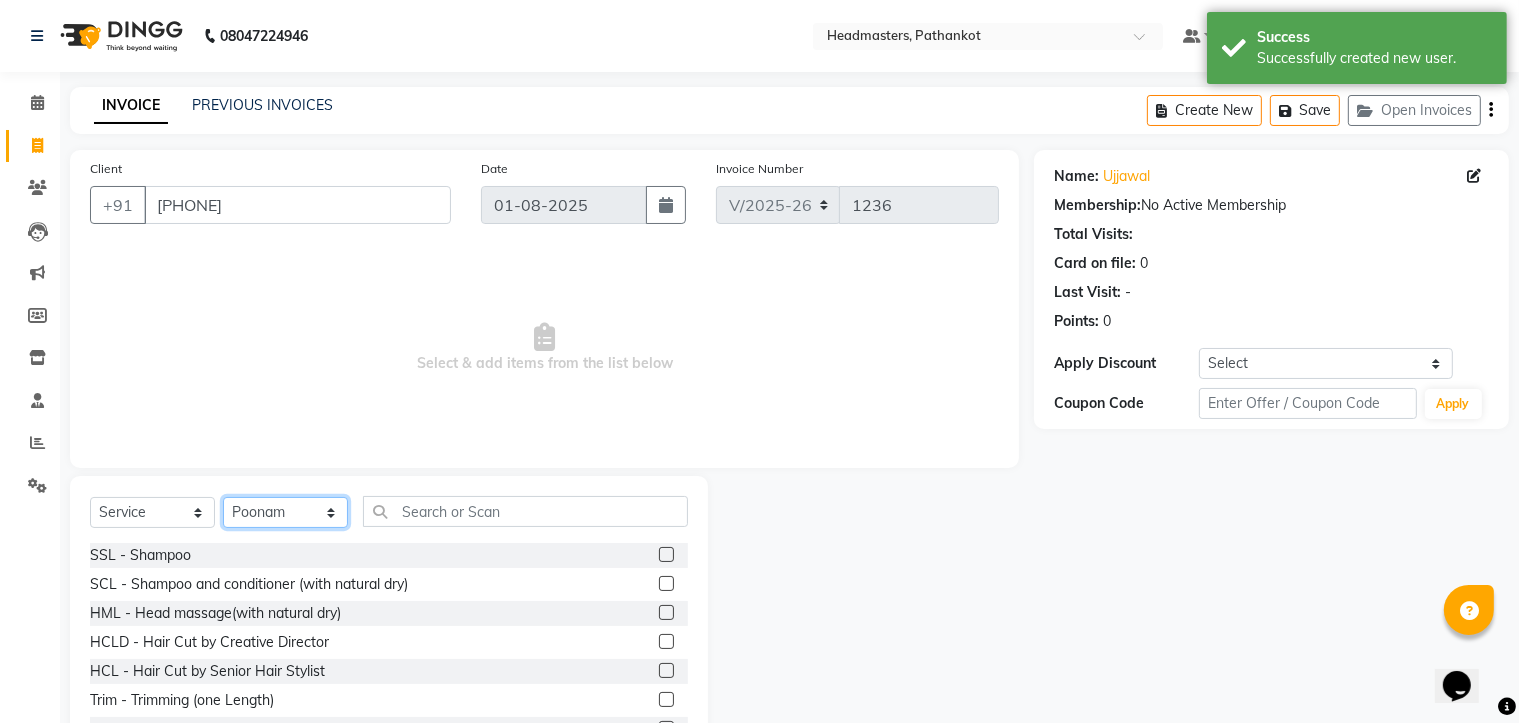 click on "Select Stylist Amir HEAD MASTERS jassi jasvir [FIRST]  [FIRST]  Monika sharma Monika Yoseph  nakul NITIN Poonam puja roop Sumit Teji" 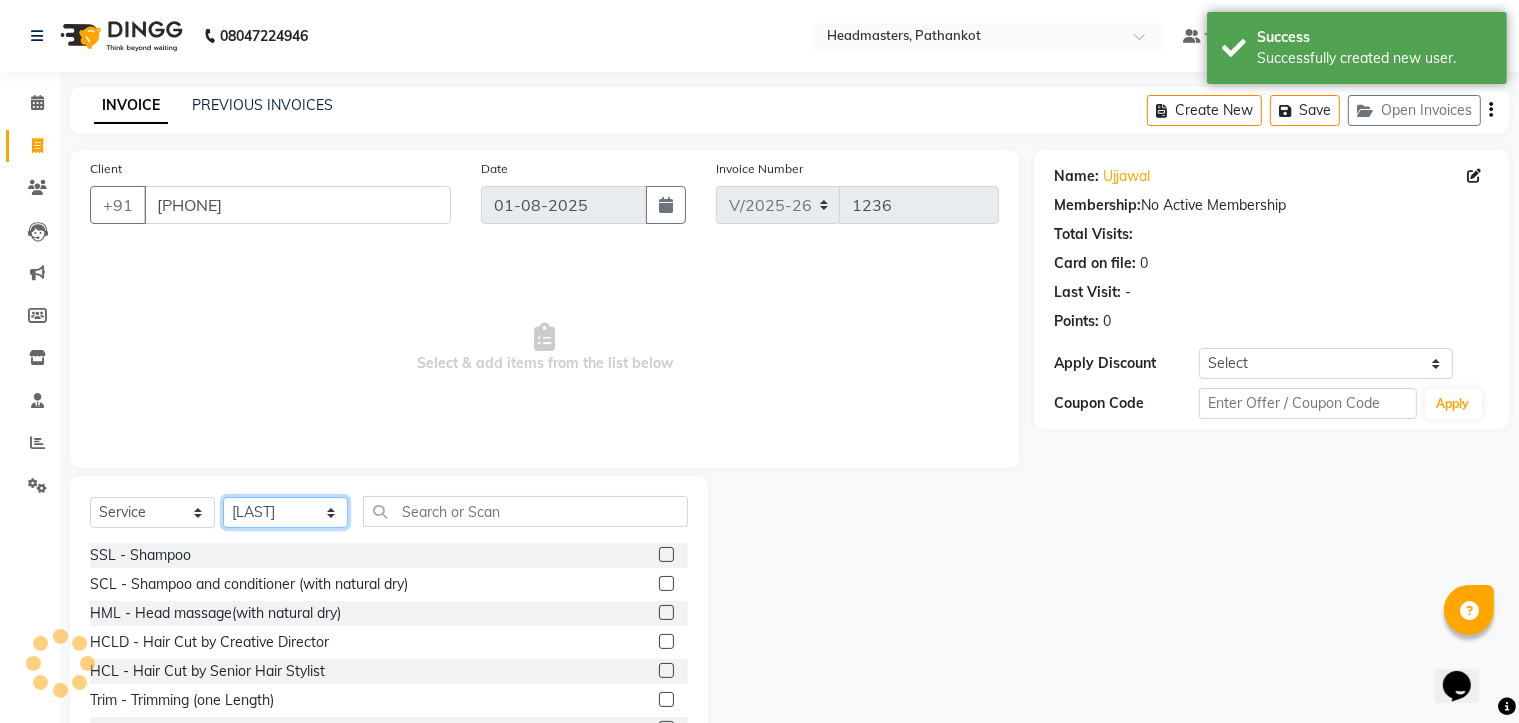 click on "Select Stylist Amir HEAD MASTERS jassi jasvir [FIRST]  [FIRST]  Monika sharma Monika Yoseph  nakul NITIN Poonam puja roop Sumit Teji" 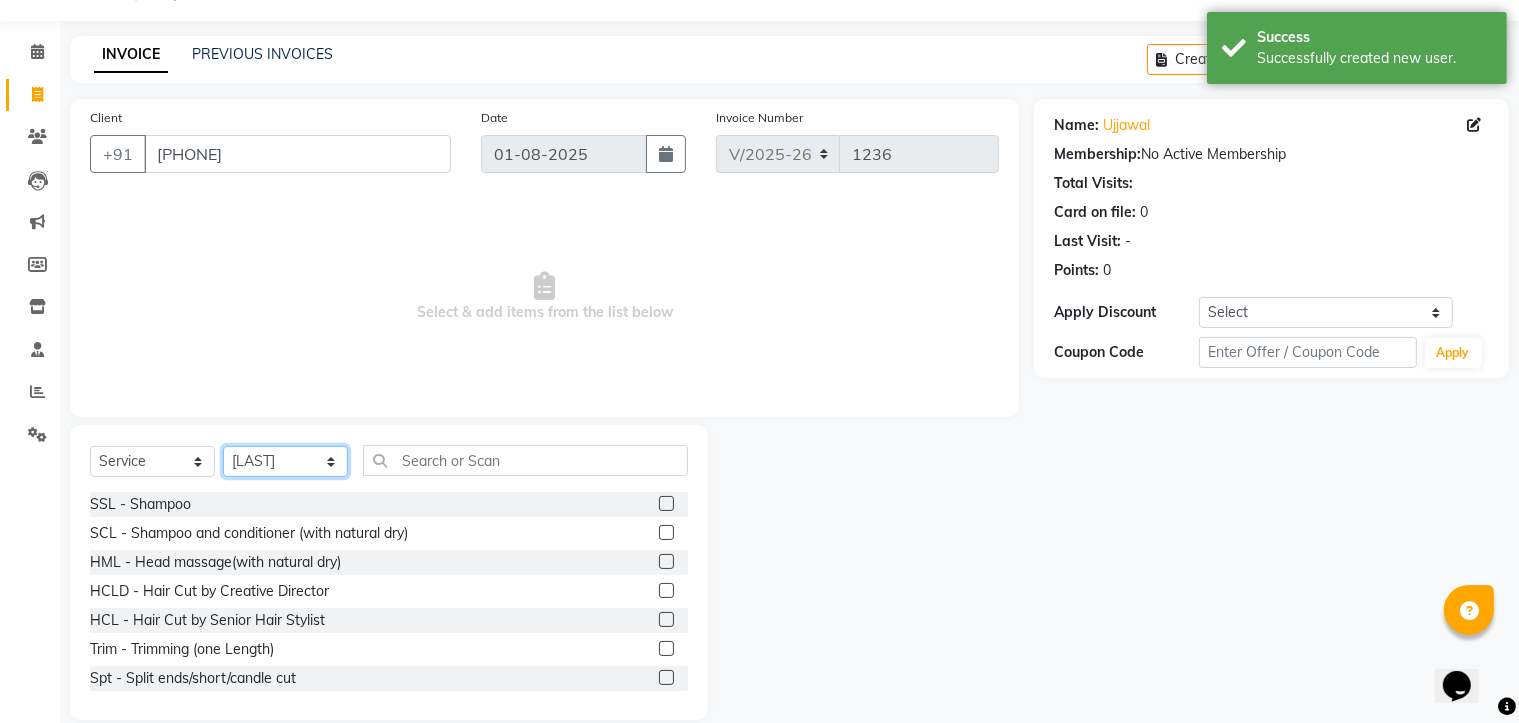 scroll, scrollTop: 78, scrollLeft: 0, axis: vertical 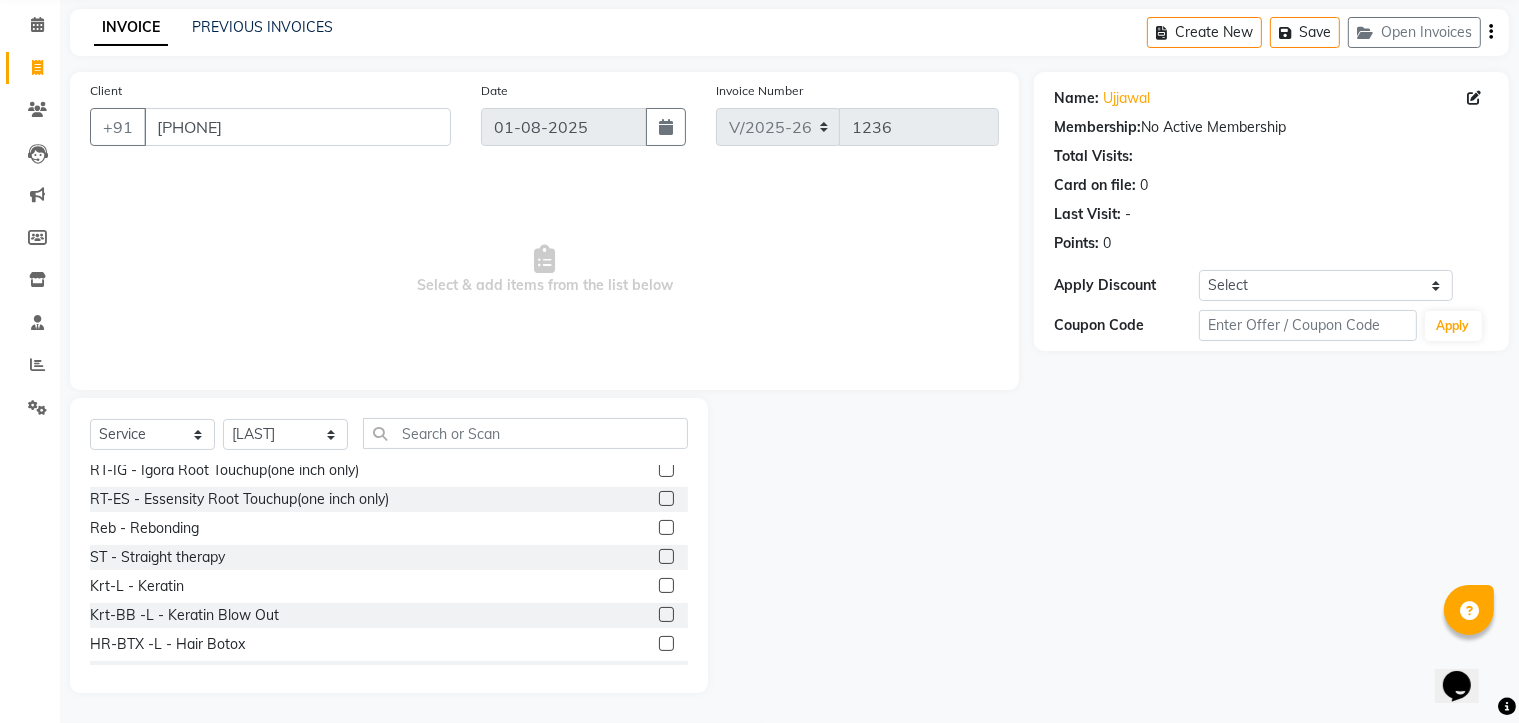 click 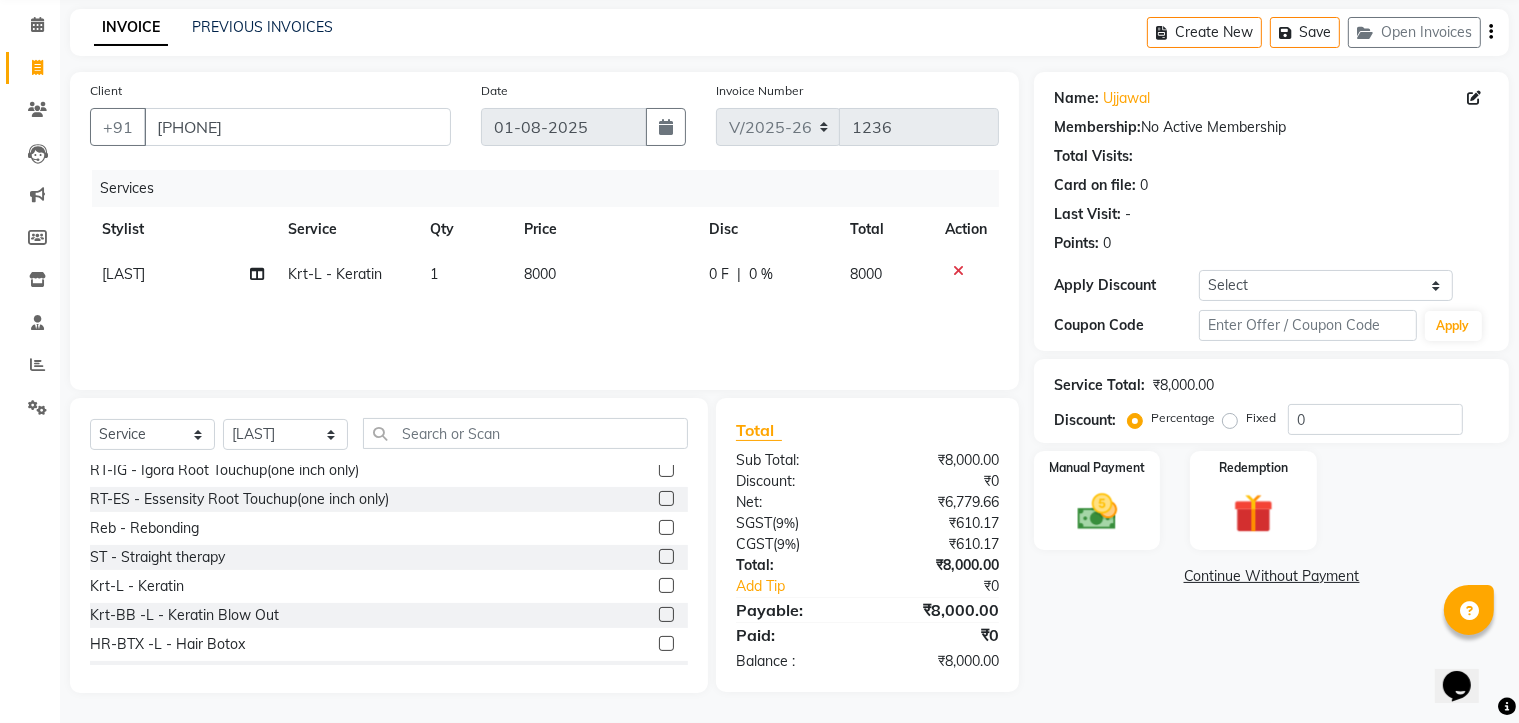 click 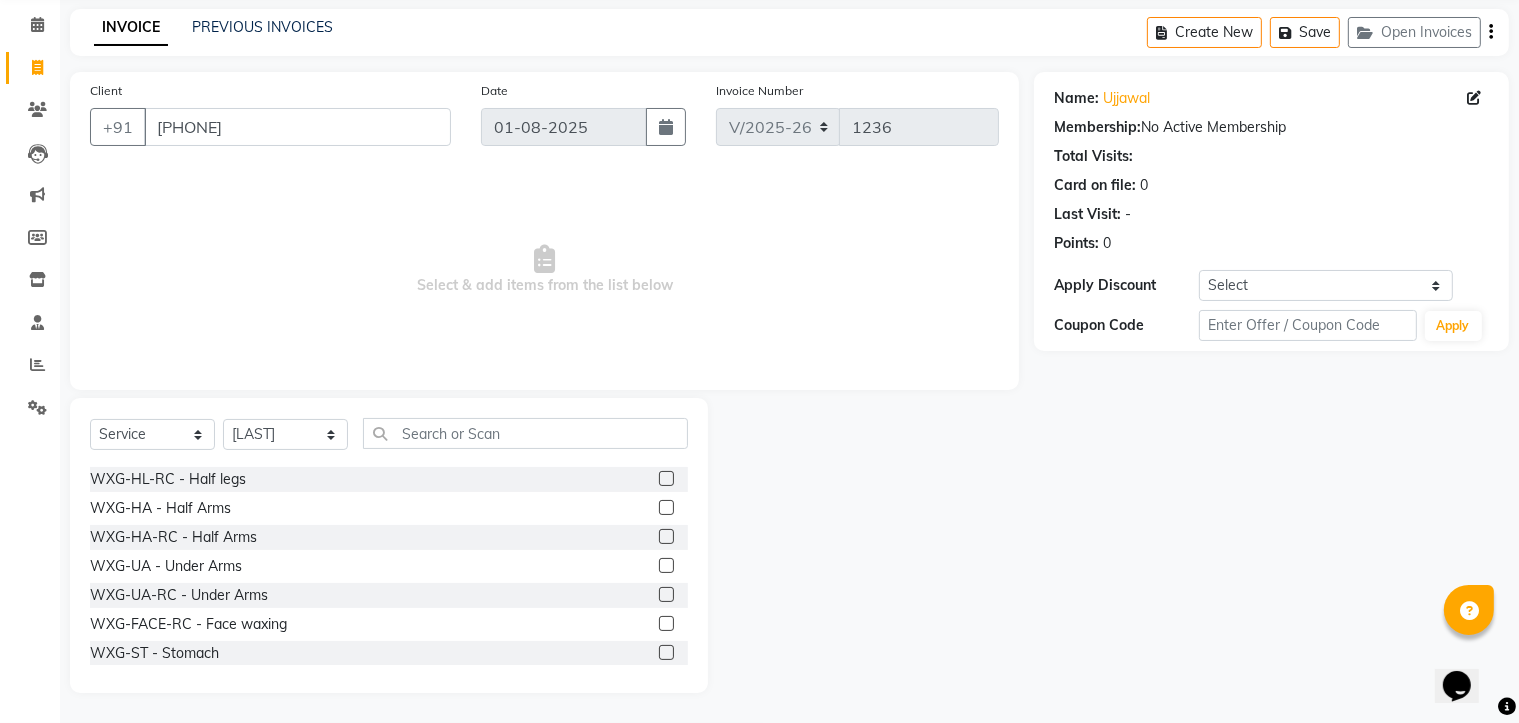 scroll, scrollTop: 4700, scrollLeft: 0, axis: vertical 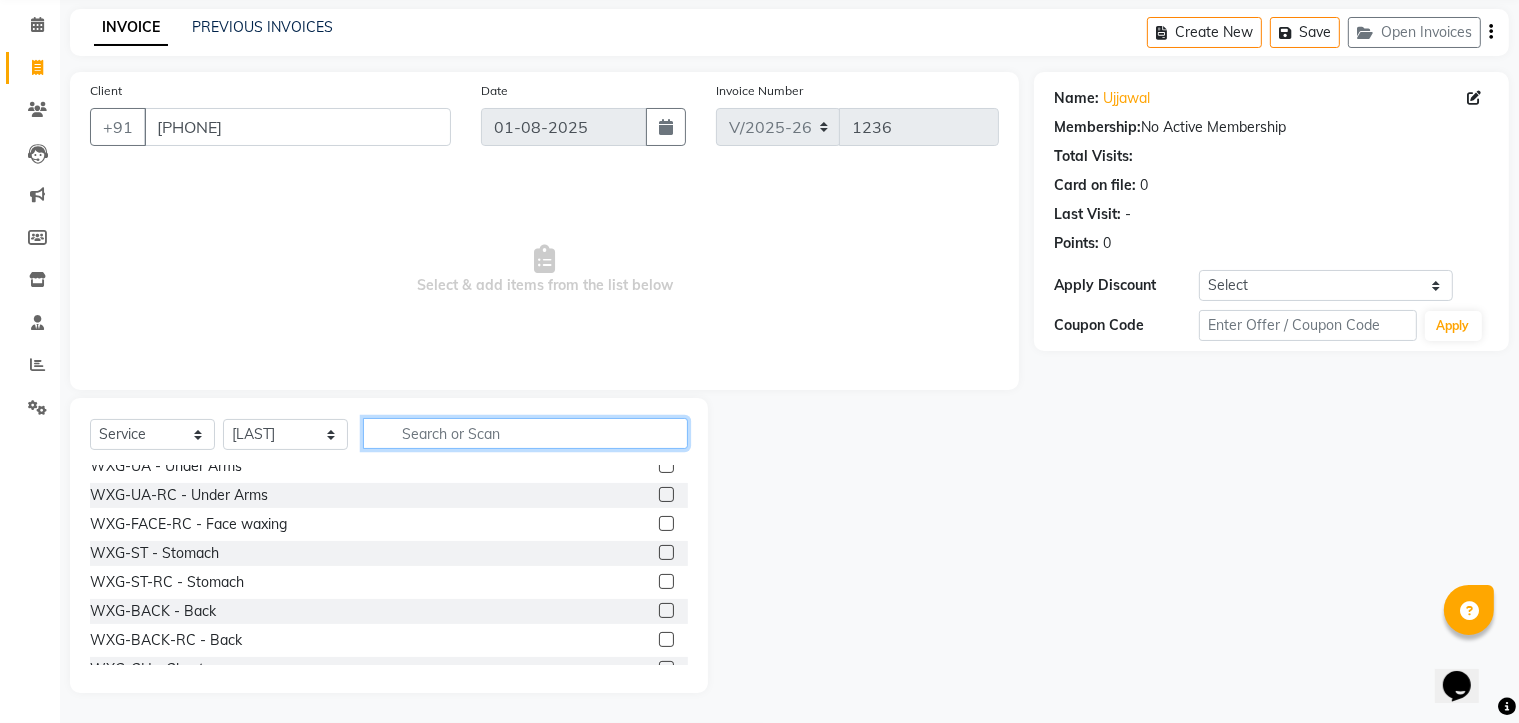 click 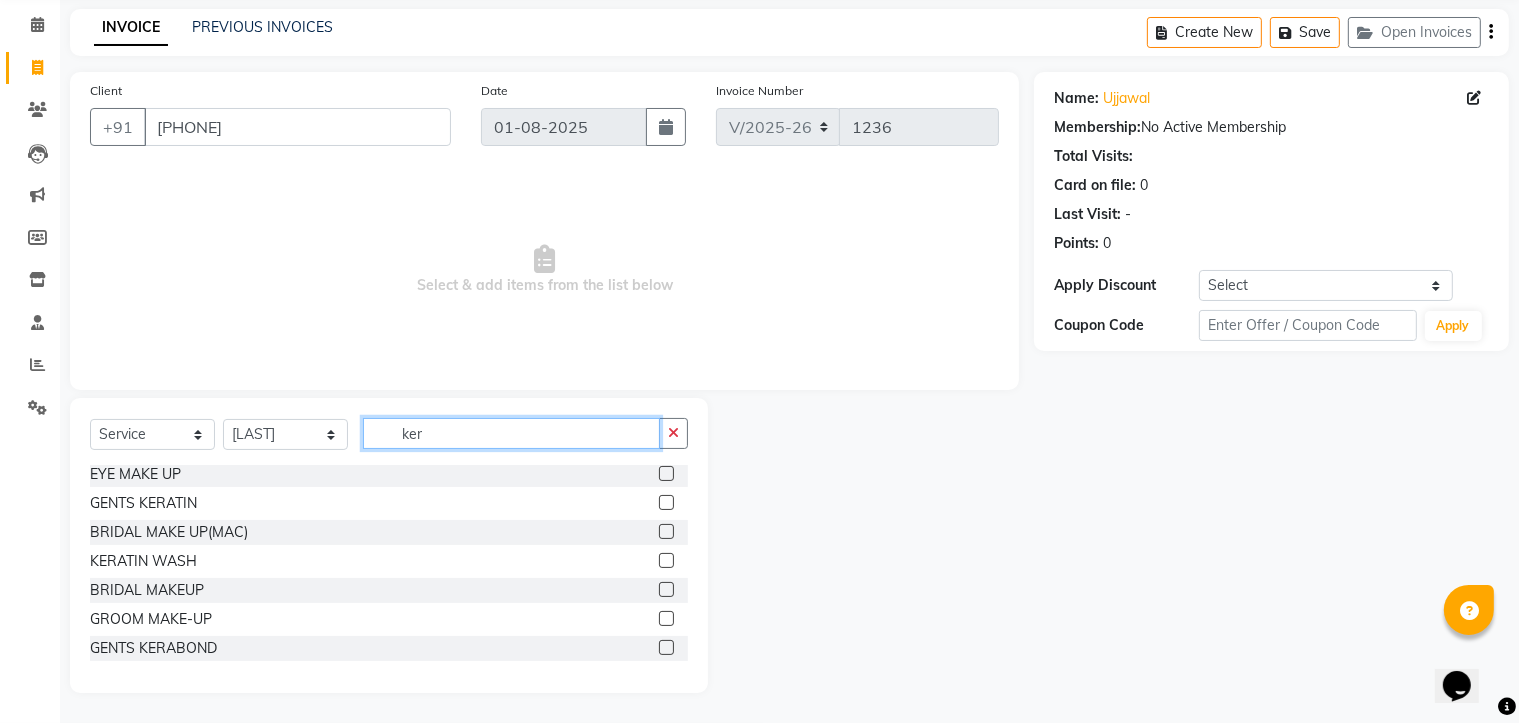 scroll, scrollTop: 90, scrollLeft: 0, axis: vertical 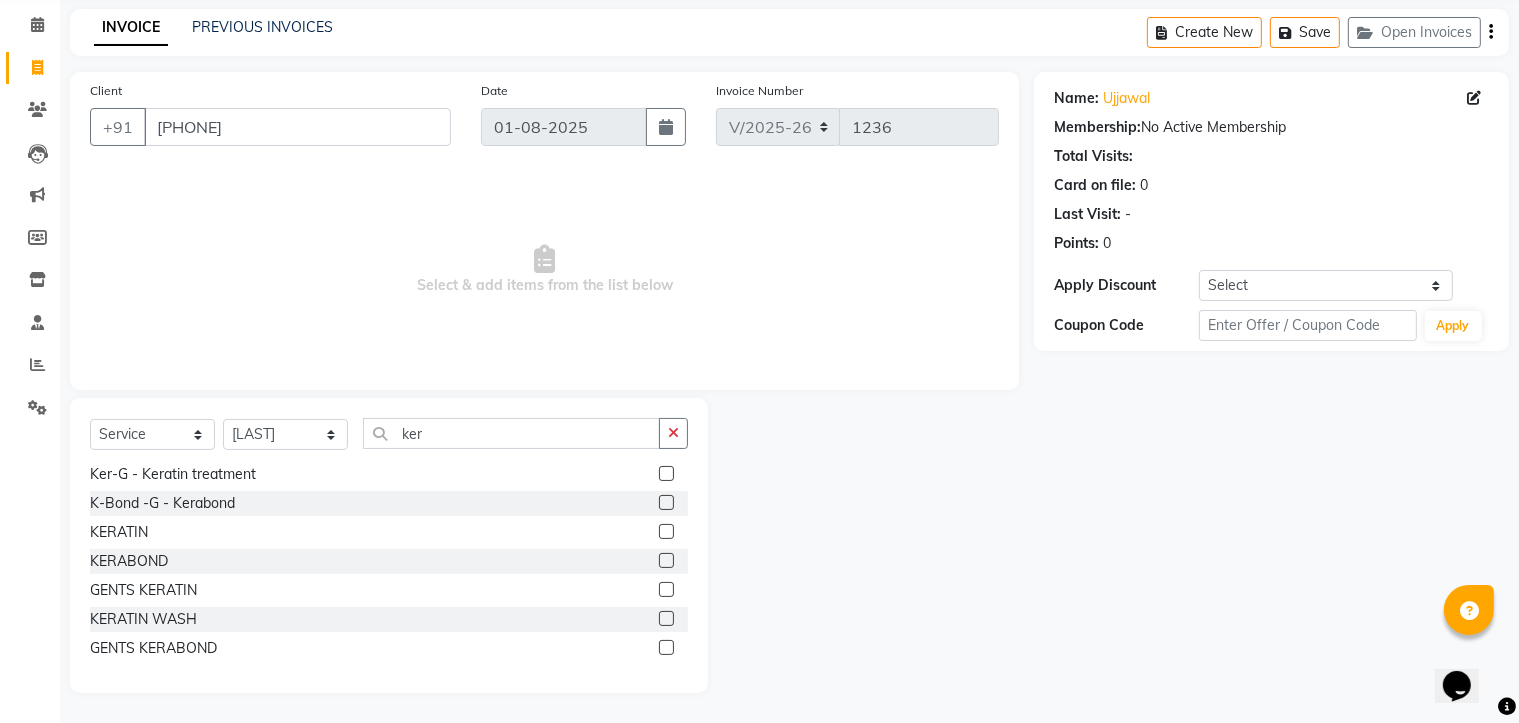 click 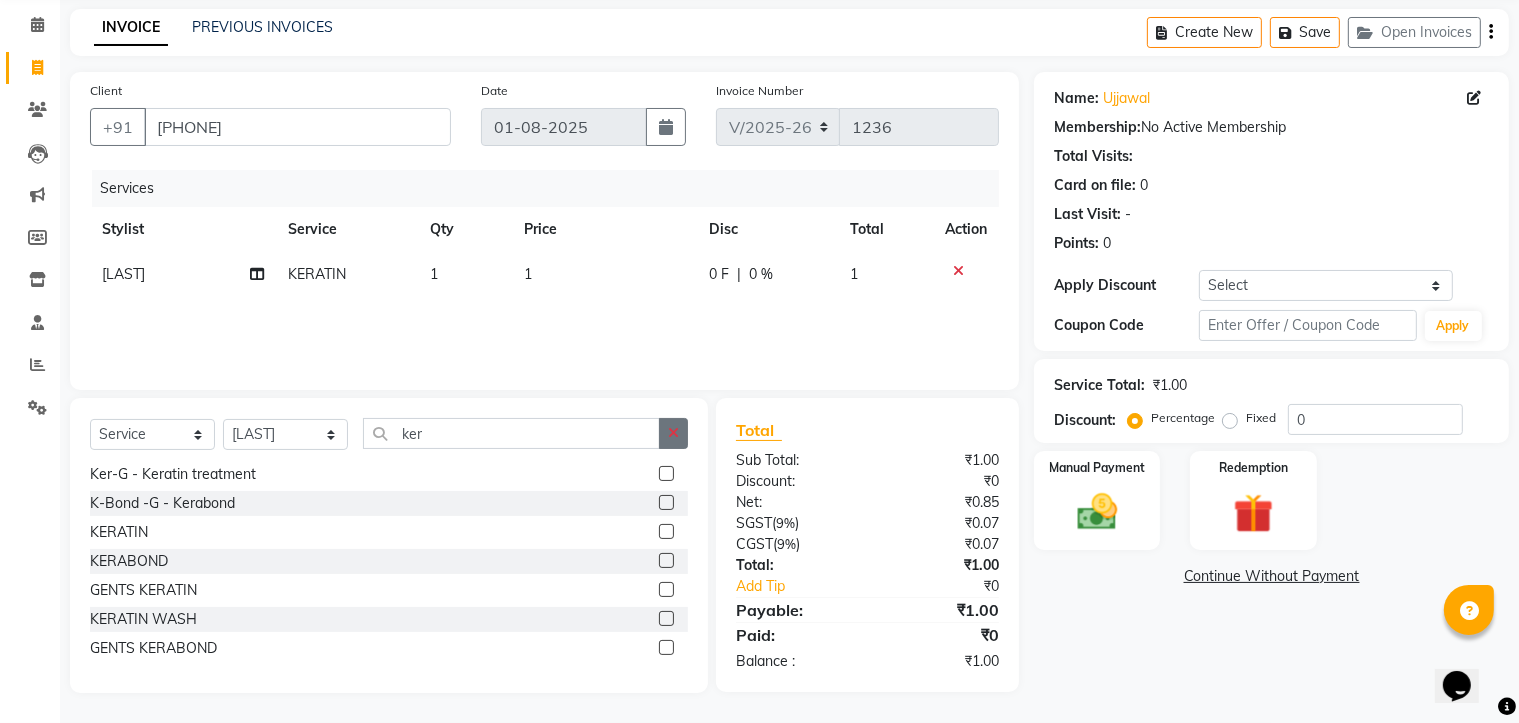 click 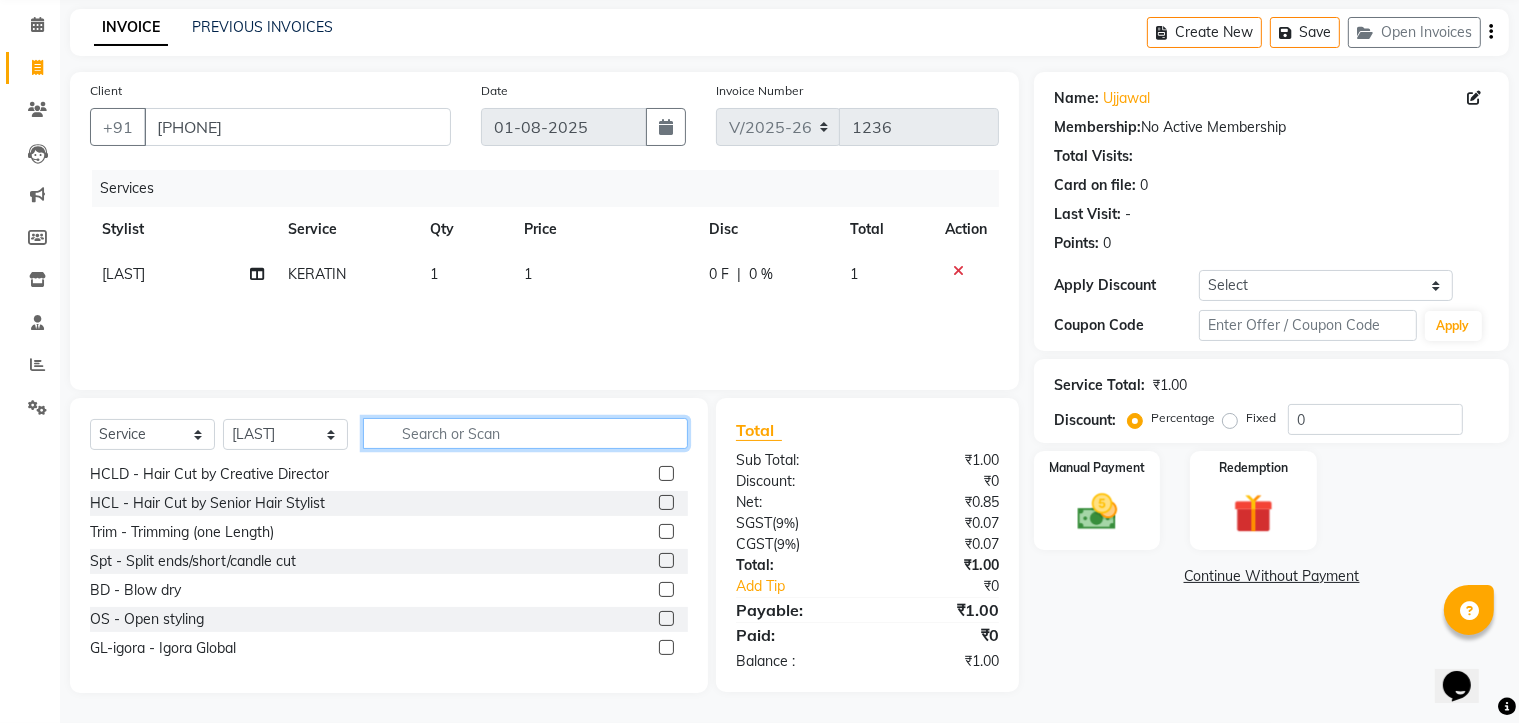 scroll, scrollTop: 1267, scrollLeft: 0, axis: vertical 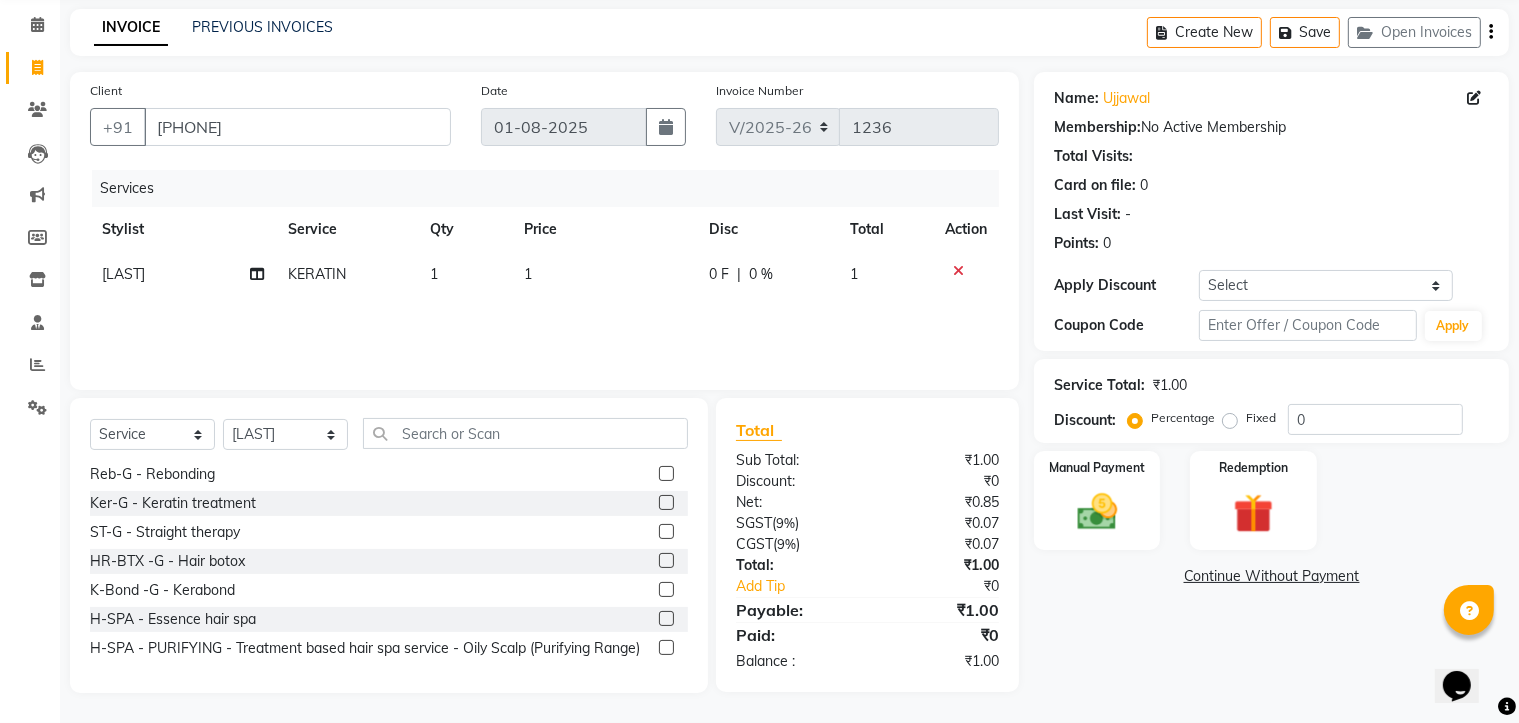 click 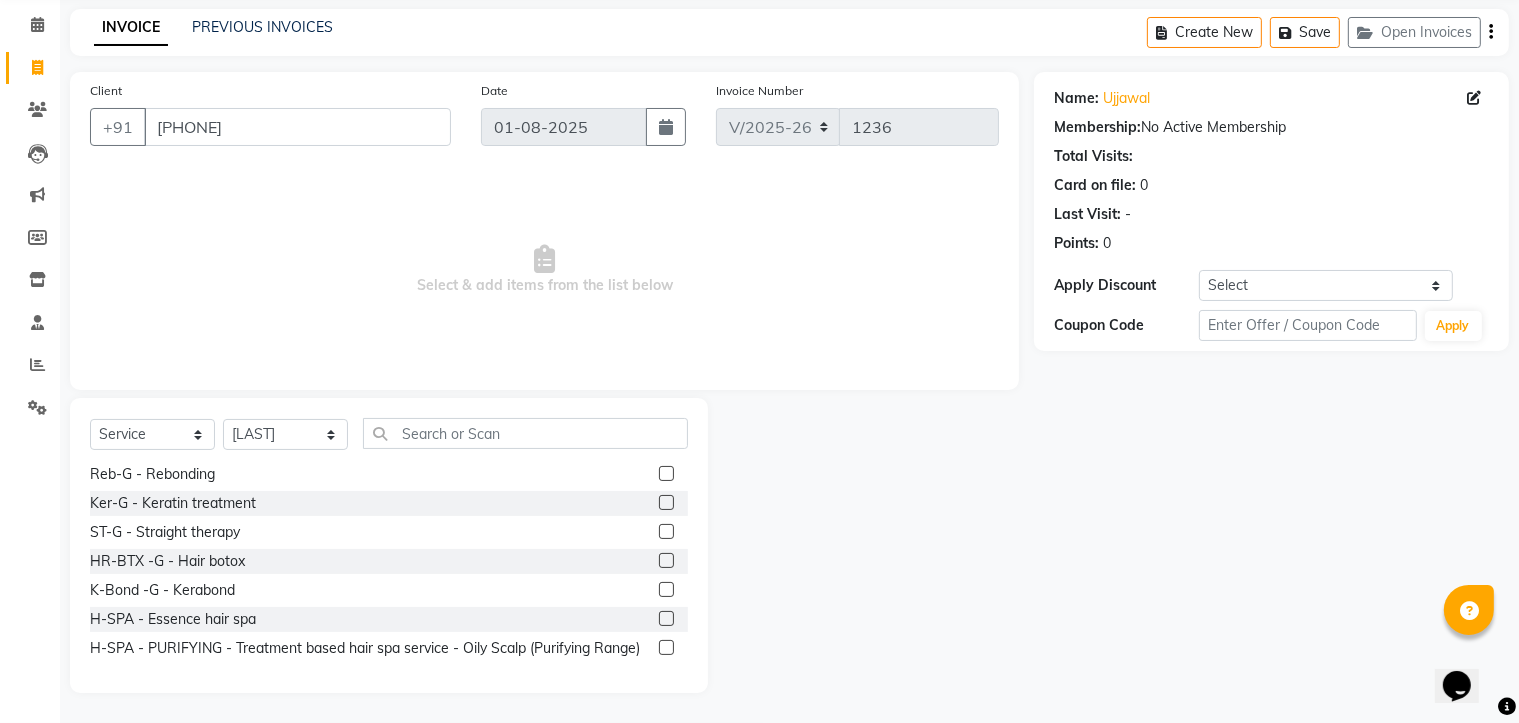 click on "Ker-G - Keratin treatment" 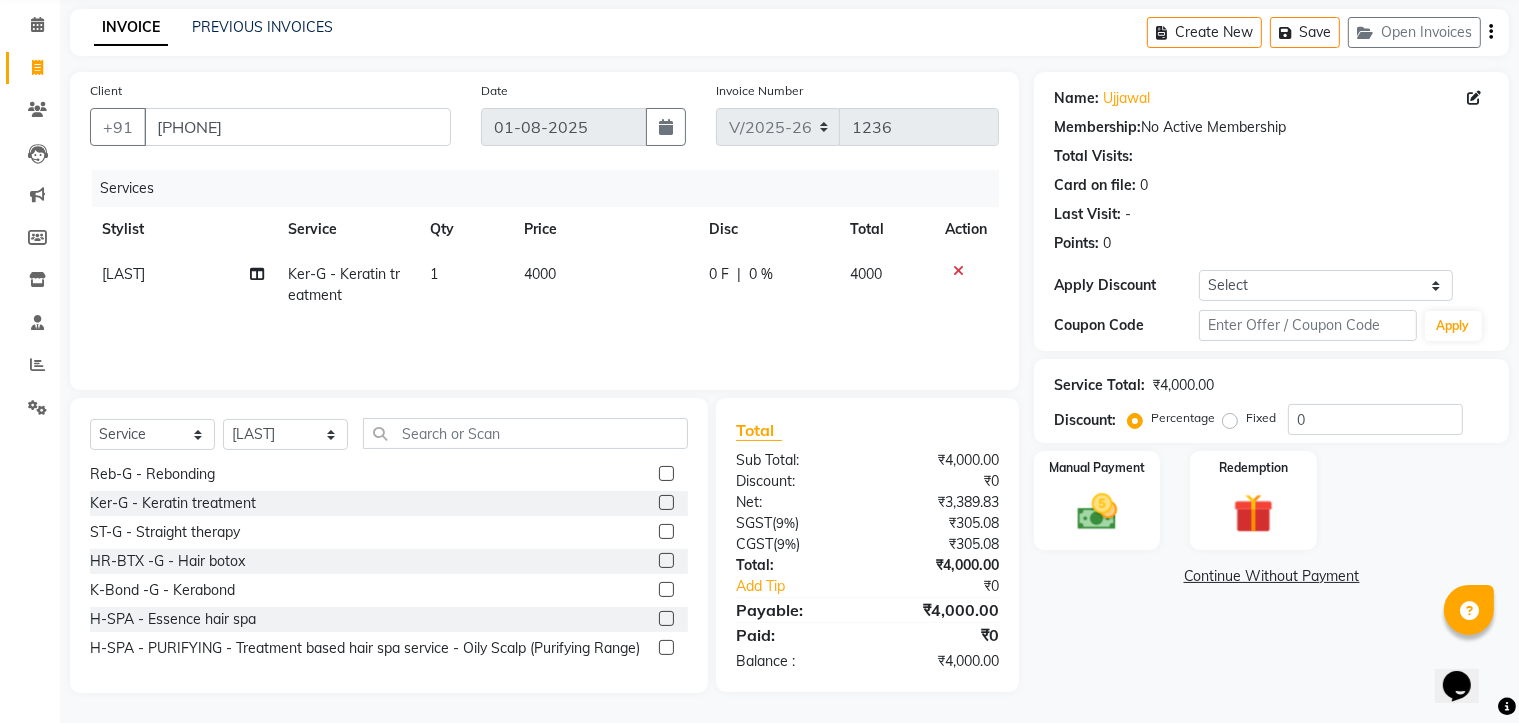 click on "4000" 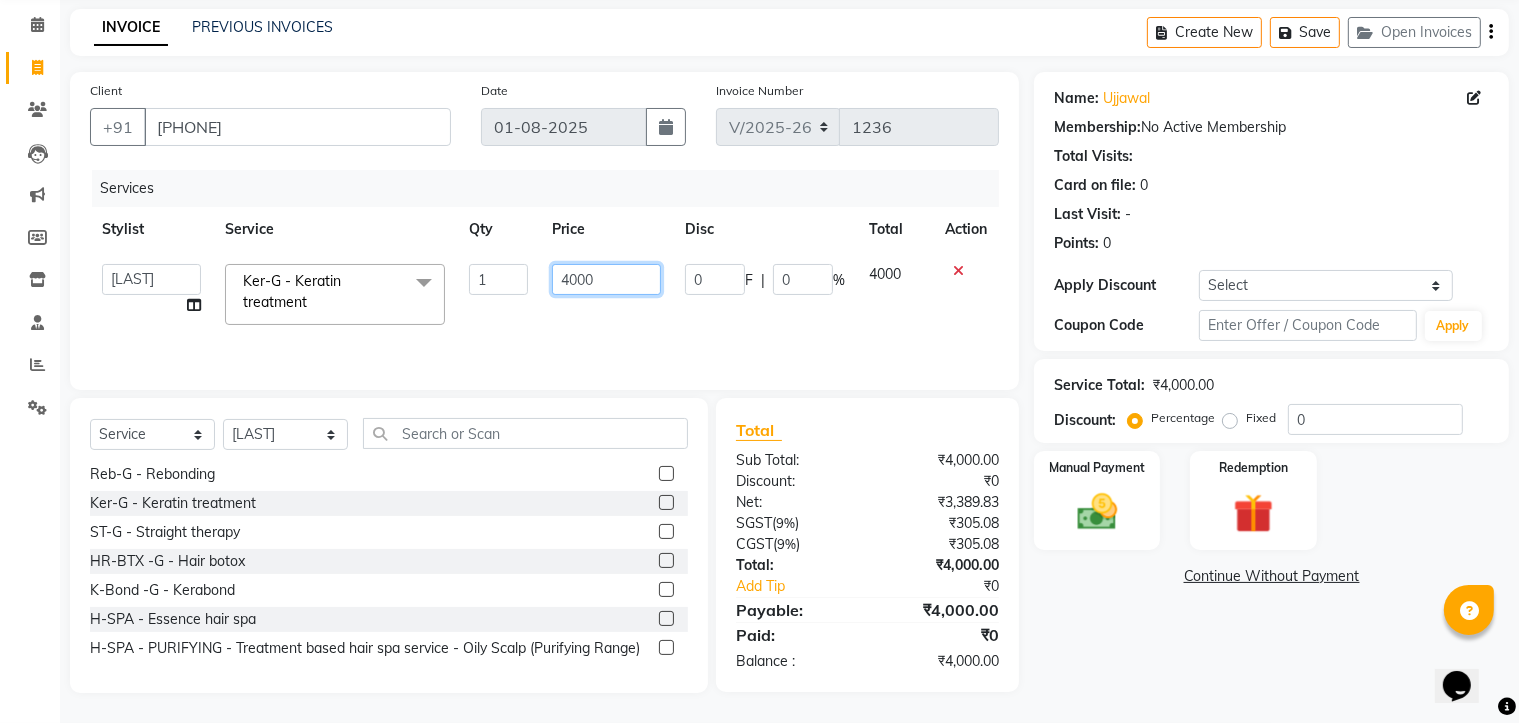 click on "4000" 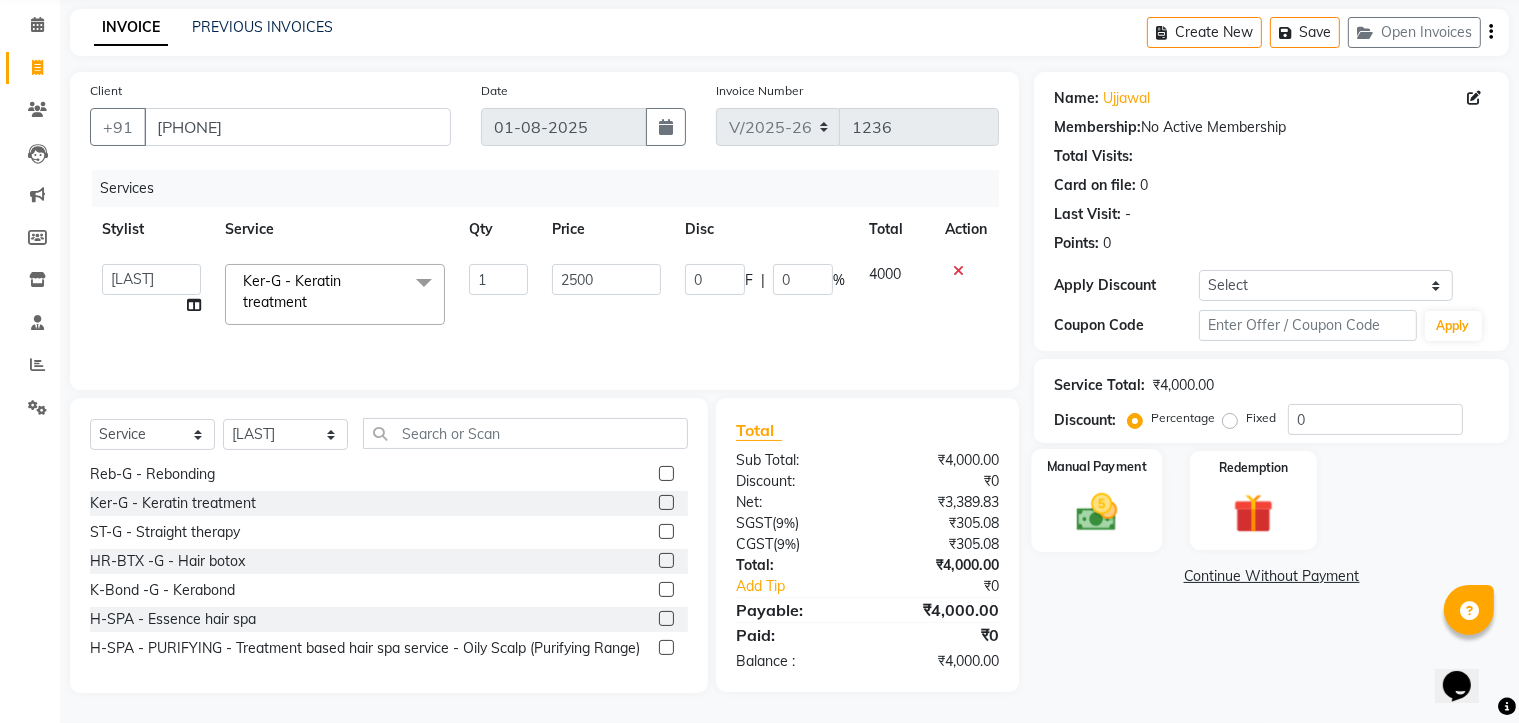 click 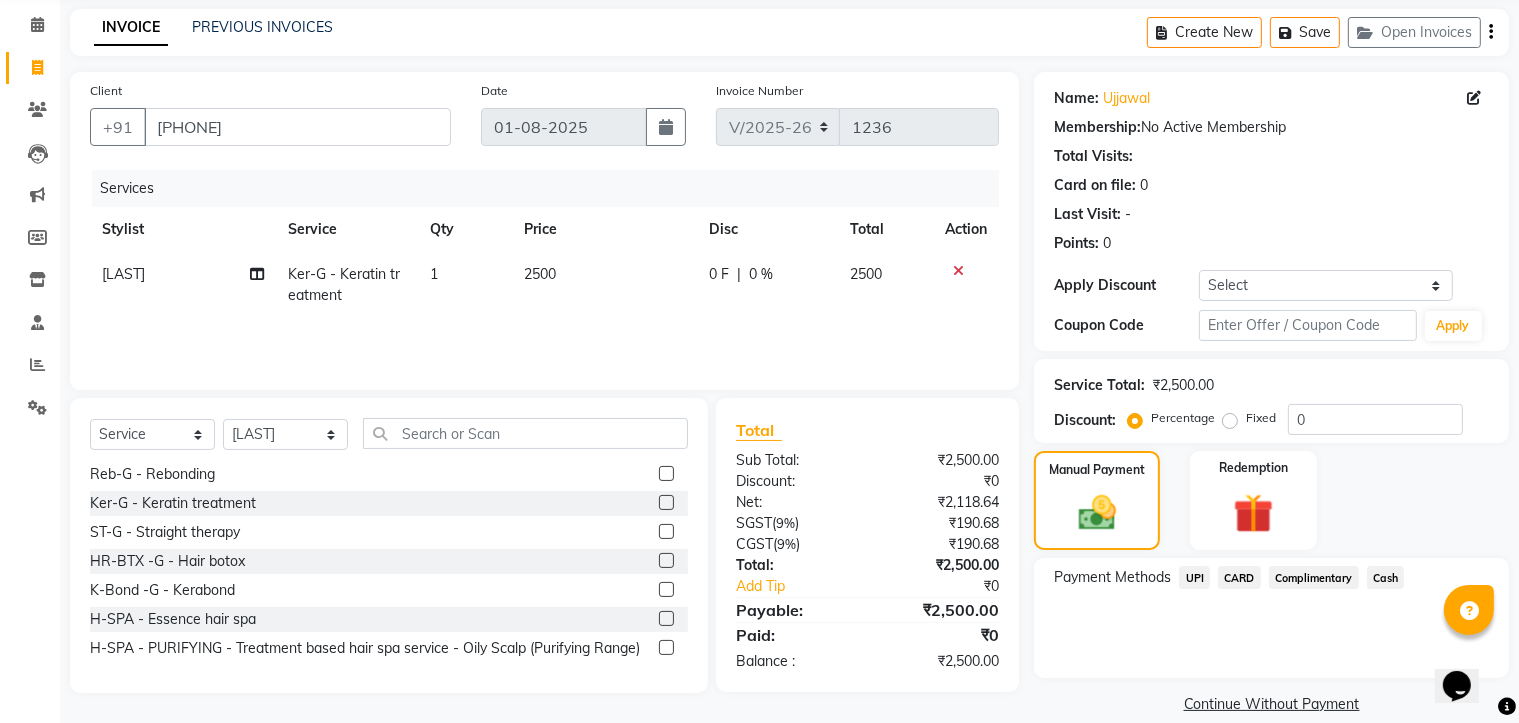 click on "UPI" 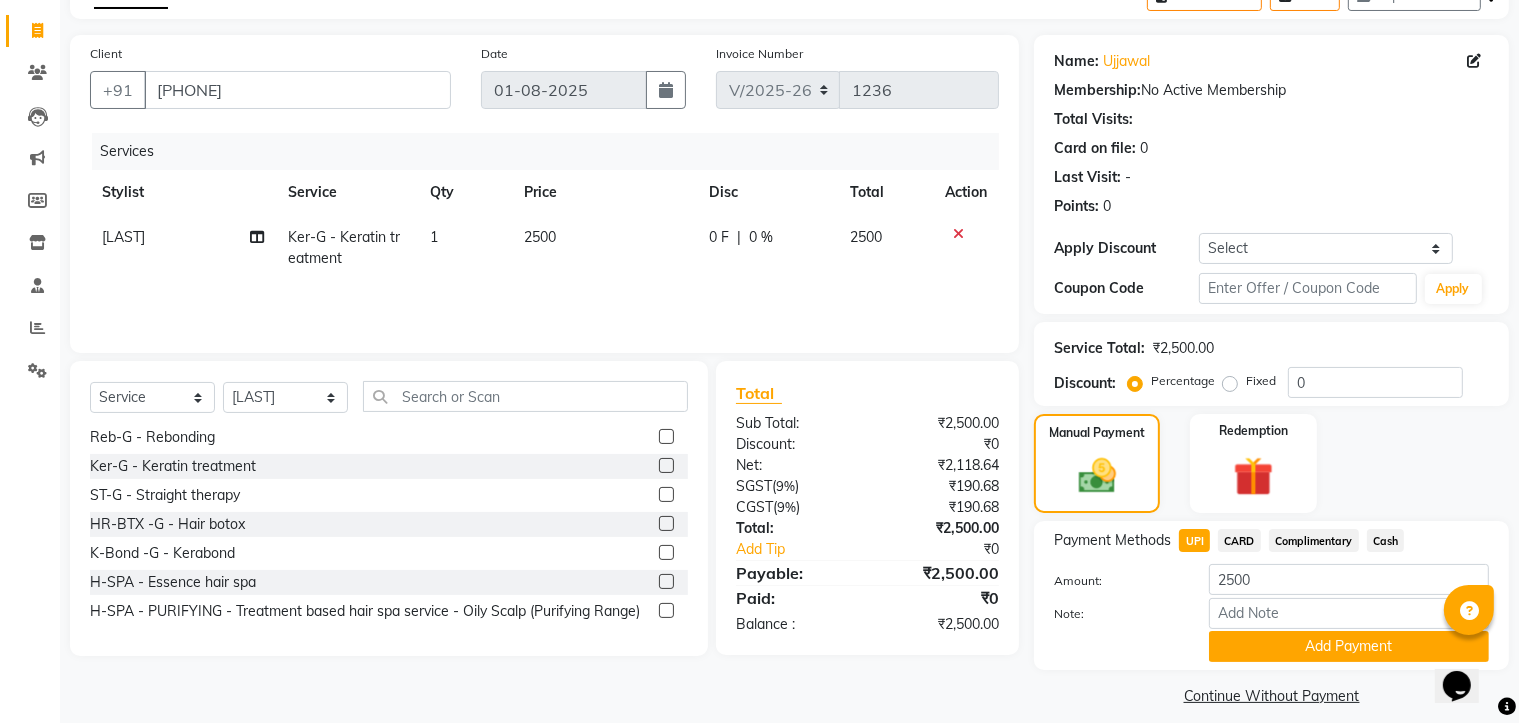scroll, scrollTop: 135, scrollLeft: 0, axis: vertical 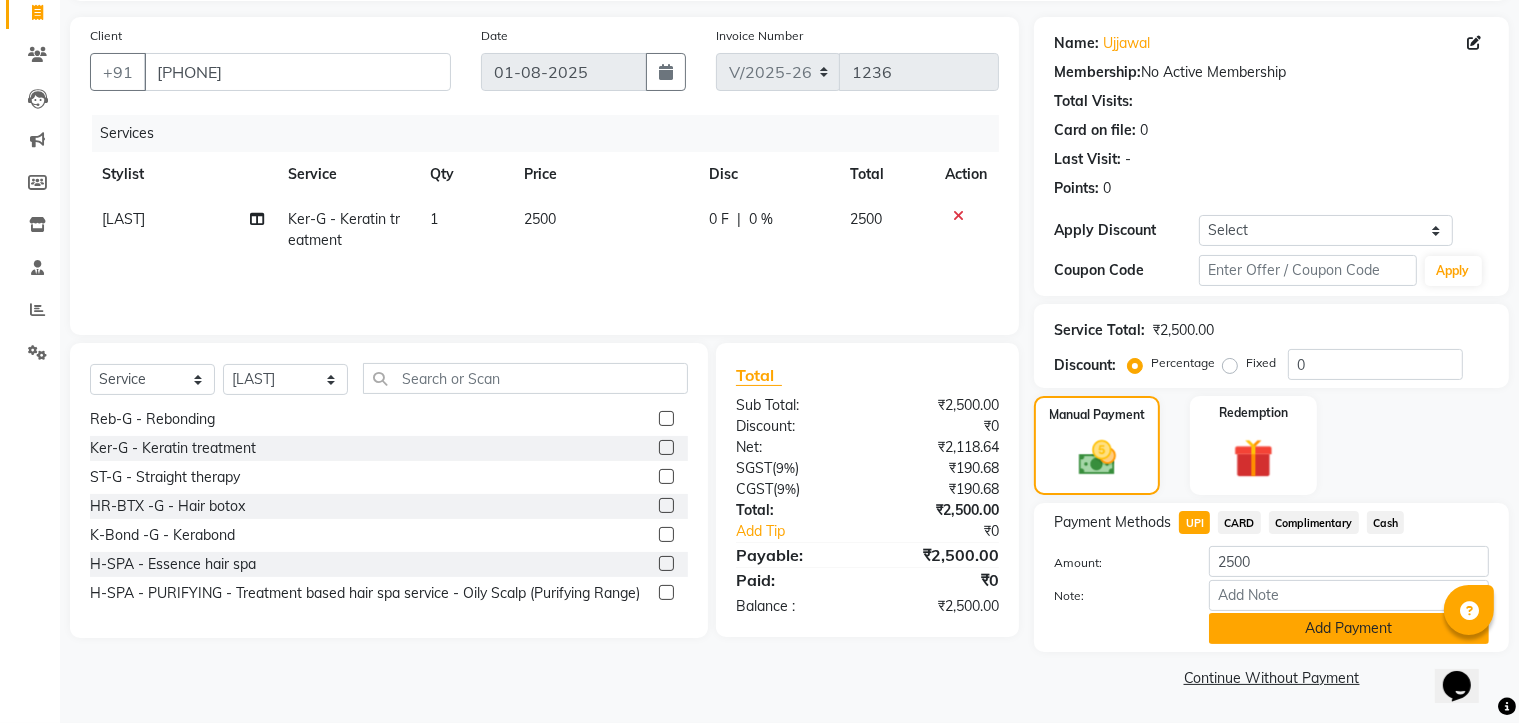click on "Add Payment" 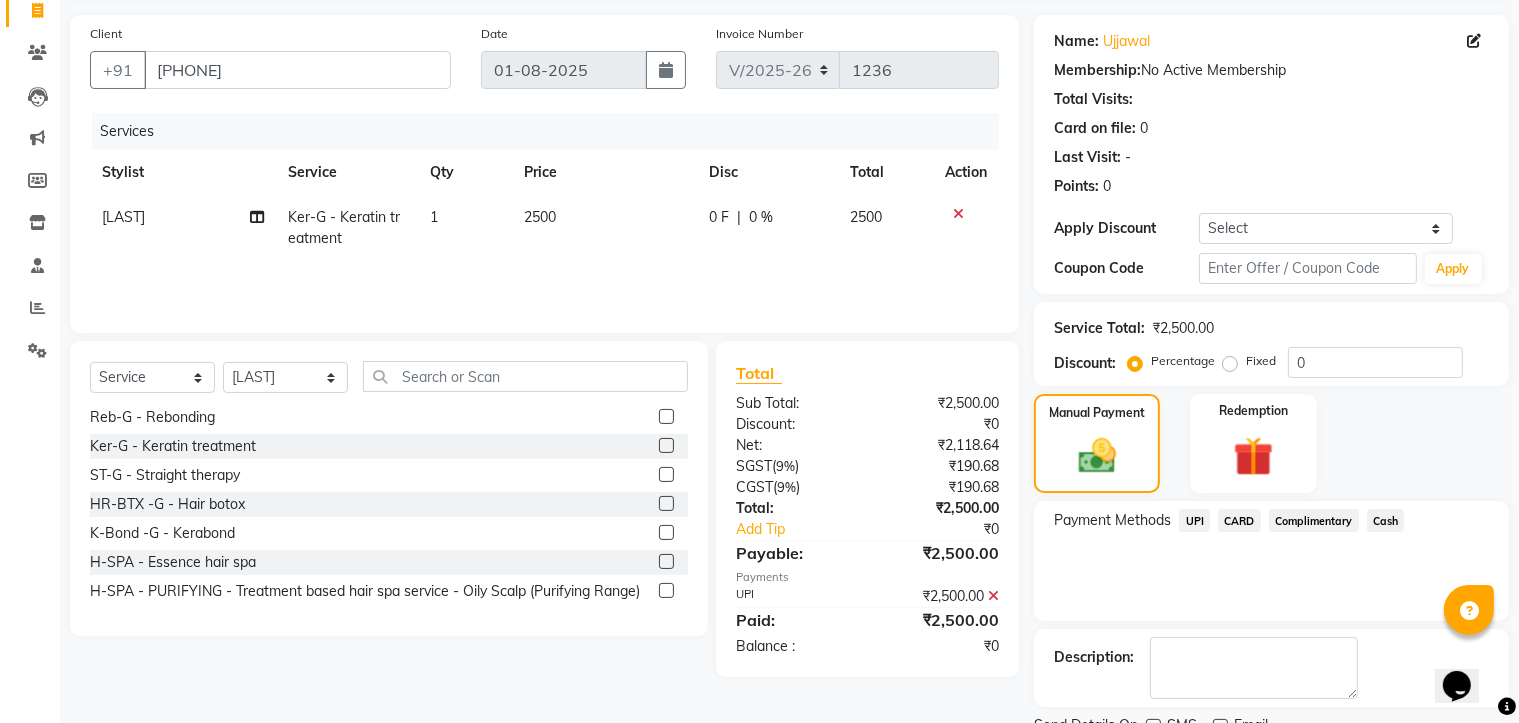 scroll, scrollTop: 216, scrollLeft: 0, axis: vertical 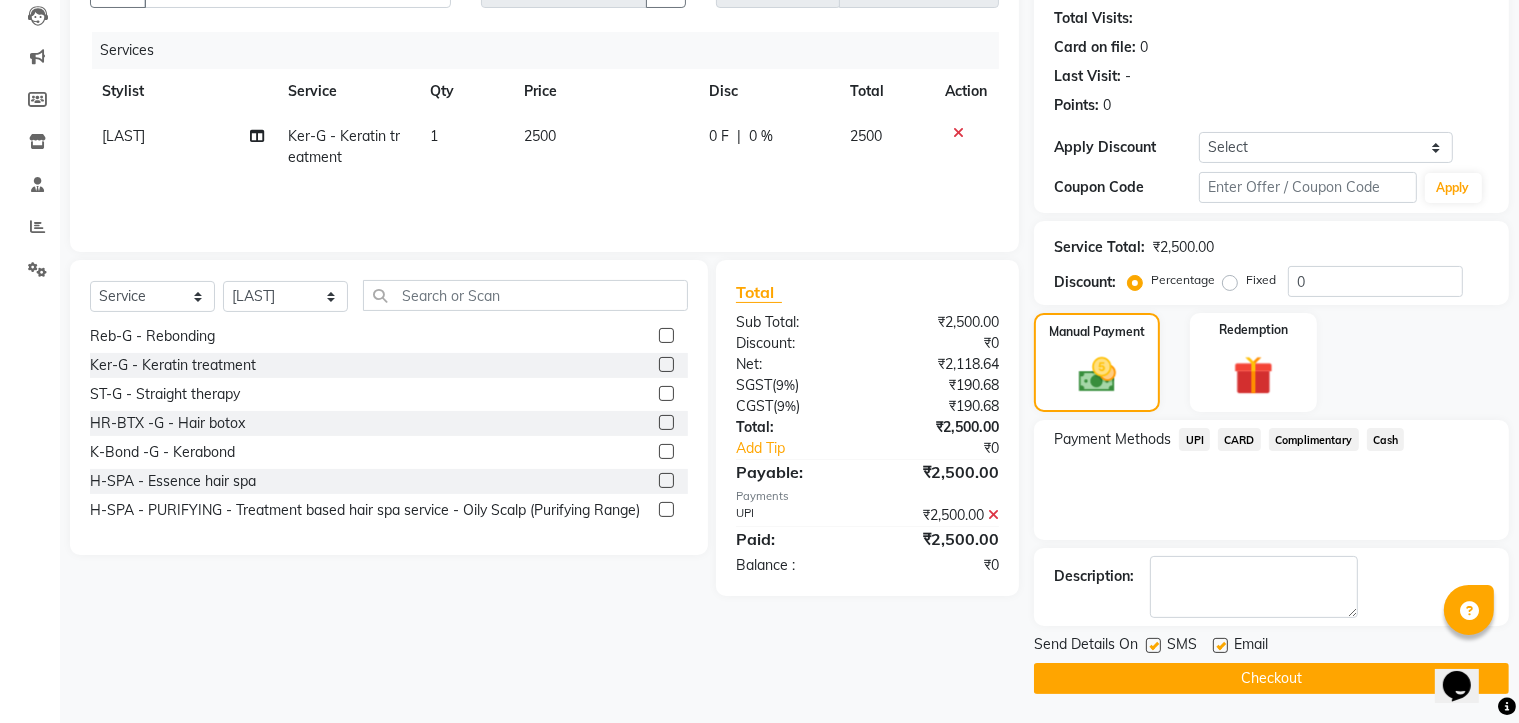 click on "Checkout" 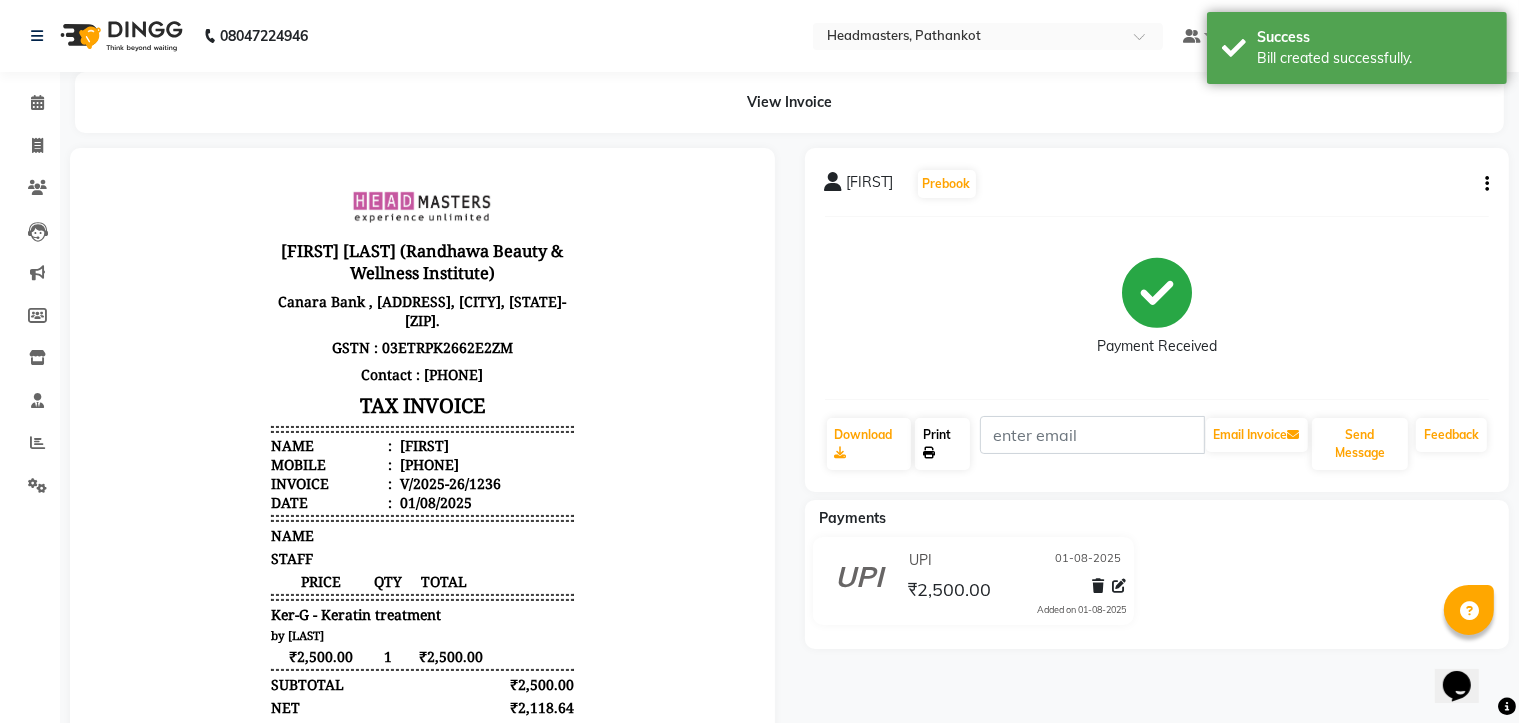 scroll, scrollTop: 0, scrollLeft: 0, axis: both 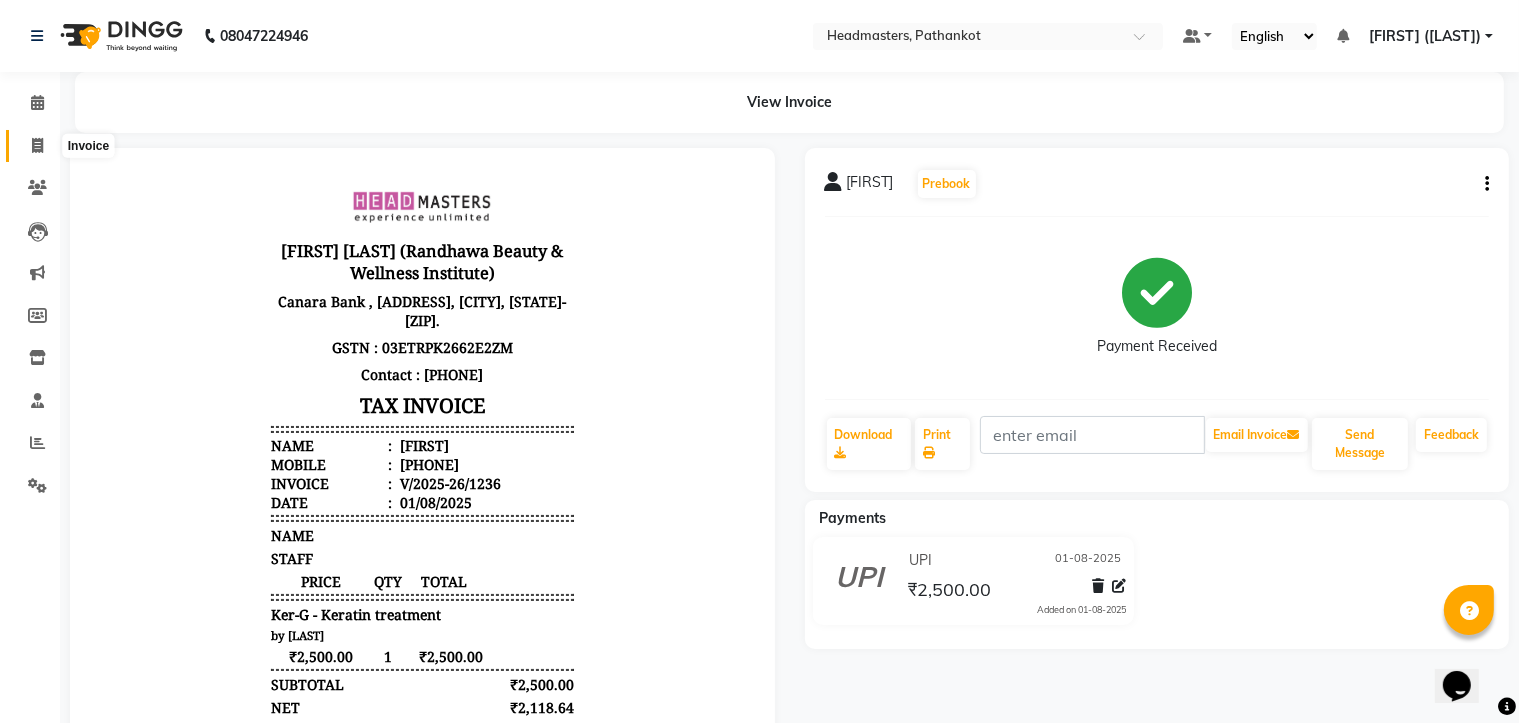click 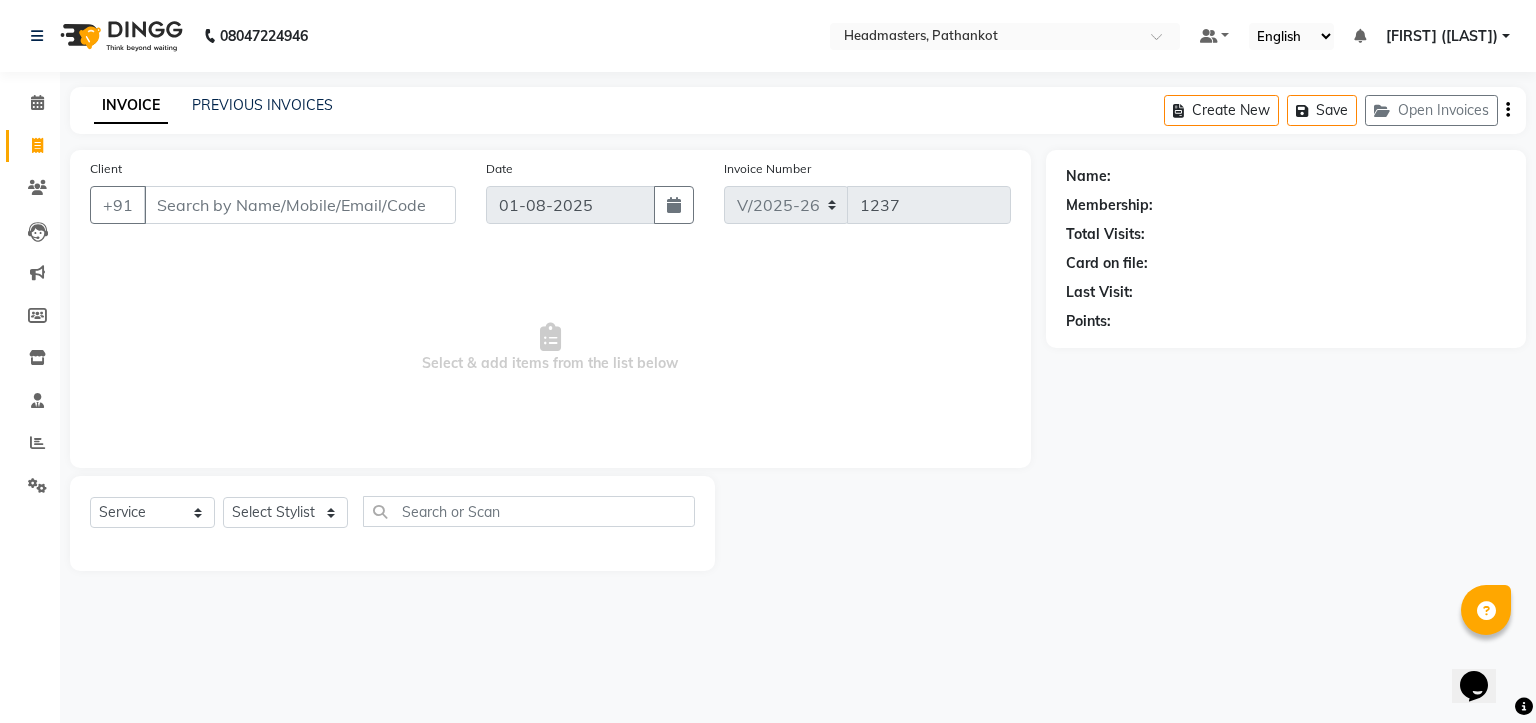click on "Client" at bounding box center (300, 205) 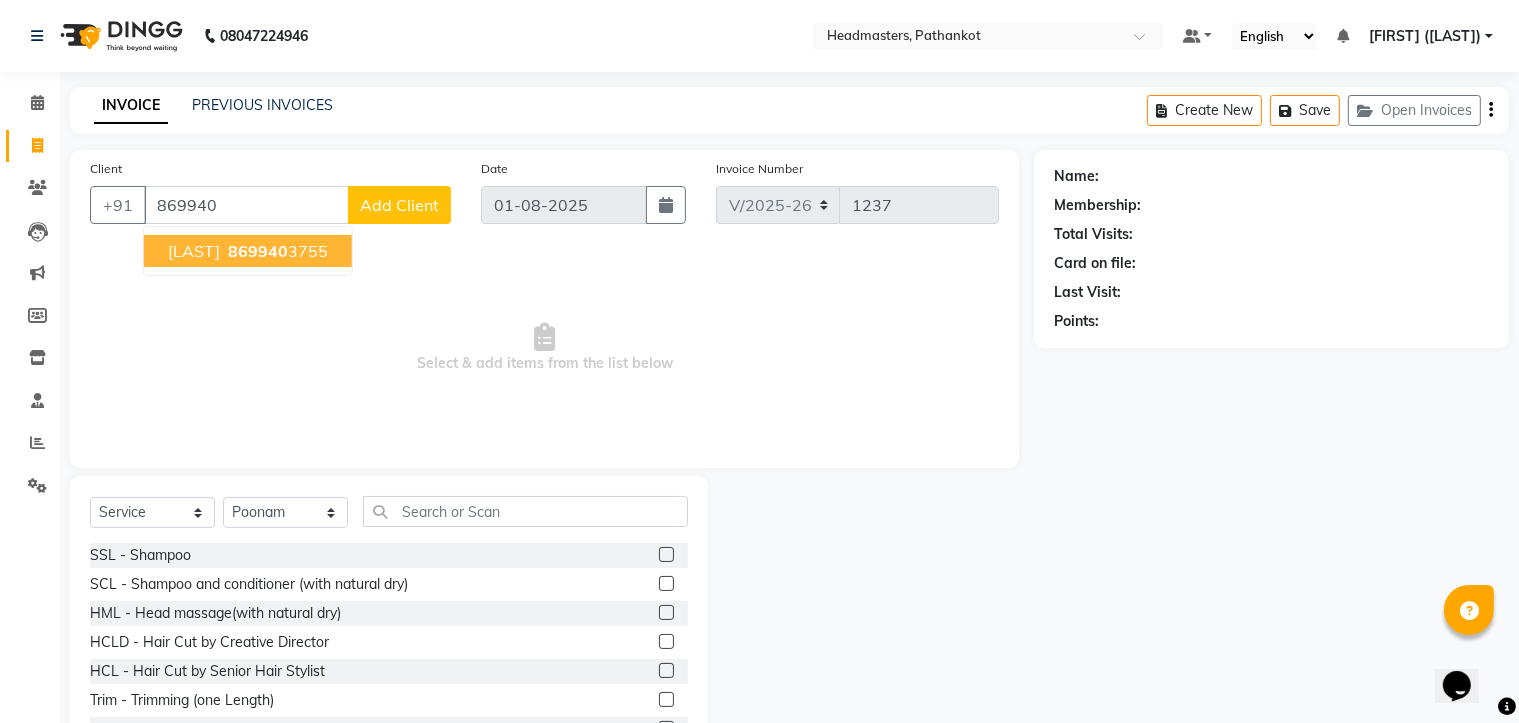 click on "[LAST]" at bounding box center [194, 251] 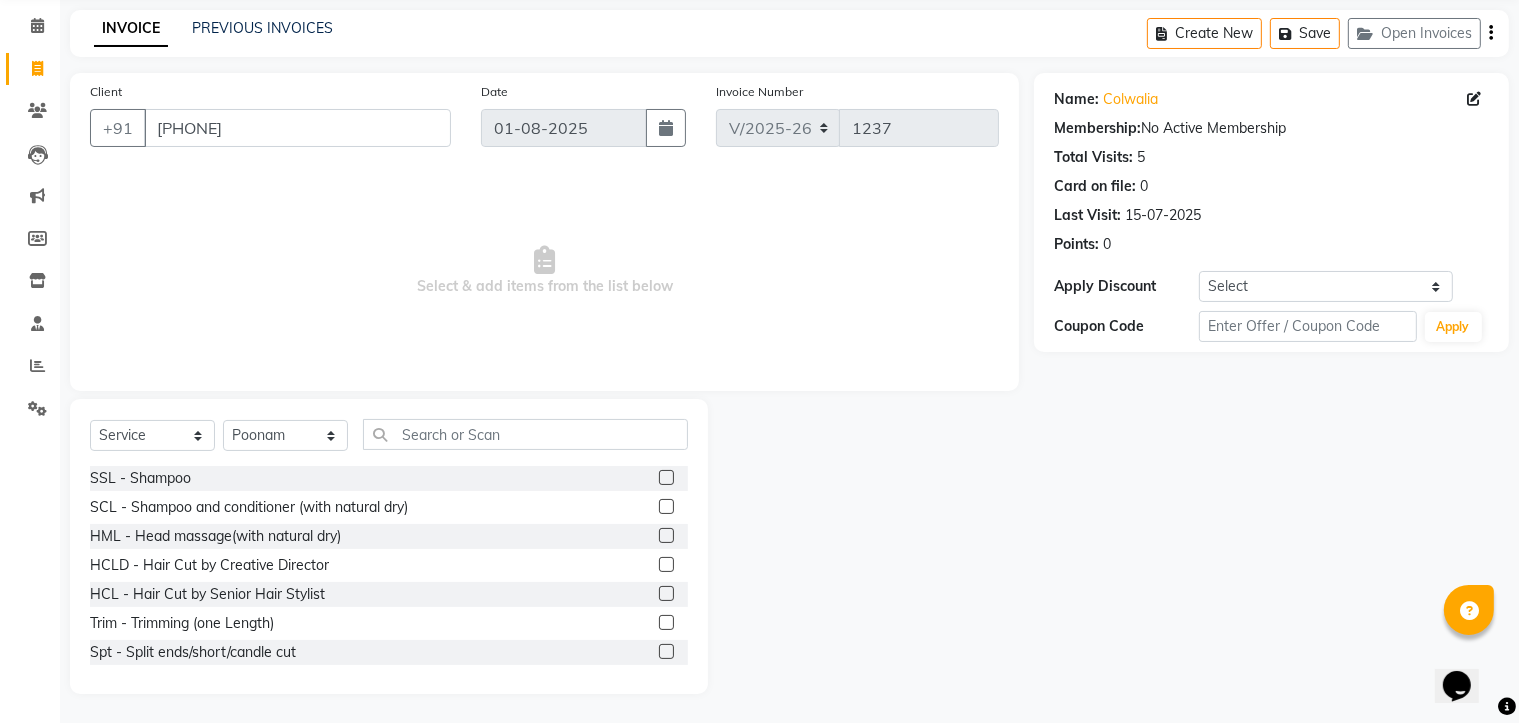 scroll, scrollTop: 78, scrollLeft: 0, axis: vertical 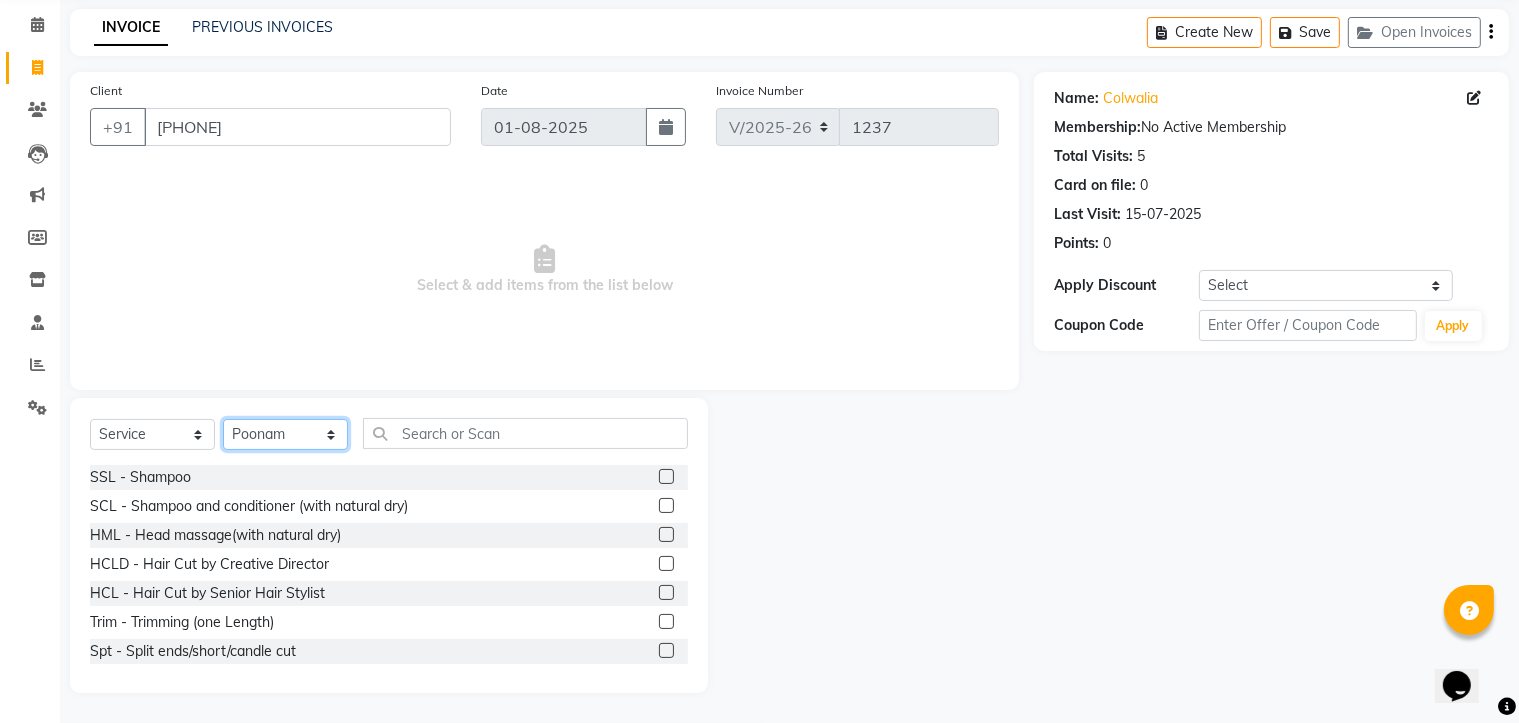 click on "Select Stylist Amir HEAD MASTERS jassi jasvir [FIRST]  [FIRST]  Monika sharma Monika Yoseph  nakul NITIN Poonam puja roop Sumit Teji" 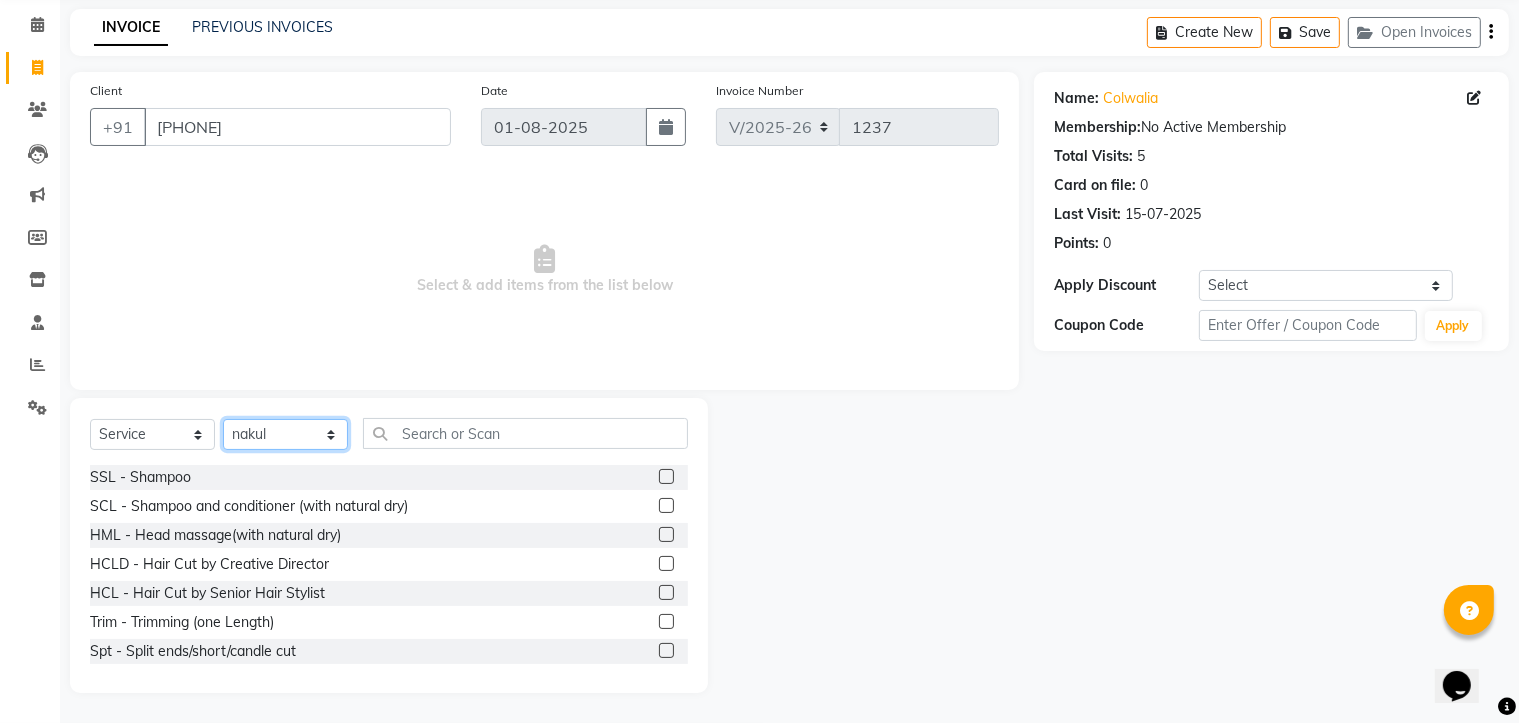 click on "Select Stylist Amir HEAD MASTERS jassi jasvir [FIRST]  [FIRST]  Monika sharma Monika Yoseph  nakul NITIN Poonam puja roop Sumit Teji" 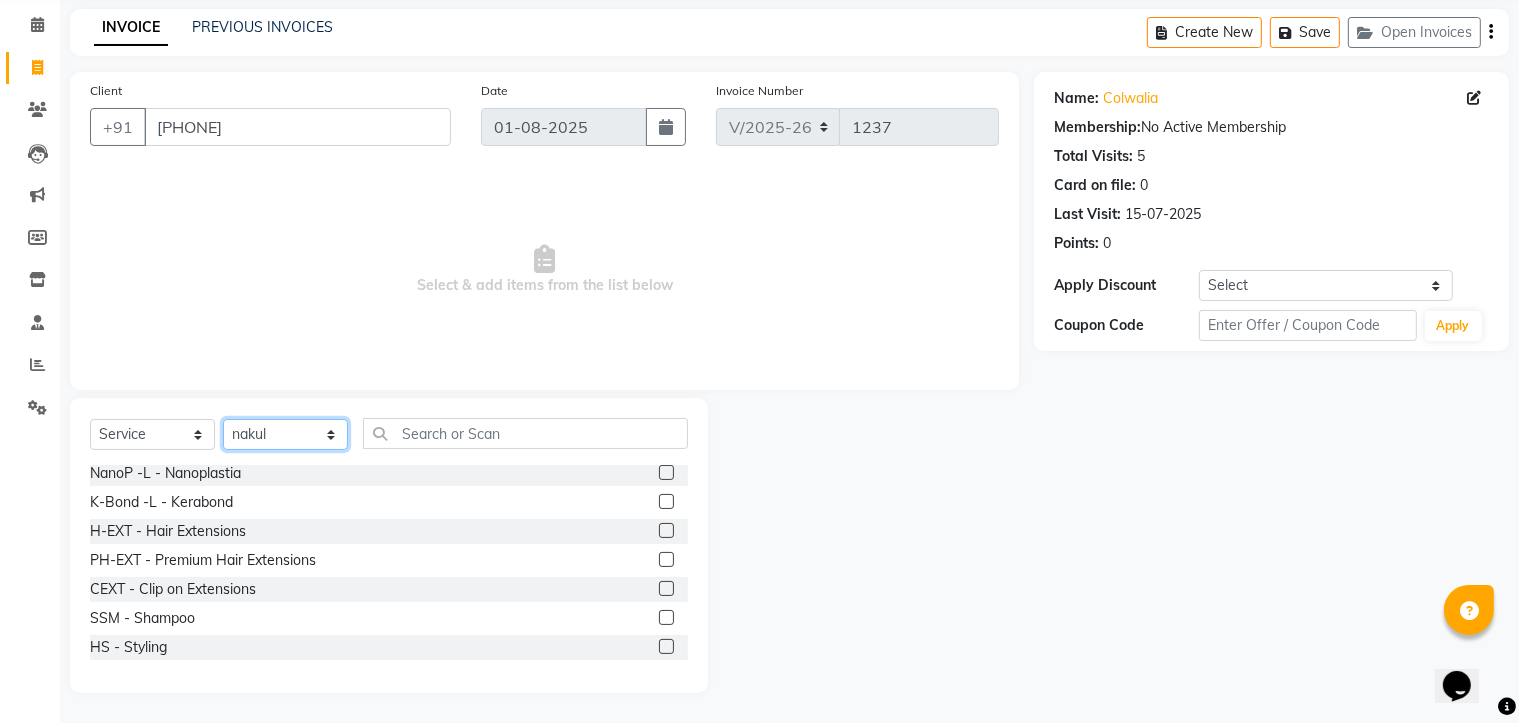 scroll, scrollTop: 800, scrollLeft: 0, axis: vertical 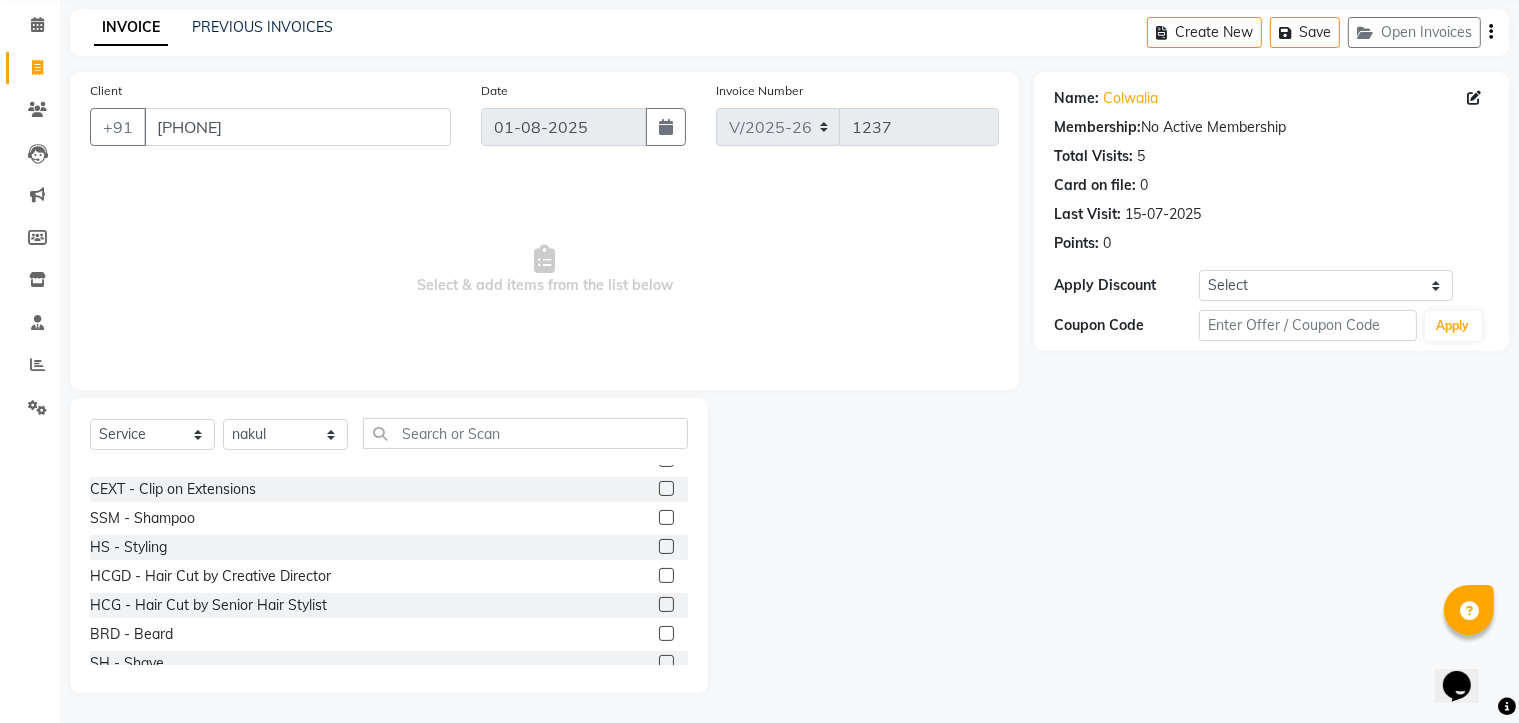 click 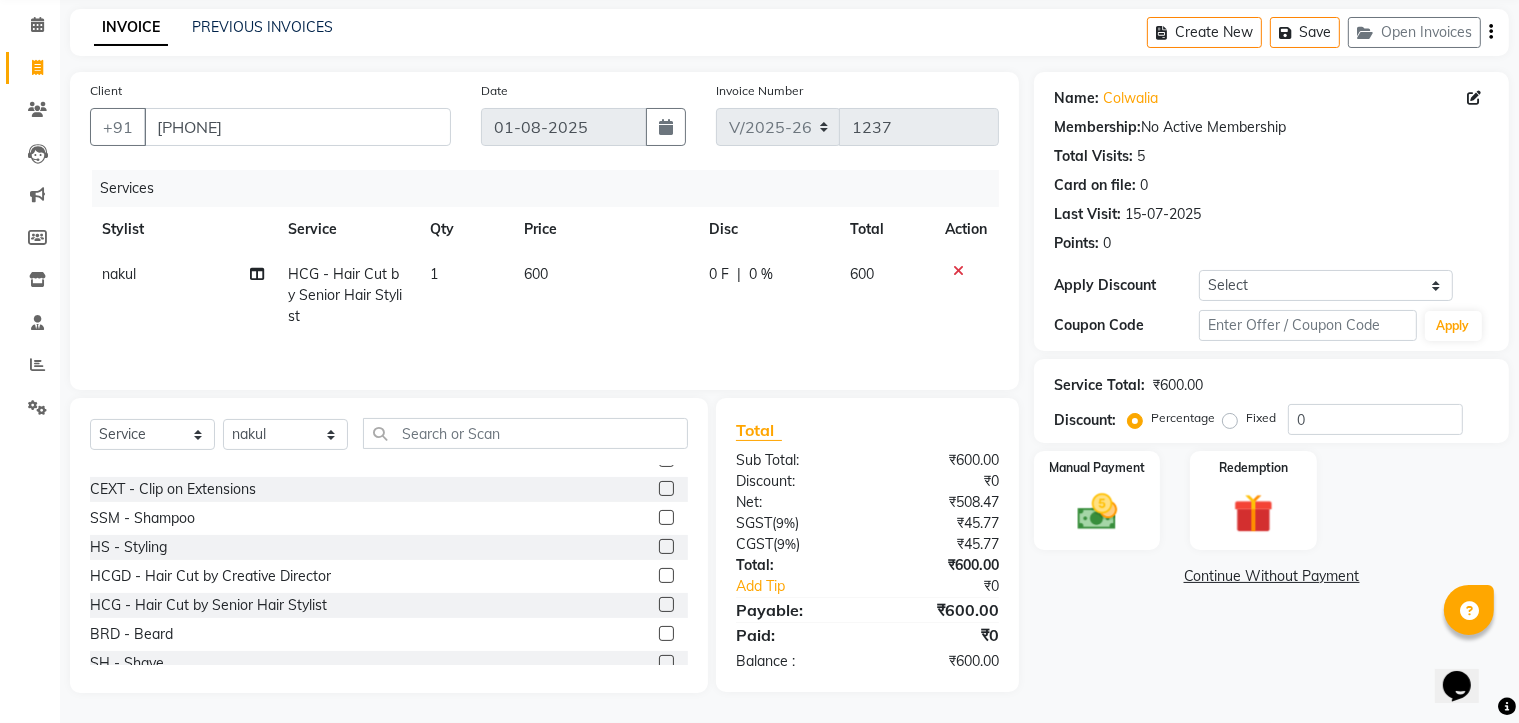 click 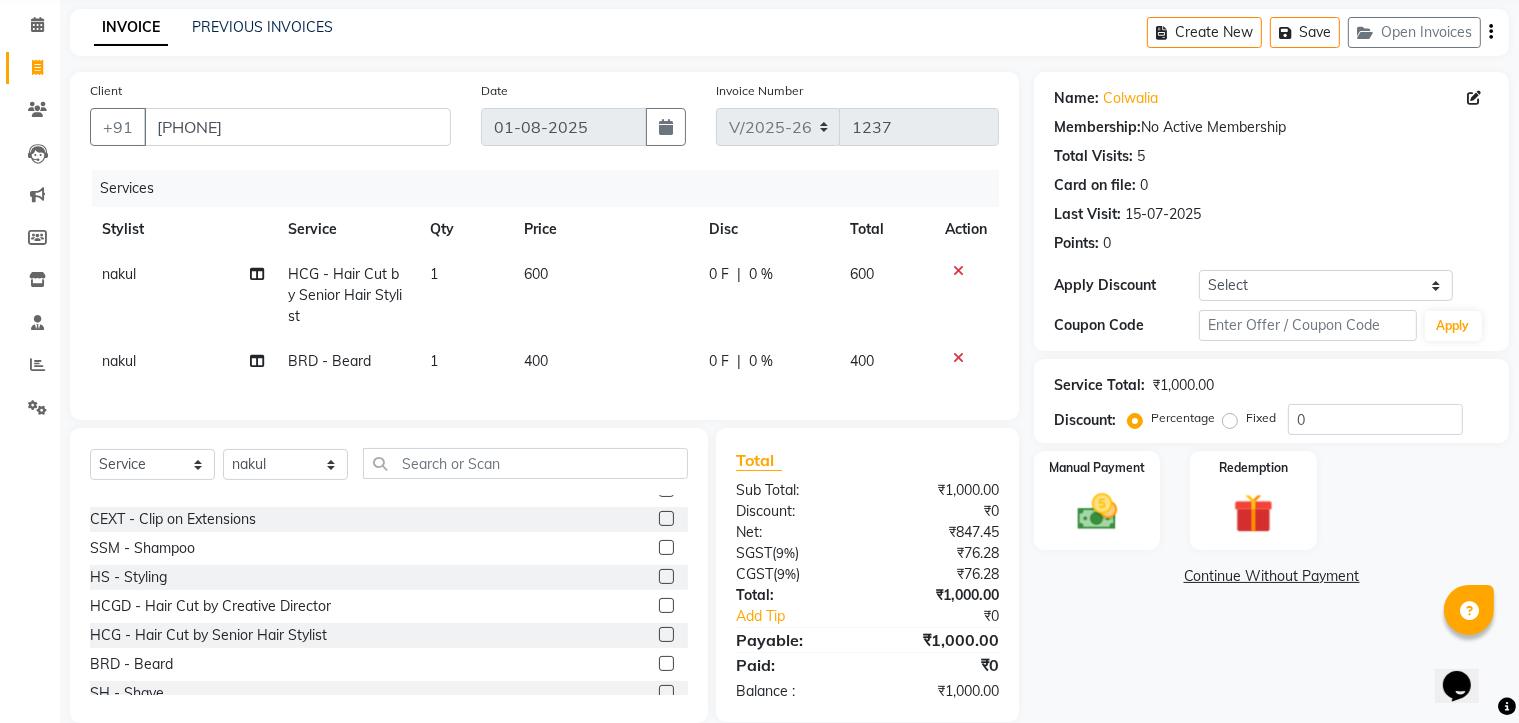 click on "600" 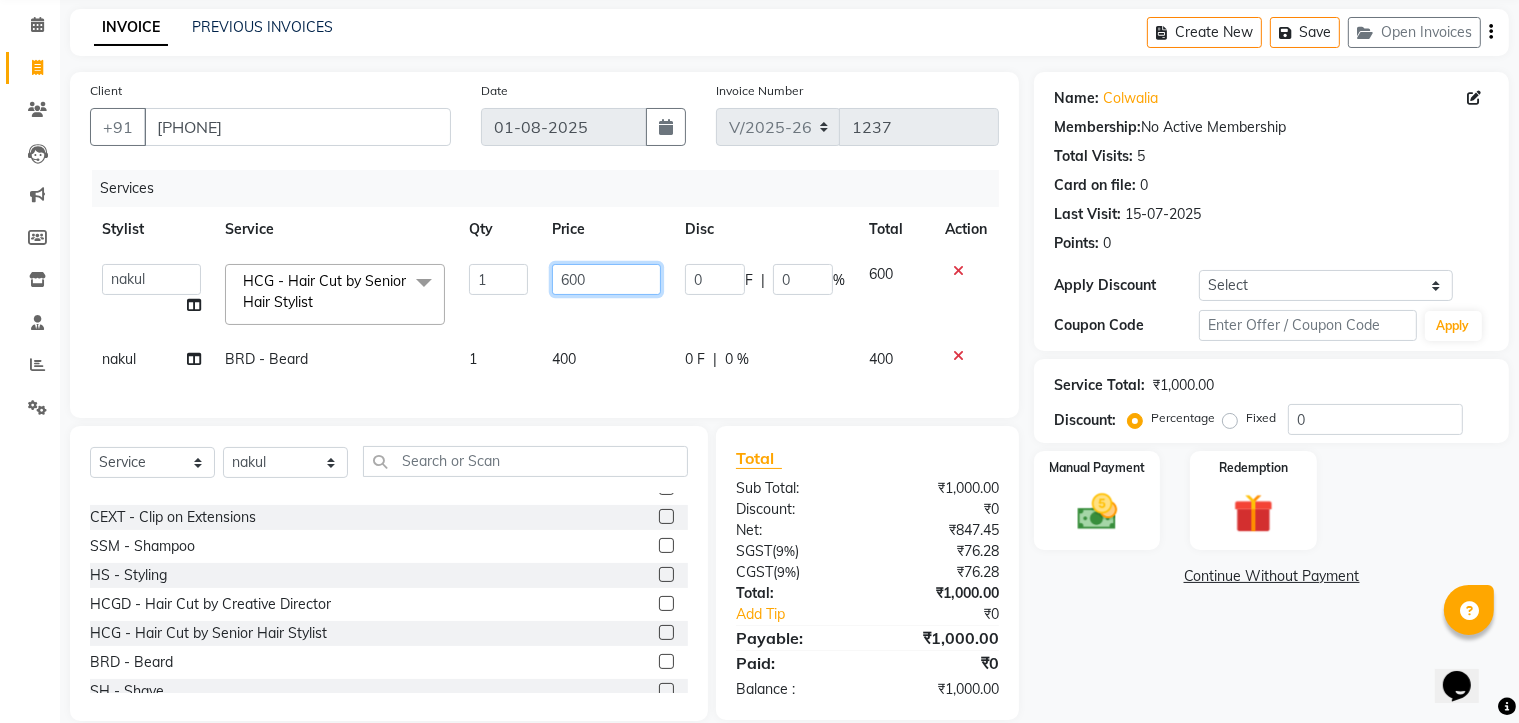 click on "600" 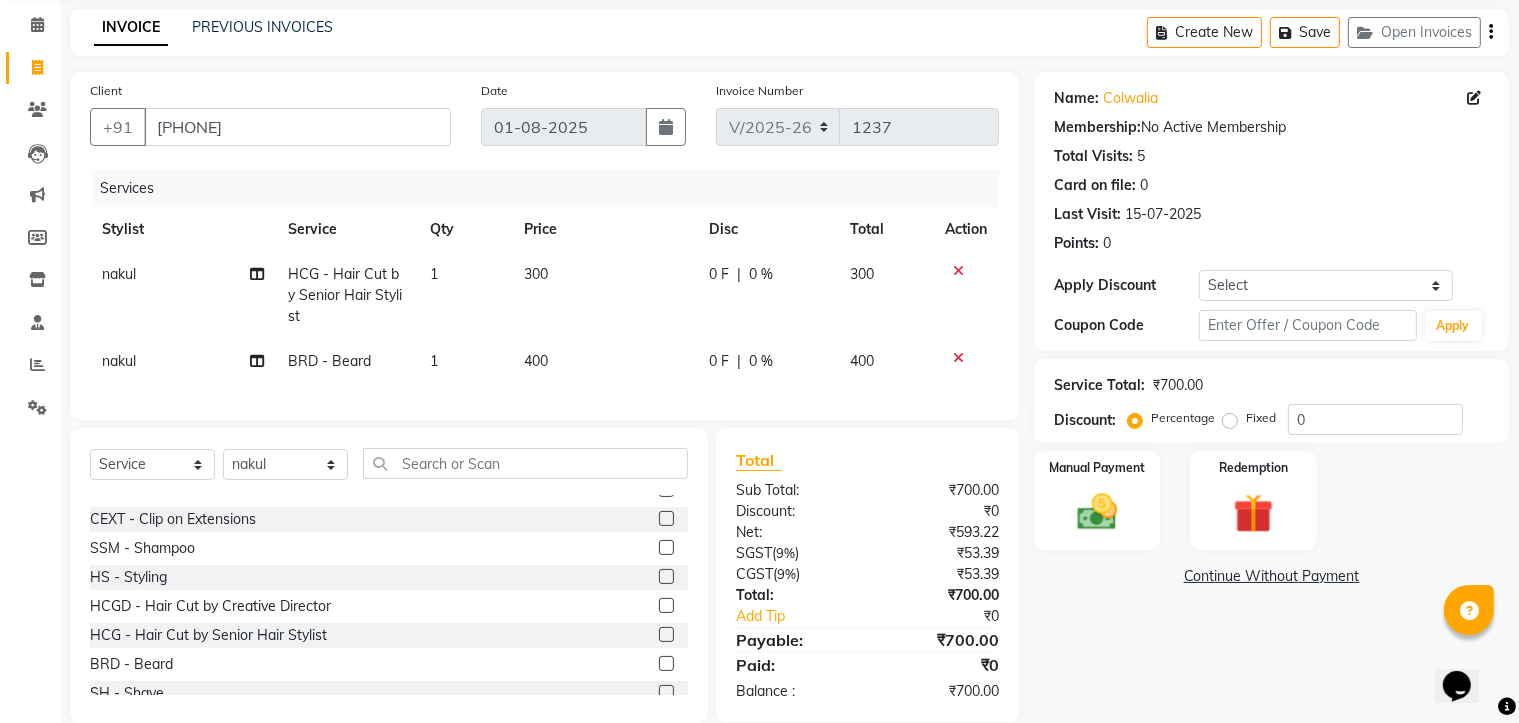click on "400" 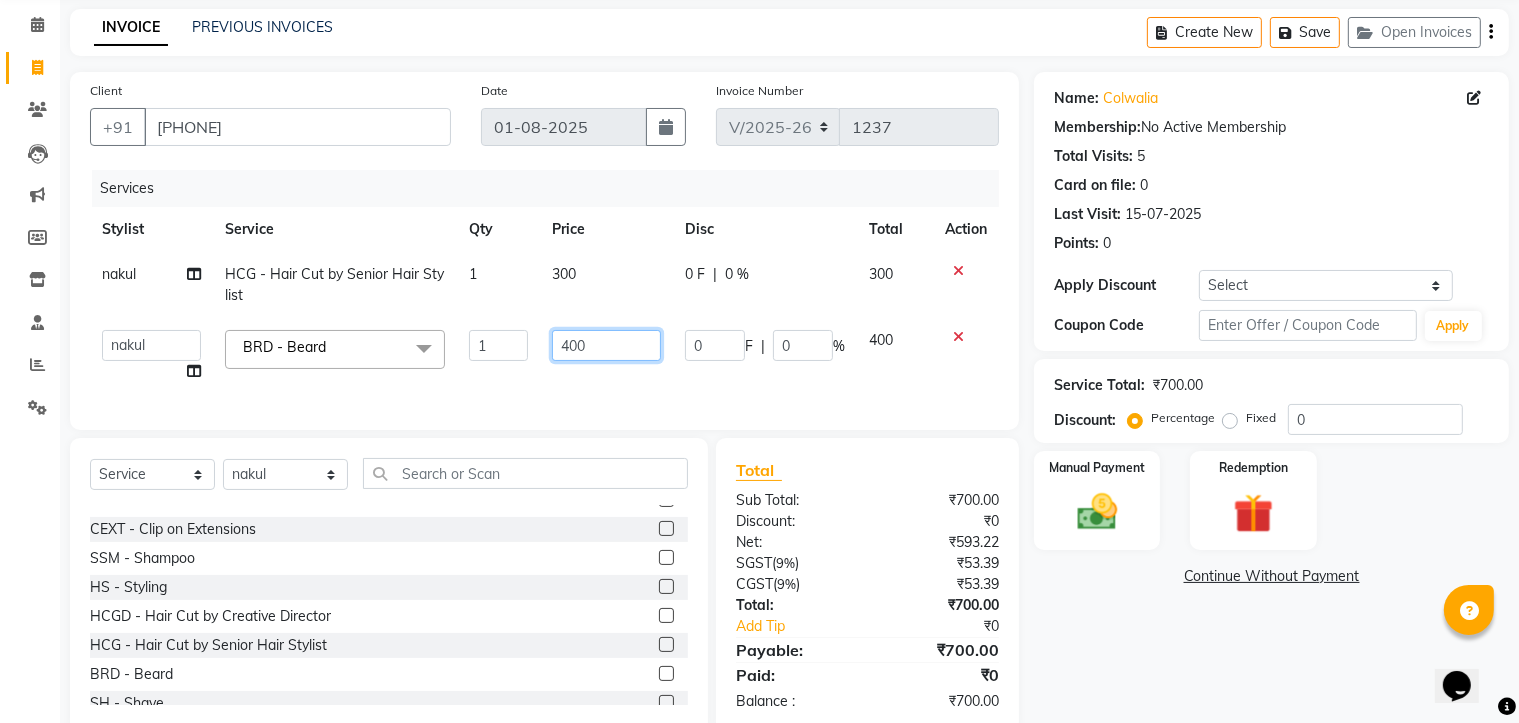 click on "400" 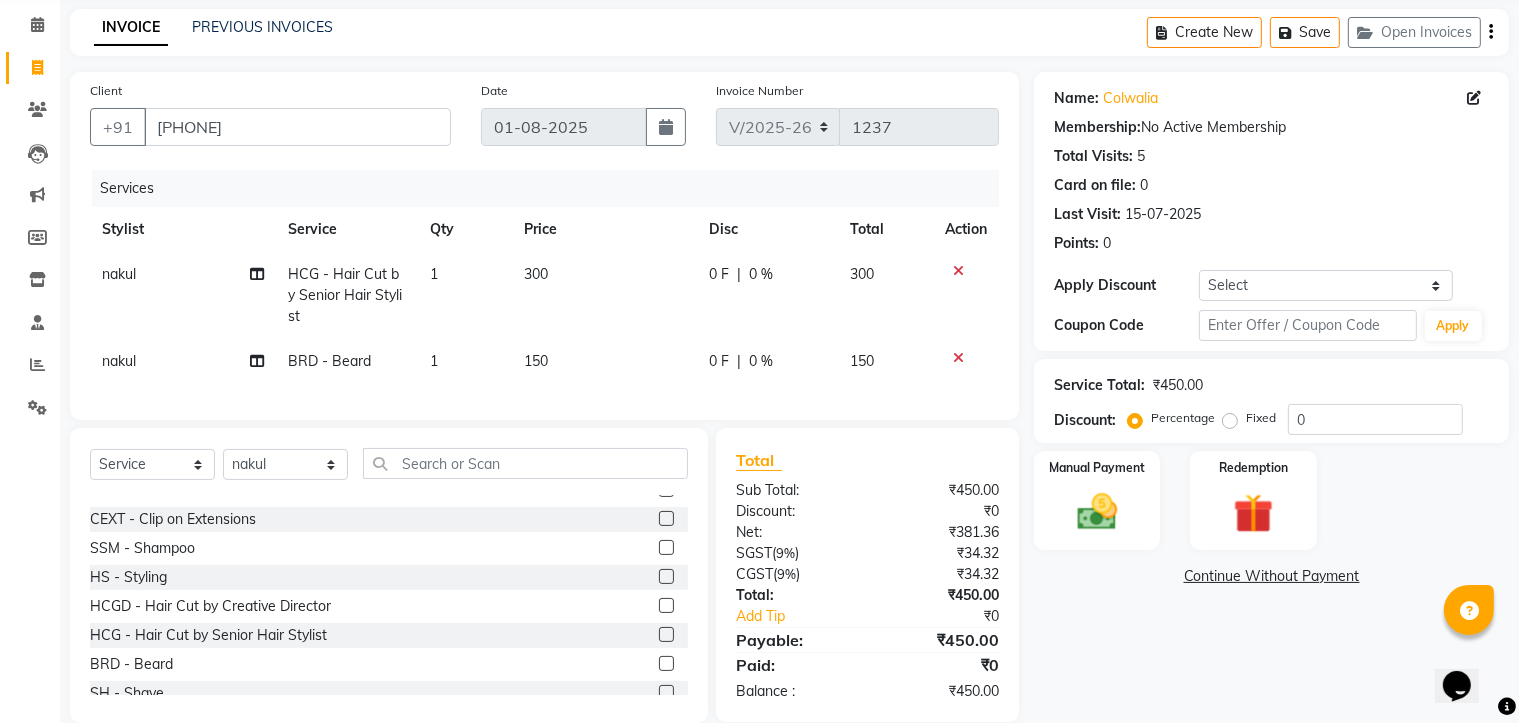 scroll, scrollTop: 125, scrollLeft: 0, axis: vertical 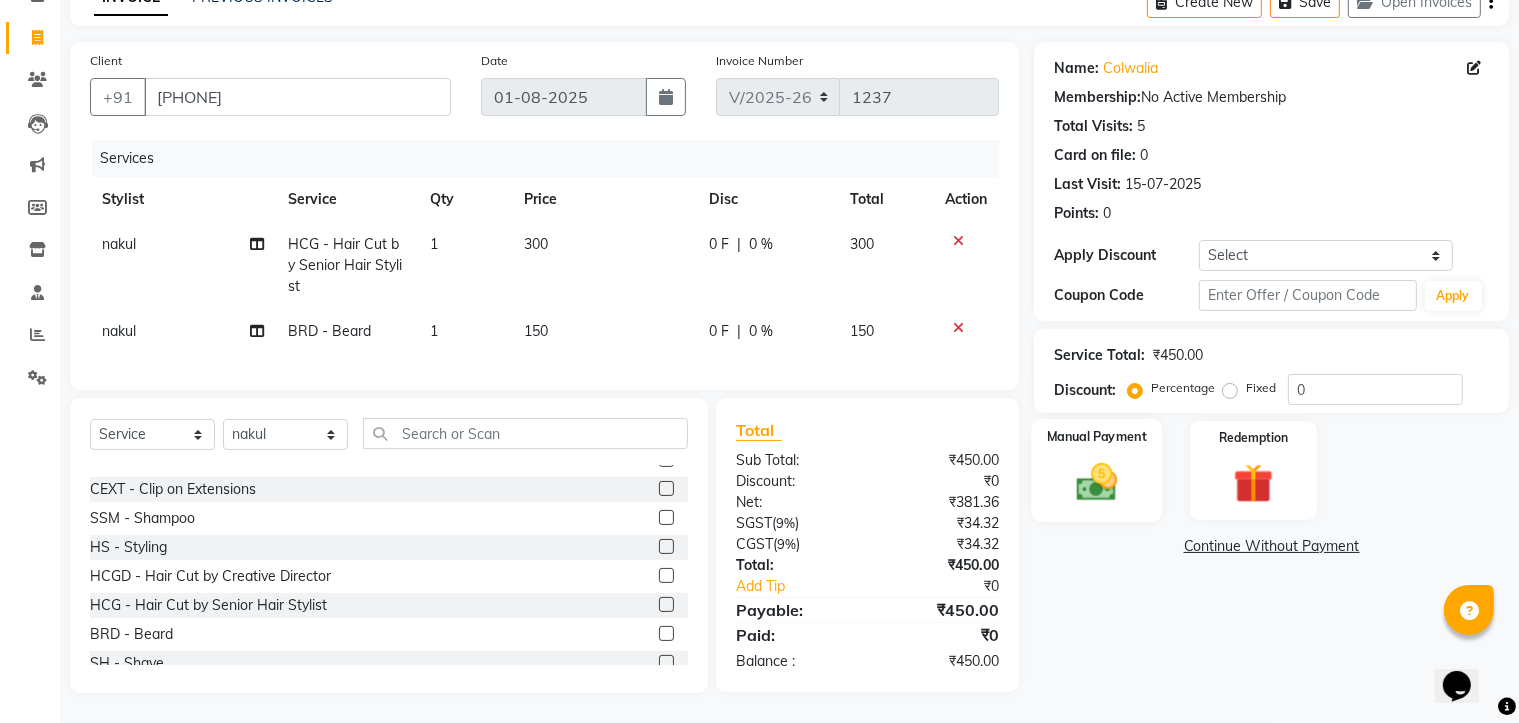click 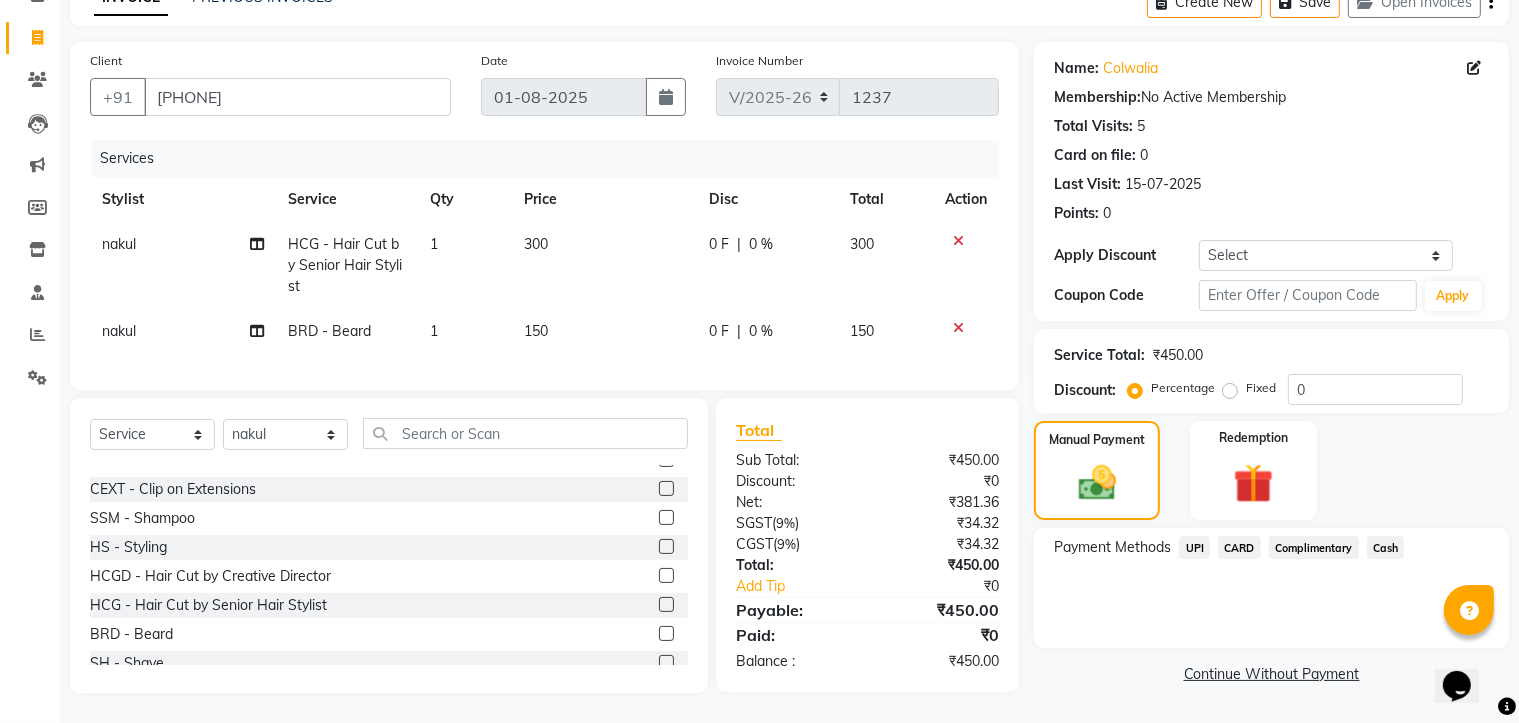 click on "UPI" 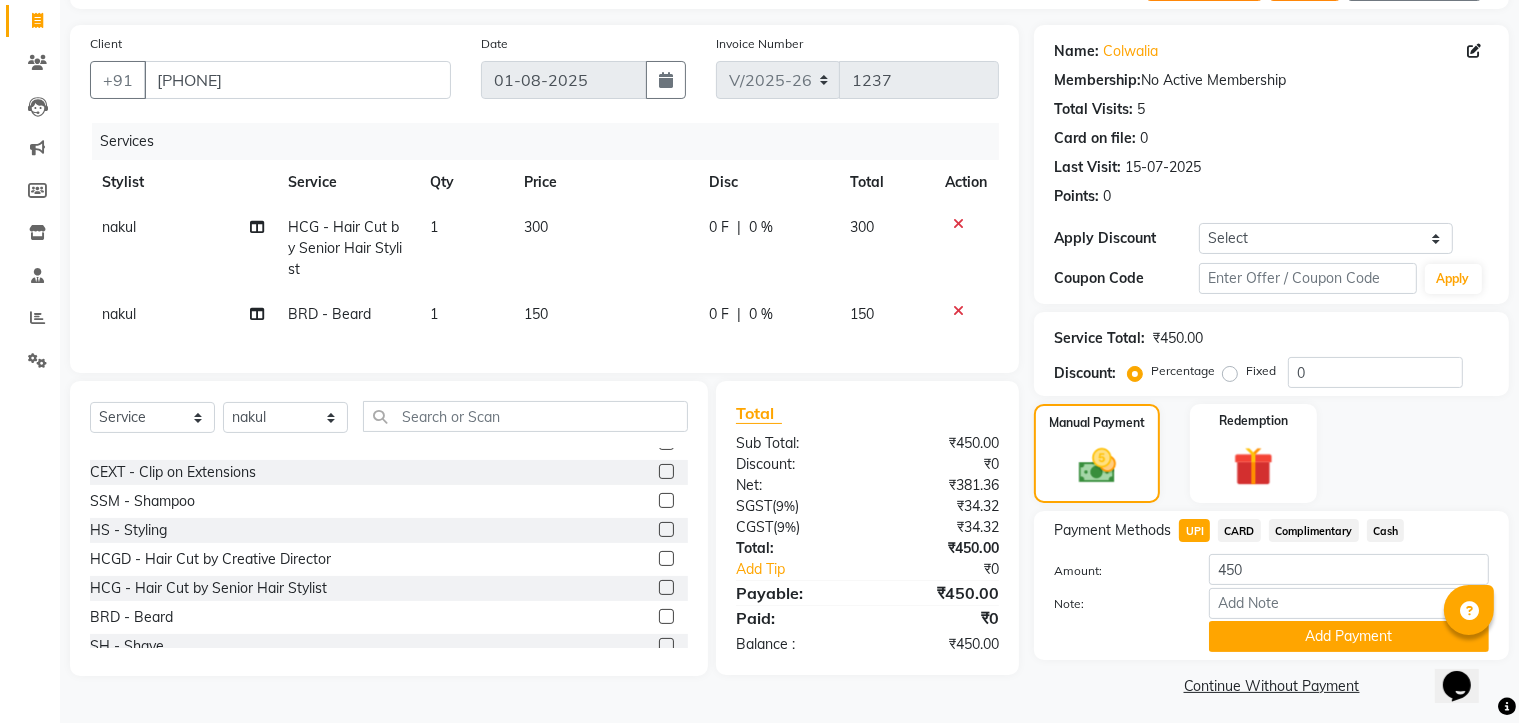 scroll, scrollTop: 135, scrollLeft: 0, axis: vertical 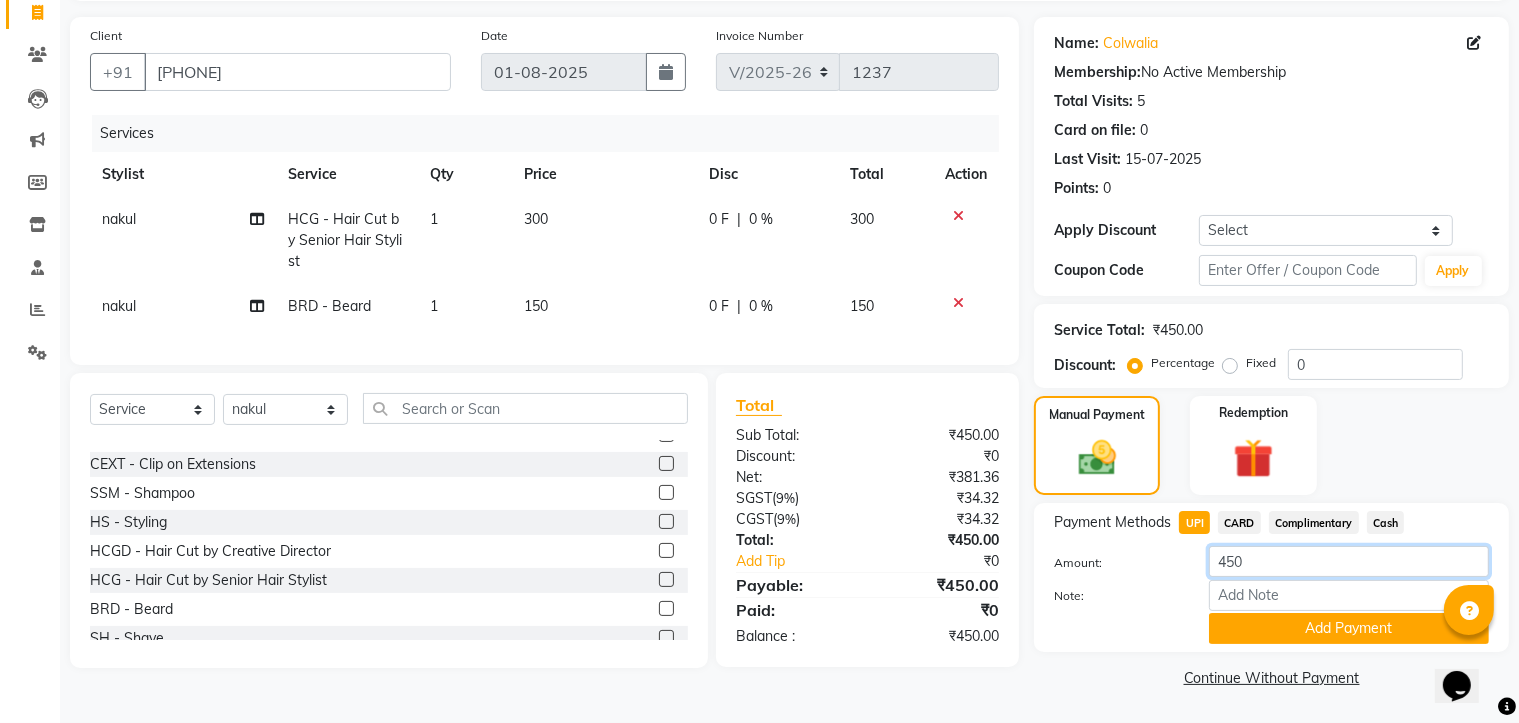 click on "450" 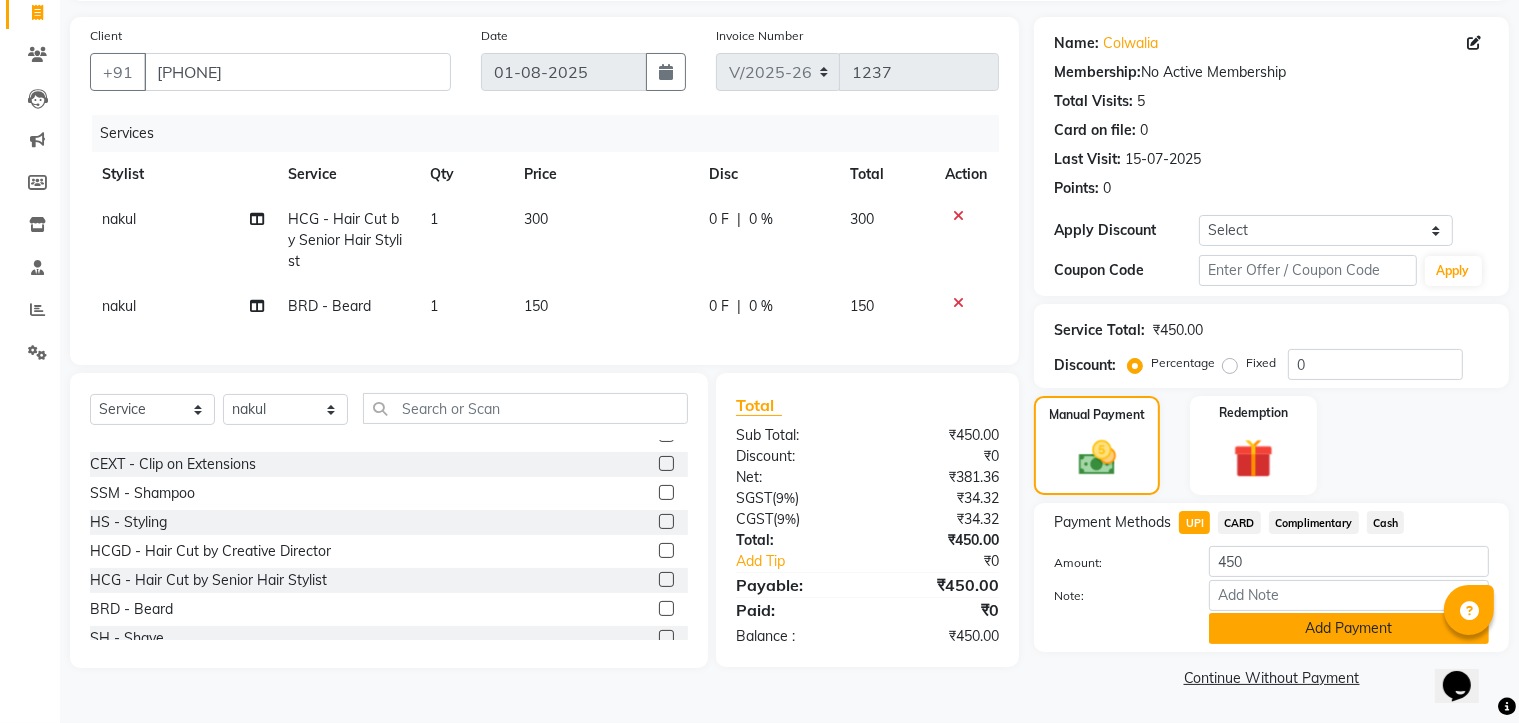click on "Add Payment" 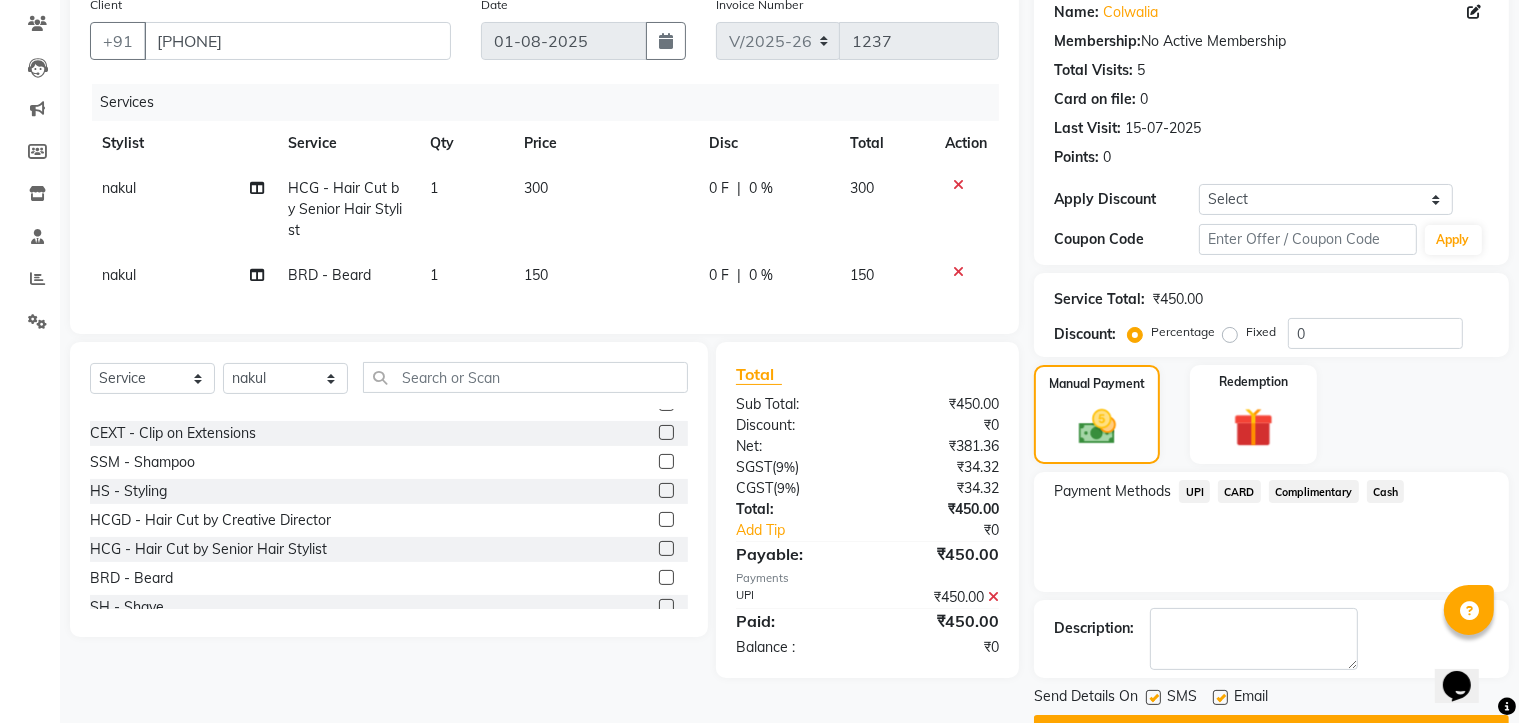 scroll, scrollTop: 216, scrollLeft: 0, axis: vertical 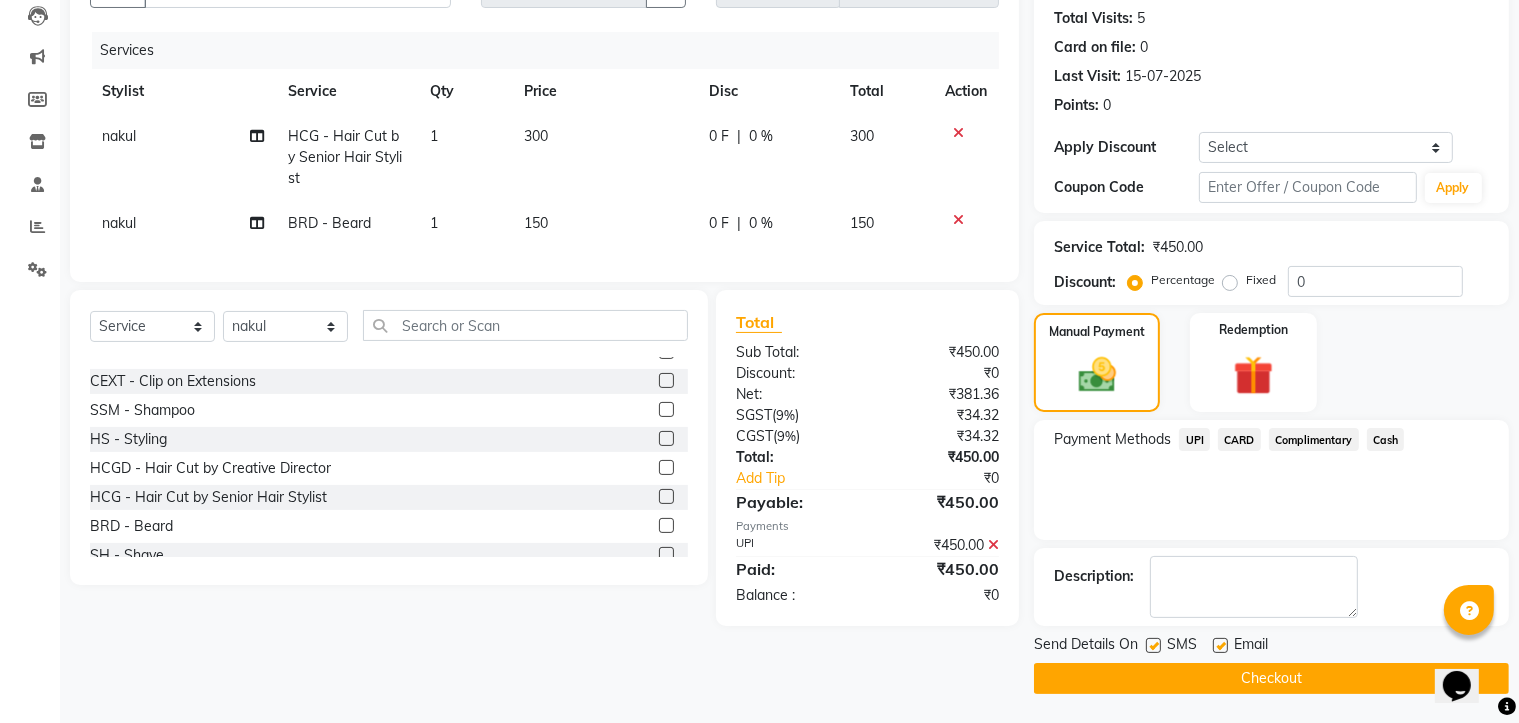 click on "Checkout" 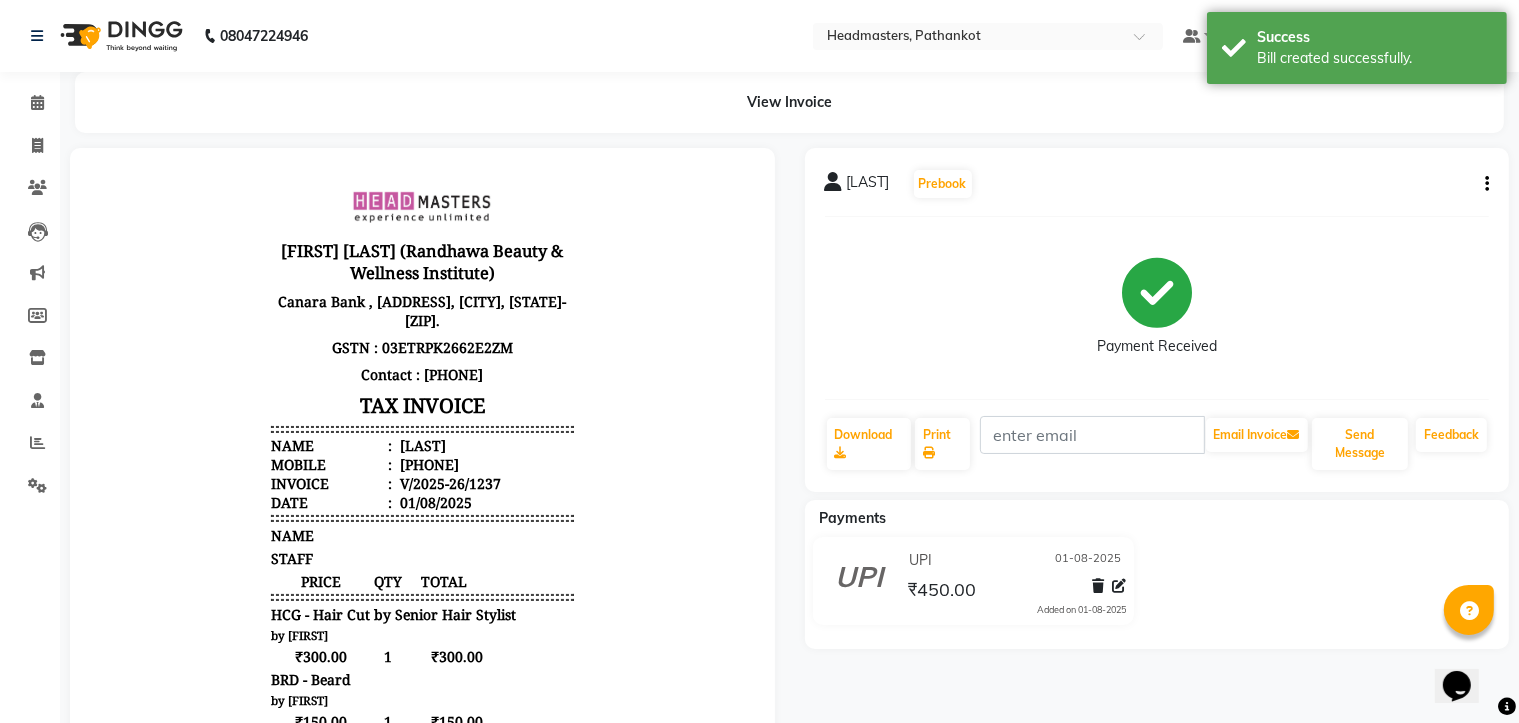 scroll, scrollTop: 0, scrollLeft: 0, axis: both 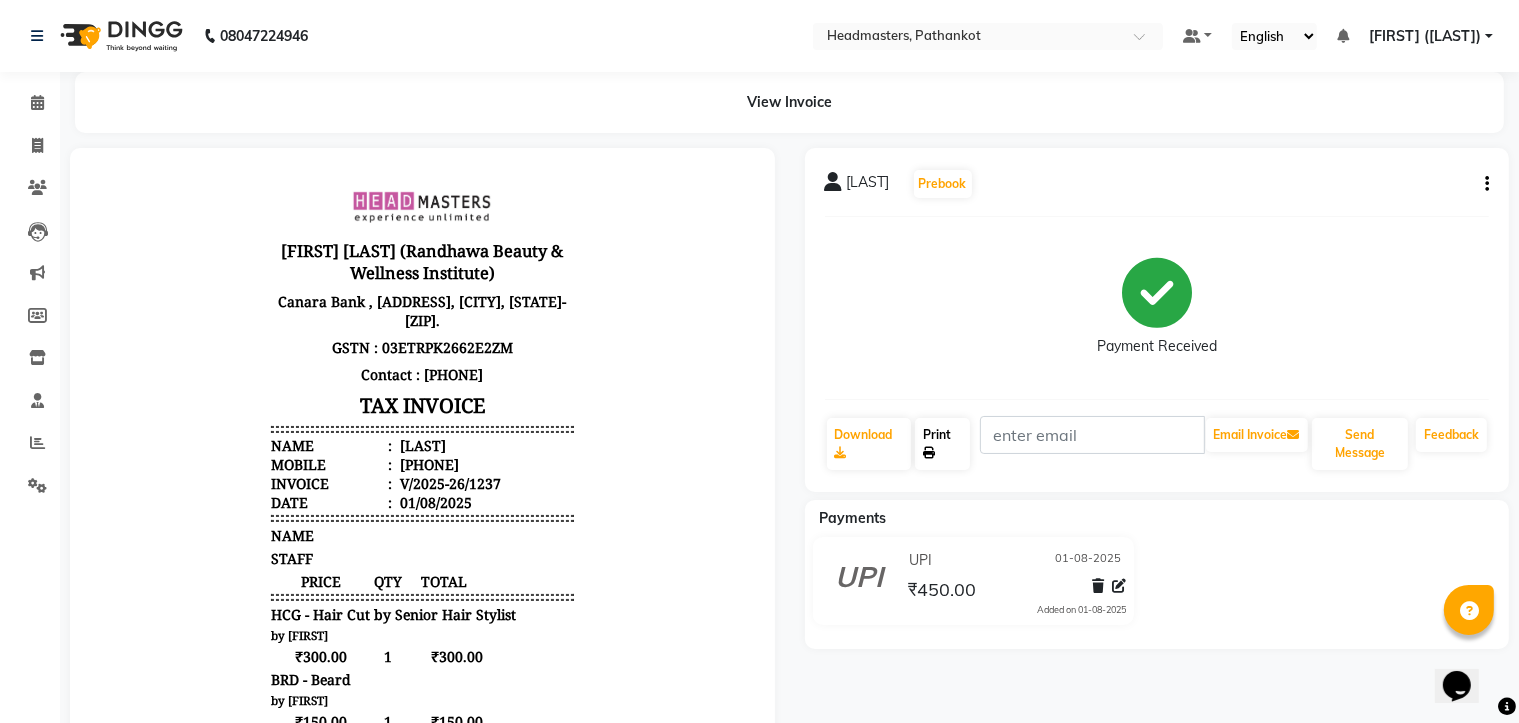 click on "Print" 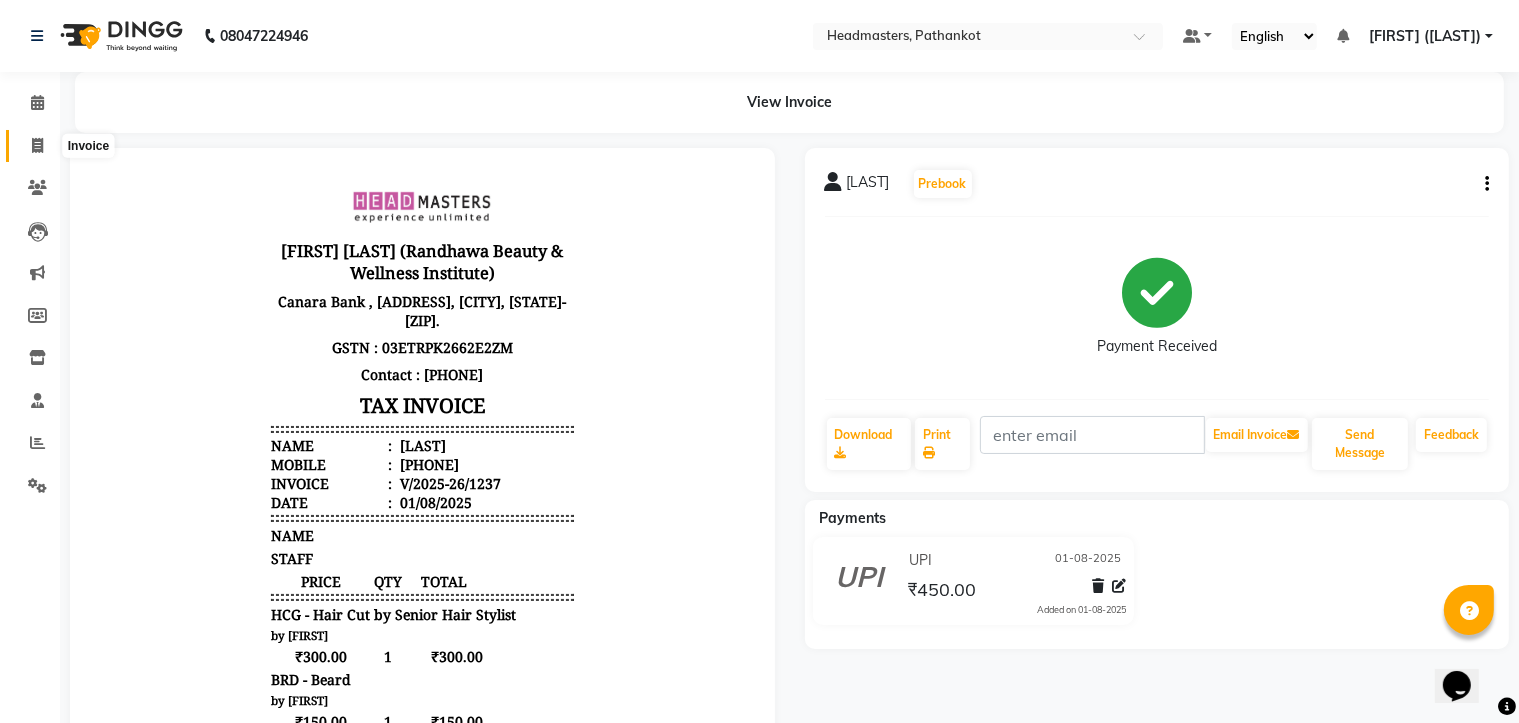click 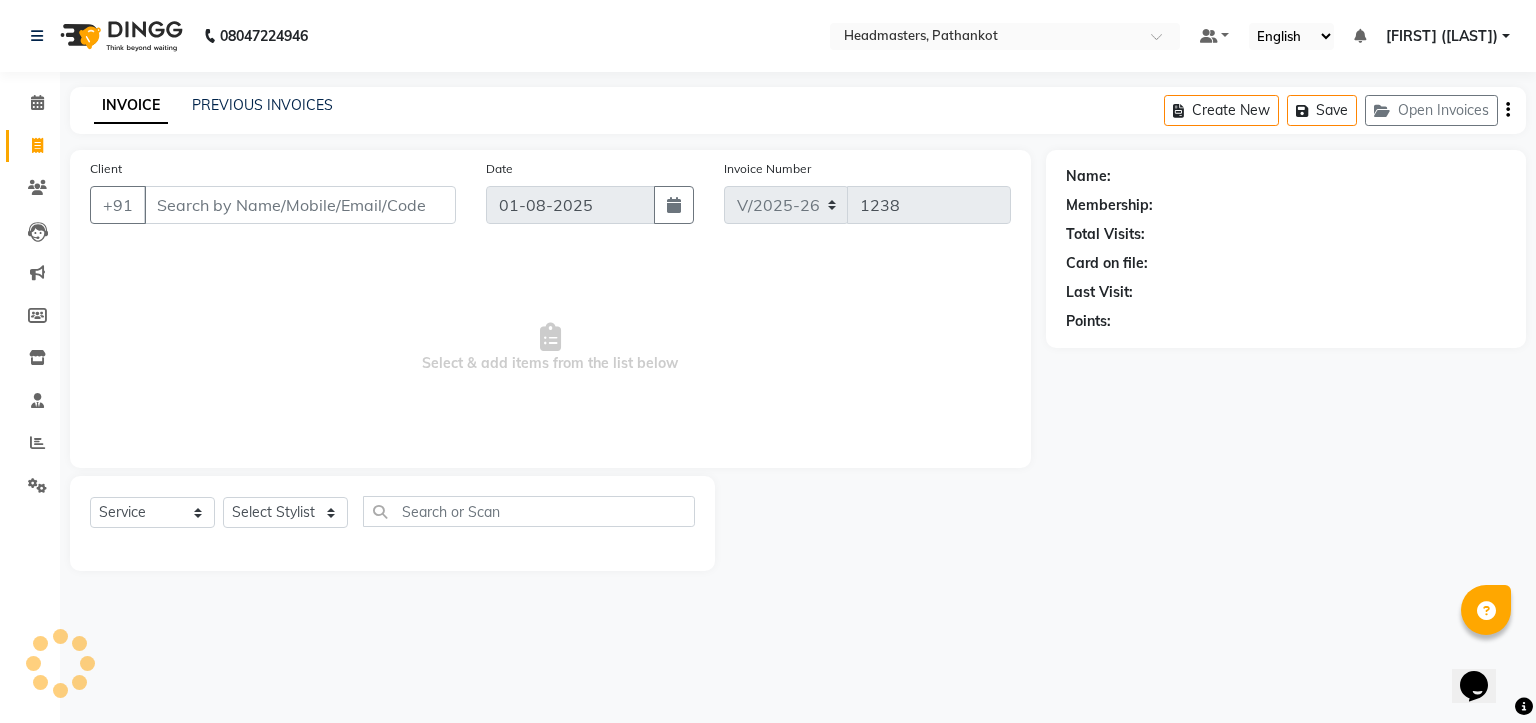 click on "Client" at bounding box center [300, 205] 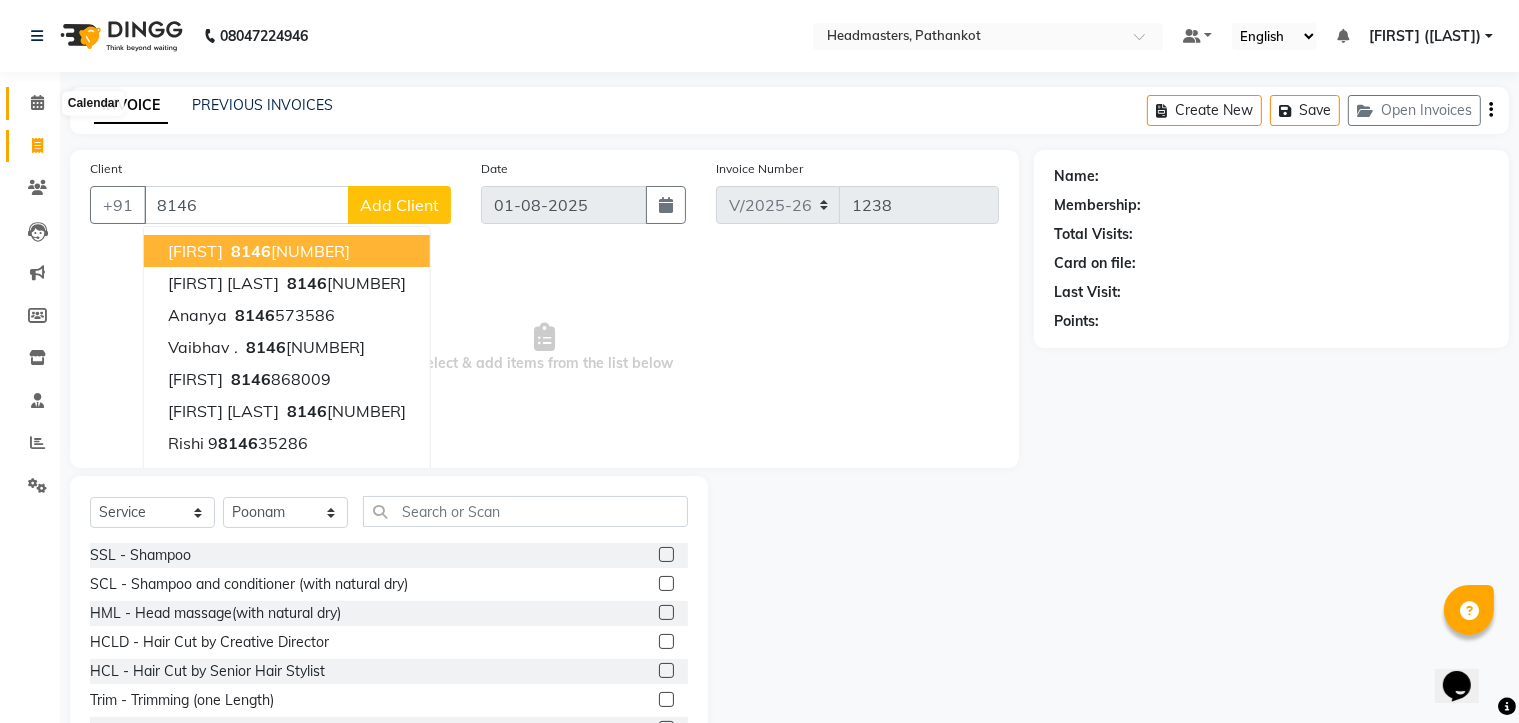 click 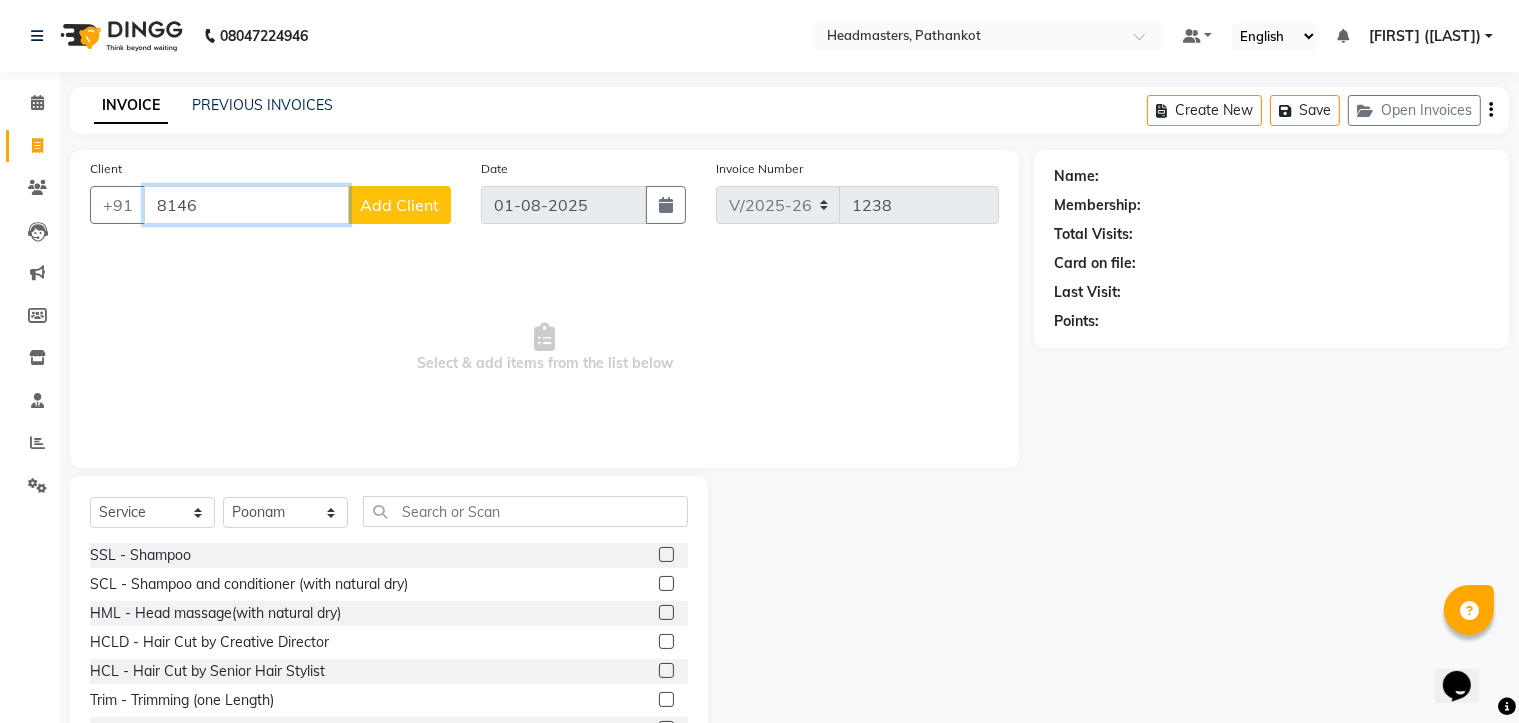 click on "8146" at bounding box center (246, 205) 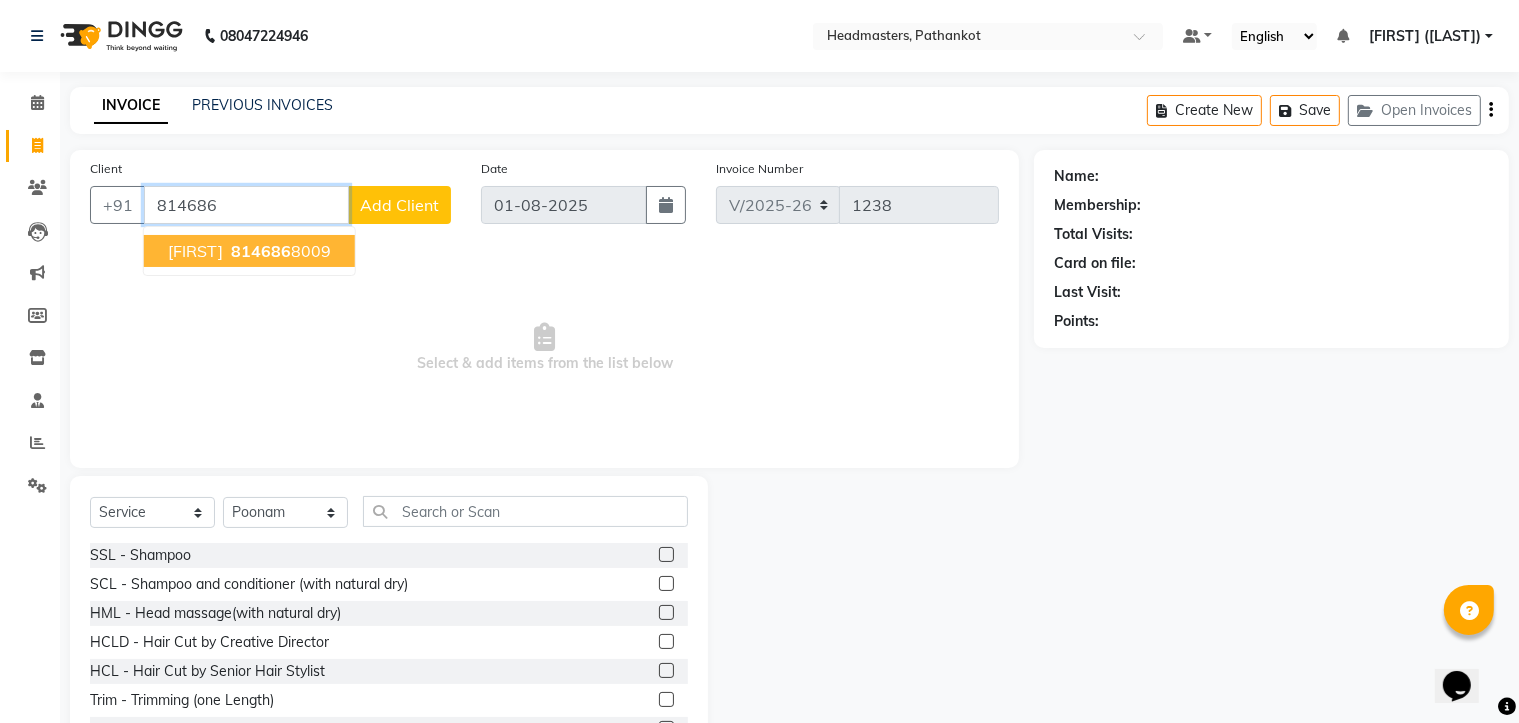 click on "[FIRST]" at bounding box center [195, 251] 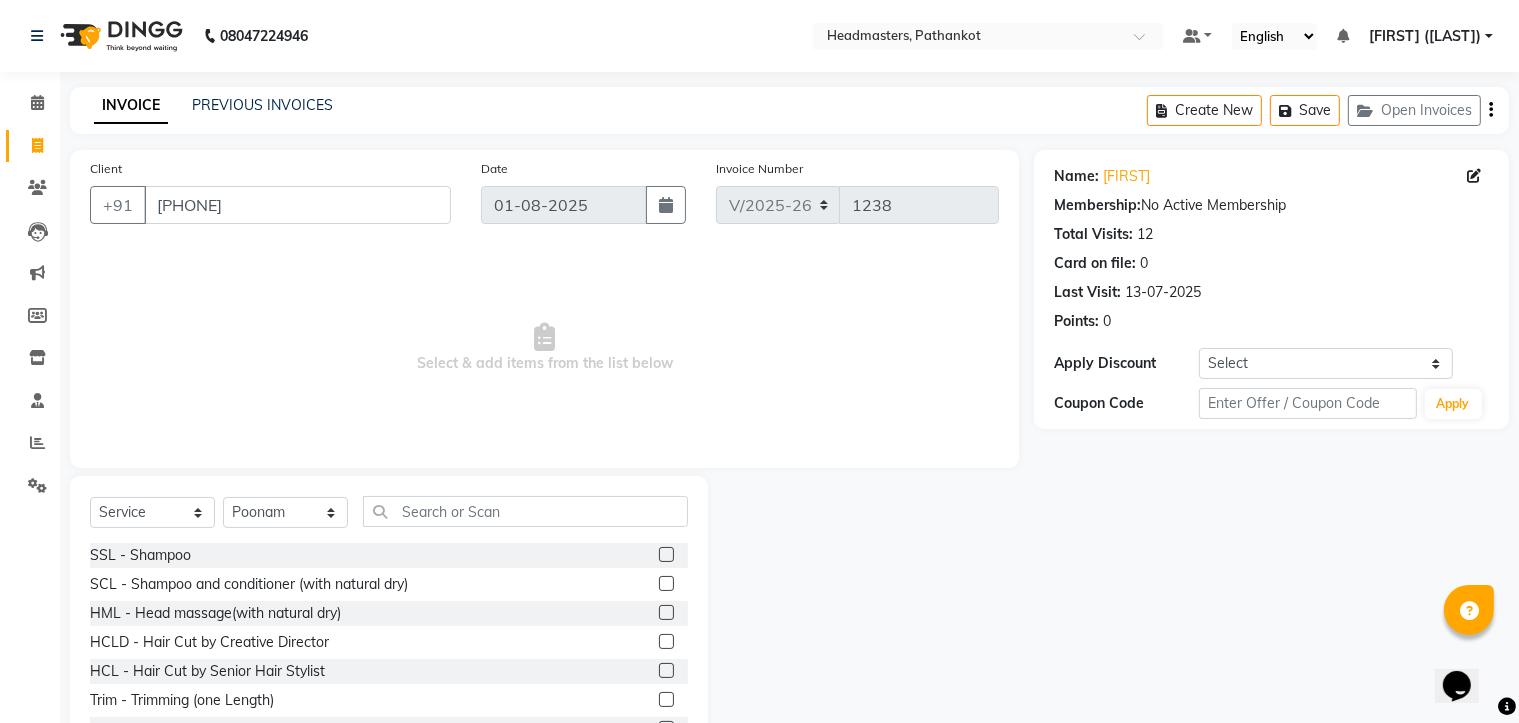 scroll, scrollTop: 100, scrollLeft: 0, axis: vertical 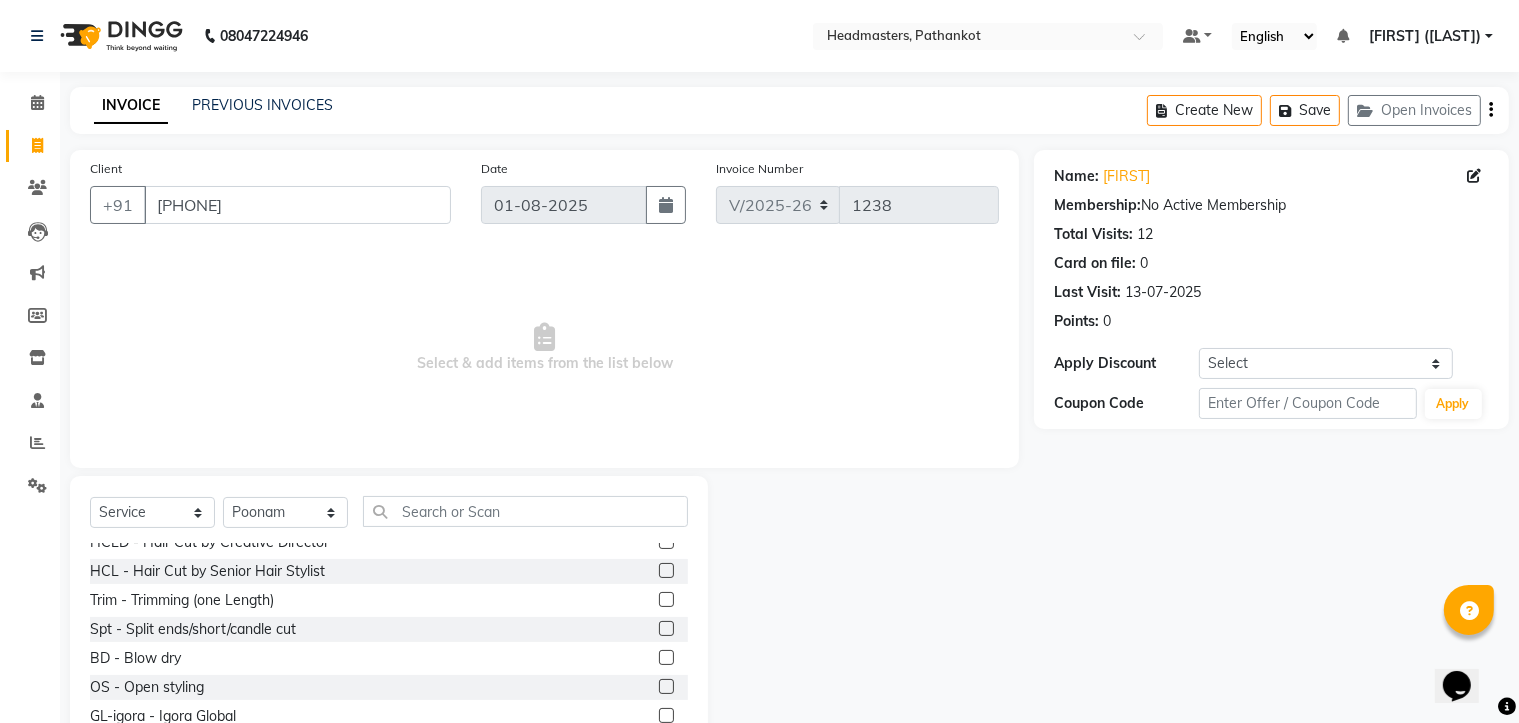 click 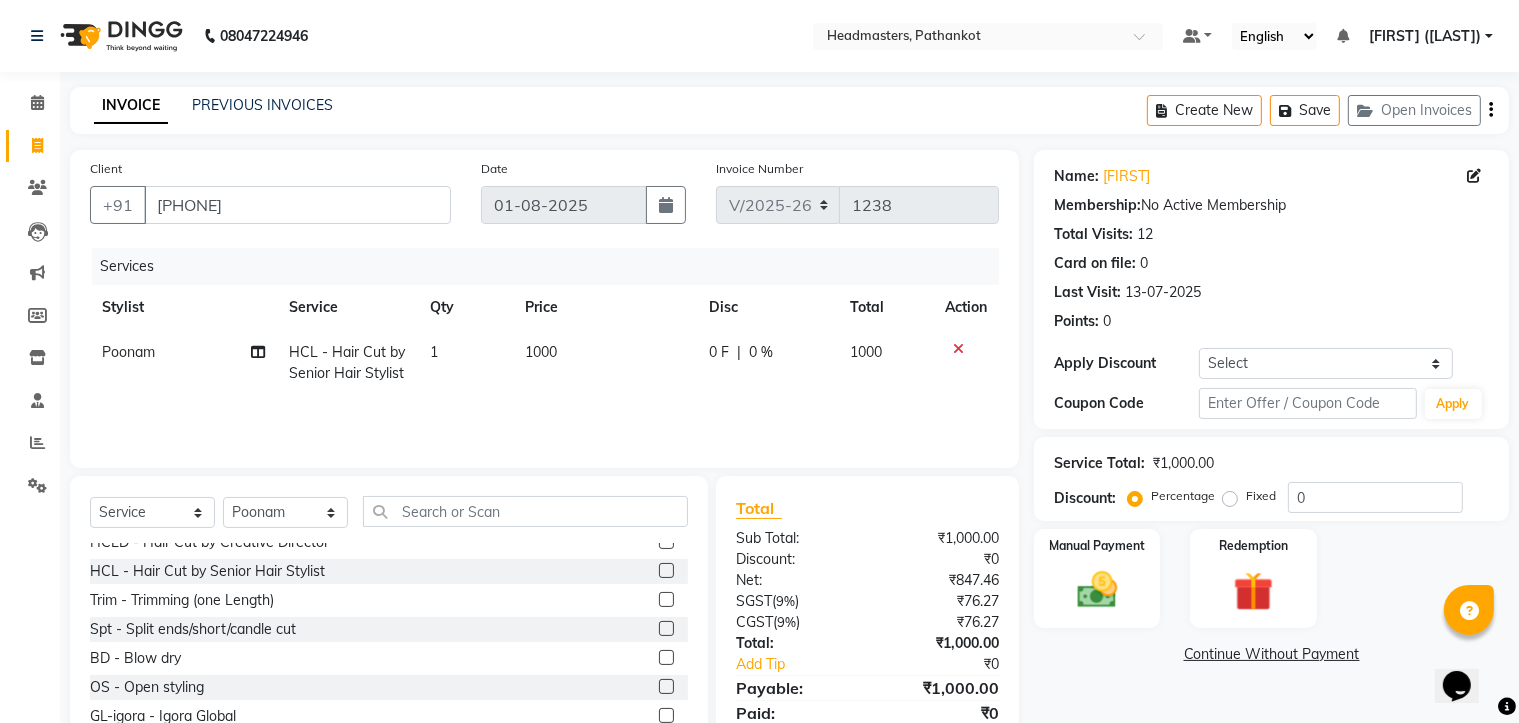click on "1000" 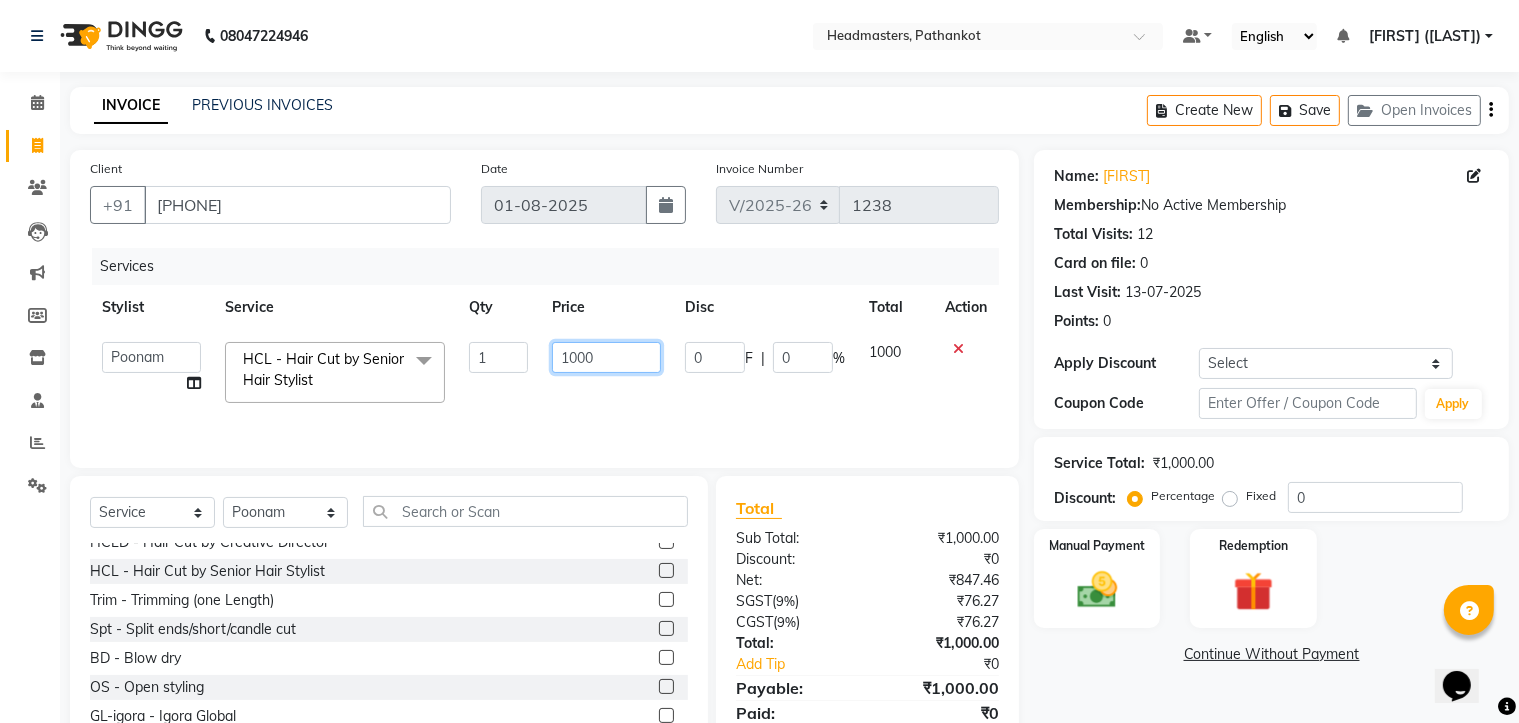 click on "1000" 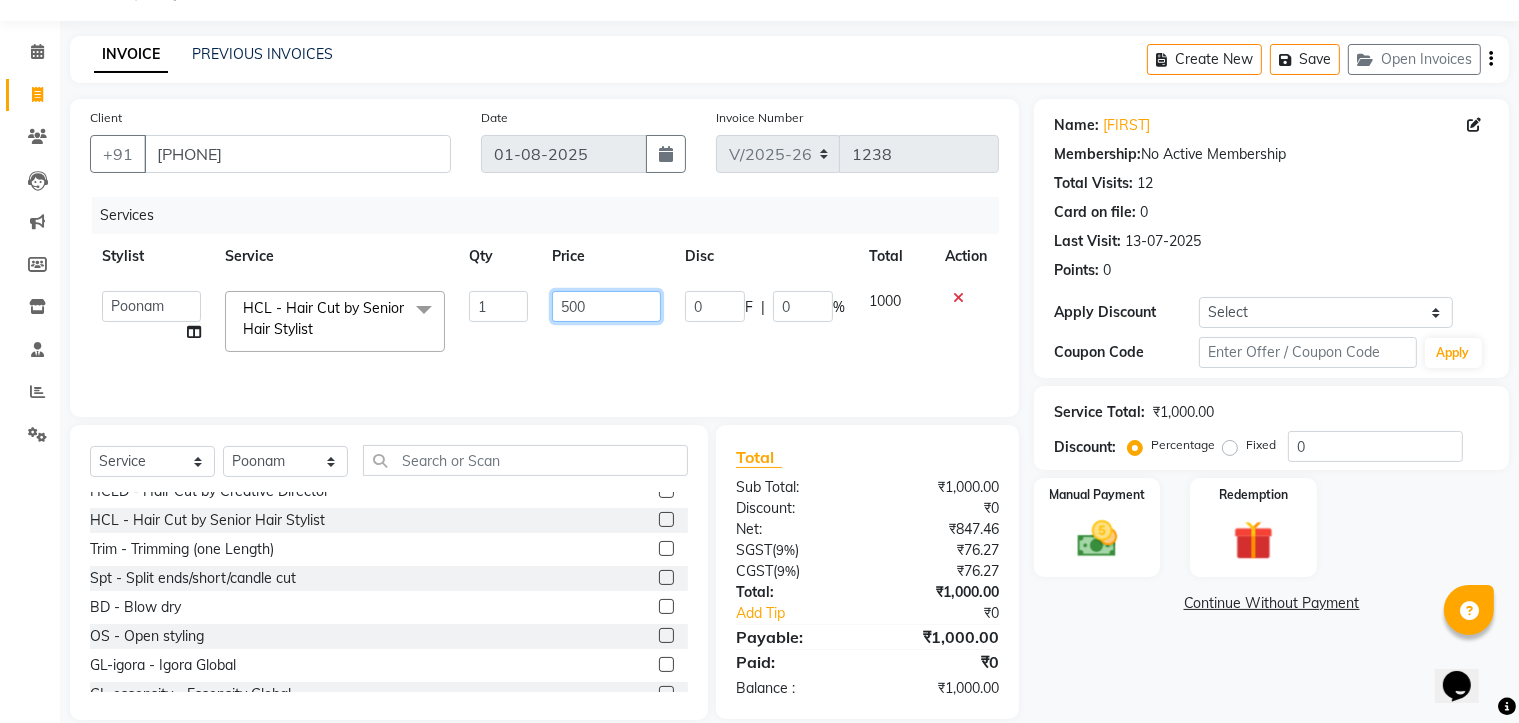 scroll, scrollTop: 78, scrollLeft: 0, axis: vertical 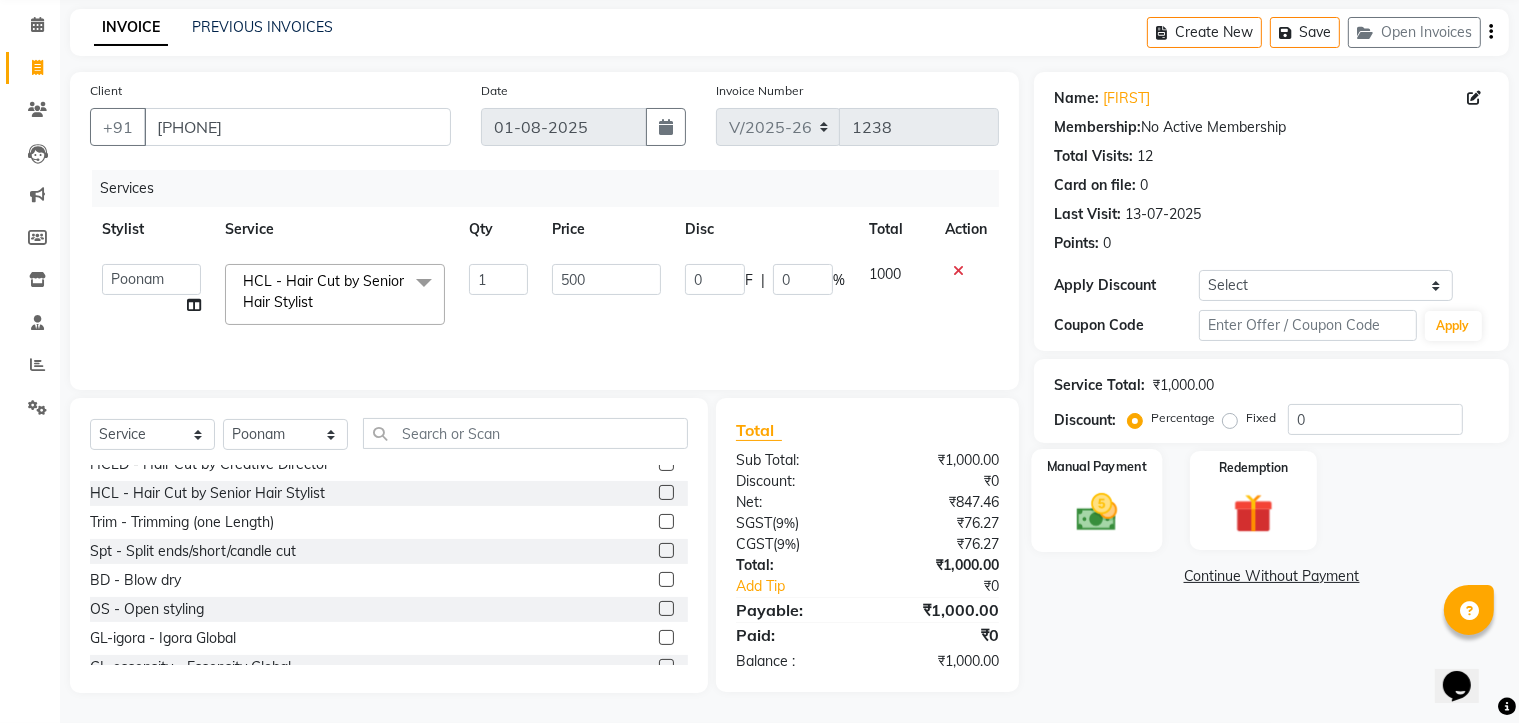 click 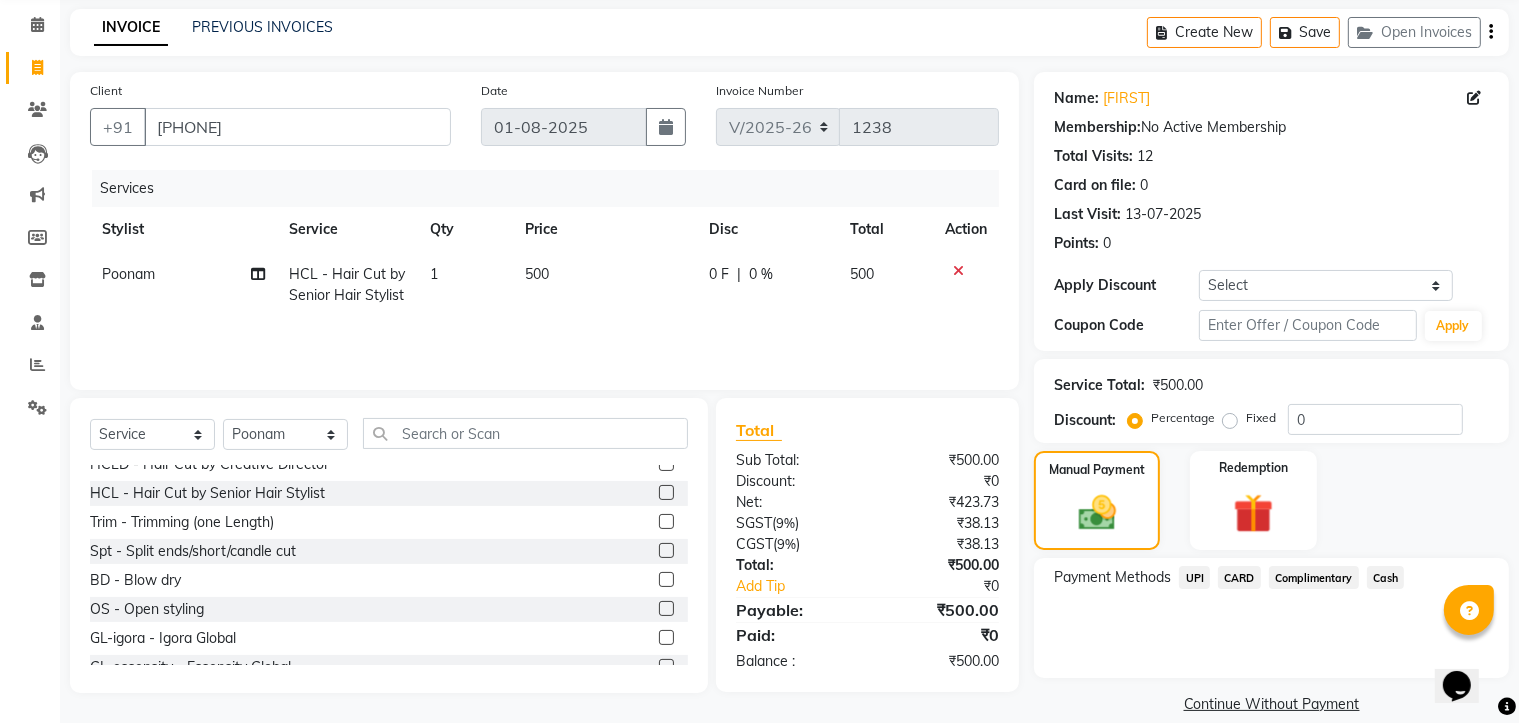 click on "Cash" 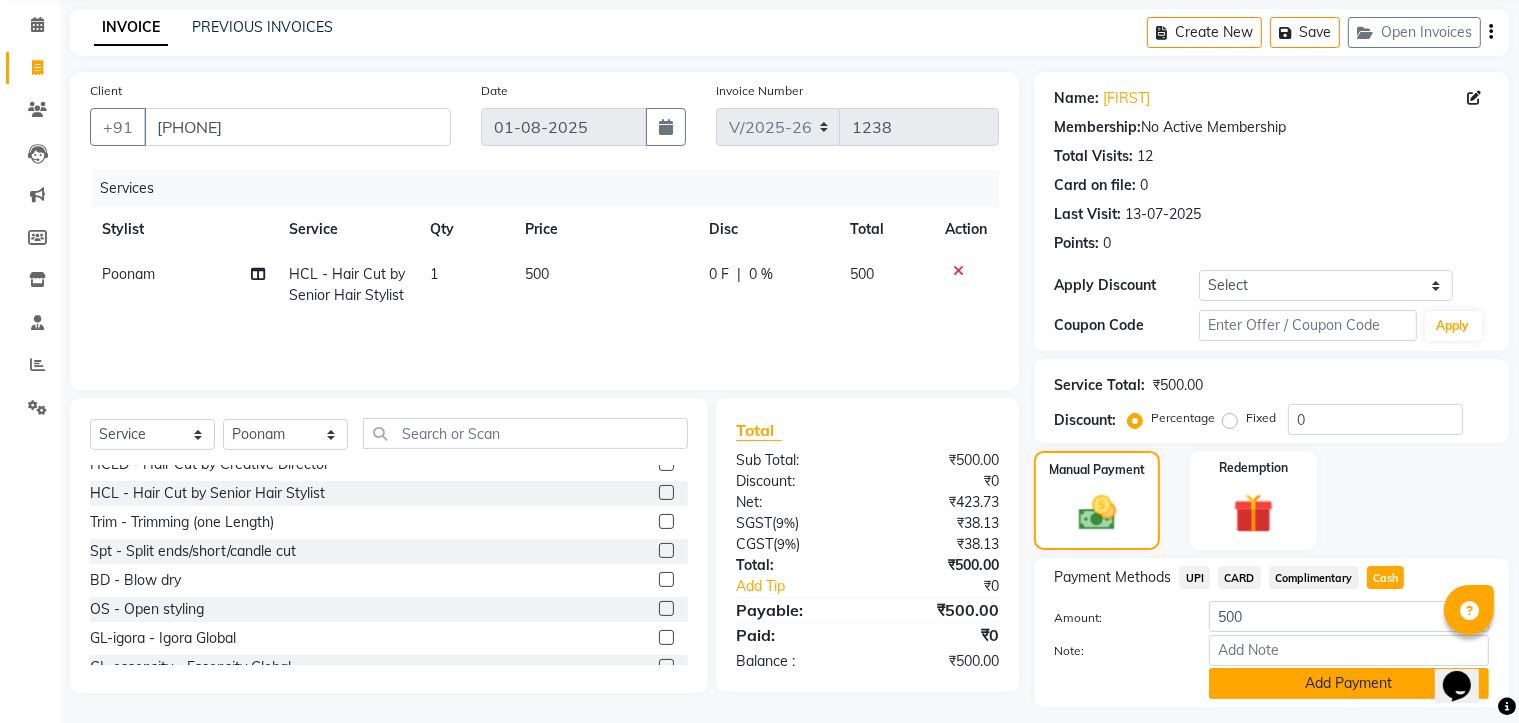click on "Add Payment" 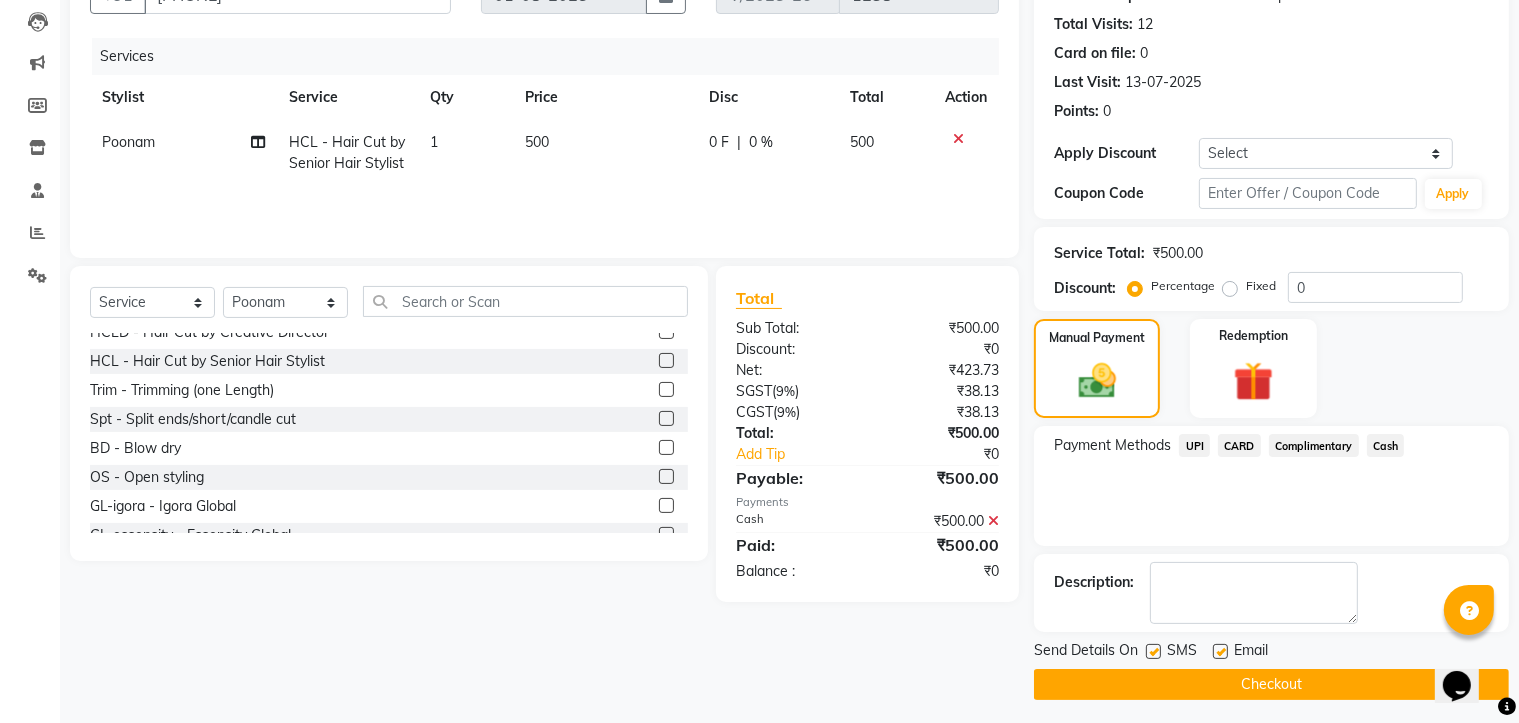 scroll, scrollTop: 216, scrollLeft: 0, axis: vertical 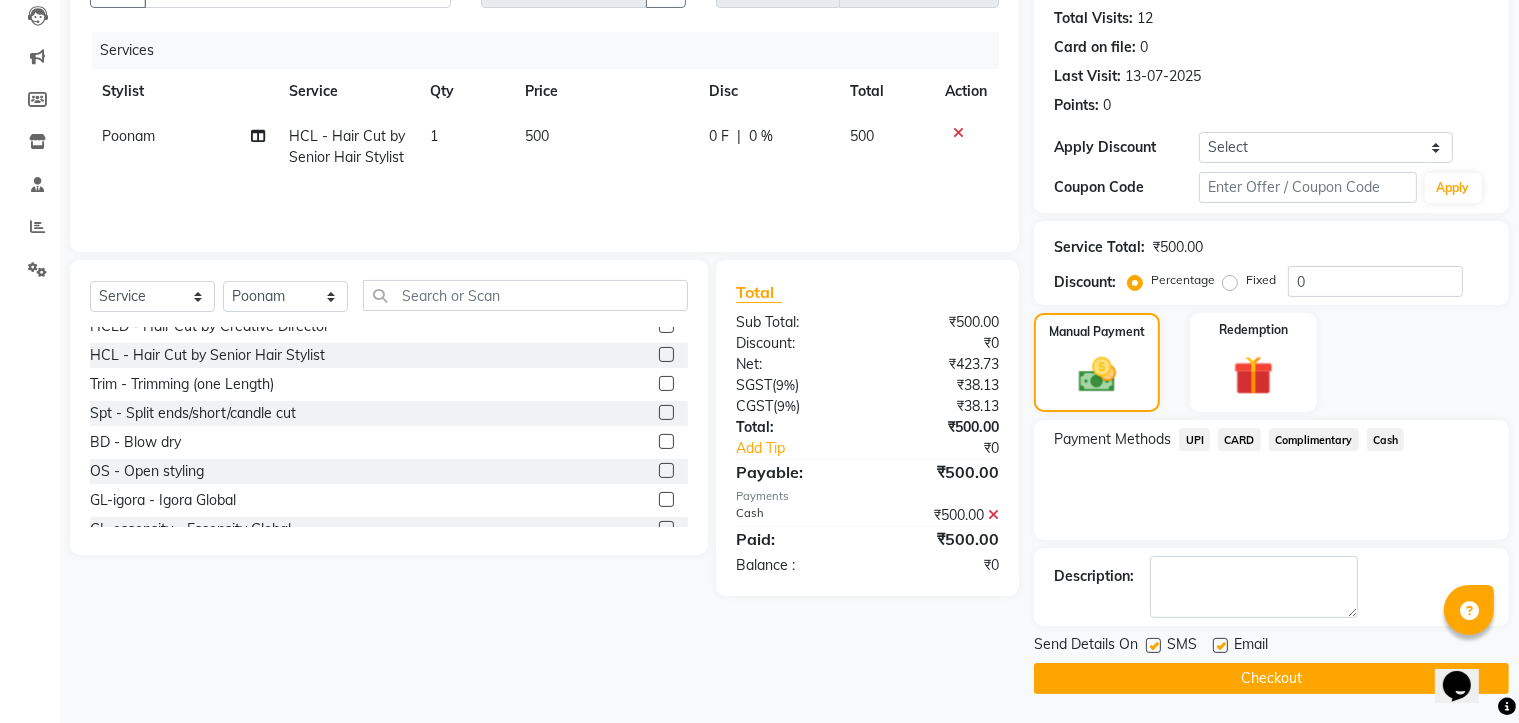 click on "Checkout" 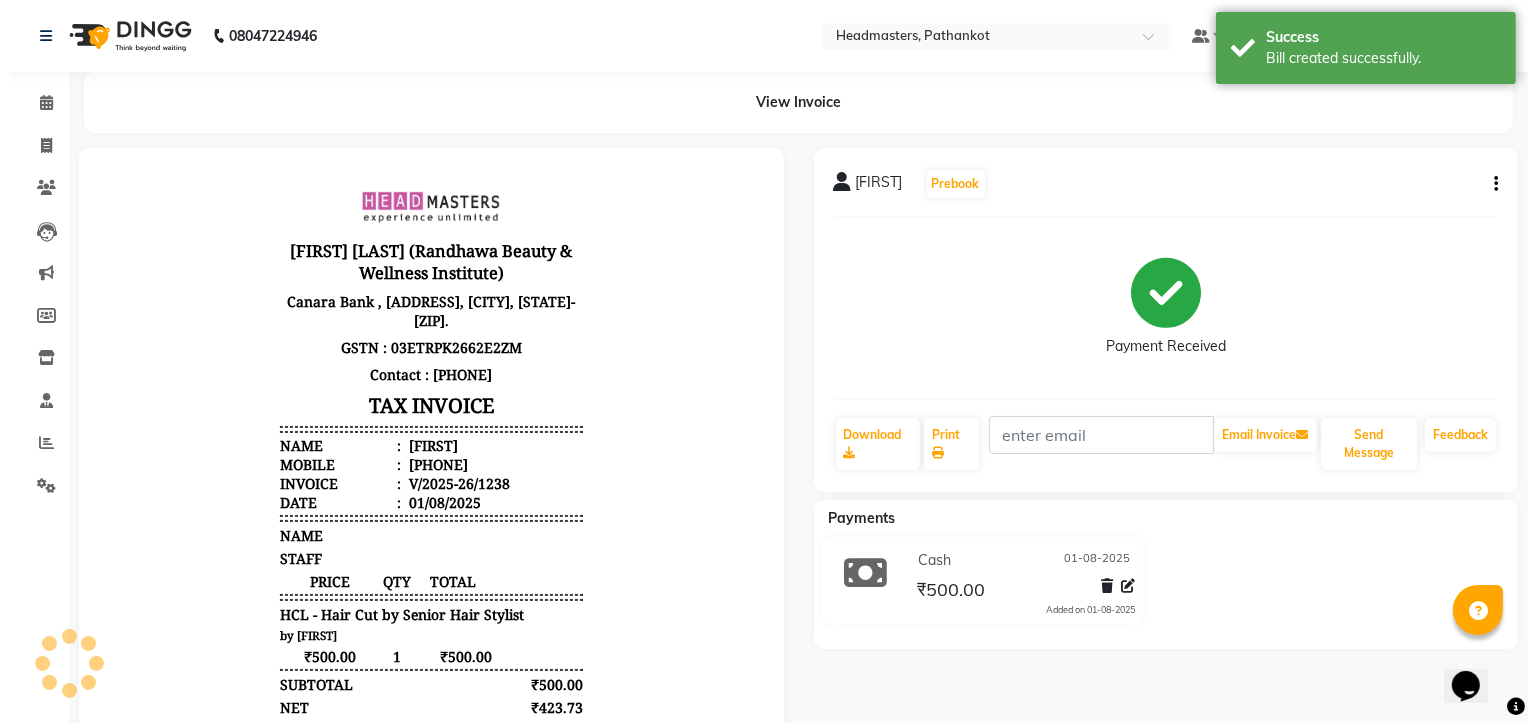 scroll, scrollTop: 0, scrollLeft: 0, axis: both 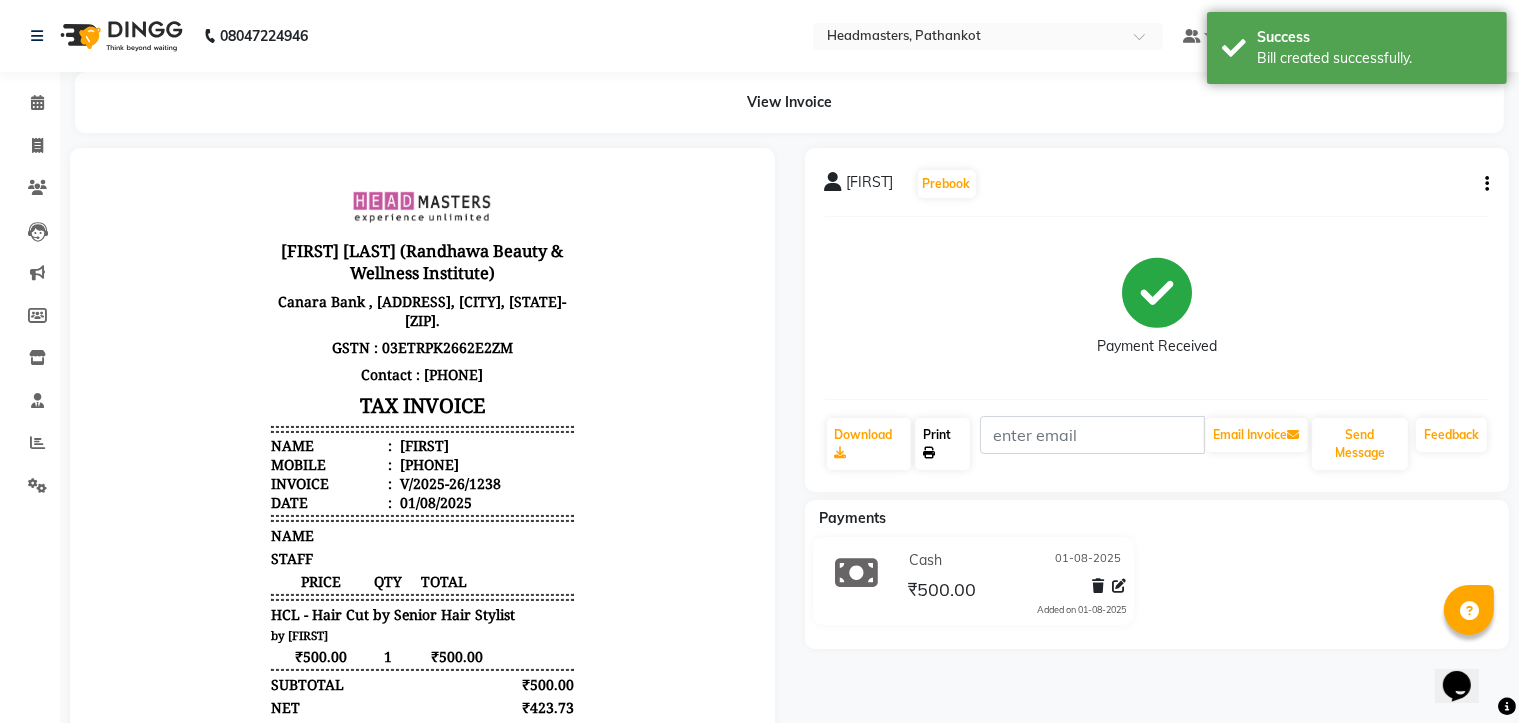 click on "Print" 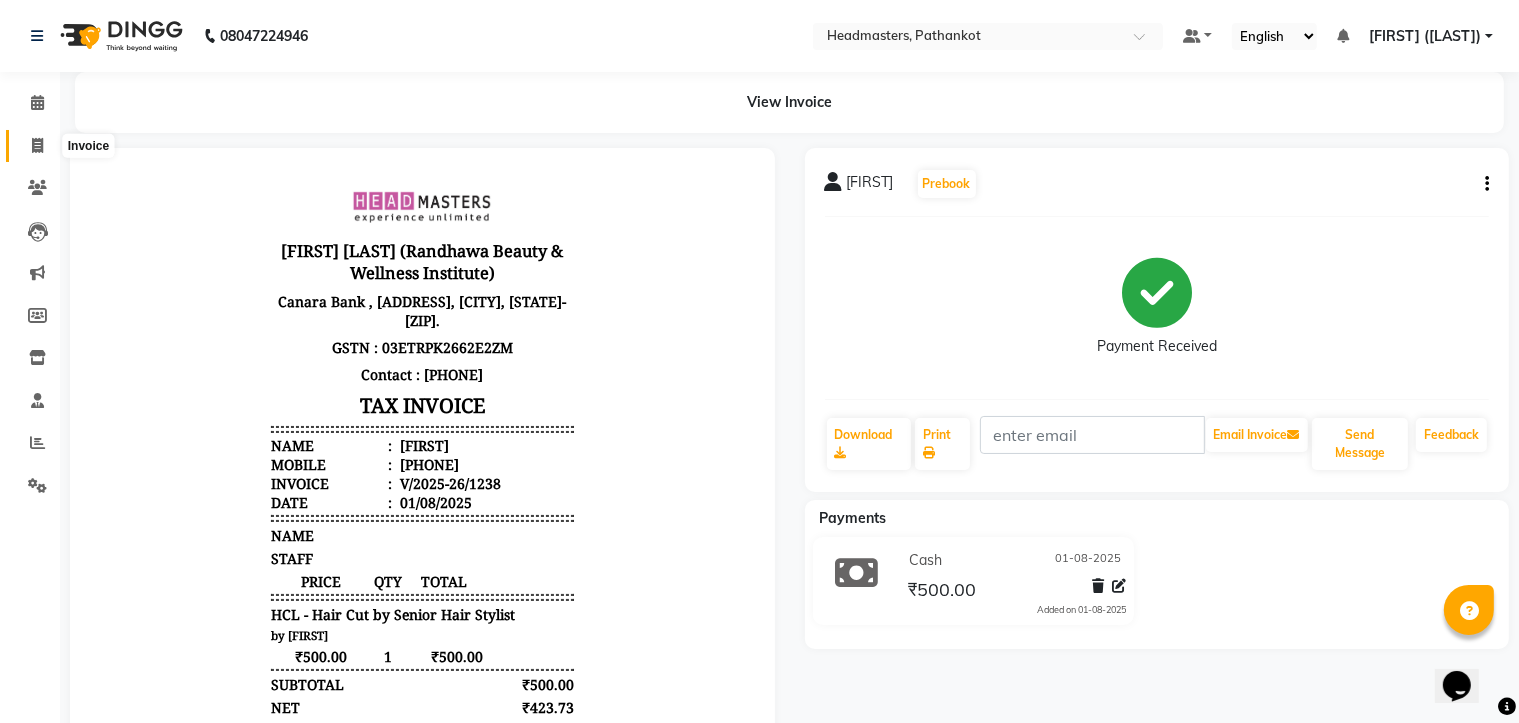 click 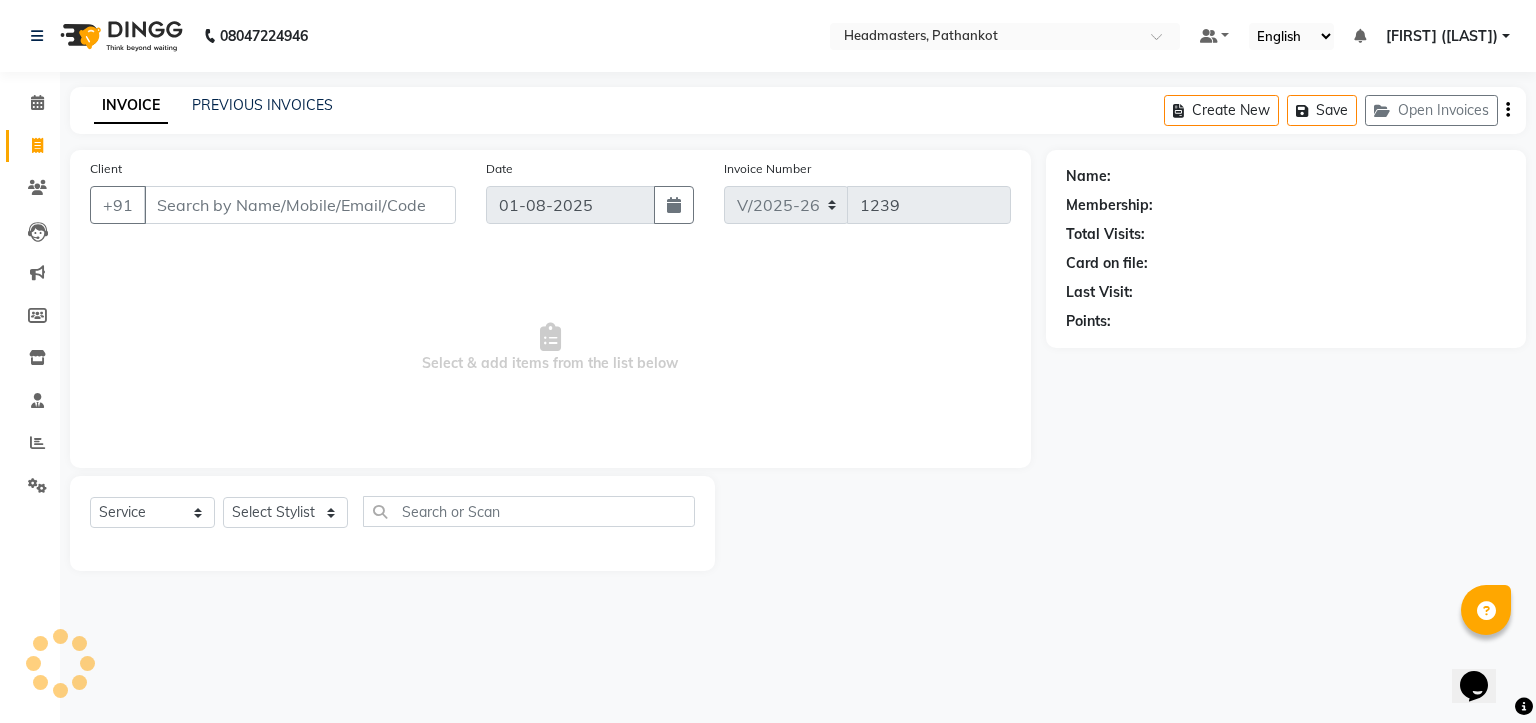 click on "Client" at bounding box center (300, 205) 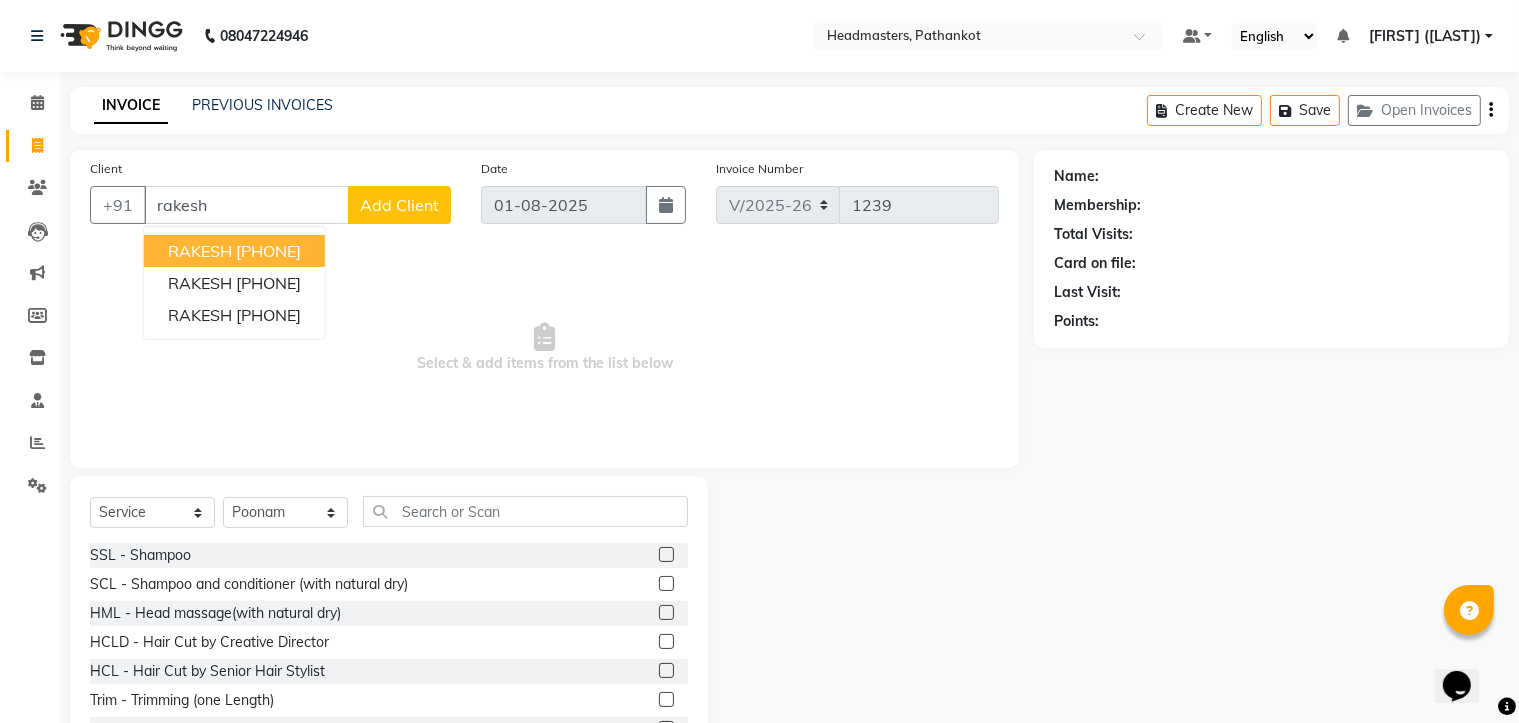 click on "Add Client" 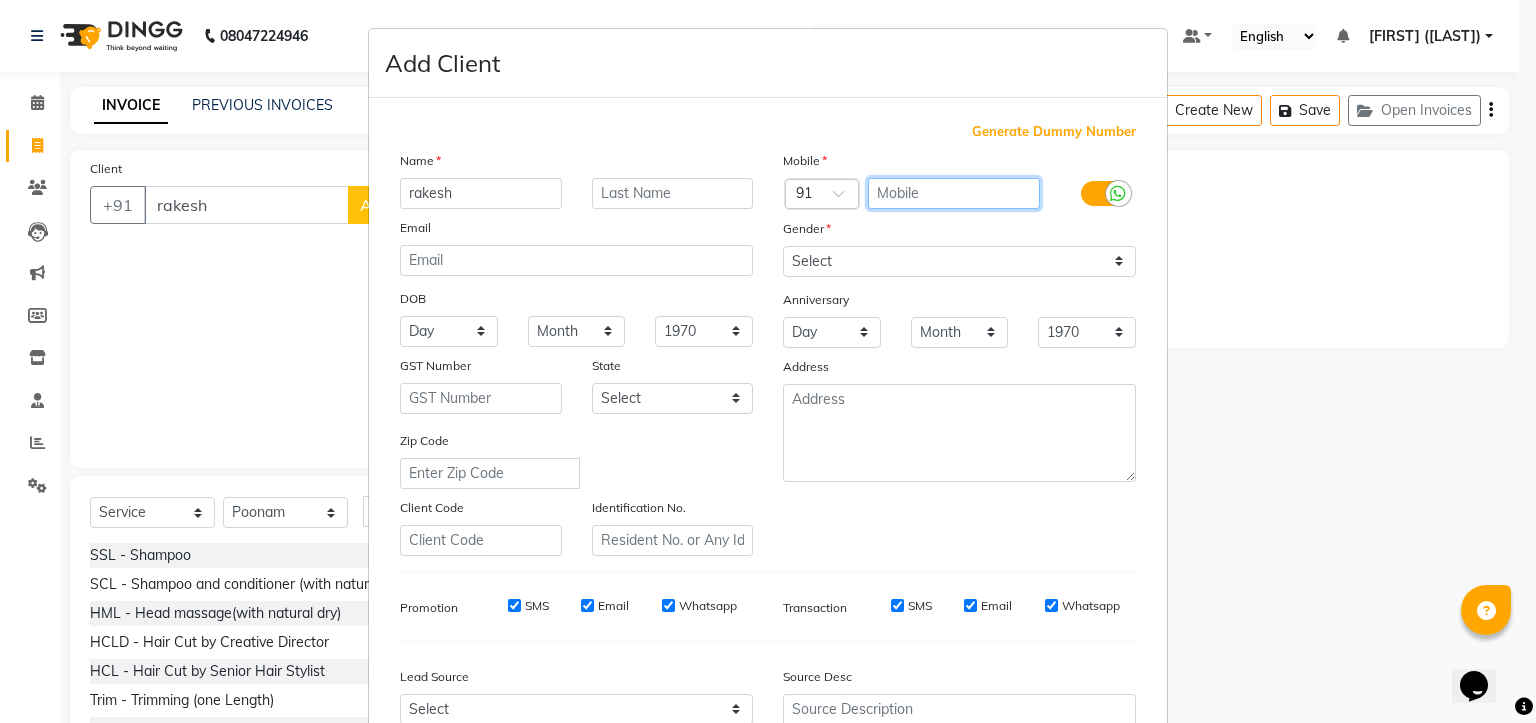 click at bounding box center (954, 193) 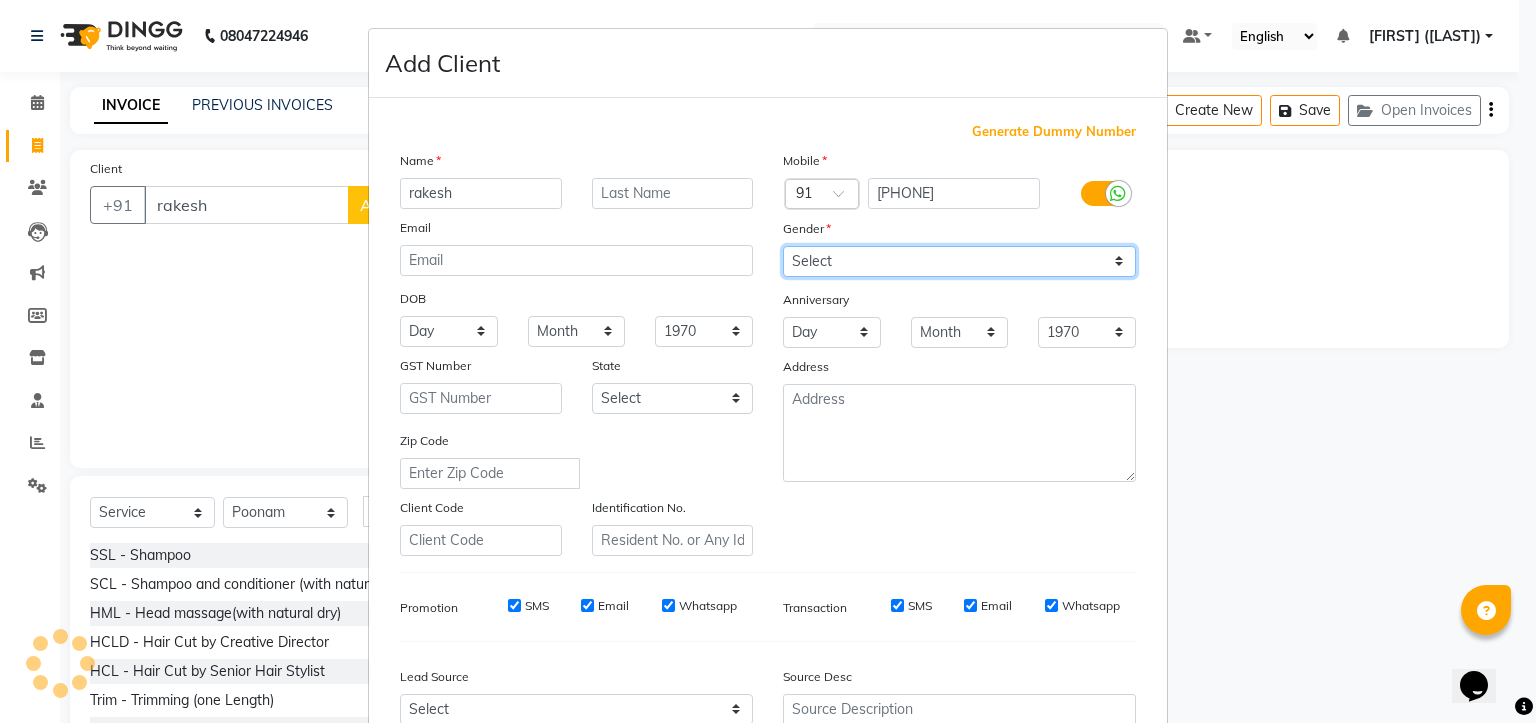 click on "Select Male Female Other Prefer Not To Say" at bounding box center (959, 261) 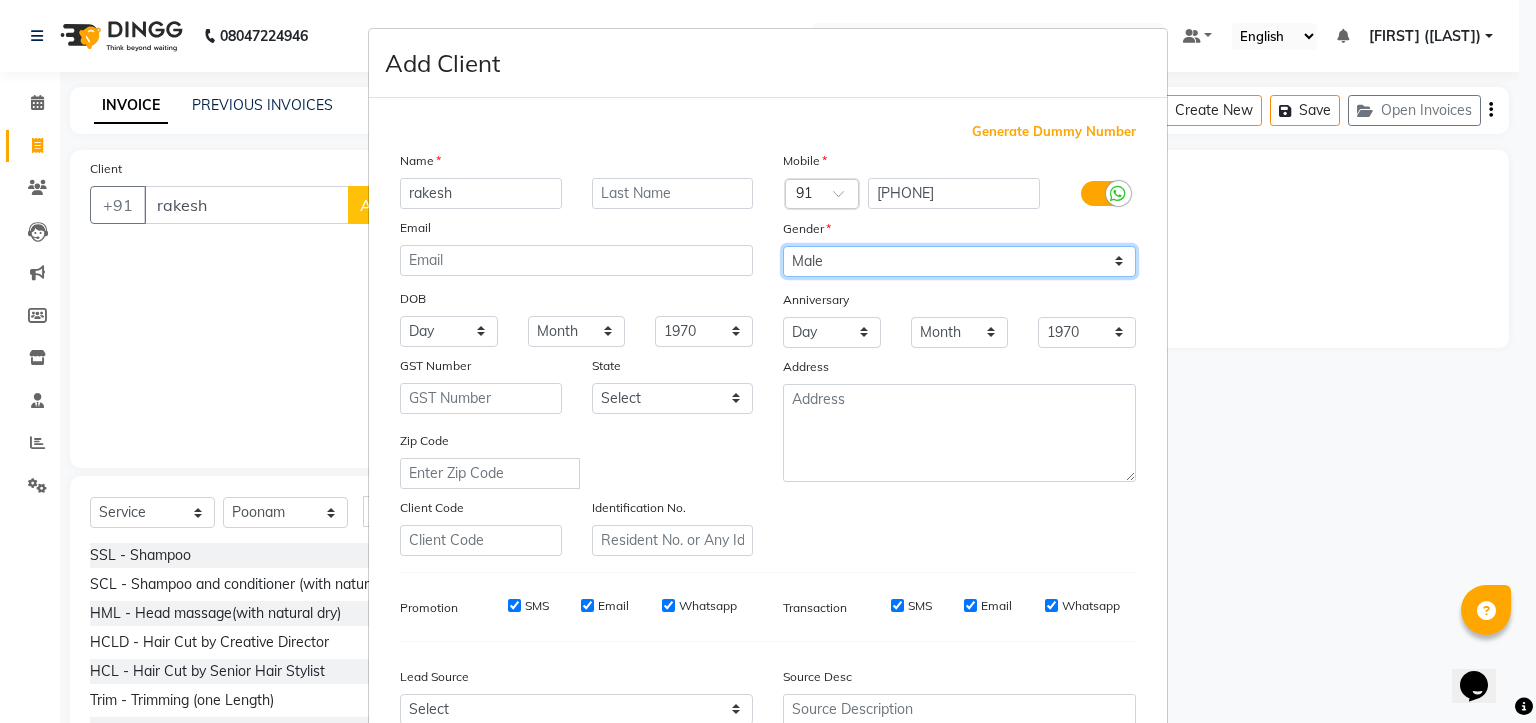 click on "Select Male Female Other Prefer Not To Say" at bounding box center [959, 261] 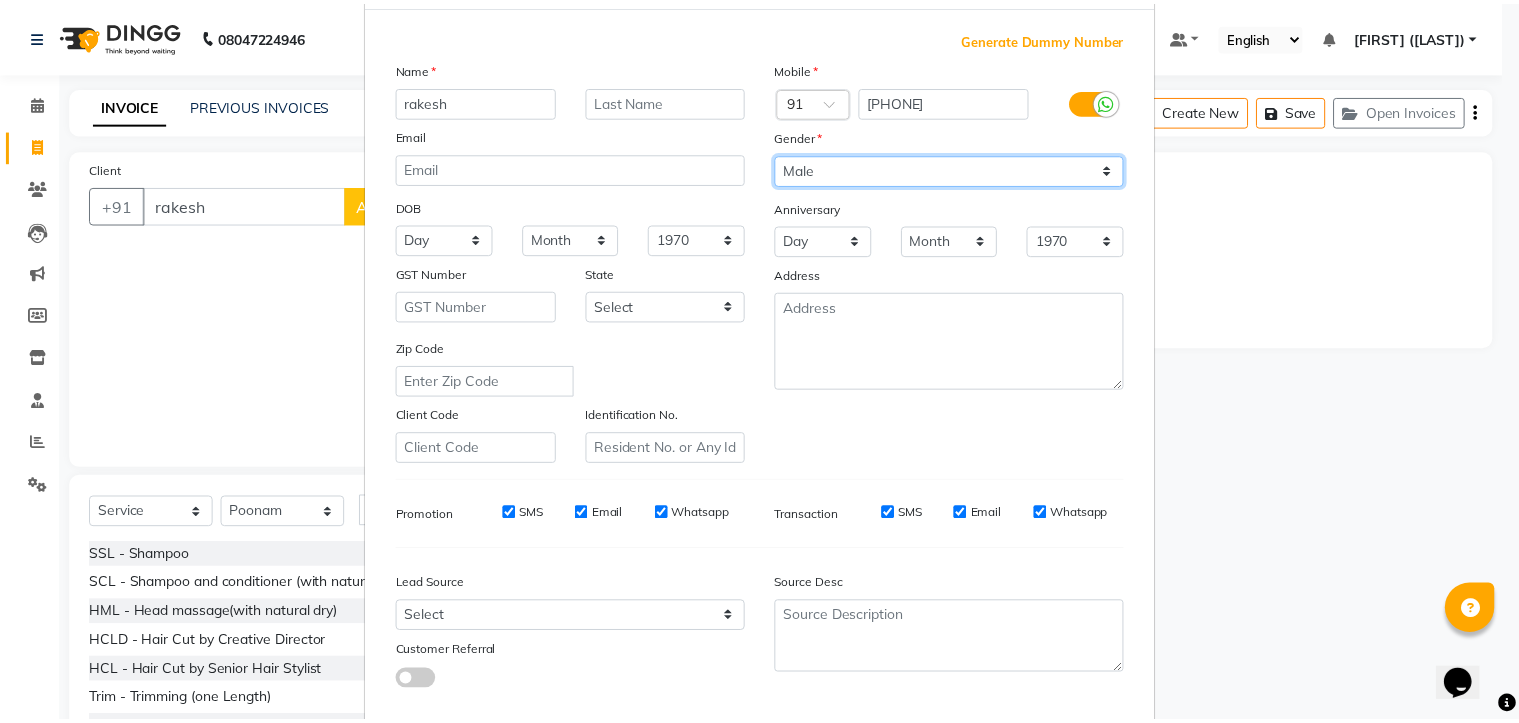scroll, scrollTop: 209, scrollLeft: 0, axis: vertical 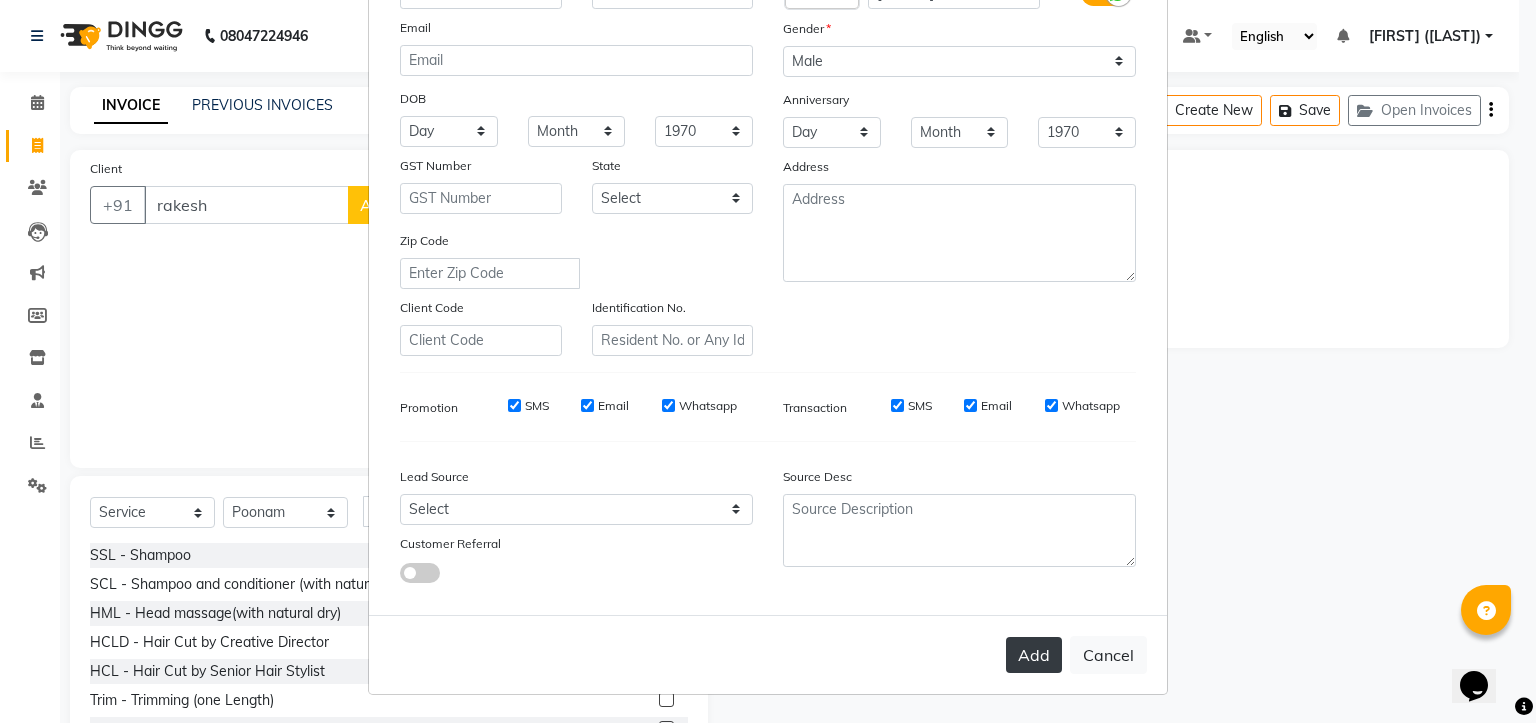 click on "Add" at bounding box center [1034, 655] 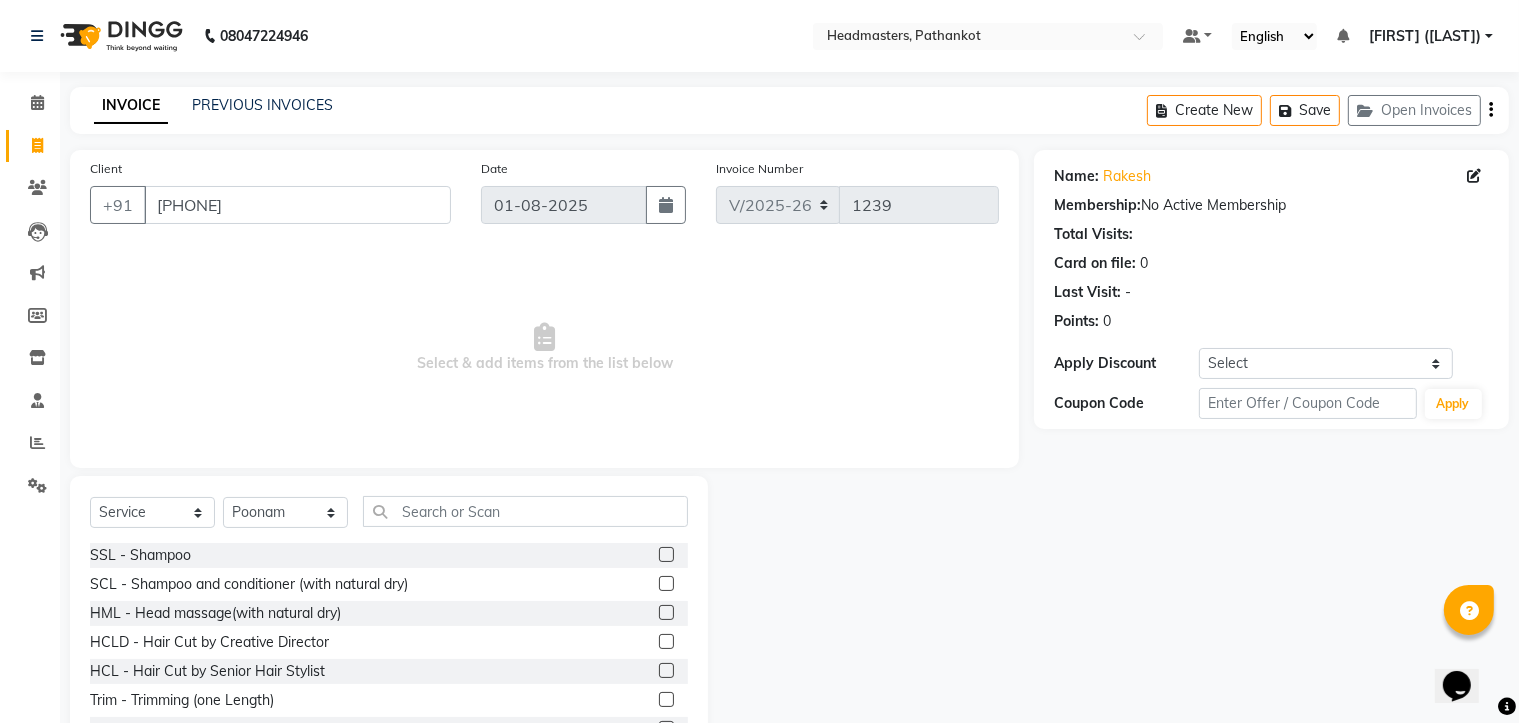 click on "HCL - Hair Cut by Senior Hair Stylist" 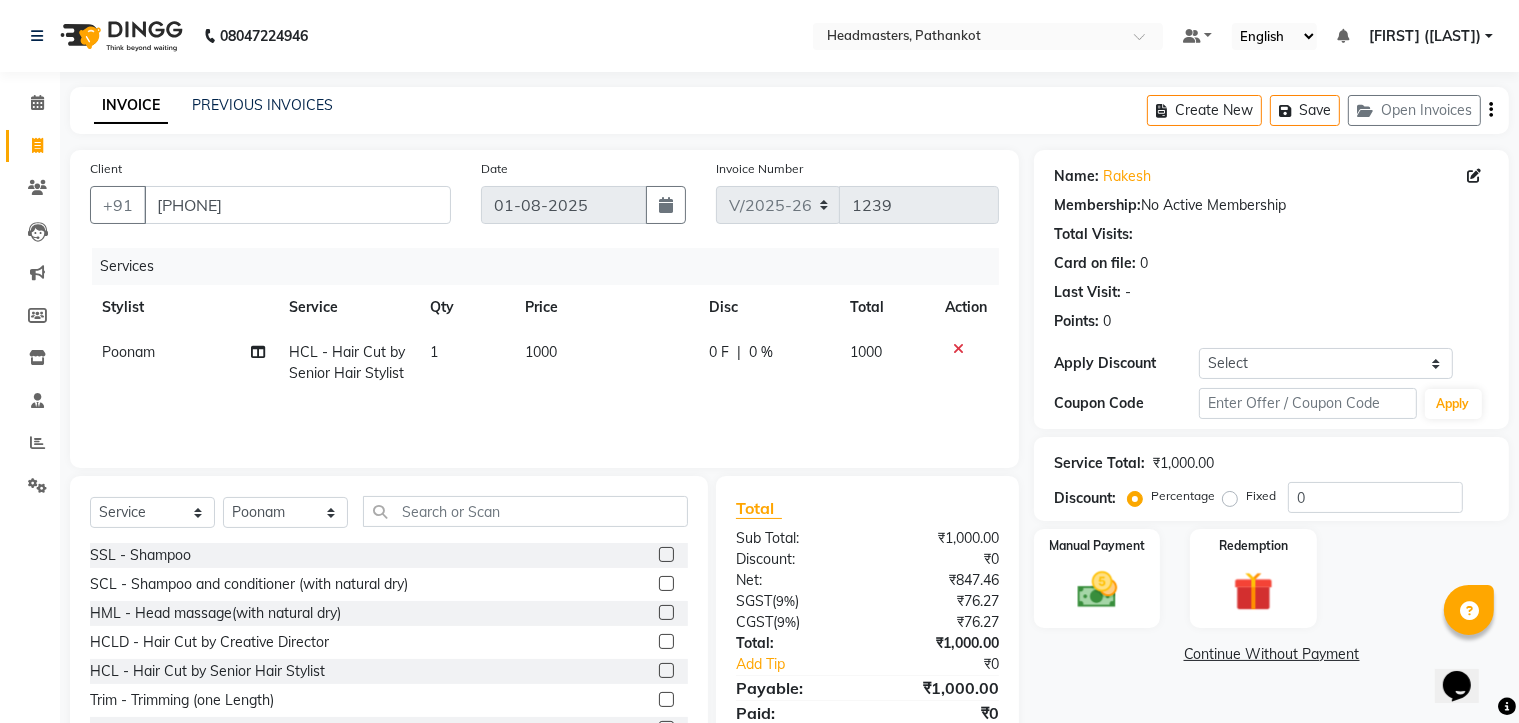 click 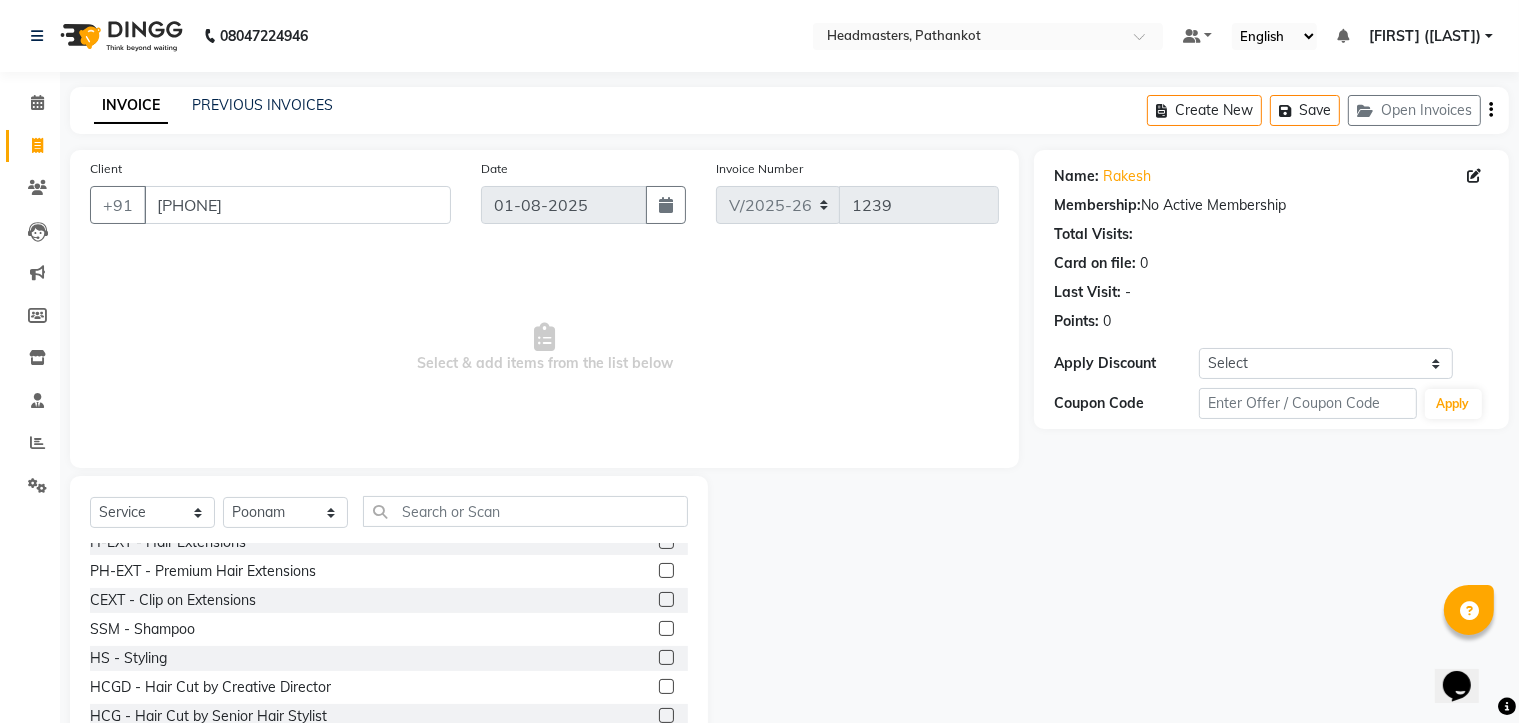 scroll, scrollTop: 800, scrollLeft: 0, axis: vertical 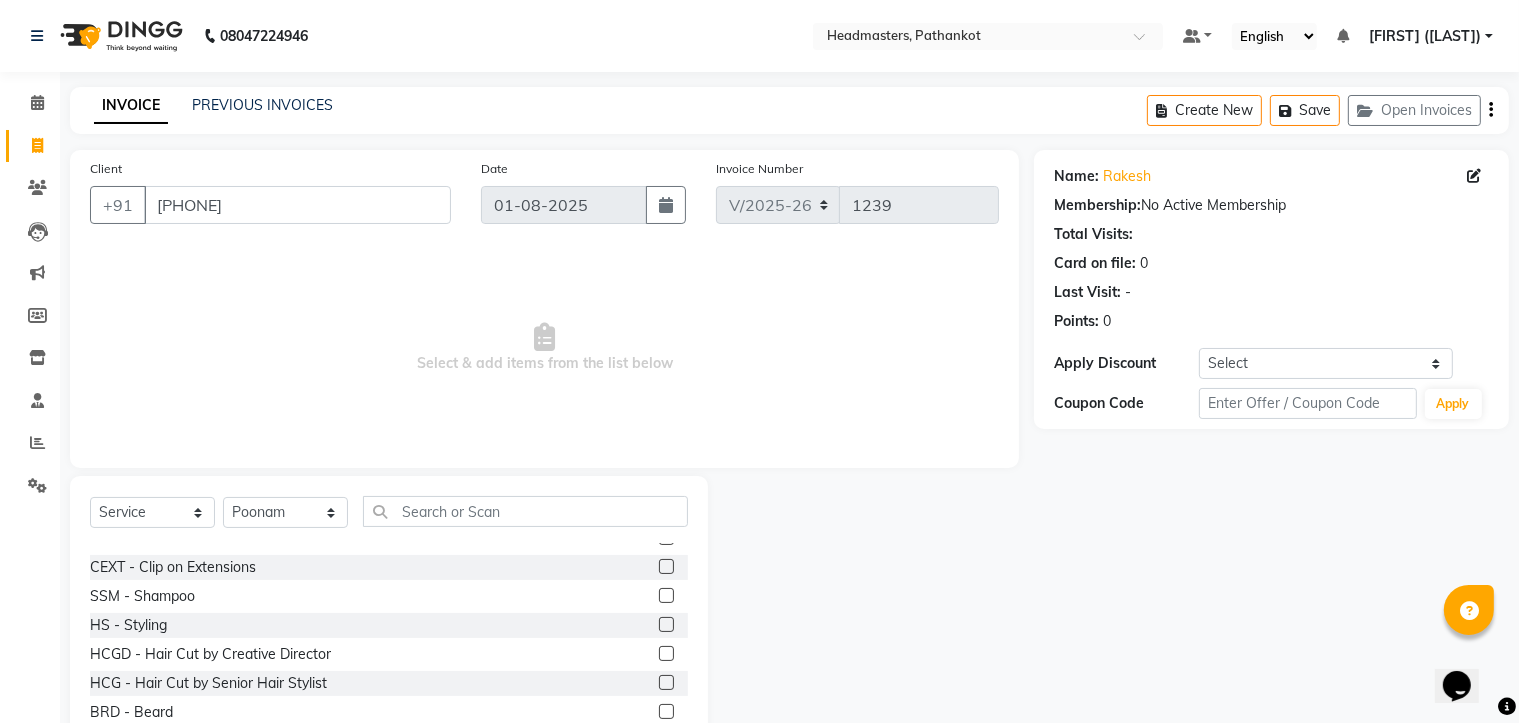 click 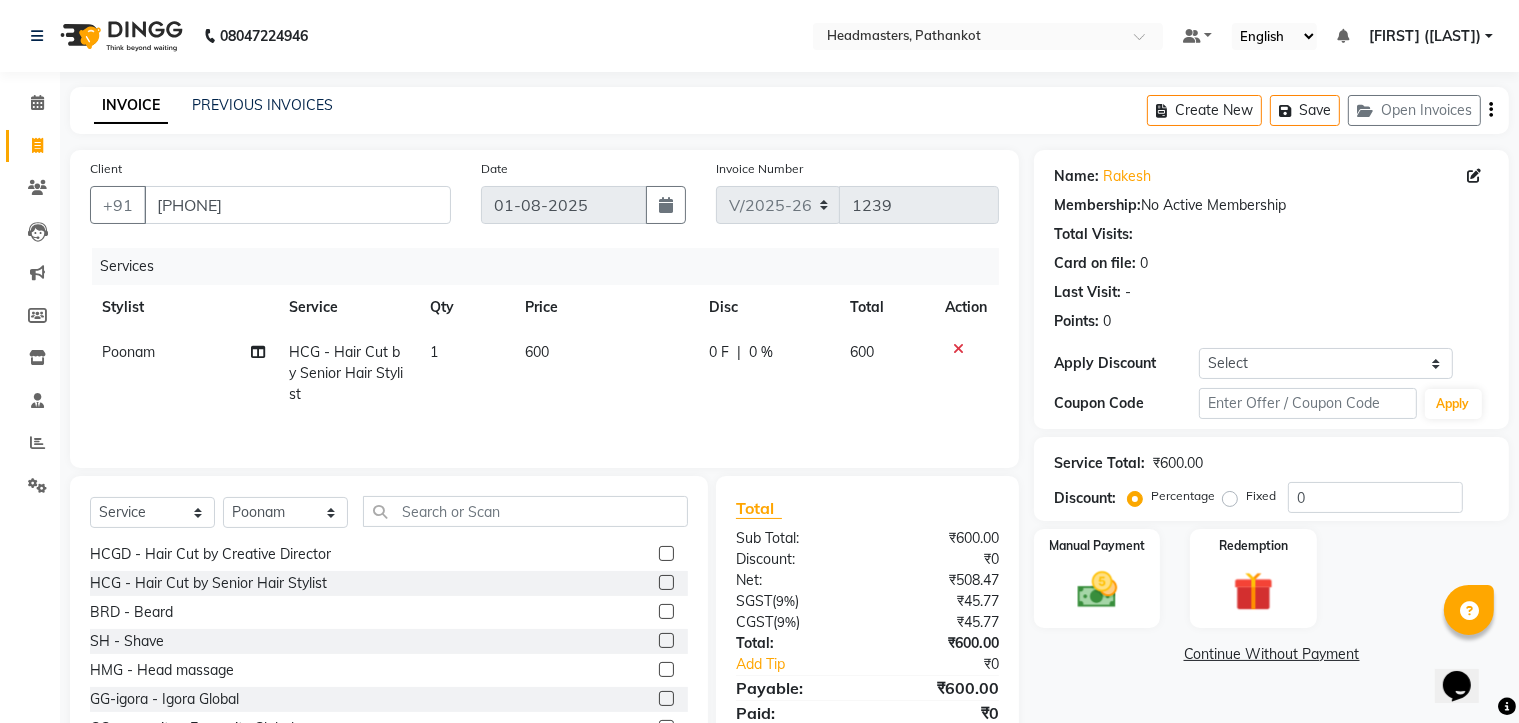 scroll, scrollTop: 1000, scrollLeft: 0, axis: vertical 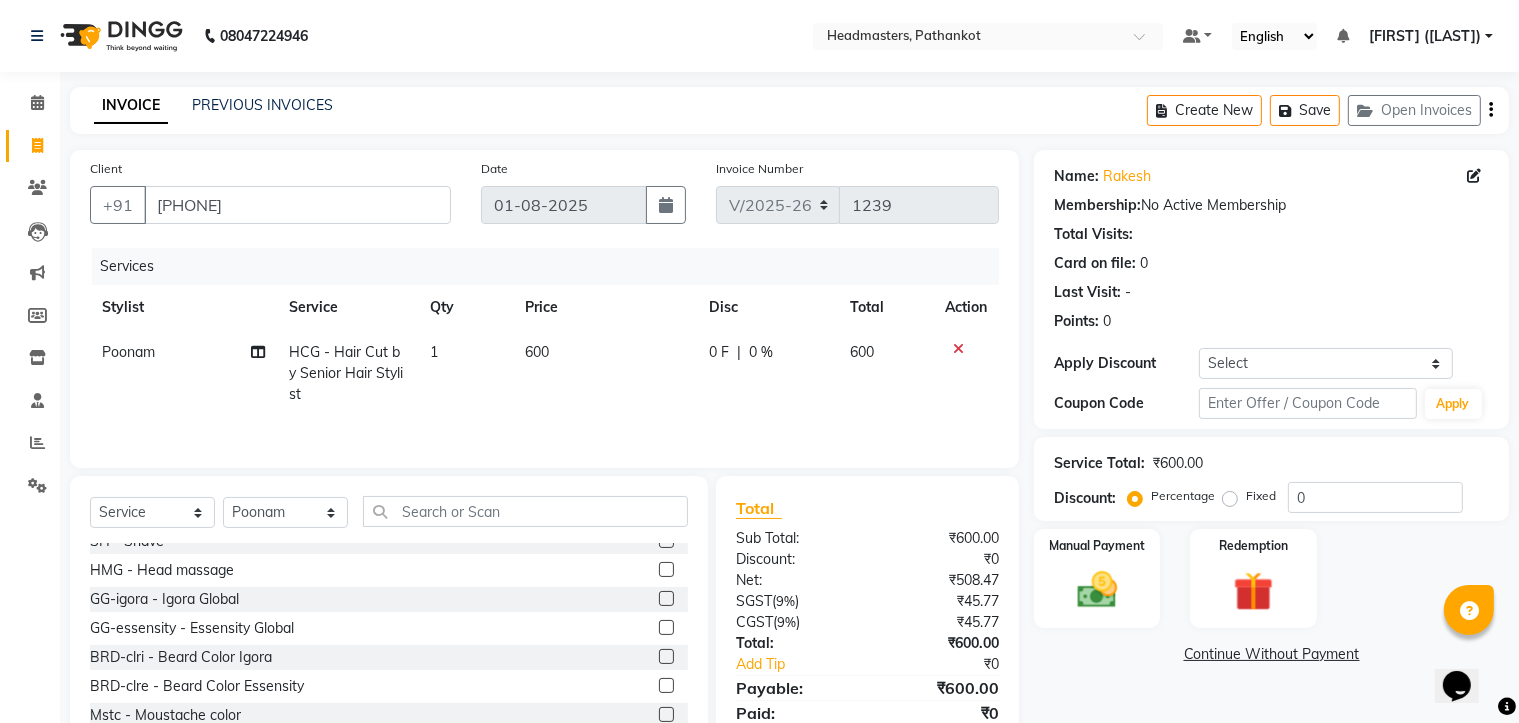 click 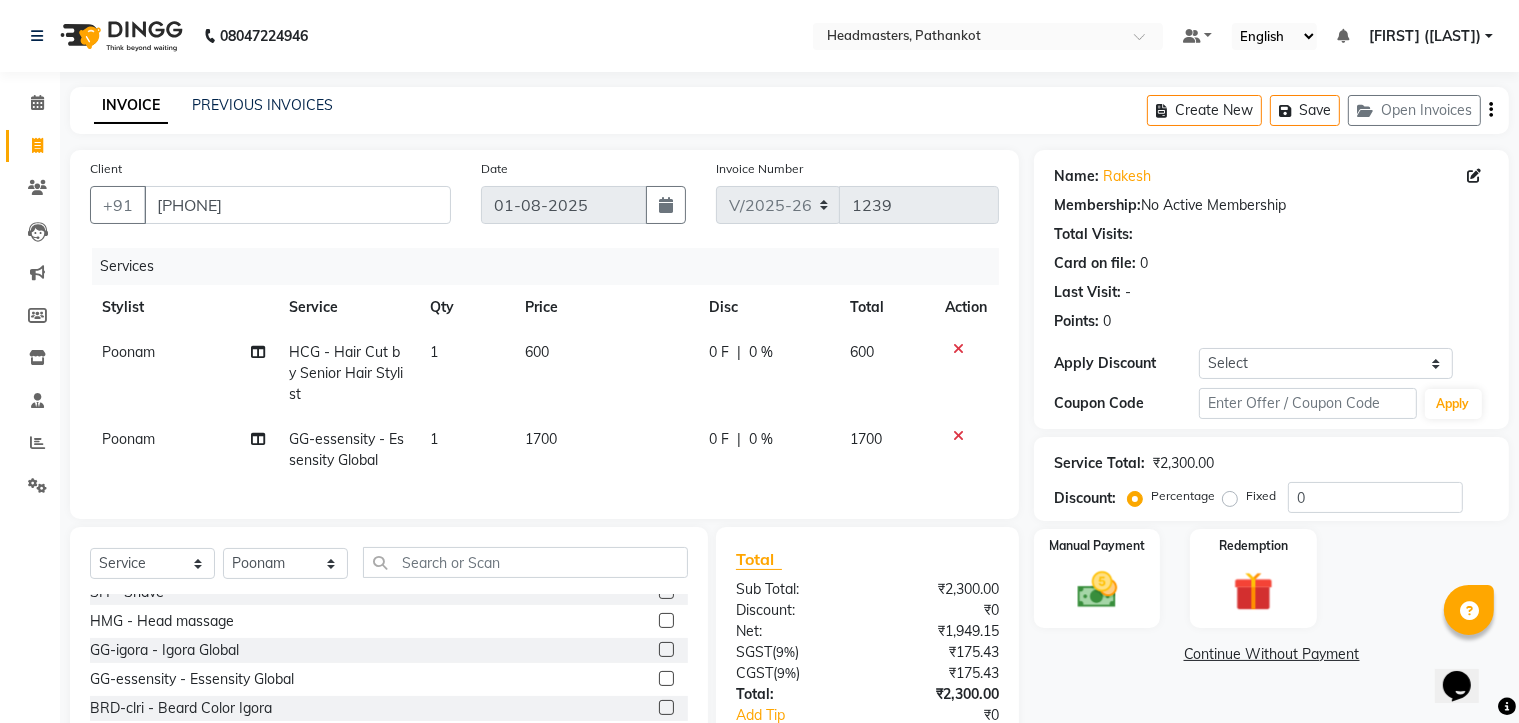 click on "600" 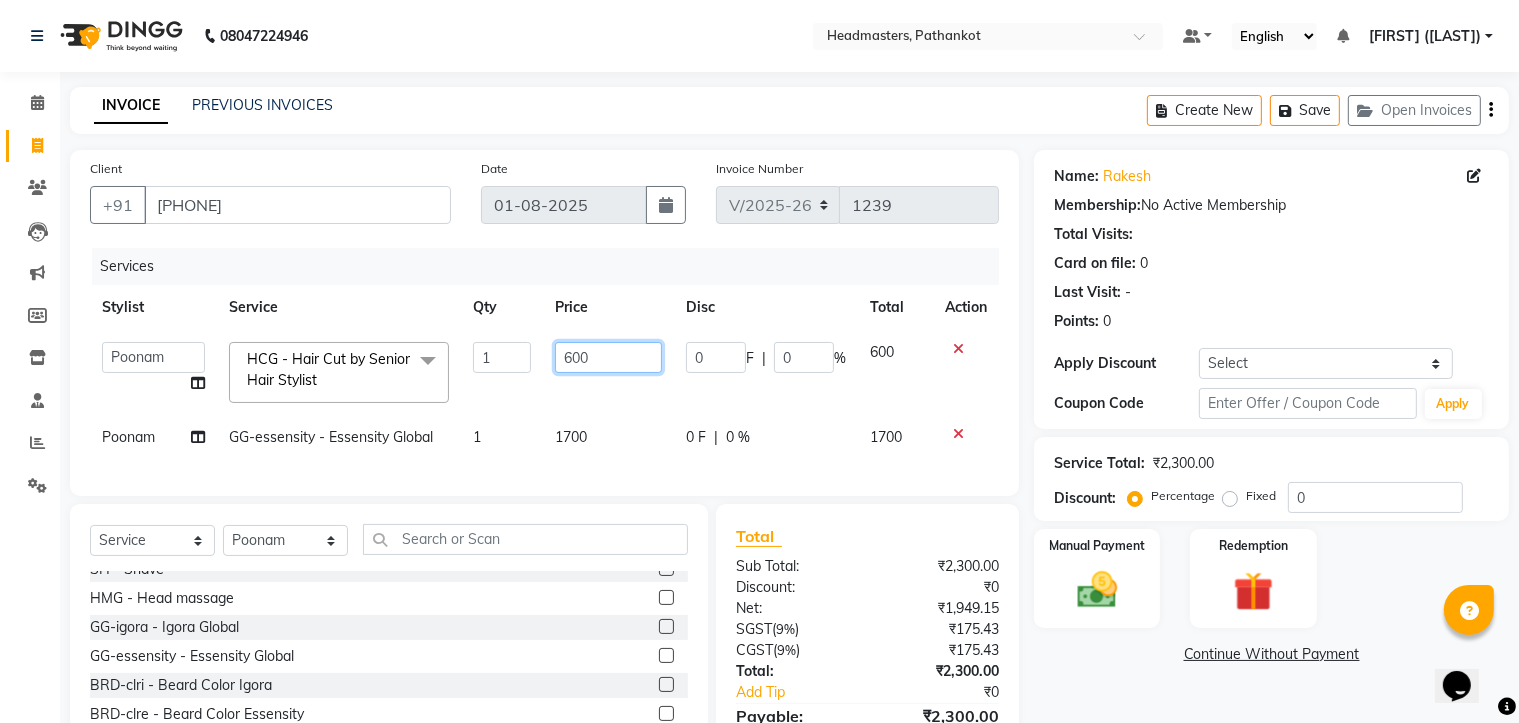 click on "600" 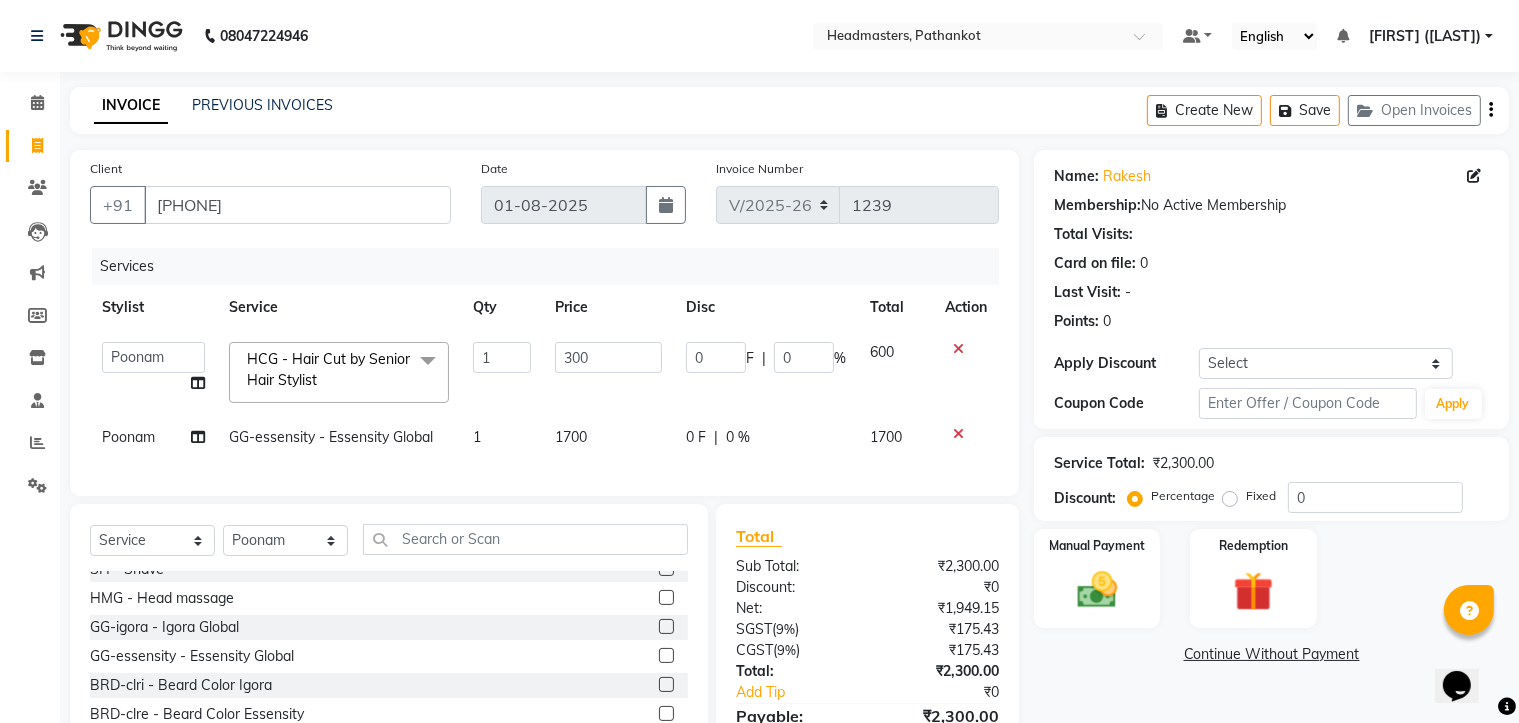 click on "1700" 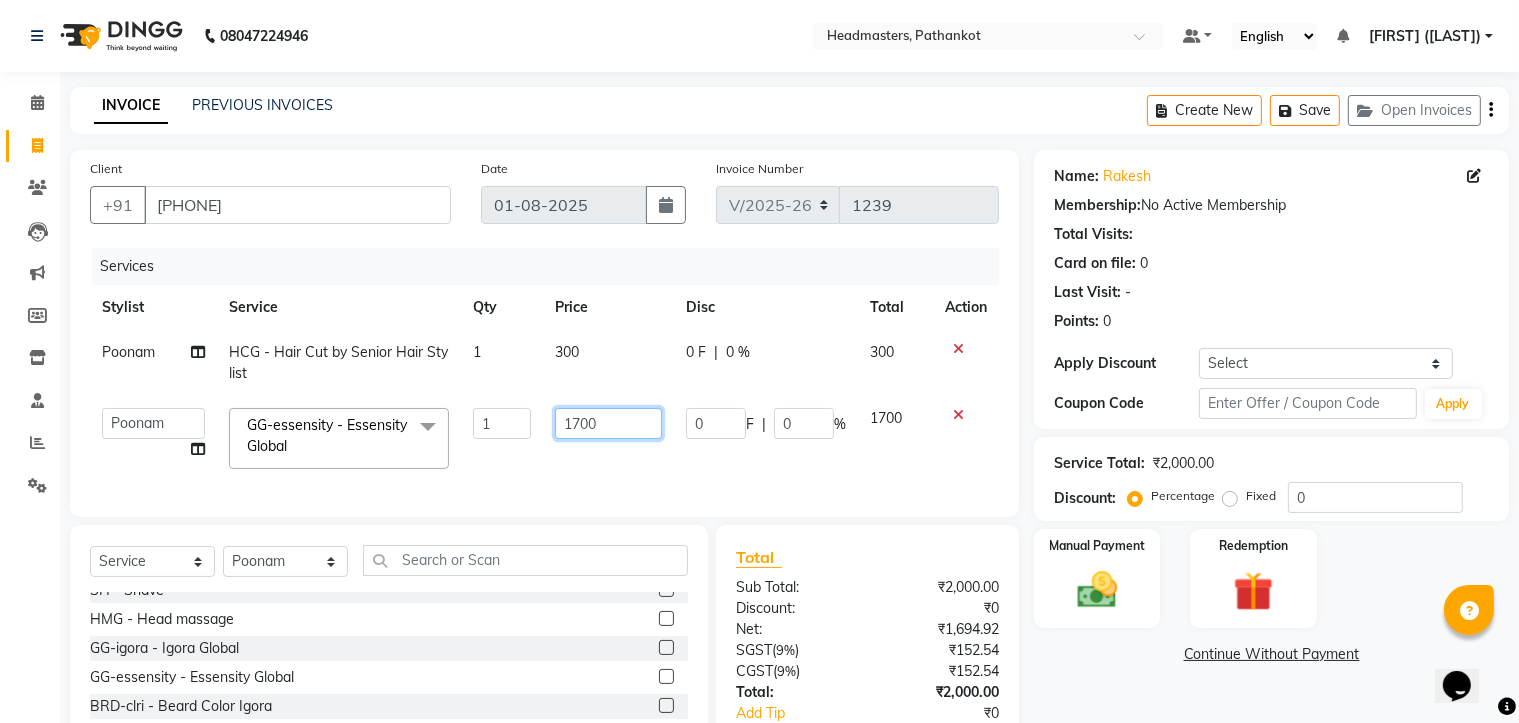 click on "1700" 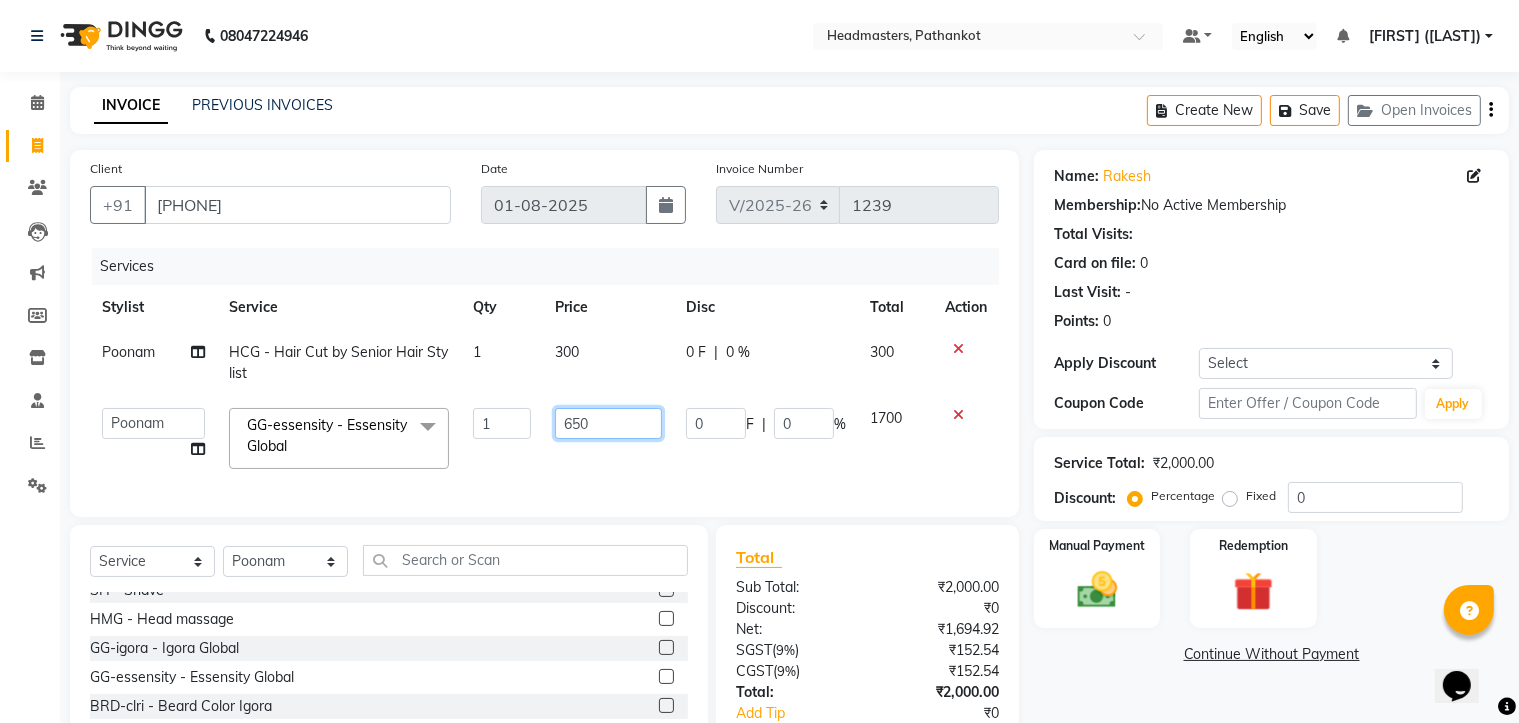 scroll, scrollTop: 100, scrollLeft: 0, axis: vertical 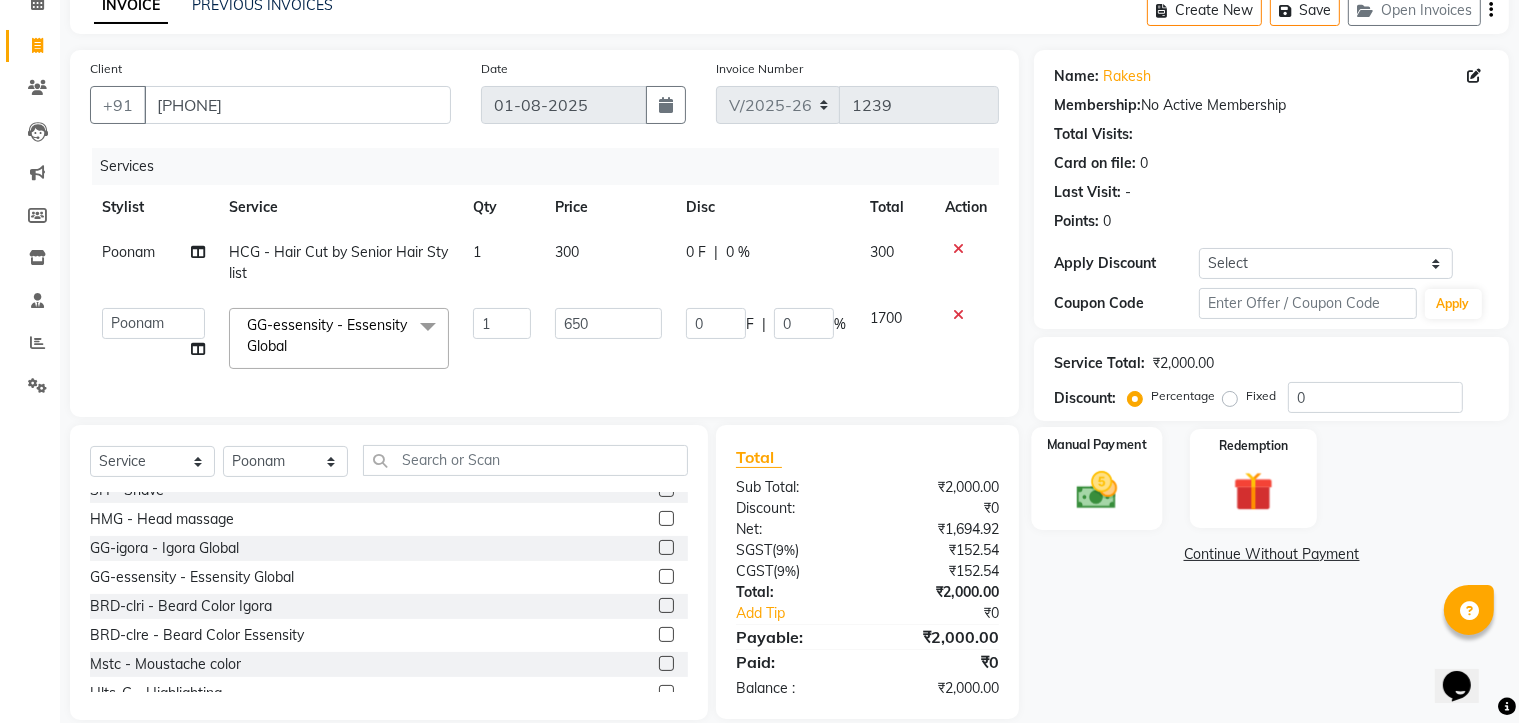 click 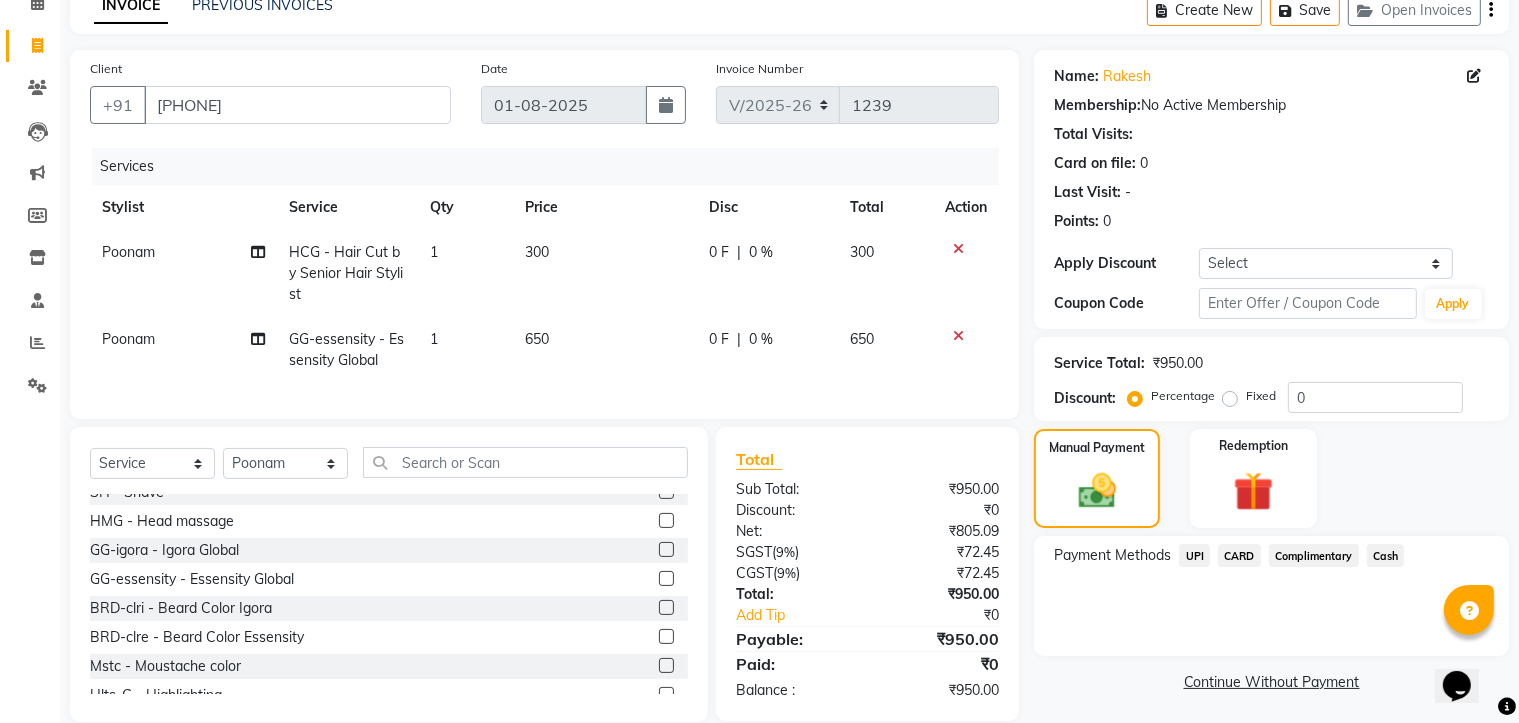 click on "Cash" 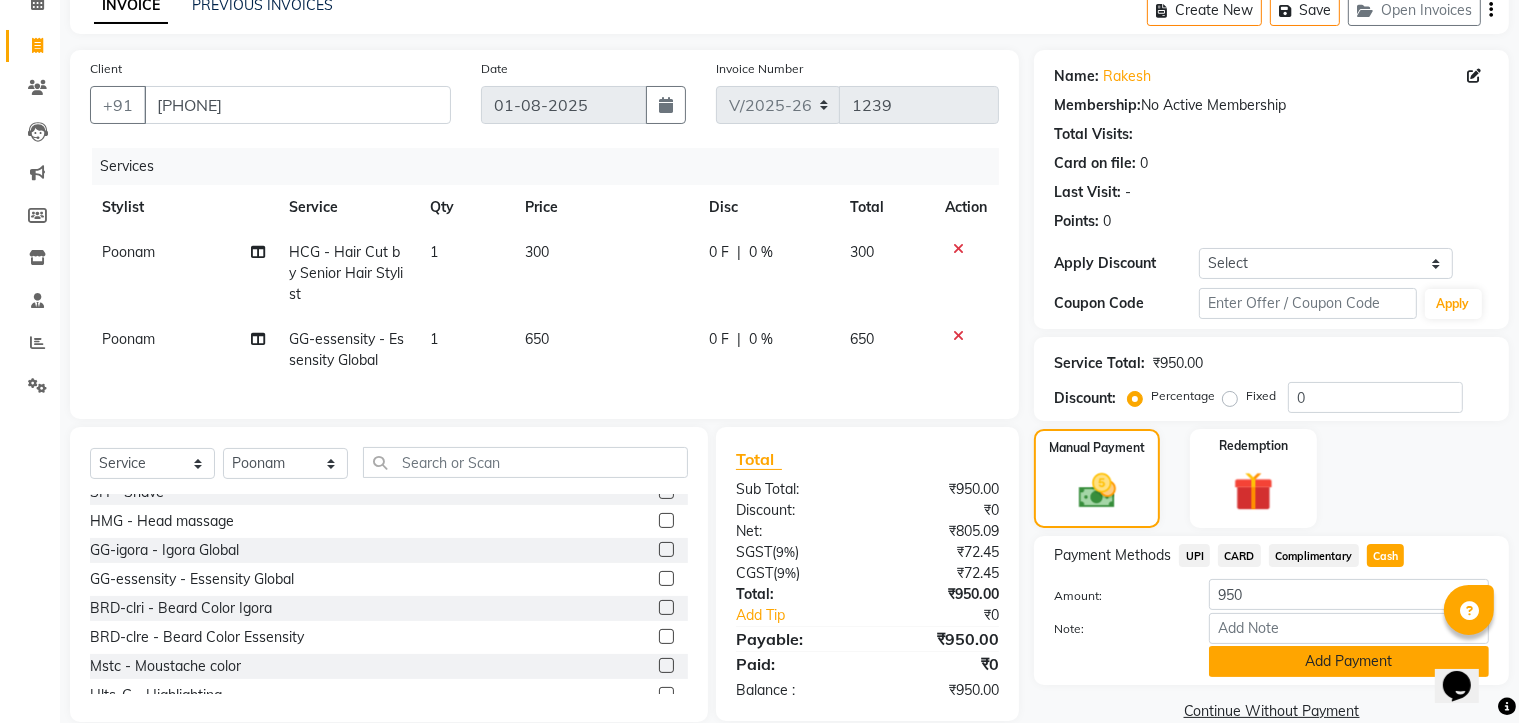 click on "Add Payment" 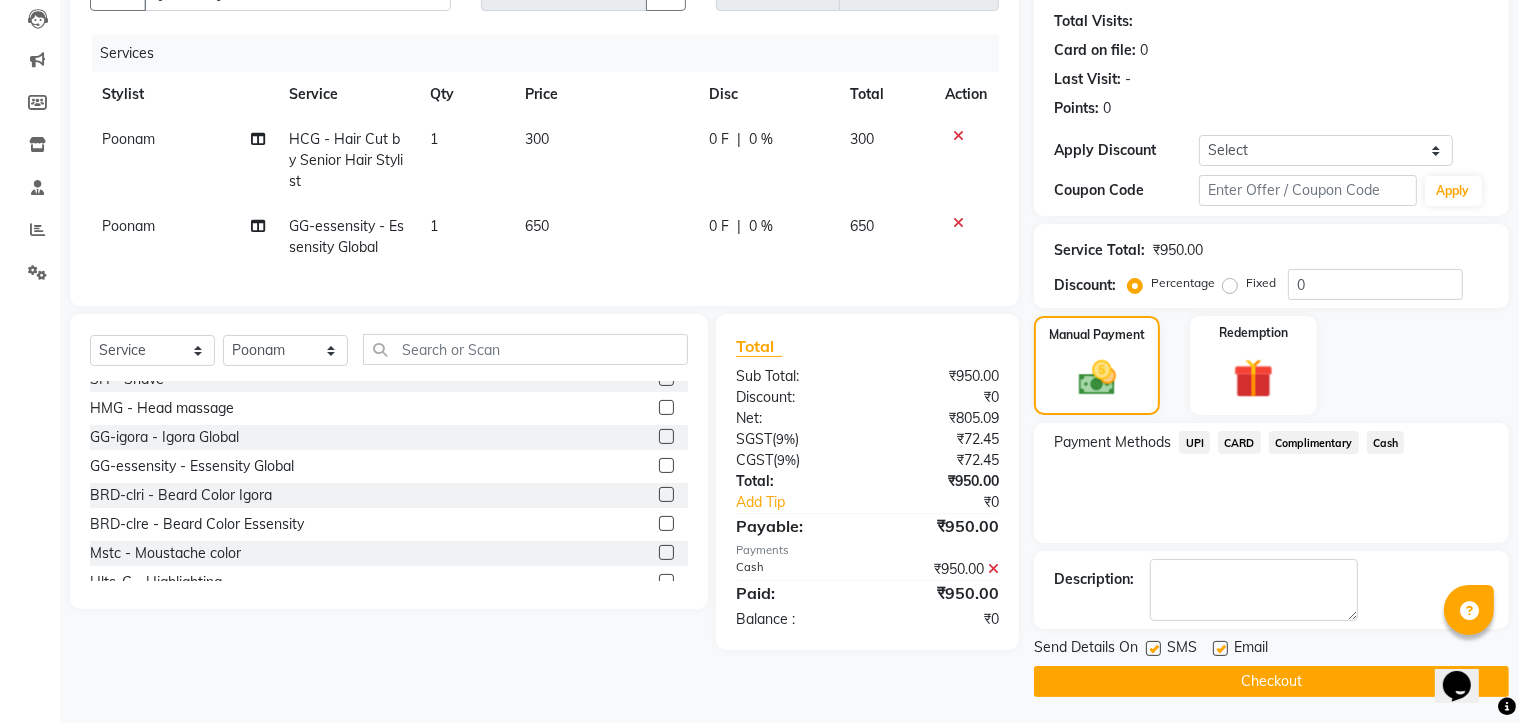 scroll, scrollTop: 216, scrollLeft: 0, axis: vertical 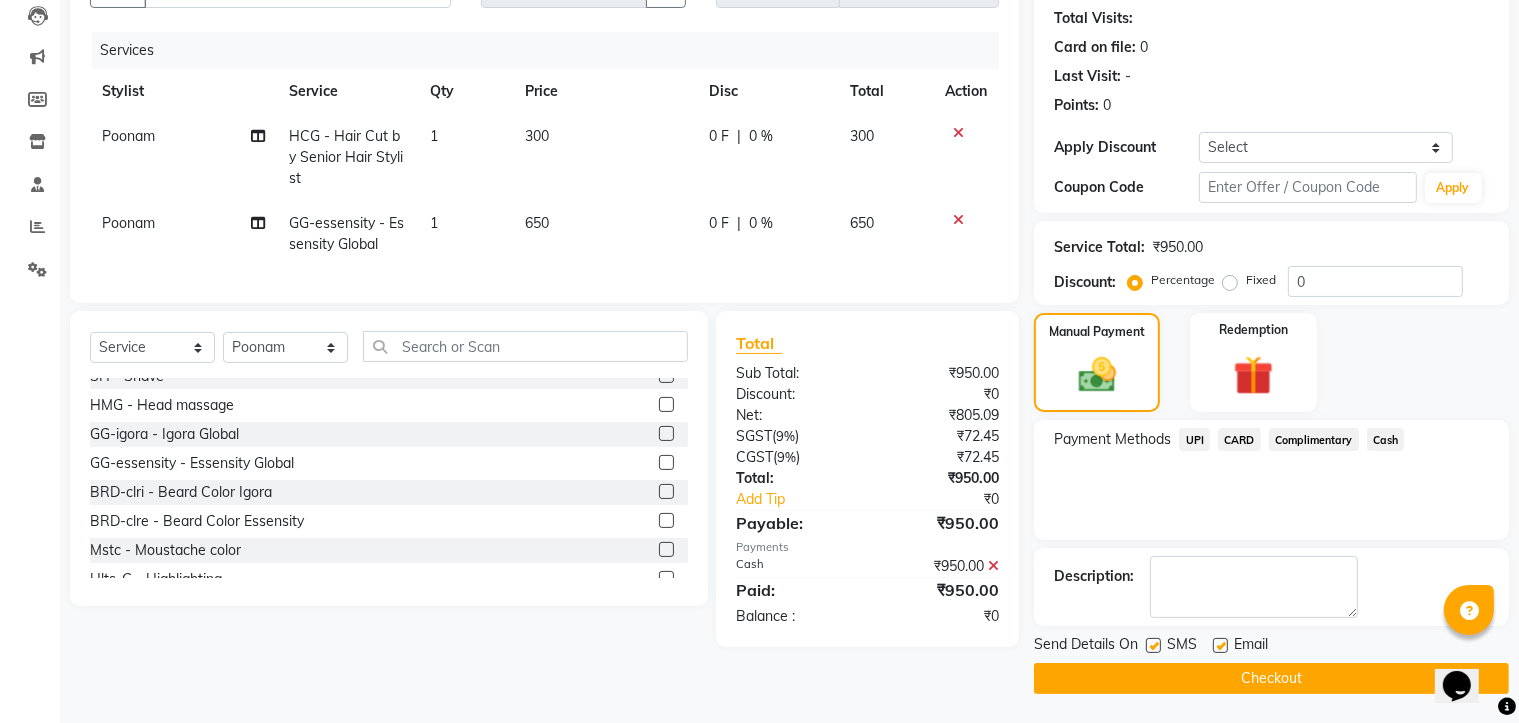 click on "Checkout" 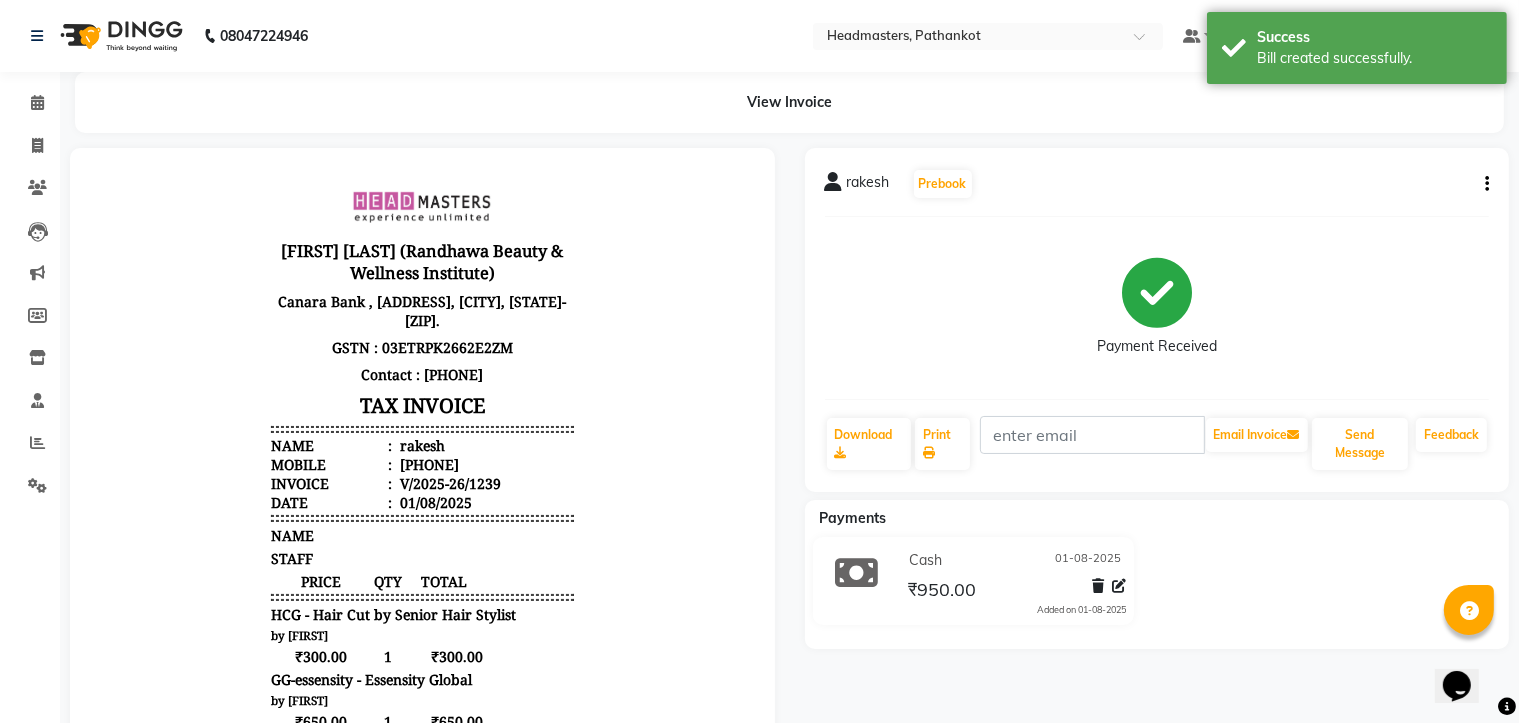 scroll, scrollTop: 0, scrollLeft: 0, axis: both 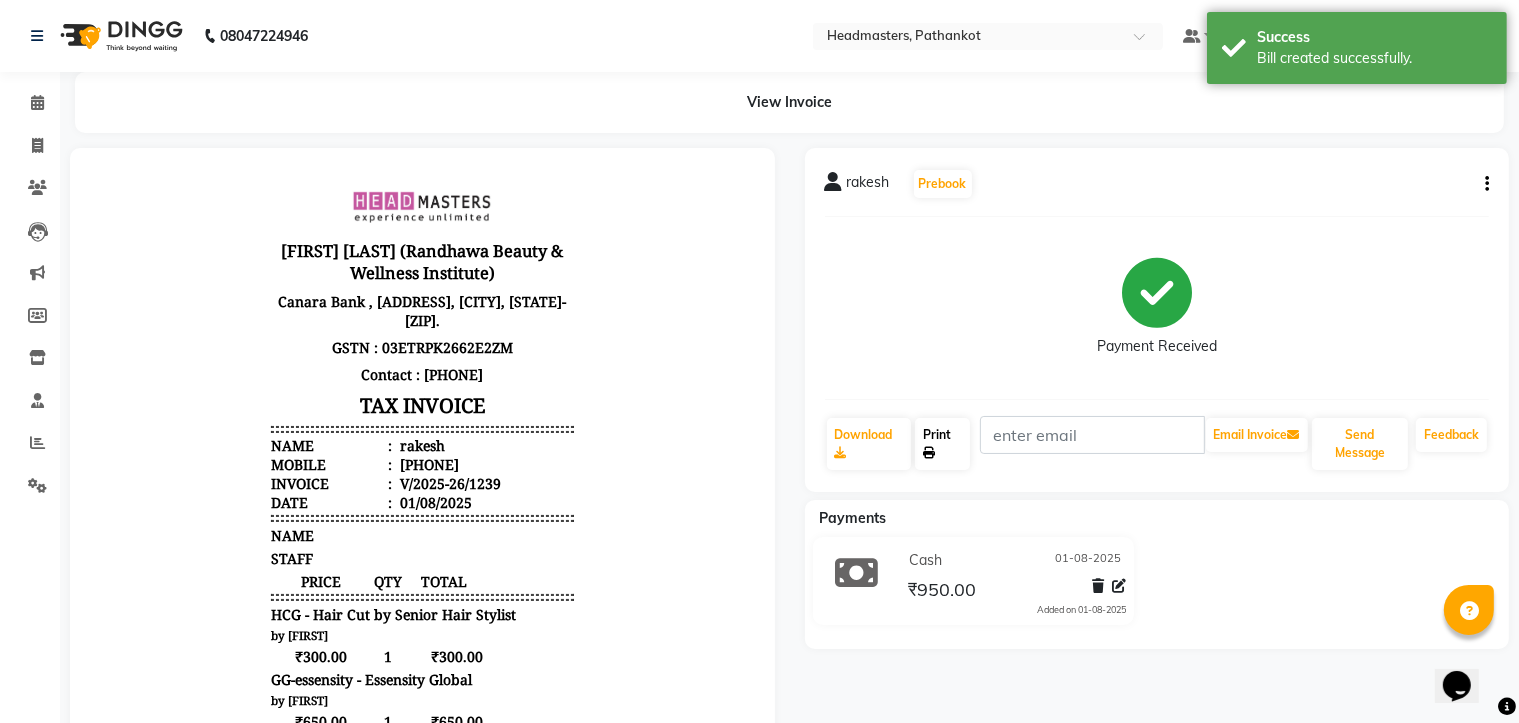click on "Print" 